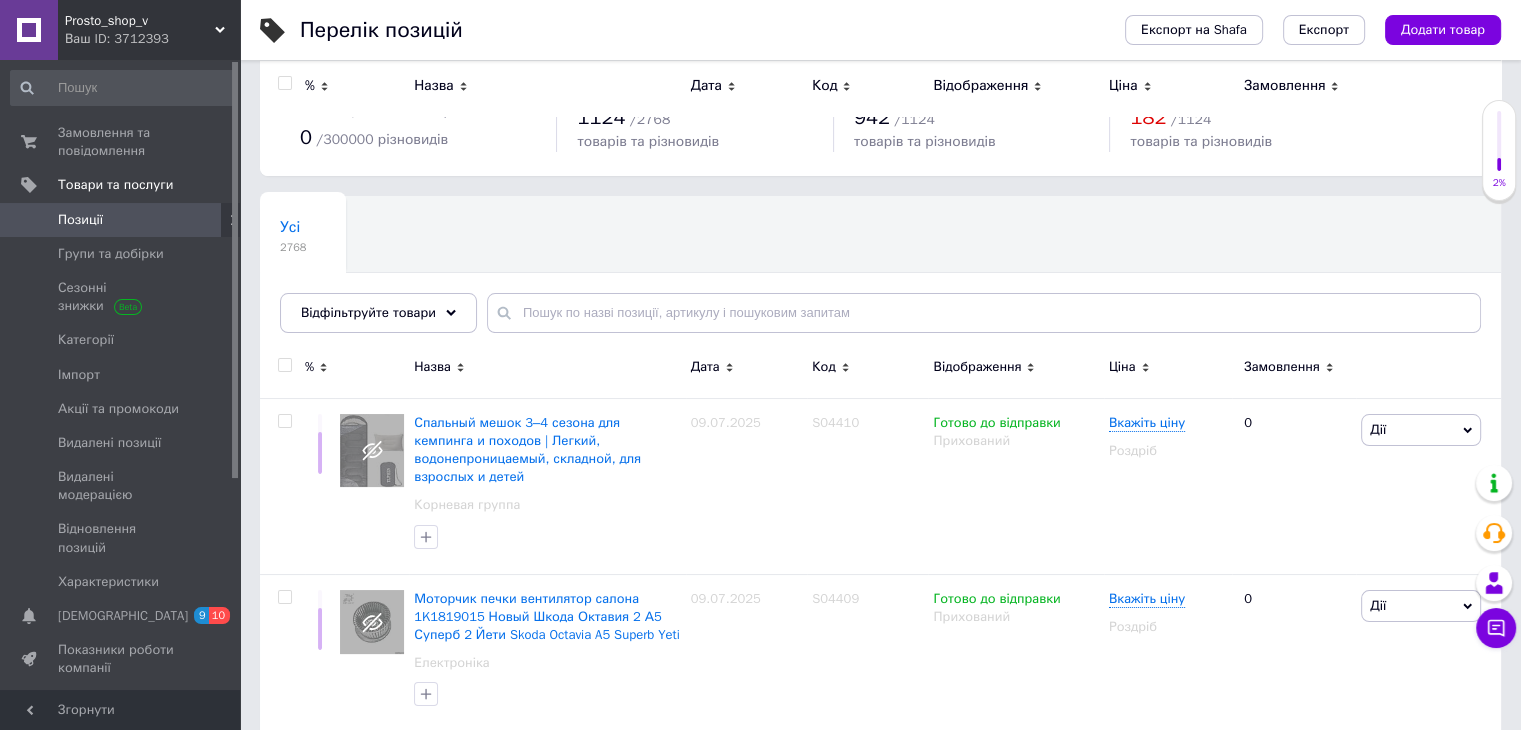 scroll, scrollTop: 0, scrollLeft: 0, axis: both 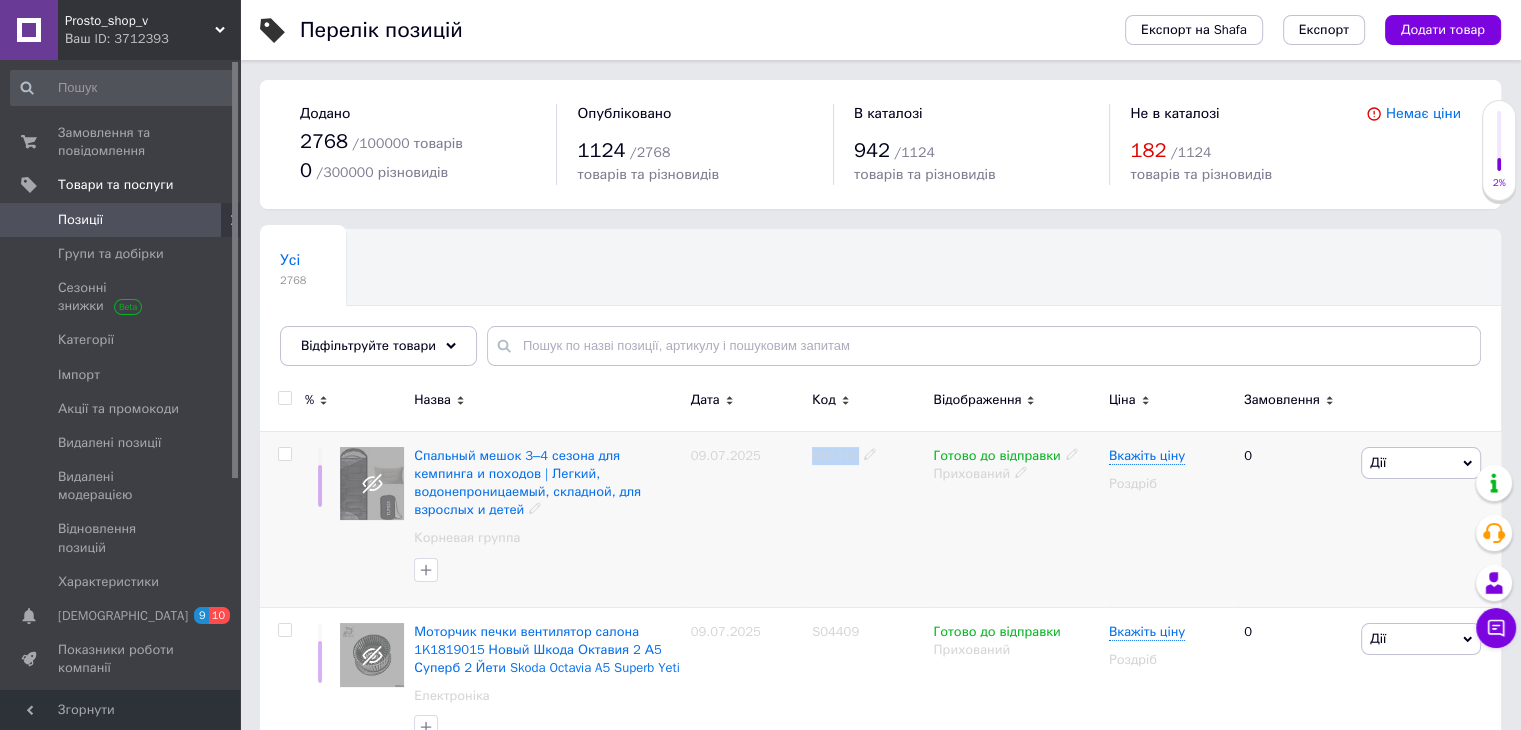 drag, startPoint x: 794, startPoint y: 453, endPoint x: 853, endPoint y: 465, distance: 60.207973 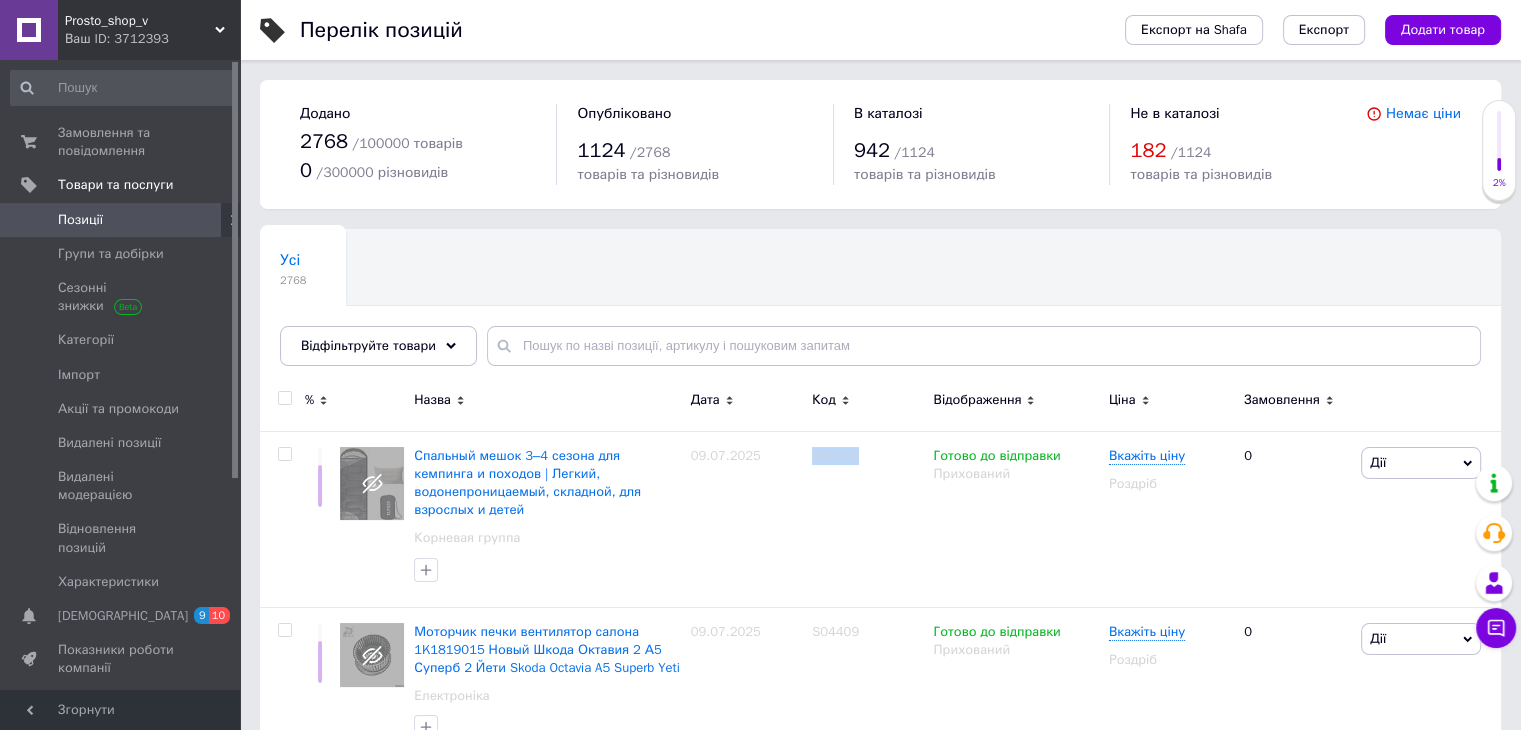 click on "Додати товар" at bounding box center (1443, 30) 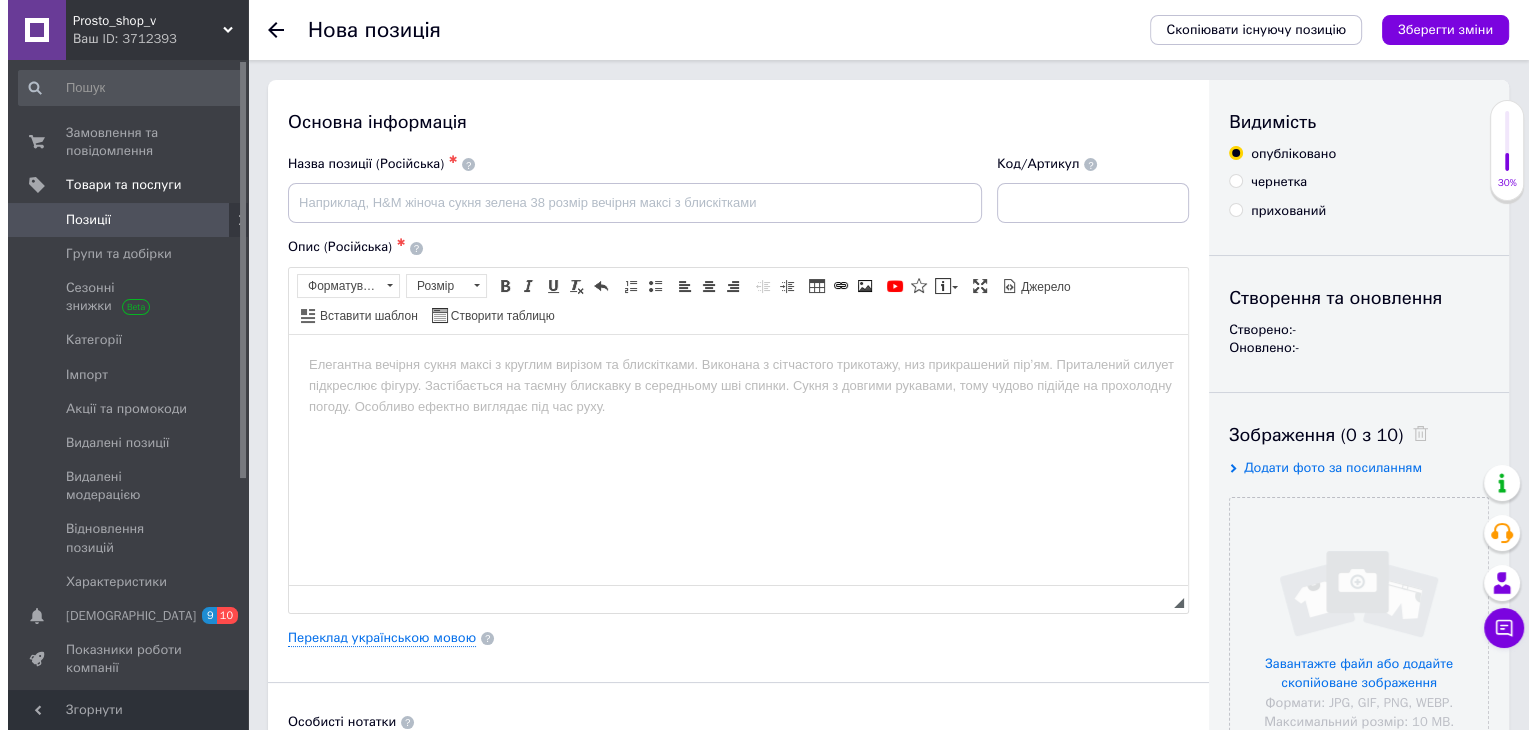 scroll, scrollTop: 0, scrollLeft: 0, axis: both 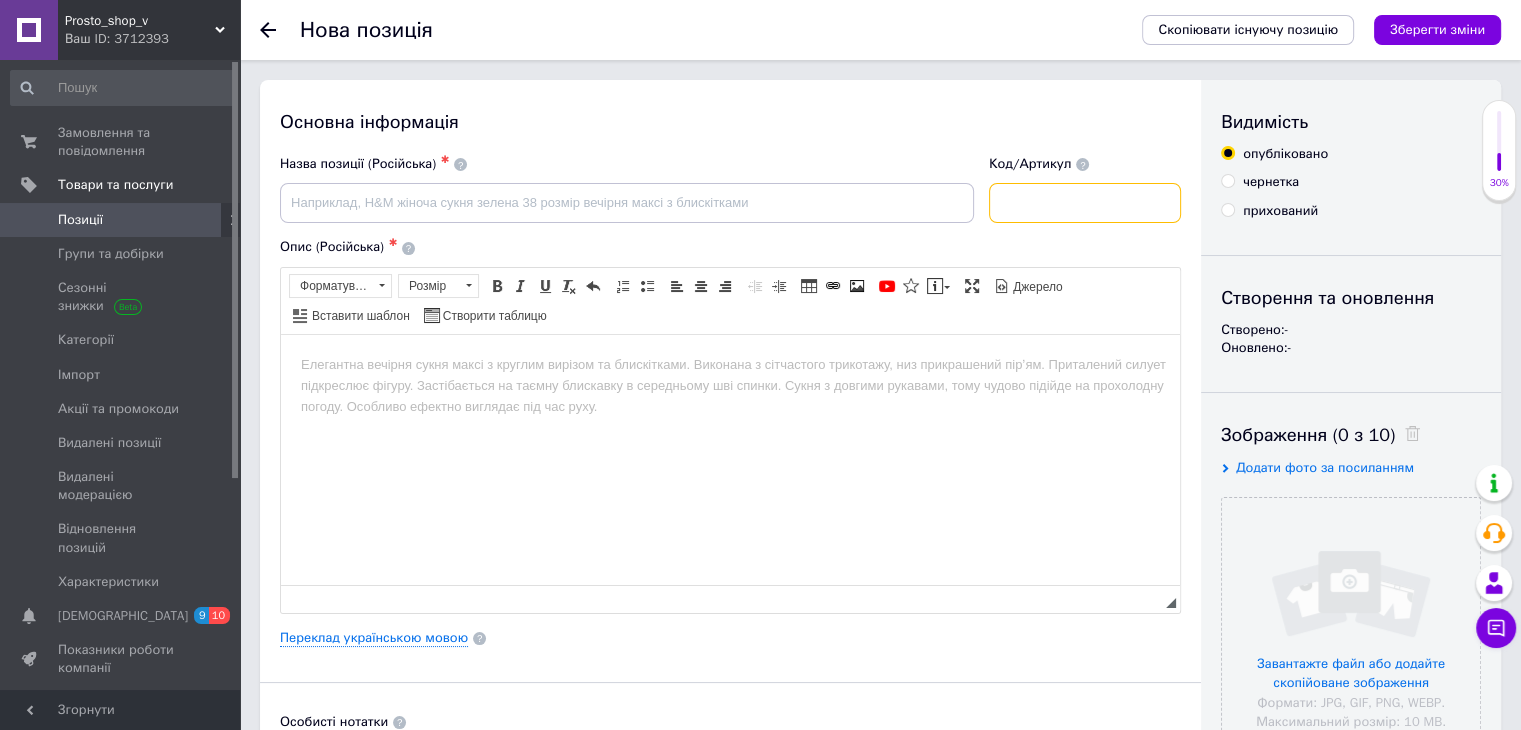 click at bounding box center [1085, 203] 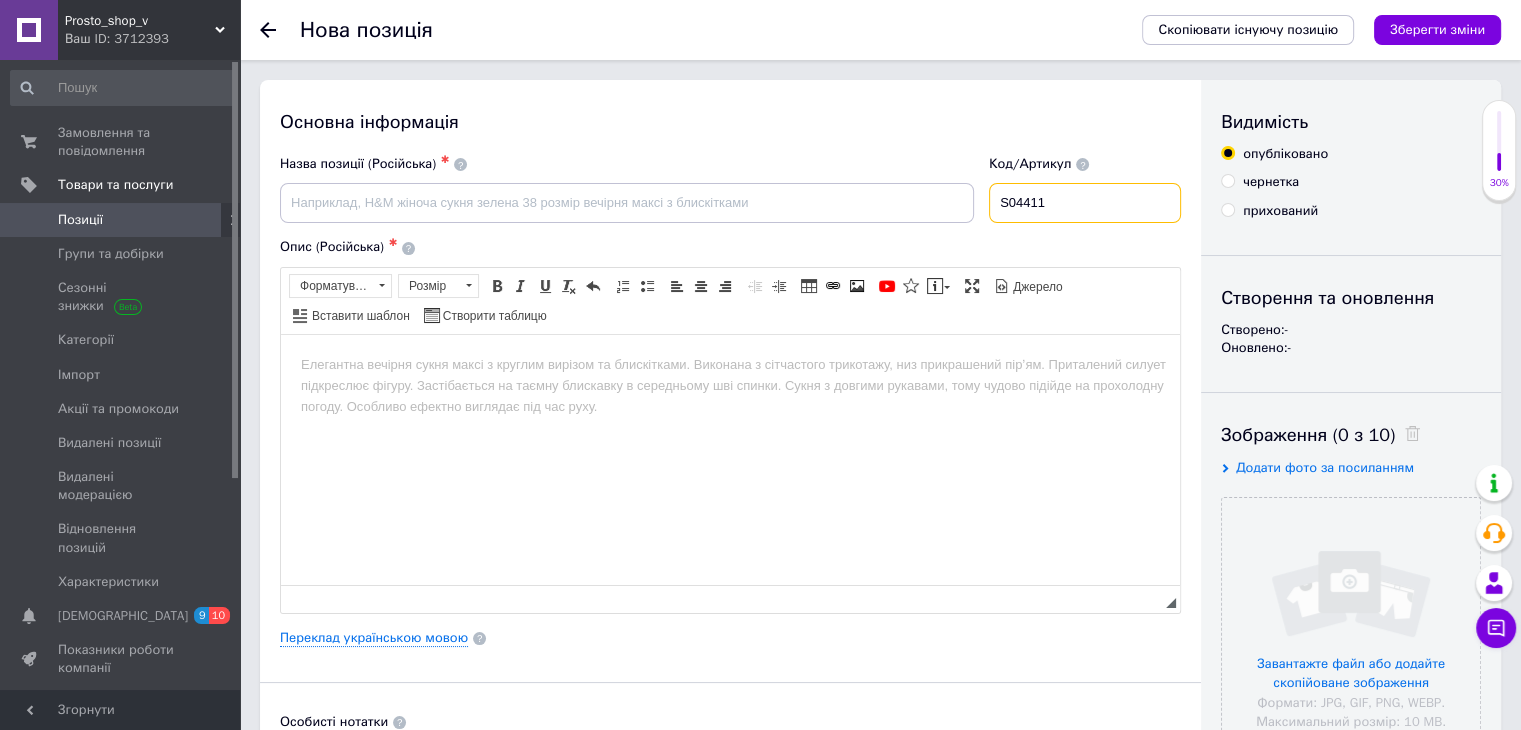type on "S04411" 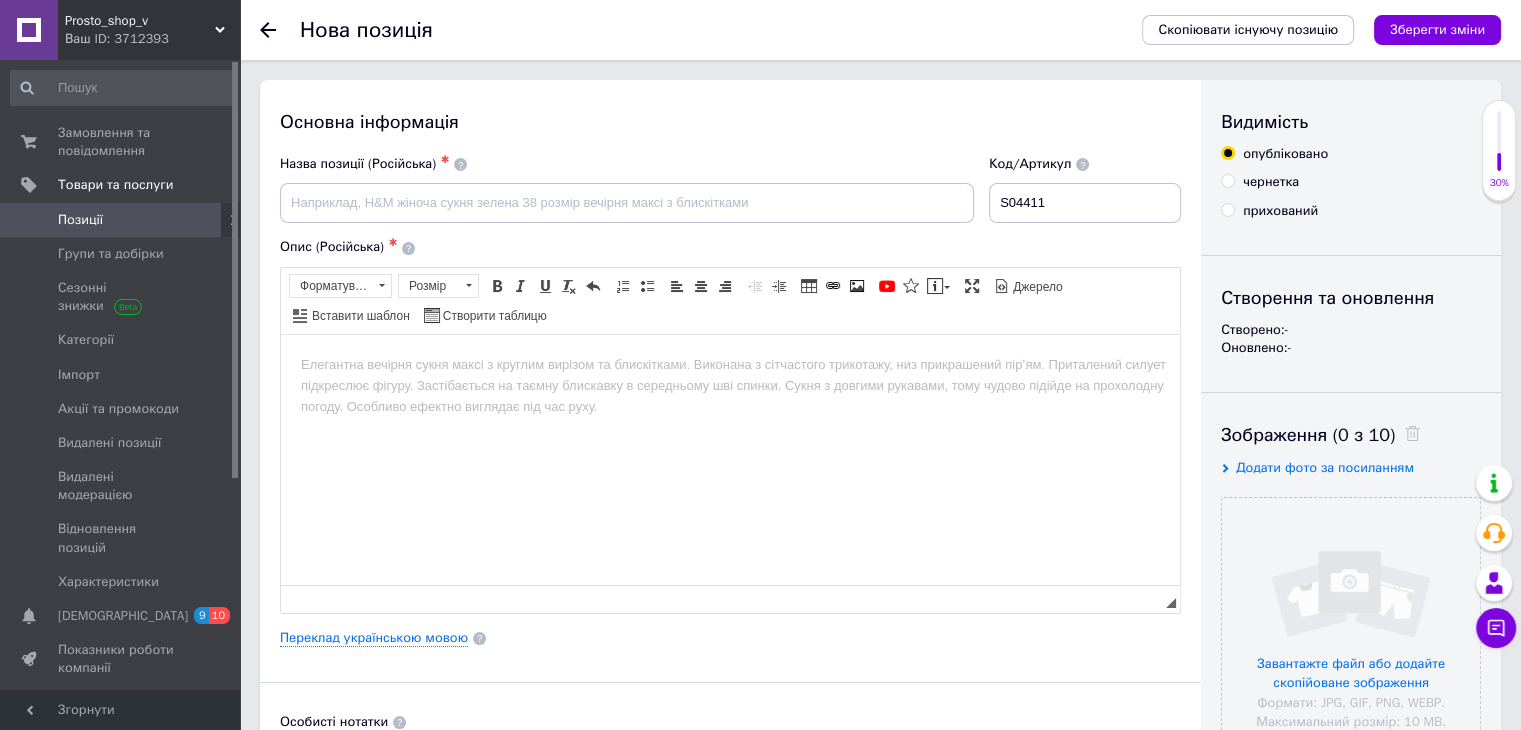 click at bounding box center (730, 364) 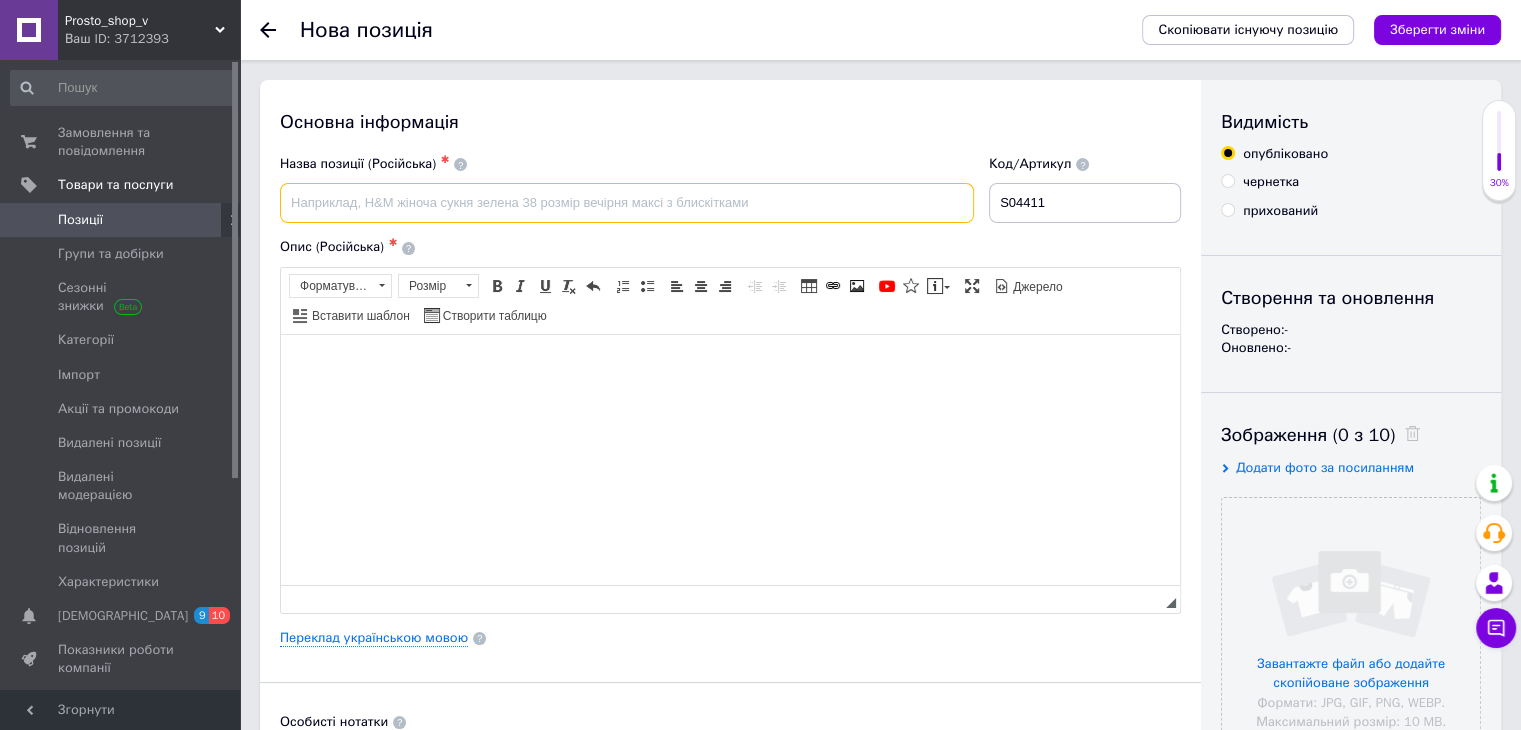 click at bounding box center [627, 203] 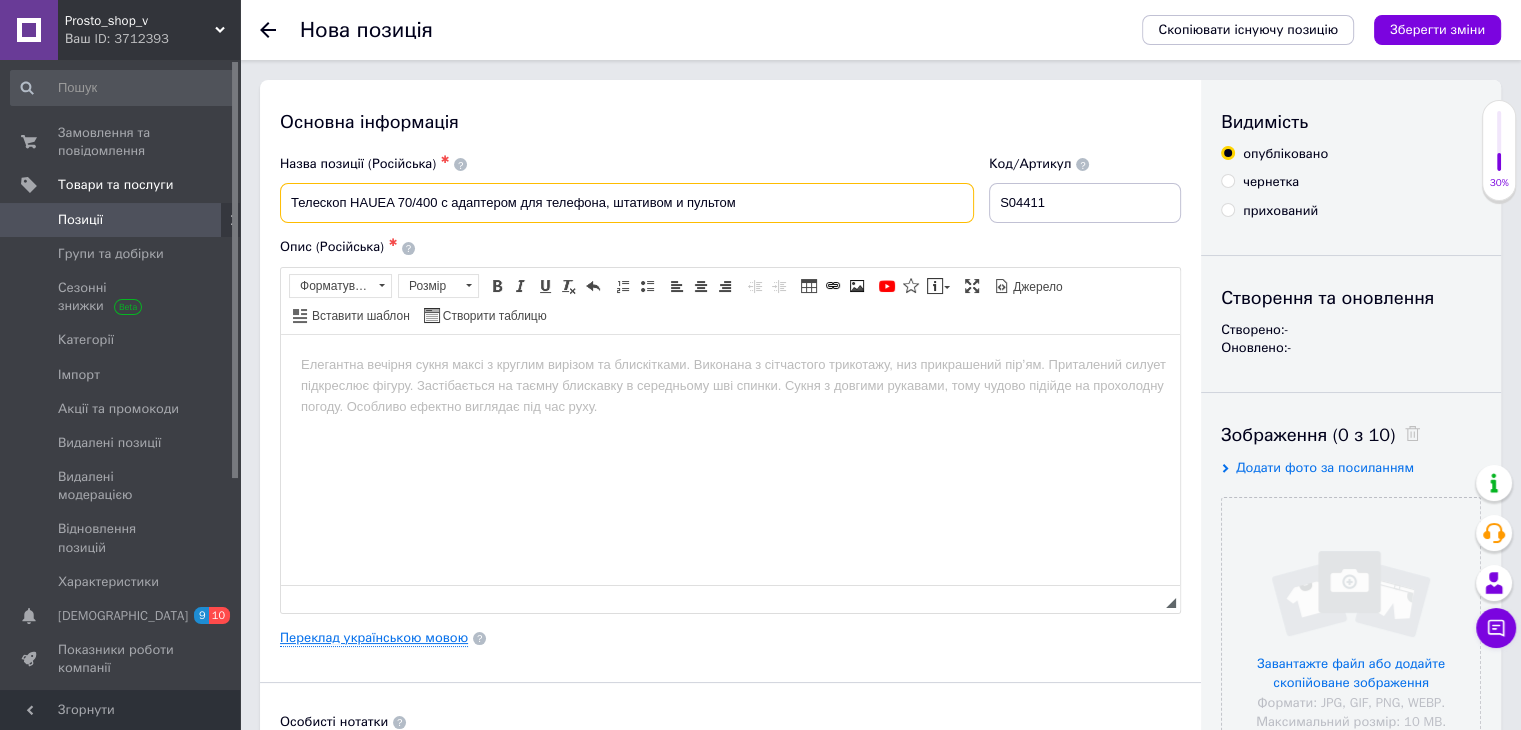 type on "Телескоп HAUEA 70/400 с адаптером для телефона, штативом и пультом" 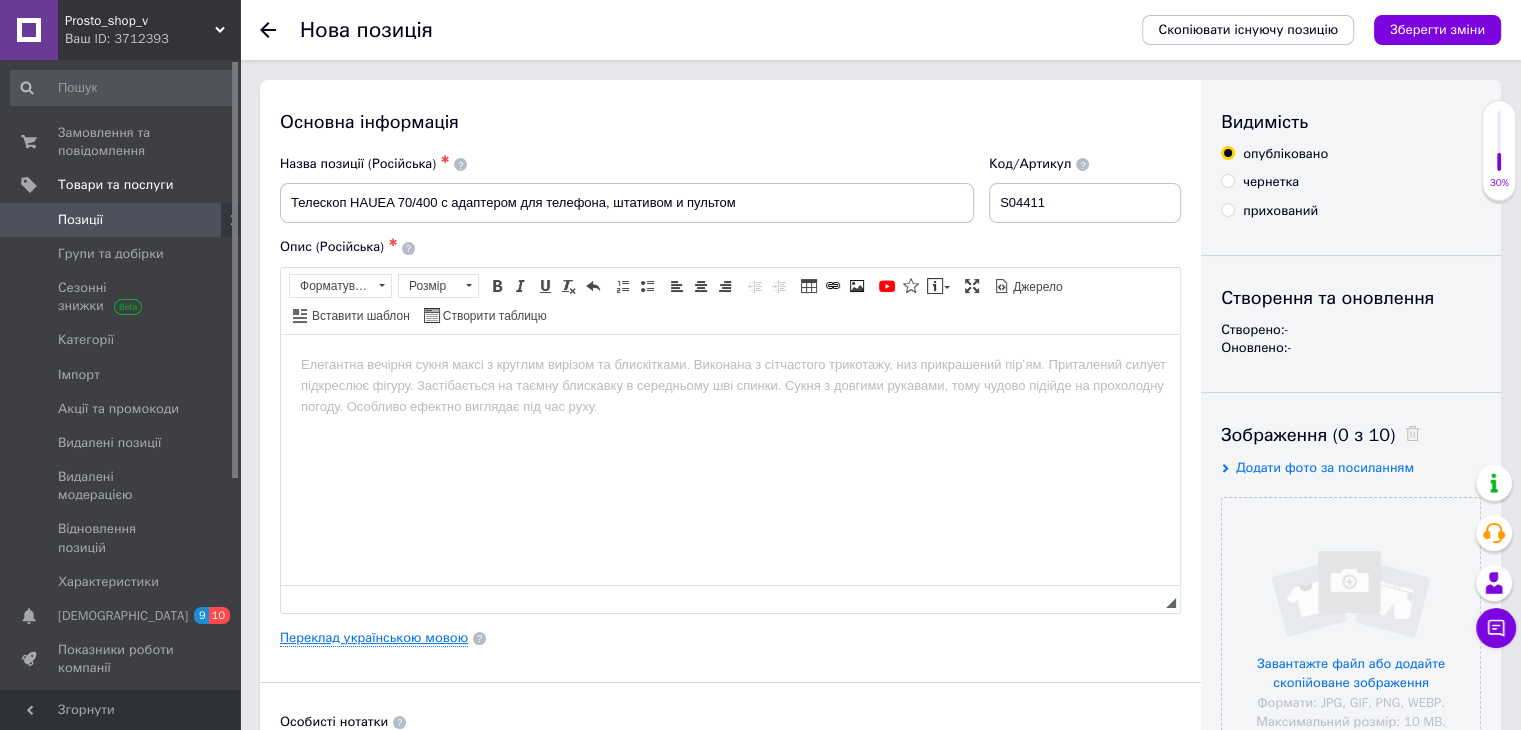 click on "Переклад українською мовою" at bounding box center [374, 638] 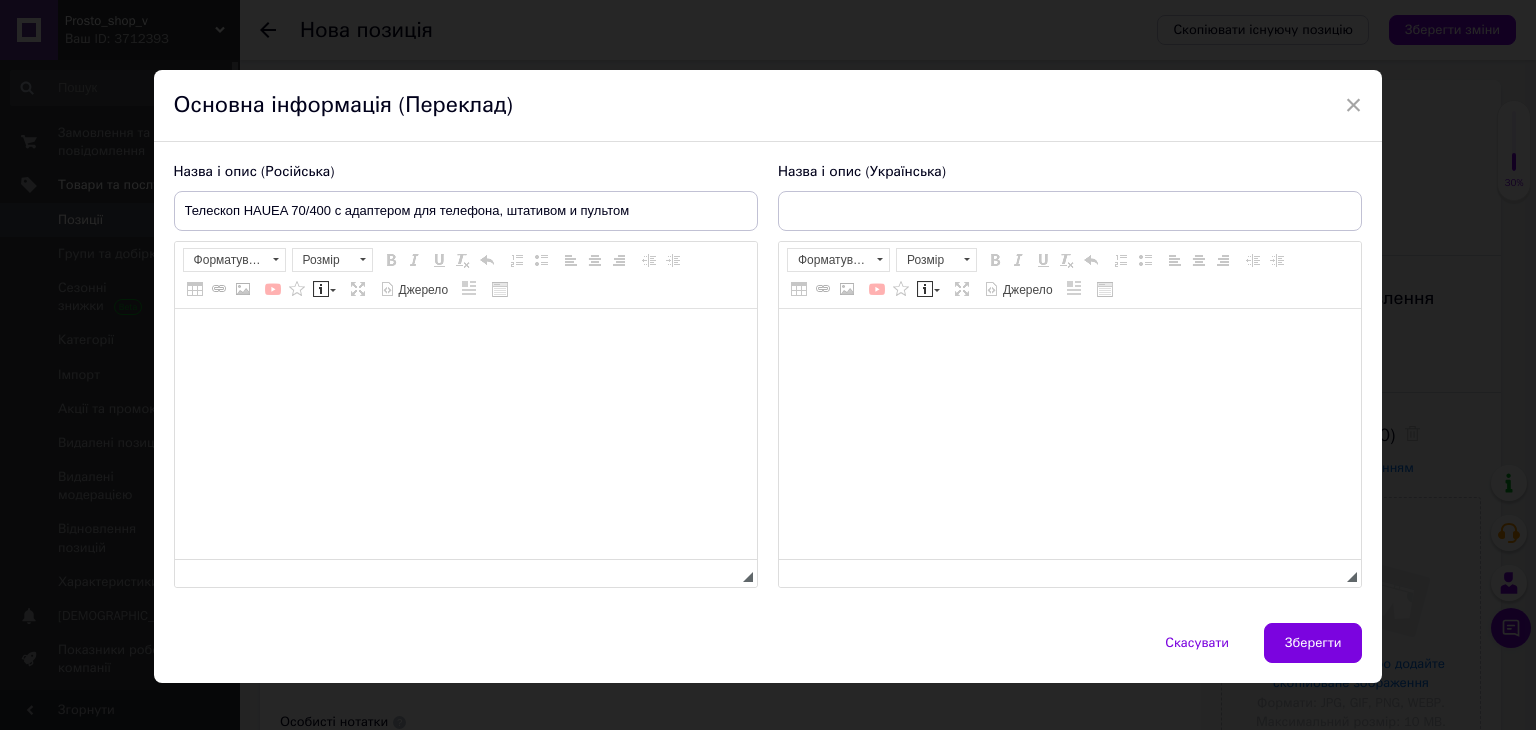 scroll, scrollTop: 0, scrollLeft: 0, axis: both 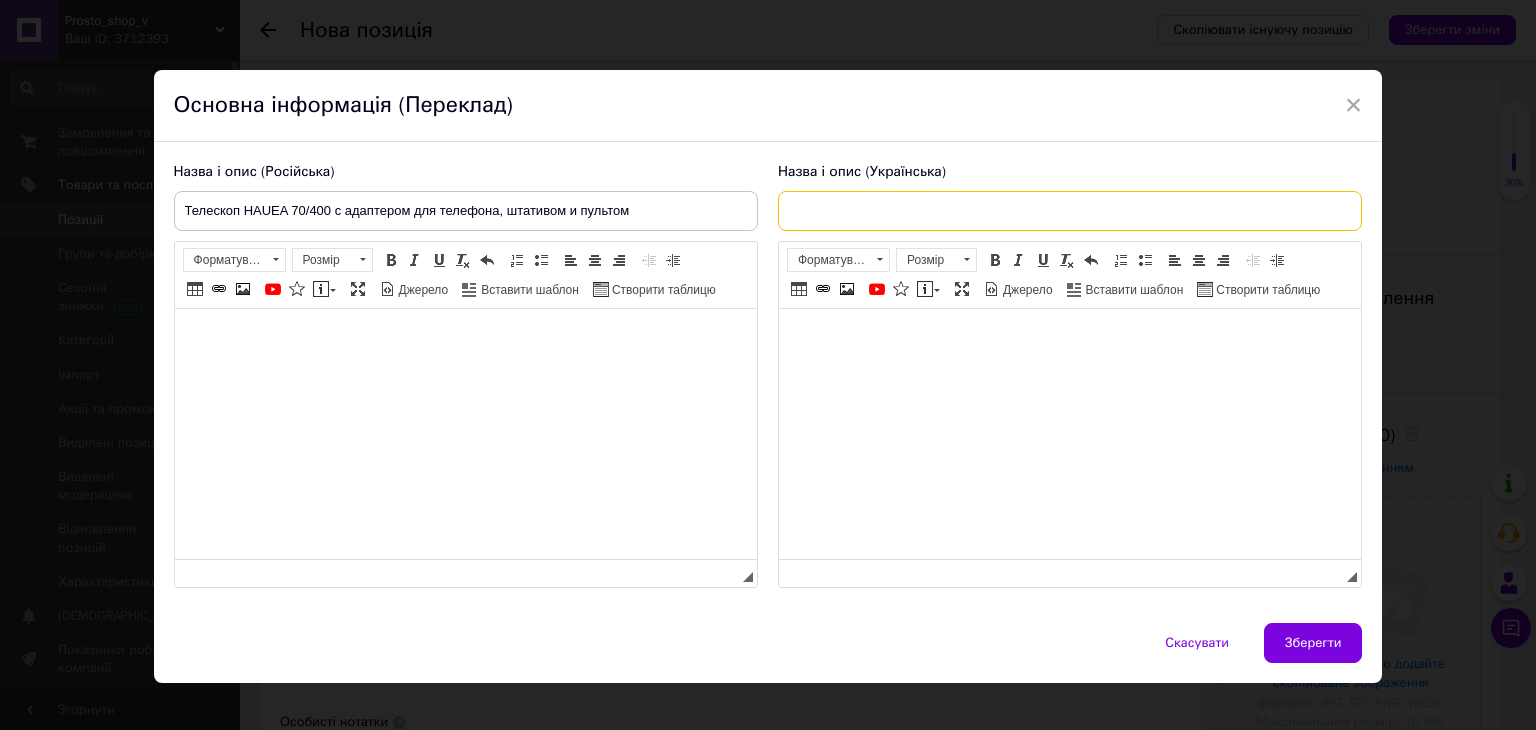 click at bounding box center [1070, 211] 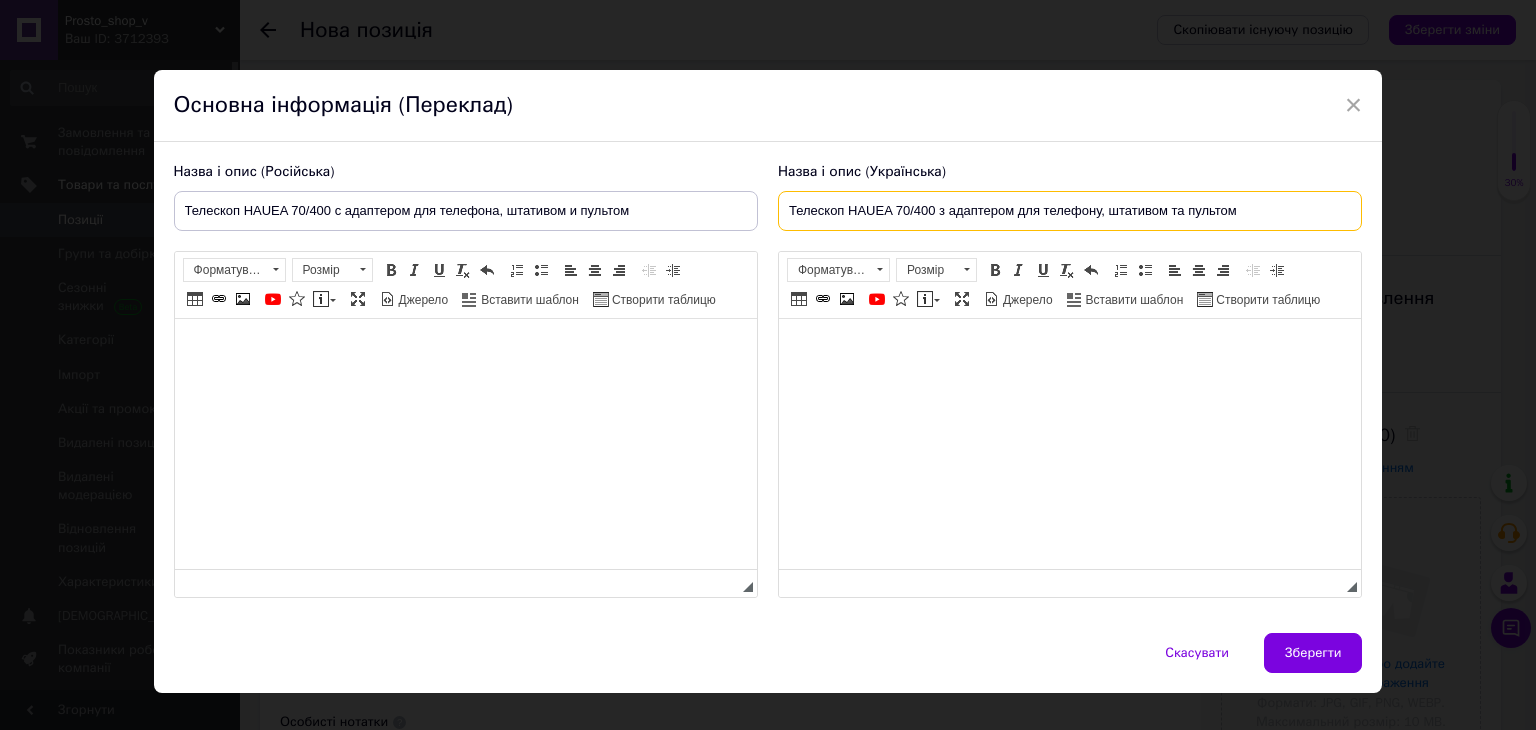 type on "Телескоп HAUEA 70/400 з адаптером для телефону, штативом та пультом" 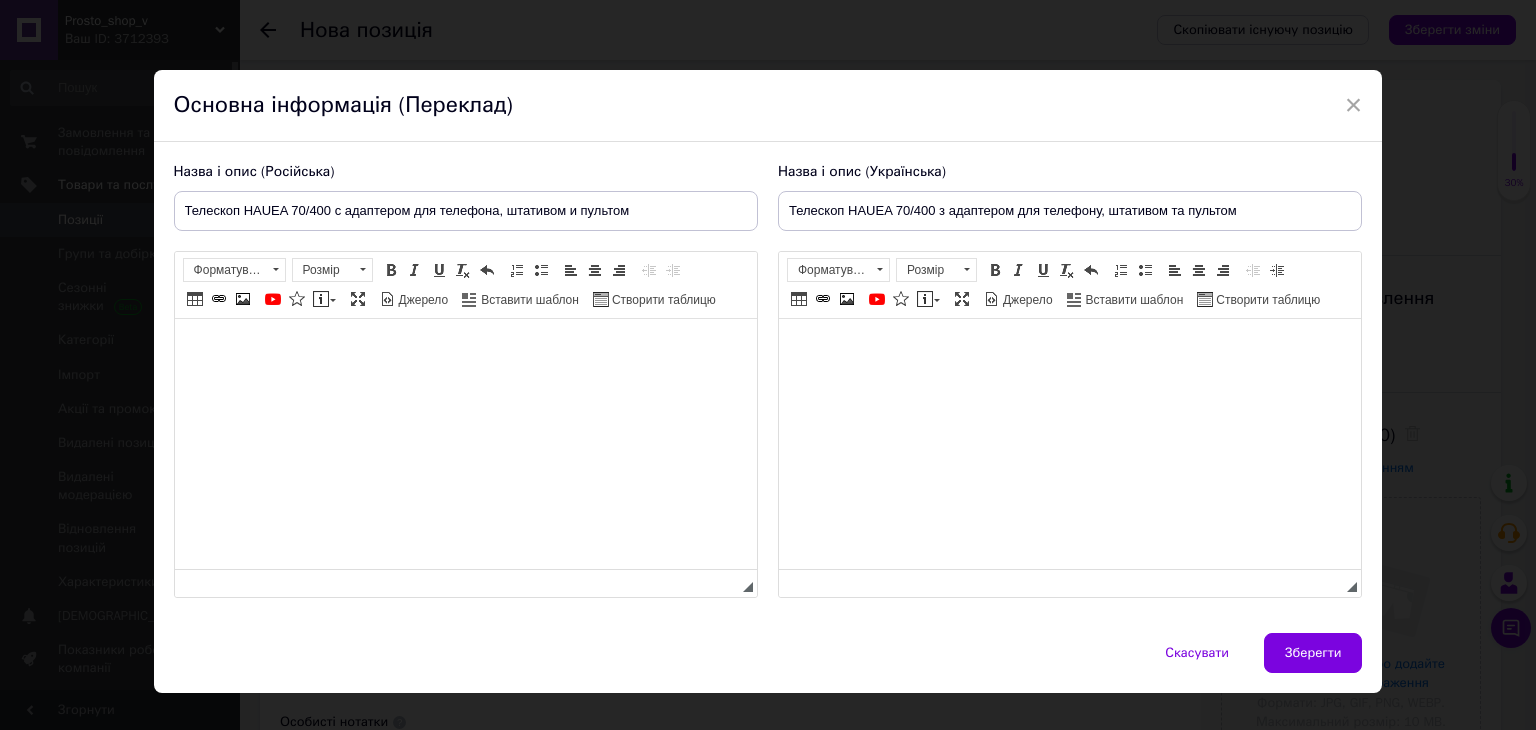 click at bounding box center [465, 349] 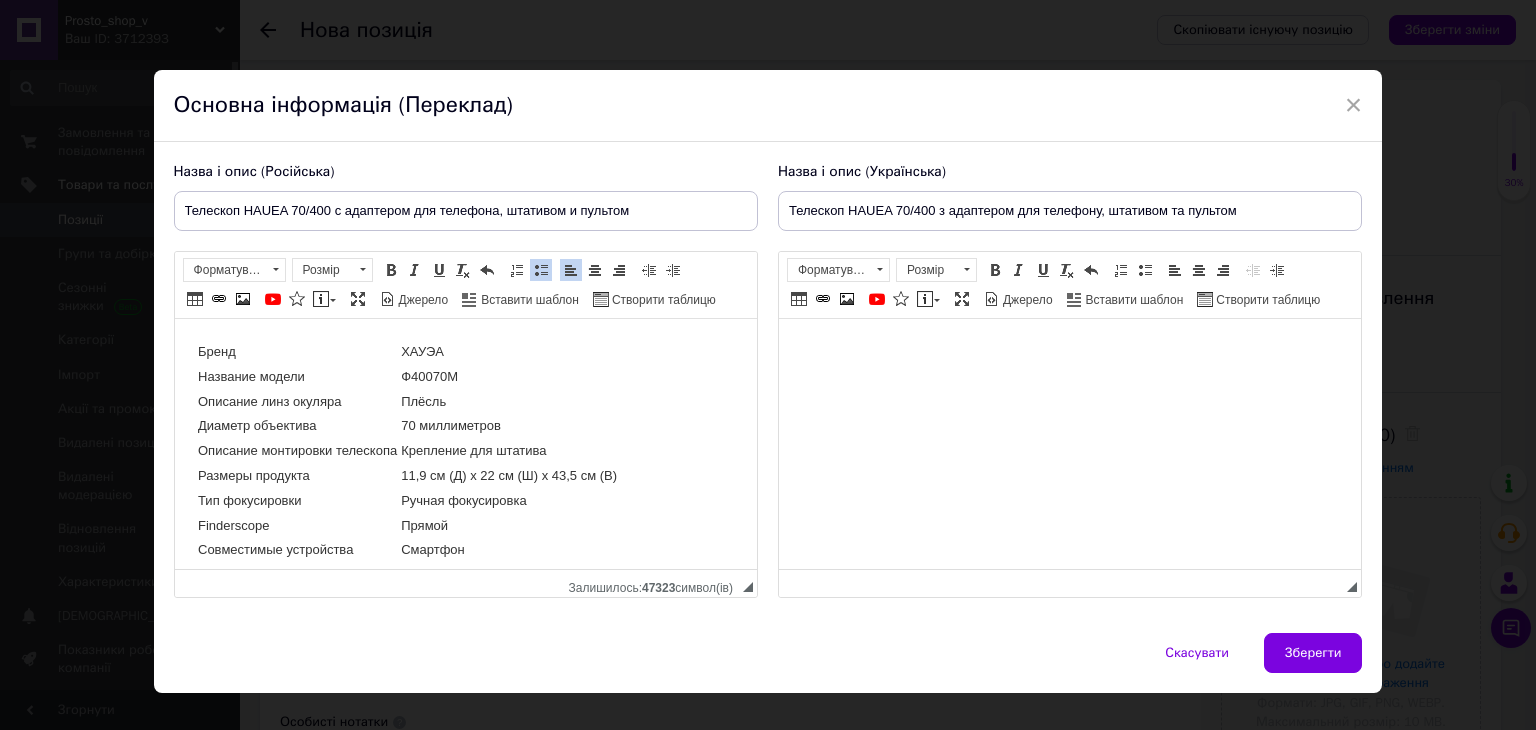 scroll, scrollTop: 916, scrollLeft: 0, axis: vertical 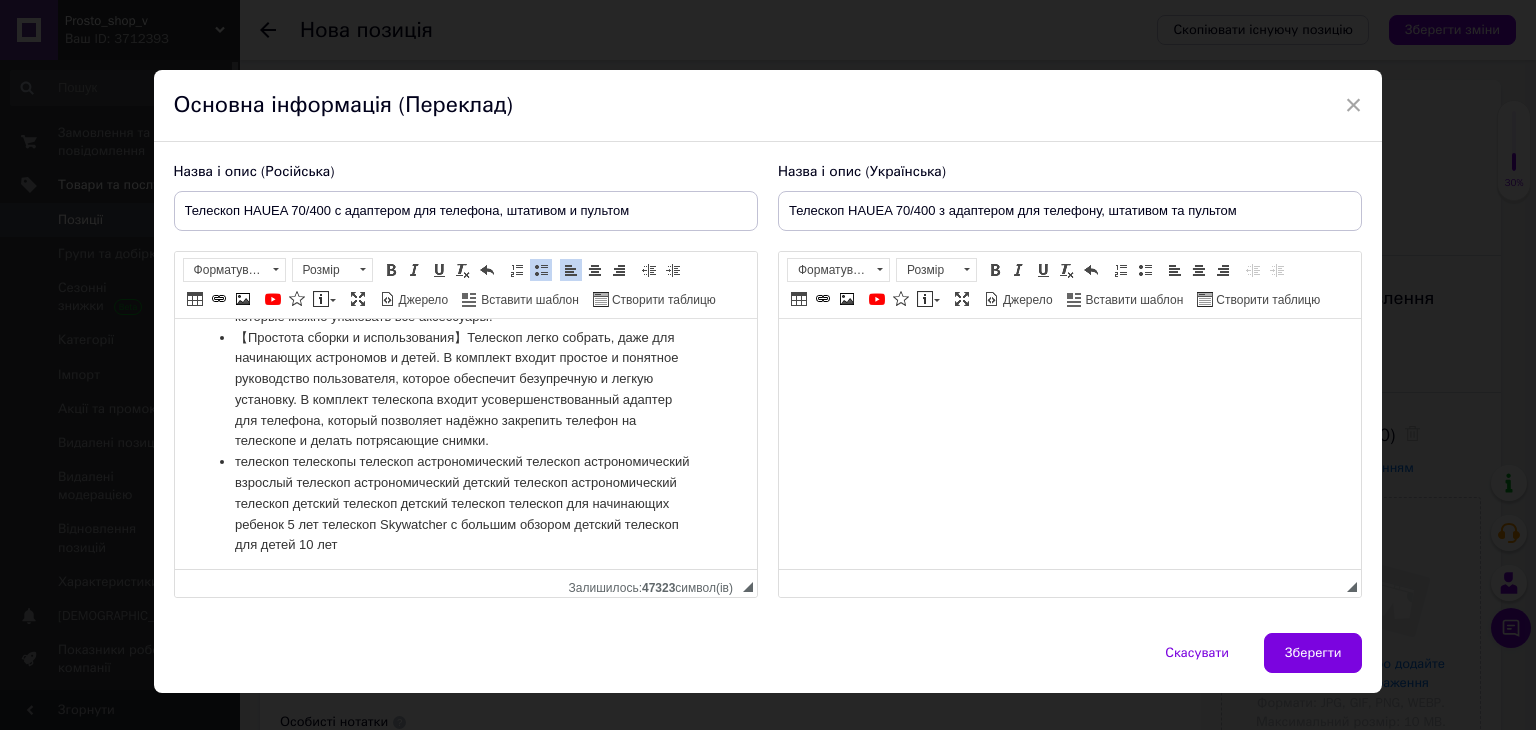 click at bounding box center (1069, 349) 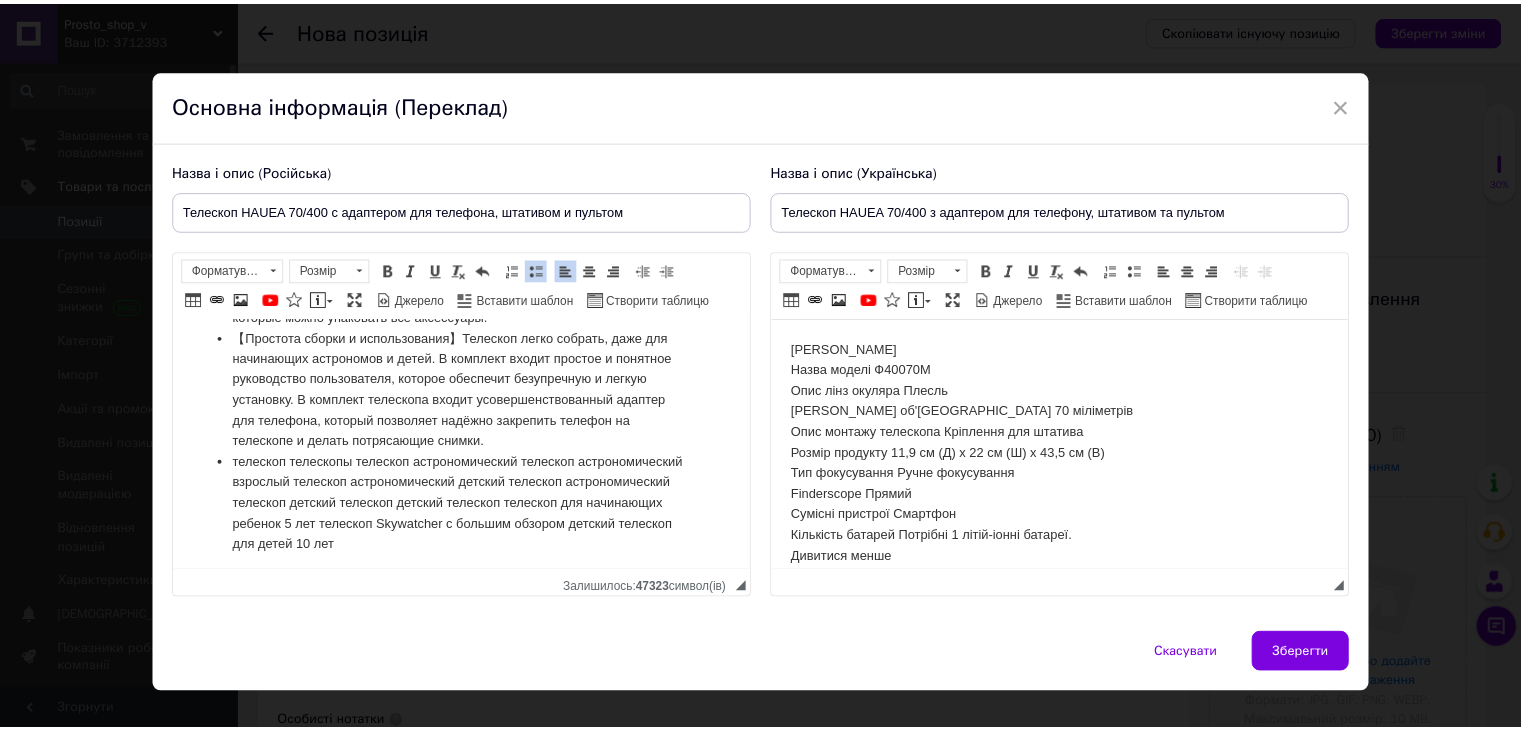 scroll, scrollTop: 660, scrollLeft: 0, axis: vertical 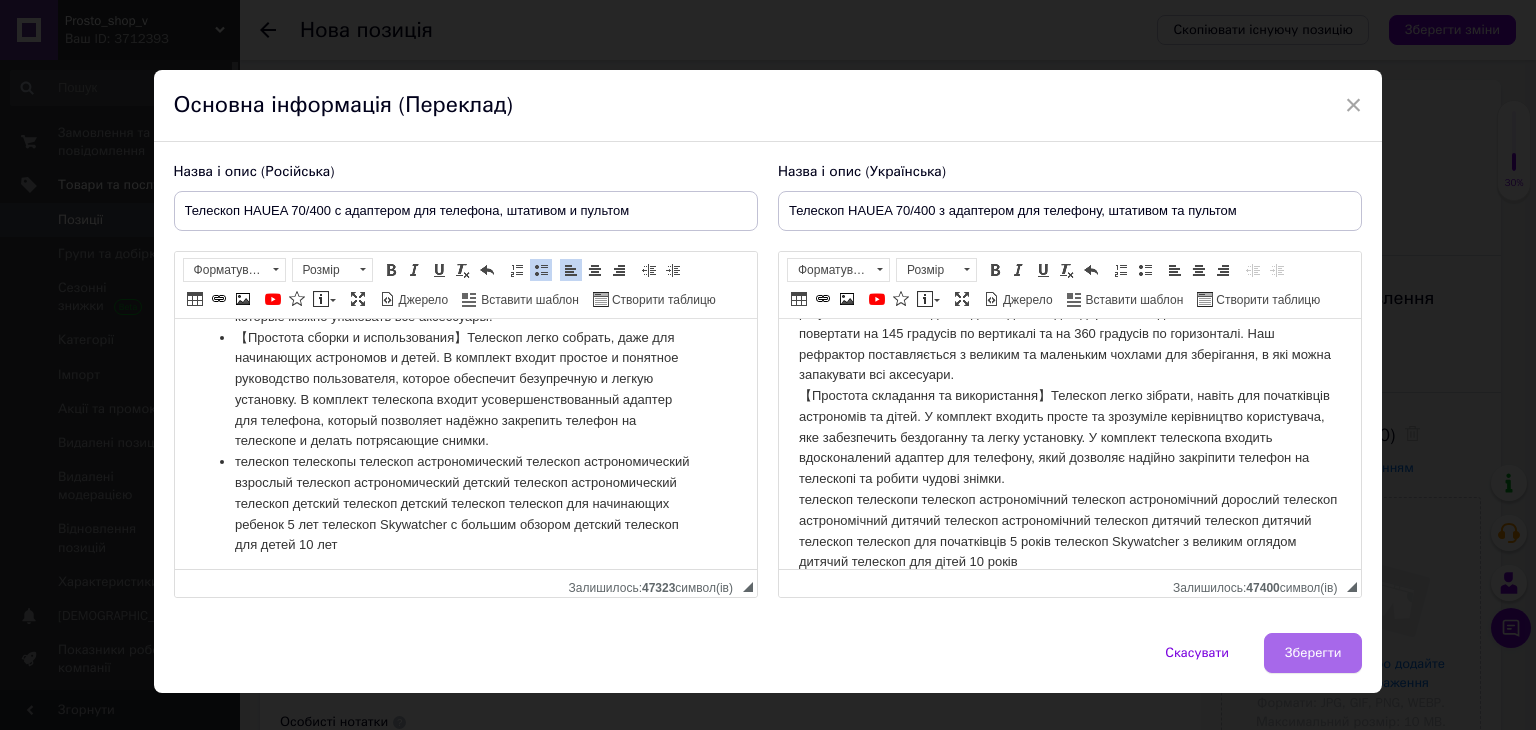 click on "Зберегти" at bounding box center (1313, 653) 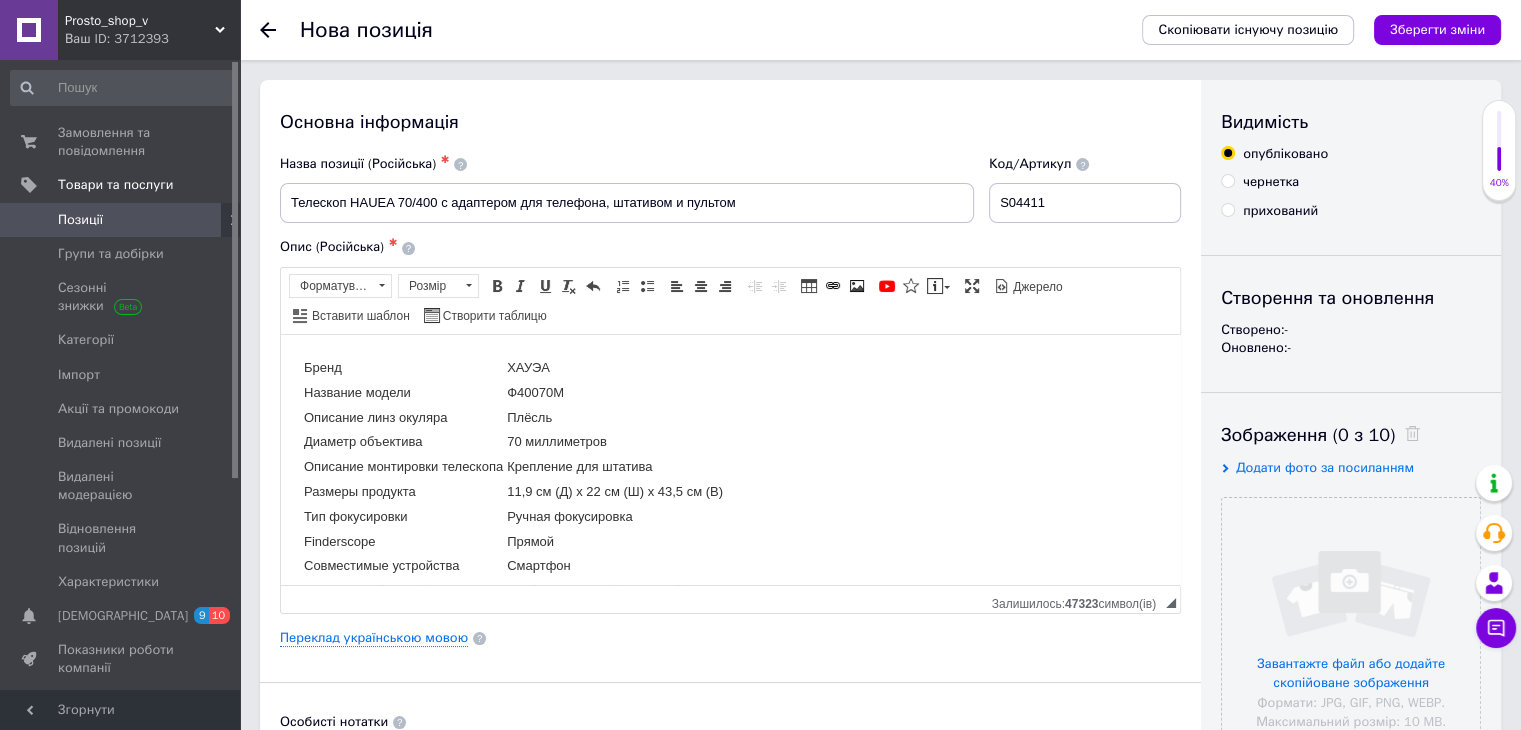 scroll, scrollTop: 400, scrollLeft: 0, axis: vertical 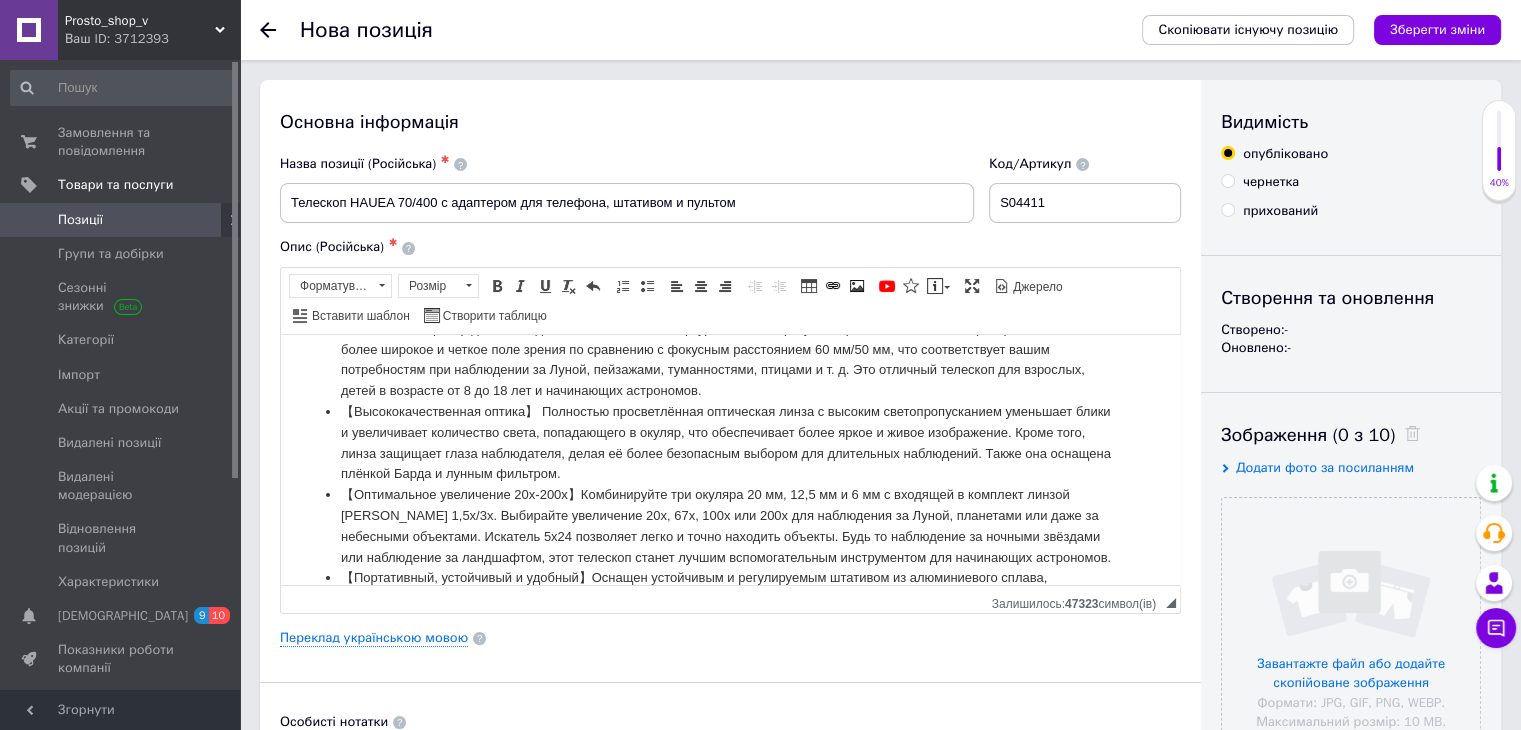 click on "прихований" at bounding box center [1227, 209] 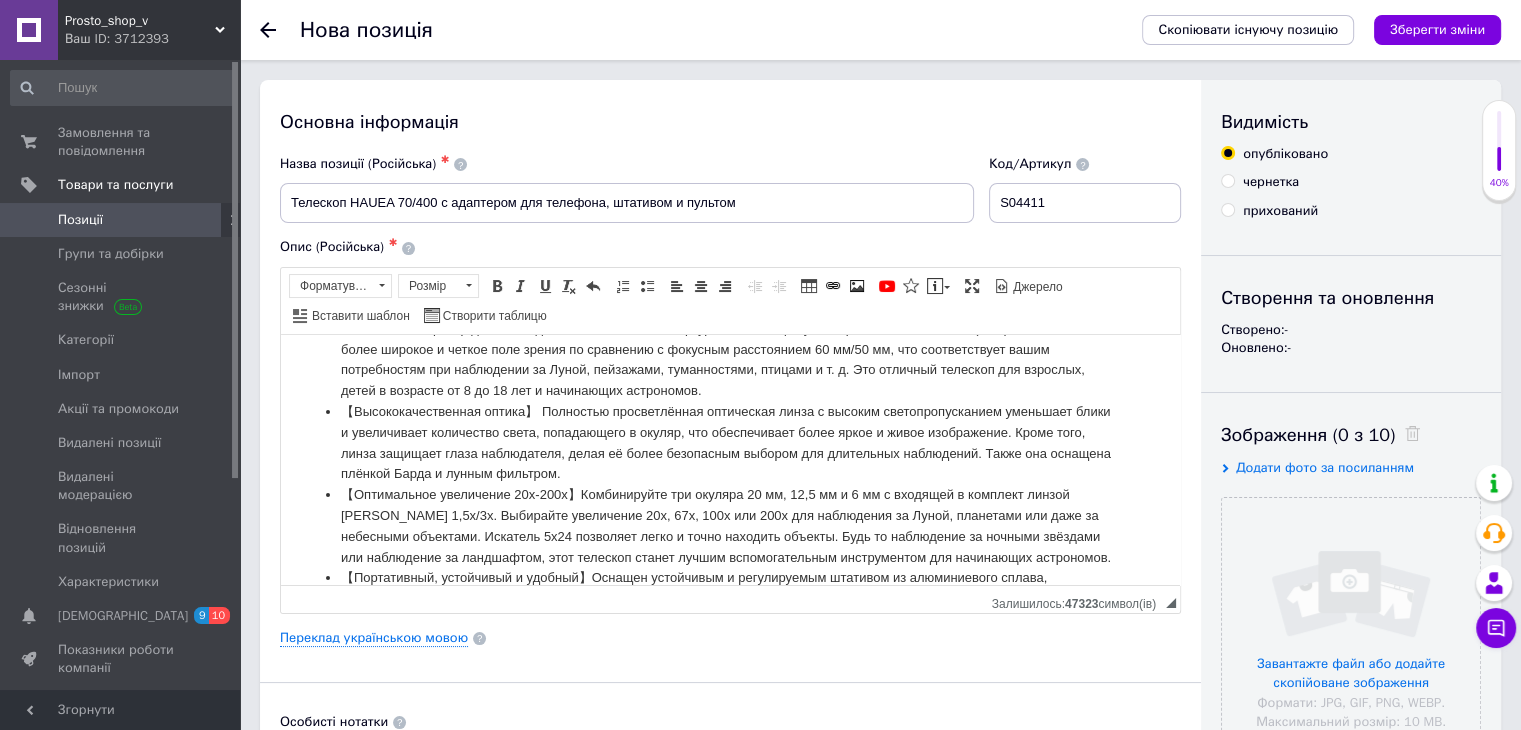 radio on "true" 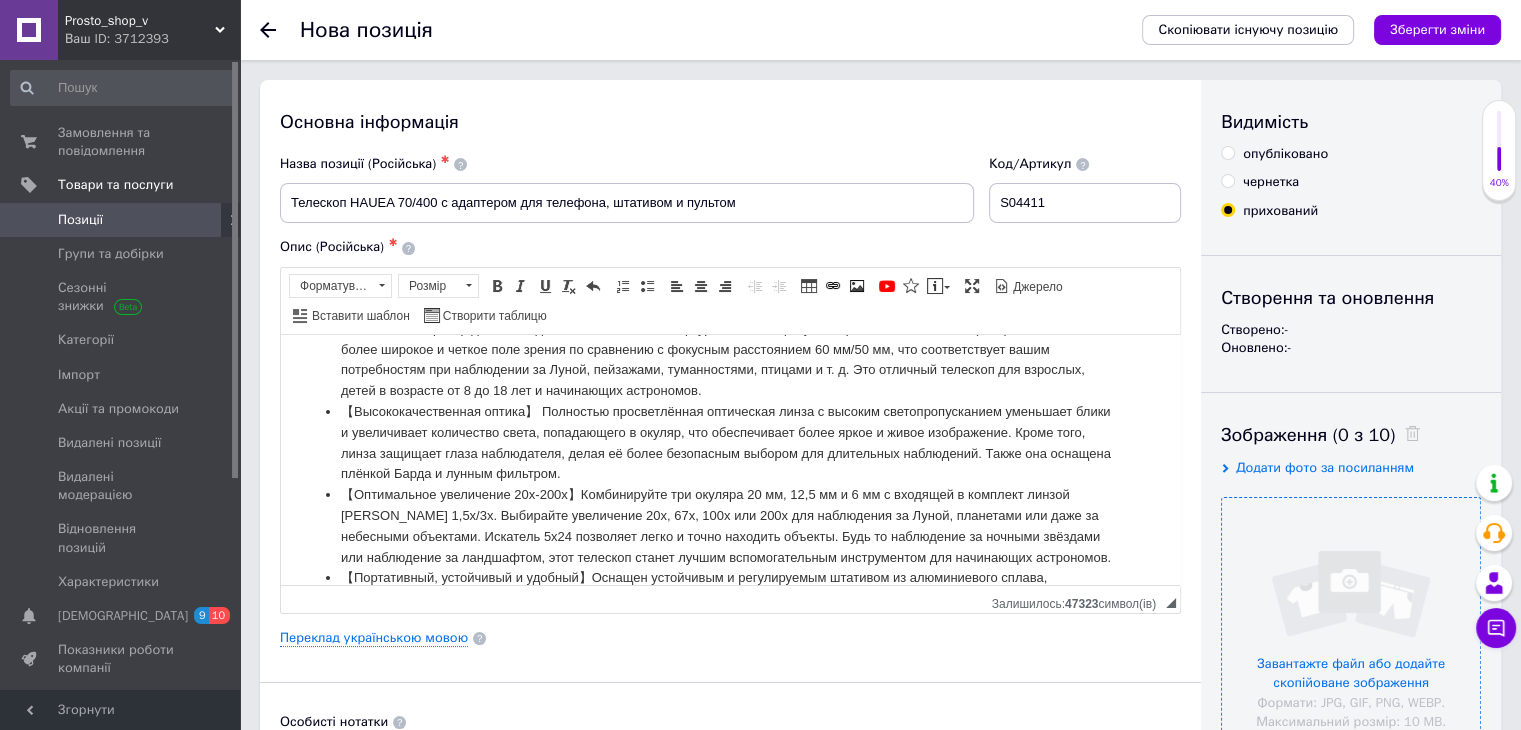 click at bounding box center (1351, 627) 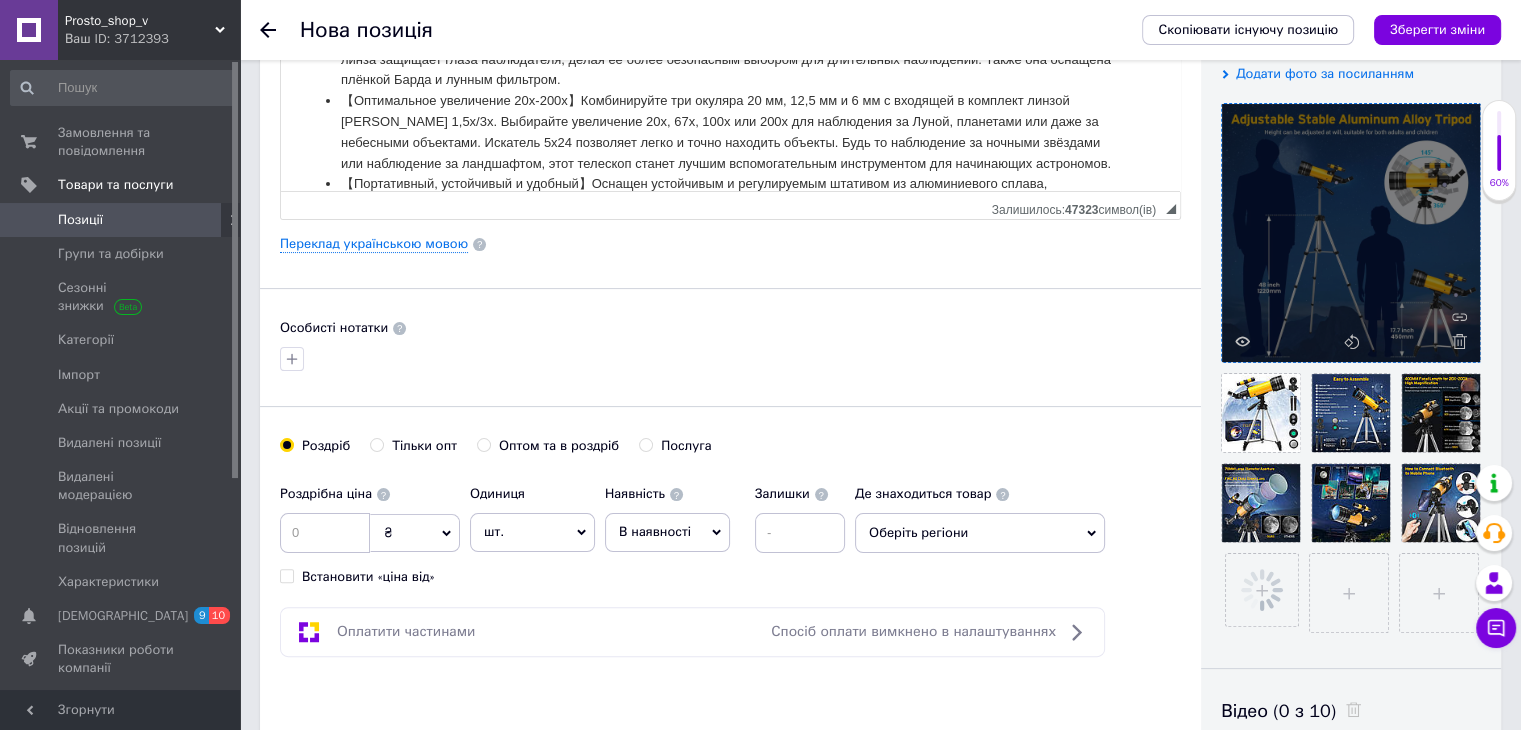 scroll, scrollTop: 400, scrollLeft: 0, axis: vertical 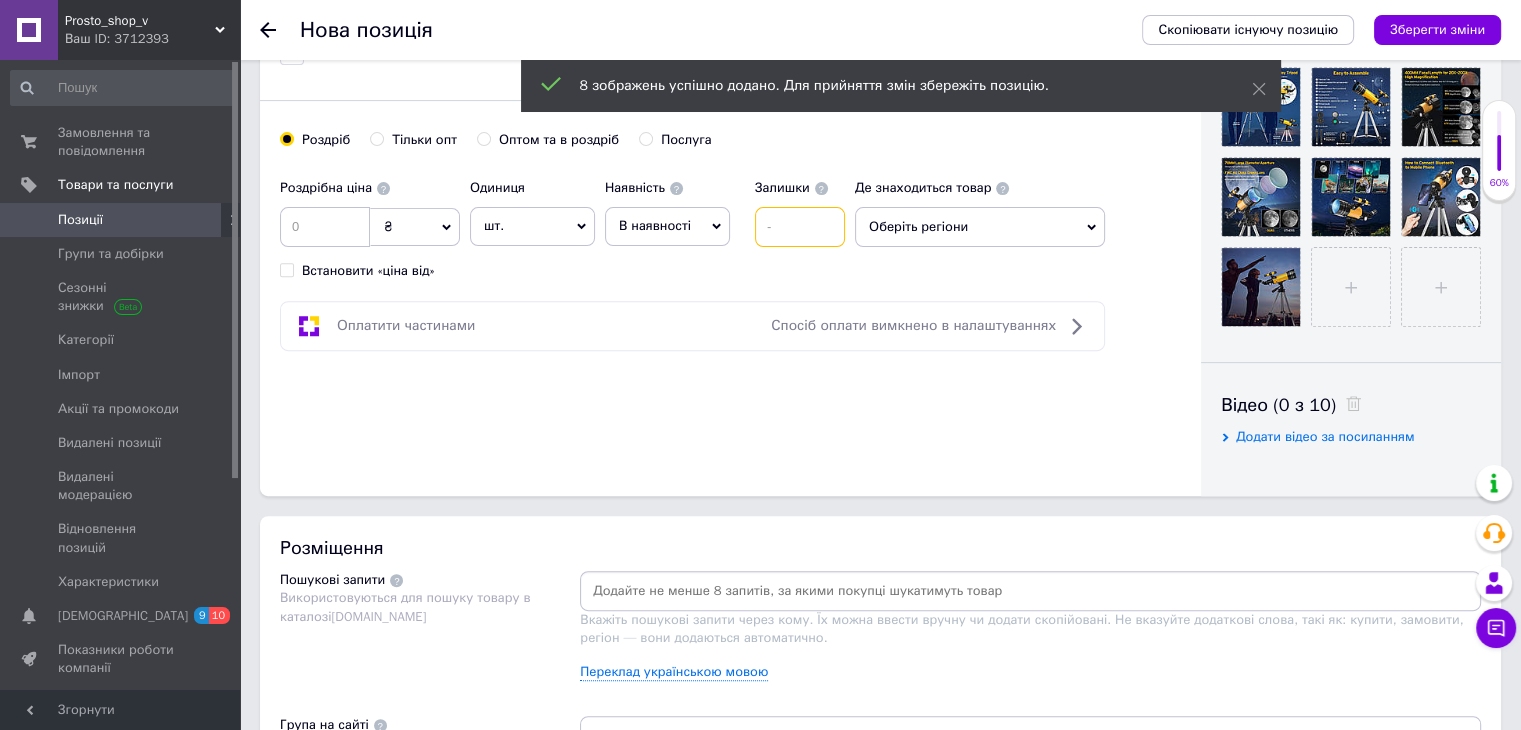 click at bounding box center [800, 227] 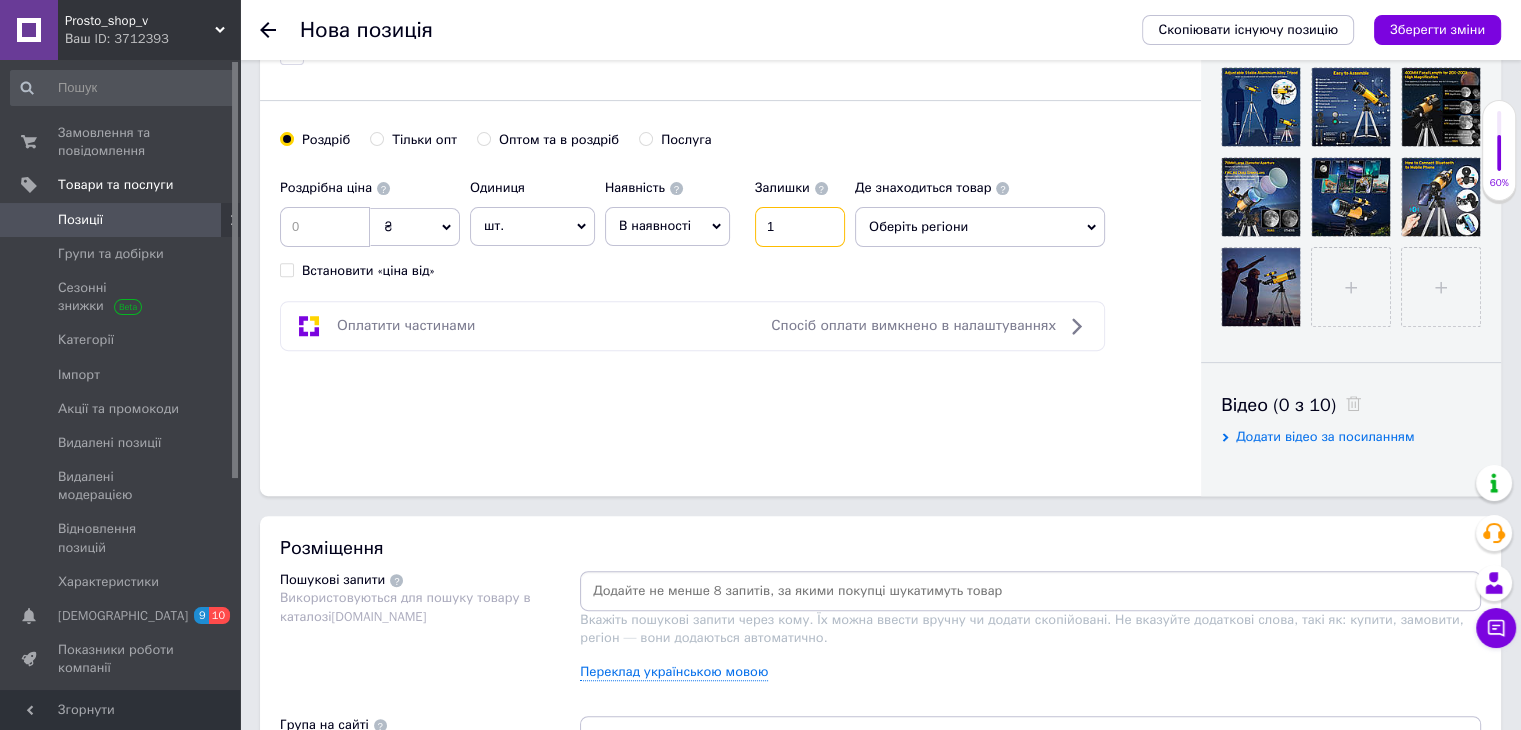 type on "1" 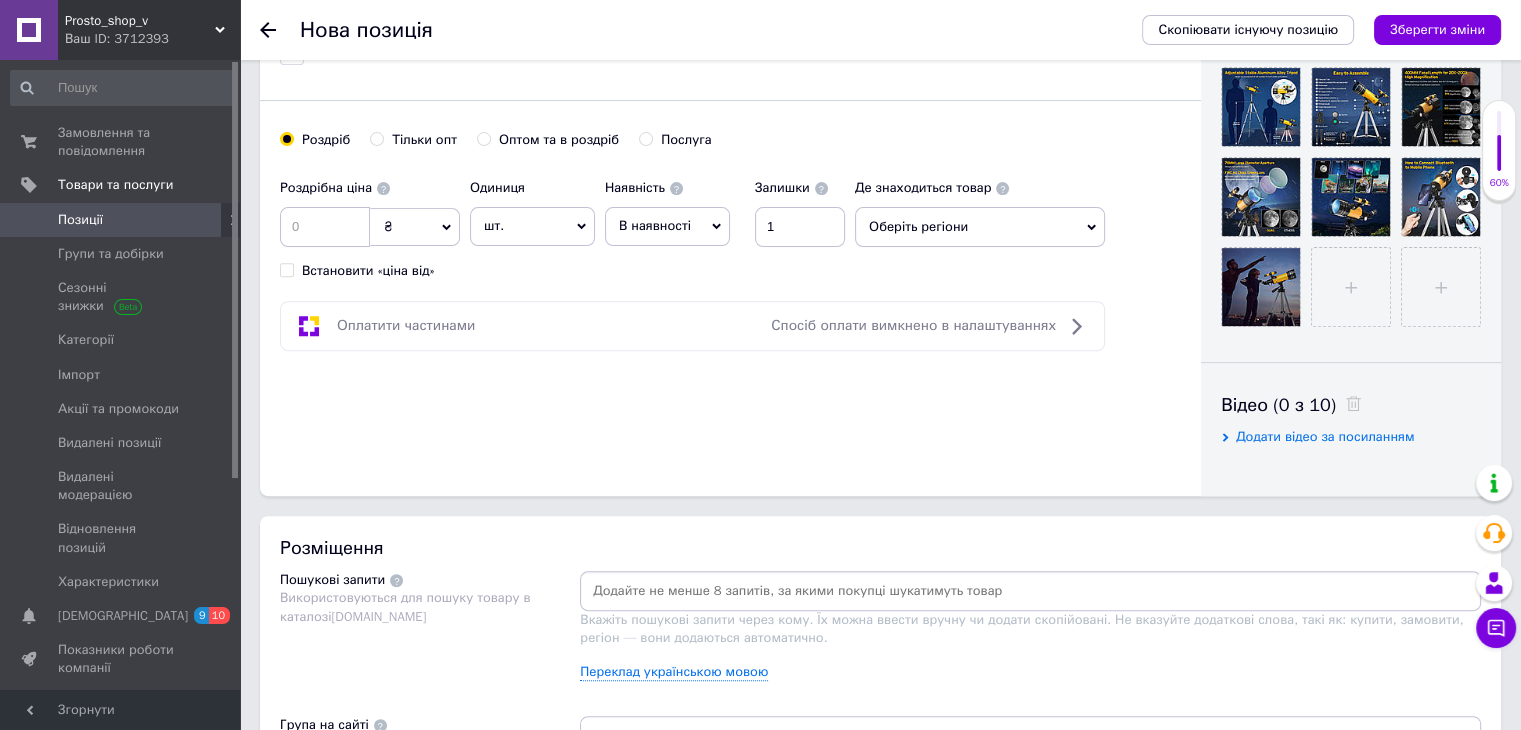 click on "Оберіть регіони" at bounding box center (980, 227) 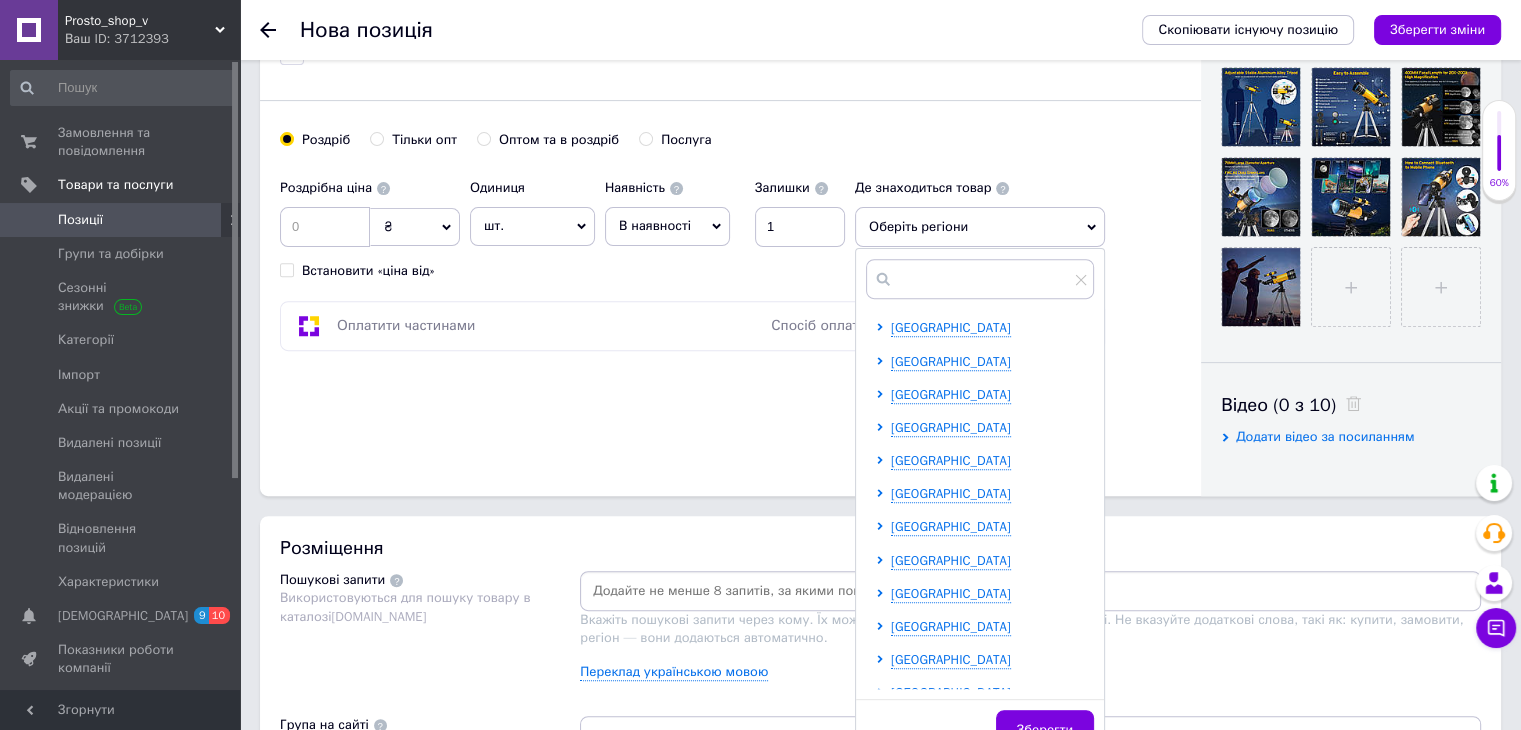 click on "[GEOGRAPHIC_DATA] [GEOGRAPHIC_DATA] [GEOGRAPHIC_DATA] [GEOGRAPHIC_DATA] [GEOGRAPHIC_DATA] [GEOGRAPHIC_DATA] [GEOGRAPHIC_DATA] [GEOGRAPHIC_DATA] [GEOGRAPHIC_DATA] [GEOGRAPHIC_DATA] [GEOGRAPHIC_DATA] [GEOGRAPHIC_DATA] [GEOGRAPHIC_DATA] [GEOGRAPHIC_DATA] [GEOGRAPHIC_DATA] [GEOGRAPHIC_DATA] [GEOGRAPHIC_DATA] [GEOGRAPHIC_DATA] [GEOGRAPHIC_DATA] [GEOGRAPHIC_DATA] [GEOGRAPHIC_DATA] [GEOGRAPHIC_DATA] [GEOGRAPHIC_DATA] [GEOGRAPHIC_DATA]" at bounding box center [984, 710] 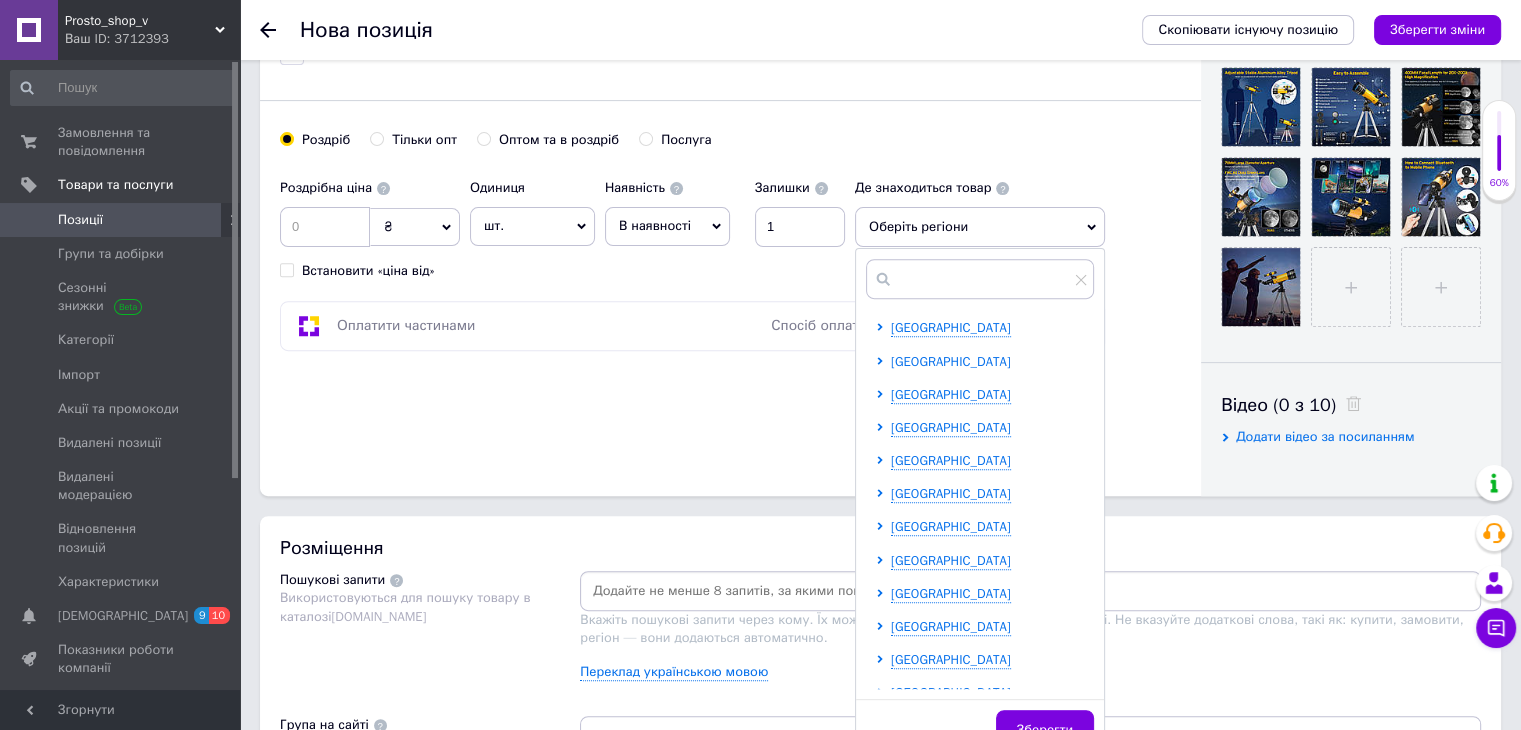 click on "[GEOGRAPHIC_DATA]" at bounding box center (951, 361) 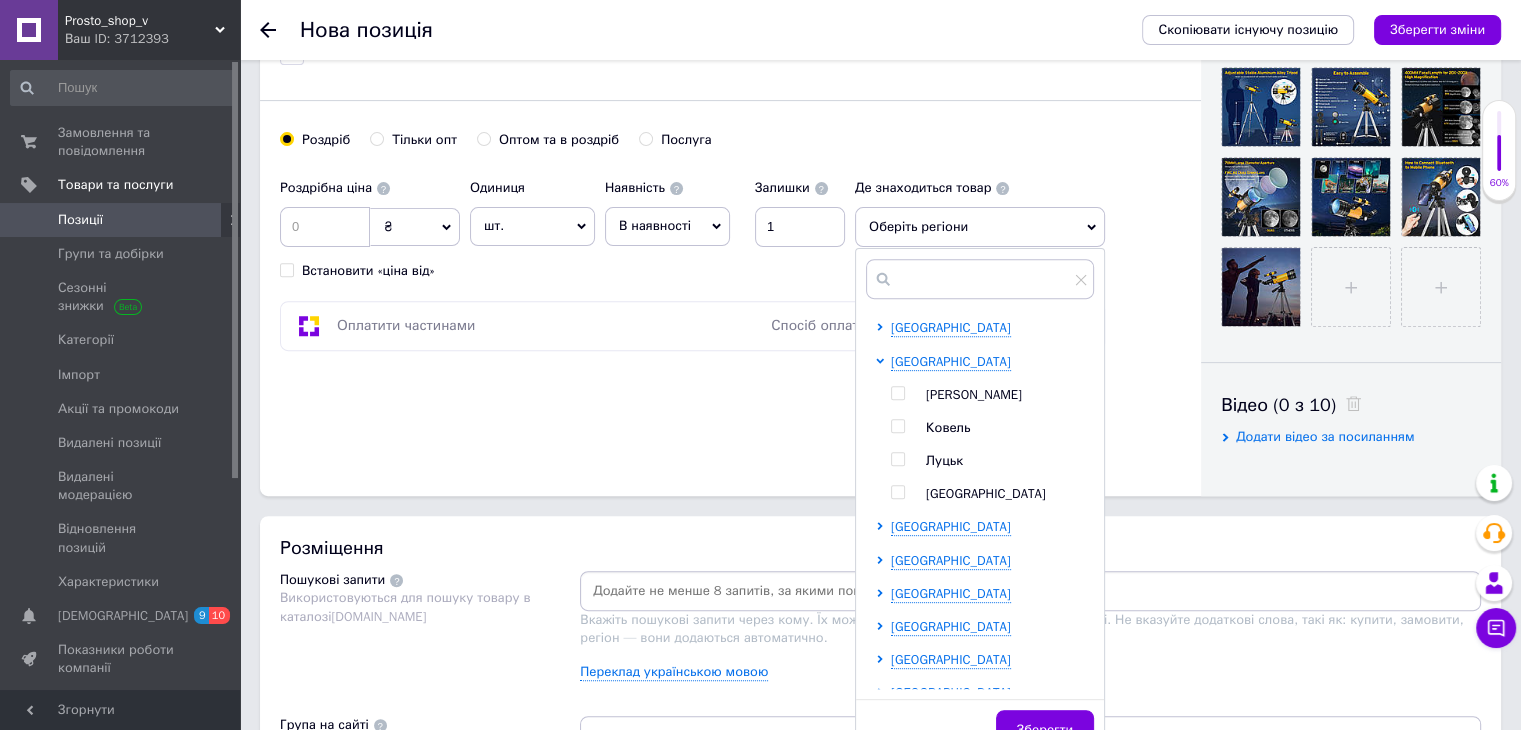 click at bounding box center (897, 393) 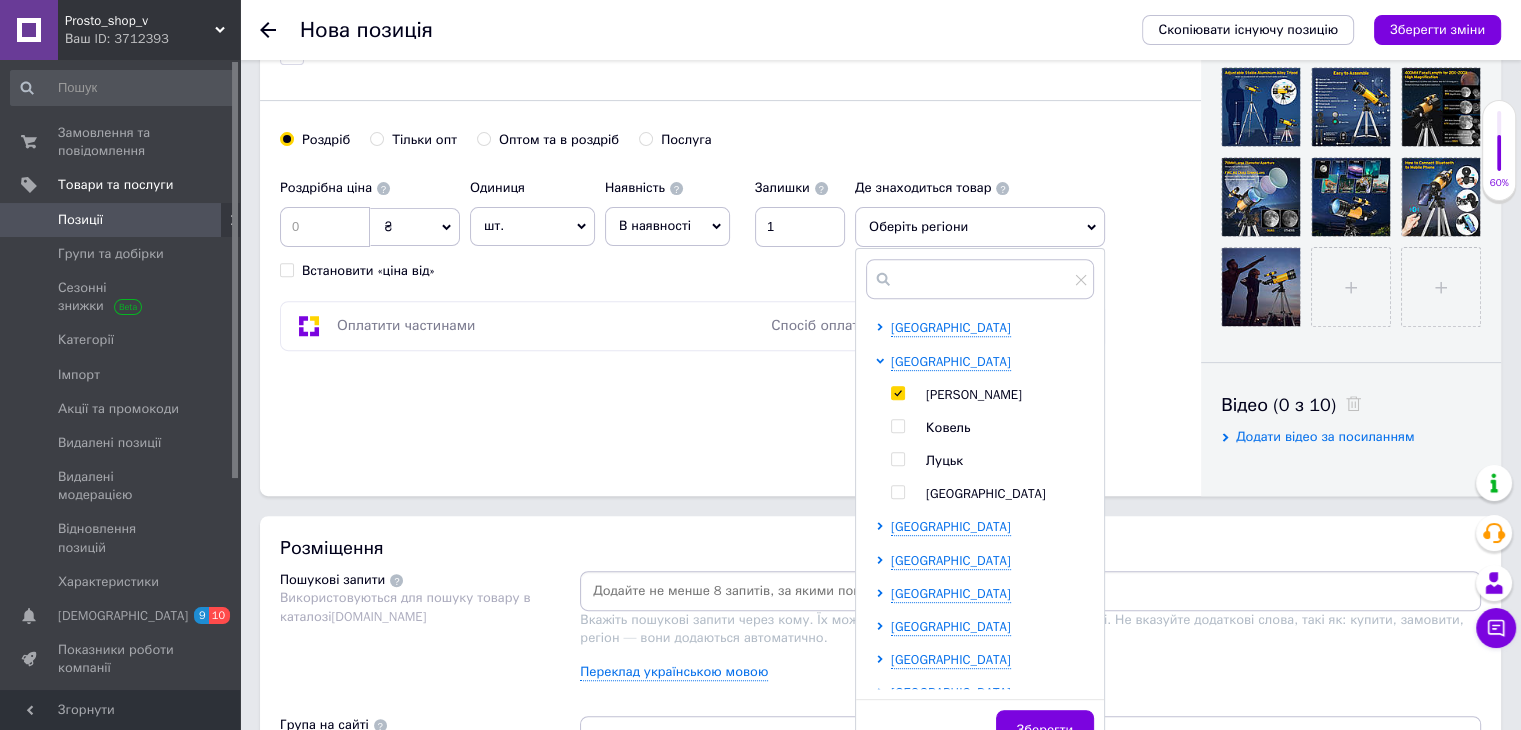 checkbox on "true" 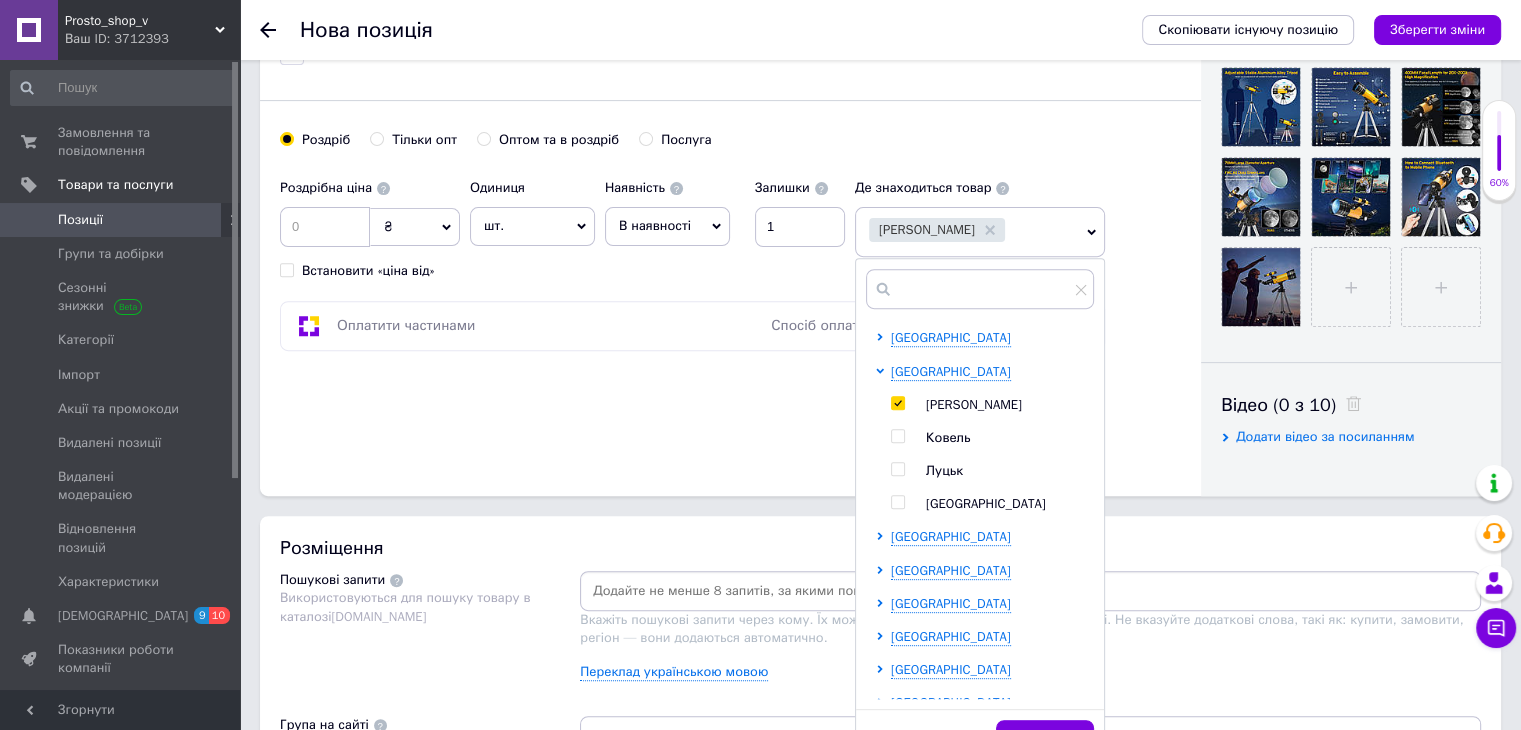 click on "Основна інформація Назва позиції (Російська) ✱ Телескоп HAUEA 70/400 с адаптером для телефона, штативом и пультом Код/Артикул S04411 Опис (Російська) ✱
[PERSON_NAME]
Название модели
Ф40070М
Описание линз окуляра
Плёсль
Диаметр объектива
70 миллиметров
Описание монтировки телескопа
Крепление для штатива
Размеры продукта
11,9 см (Д) x 22 см (Ш) x 43,5 см (В)
Тип фокусировки
Ручная фокусировка
Finderscope
Прямой
Совместимые устройства
Смартфон
Количество батарей
Смотреть меньше" at bounding box center (730, -62) 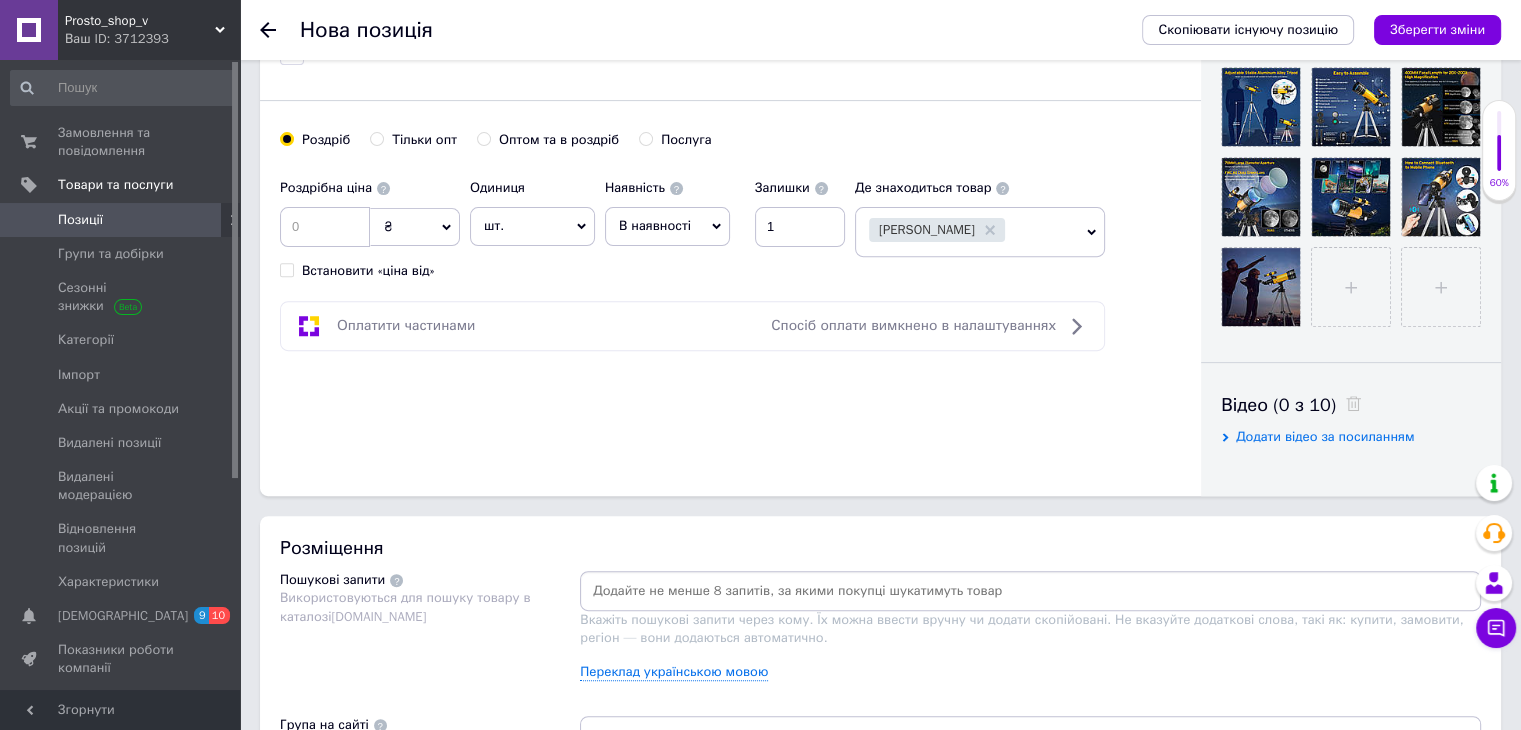 click on "В наявності" at bounding box center (655, 225) 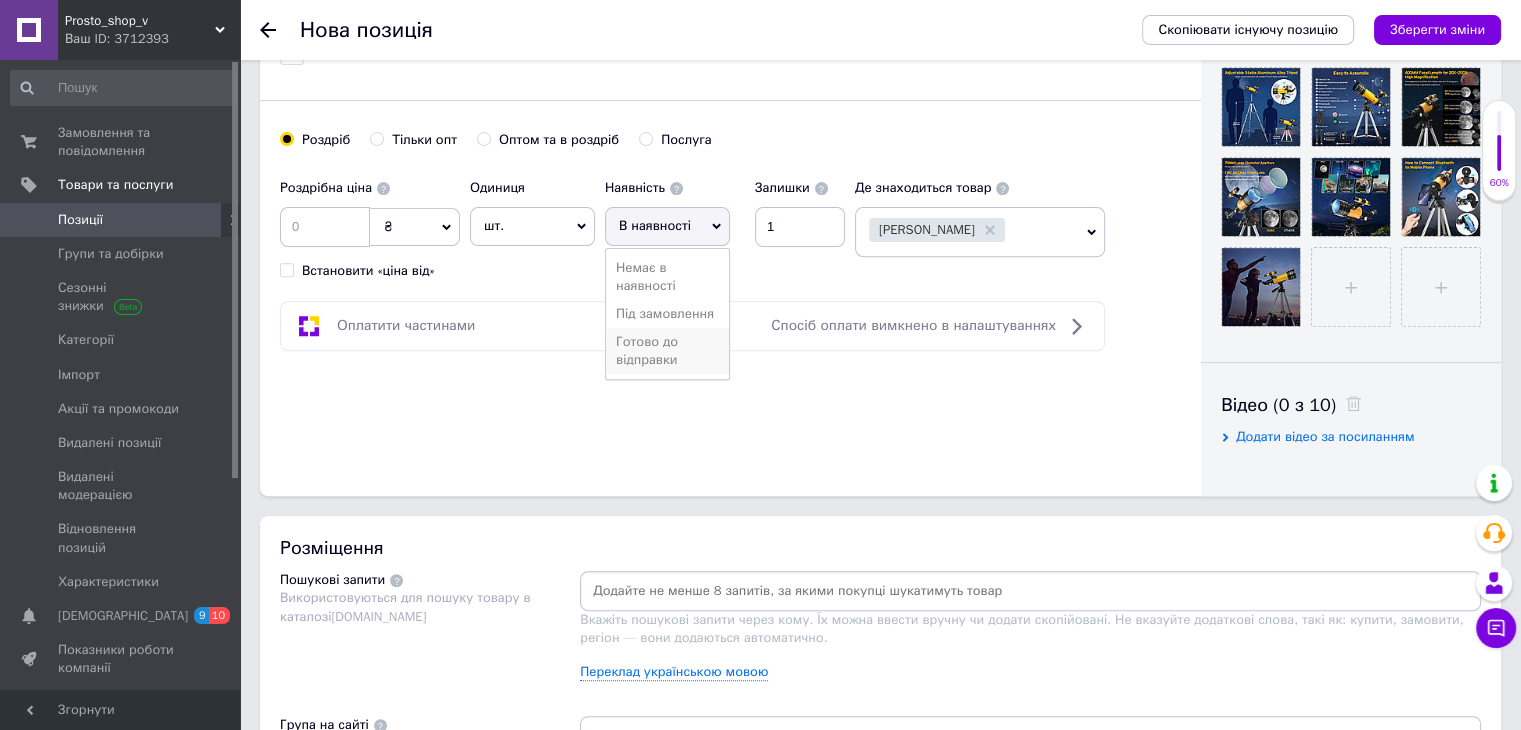 click on "Готово до відправки" at bounding box center (667, 351) 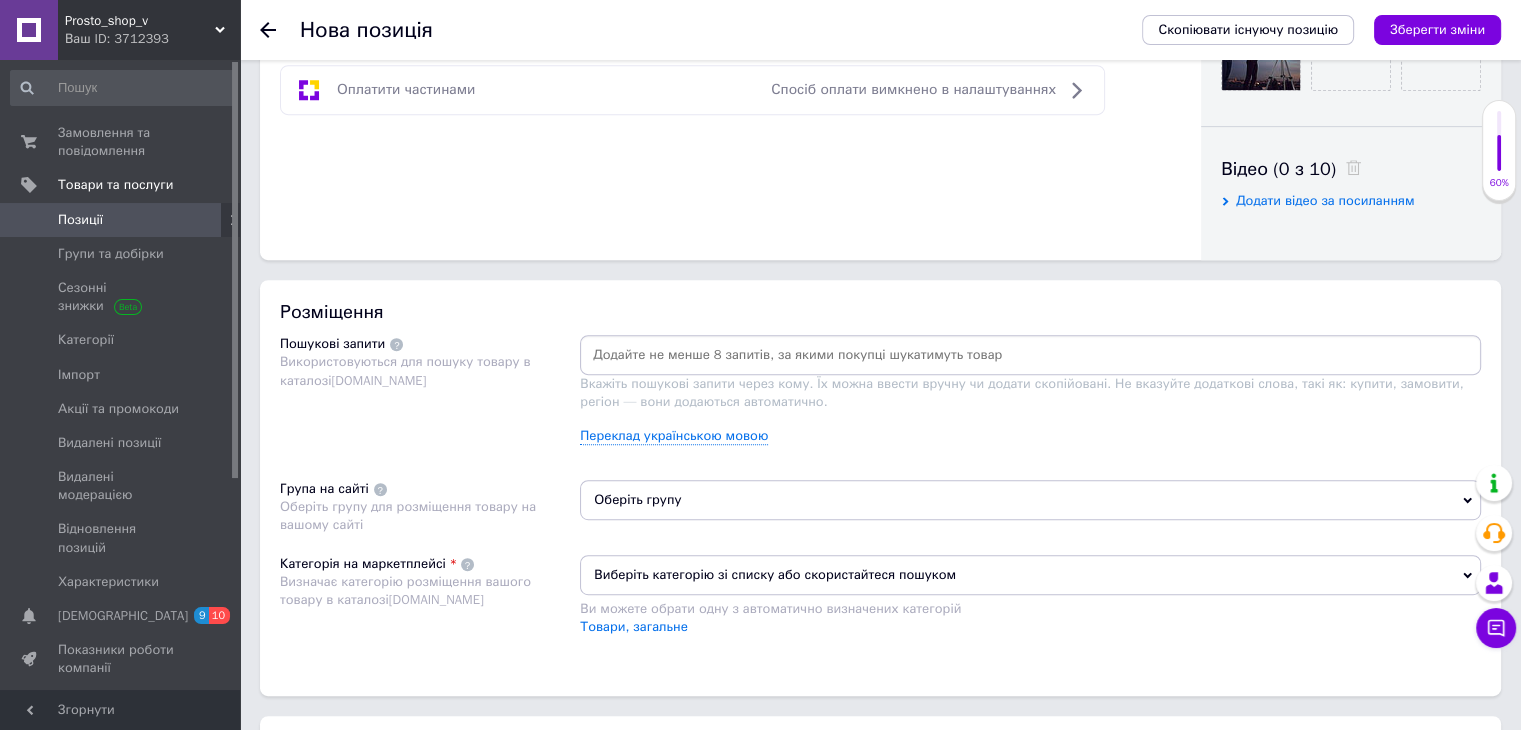 scroll, scrollTop: 1000, scrollLeft: 0, axis: vertical 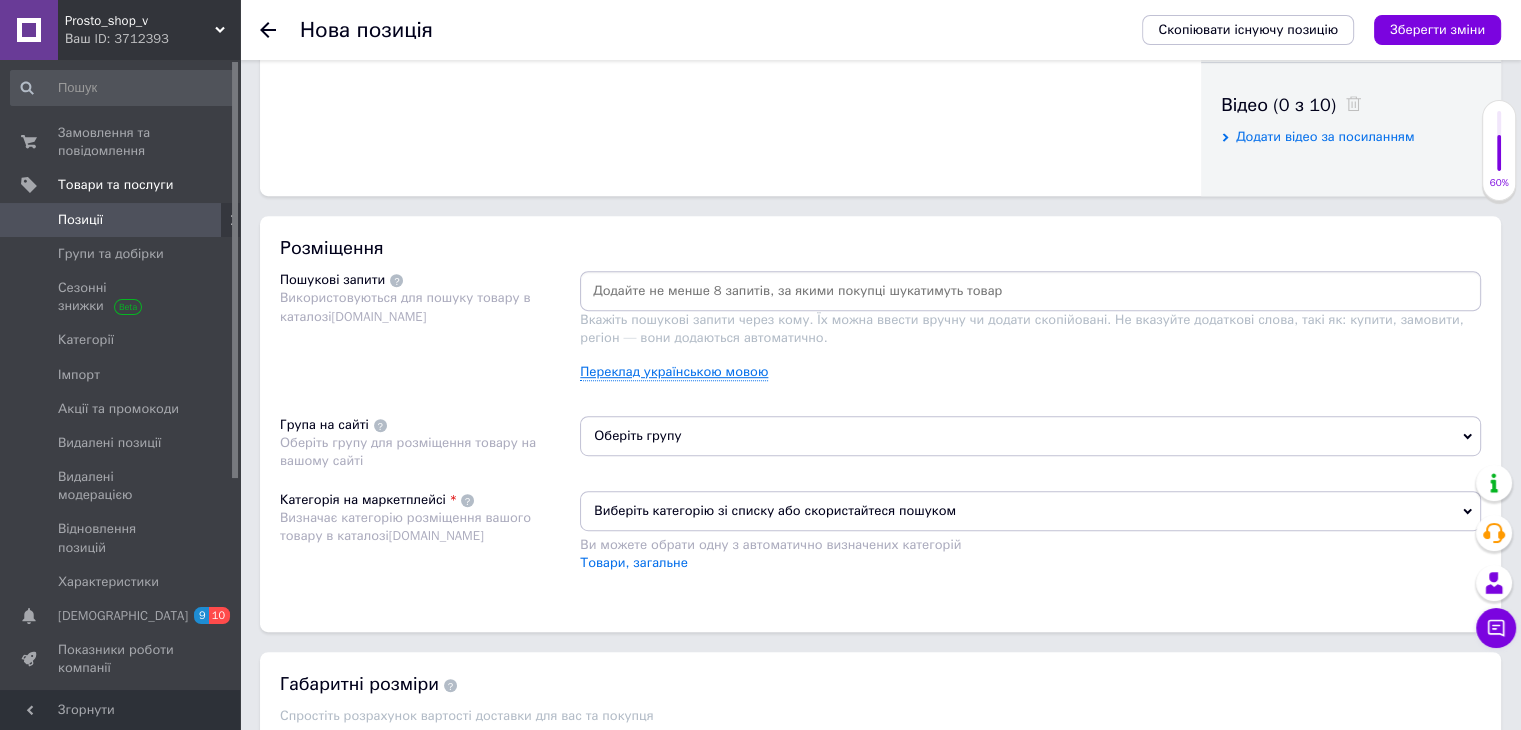 click on "Переклад українською мовою" at bounding box center (674, 372) 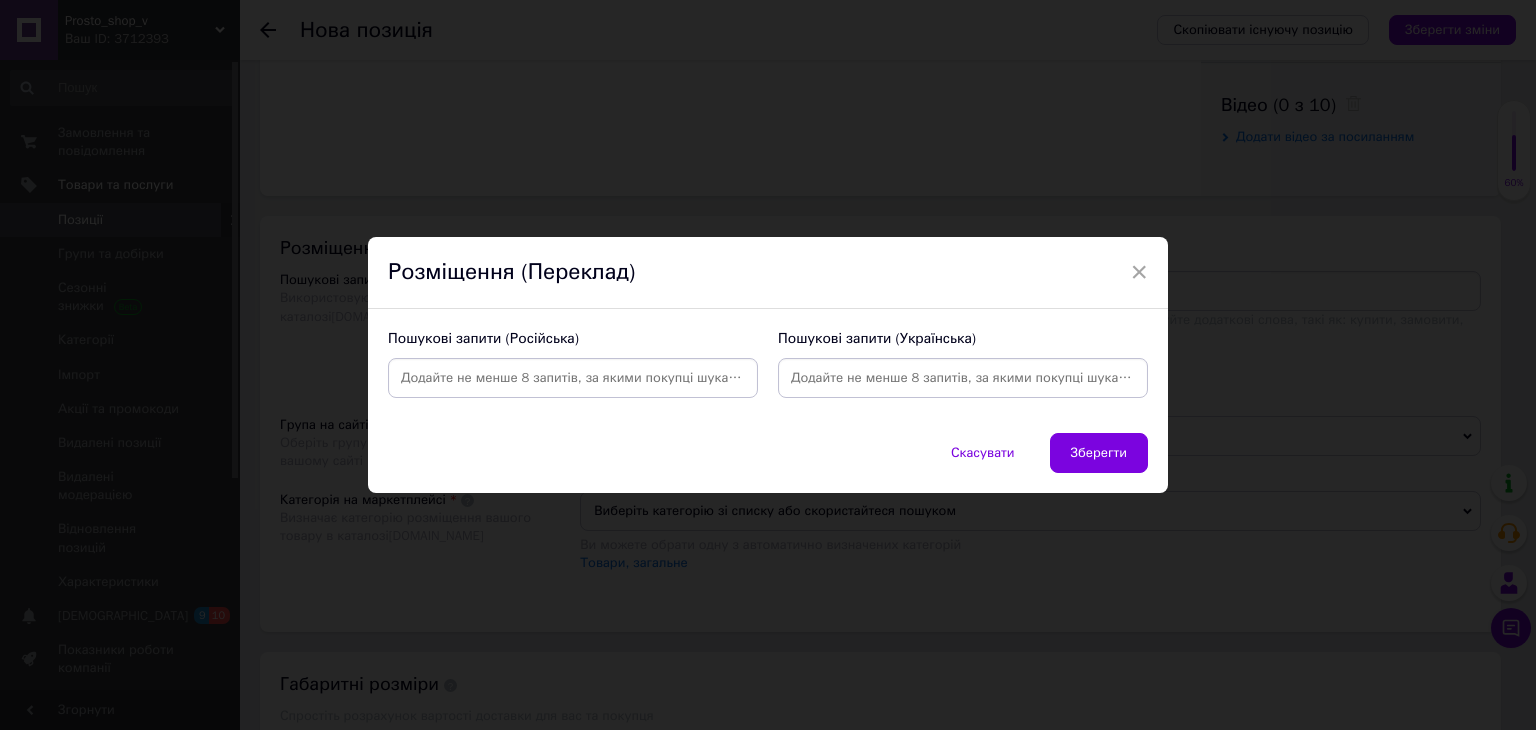 click at bounding box center [573, 378] 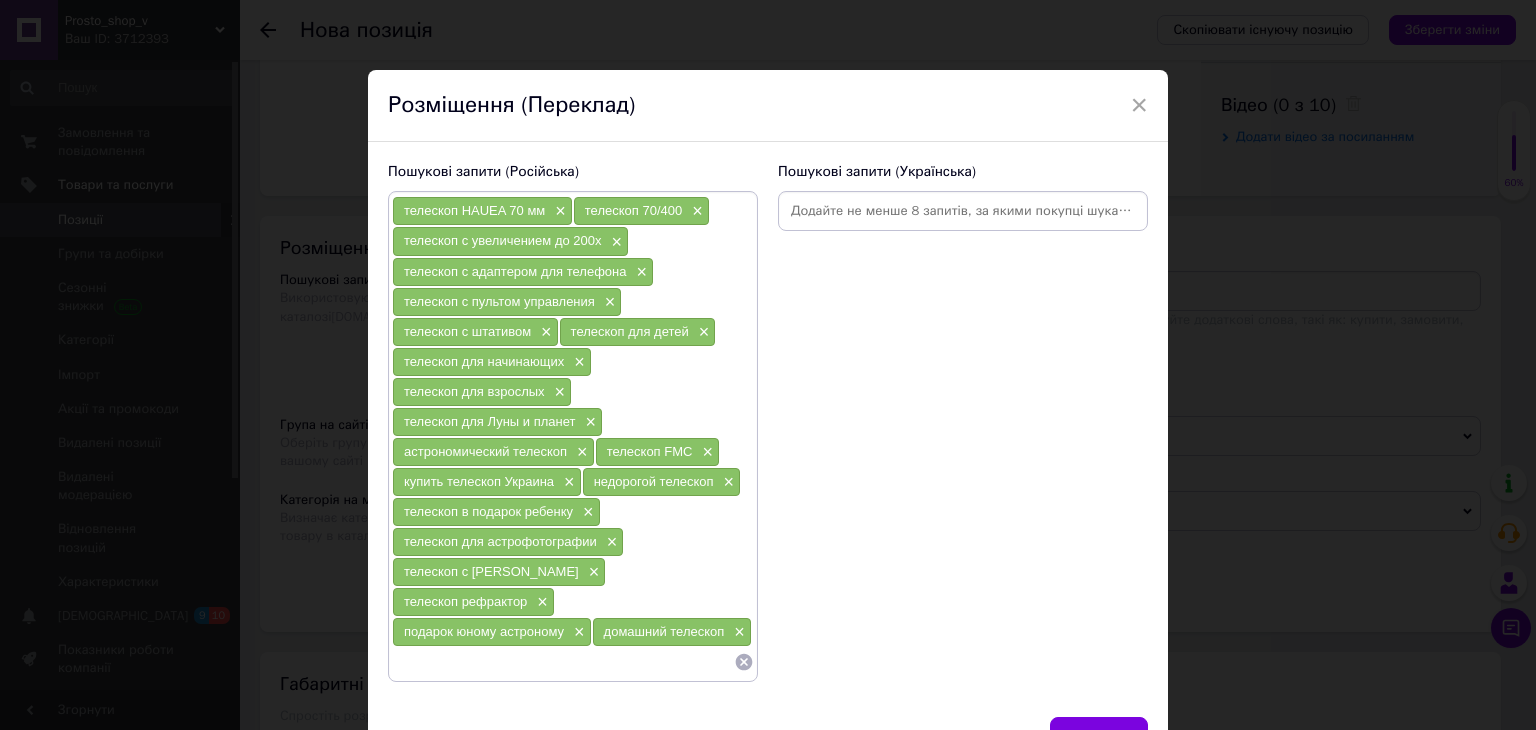 click at bounding box center (963, 211) 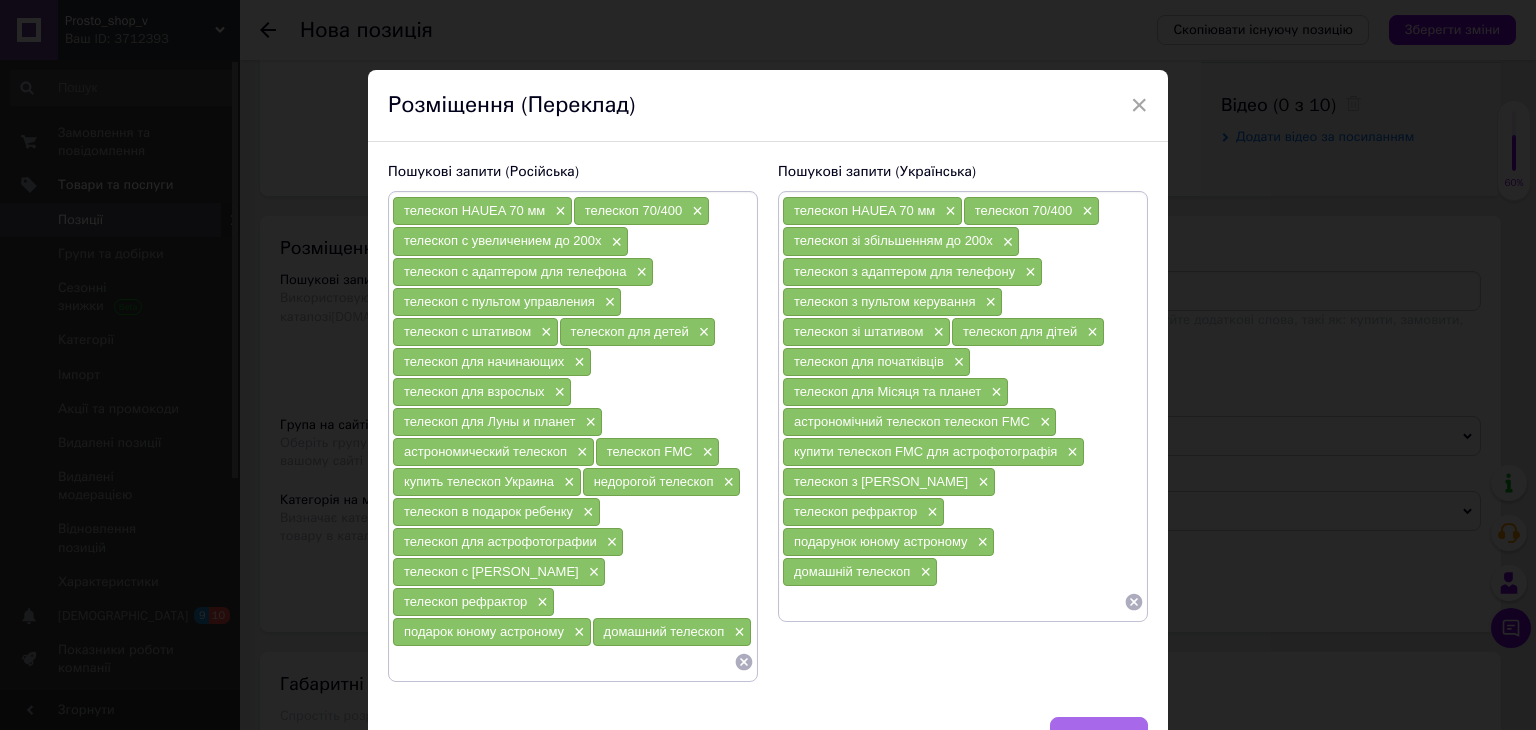 click on "Зберегти" at bounding box center [1099, 737] 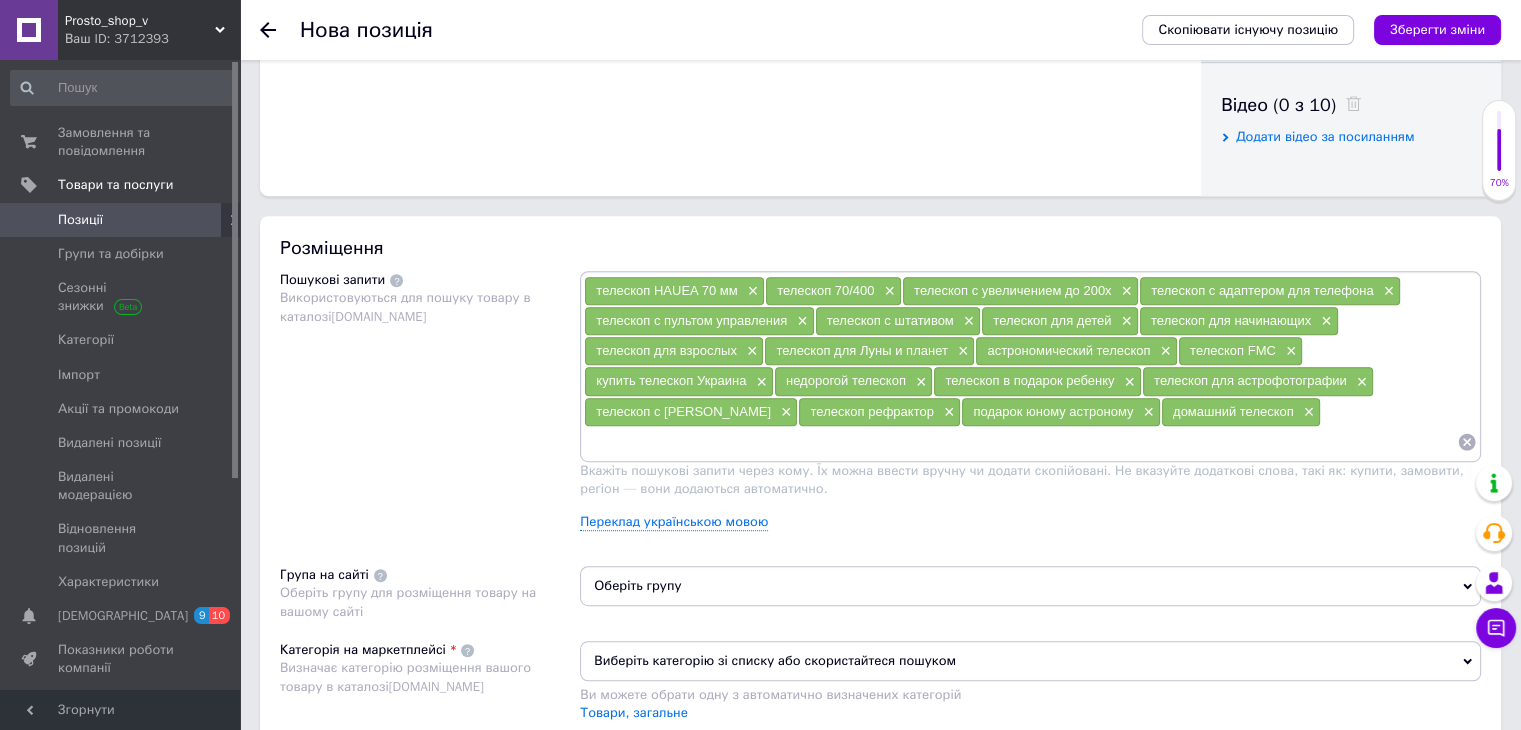 scroll, scrollTop: 1200, scrollLeft: 0, axis: vertical 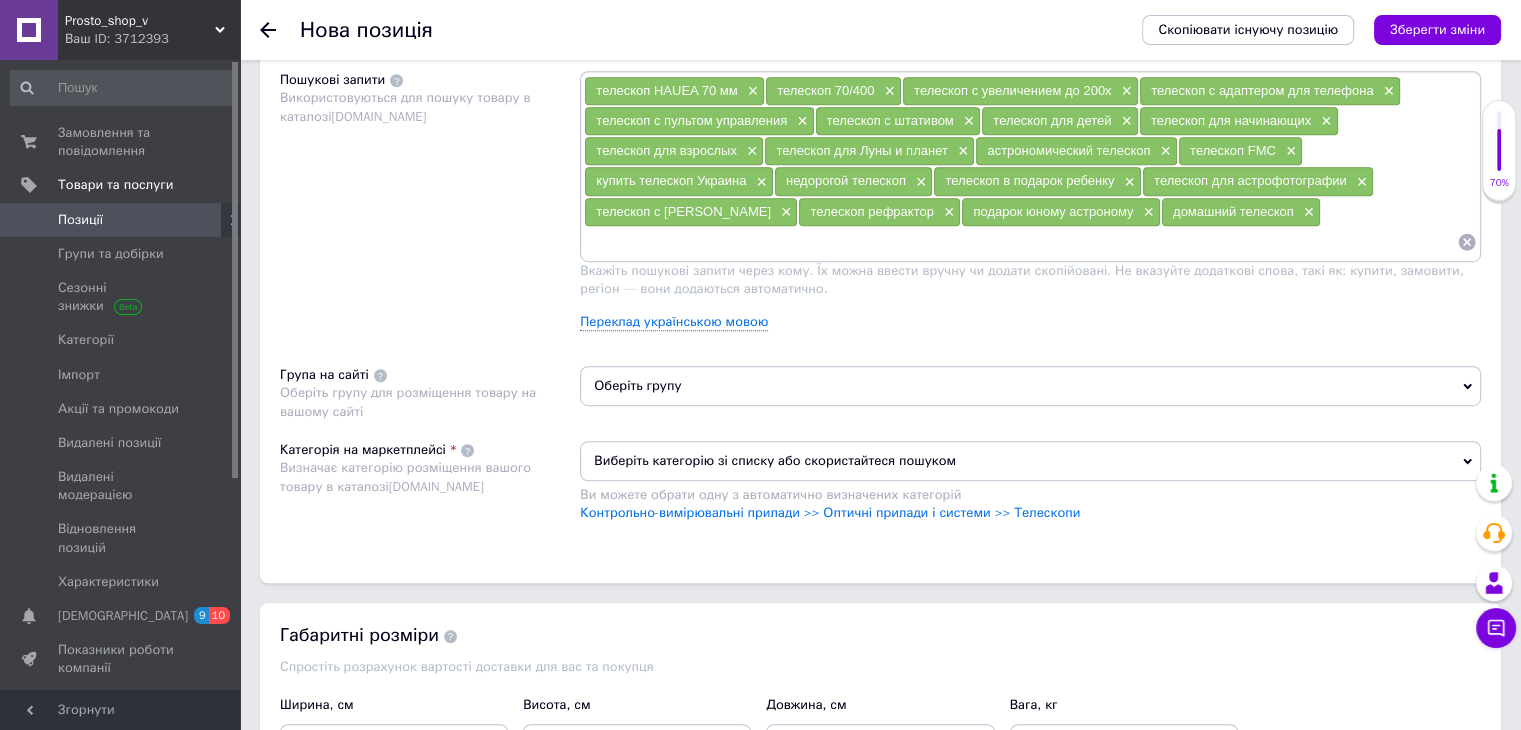 click on "Оберіть групу" at bounding box center (1030, 386) 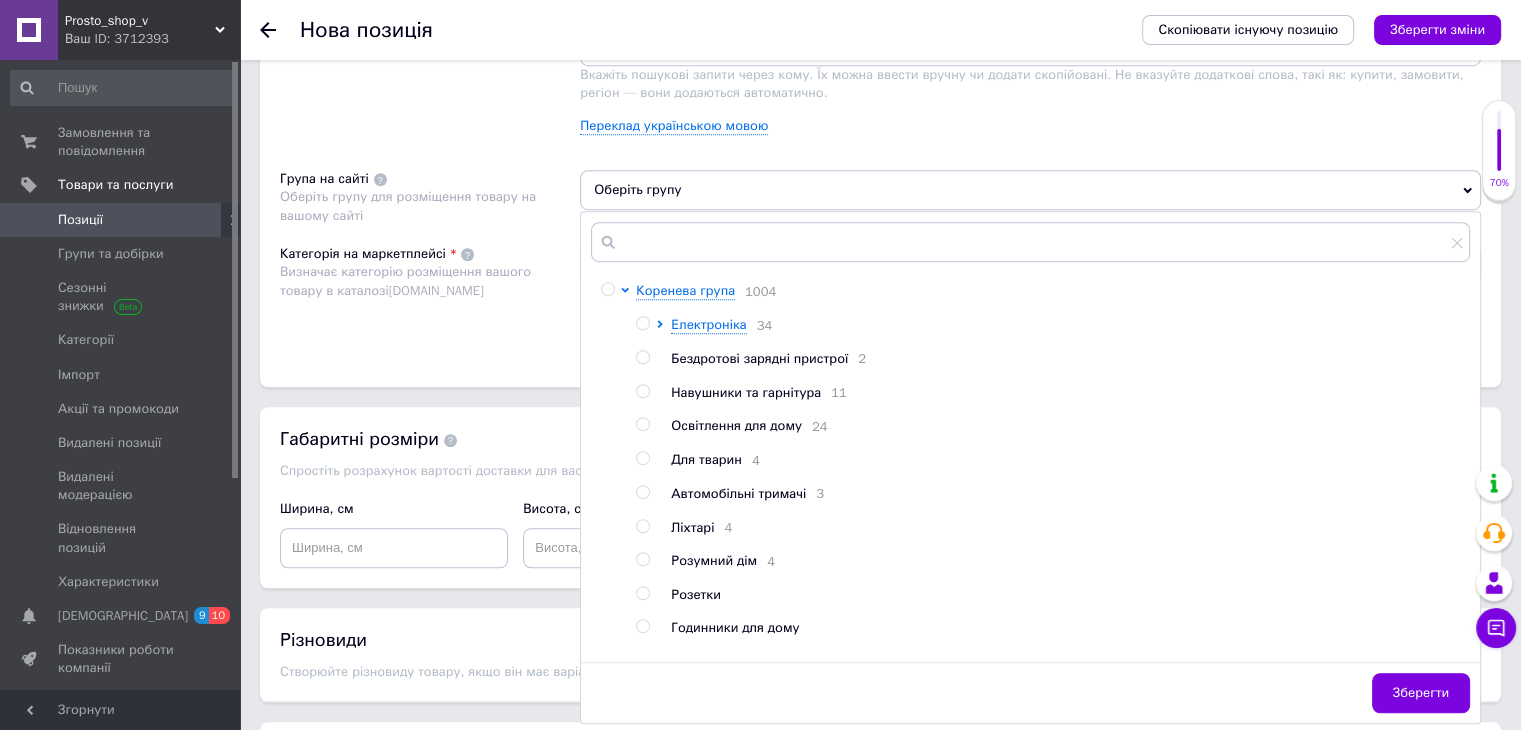 scroll, scrollTop: 1400, scrollLeft: 0, axis: vertical 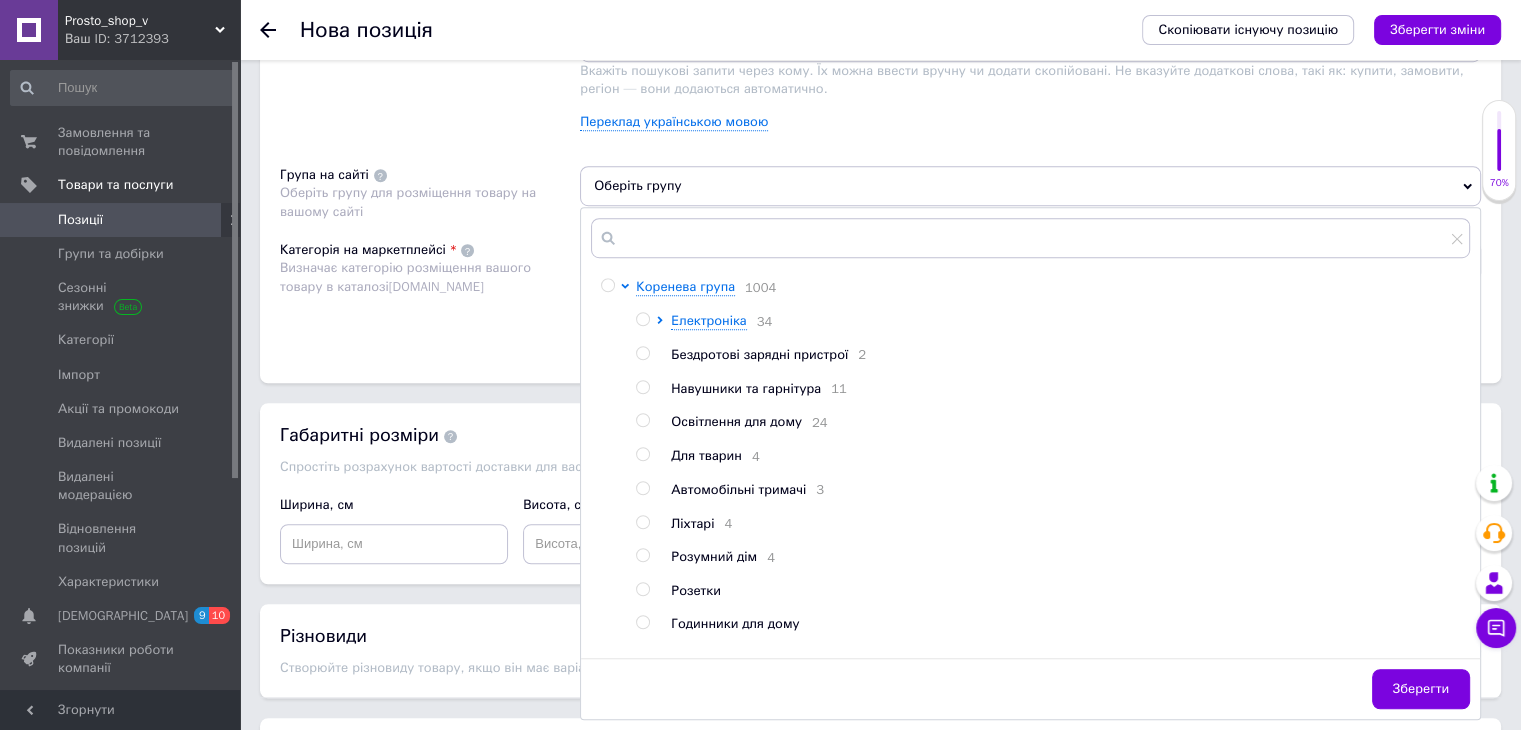 click at bounding box center (607, 285) 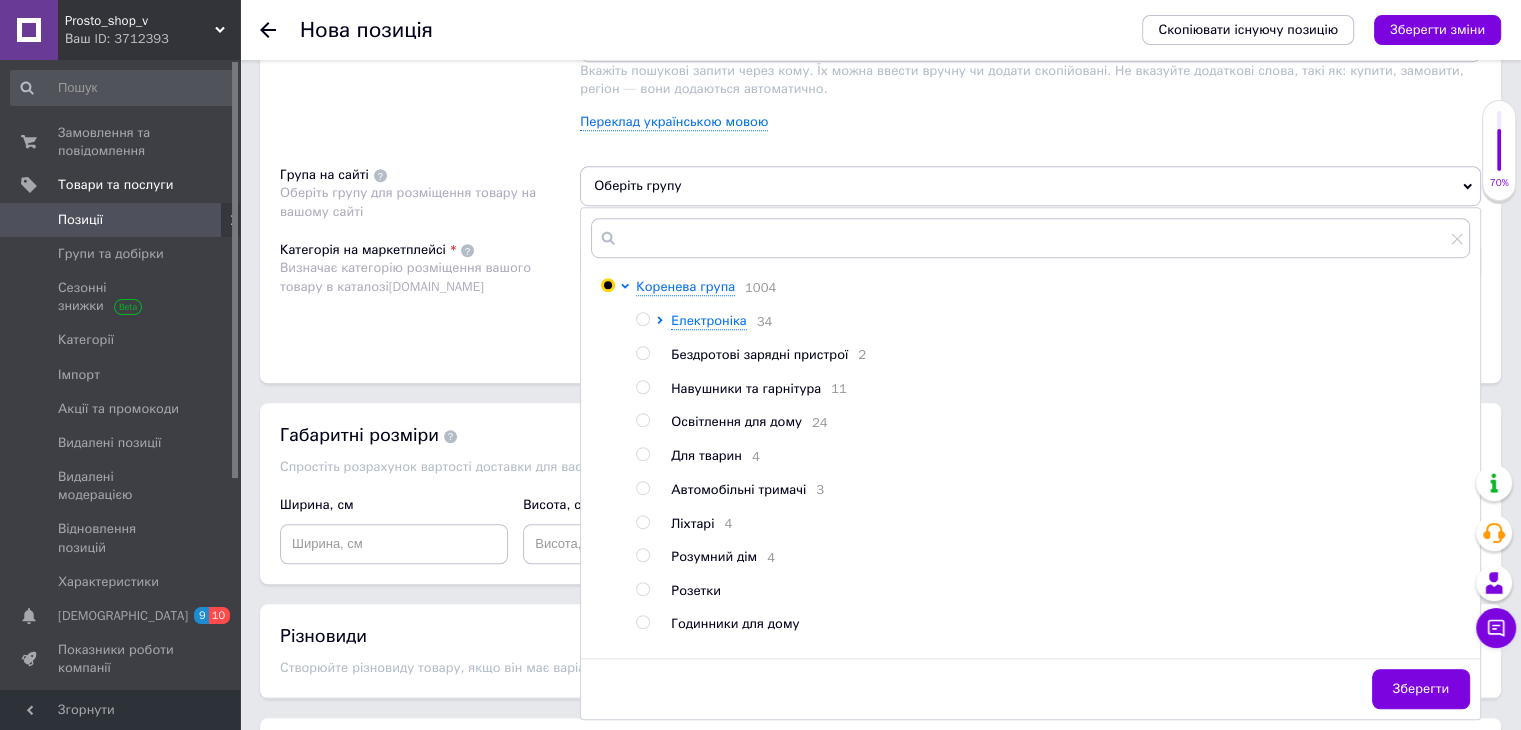 radio on "true" 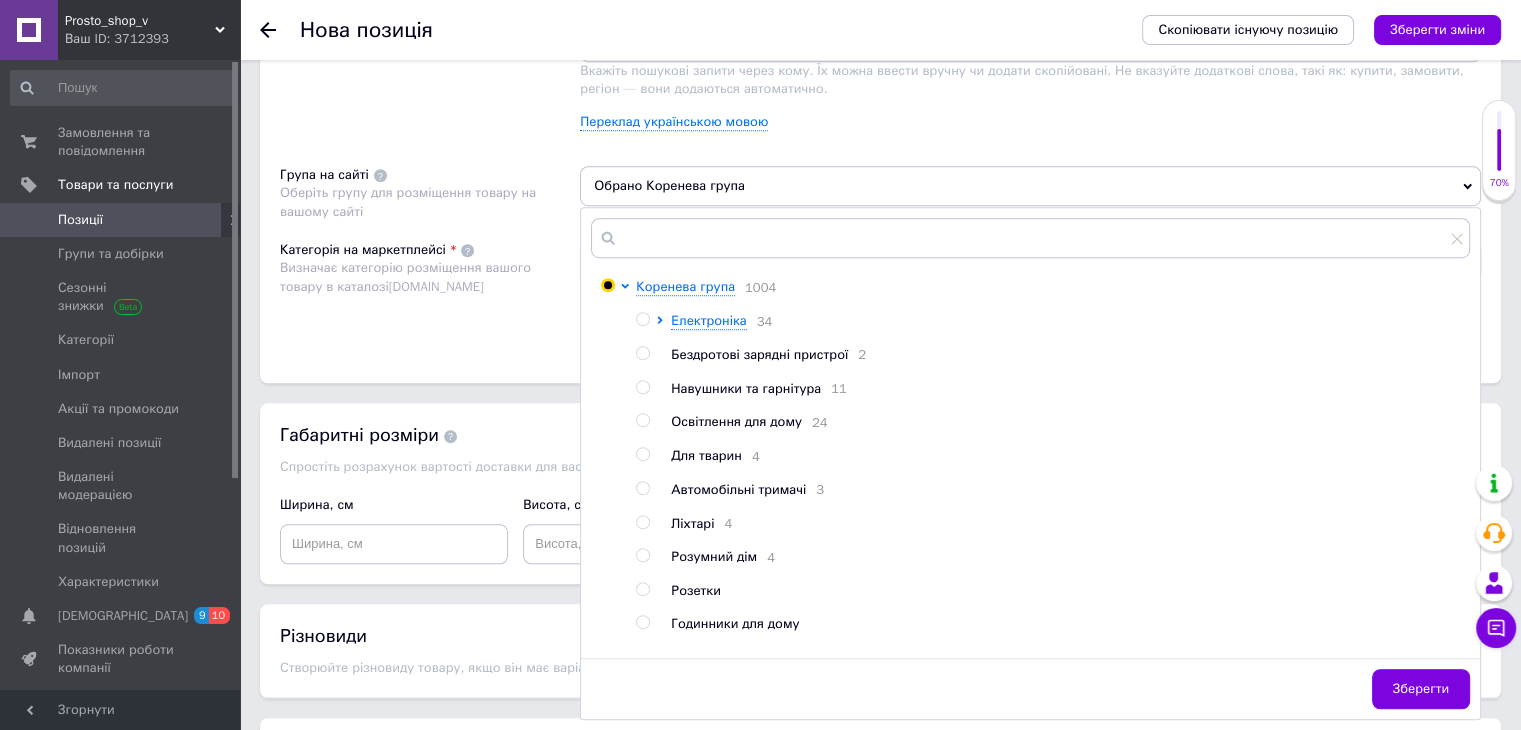 click on "Категорія на маркетплейсі Визначає категорію розміщення вашого товару в каталозі  [DOMAIN_NAME]" at bounding box center [430, 291] 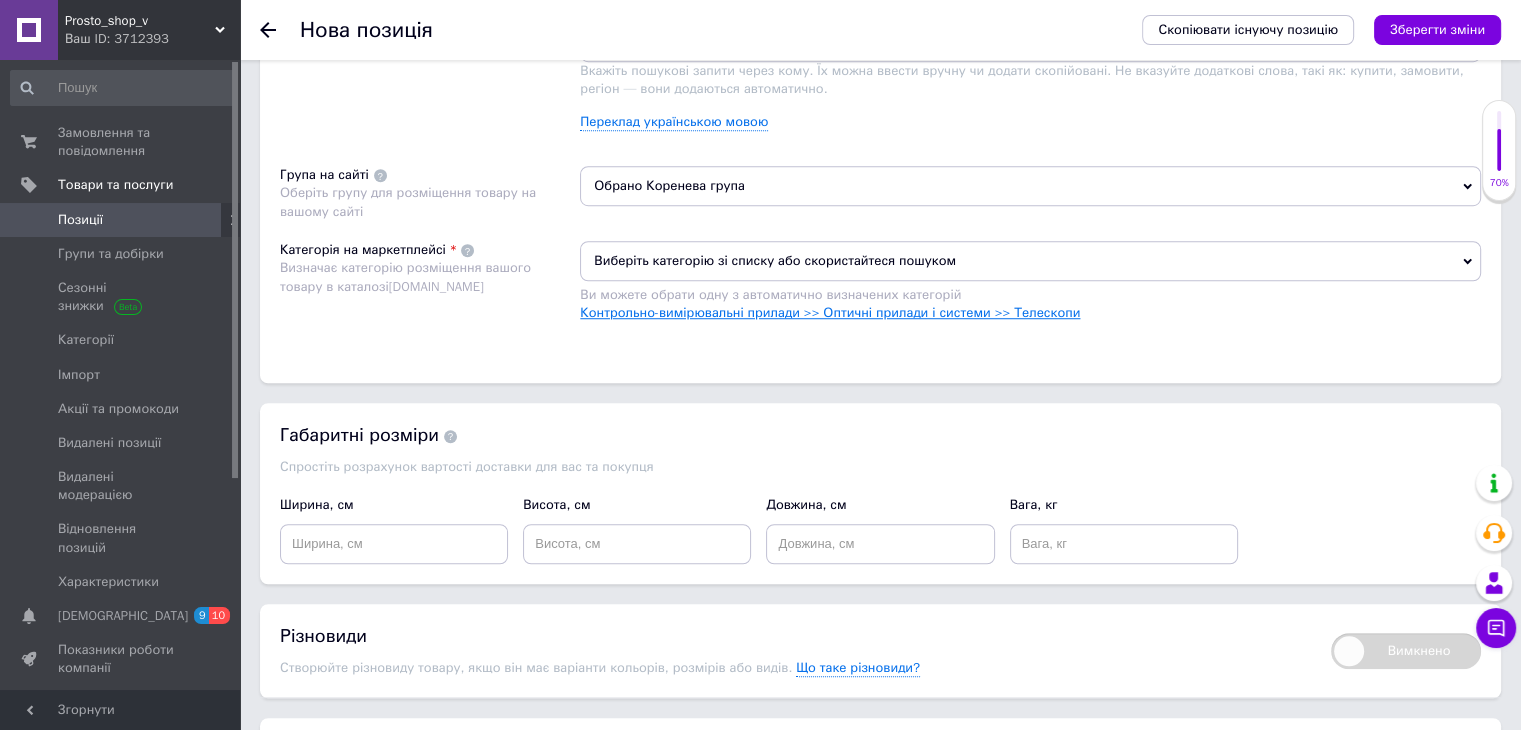 click on "Контрольно-вимірювальні прилади >> Оптичні прилади і системи >> Телескопи" at bounding box center (830, 312) 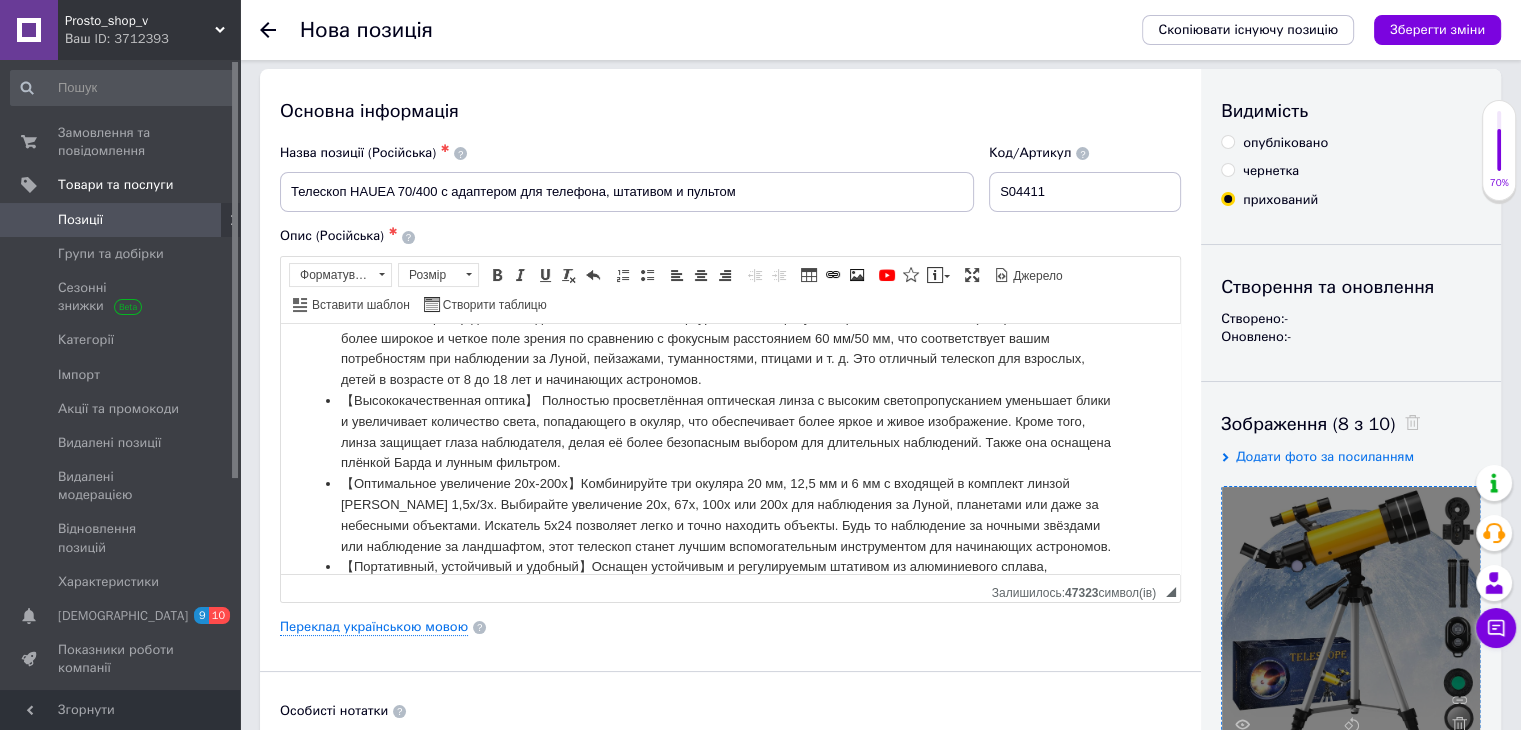 scroll, scrollTop: 0, scrollLeft: 0, axis: both 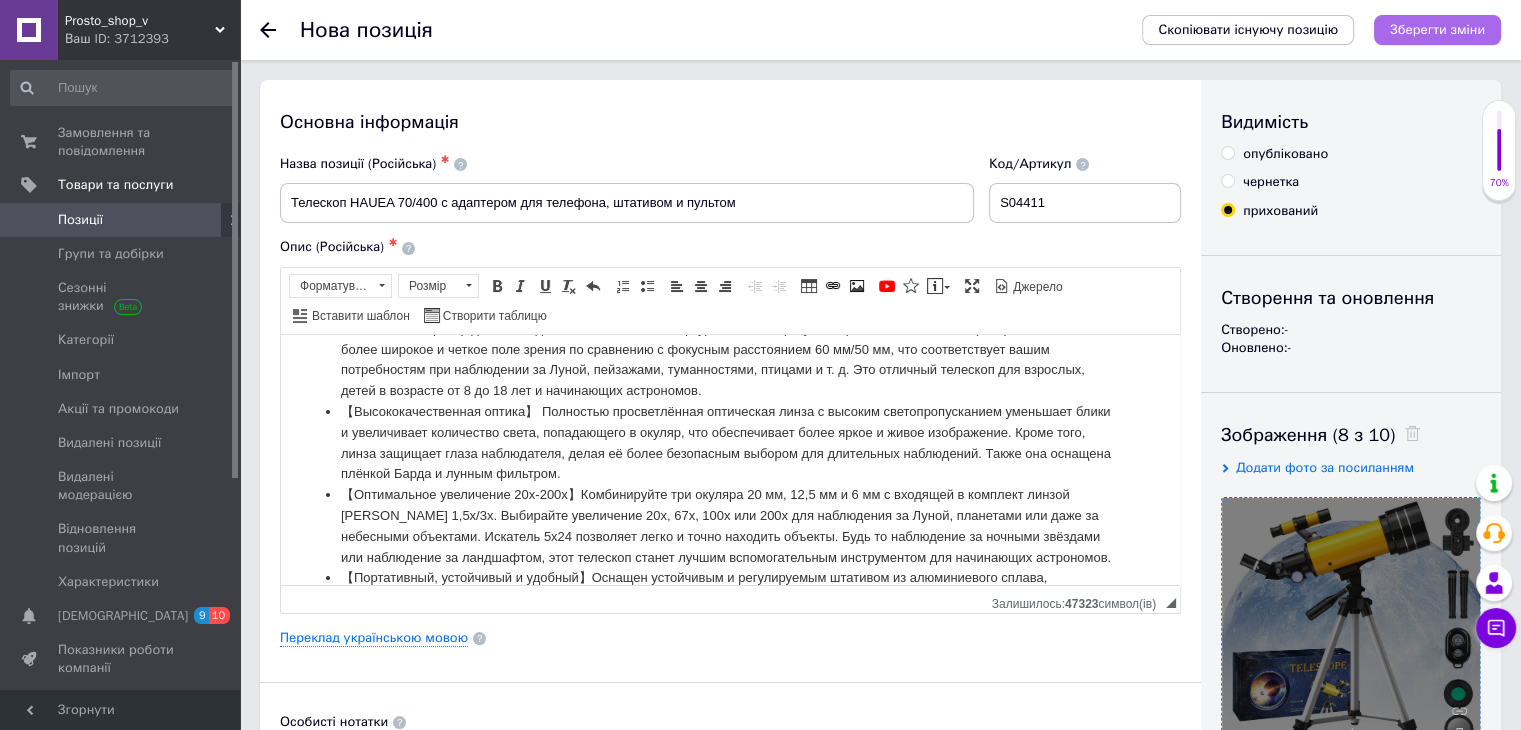 click on "Зберегти зміни" at bounding box center [1437, 29] 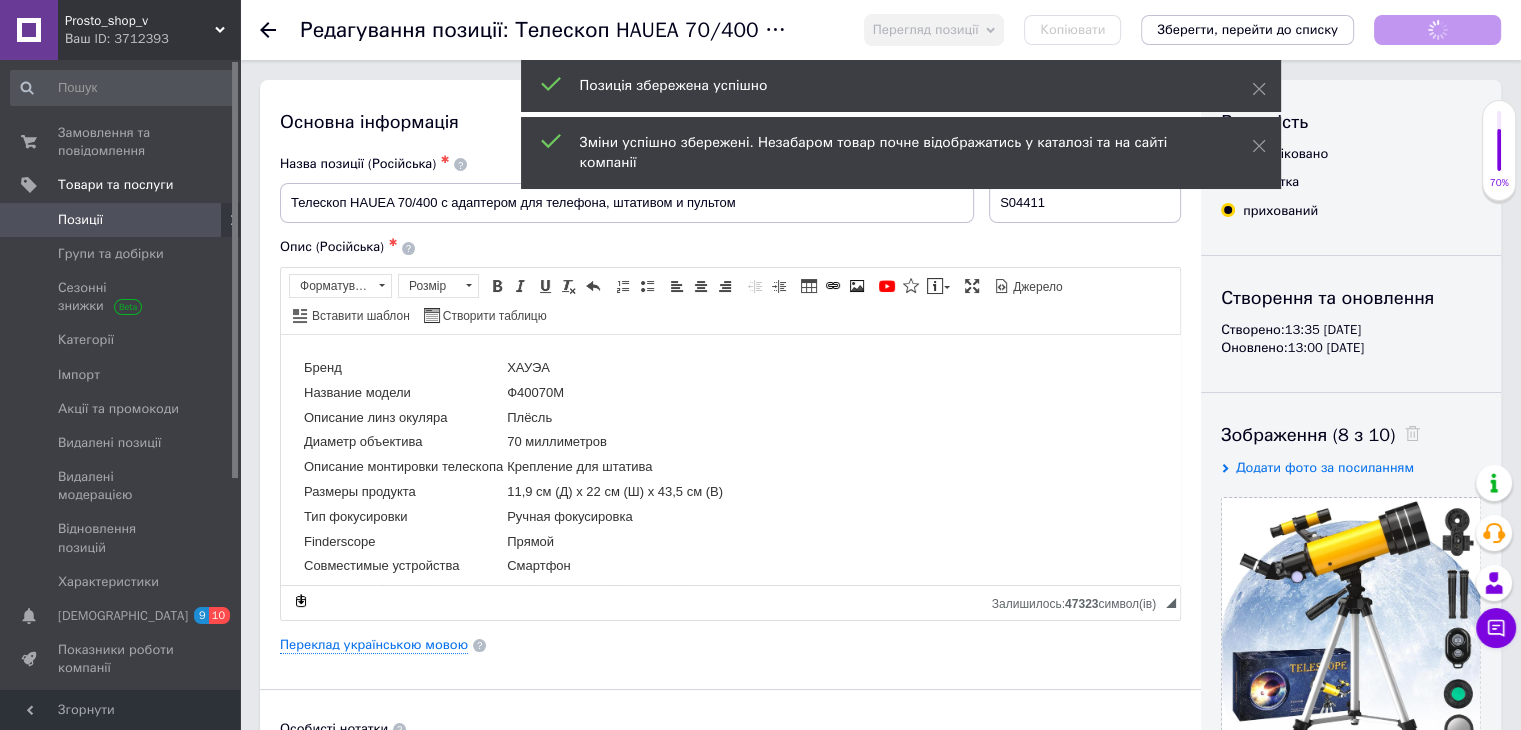 scroll, scrollTop: 0, scrollLeft: 0, axis: both 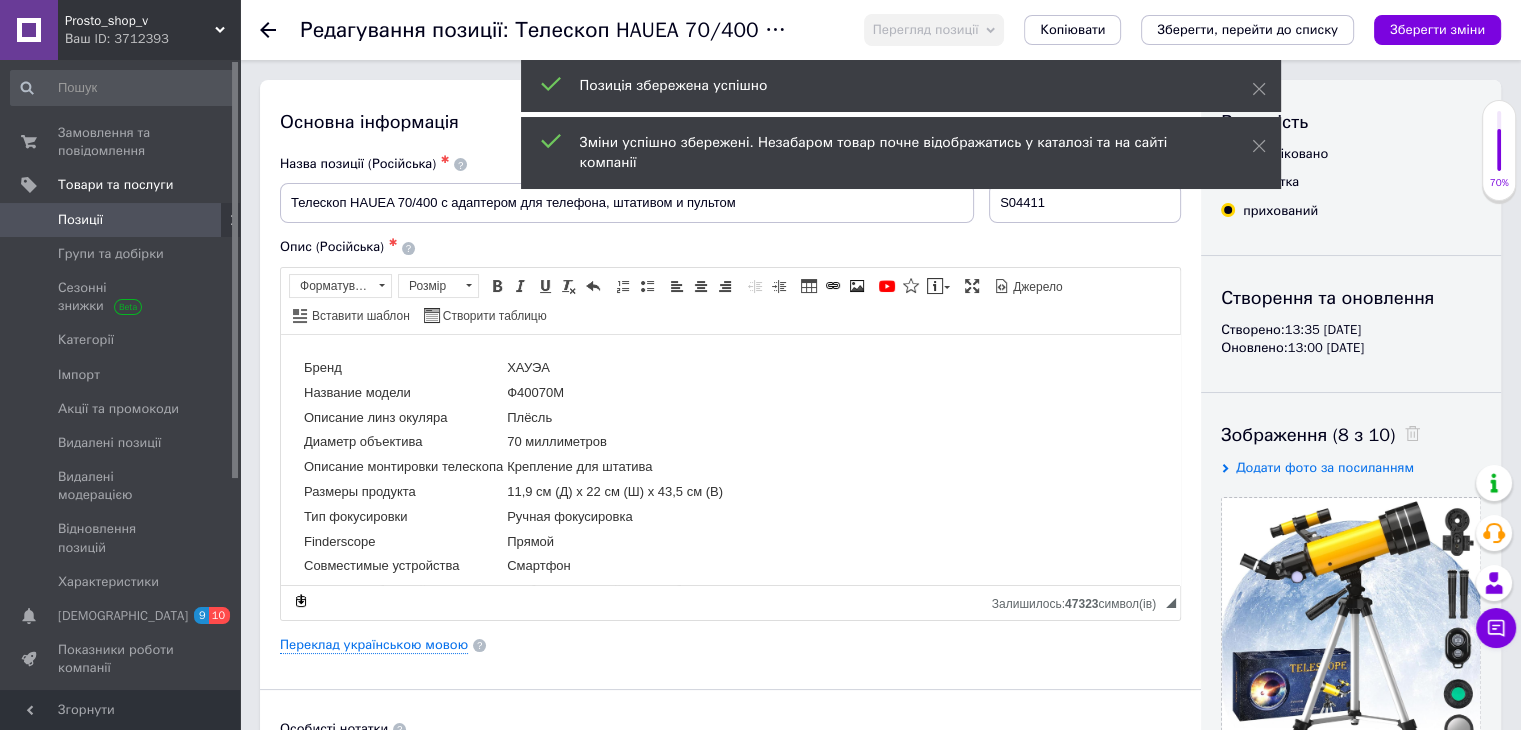 click on "Позиції" at bounding box center [80, 220] 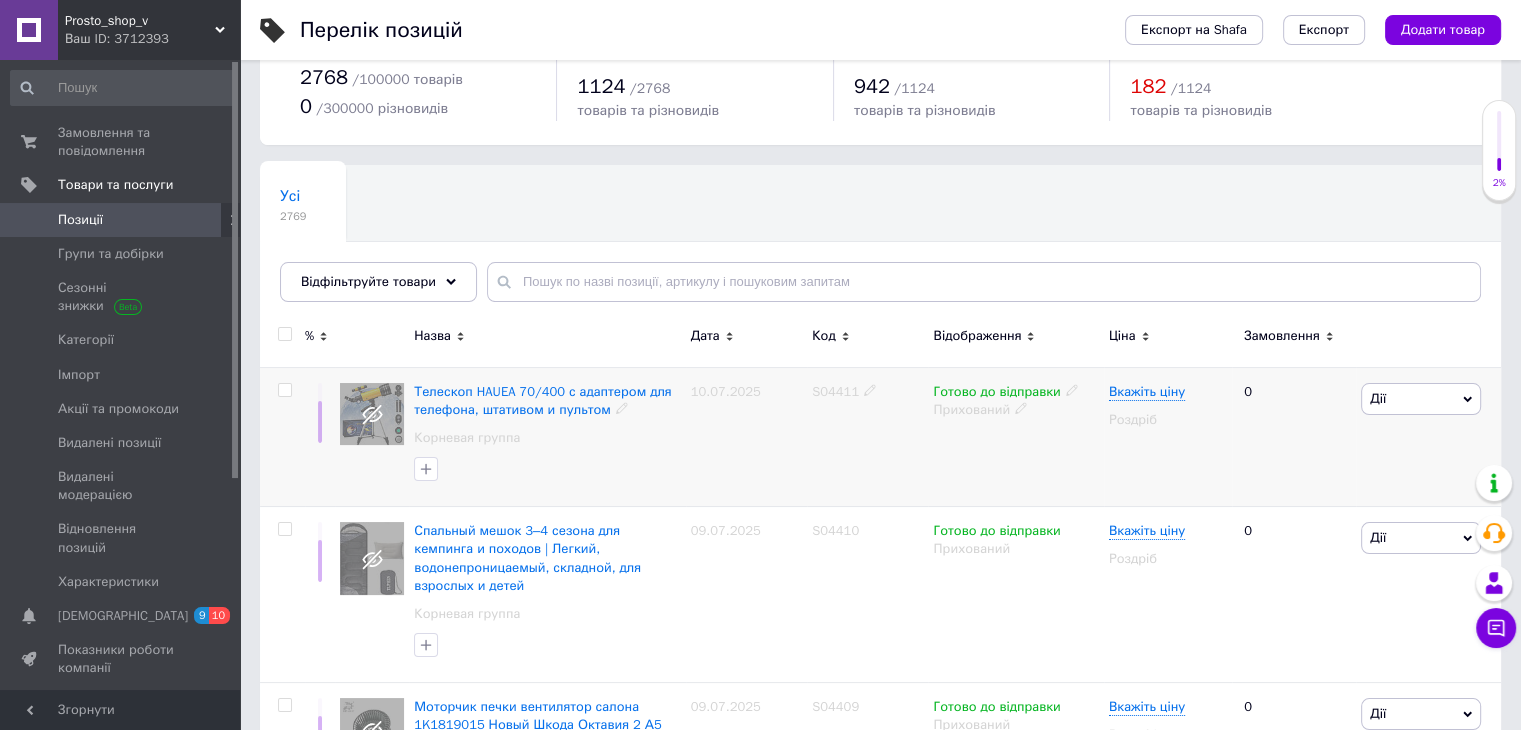 scroll, scrollTop: 100, scrollLeft: 0, axis: vertical 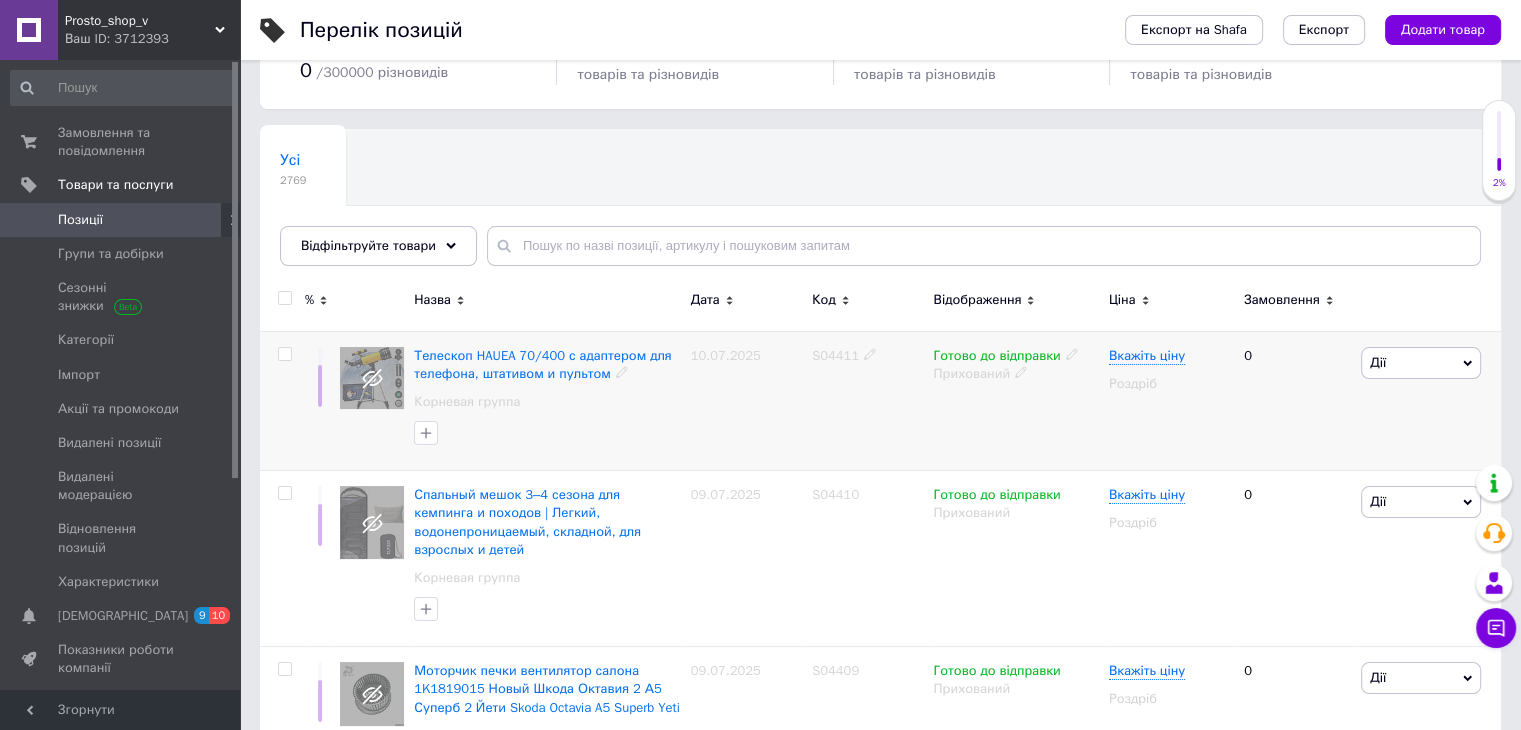 drag, startPoint x: 806, startPoint y: 358, endPoint x: 853, endPoint y: 365, distance: 47.518417 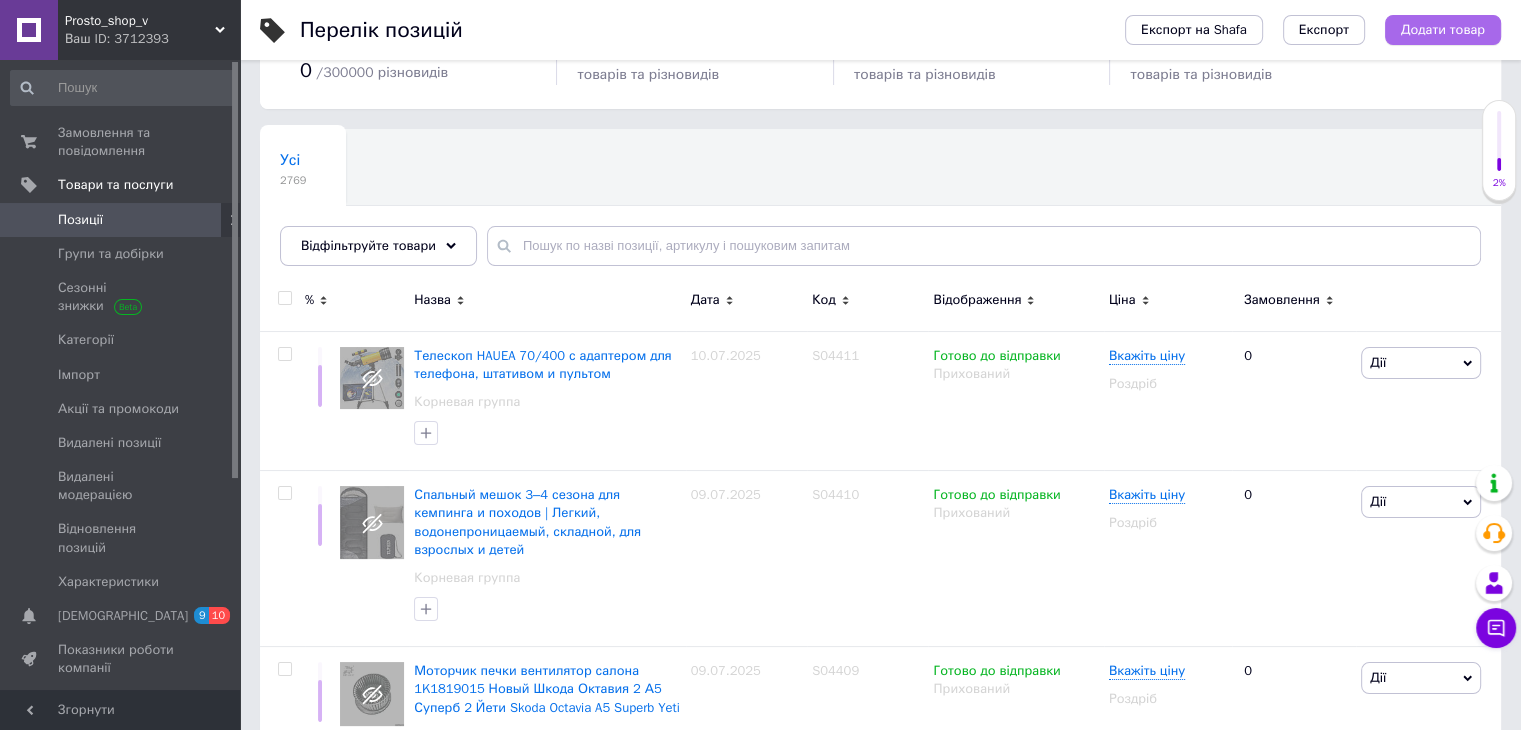 click on "Додати товар" at bounding box center (1443, 30) 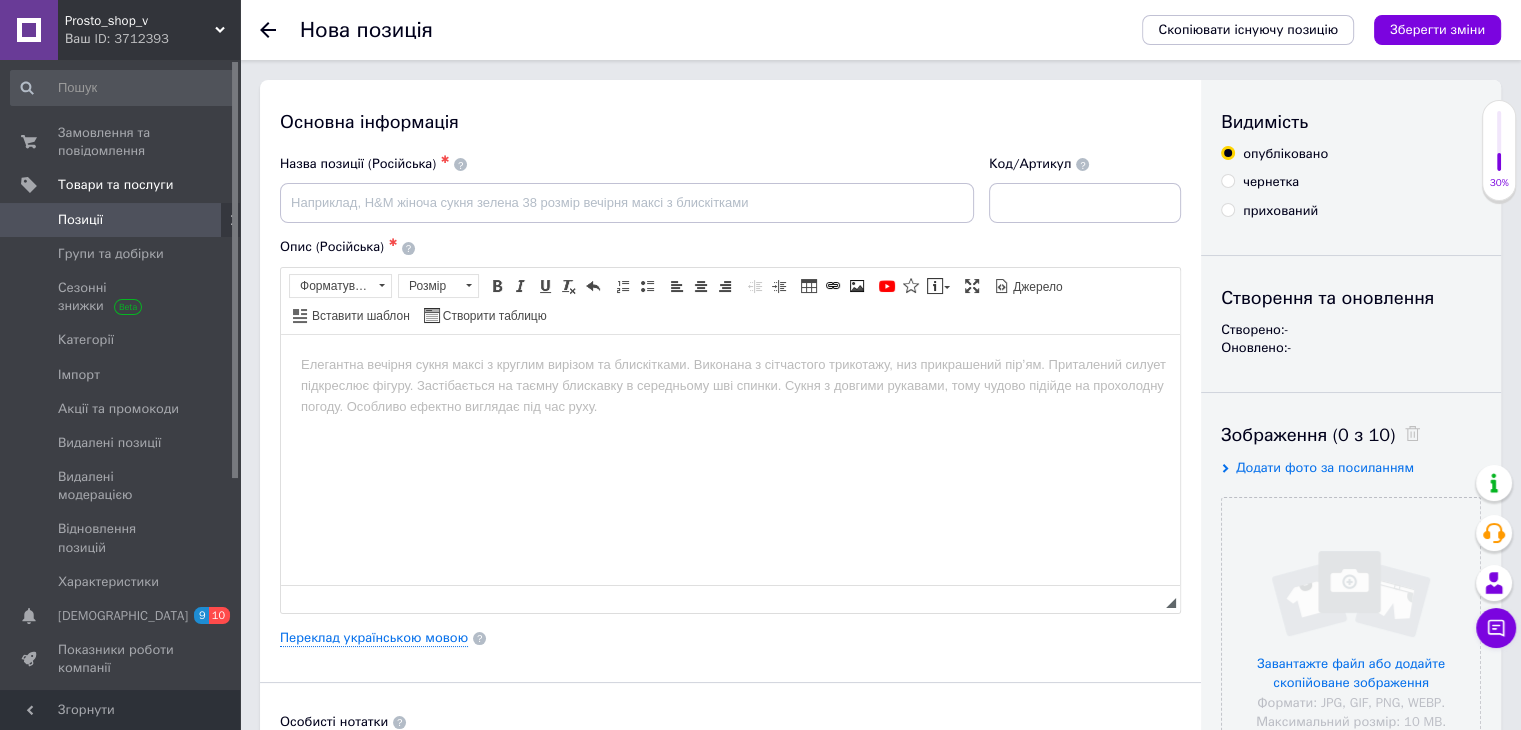 scroll, scrollTop: 0, scrollLeft: 0, axis: both 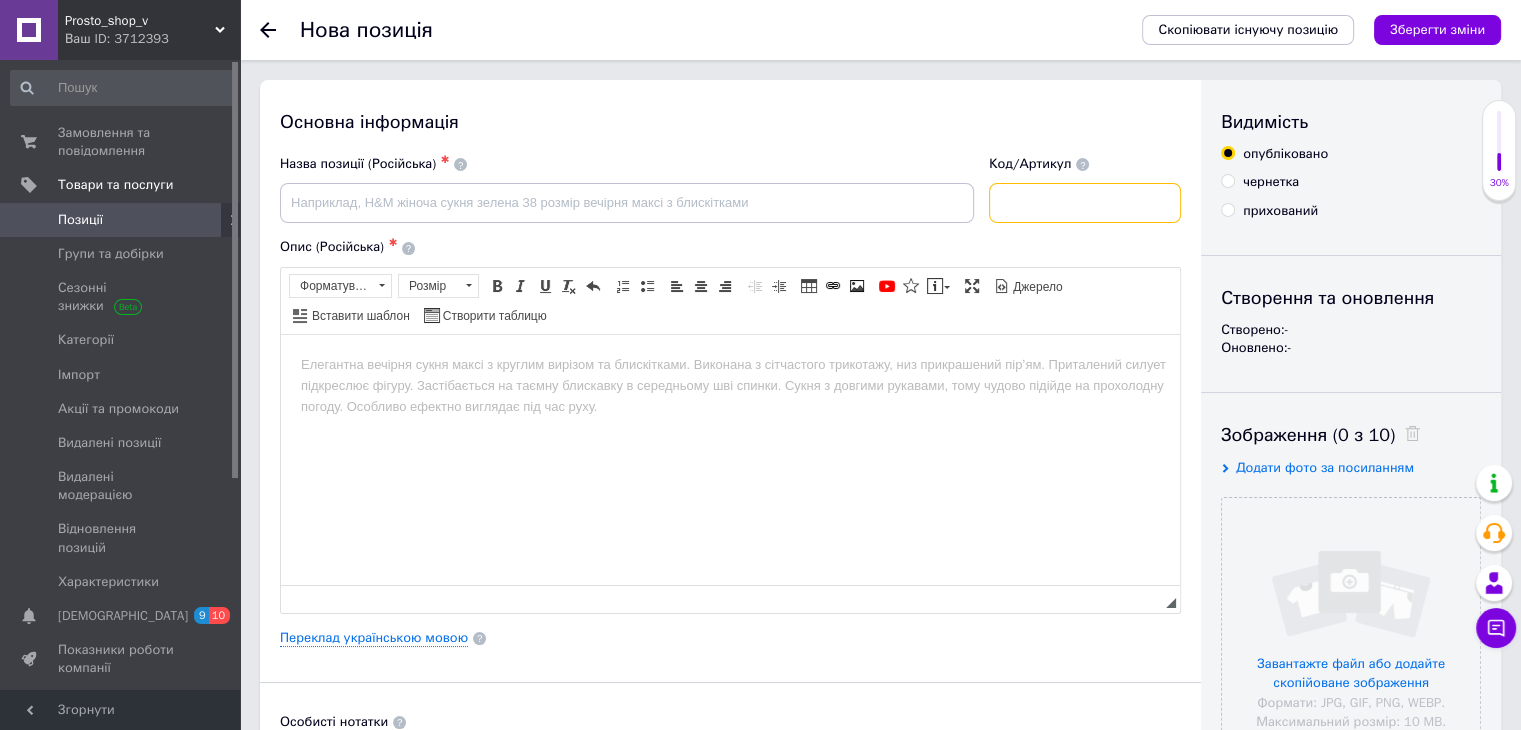 click at bounding box center (1085, 203) 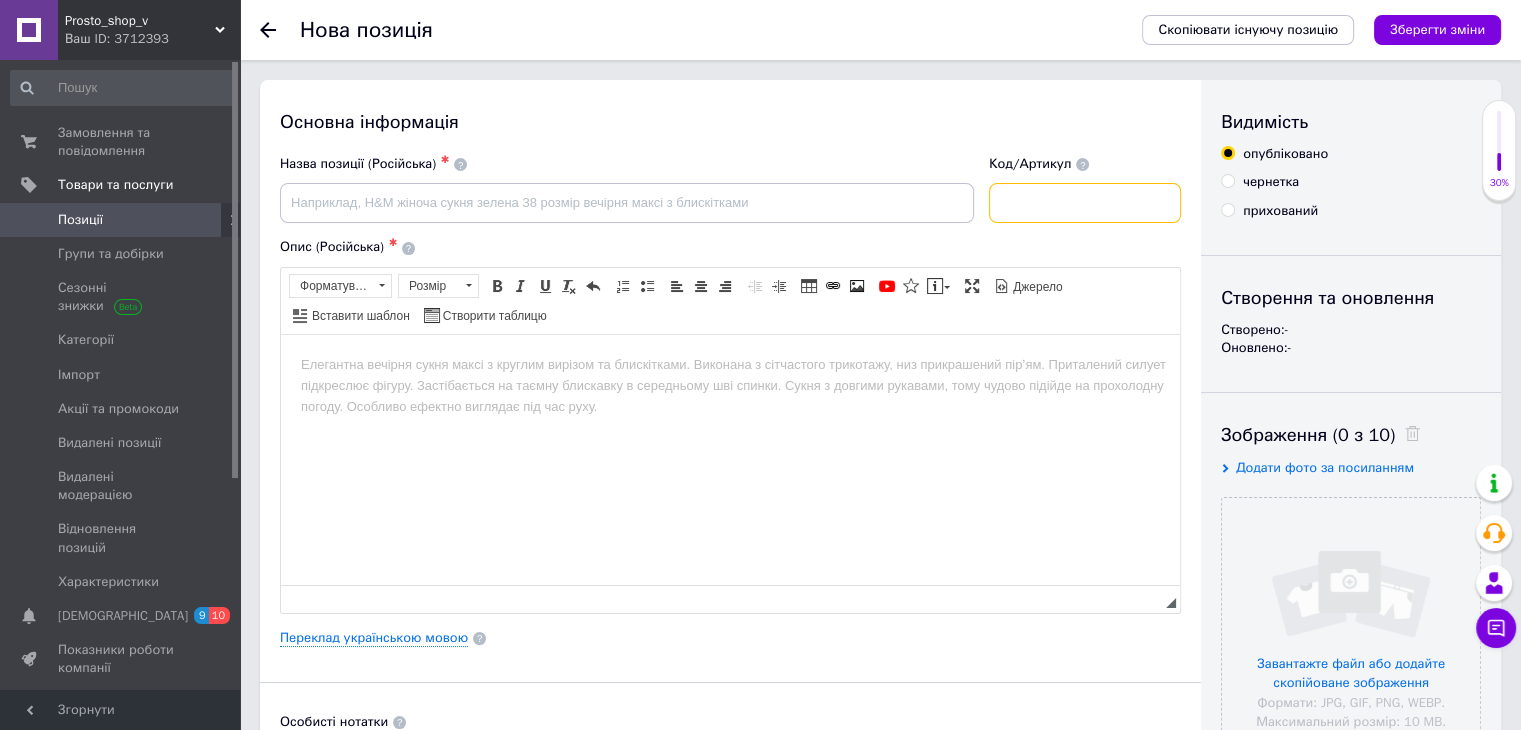 paste on "S04411" 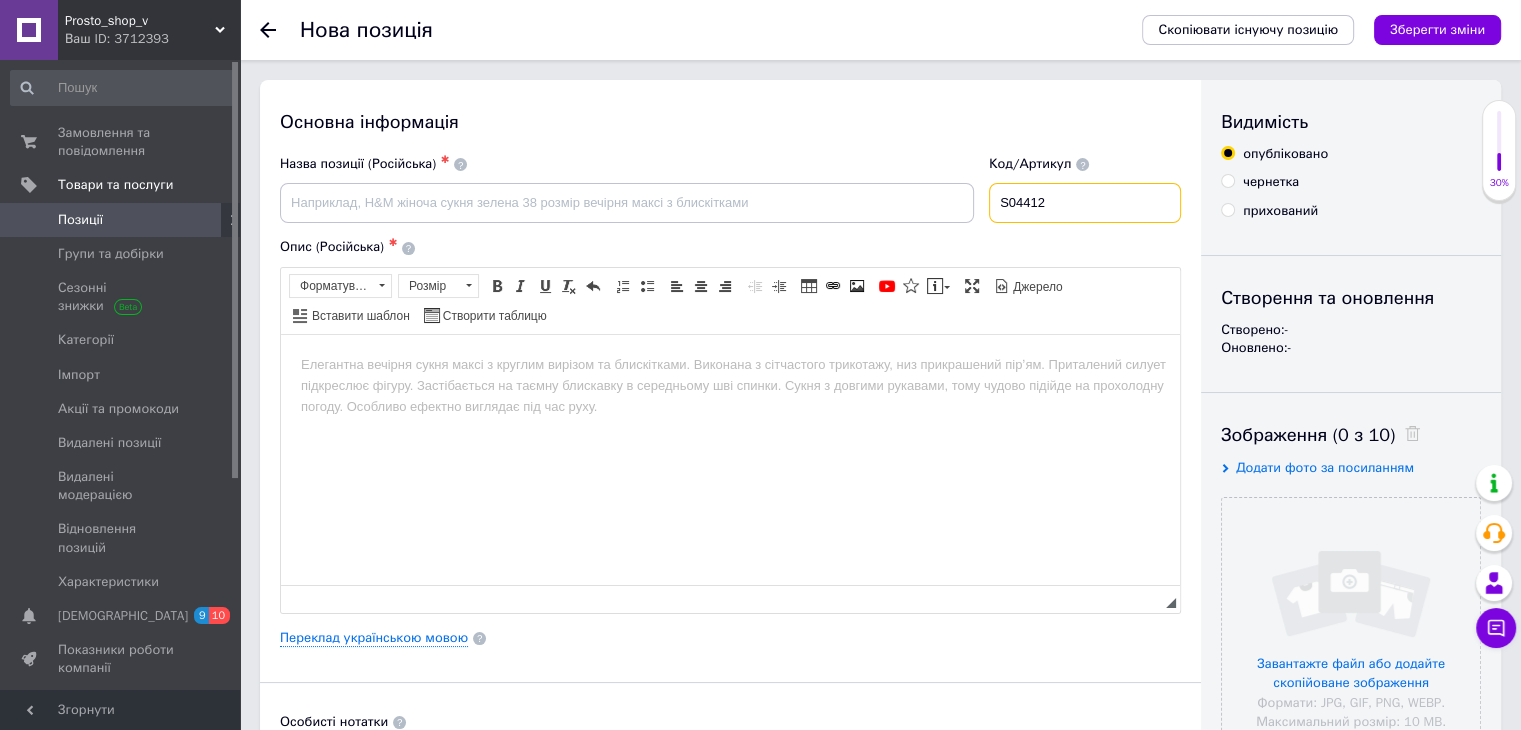 type on "S04412" 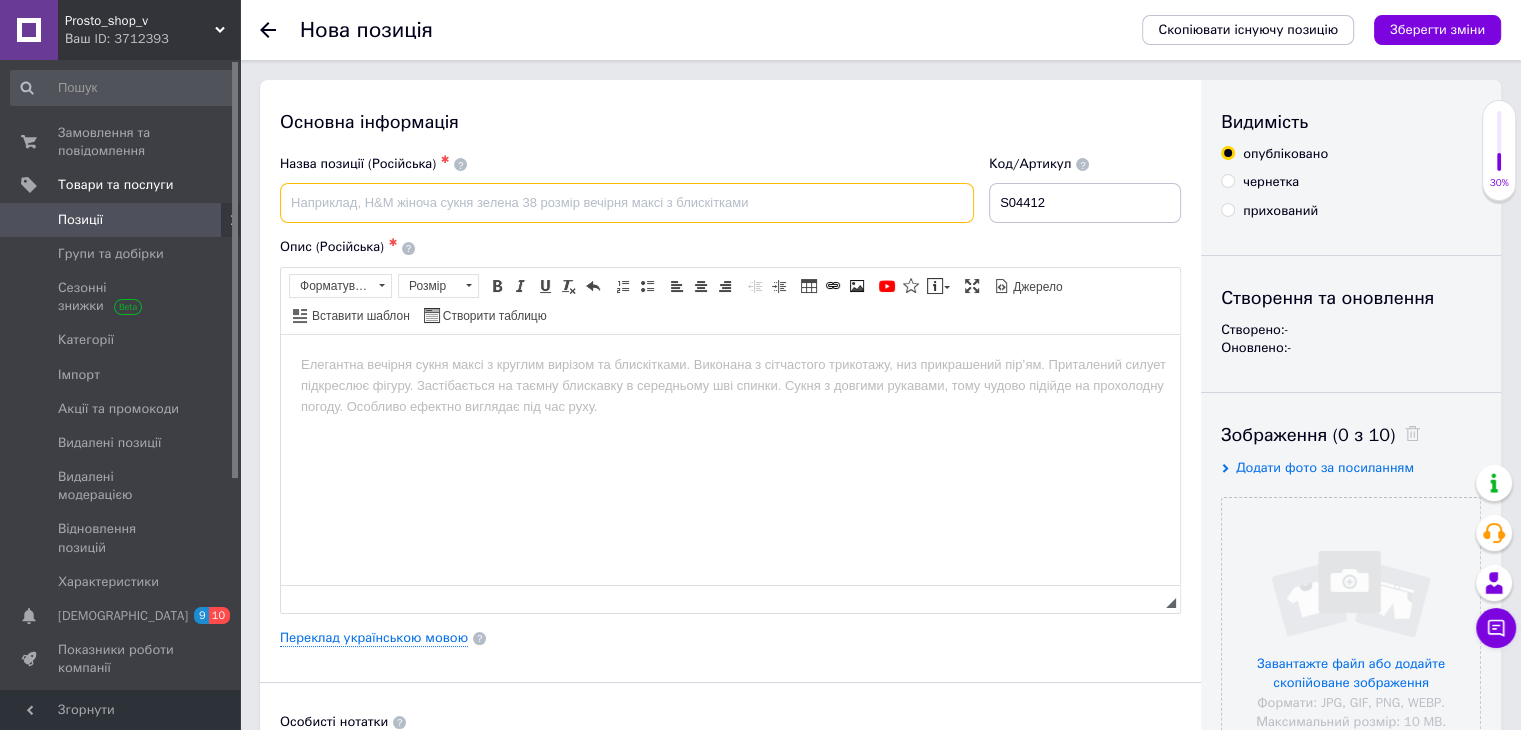 click at bounding box center [627, 203] 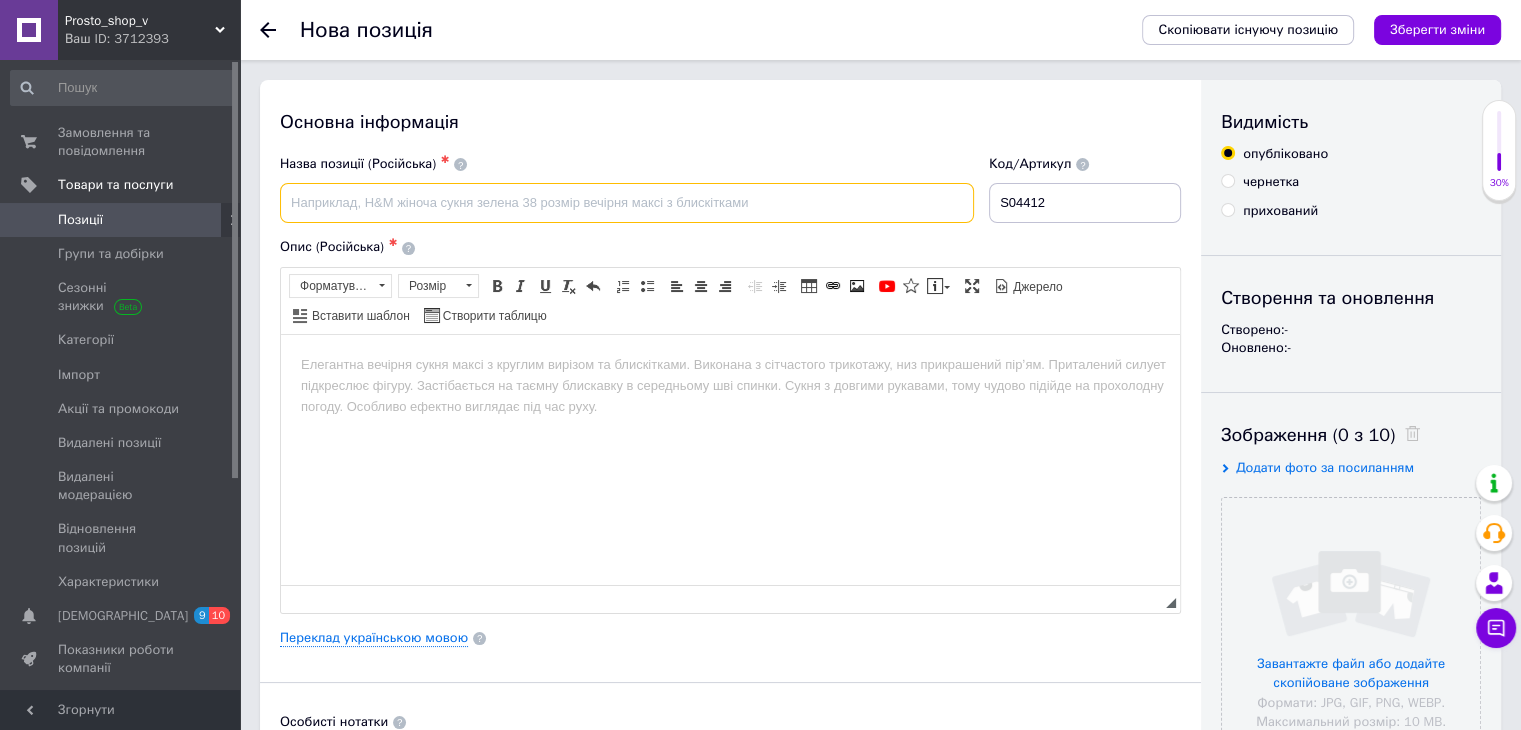 paste on "Шерстяные стельки с подогревом (белые, 38-39)" 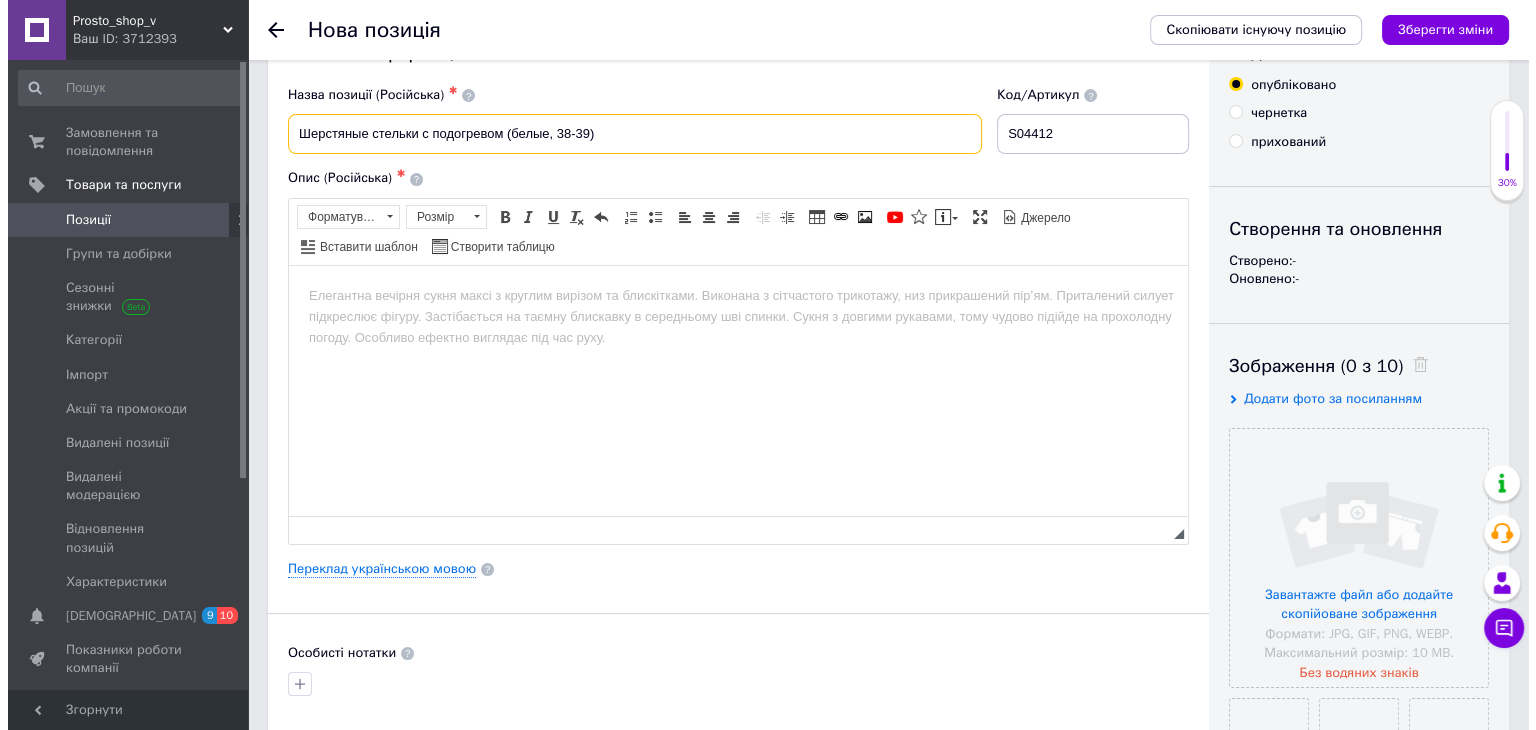 scroll, scrollTop: 200, scrollLeft: 0, axis: vertical 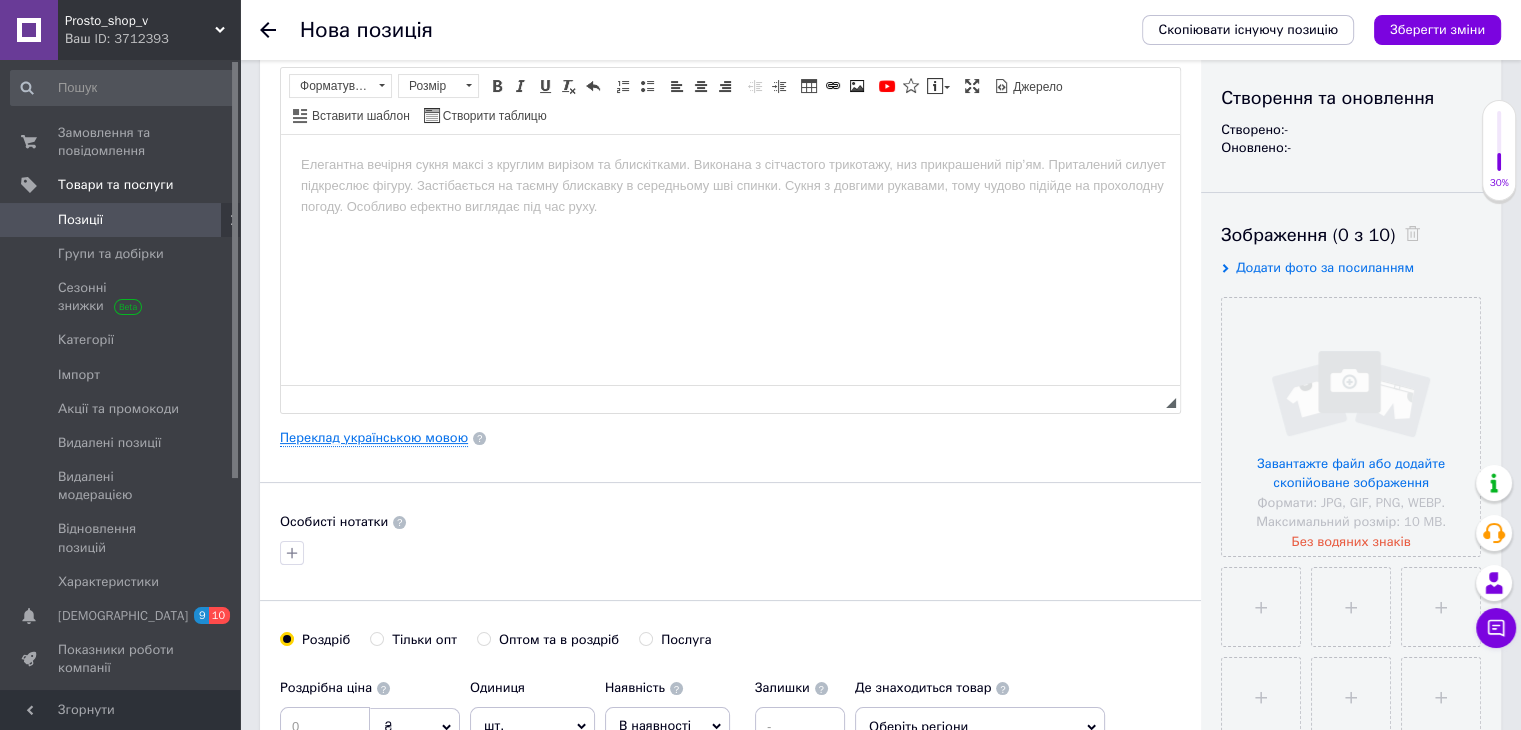 type on "Шерстяные стельки с подогревом (белые, 38-39)" 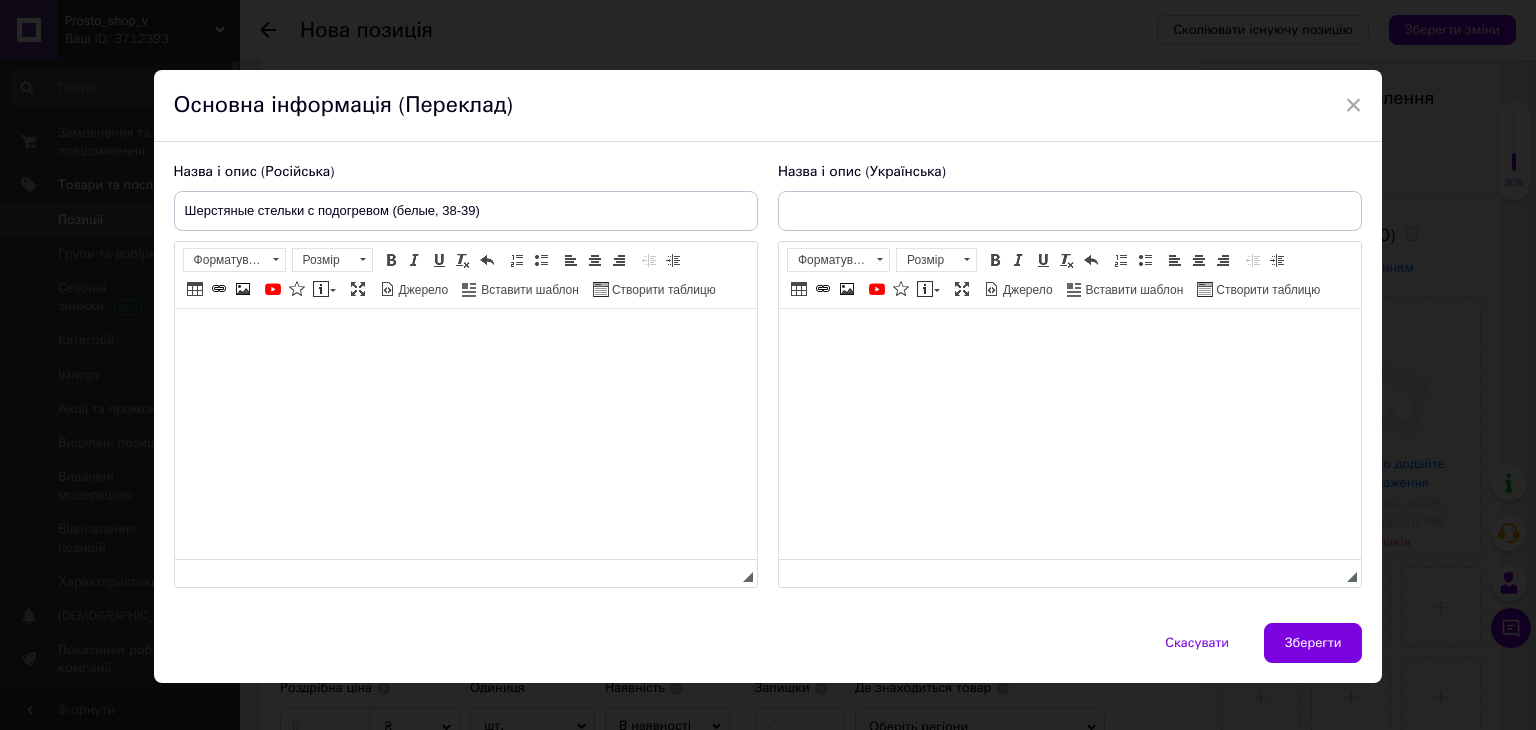 scroll, scrollTop: 0, scrollLeft: 0, axis: both 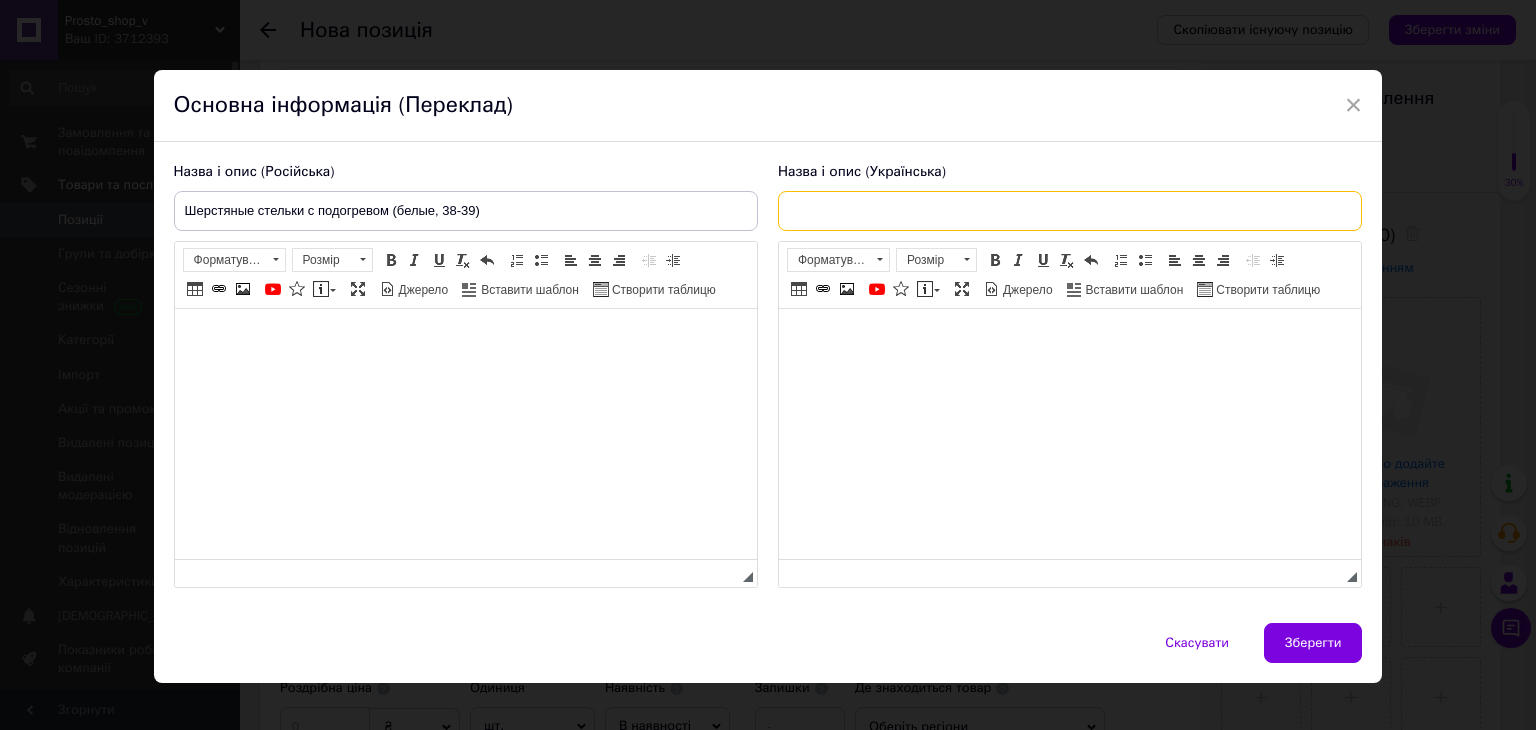 click at bounding box center (1070, 211) 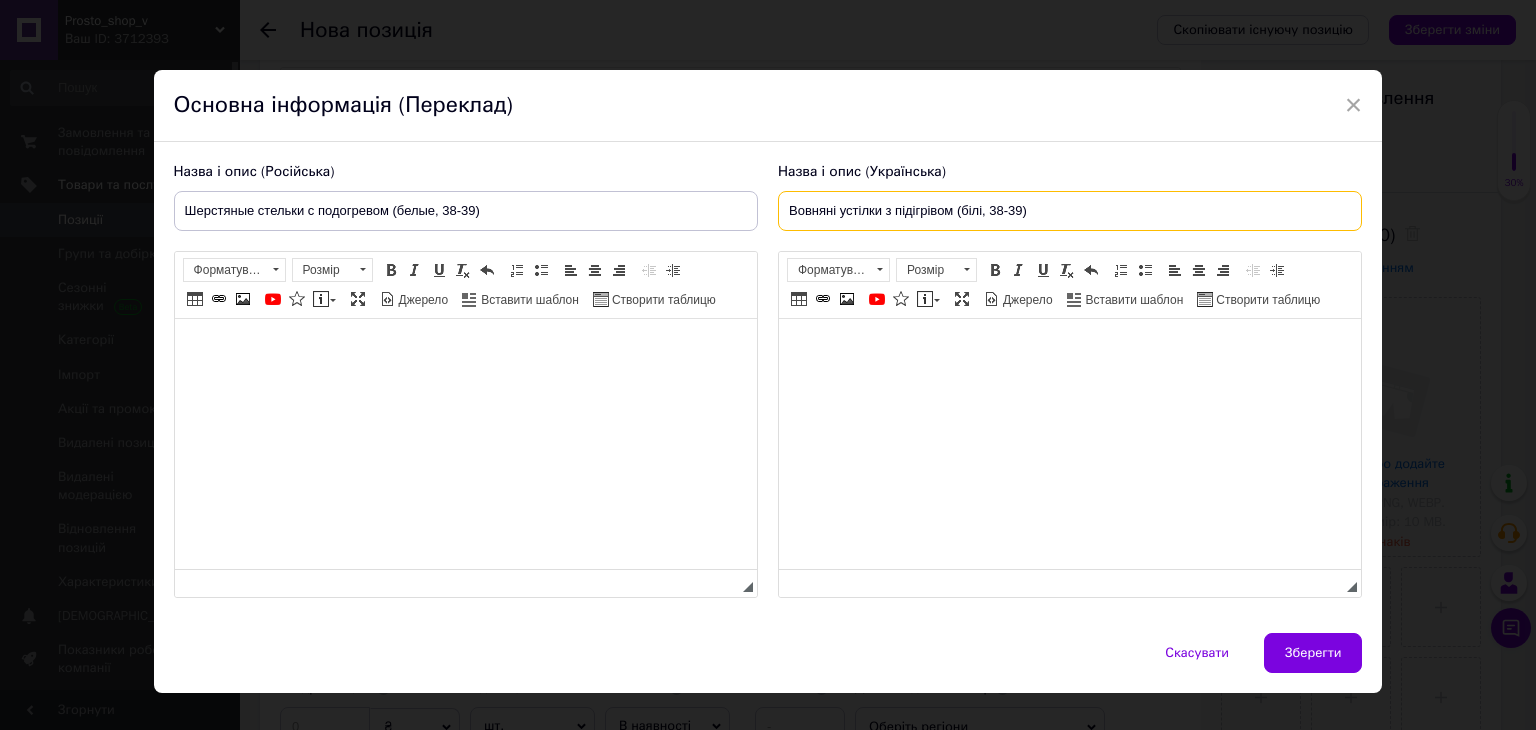 type on "Вовняні устілки з підігрівом (білі, 38-39)" 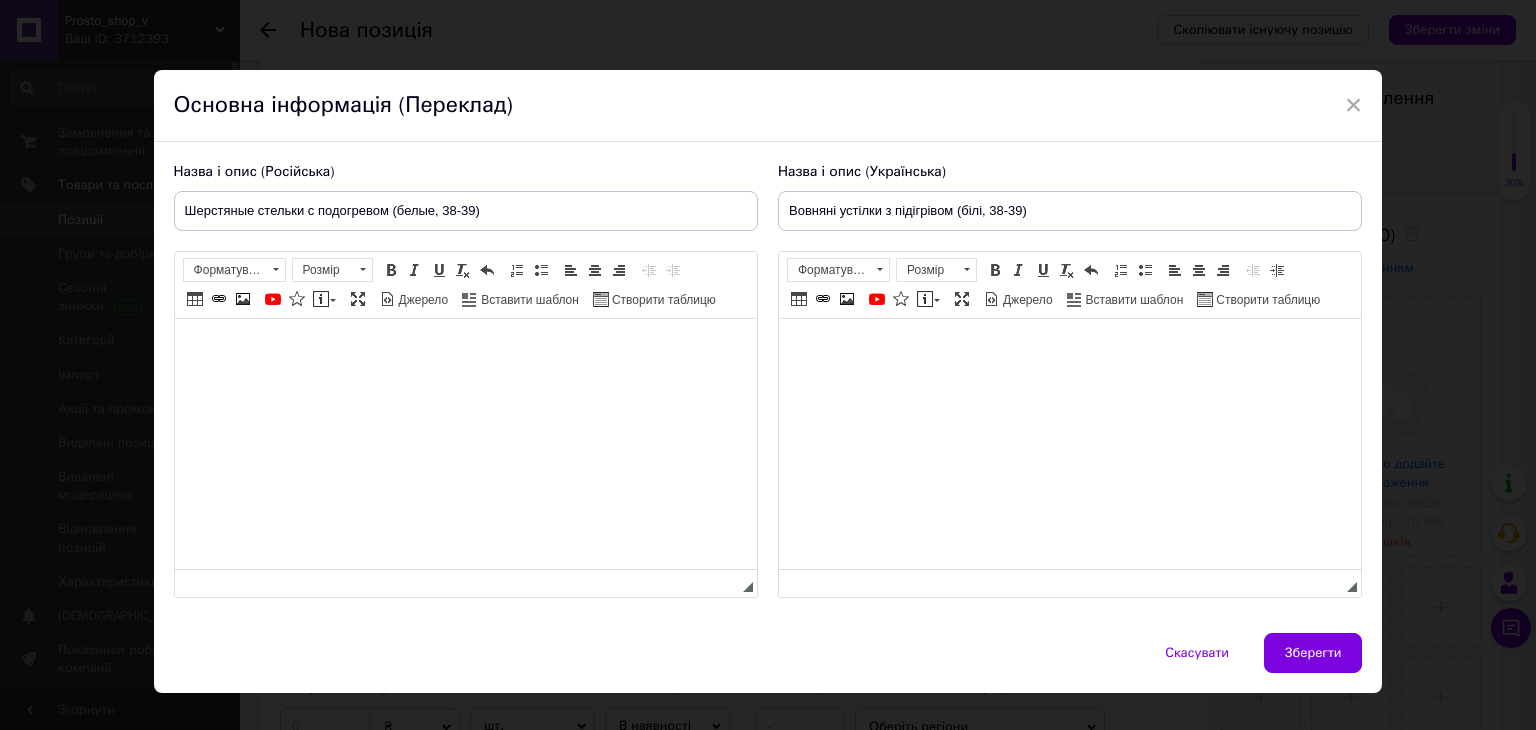 click at bounding box center [465, 349] 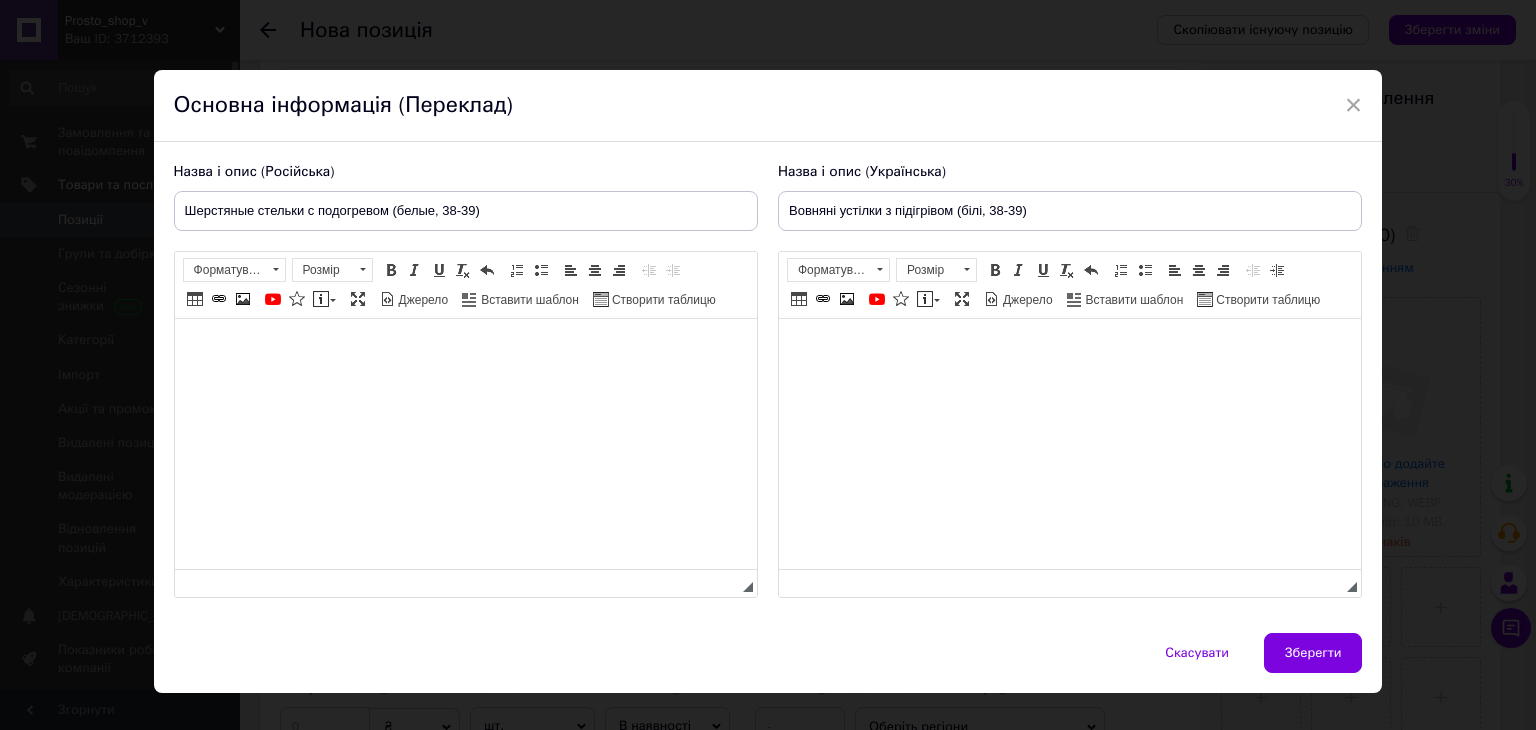 click at bounding box center [465, 349] 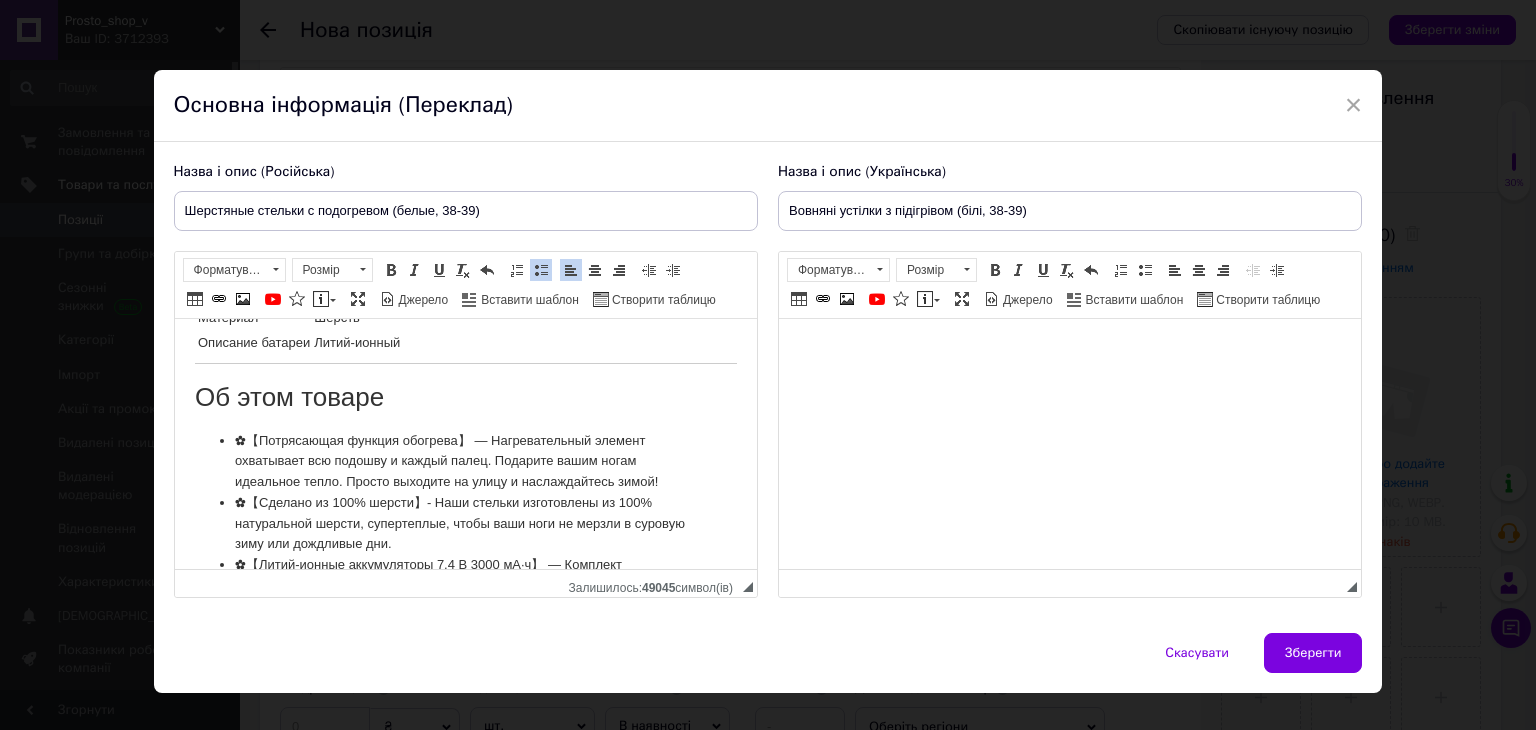 scroll, scrollTop: 0, scrollLeft: 0, axis: both 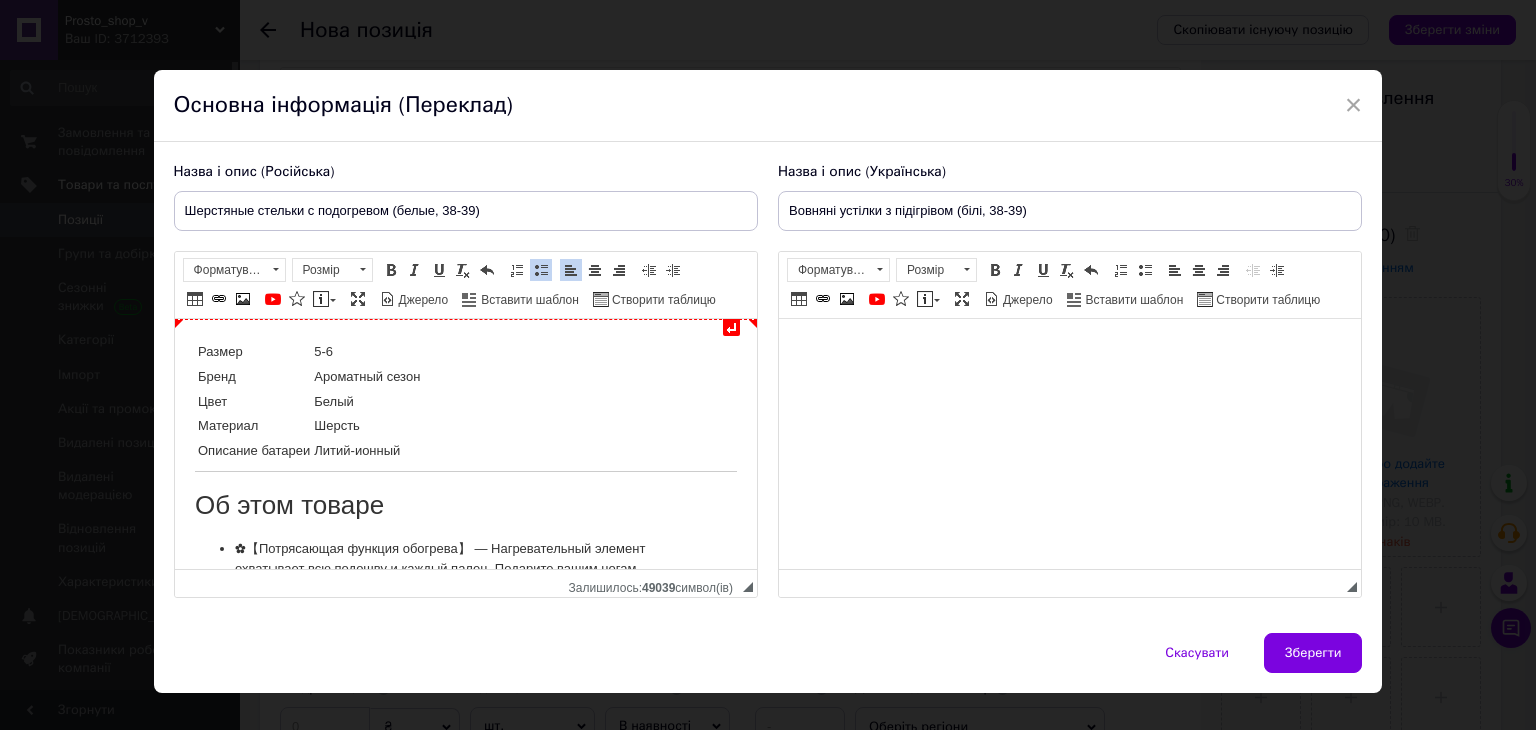 click on "5-6" at bounding box center [366, 352] 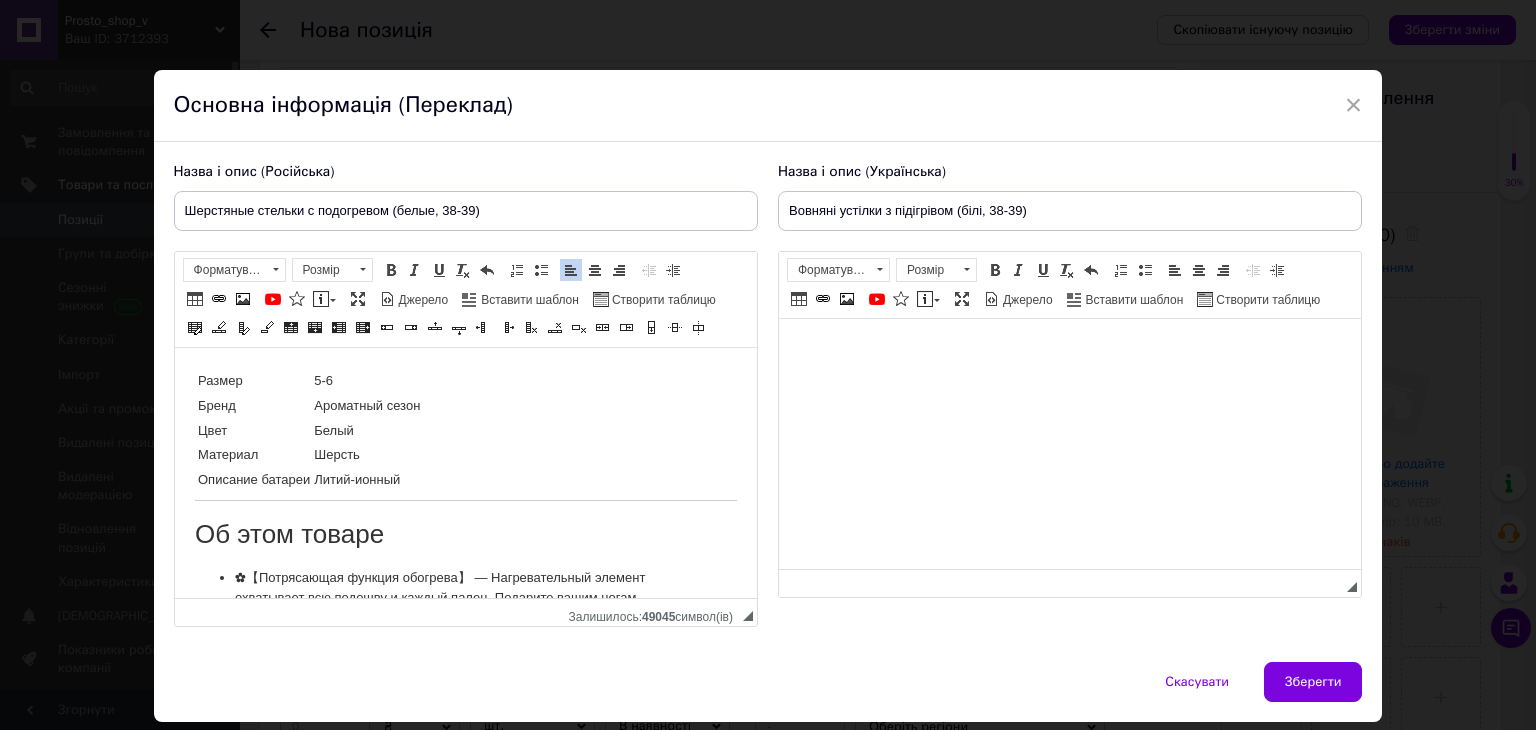 type 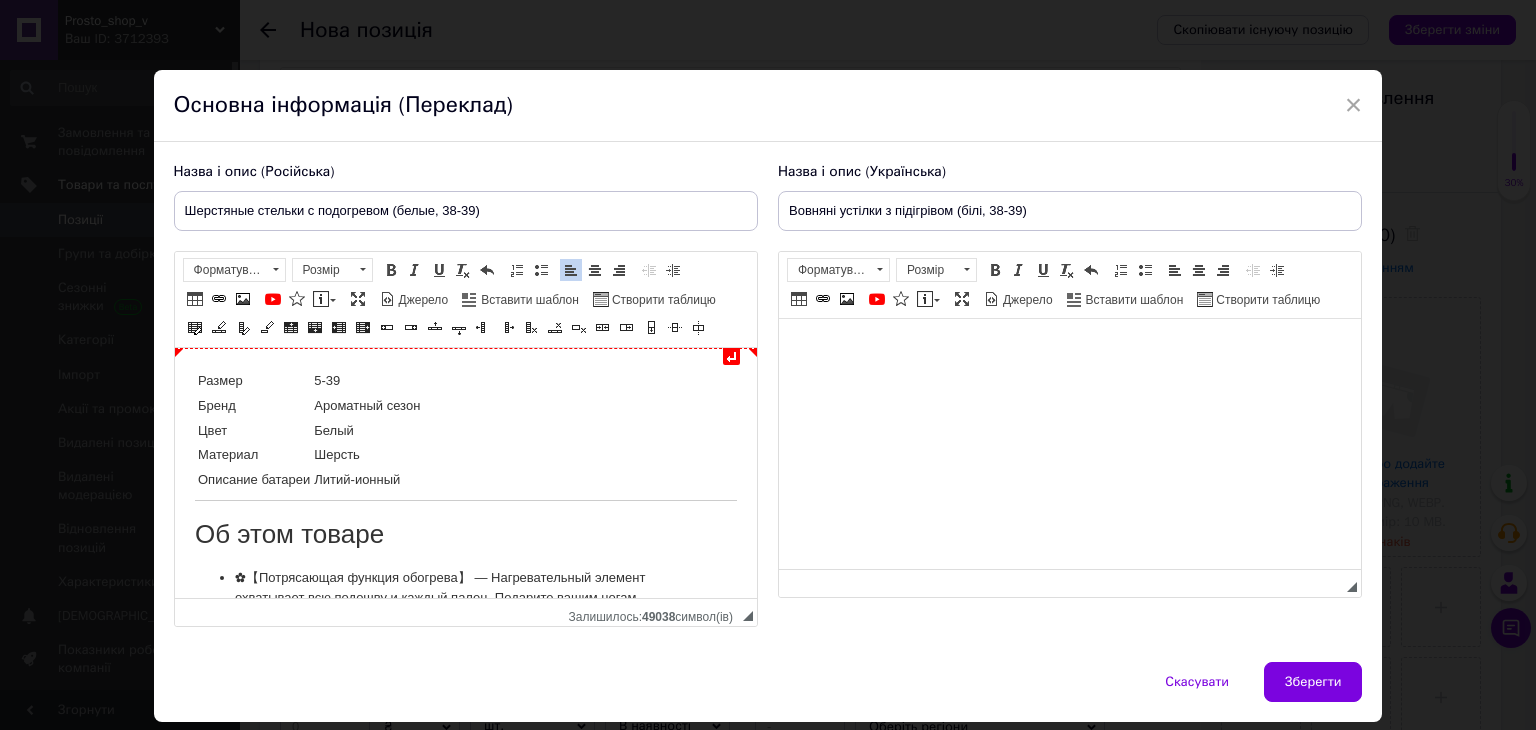 click on "5-39" at bounding box center (326, 380) 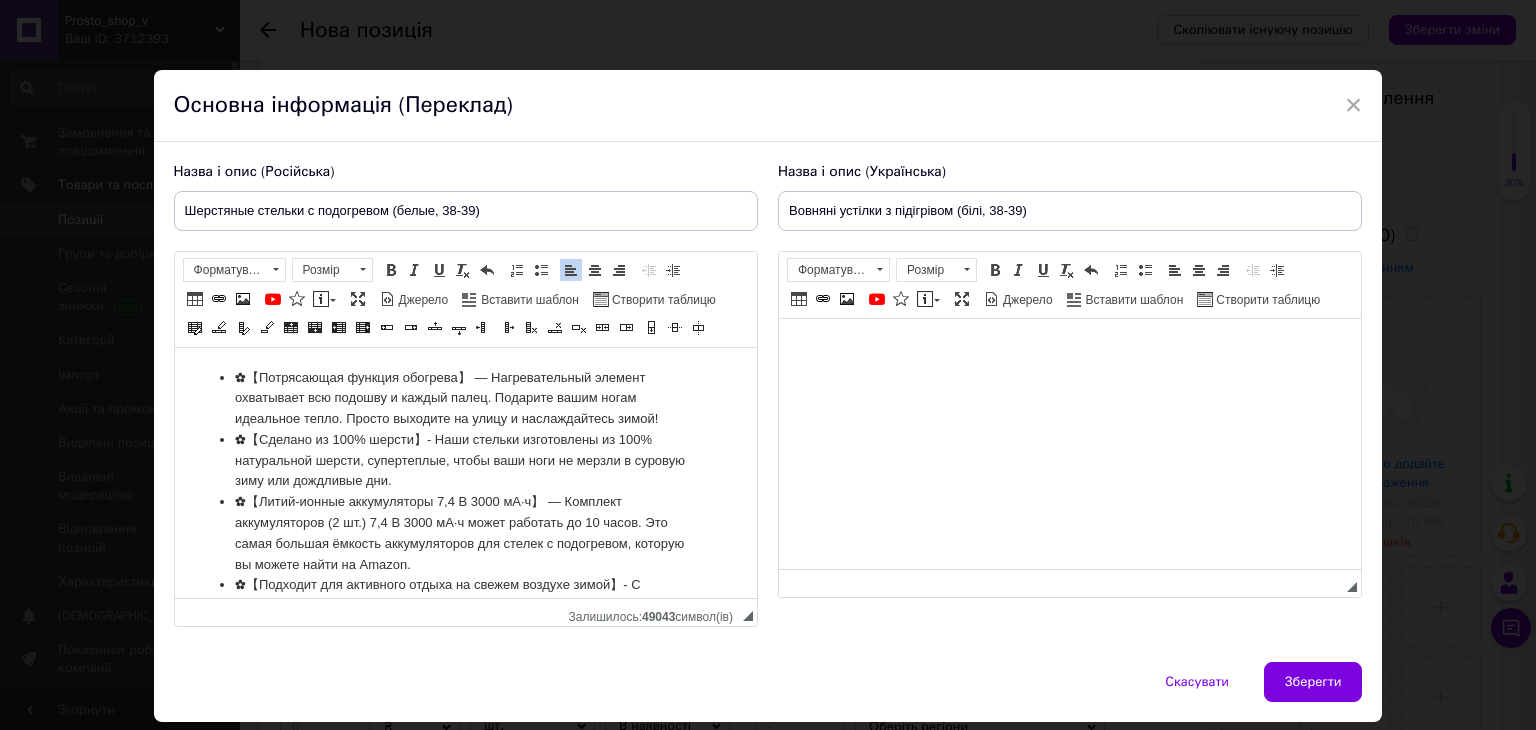 scroll, scrollTop: 0, scrollLeft: 0, axis: both 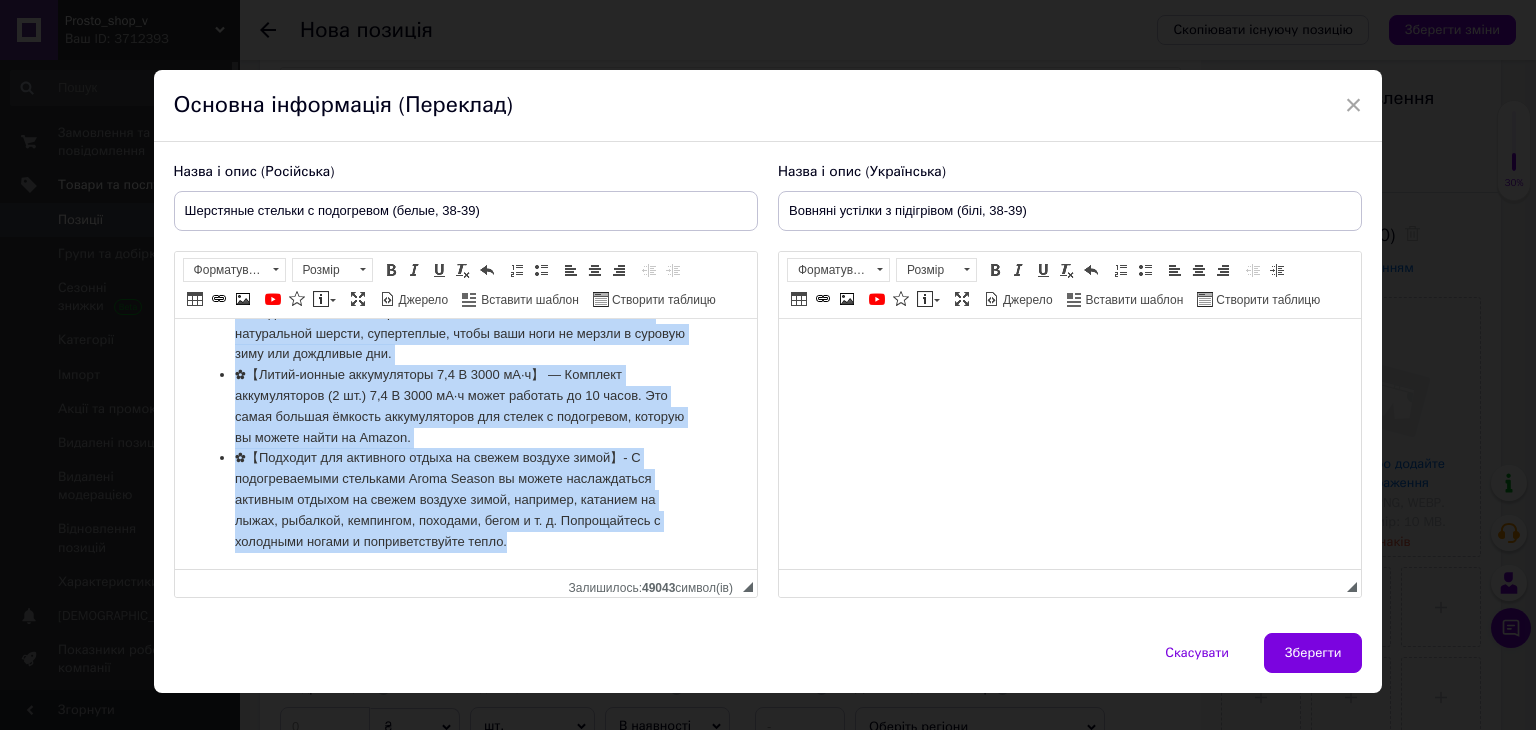 drag, startPoint x: 185, startPoint y: 341, endPoint x: 615, endPoint y: 563, distance: 483.92563 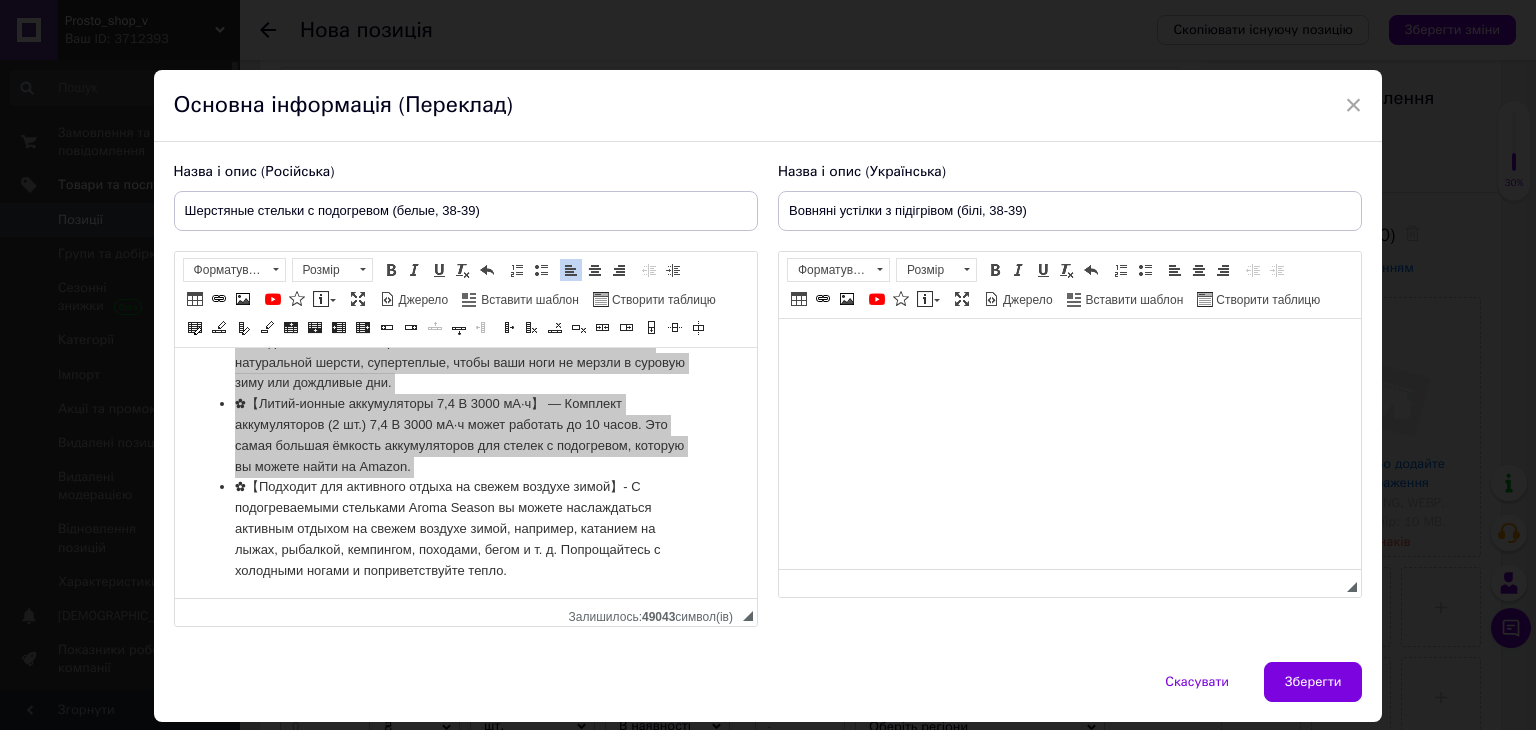 click at bounding box center (1069, 349) 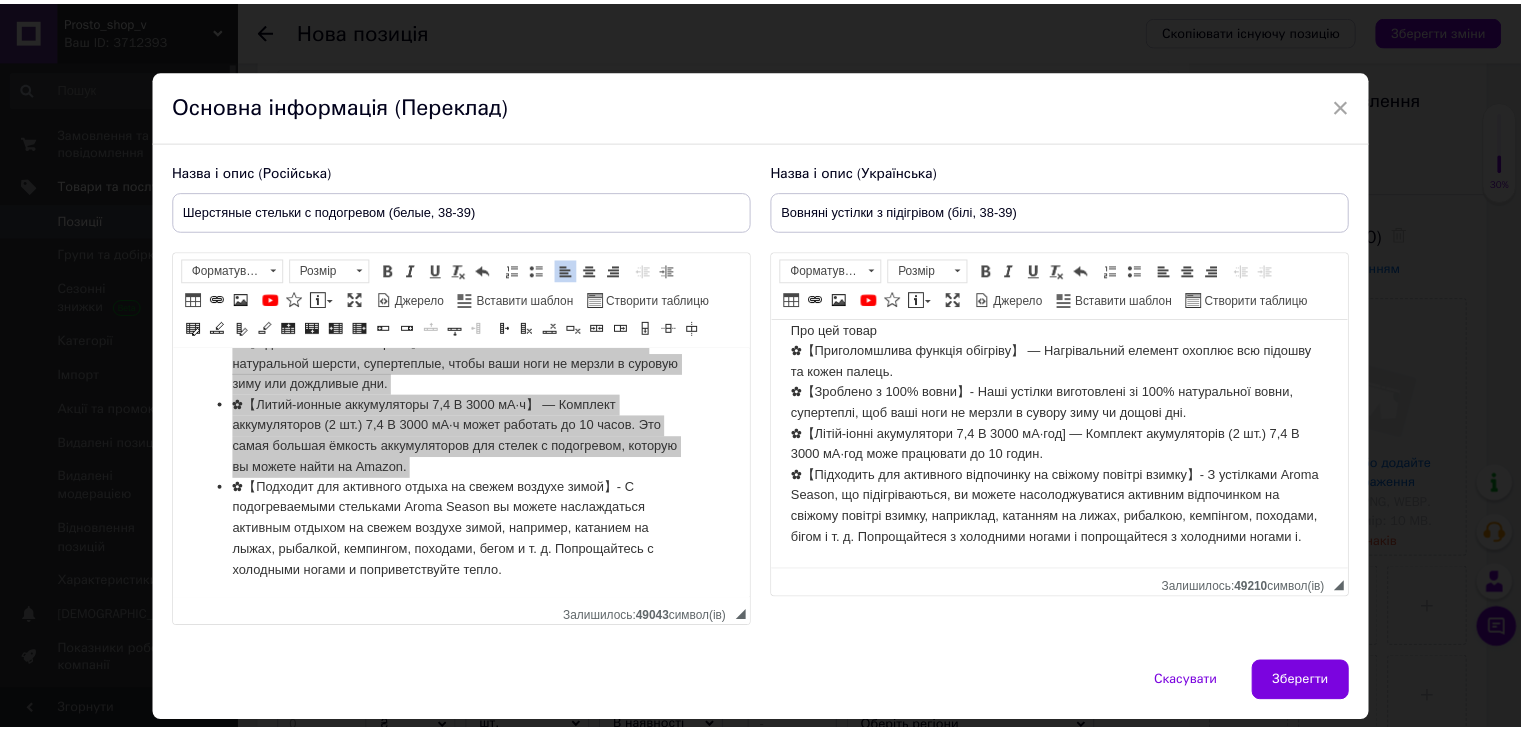 scroll, scrollTop: 143, scrollLeft: 0, axis: vertical 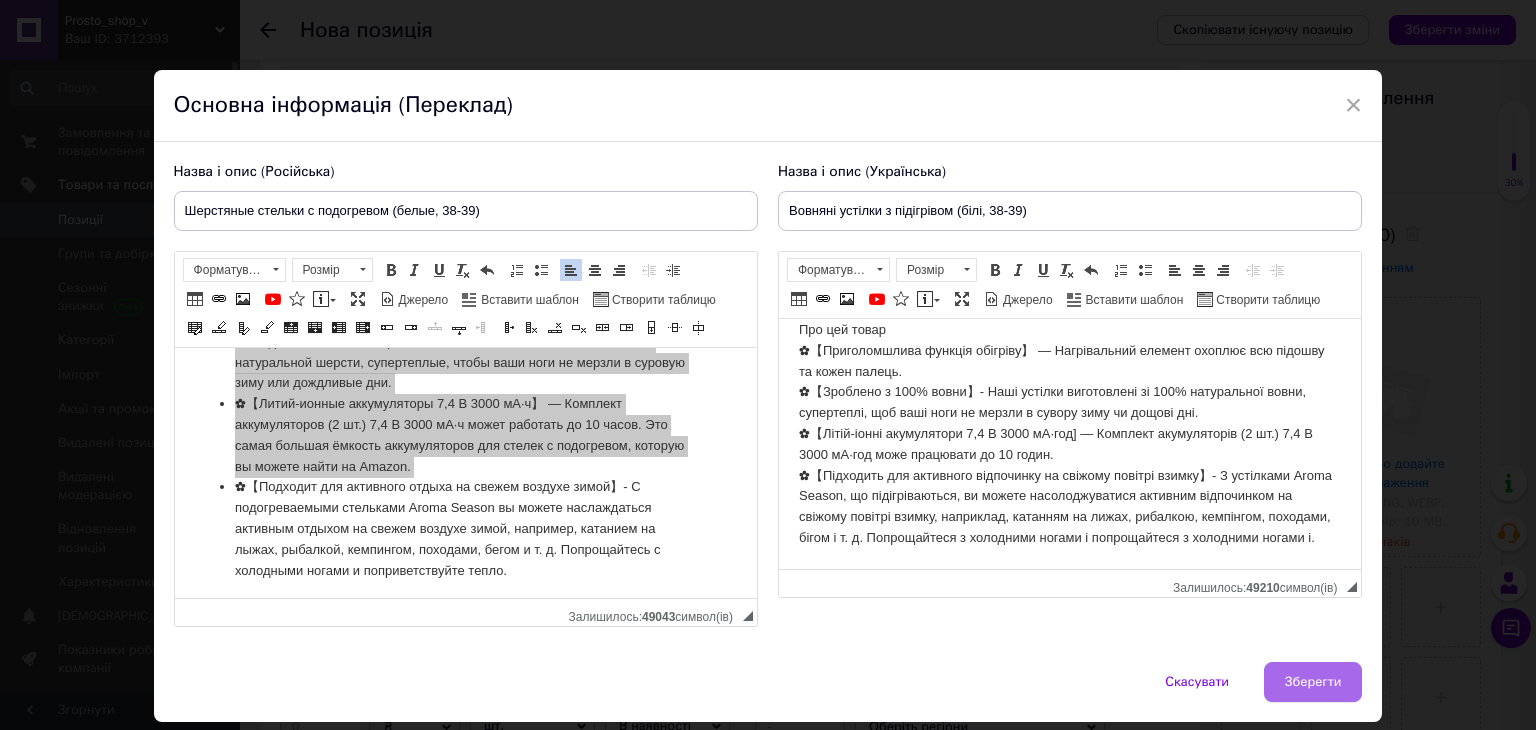 click on "Зберегти" at bounding box center [1313, 682] 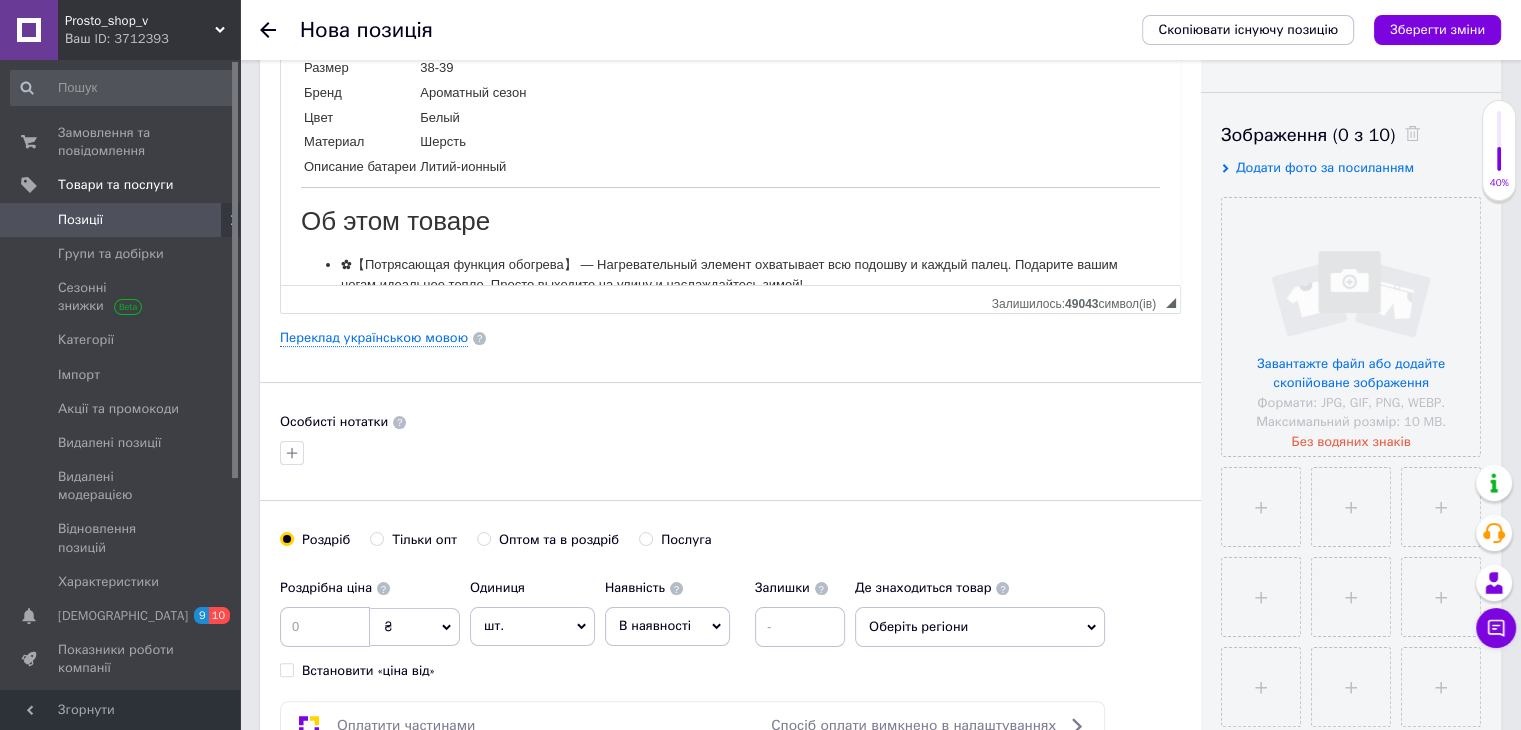 scroll, scrollTop: 400, scrollLeft: 0, axis: vertical 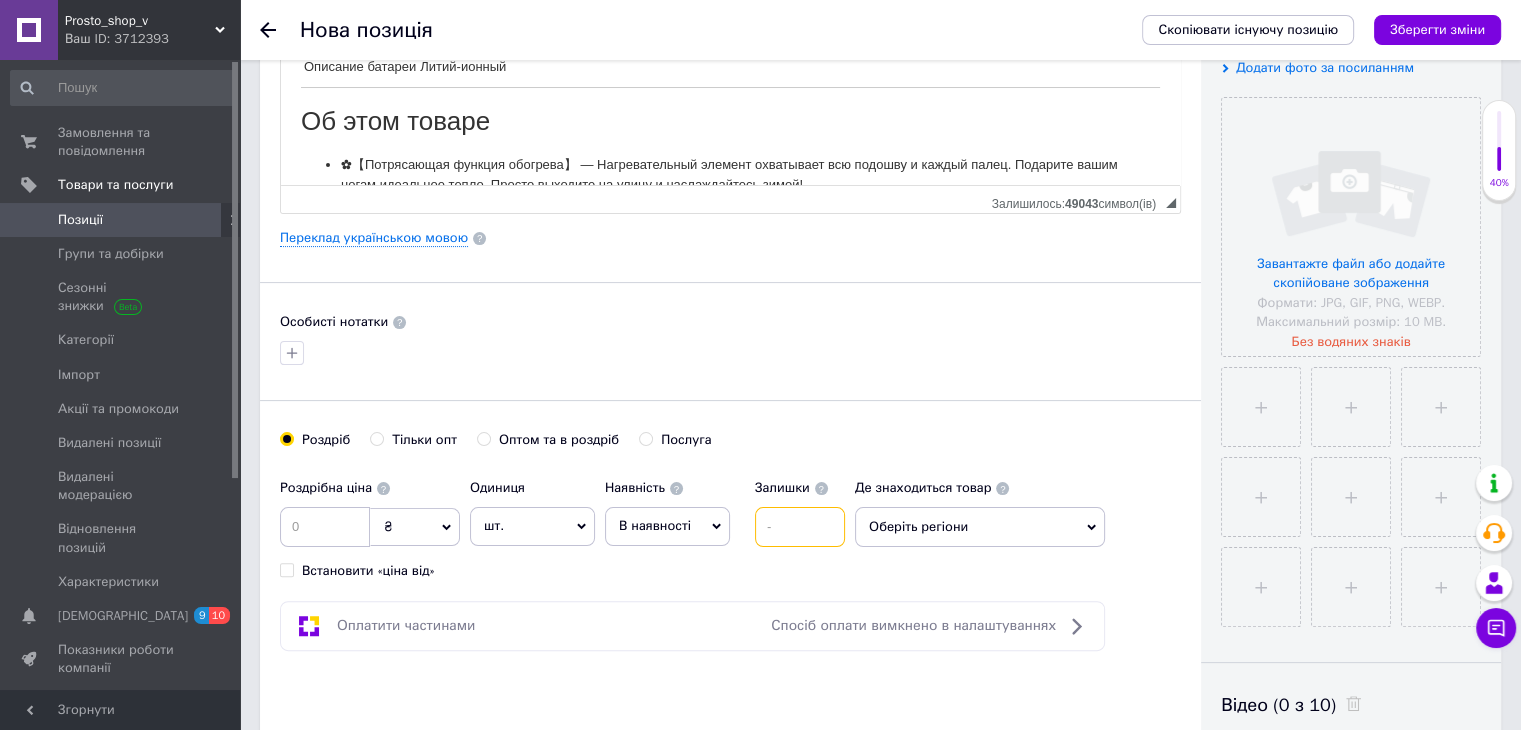 click at bounding box center (800, 527) 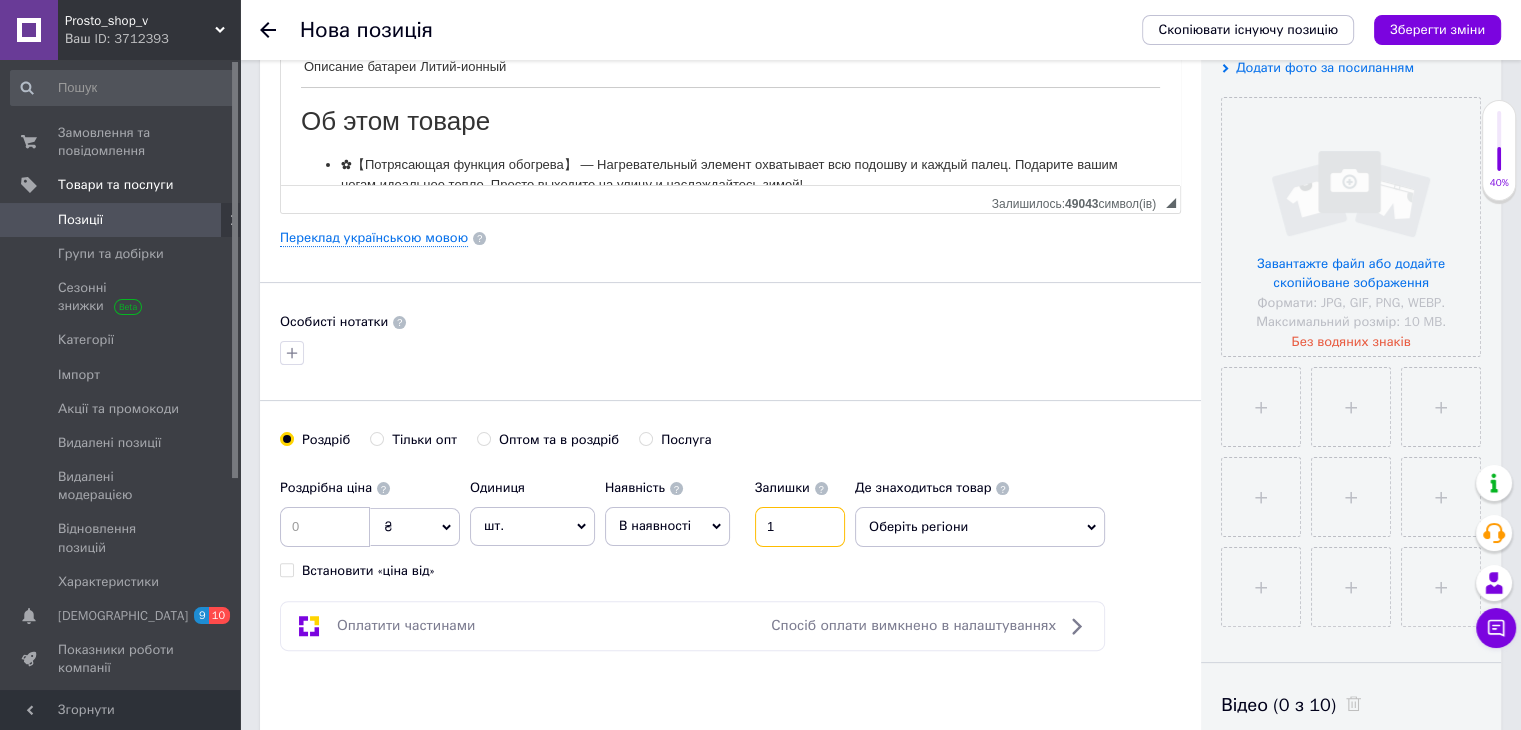 type on "1" 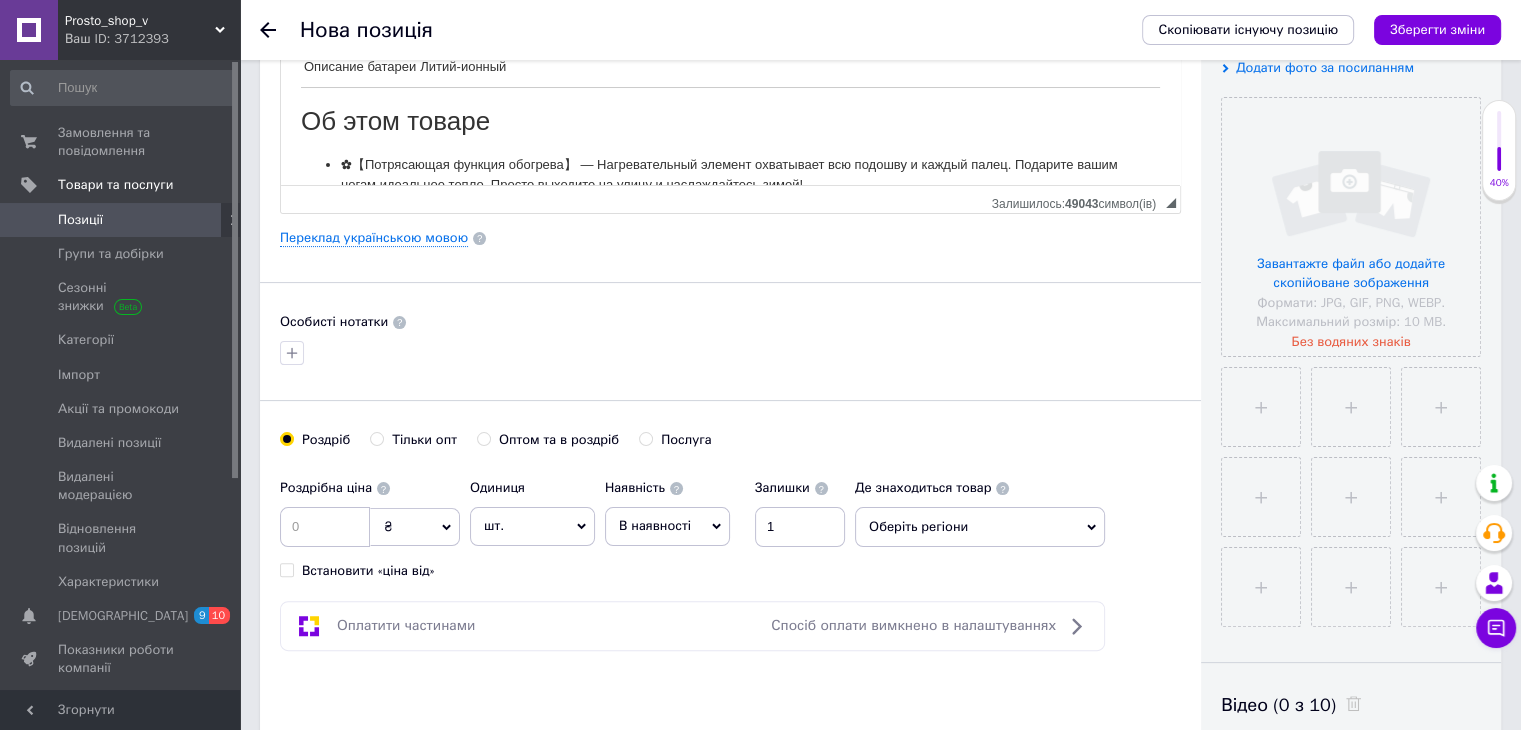 click on "Де знаходиться товар Оберіть регіони" at bounding box center [980, 508] 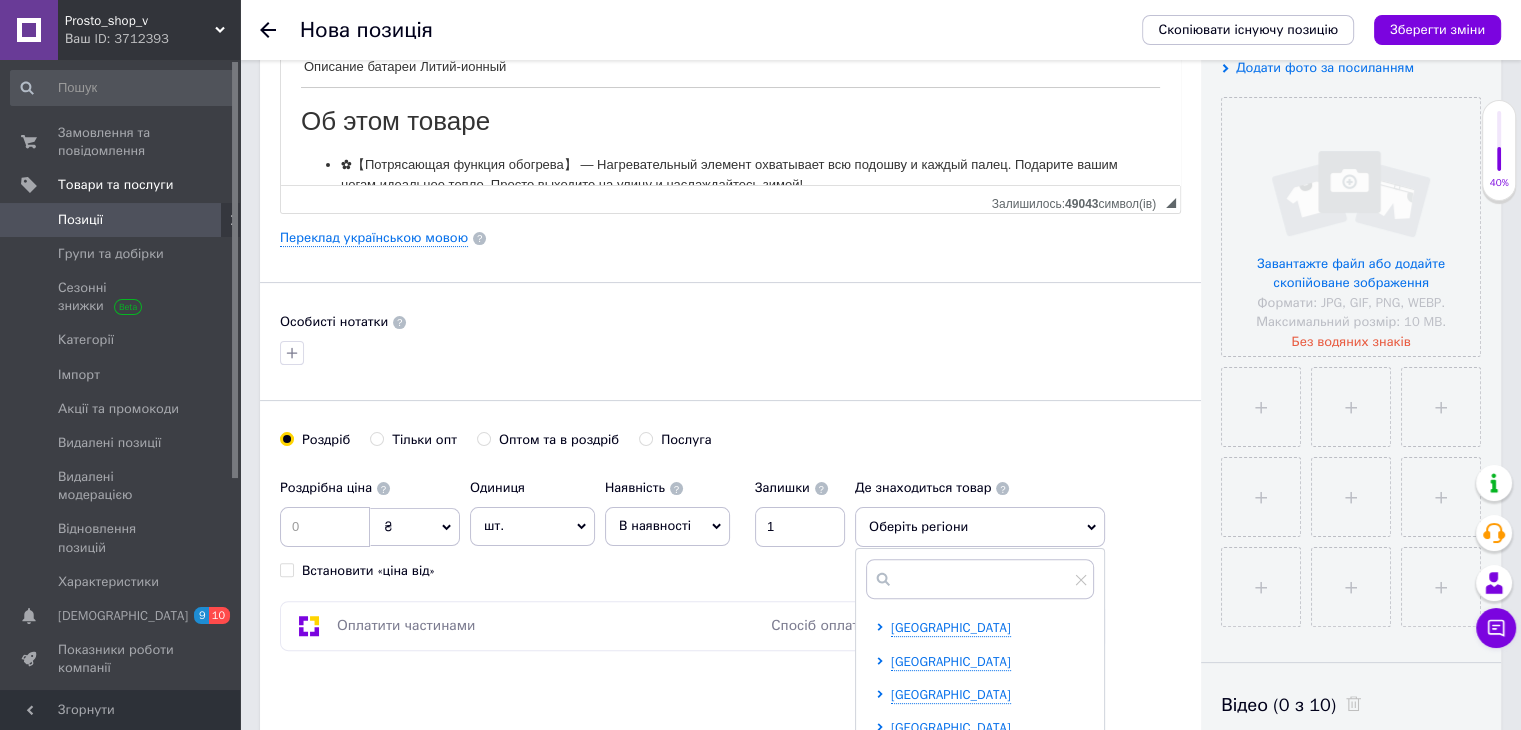 scroll, scrollTop: 600, scrollLeft: 0, axis: vertical 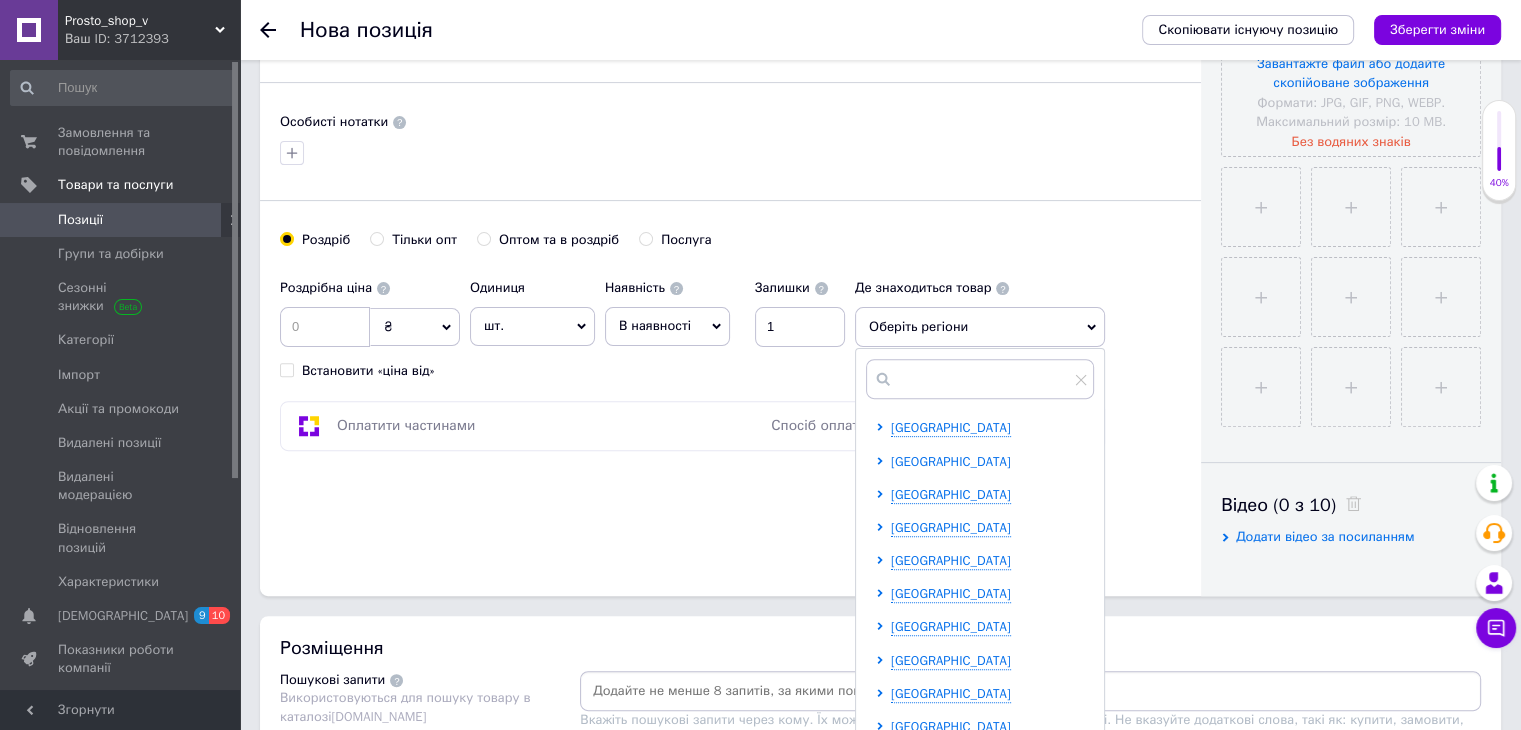 click on "[GEOGRAPHIC_DATA]" at bounding box center [951, 461] 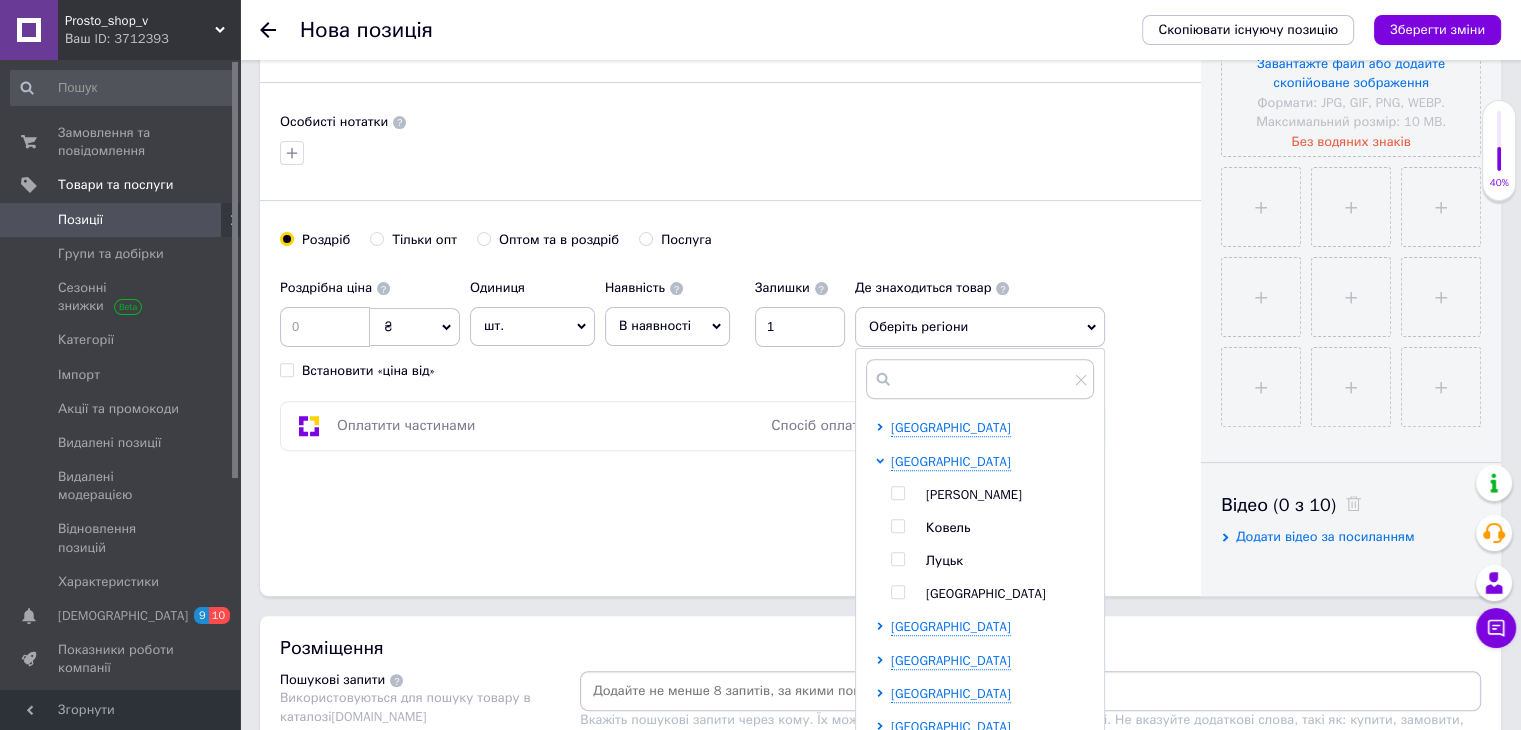 click at bounding box center (897, 493) 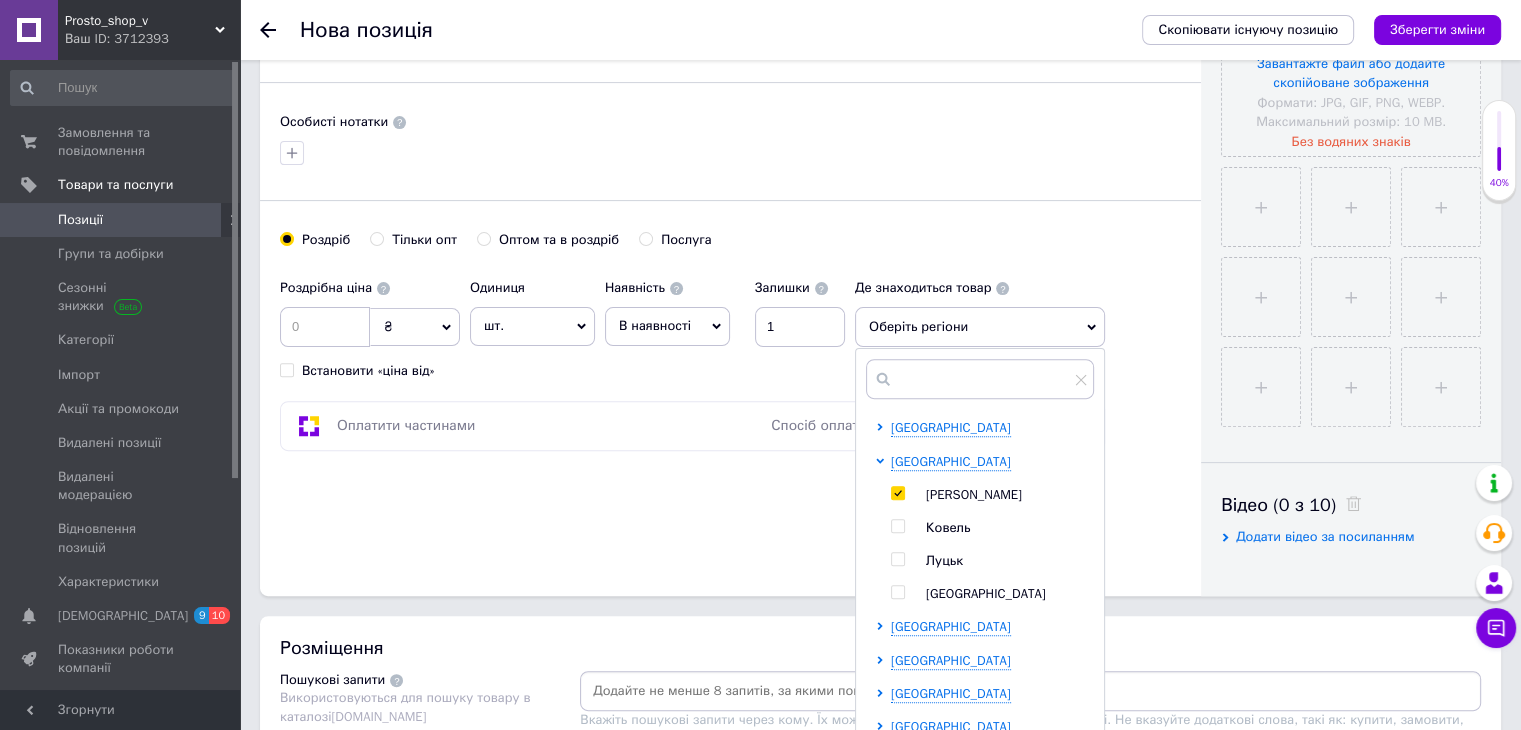 checkbox on "true" 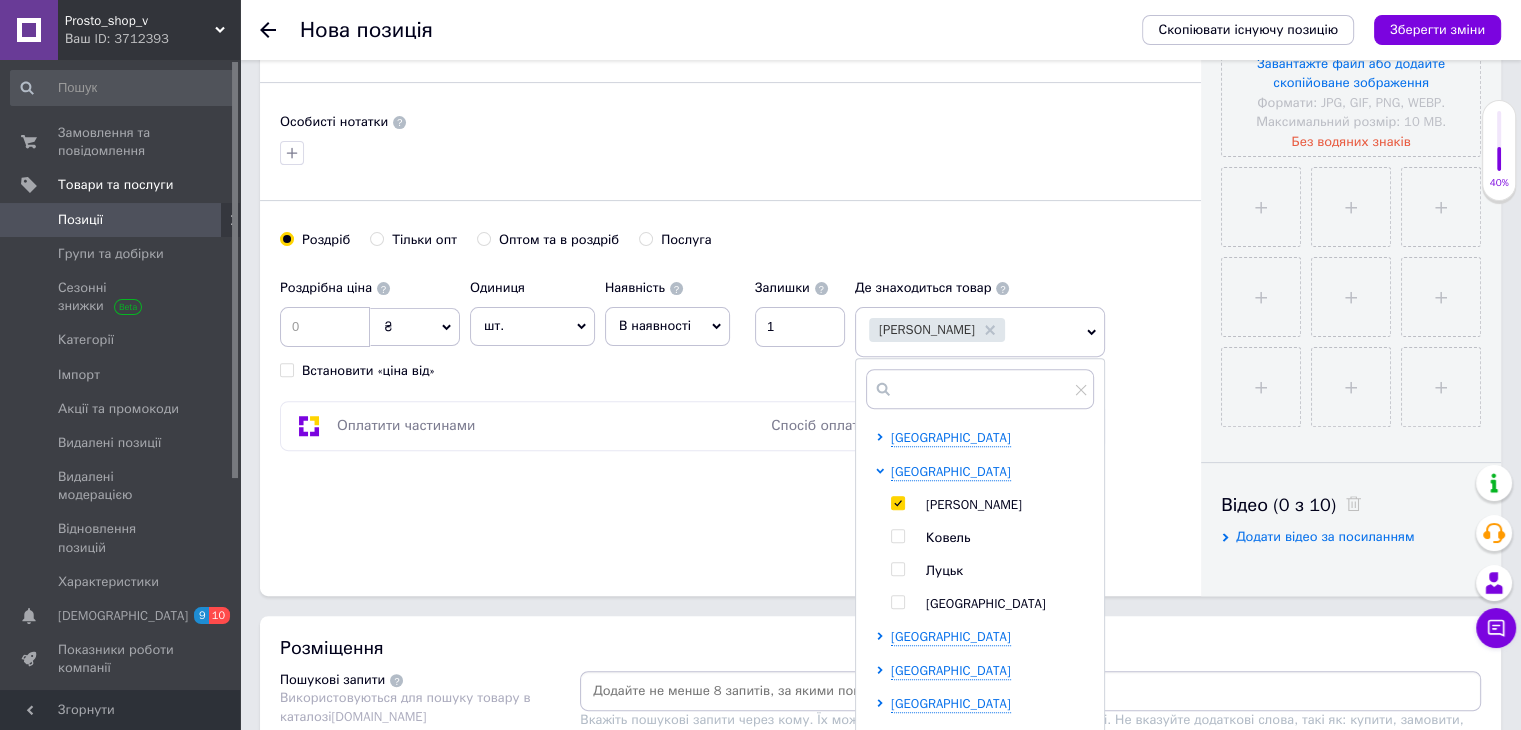 click on "Оплатити частинами Спосіб оплати вимкнено в налаштуваннях" at bounding box center [692, 426] 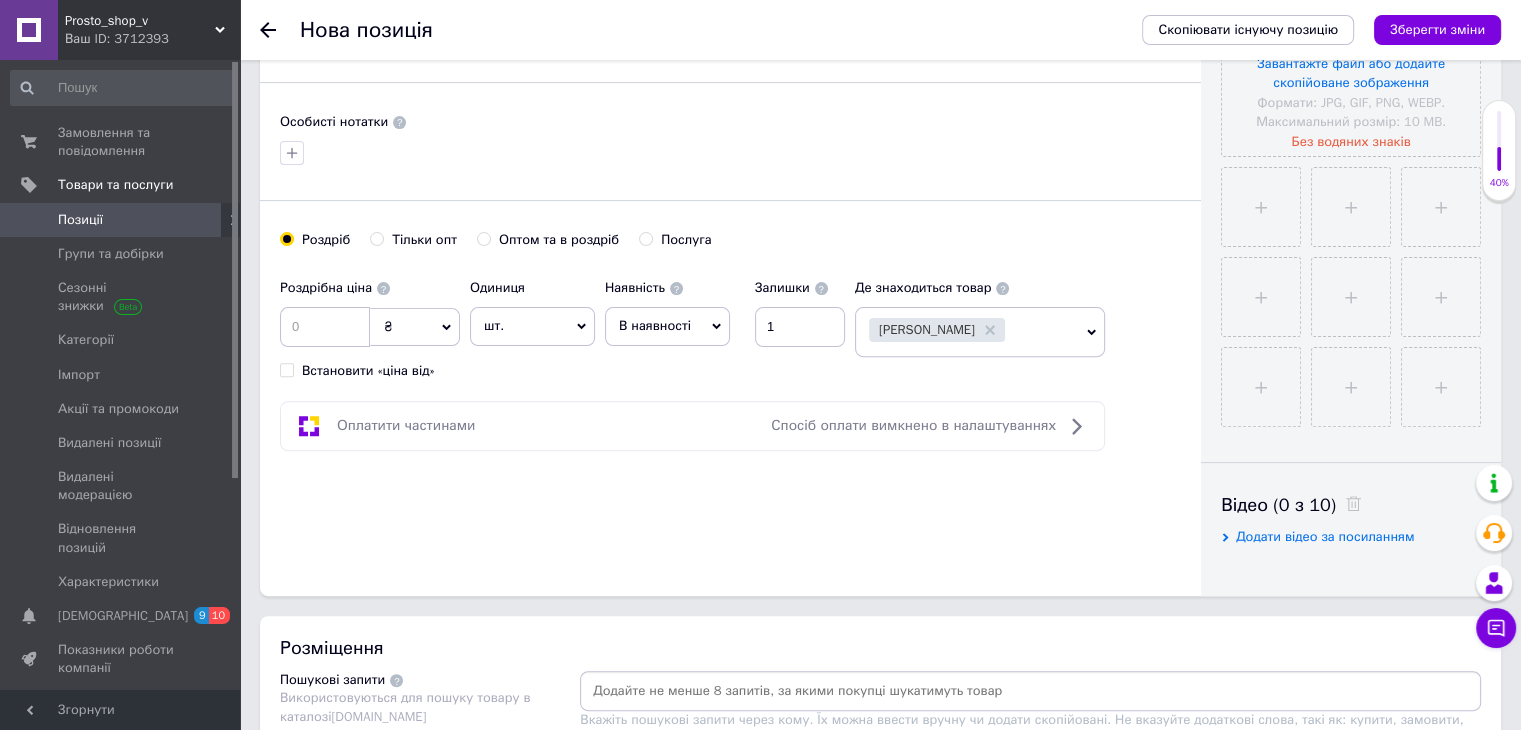 click on "В наявності" at bounding box center [667, 326] 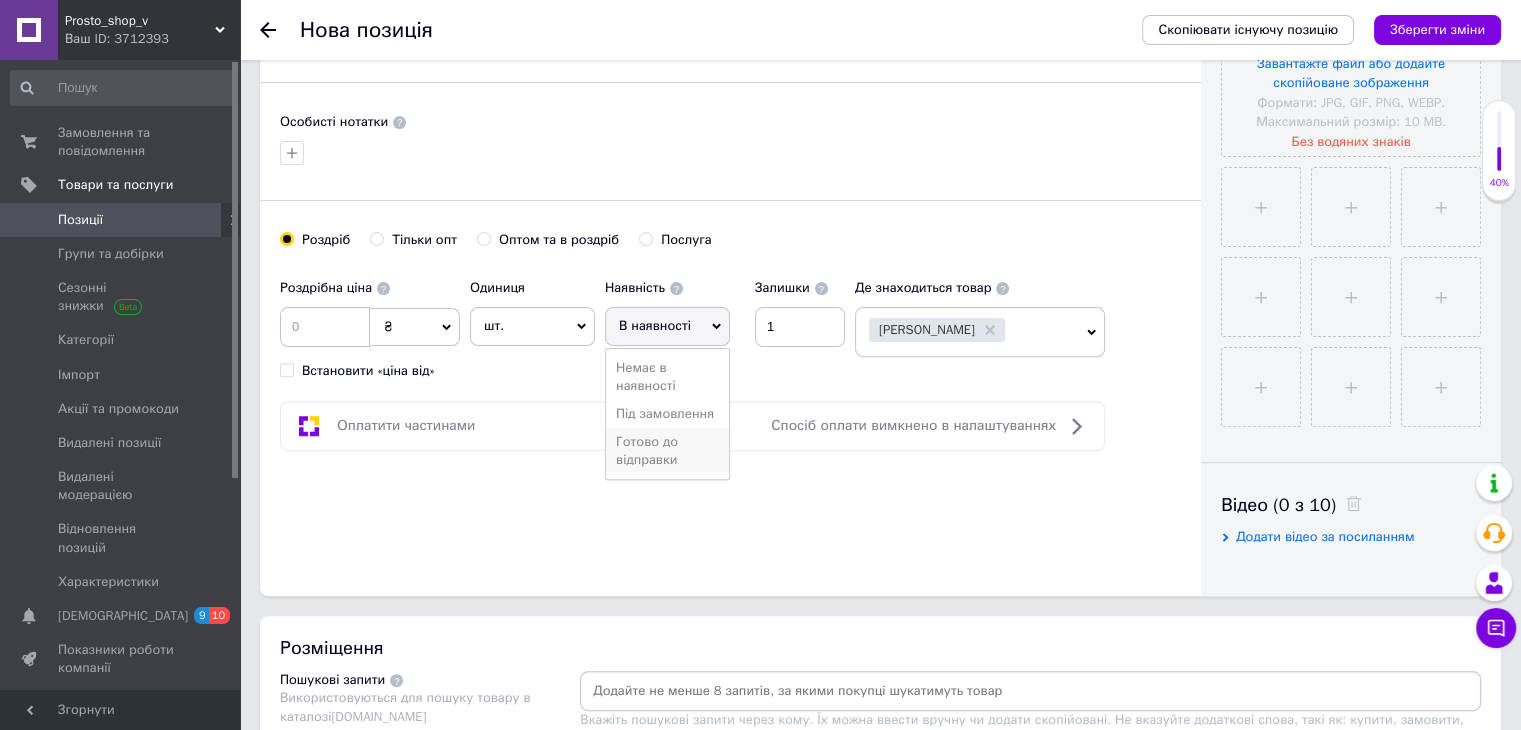 click on "Готово до відправки" at bounding box center (667, 451) 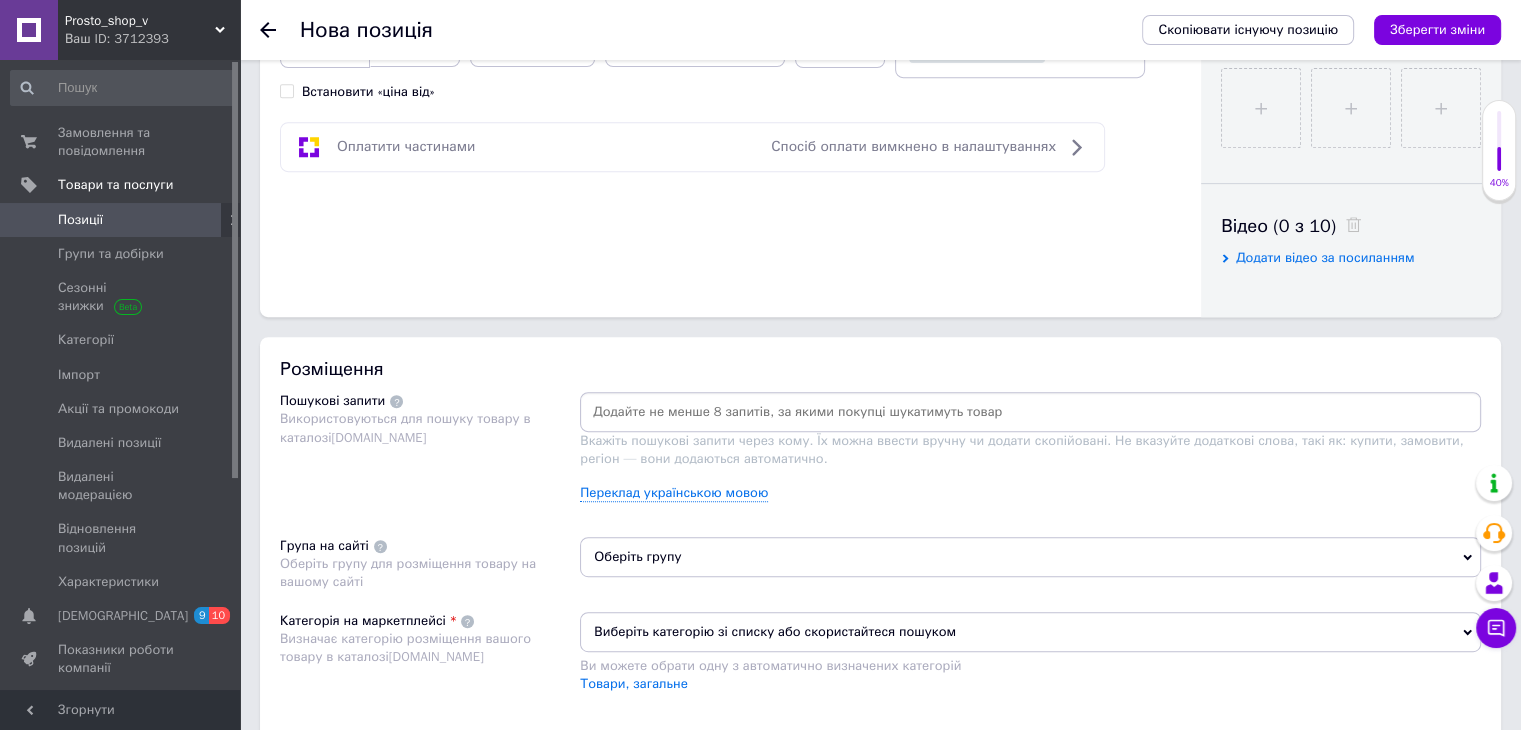 scroll, scrollTop: 900, scrollLeft: 0, axis: vertical 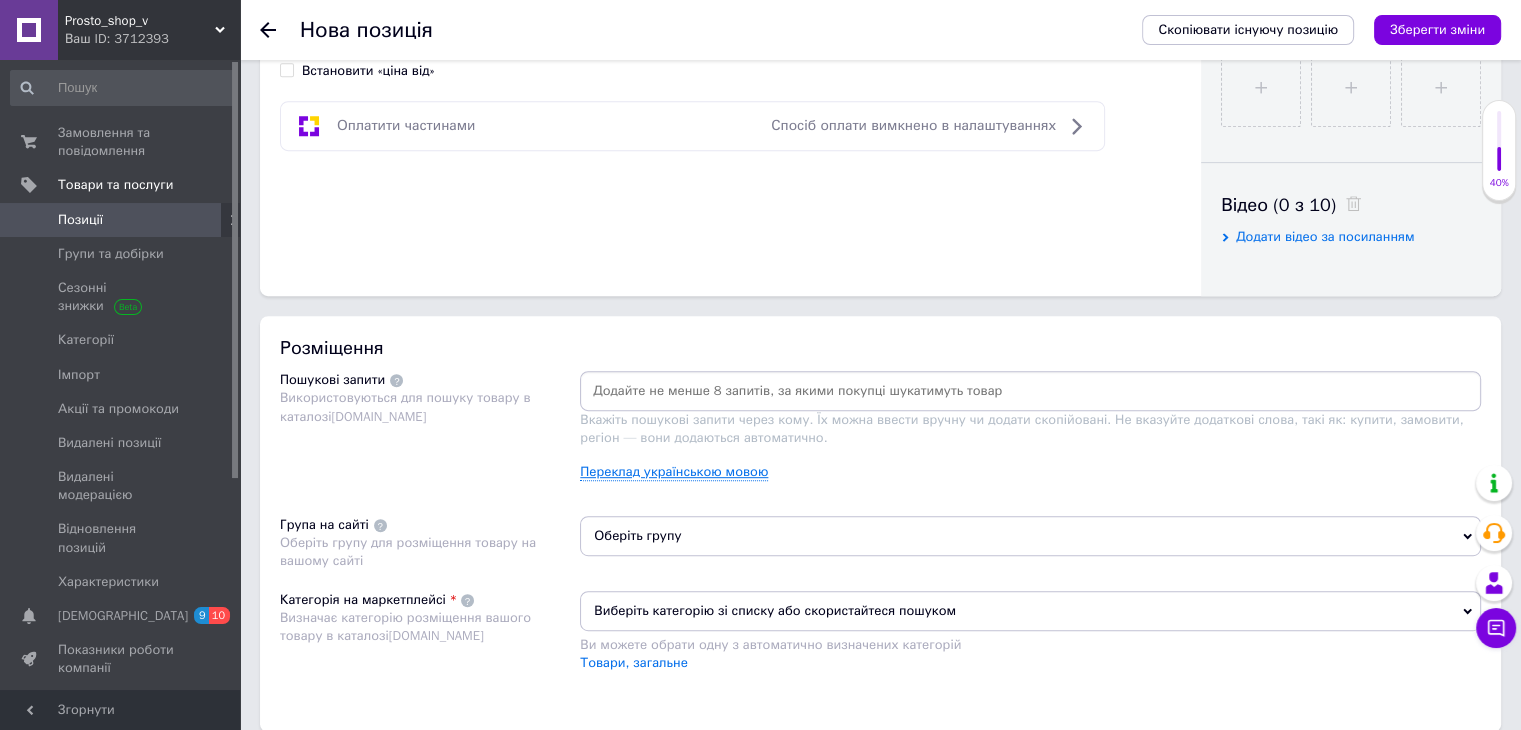 click on "Переклад українською мовою" at bounding box center (674, 472) 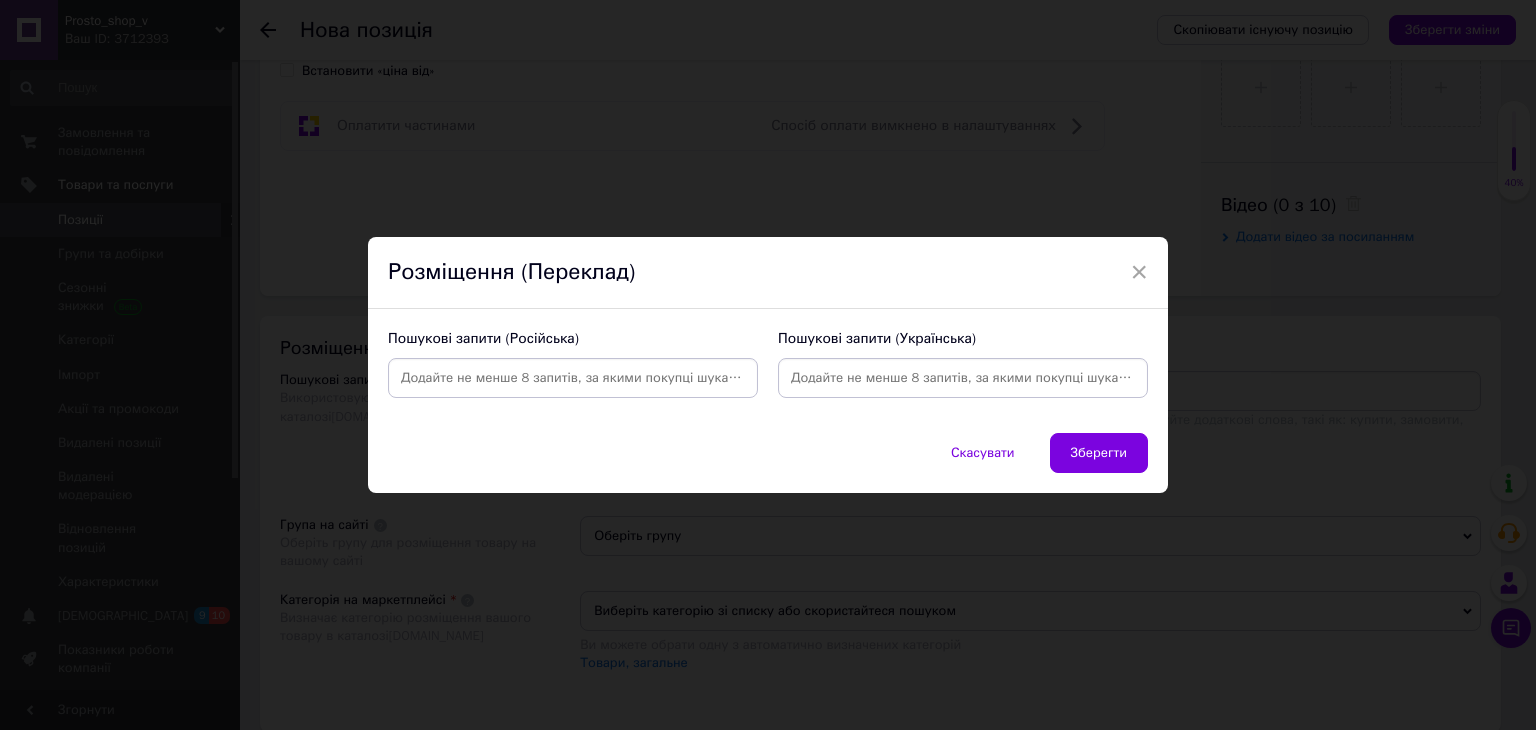 click at bounding box center [573, 378] 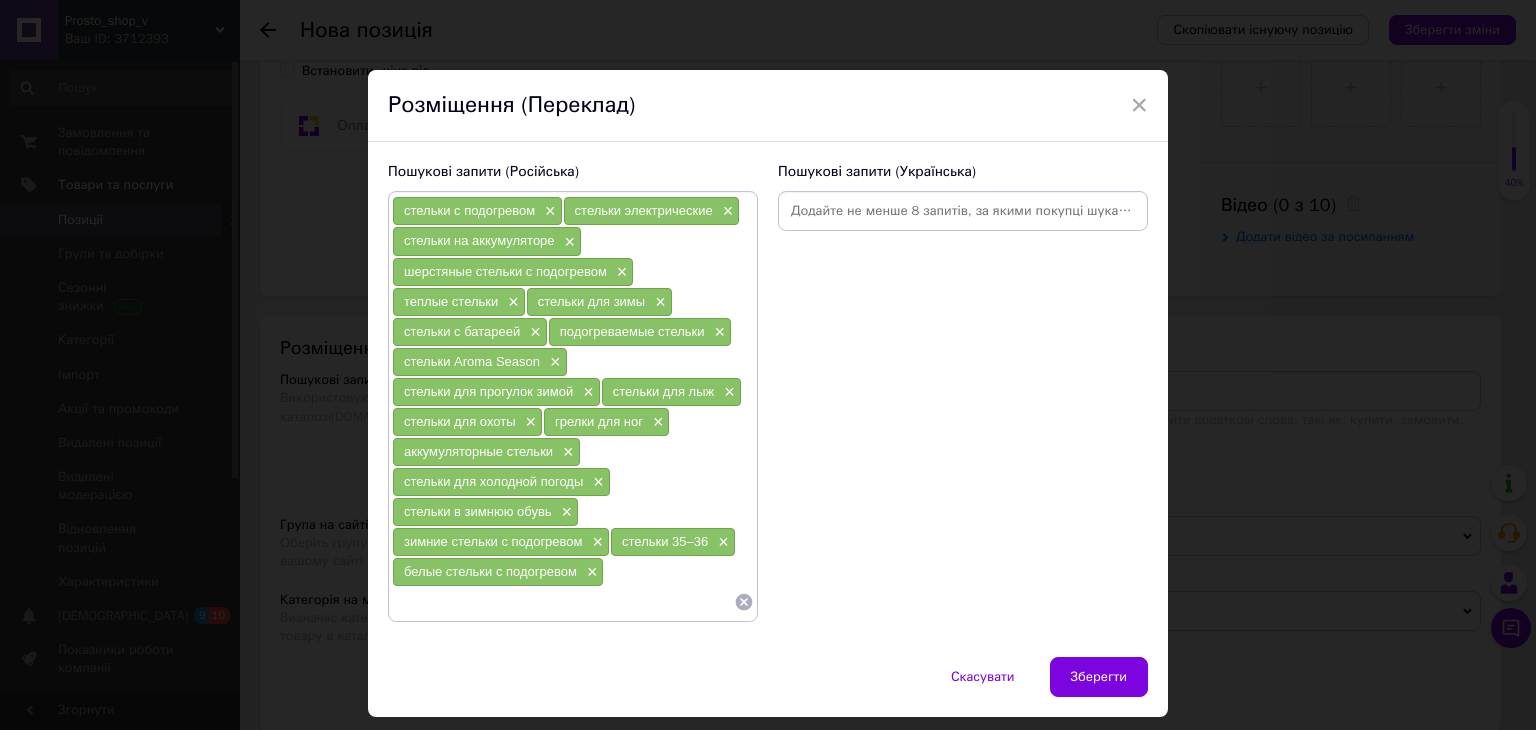 click at bounding box center [963, 211] 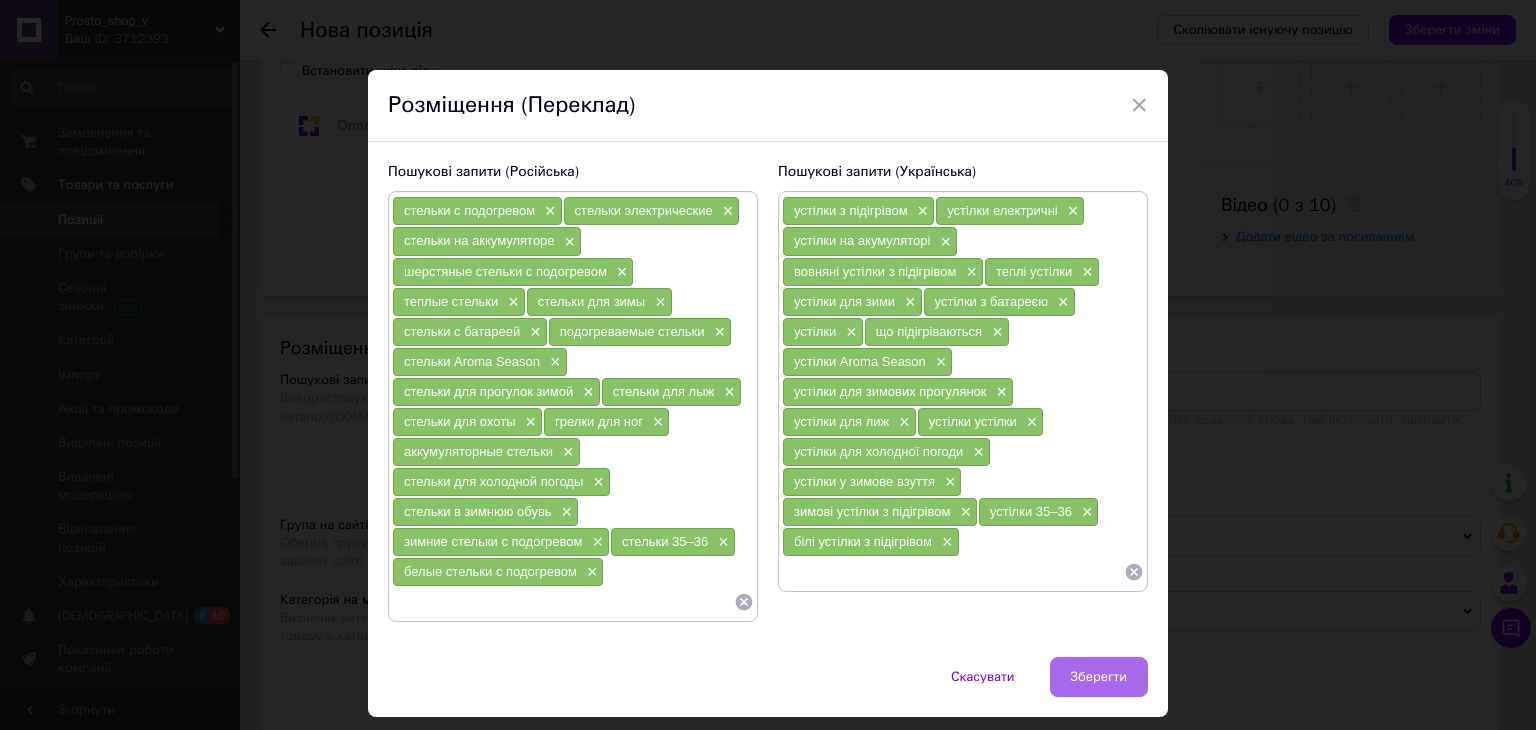 click on "Зберегти" at bounding box center [1099, 677] 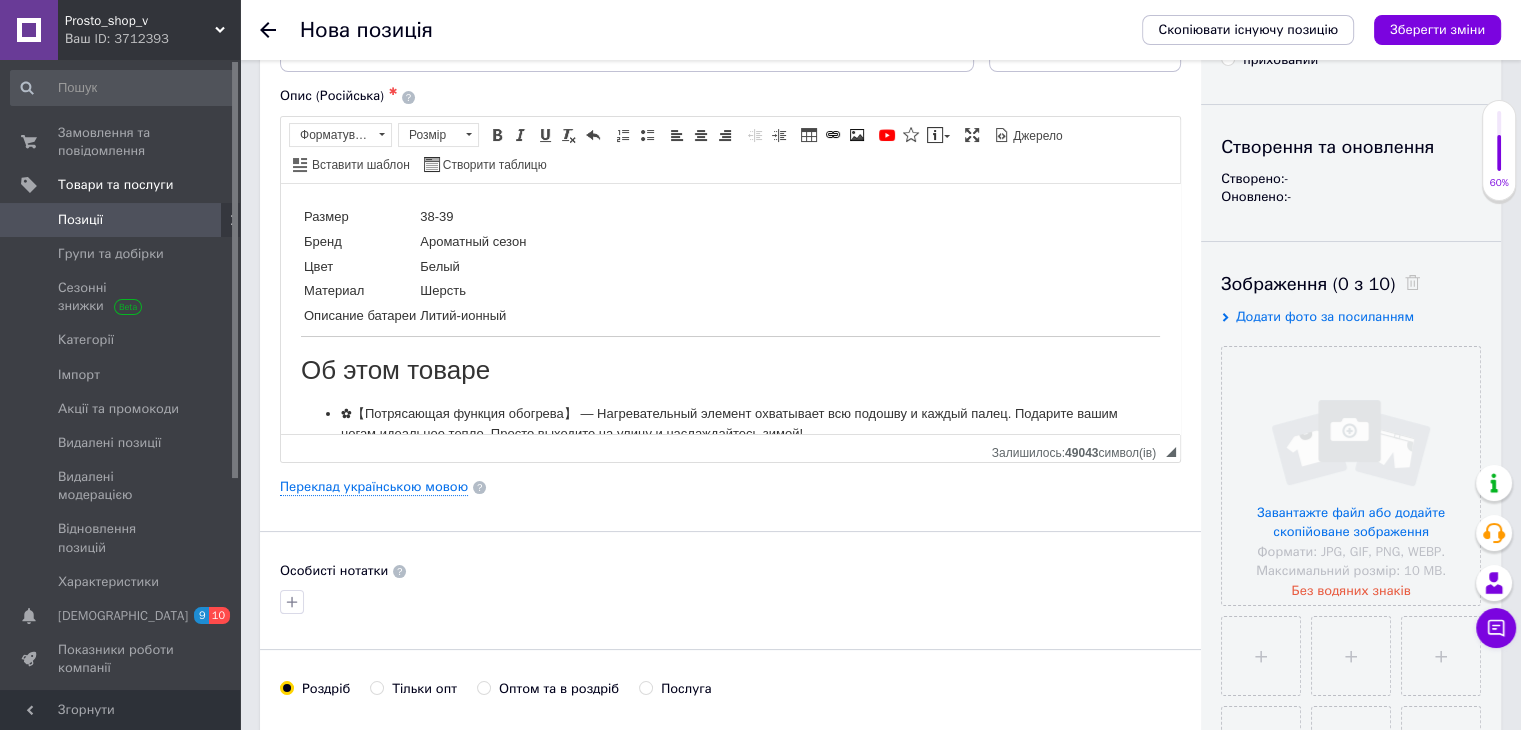 scroll, scrollTop: 100, scrollLeft: 0, axis: vertical 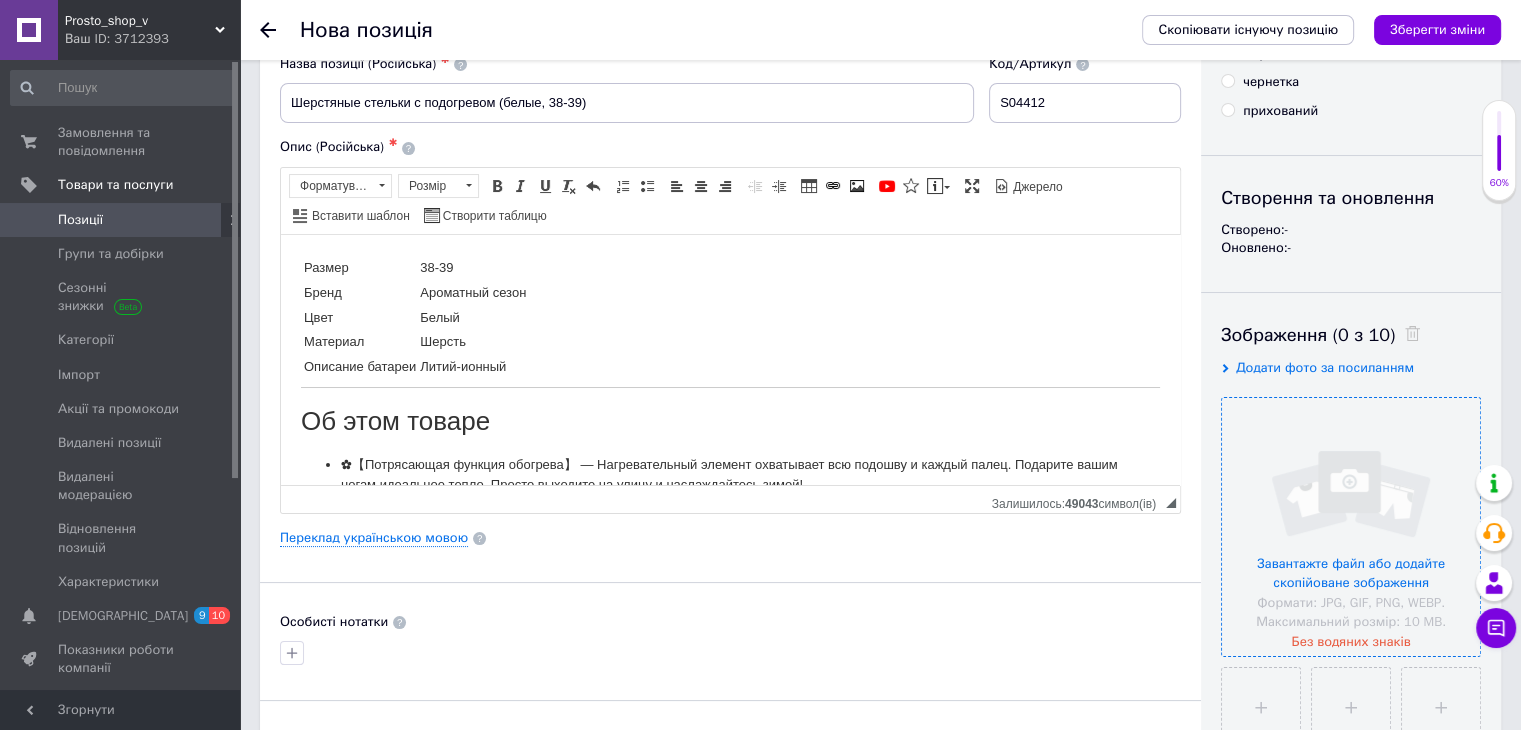 click at bounding box center [1351, 527] 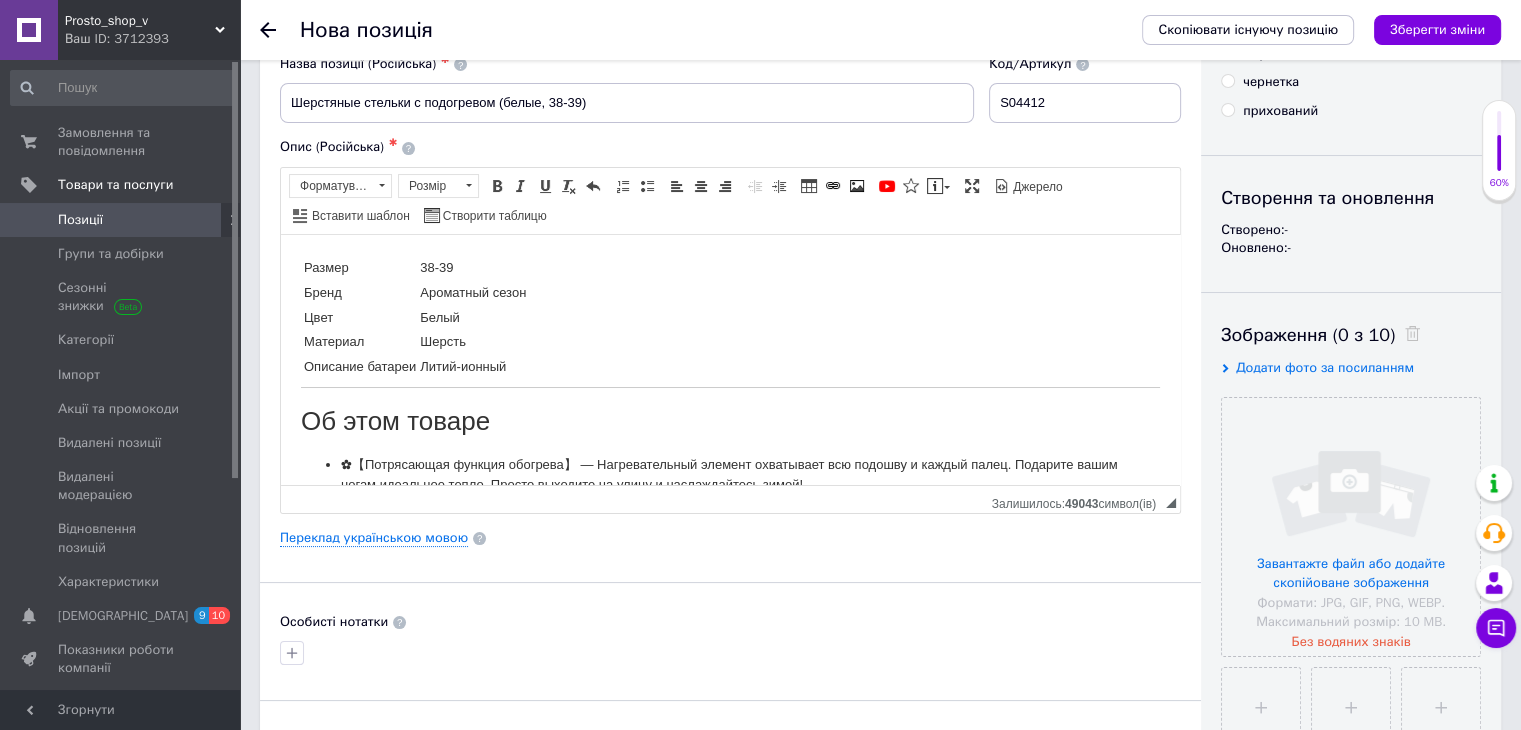 click on "прихований" at bounding box center [1227, 109] 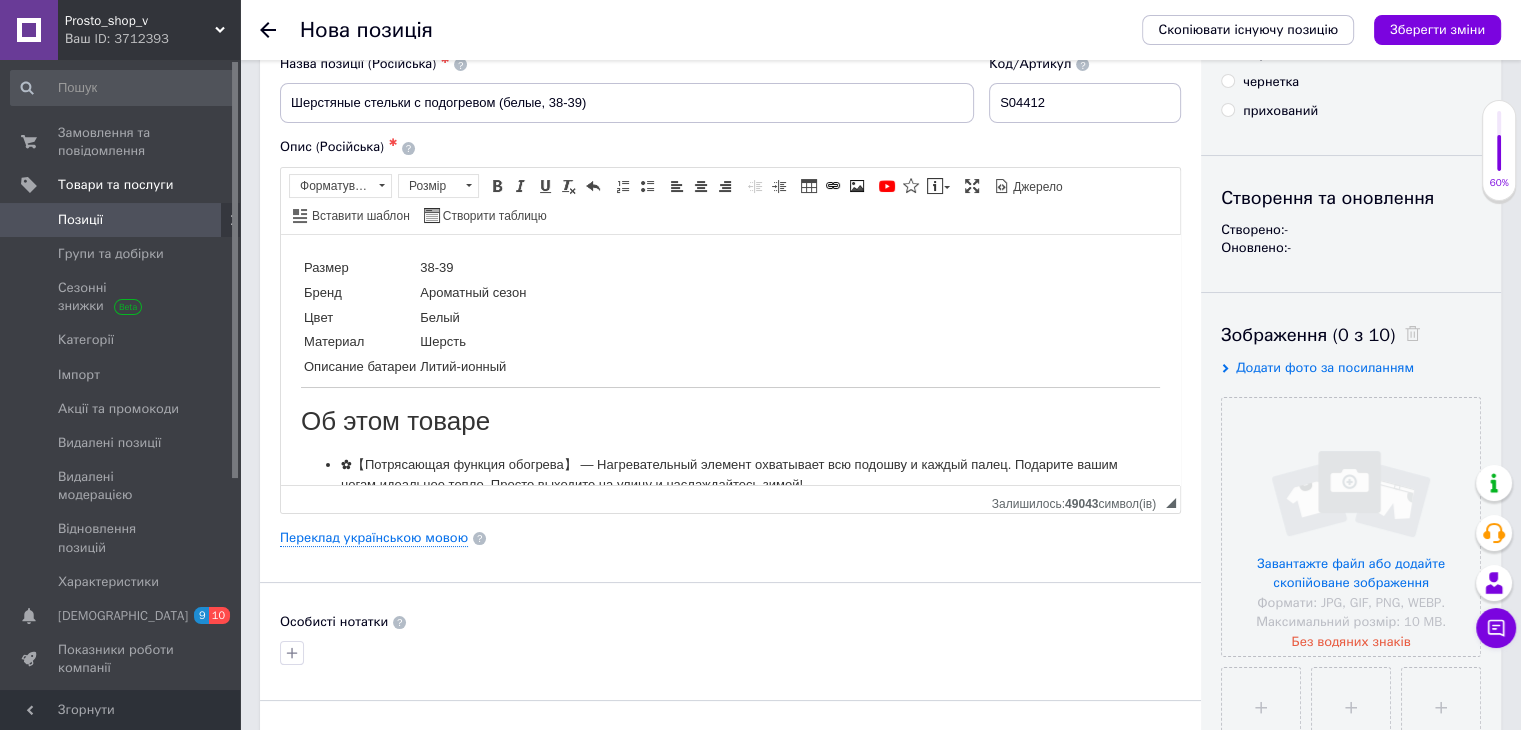 radio on "true" 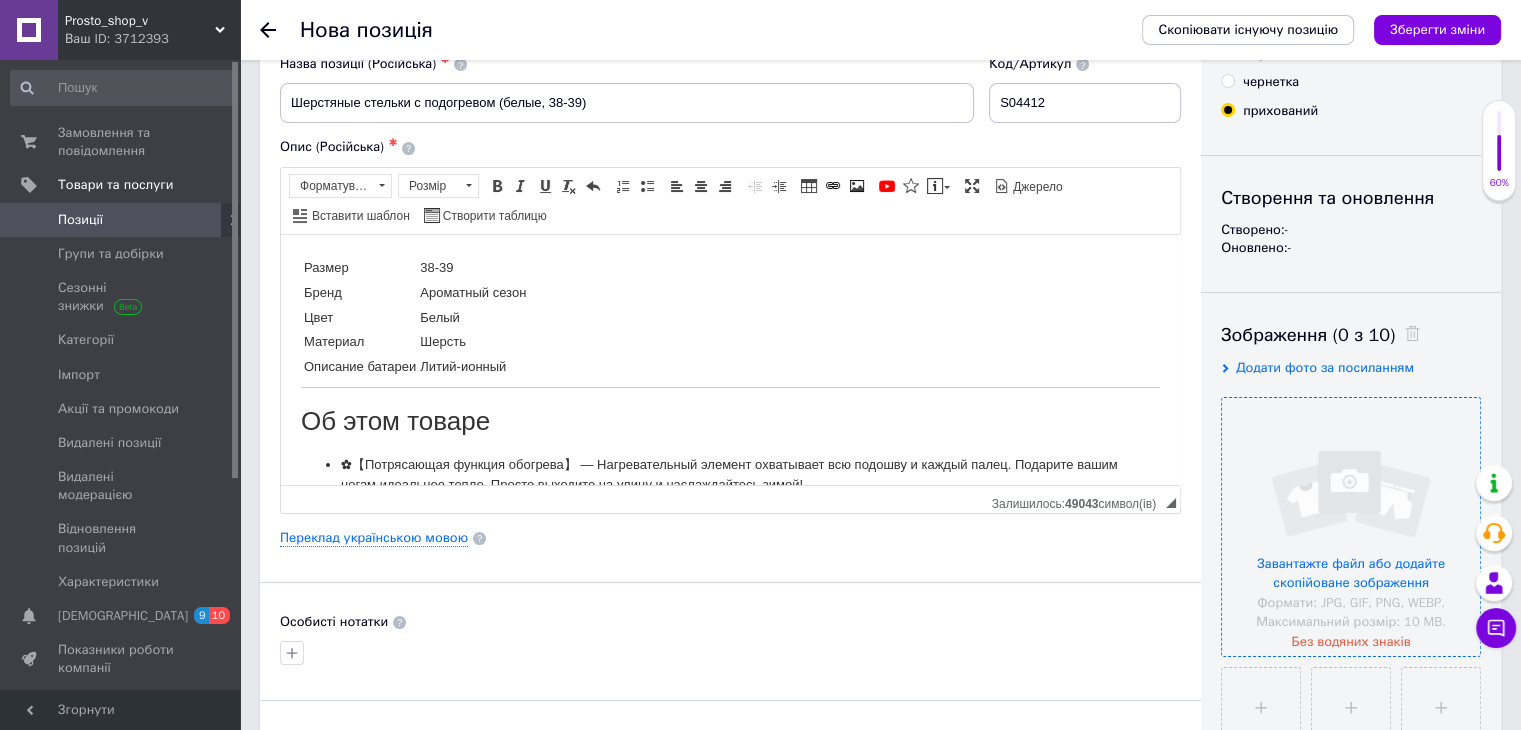 click at bounding box center [1351, 527] 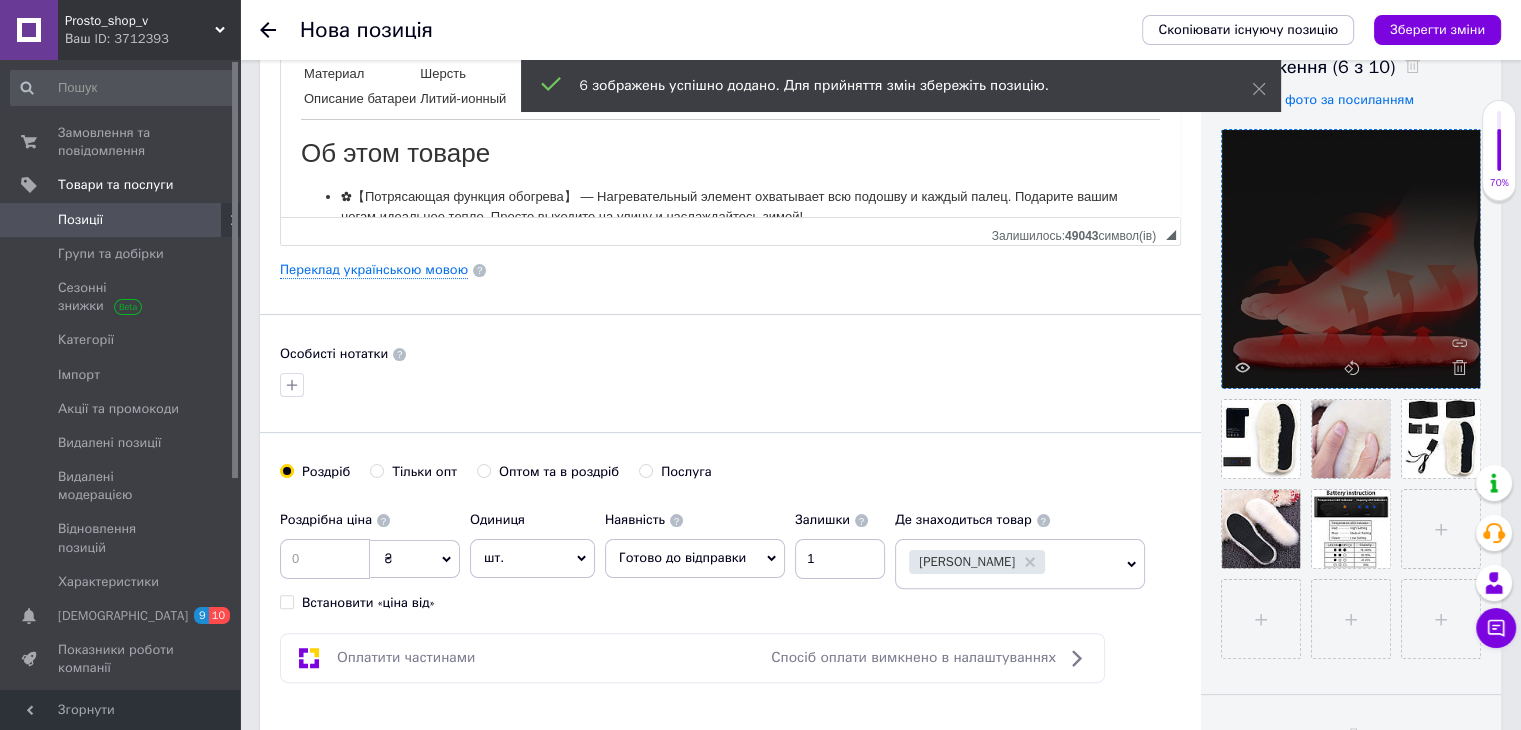scroll, scrollTop: 400, scrollLeft: 0, axis: vertical 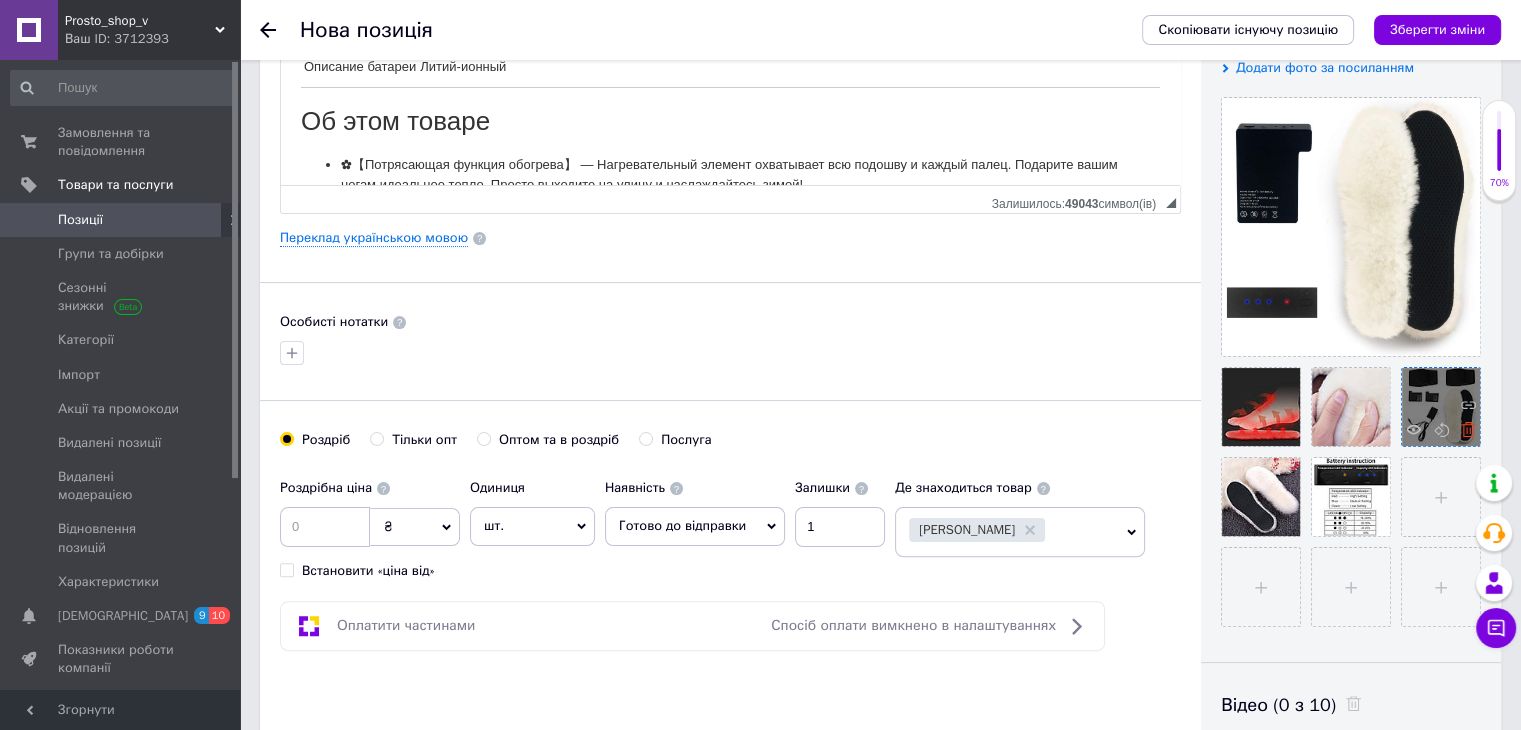 click 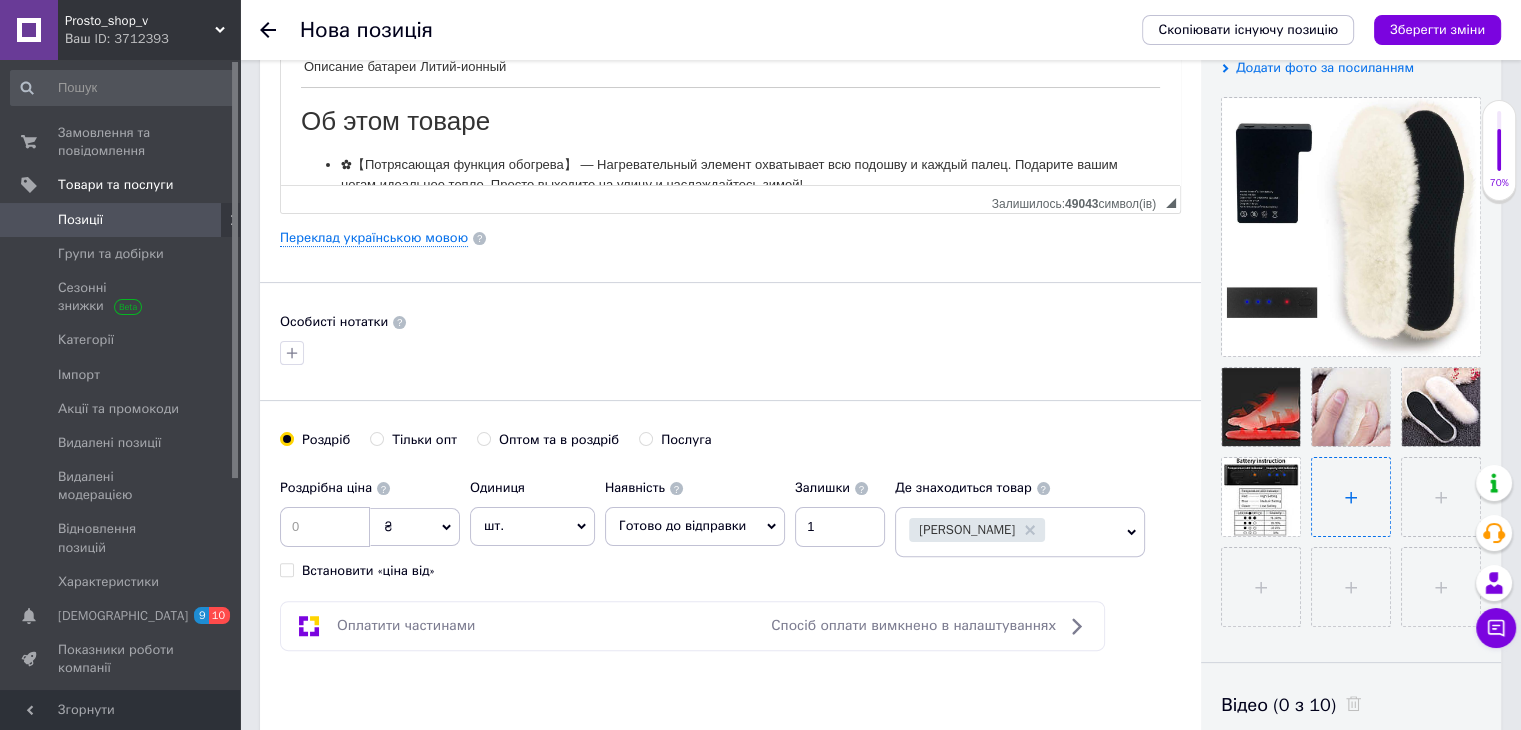 click at bounding box center (1351, 497) 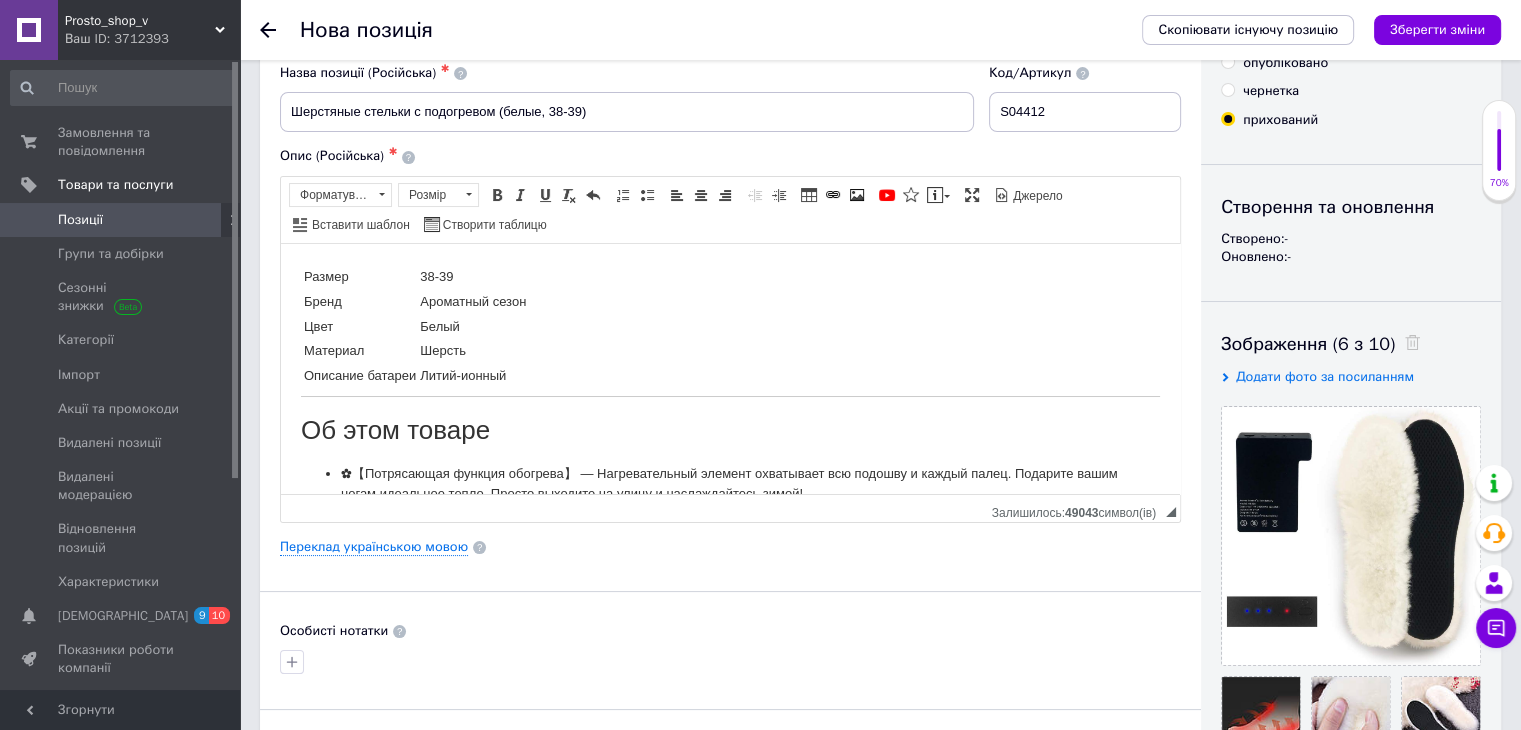 scroll, scrollTop: 0, scrollLeft: 0, axis: both 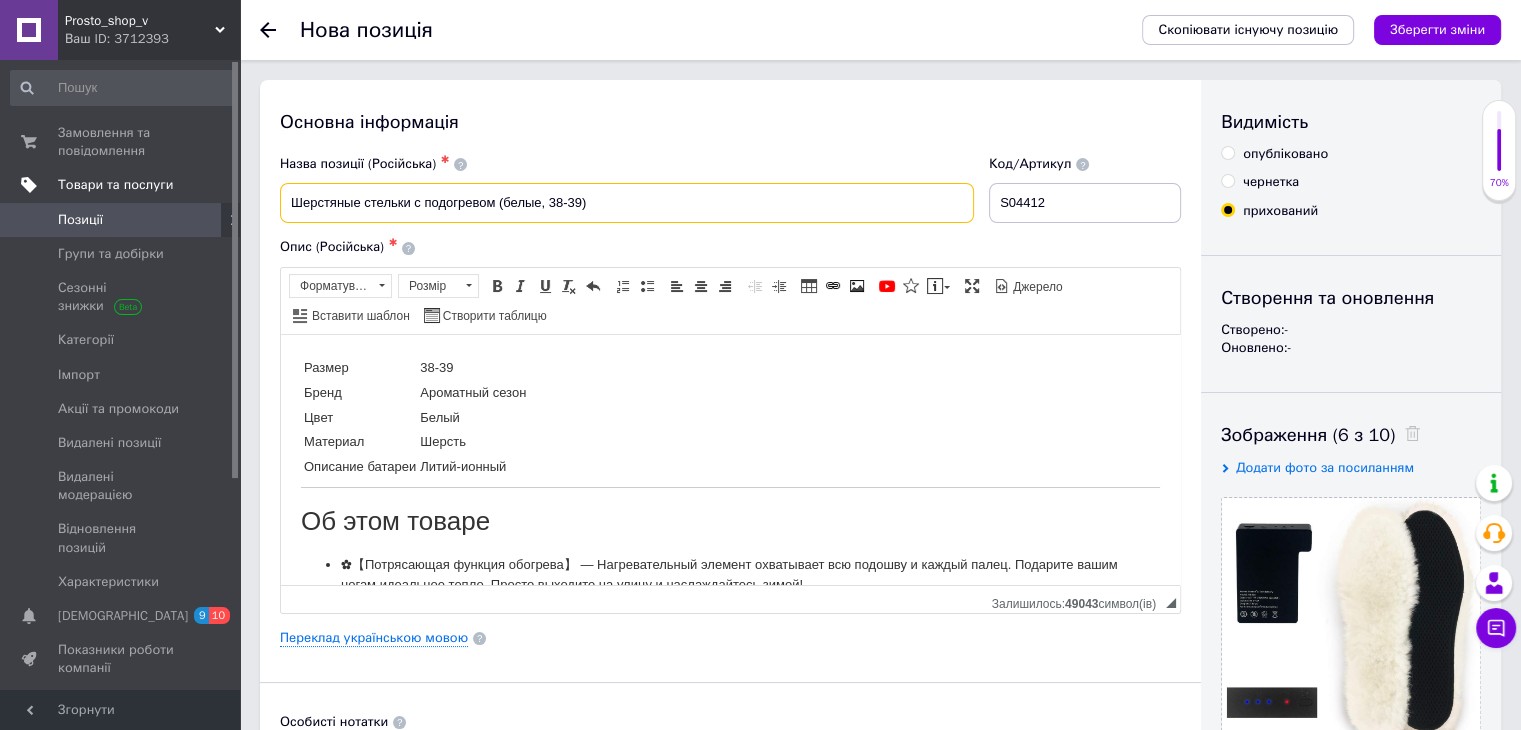 drag, startPoint x: 592, startPoint y: 203, endPoint x: 185, endPoint y: 192, distance: 407.14862 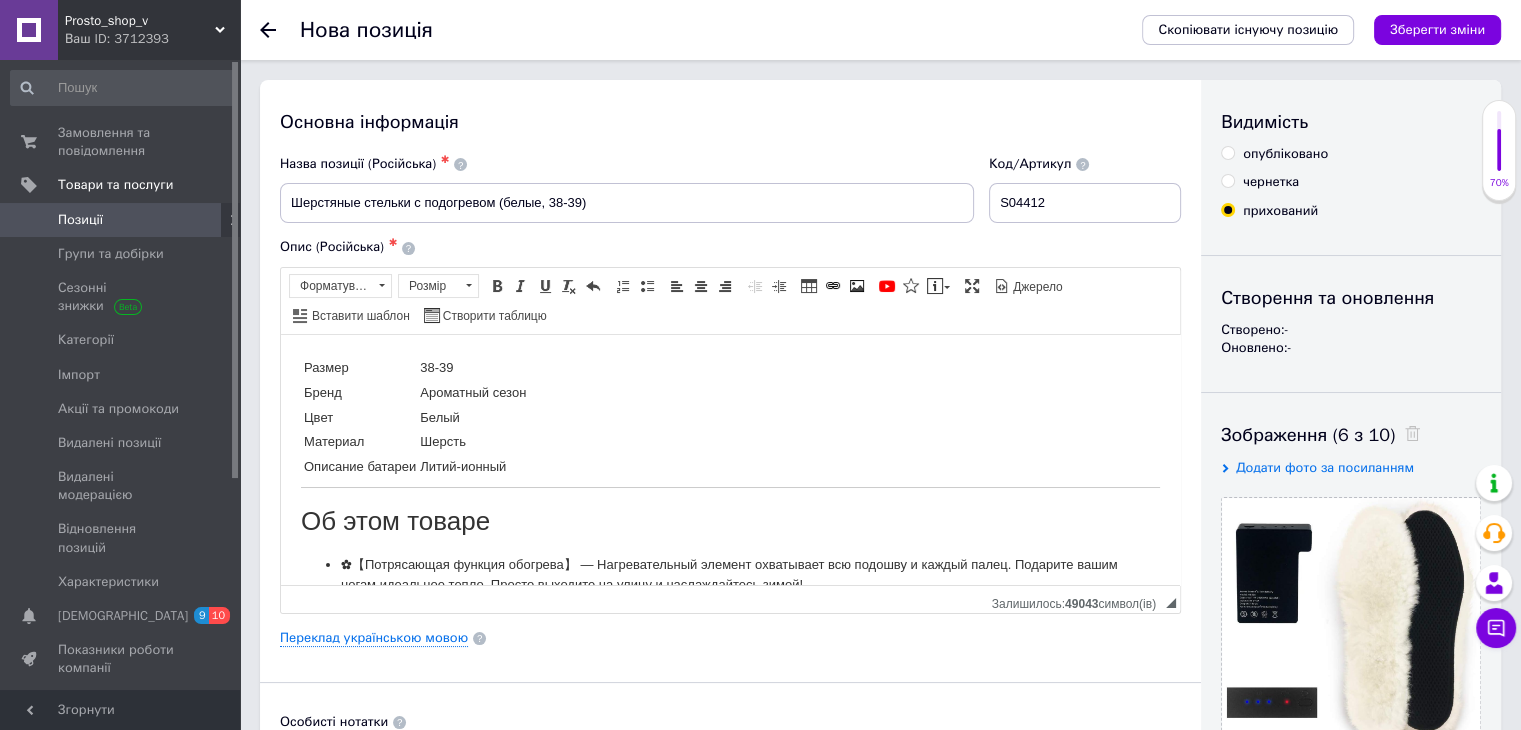 click on "Размер 38-39 Бренд Ароматный сезон Цвет Белый Материал Шерсть Описание батареи Литий-ионный Об этом товаре ✿【Потрясающая функция обогрева】 — Нагревательный элемент охватывает всю подошву и каждый палец. Подарите вашим ногам идеальное тепло. Просто выходите на улицу и наслаждайтесь зимой! ✿【Сделано из 100% шерсти】- Наши стельки изготовлены из 100% натуральной шерсти, супертеплые, чтобы ваши ноги не мерзли в суровую зиму или дождливые дни." at bounding box center [730, 547] 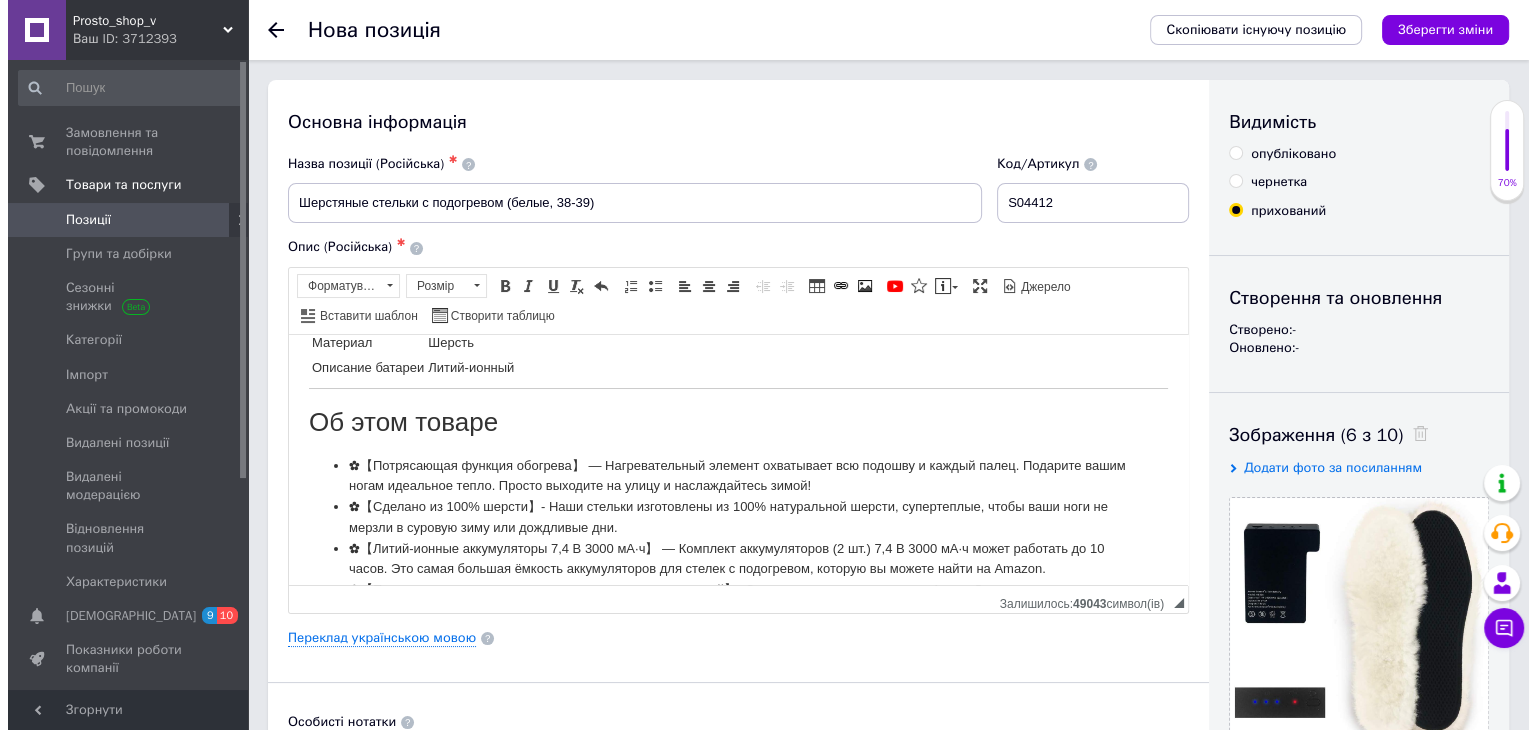 scroll, scrollTop: 173, scrollLeft: 0, axis: vertical 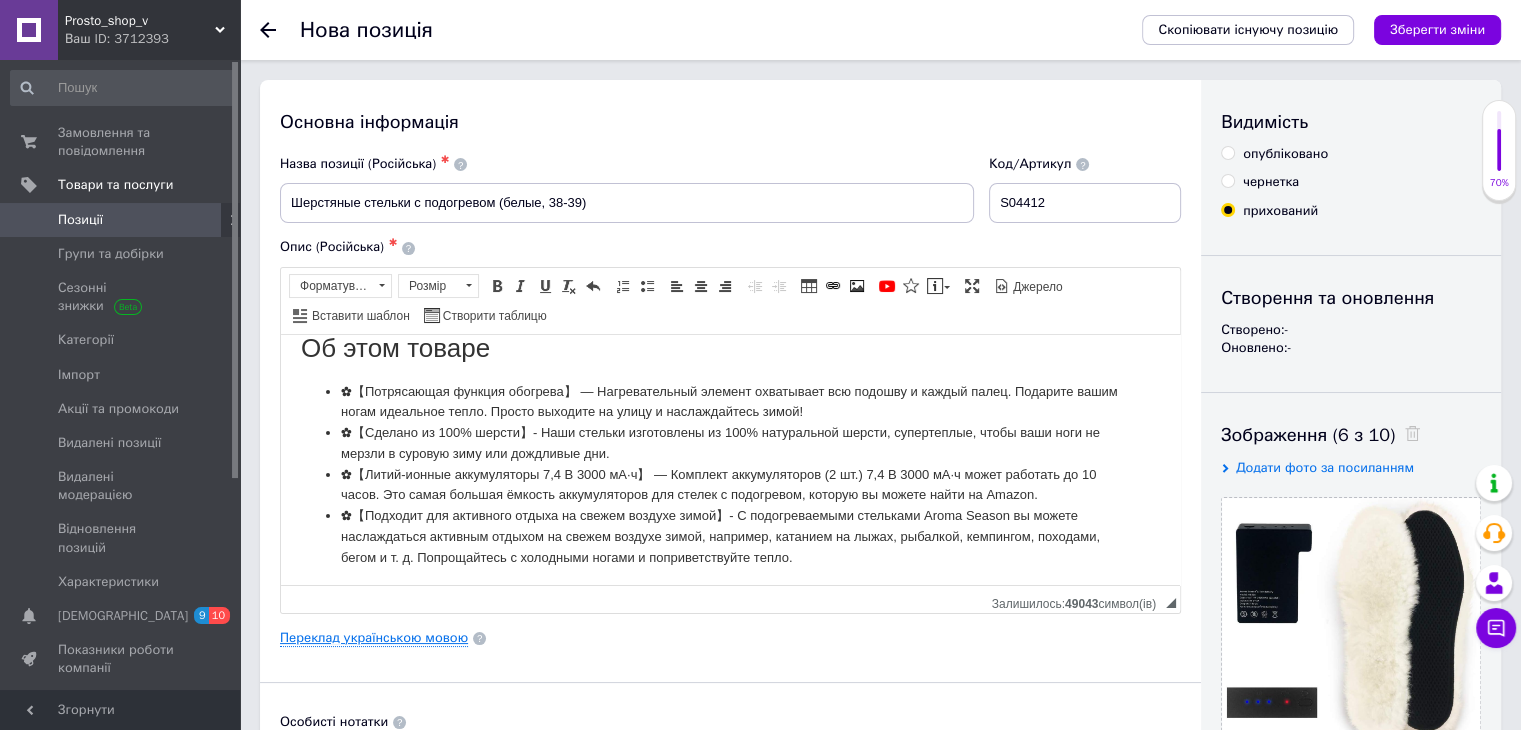 click on "Переклад українською мовою" at bounding box center [374, 638] 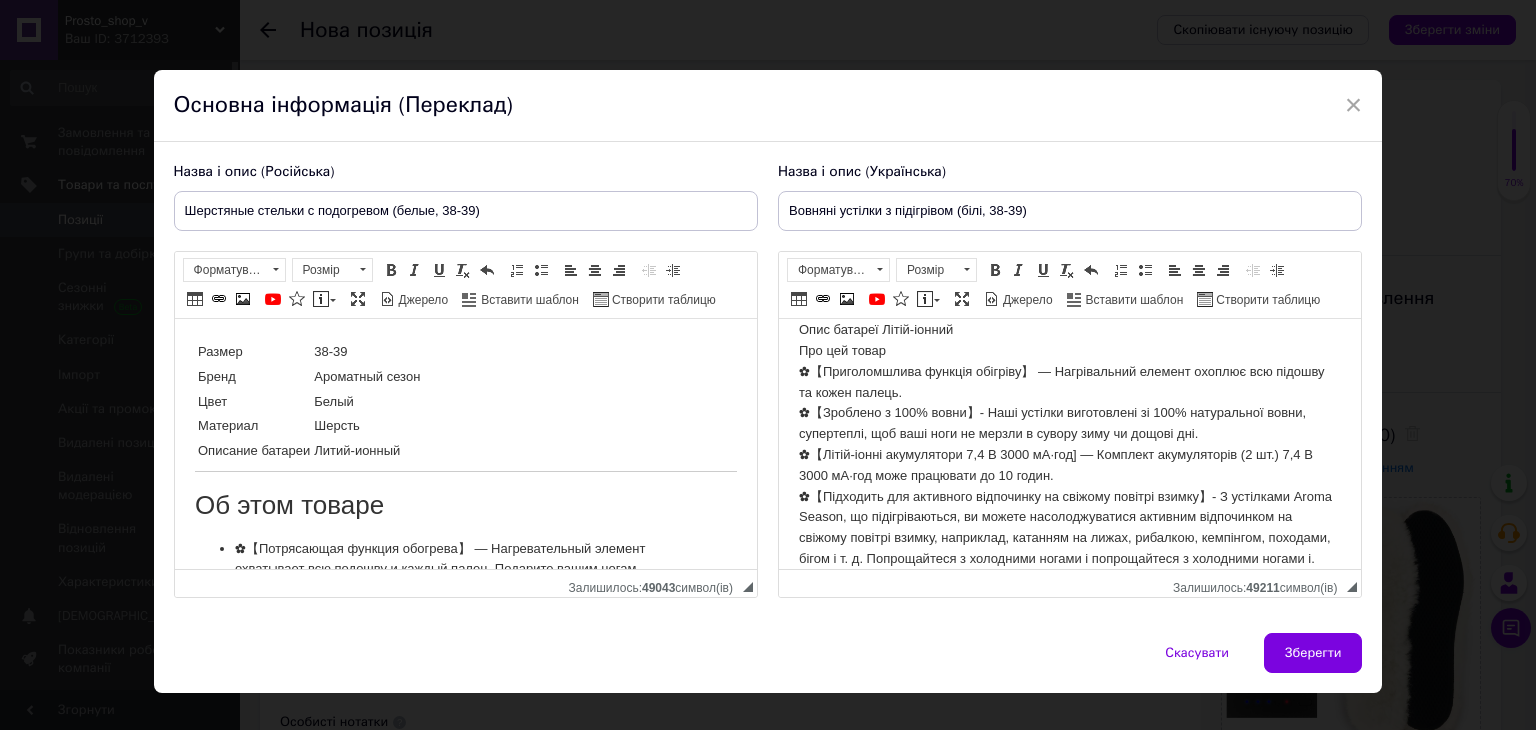 scroll, scrollTop: 143, scrollLeft: 0, axis: vertical 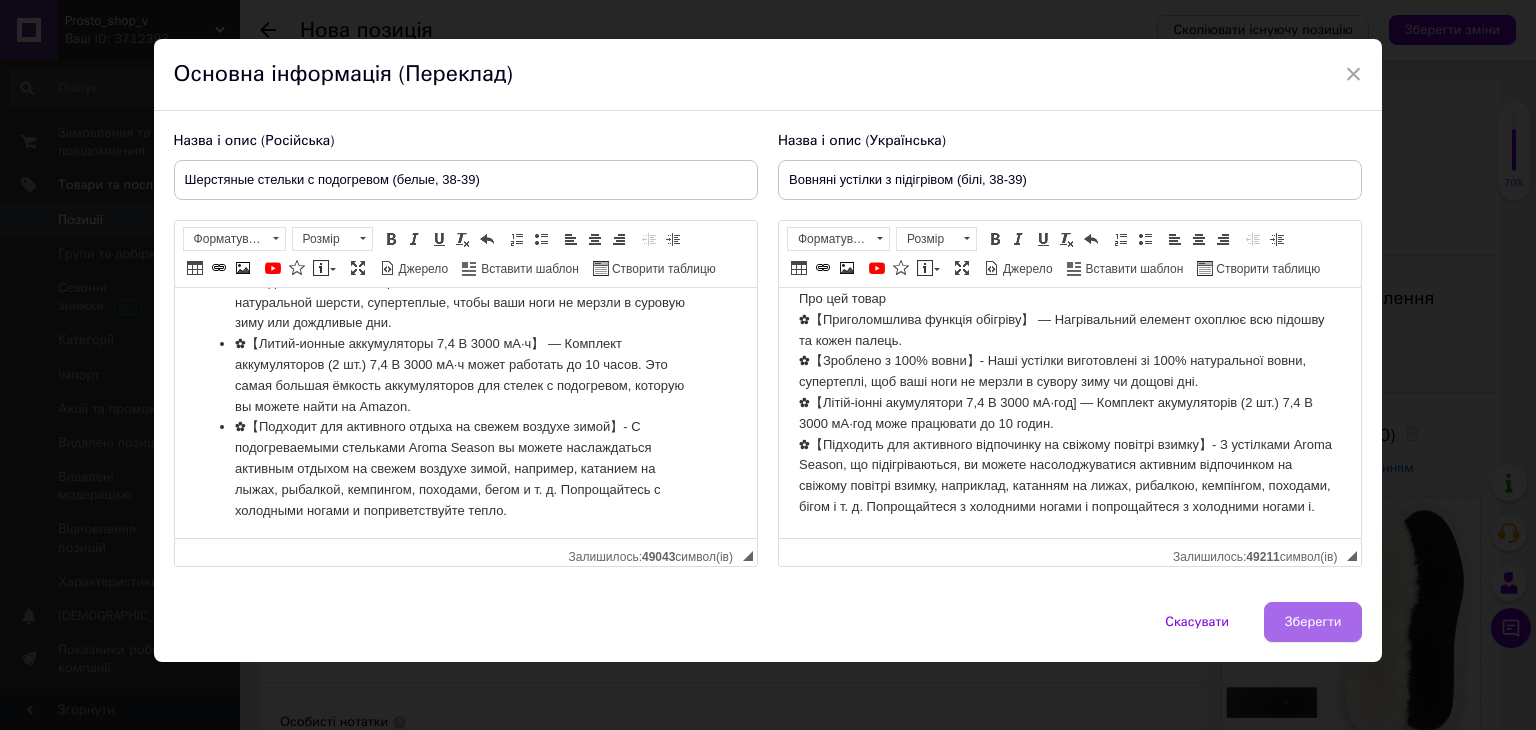 click on "Зберегти" at bounding box center (1313, 622) 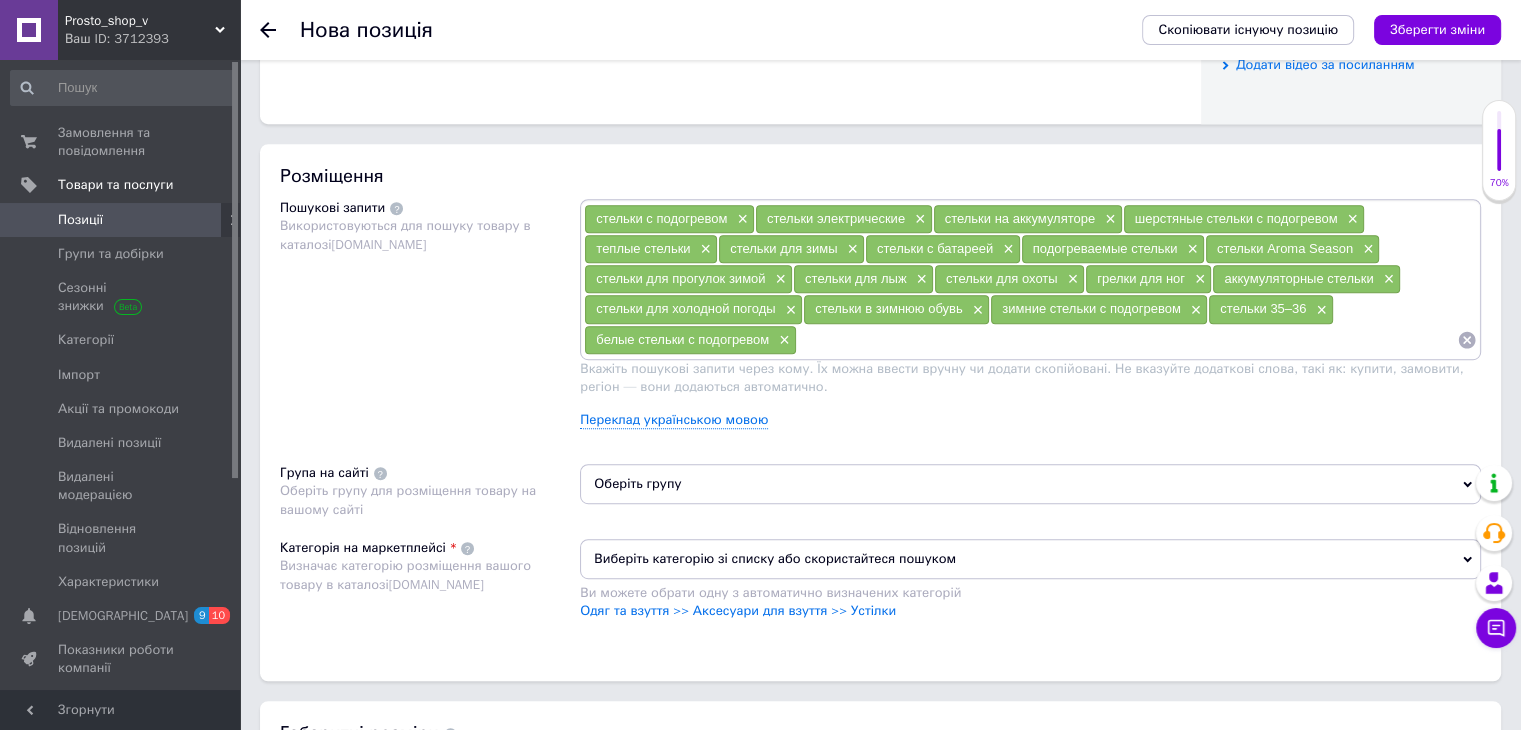 scroll, scrollTop: 1100, scrollLeft: 0, axis: vertical 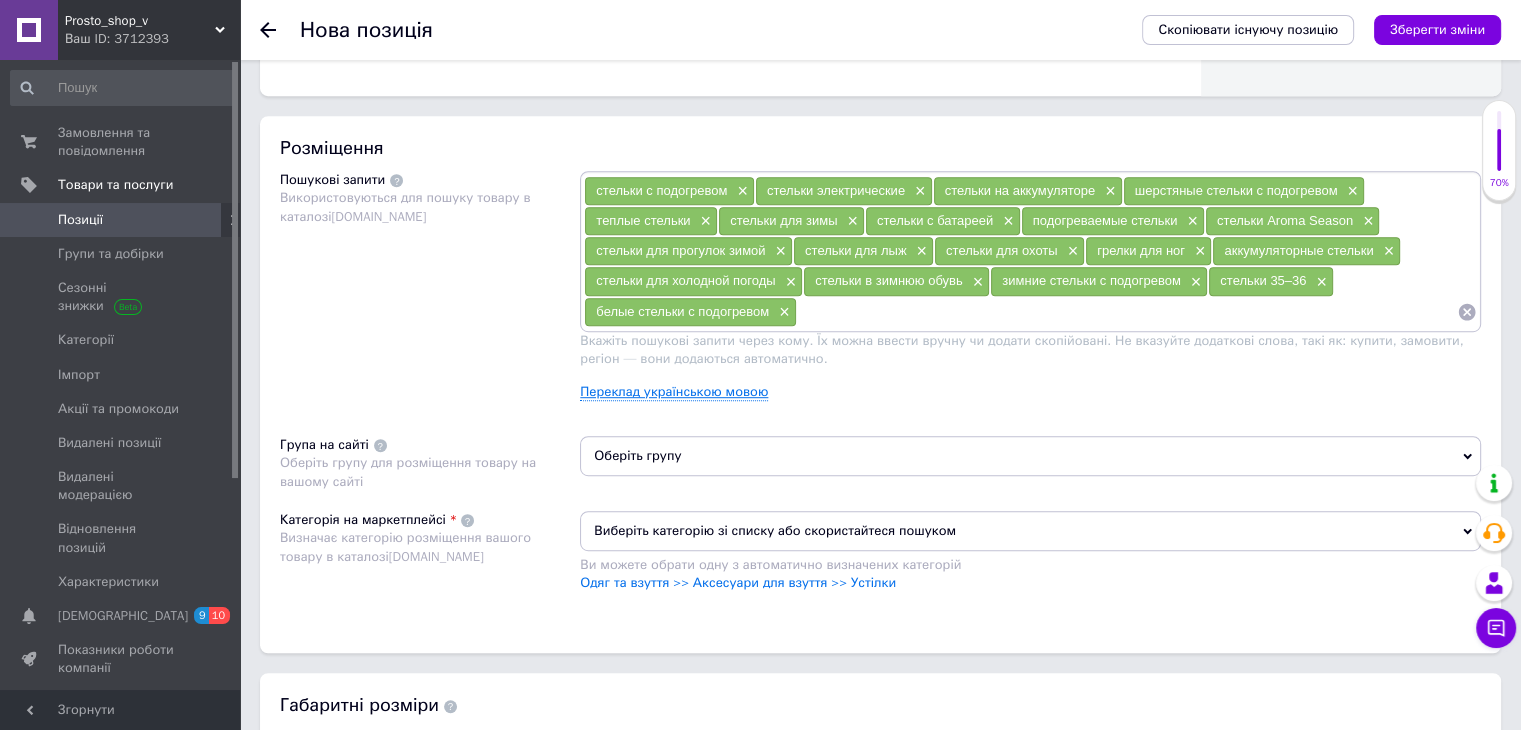 click on "Переклад українською мовою" at bounding box center [674, 392] 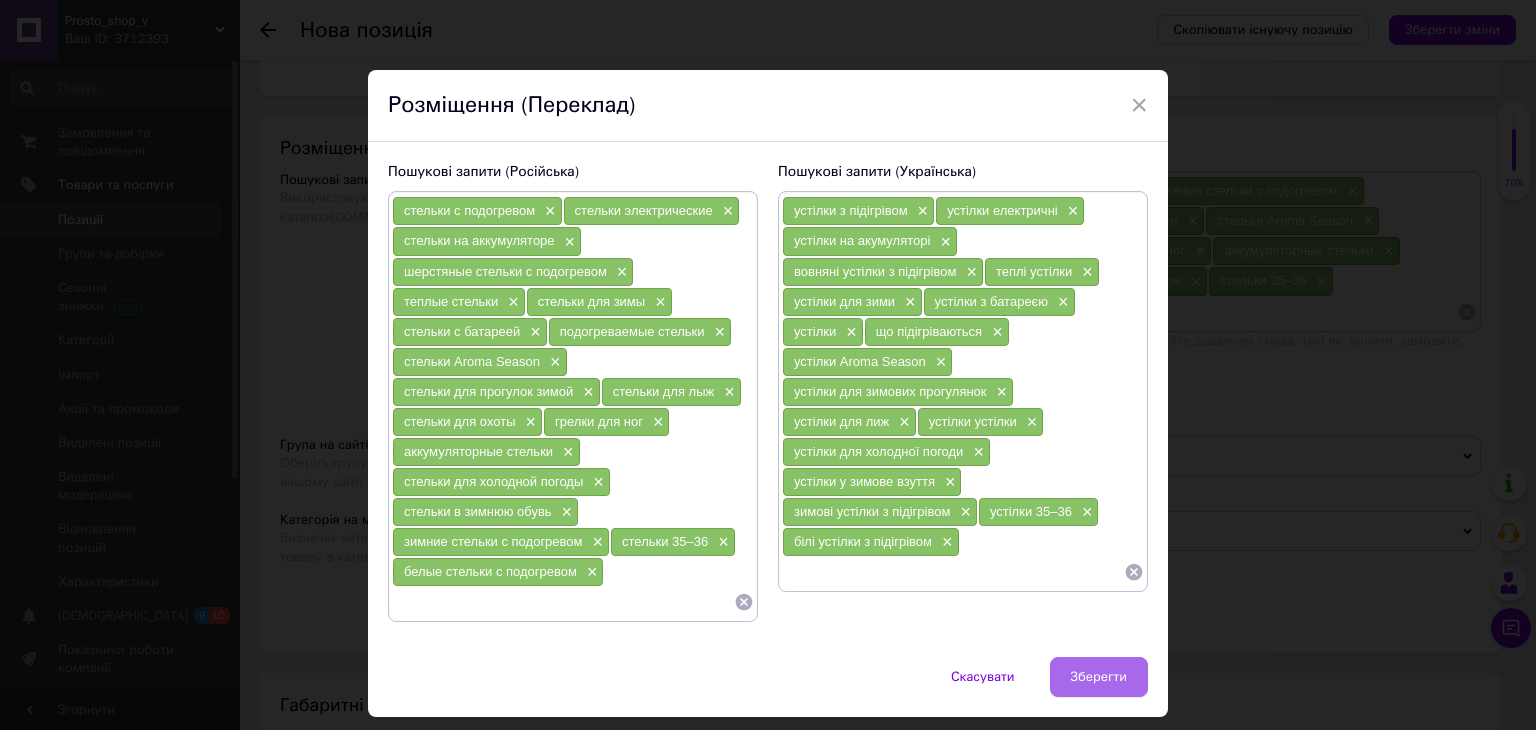 click on "Зберегти" at bounding box center [1099, 677] 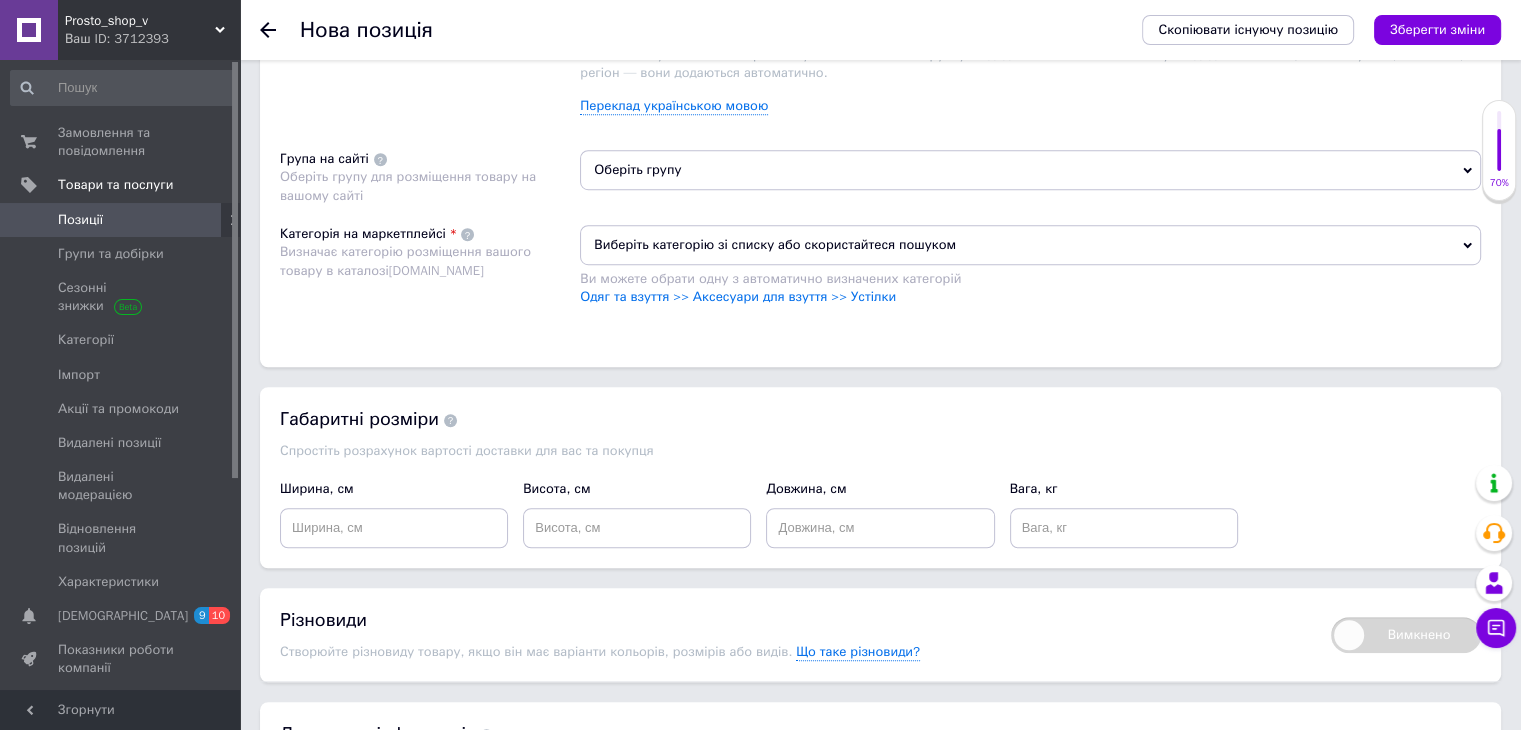 scroll, scrollTop: 1300, scrollLeft: 0, axis: vertical 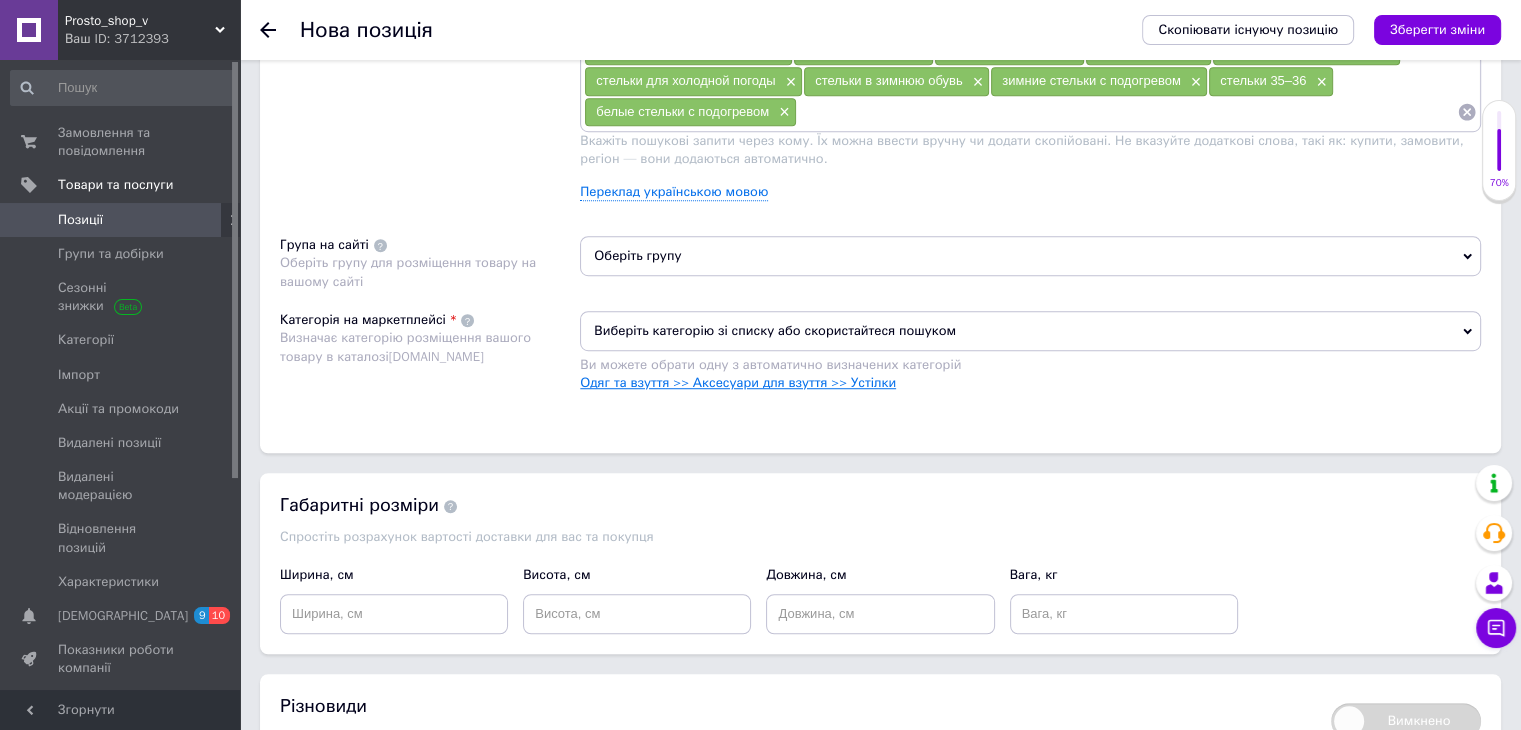 click on "Одяг та взуття >> Аксесуари для взуття >> Устілки" at bounding box center [738, 382] 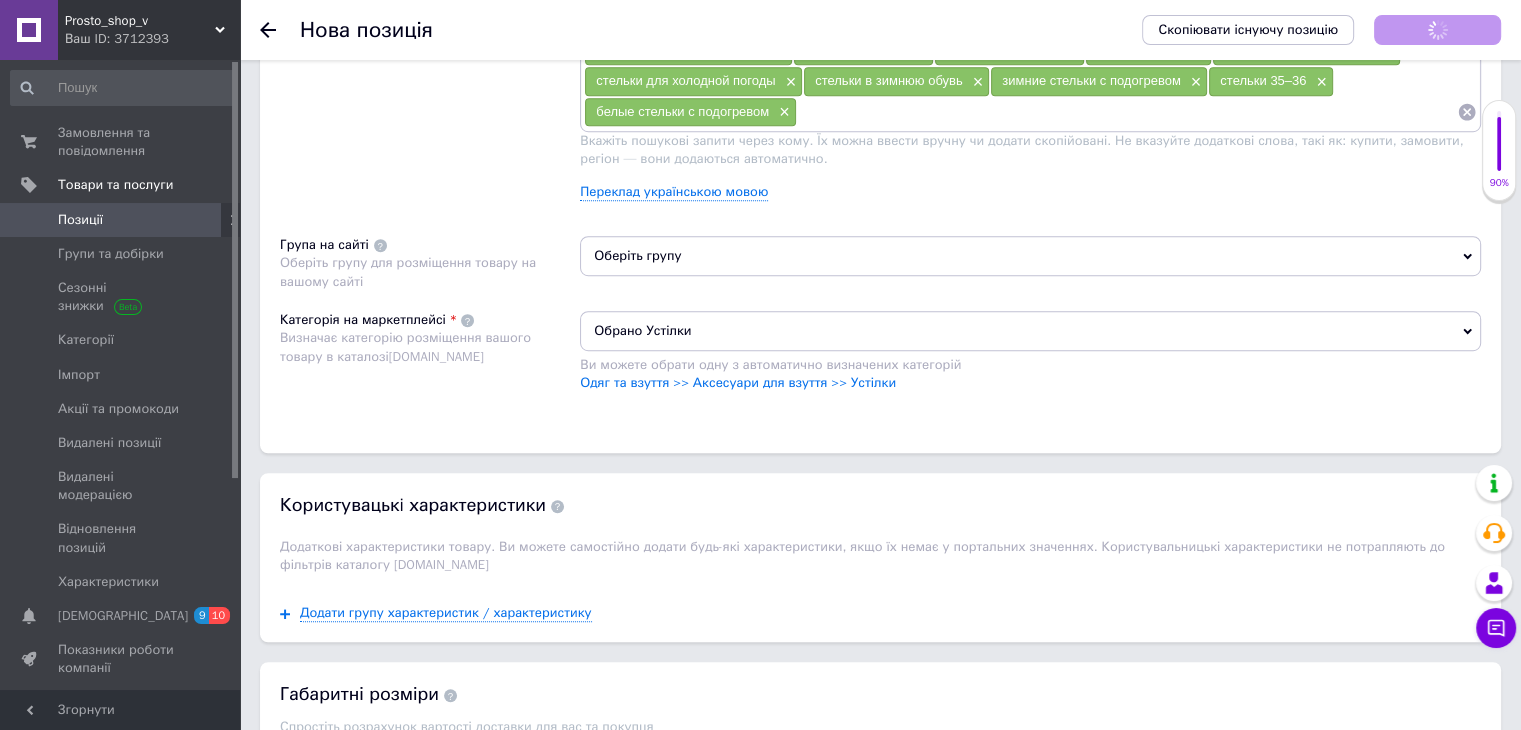 click on "Оберіть групу" at bounding box center (1030, 256) 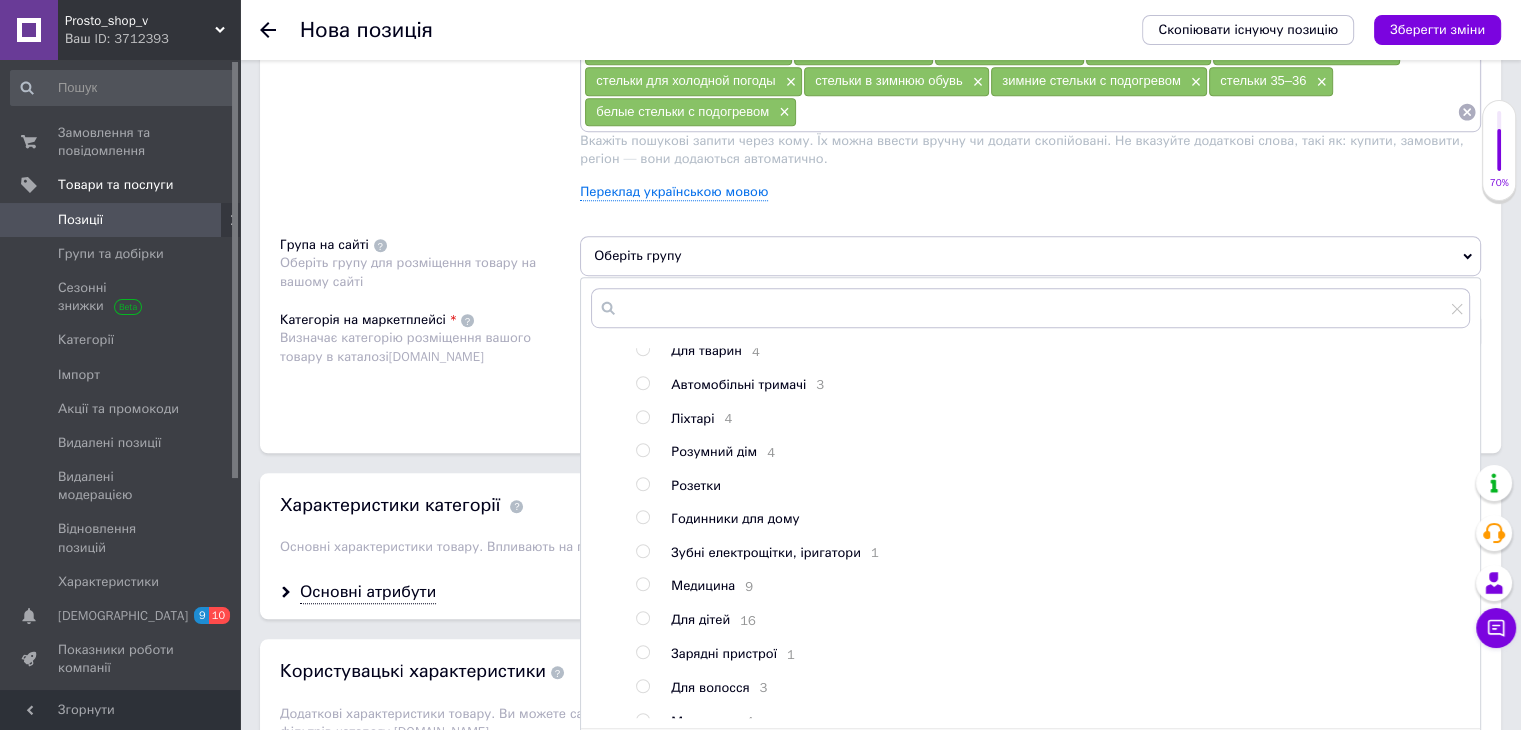 scroll, scrollTop: 209, scrollLeft: 0, axis: vertical 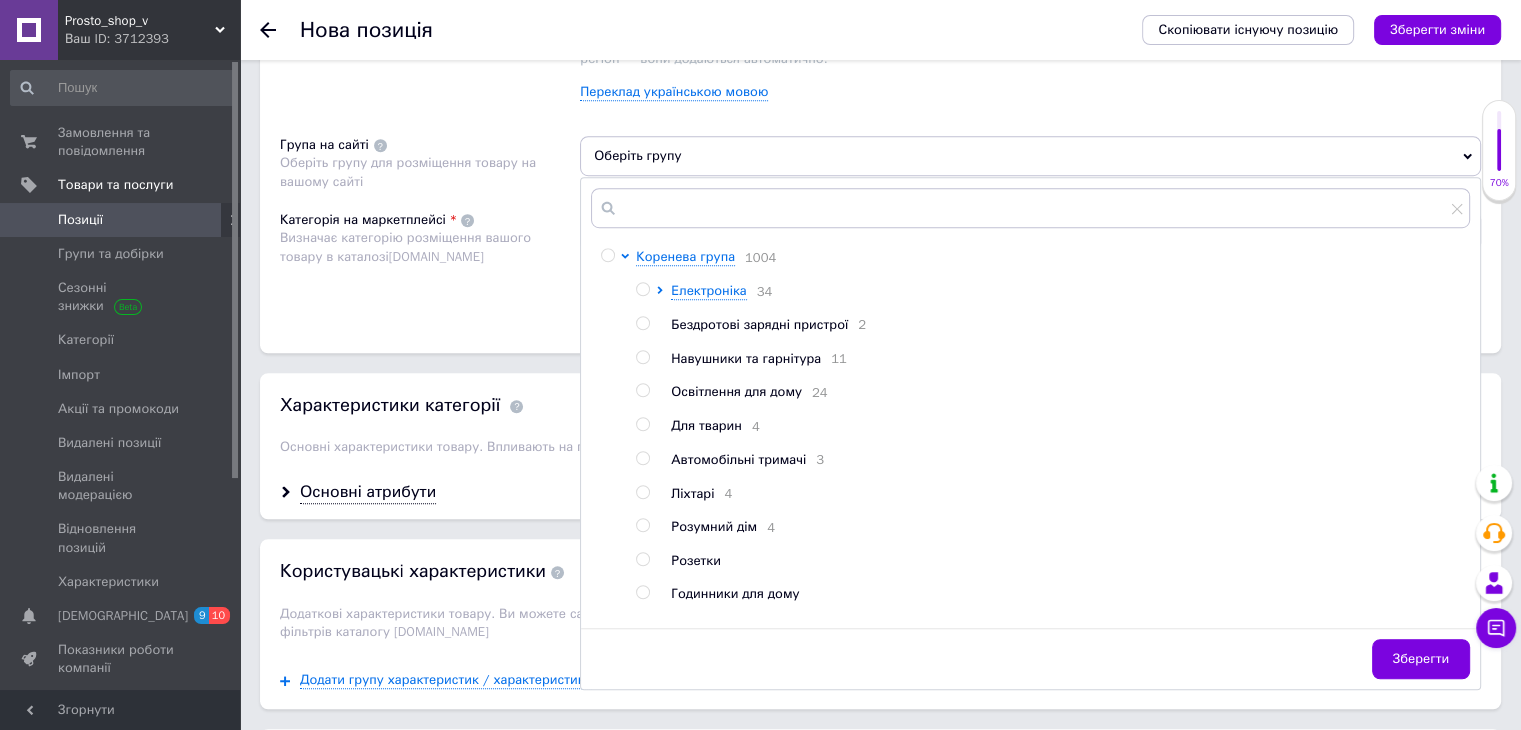 click at bounding box center [607, 255] 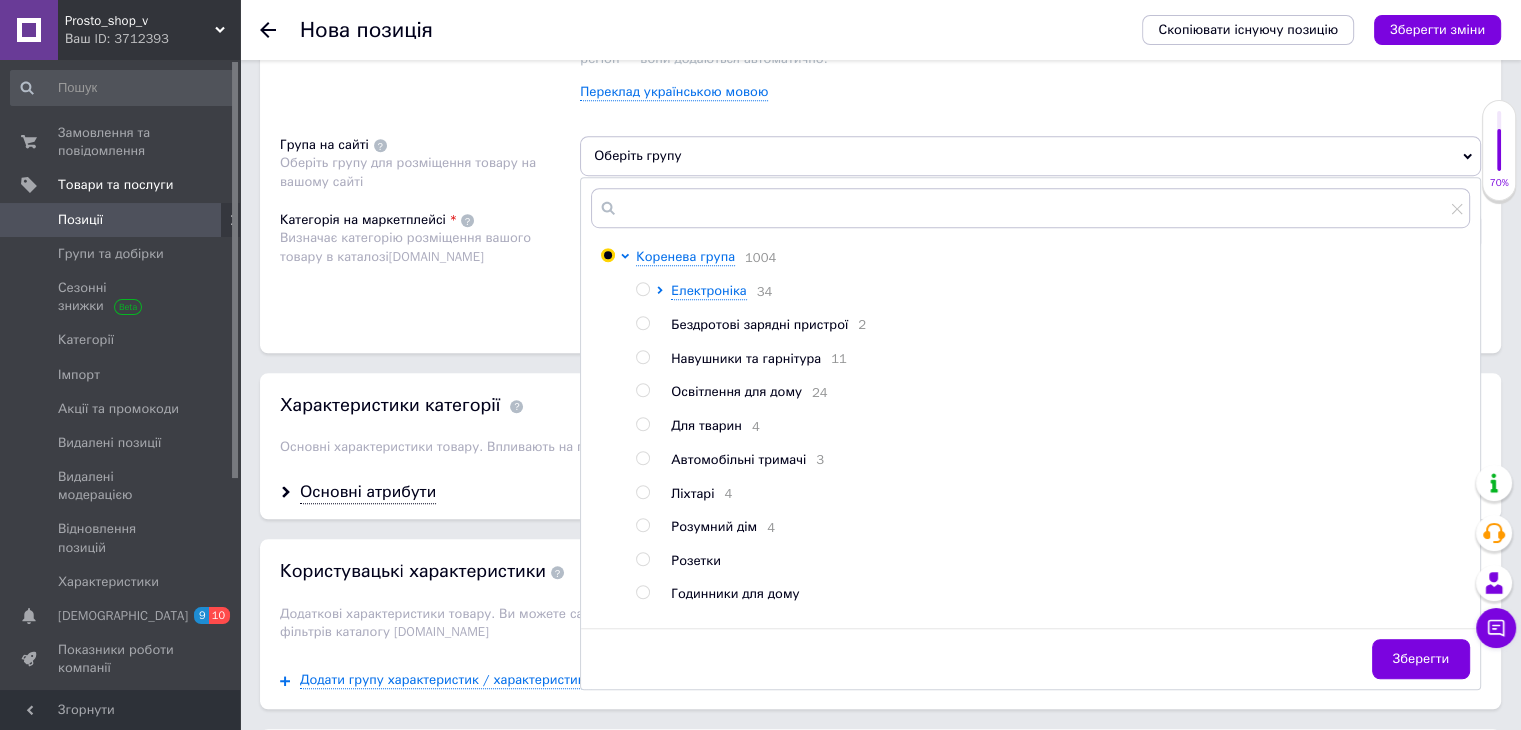 radio on "true" 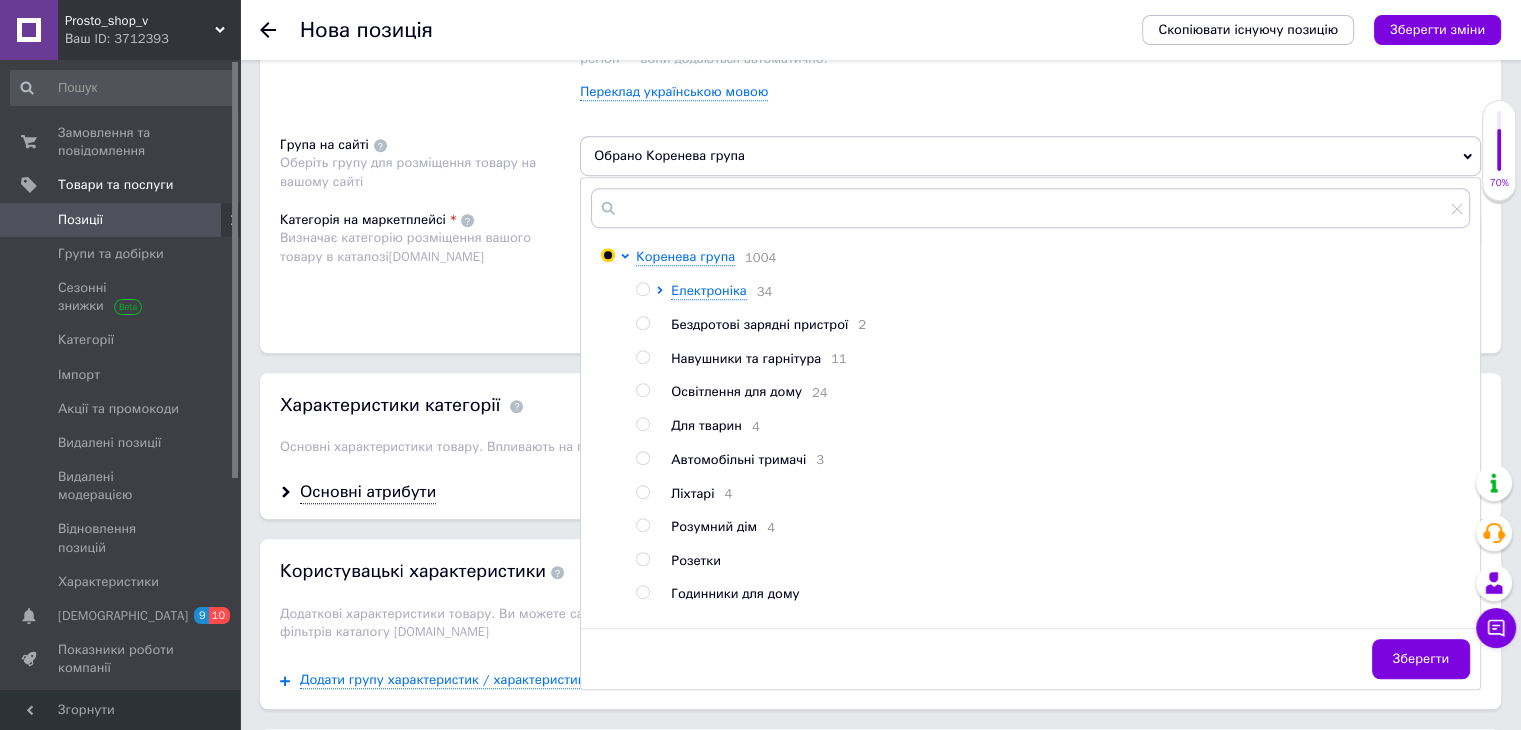 click on "Категорія на маркетплейсі Визначає категорію розміщення вашого товару в каталозі  [DOMAIN_NAME]" at bounding box center [430, 261] 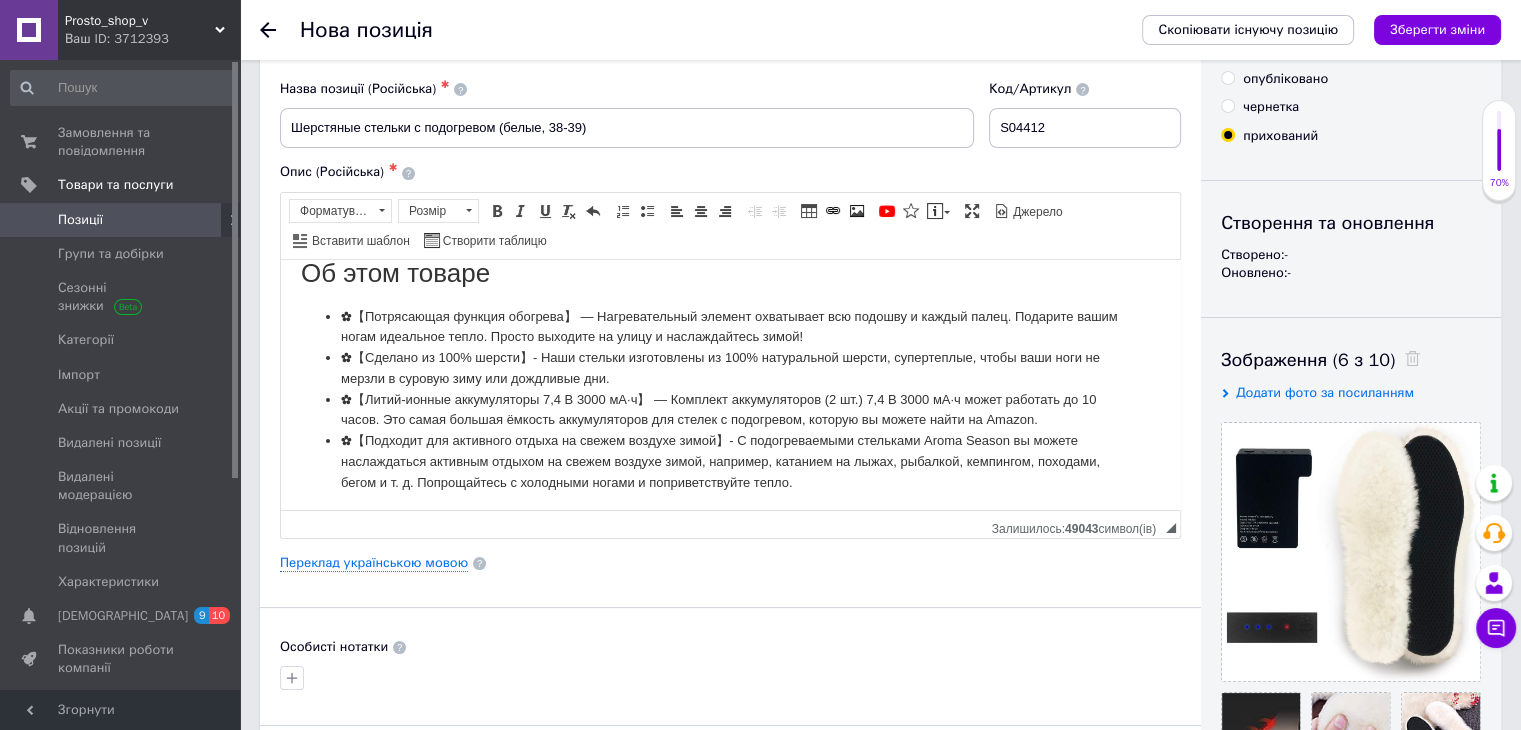 scroll, scrollTop: 0, scrollLeft: 0, axis: both 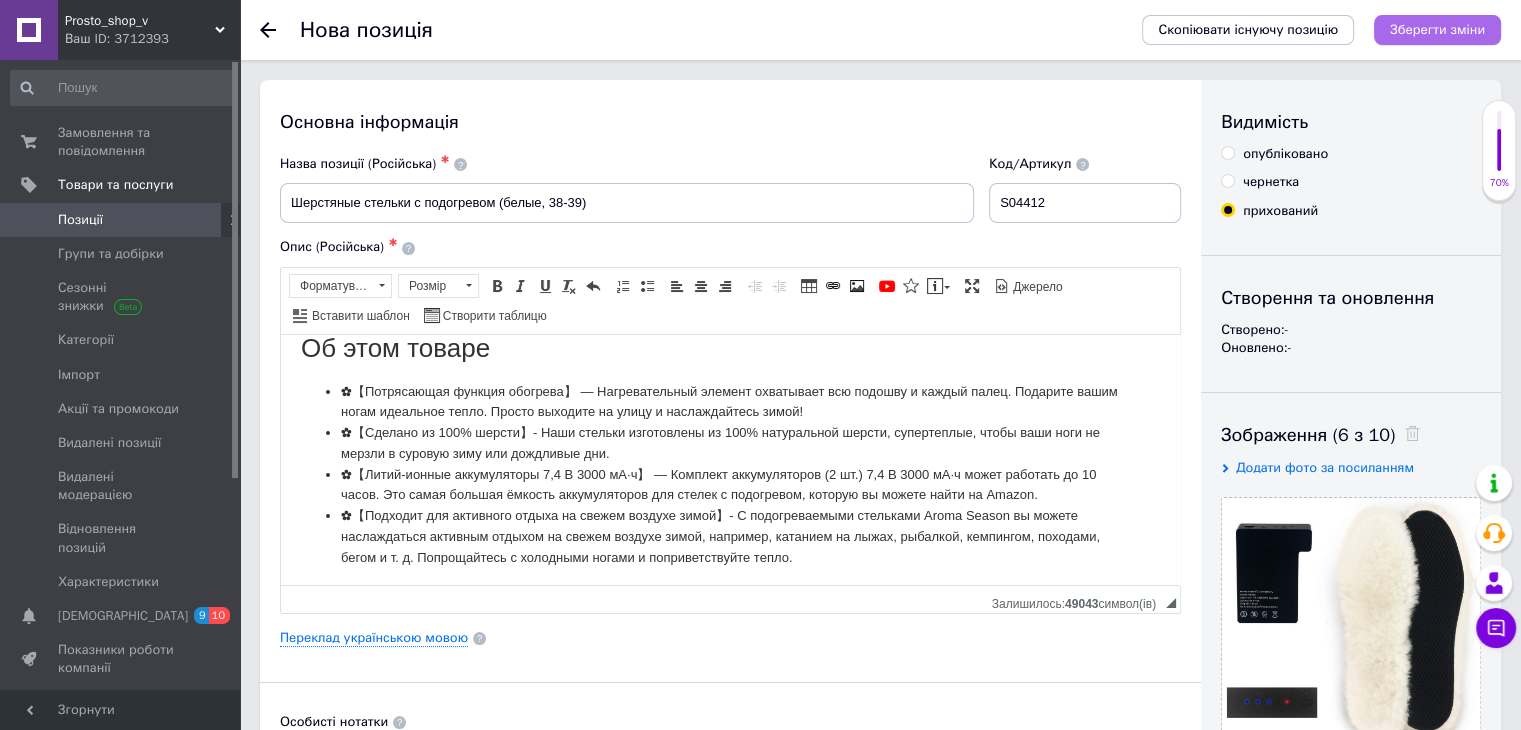 click on "Зберегти зміни" at bounding box center [1437, 29] 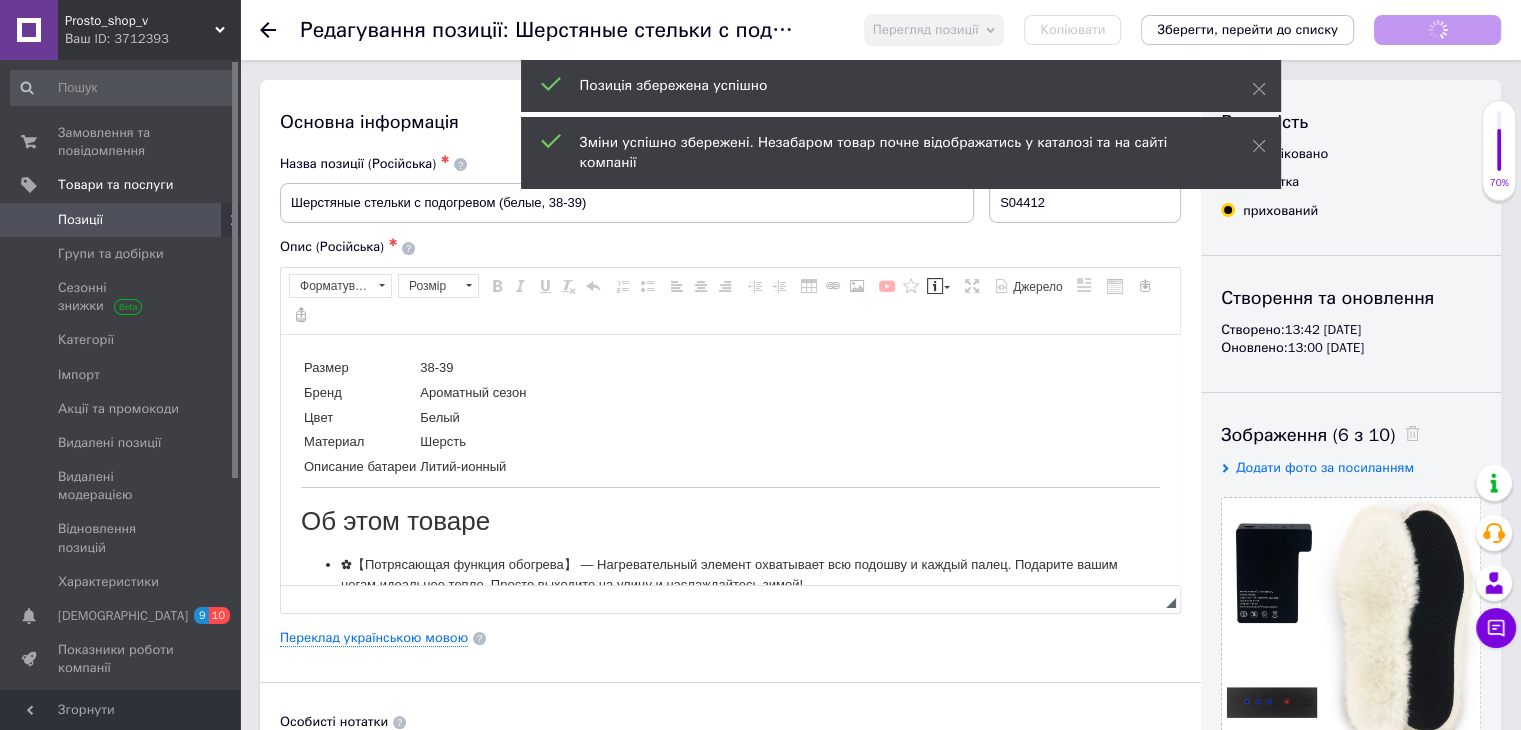 scroll, scrollTop: 0, scrollLeft: 0, axis: both 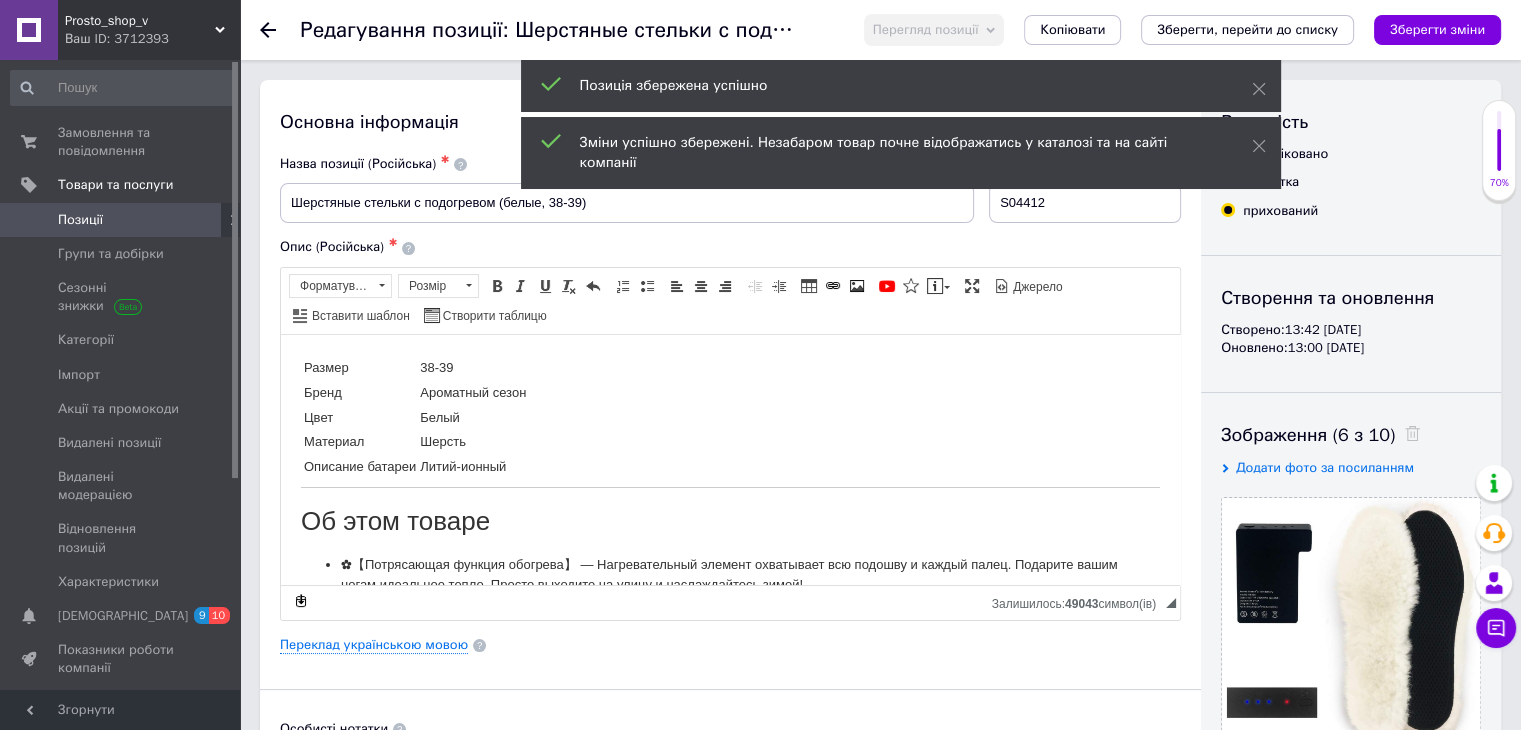click on "Позиції" at bounding box center [80, 220] 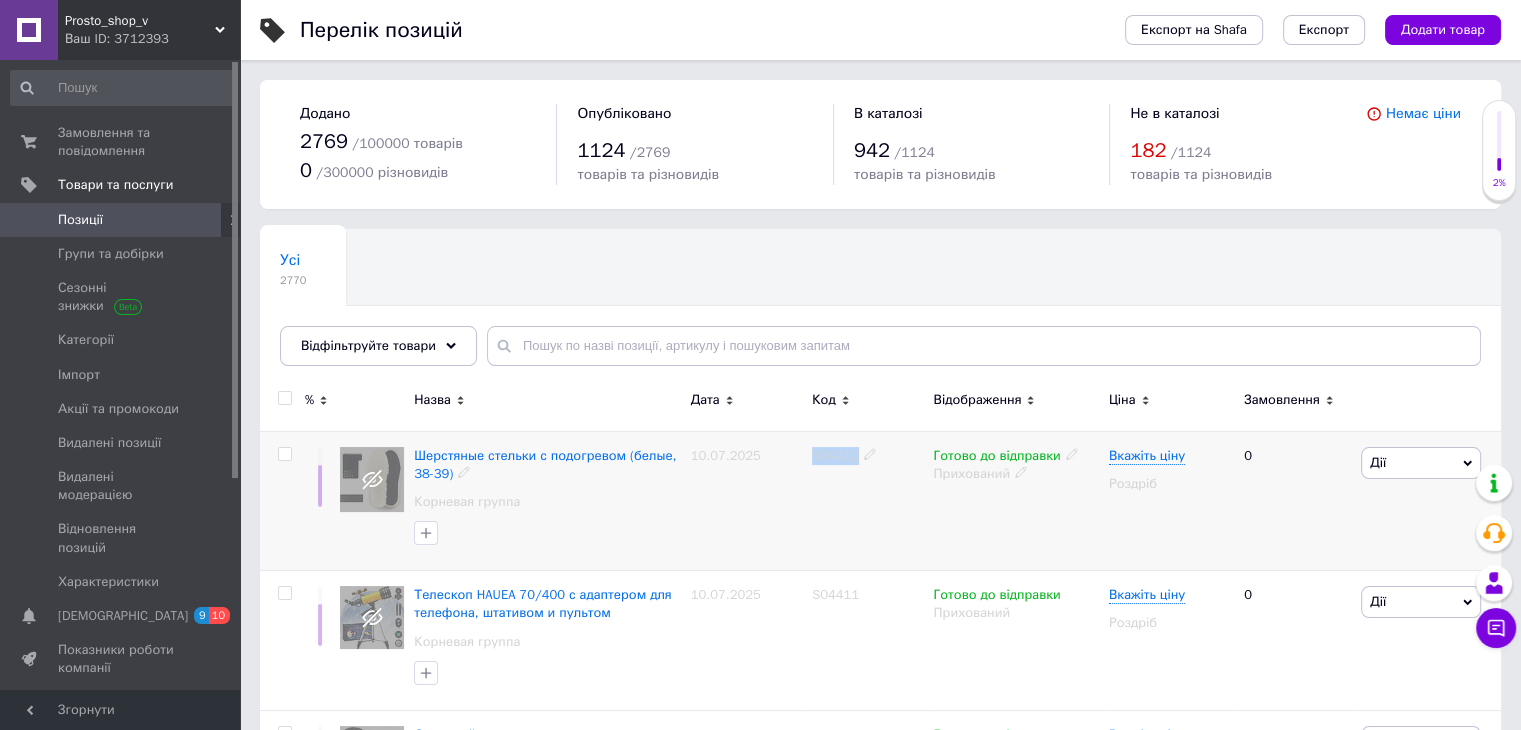 drag, startPoint x: 800, startPoint y: 456, endPoint x: 851, endPoint y: 461, distance: 51.24451 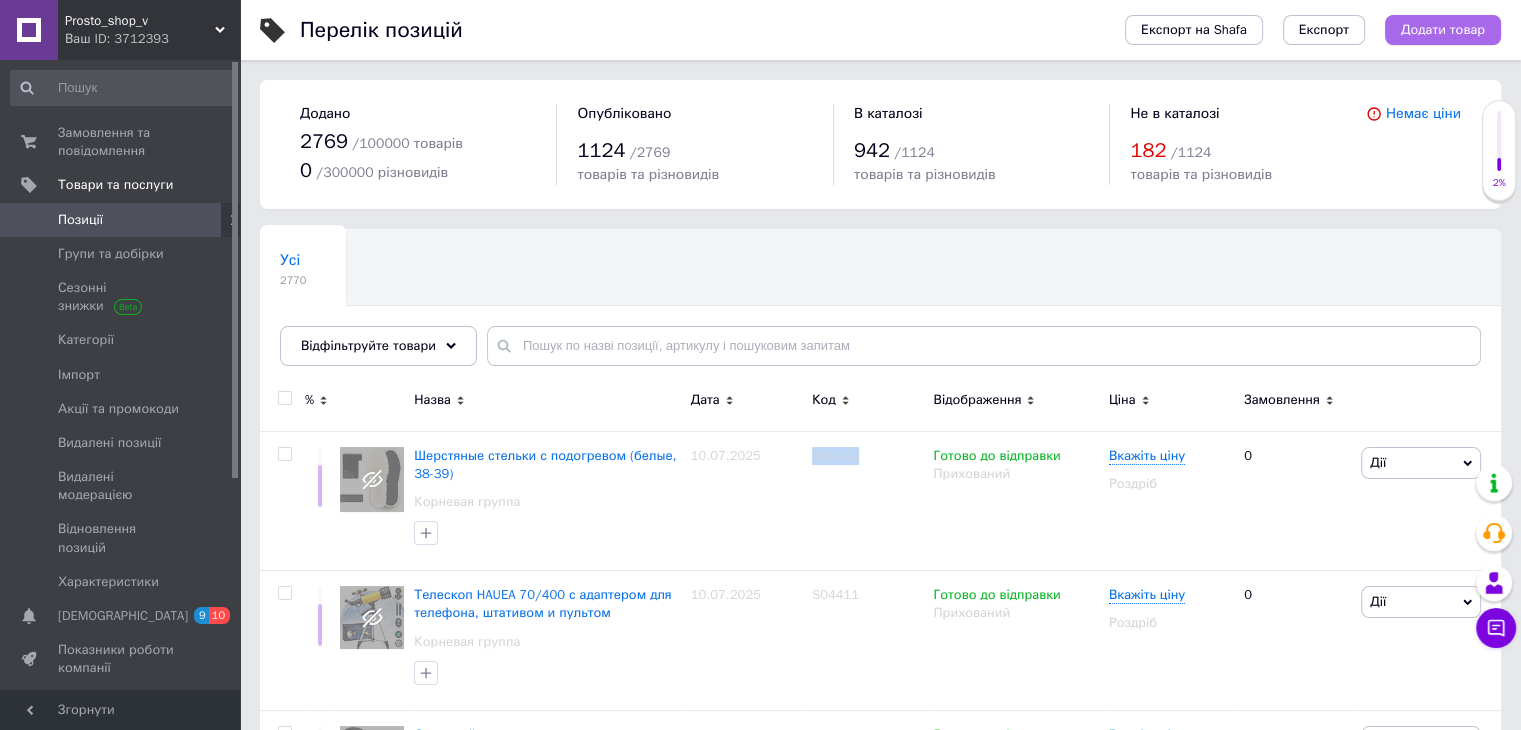 click on "Додати товар" at bounding box center (1443, 30) 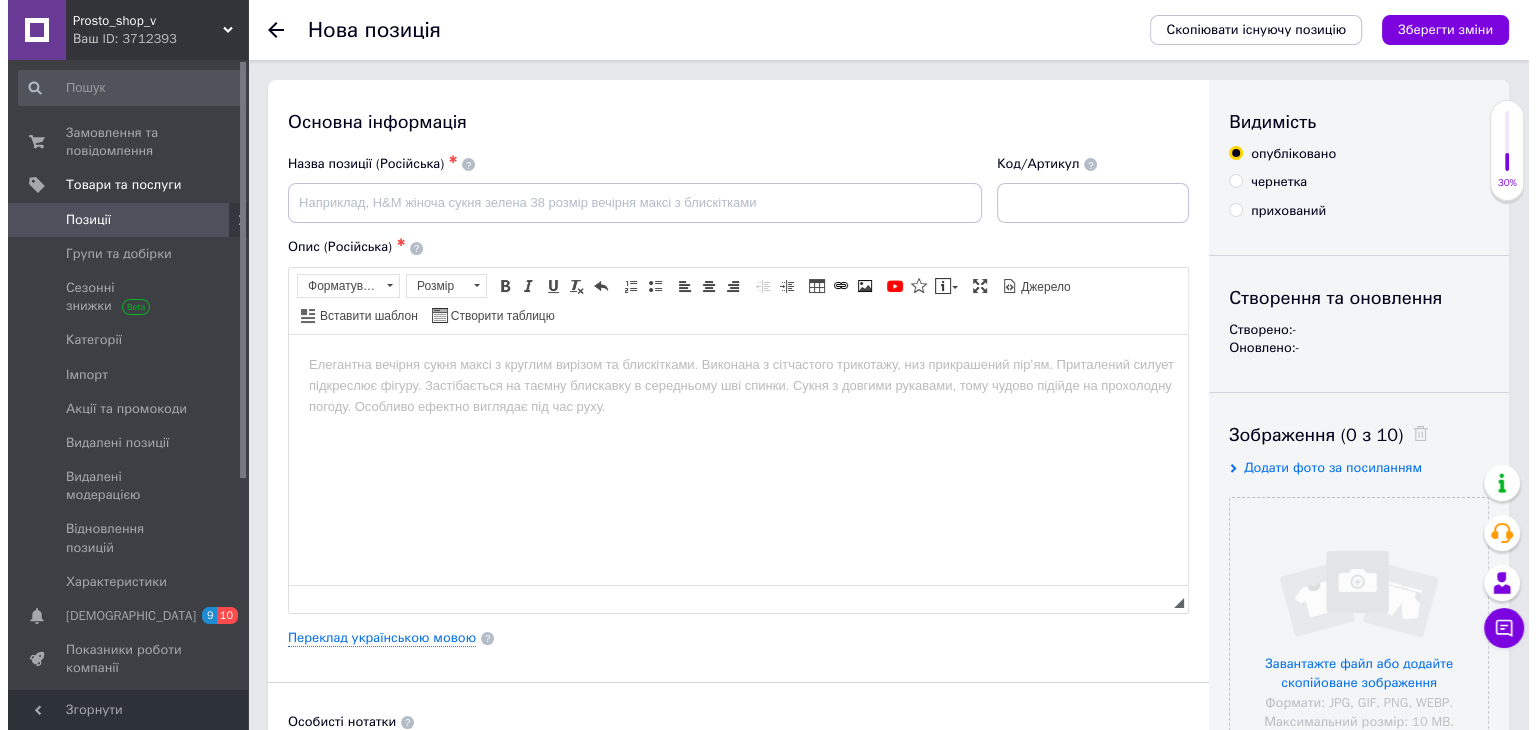 scroll, scrollTop: 0, scrollLeft: 0, axis: both 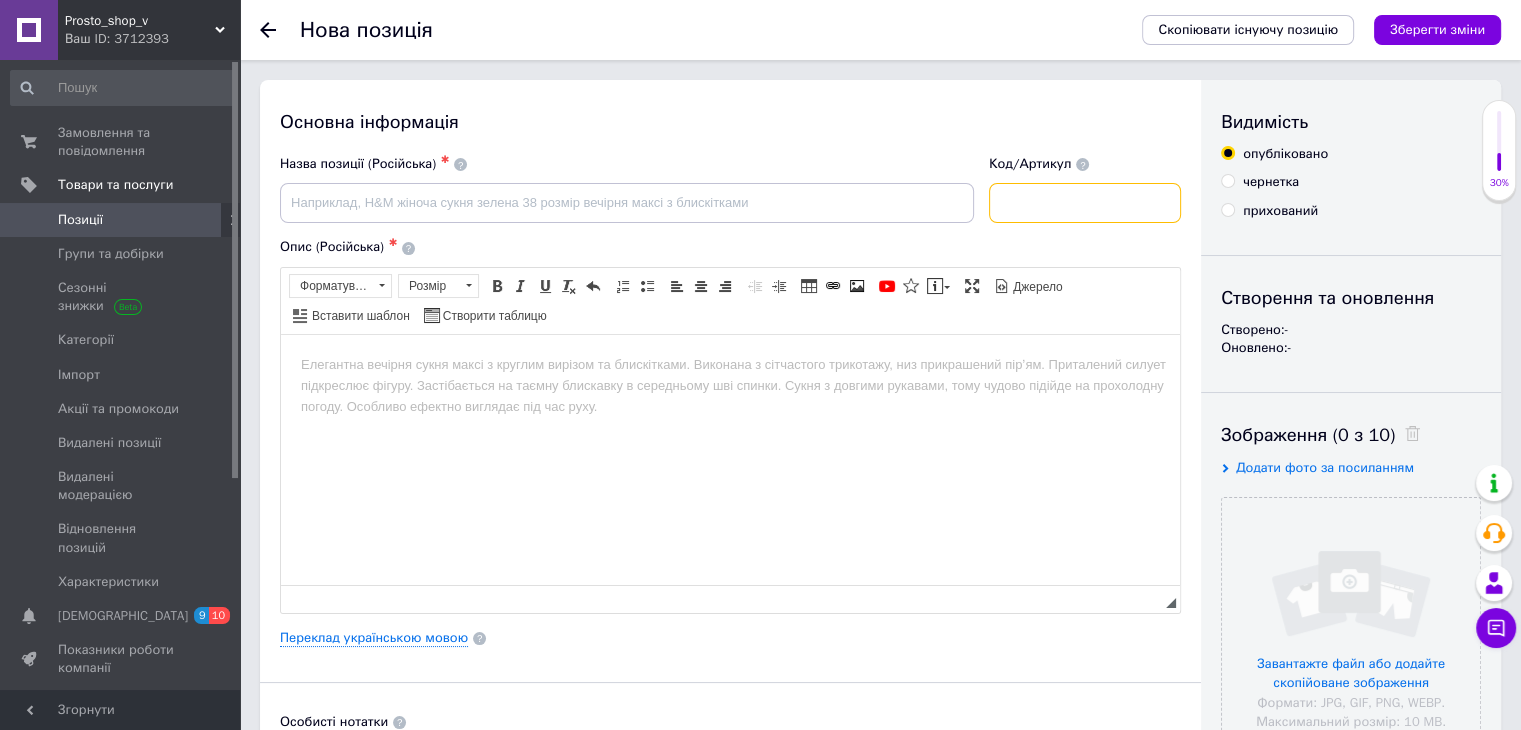click at bounding box center (1085, 203) 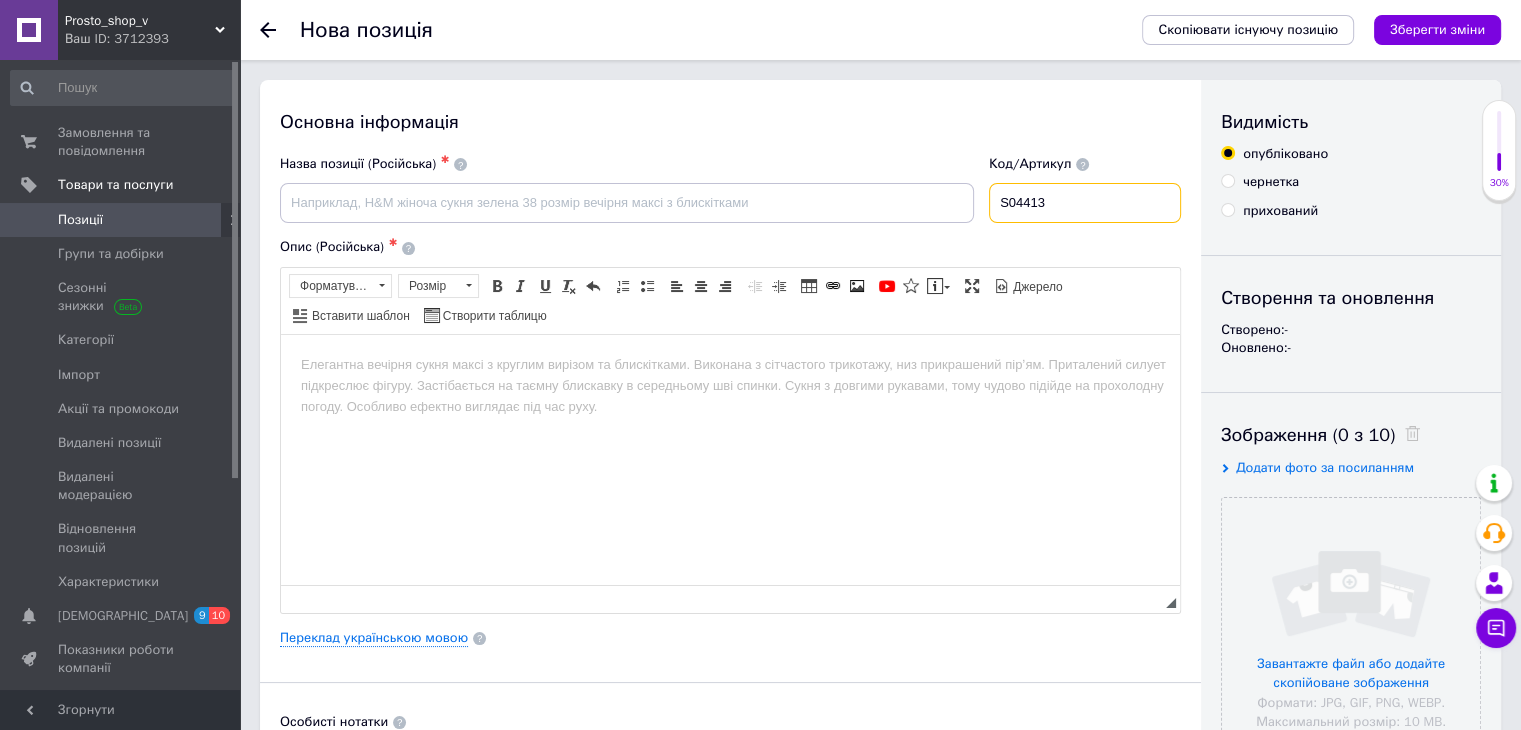 type on "S04413" 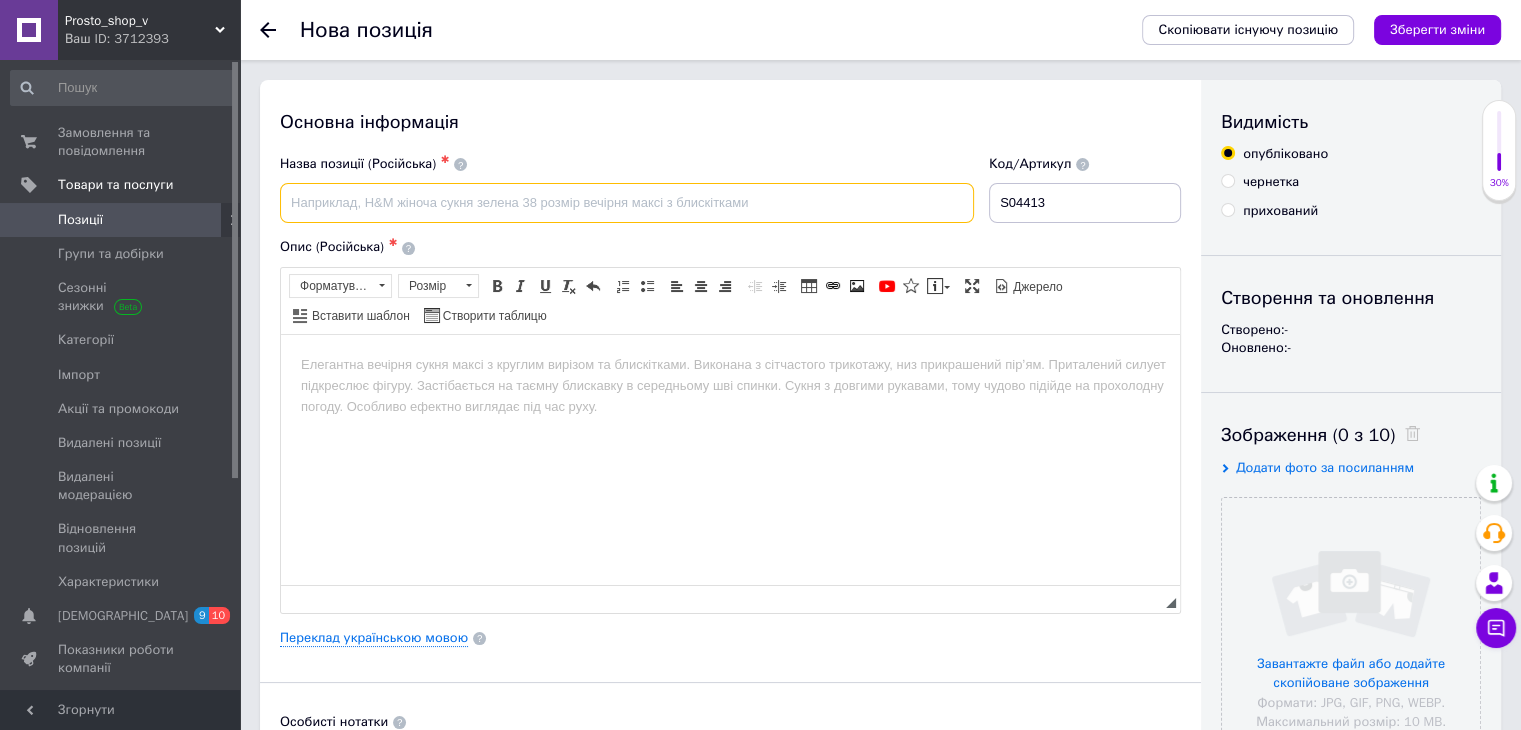 click at bounding box center [627, 203] 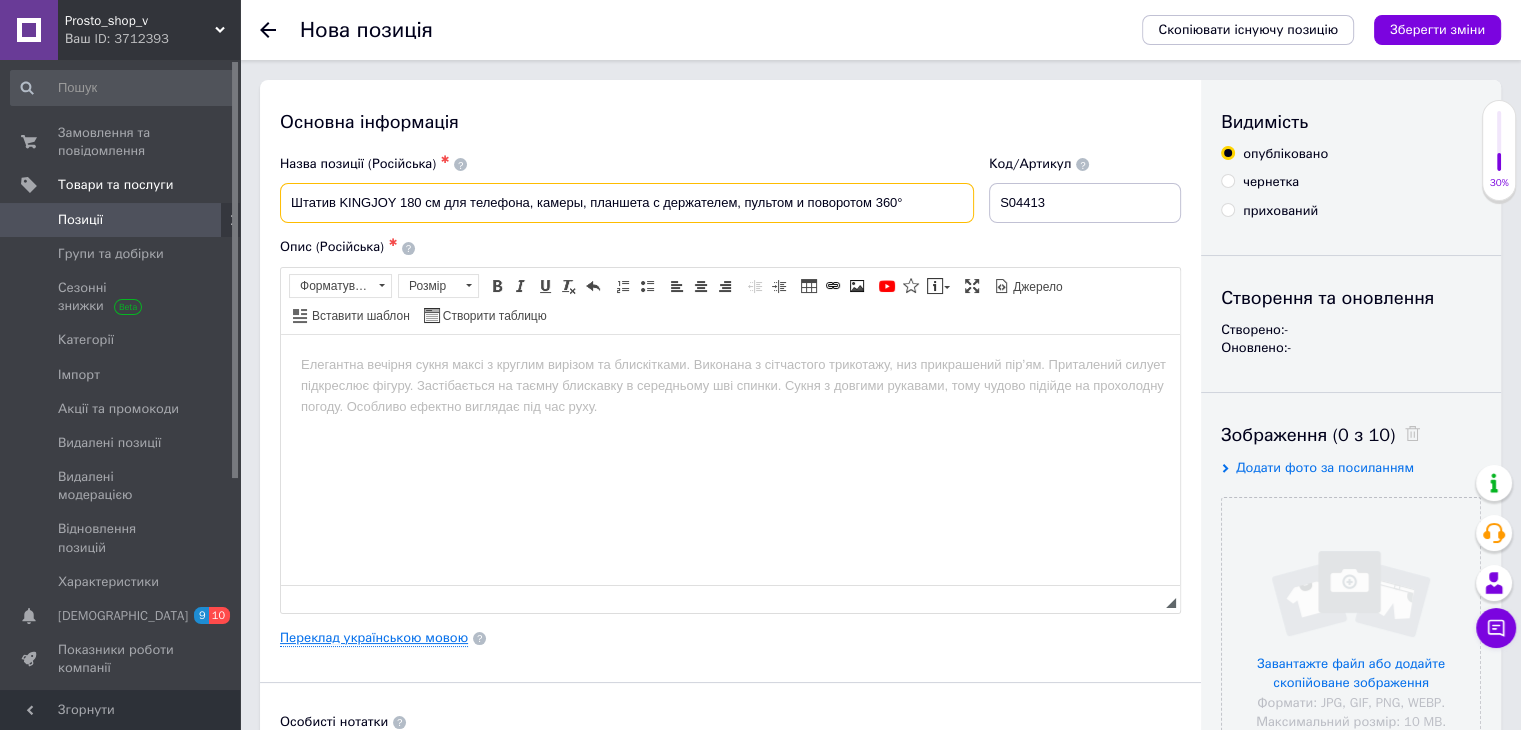 type on "Штатив KINGJOY 180 см для телефона, камеры, планшета с держателем, пультом и поворотом 360°" 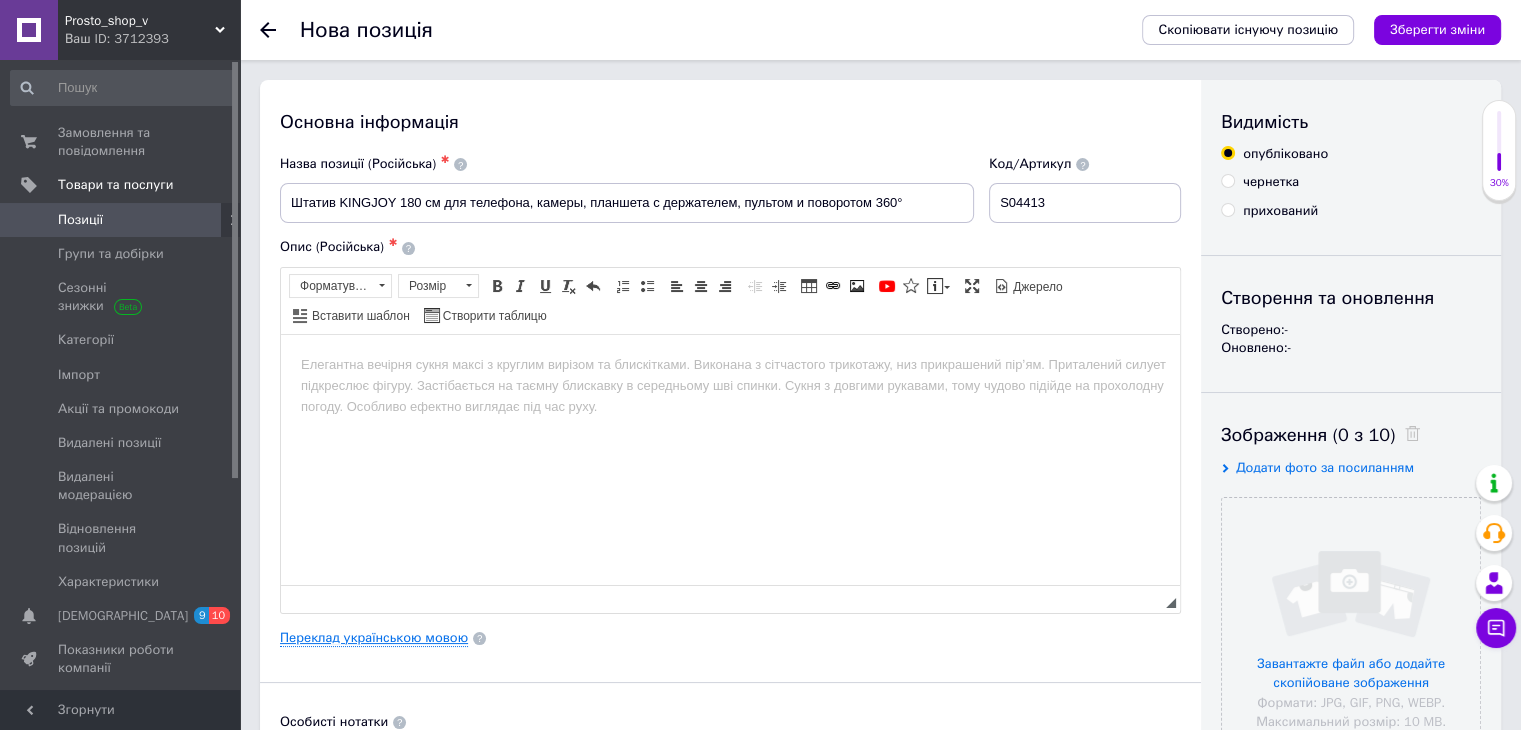 click on "Переклад українською мовою" at bounding box center [374, 638] 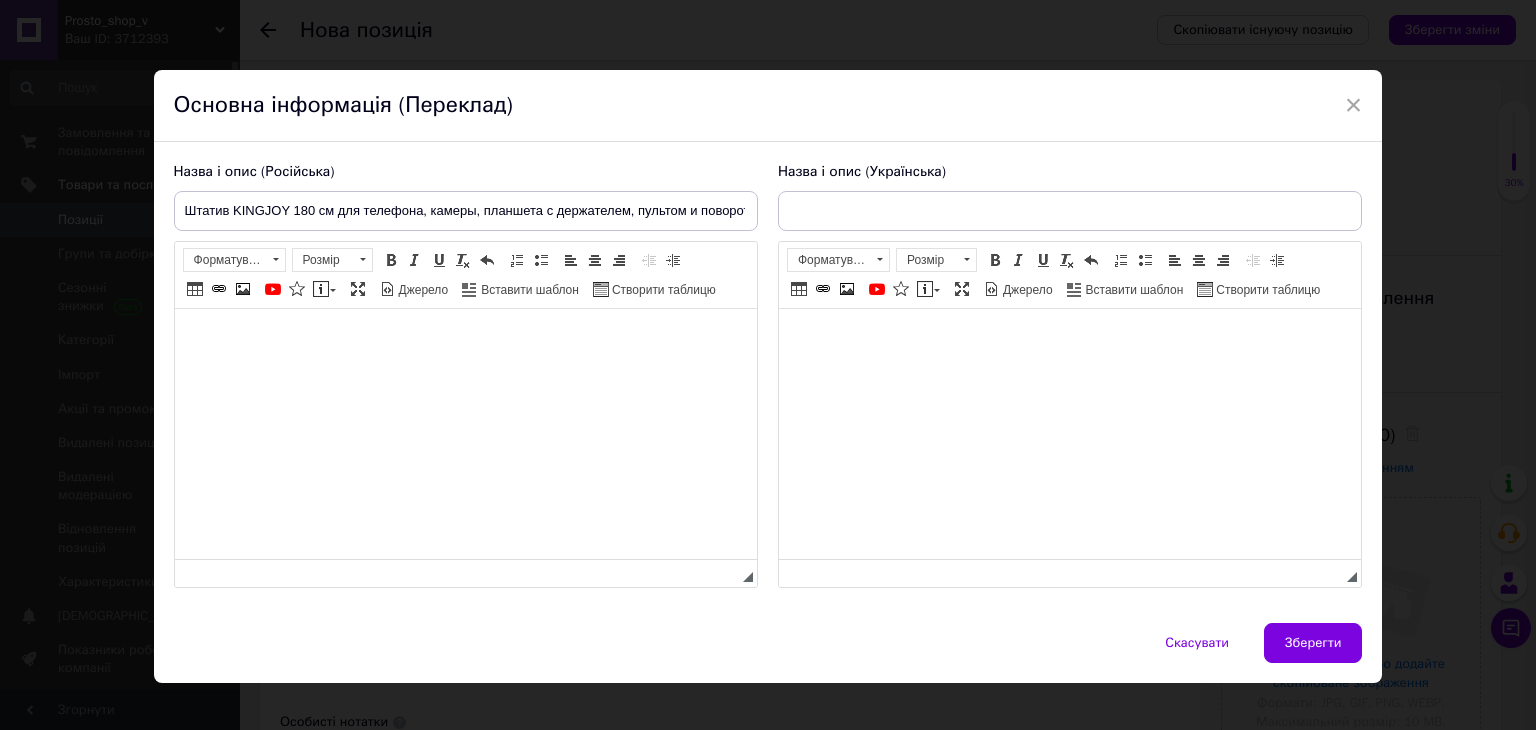 scroll, scrollTop: 0, scrollLeft: 0, axis: both 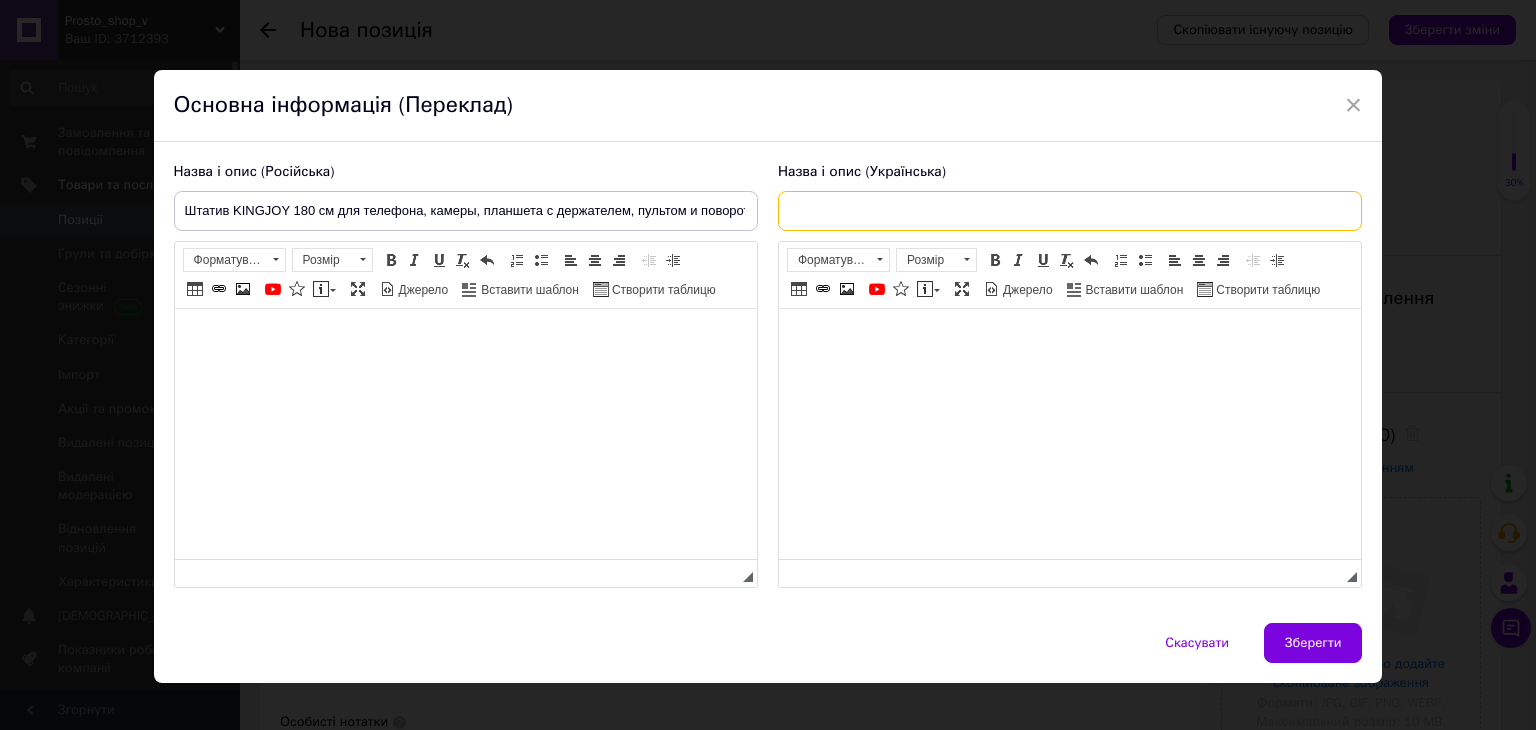 click at bounding box center [1070, 211] 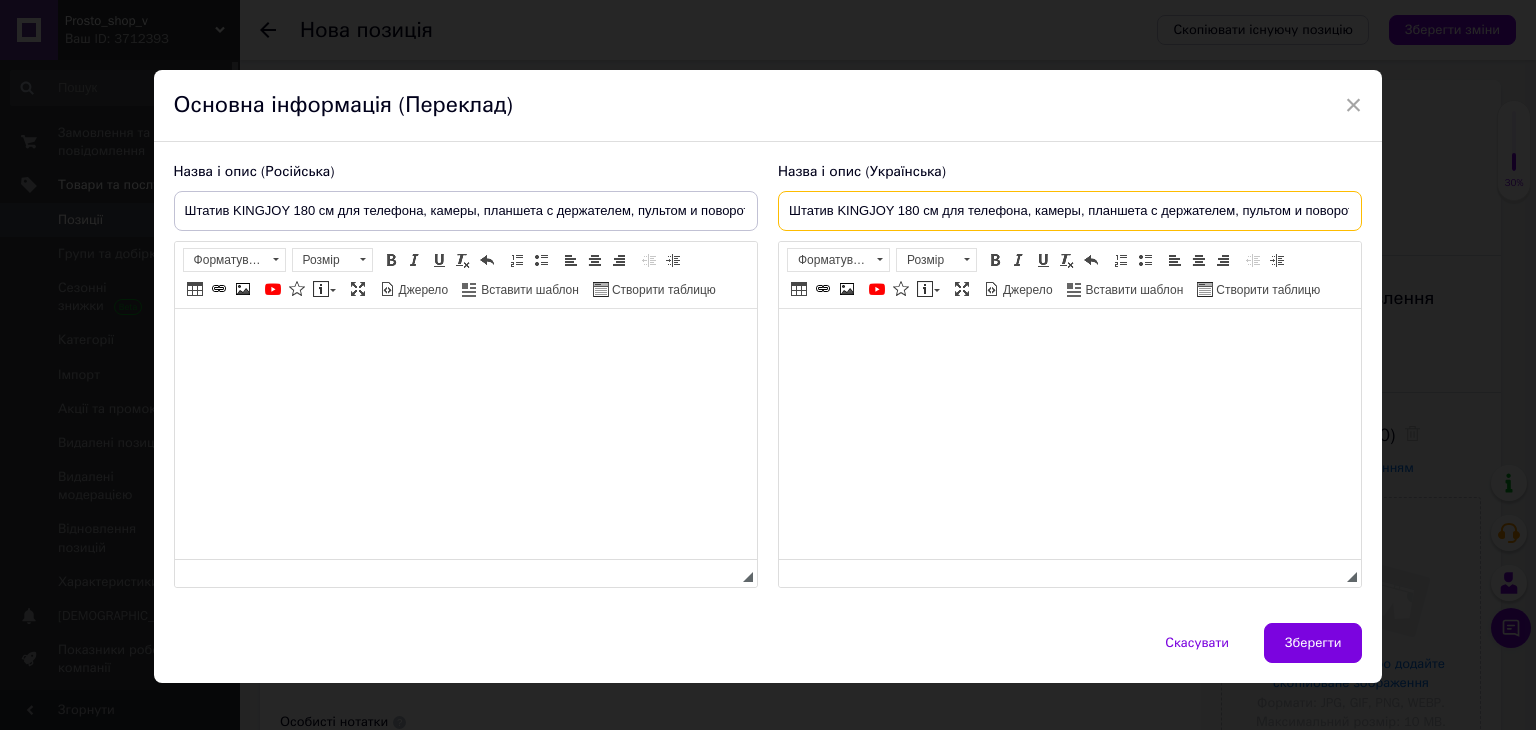 scroll, scrollTop: 0, scrollLeft: 52, axis: horizontal 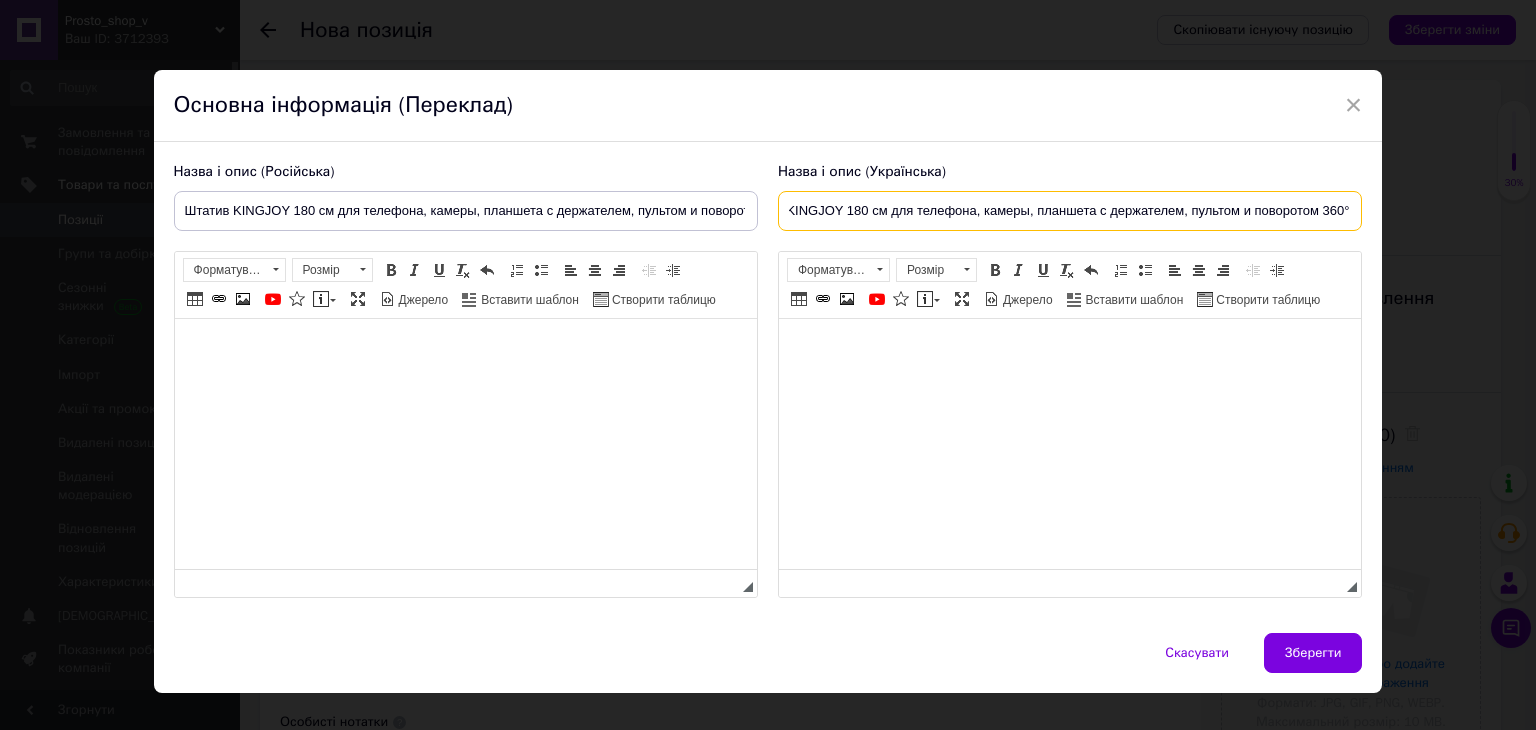 type on "Штатив KINGJOY 180 см для телефона, камеры, планшета с держателем, пультом и поворотом 360°" 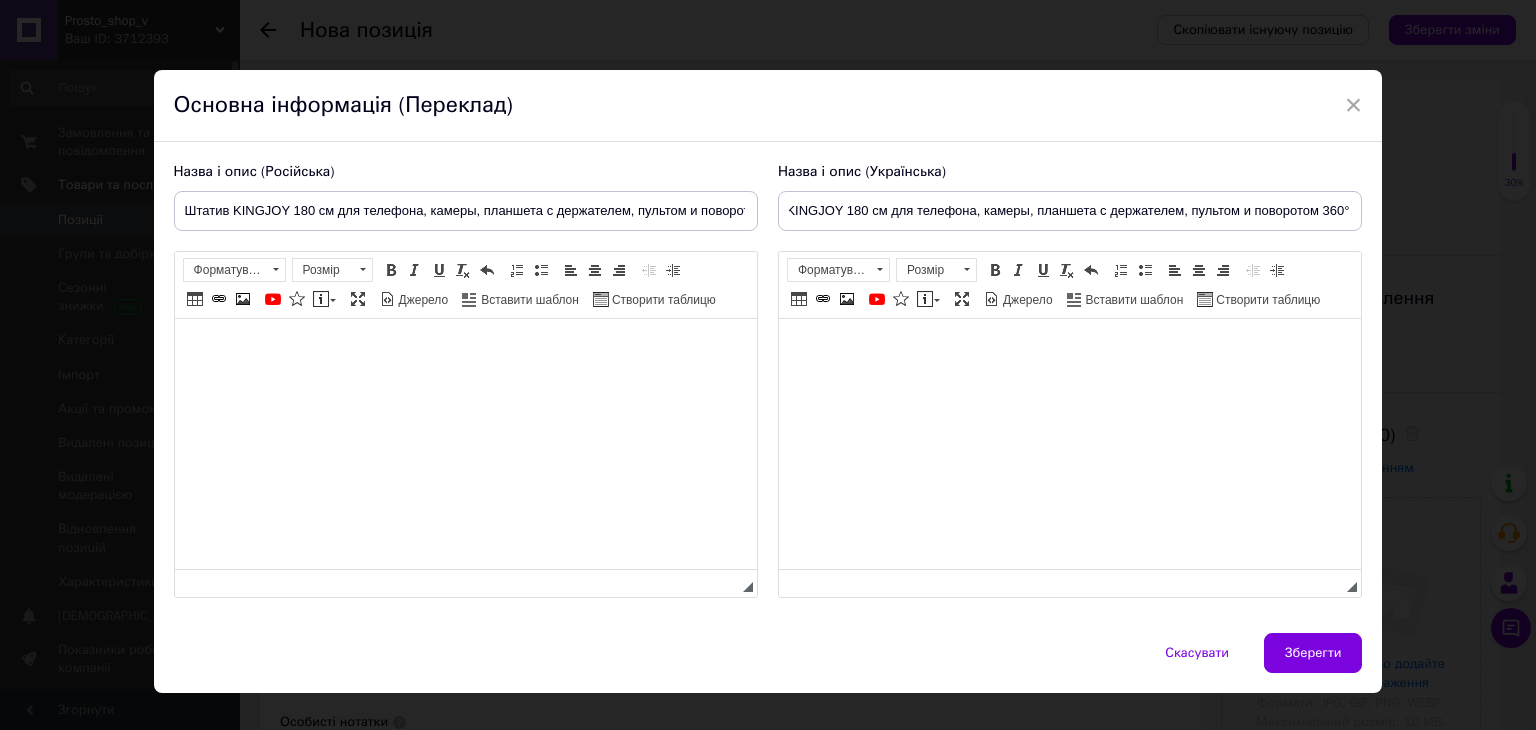 click at bounding box center [465, 349] 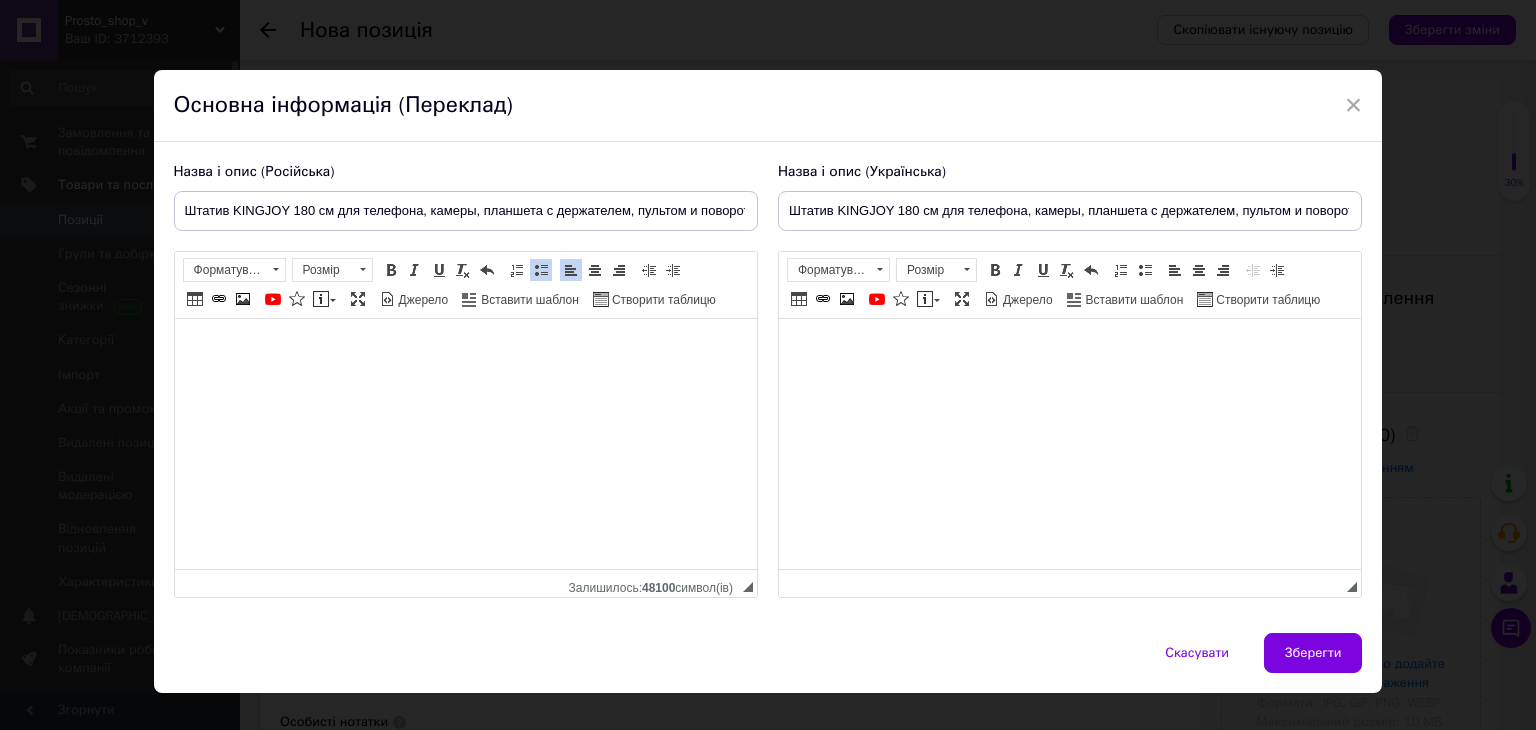 scroll, scrollTop: 749, scrollLeft: 0, axis: vertical 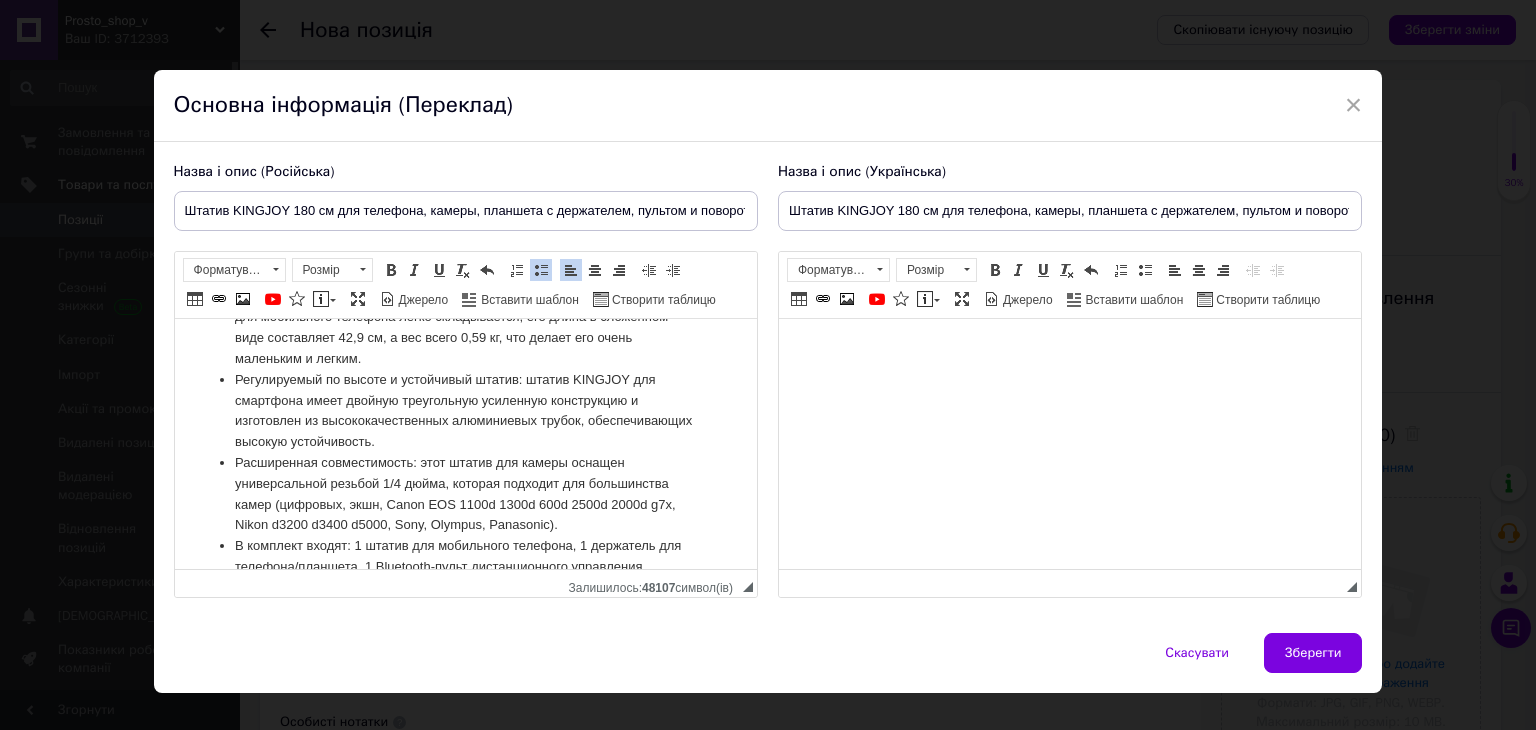 click at bounding box center [1069, 349] 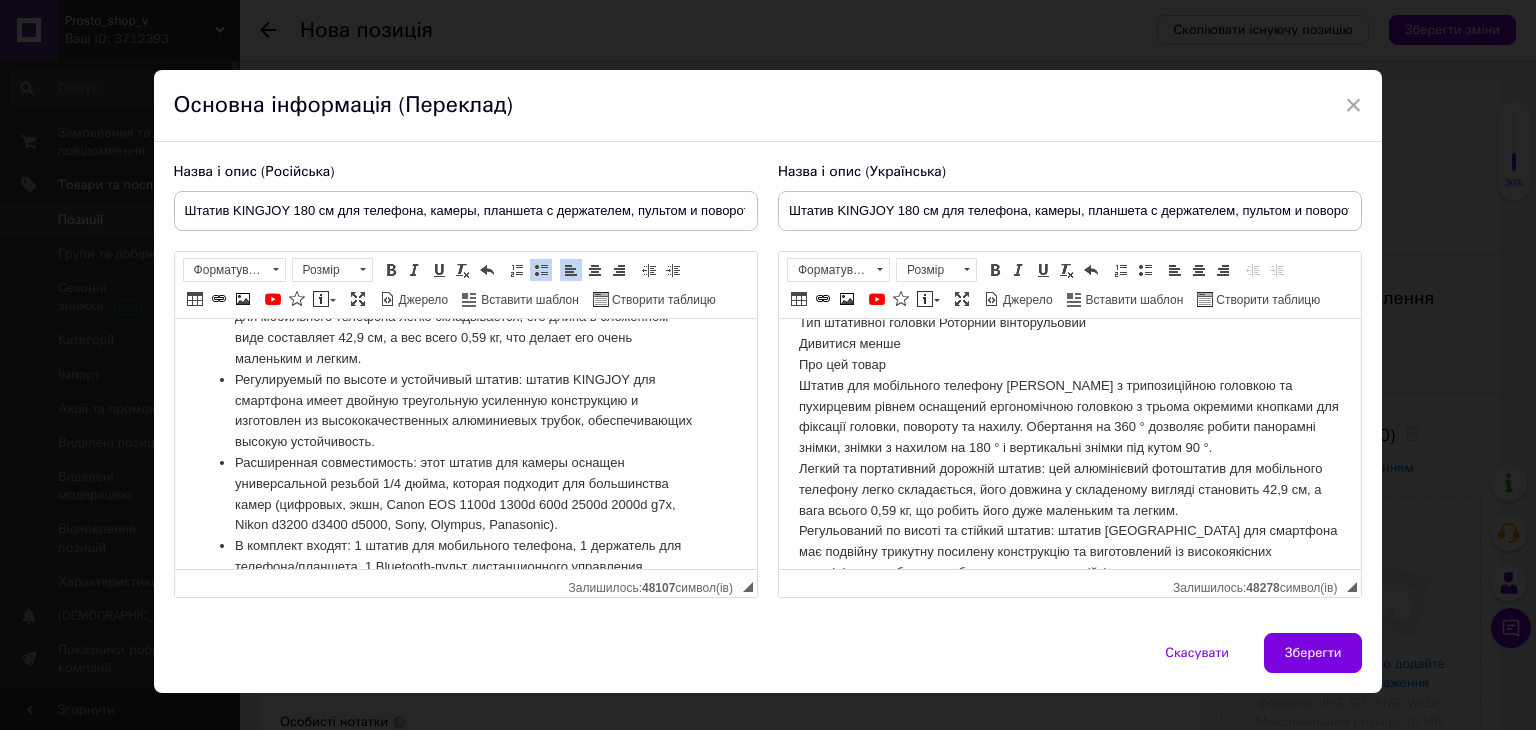 scroll, scrollTop: 300, scrollLeft: 0, axis: vertical 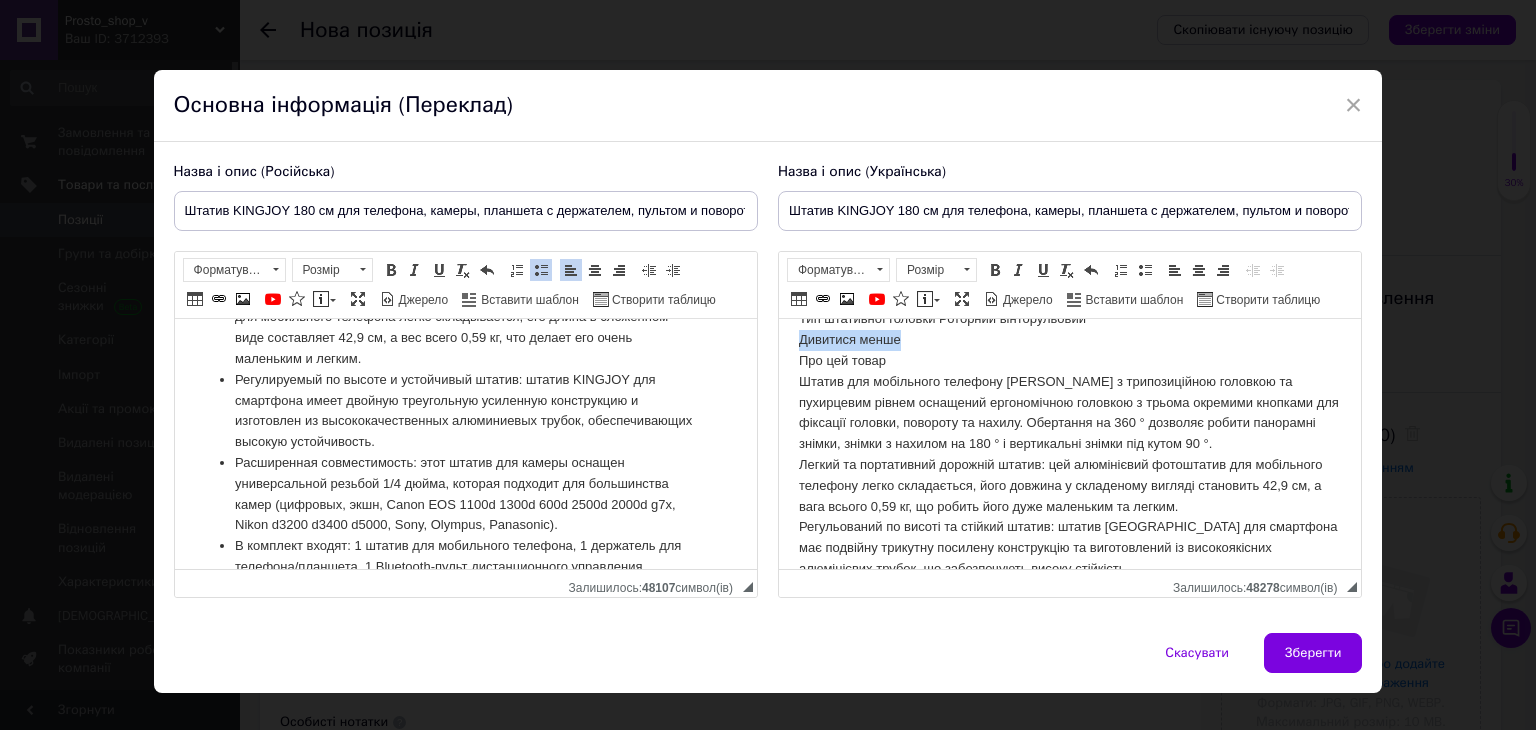 drag, startPoint x: 902, startPoint y: 359, endPoint x: 793, endPoint y: 356, distance: 109.041275 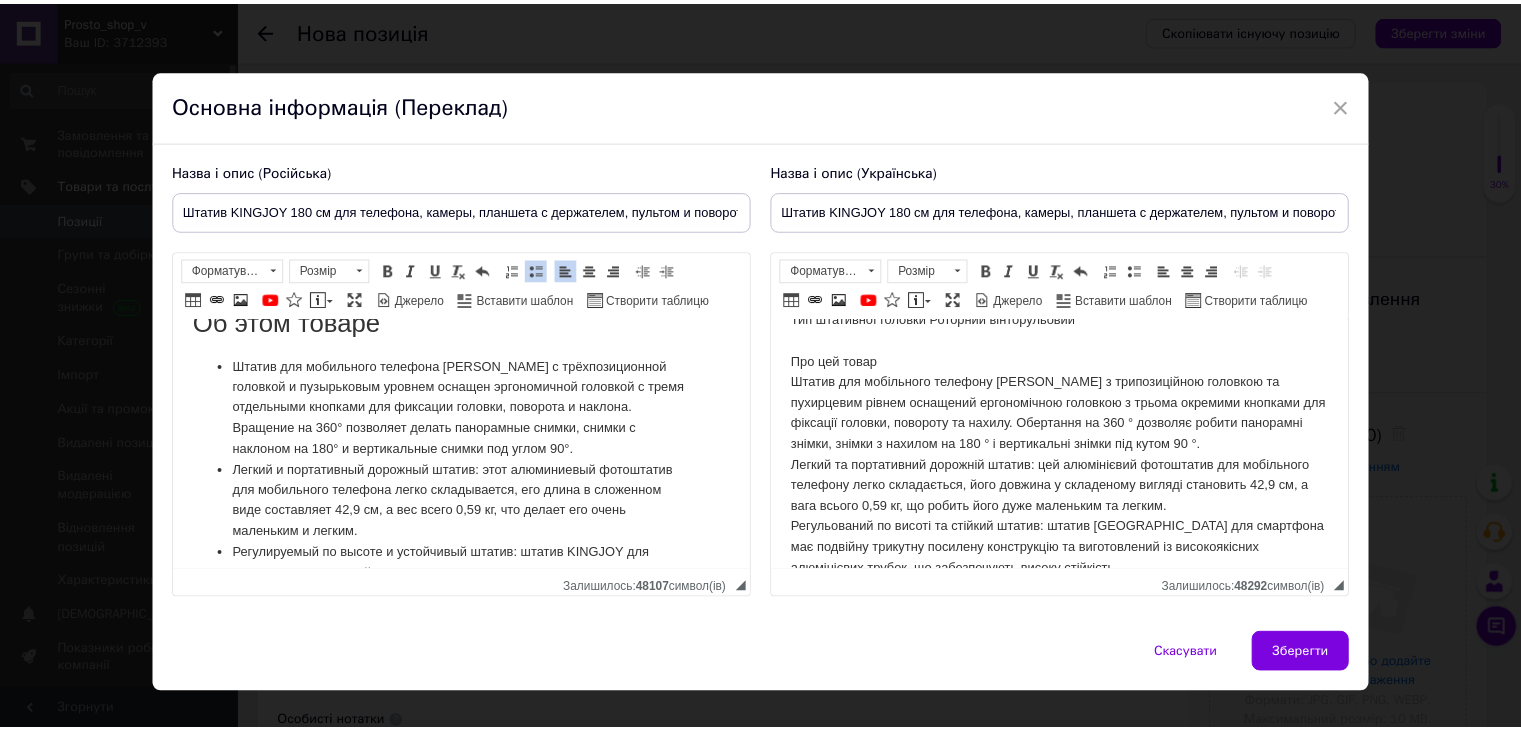 scroll, scrollTop: 349, scrollLeft: 0, axis: vertical 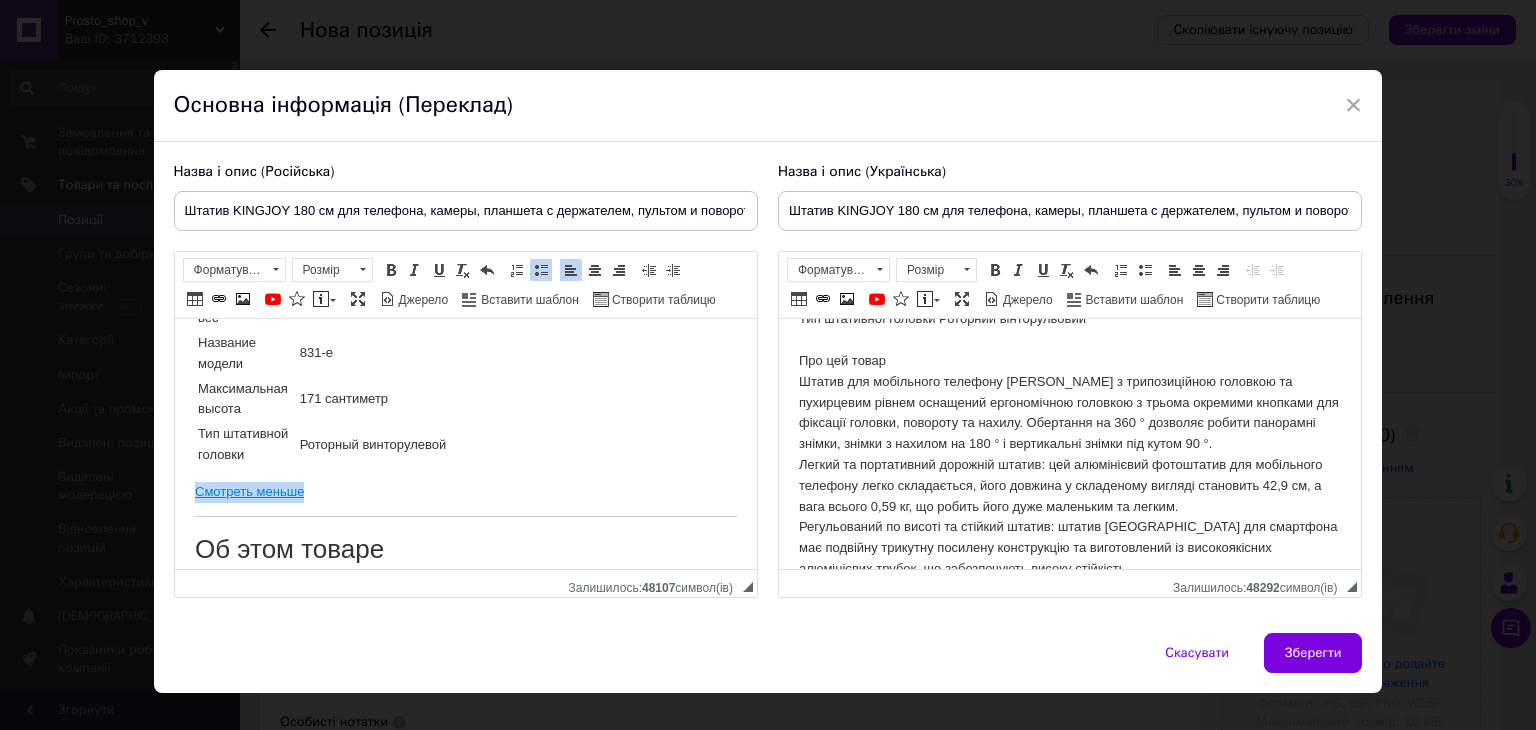 drag, startPoint x: 308, startPoint y: 479, endPoint x: 175, endPoint y: 484, distance: 133.09395 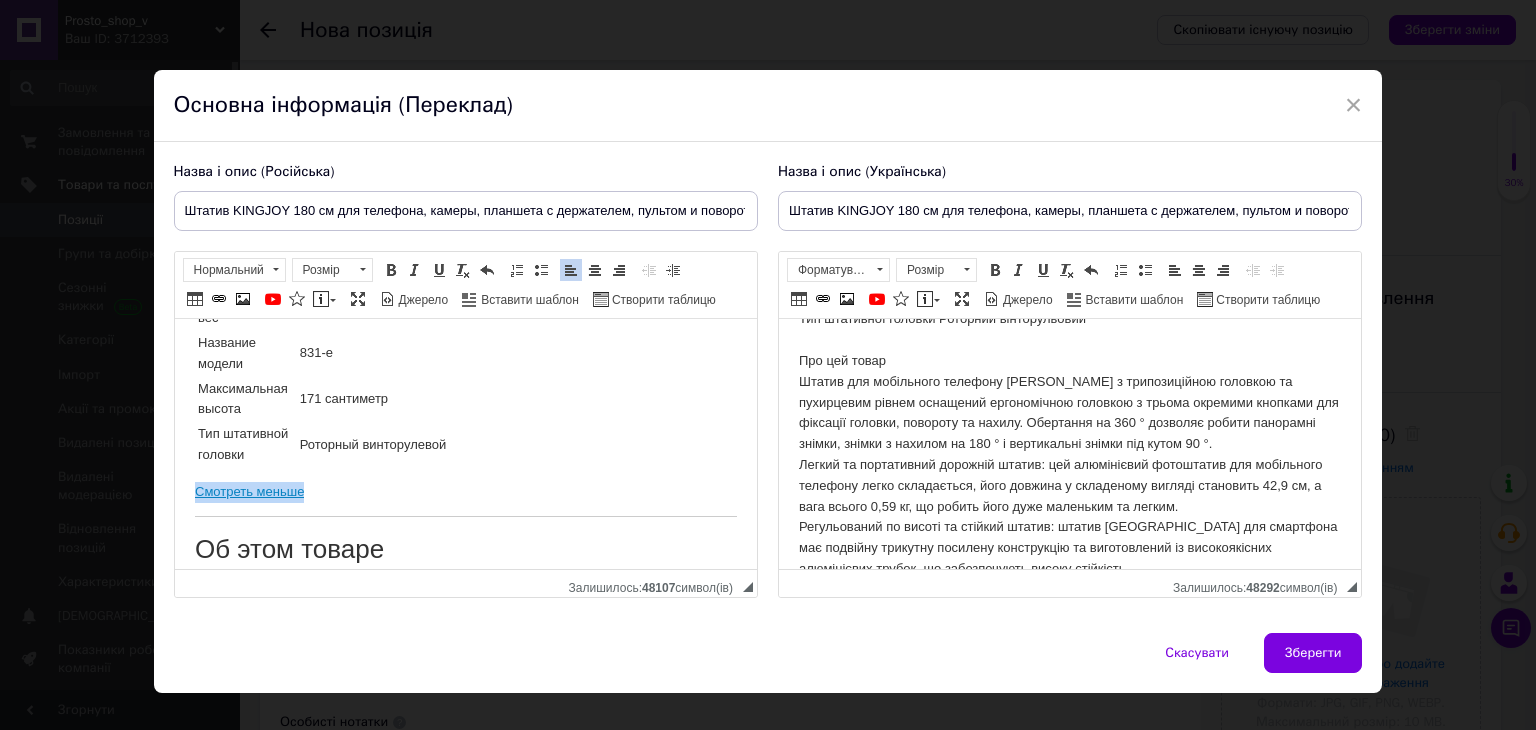 type 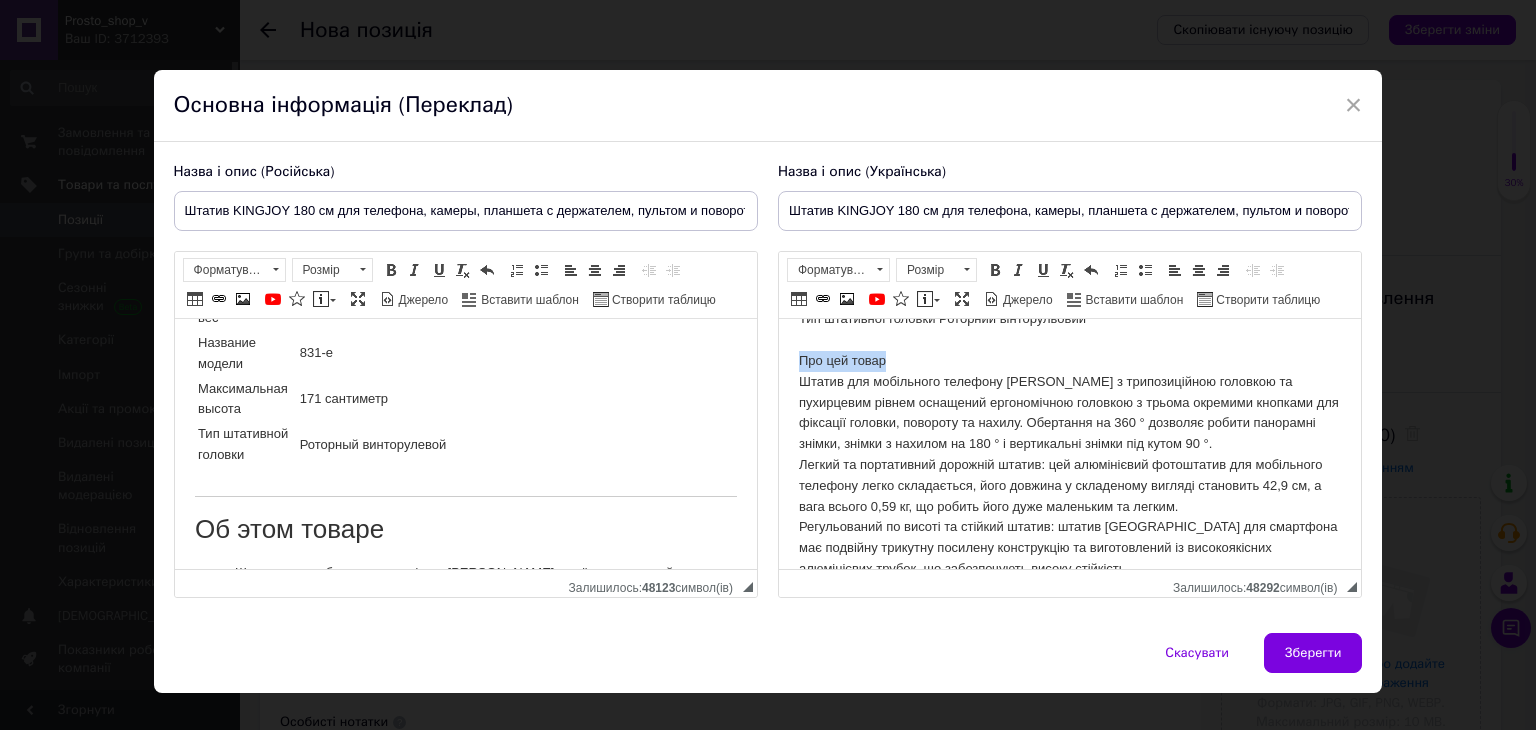 drag, startPoint x: 892, startPoint y: 372, endPoint x: 798, endPoint y: 381, distance: 94.42987 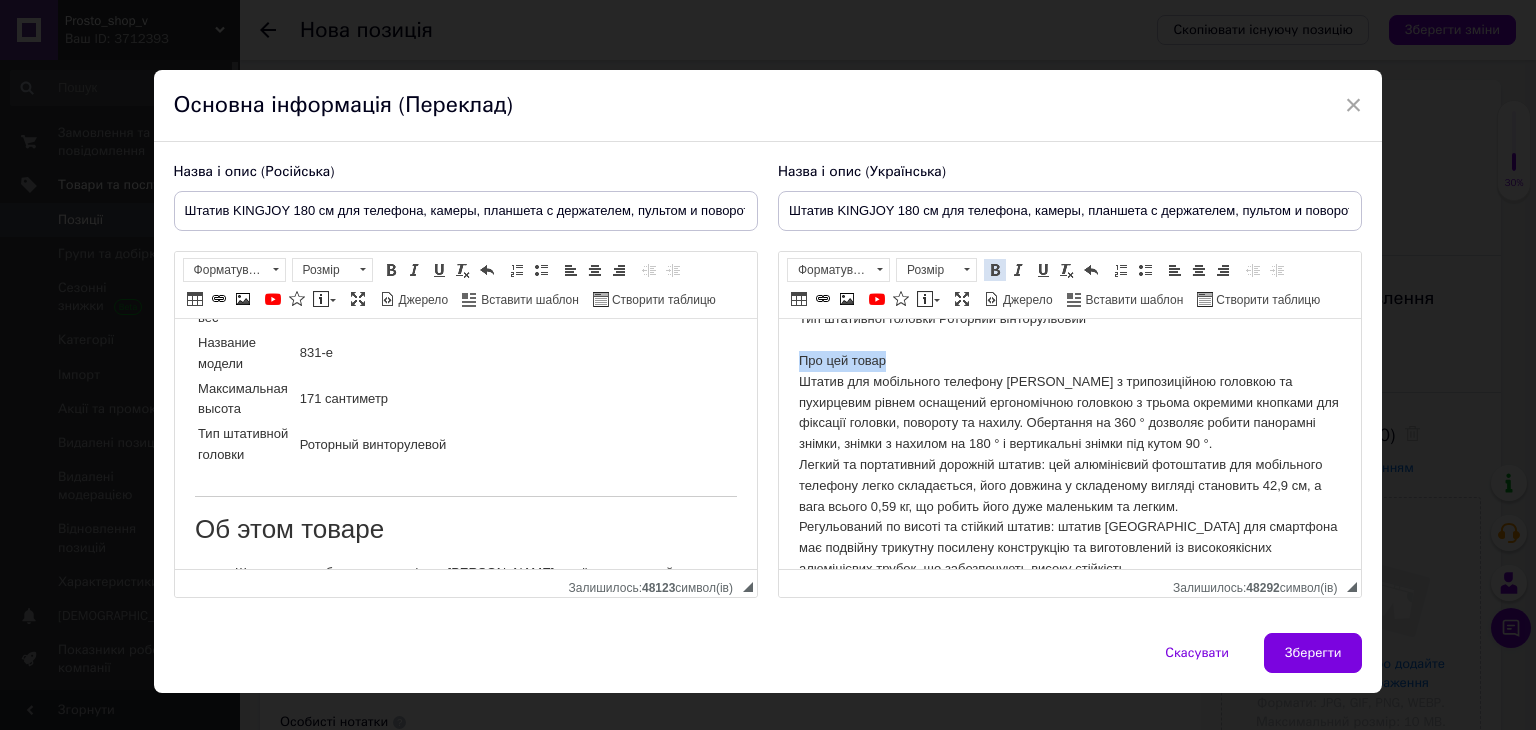click at bounding box center (995, 270) 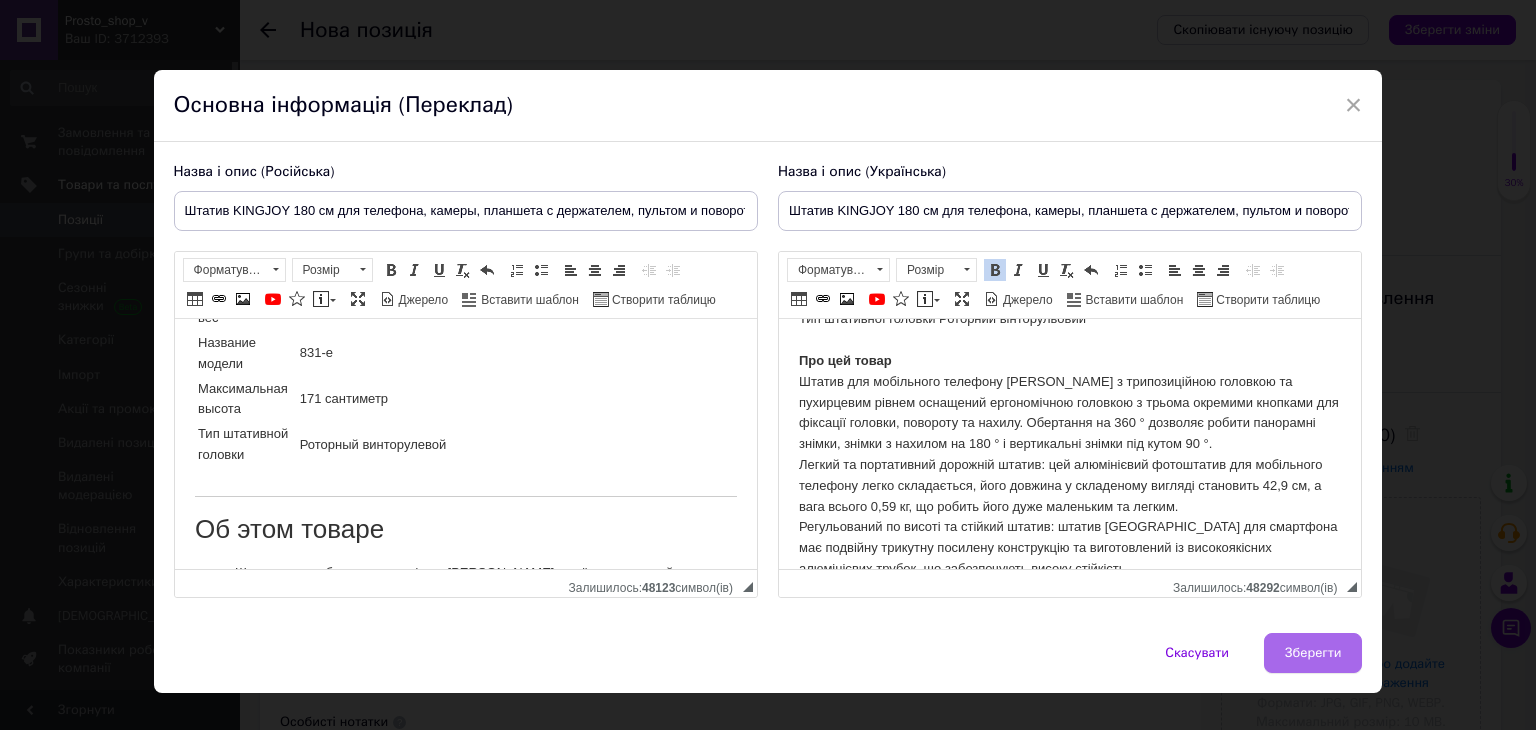 click on "Зберегти" at bounding box center [1313, 653] 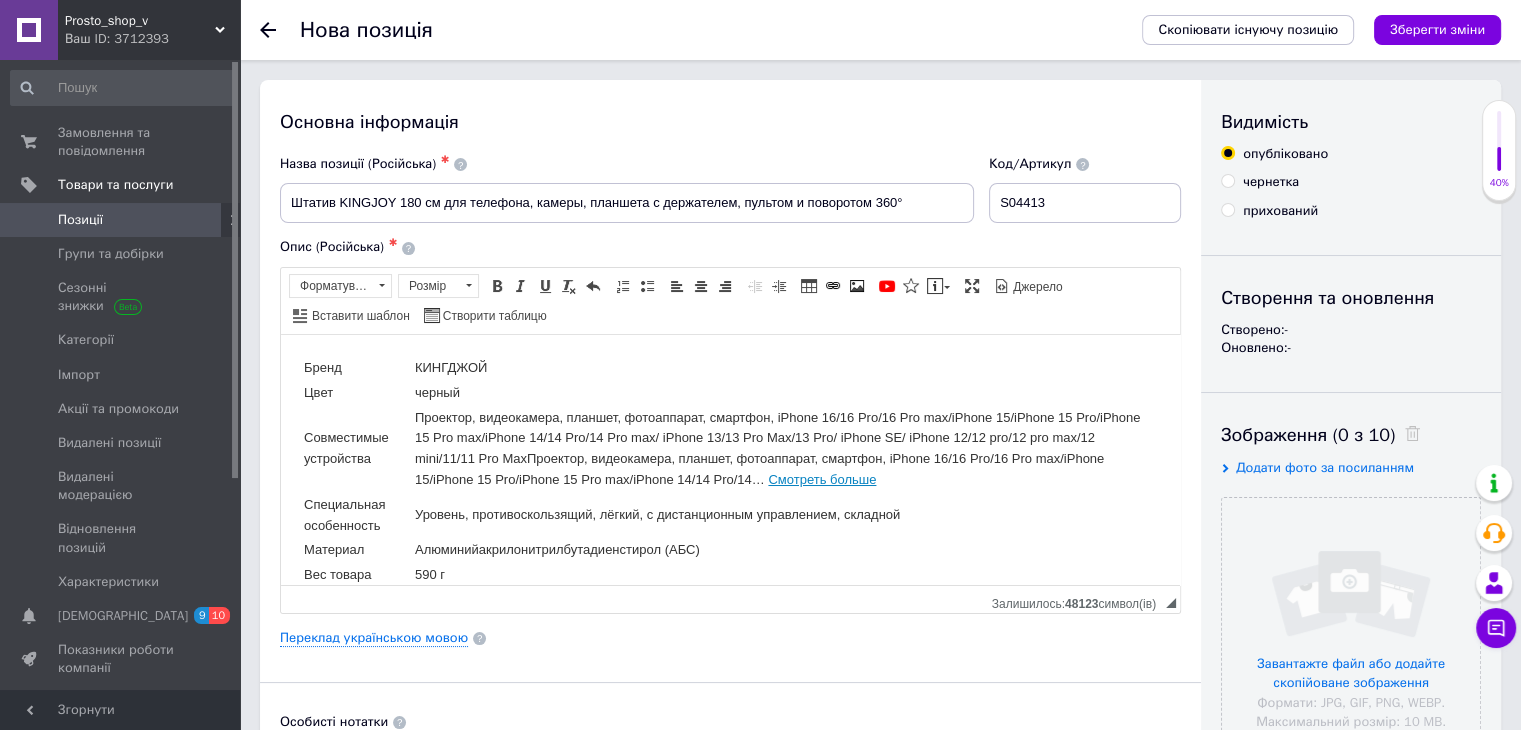 click on "Видимість опубліковано чернетка прихований Створення та оновлення Створено:  - Оновлено:  - Зображення (0 з 10) Додати фото за посиланням Завантажте файл або додайте скопійоване зображення Формати: JPG, GIF, PNG, WEBP. Максимальний розмір: 10 MB. Без водяних знаків Відео (0 з 10) Додати відео за посиланням" at bounding box center [1351, 638] 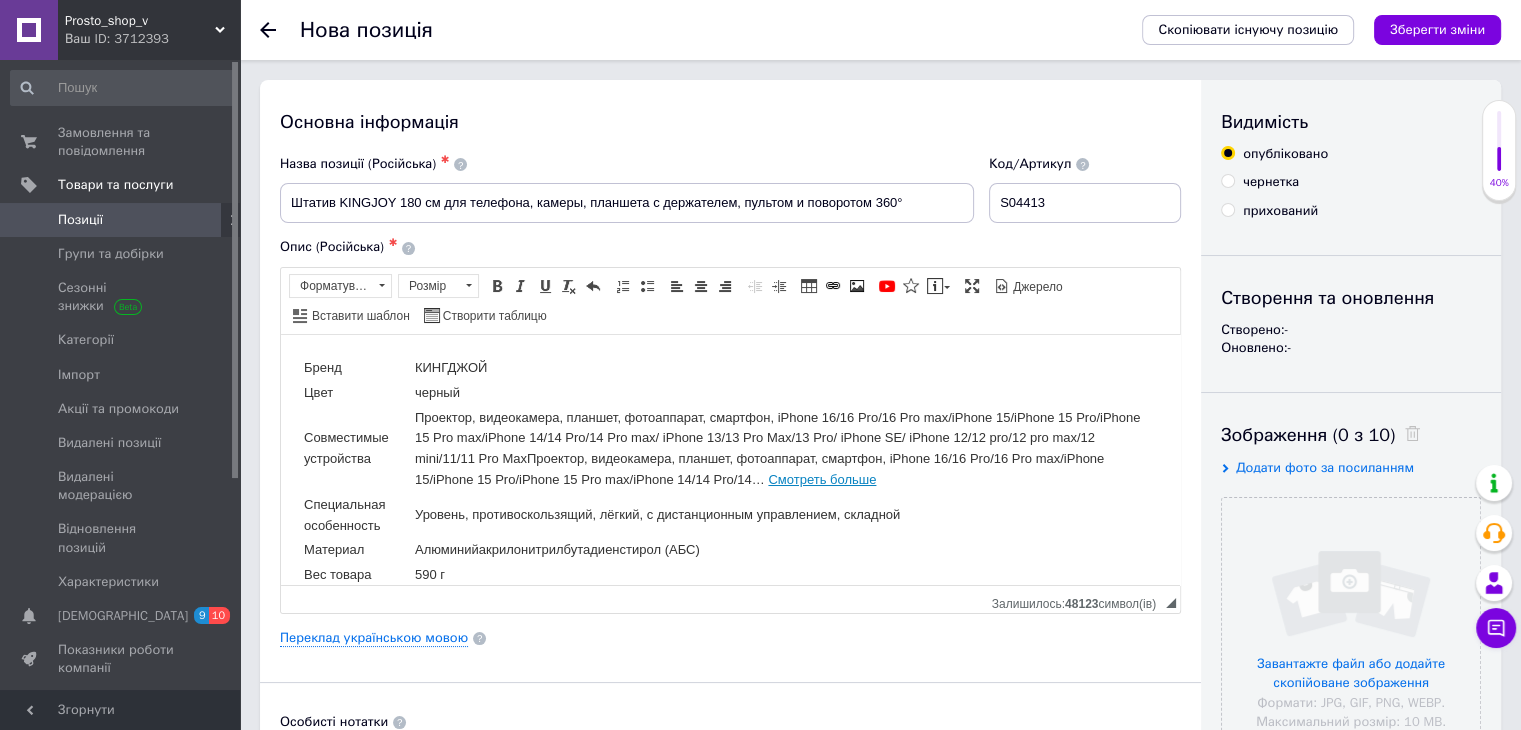 radio on "true" 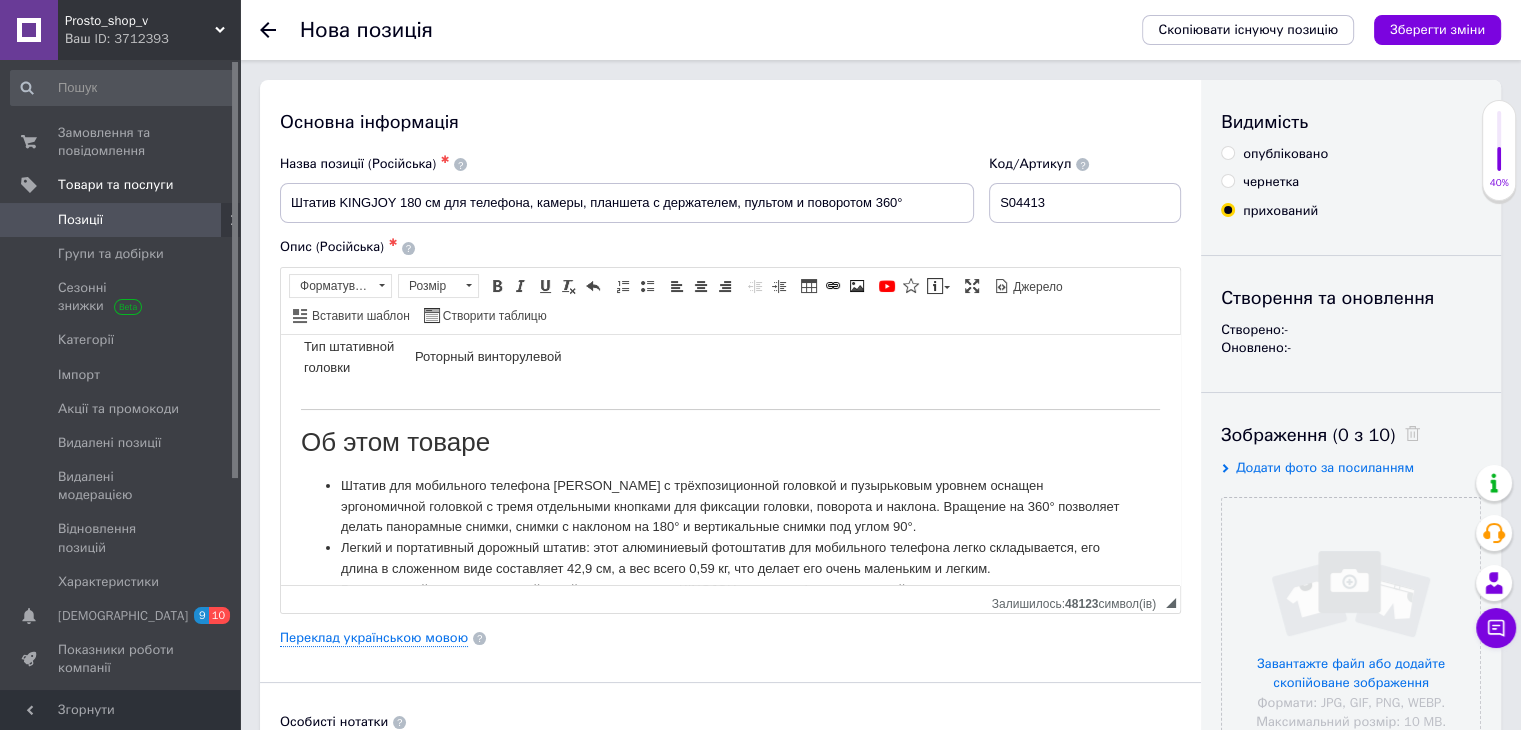 scroll, scrollTop: 400, scrollLeft: 0, axis: vertical 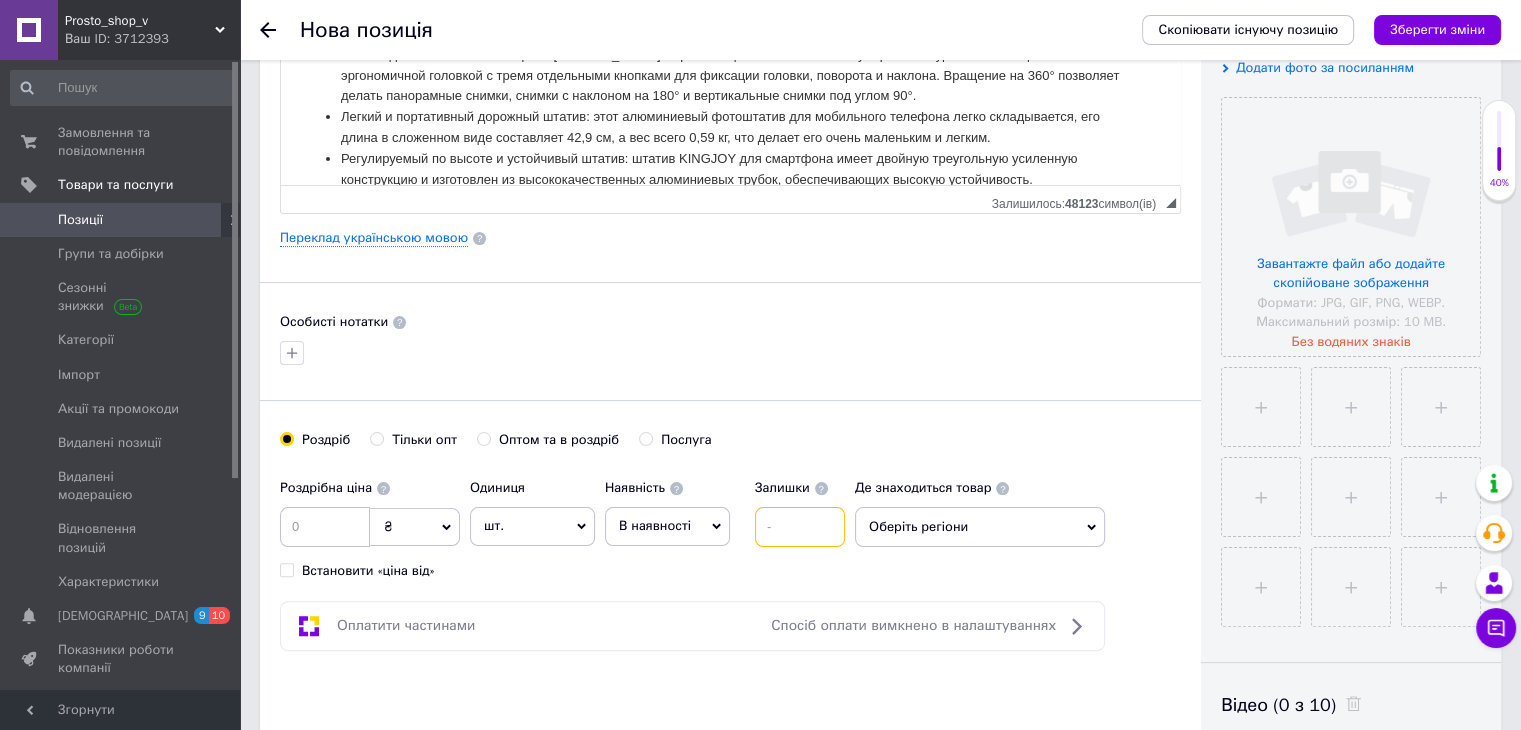 click at bounding box center [800, 527] 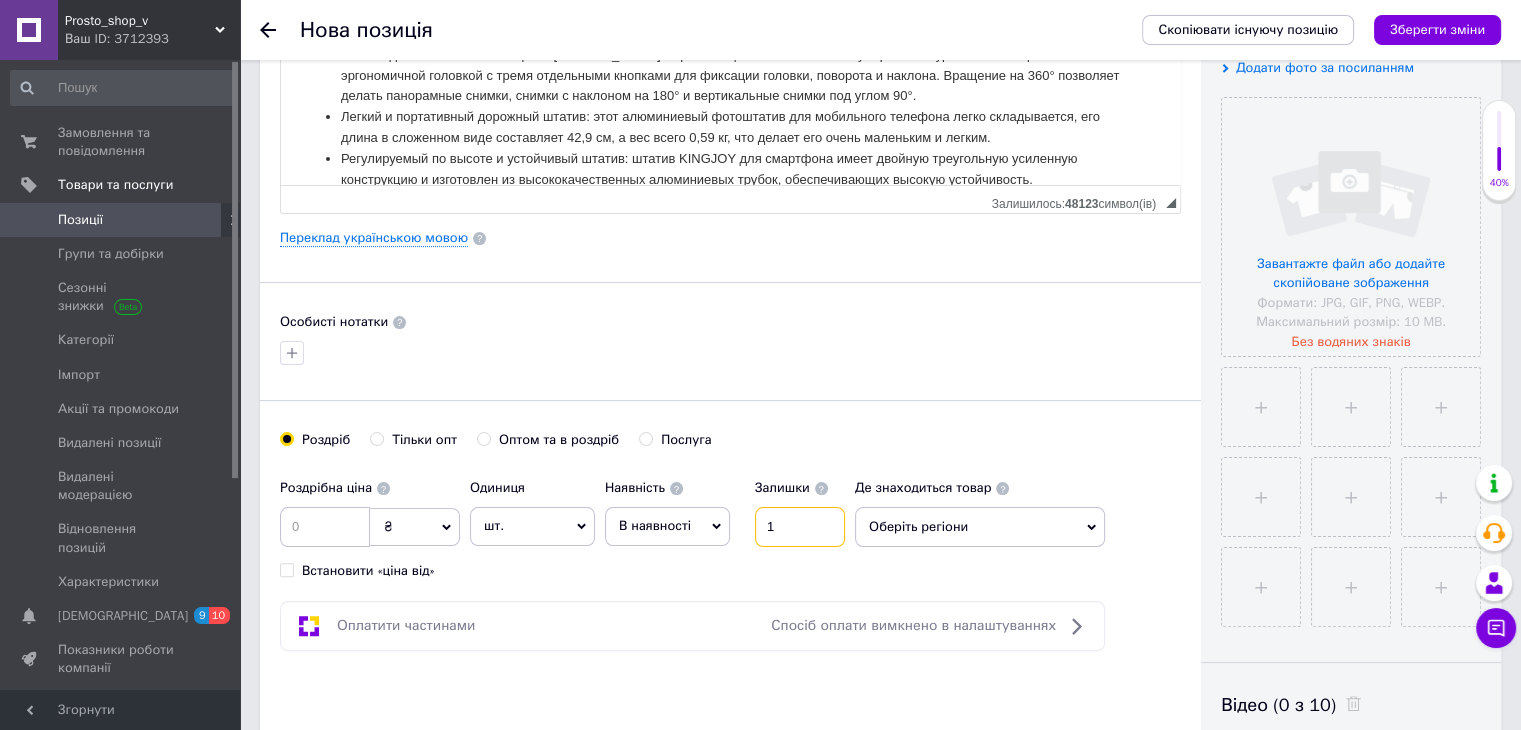 type on "1" 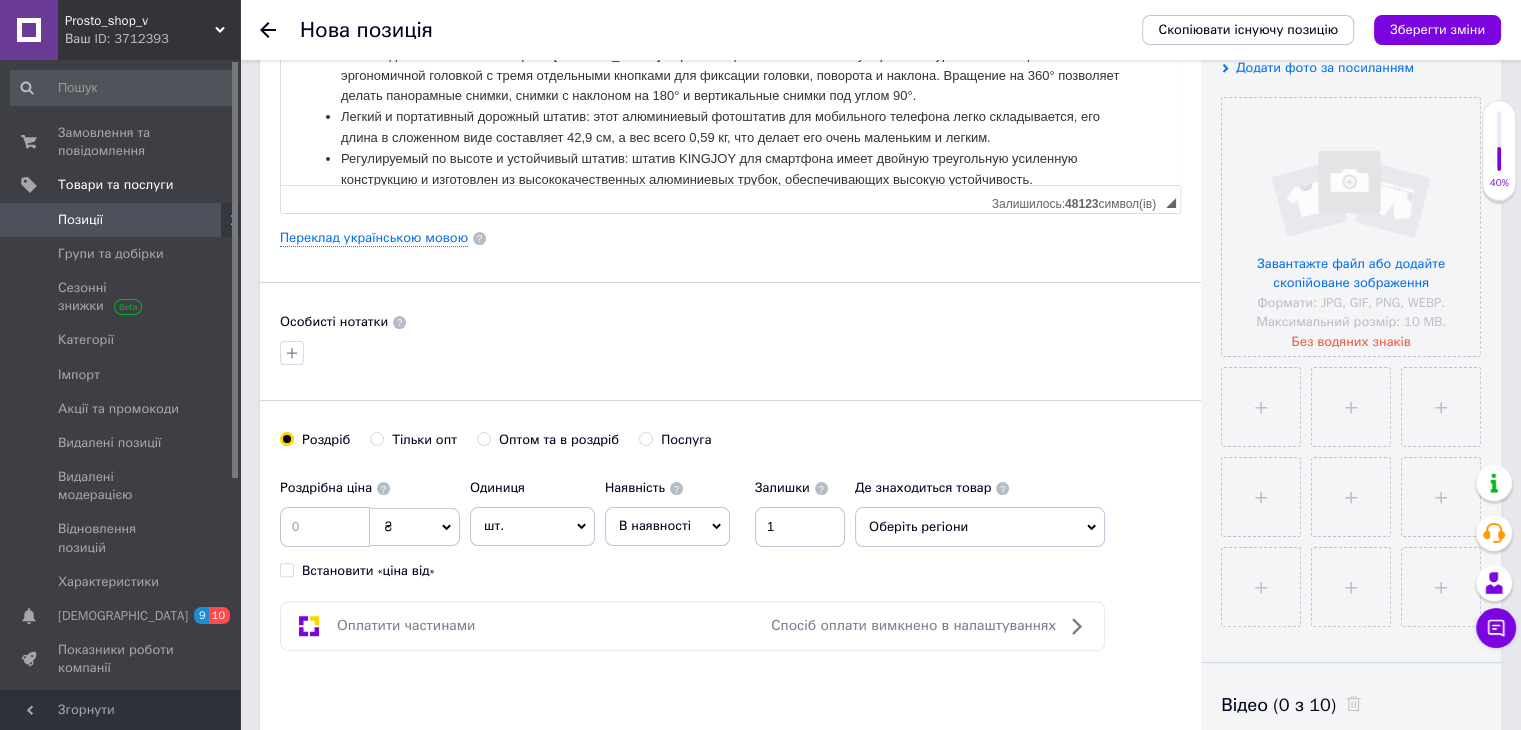 click on "В наявності" at bounding box center (655, 525) 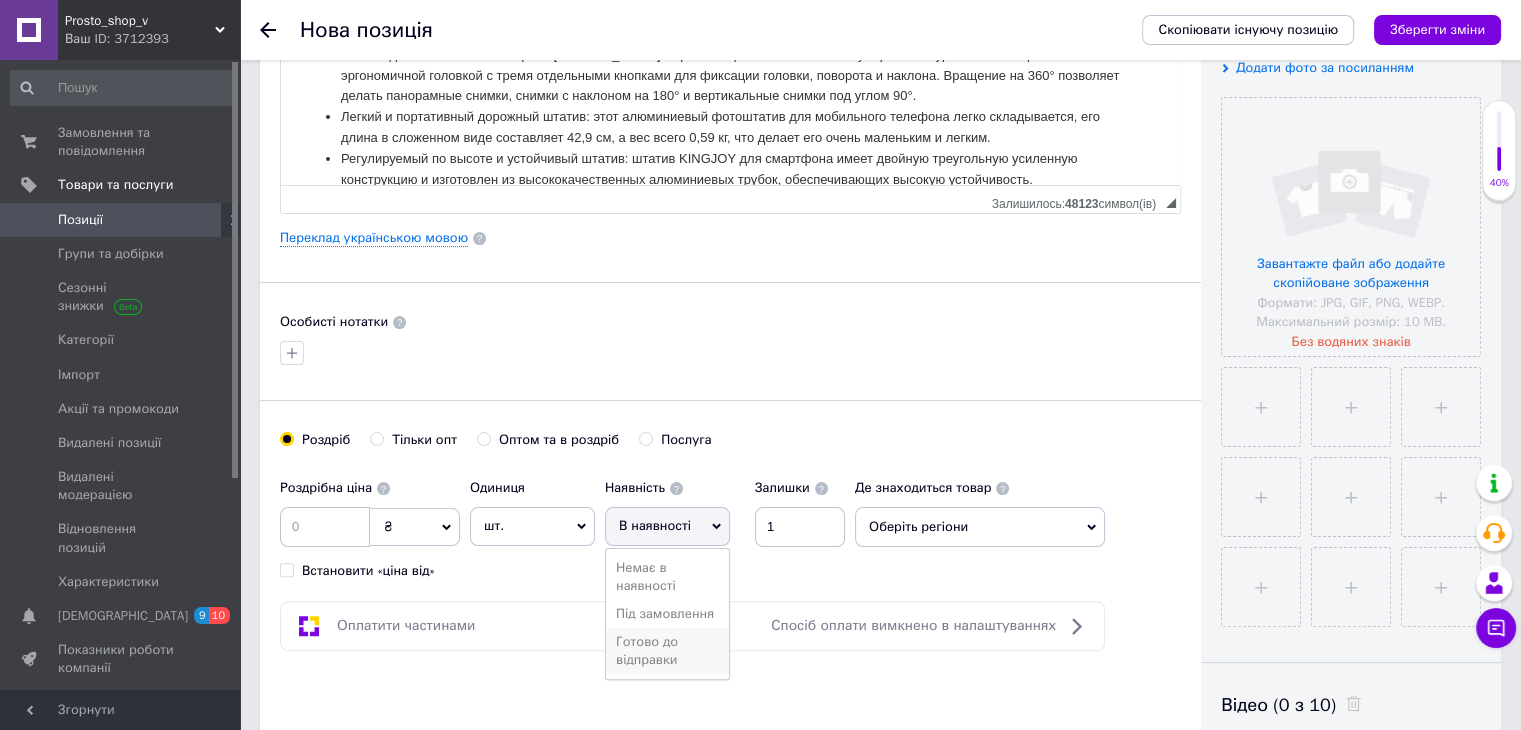 click on "Готово до відправки" at bounding box center (667, 651) 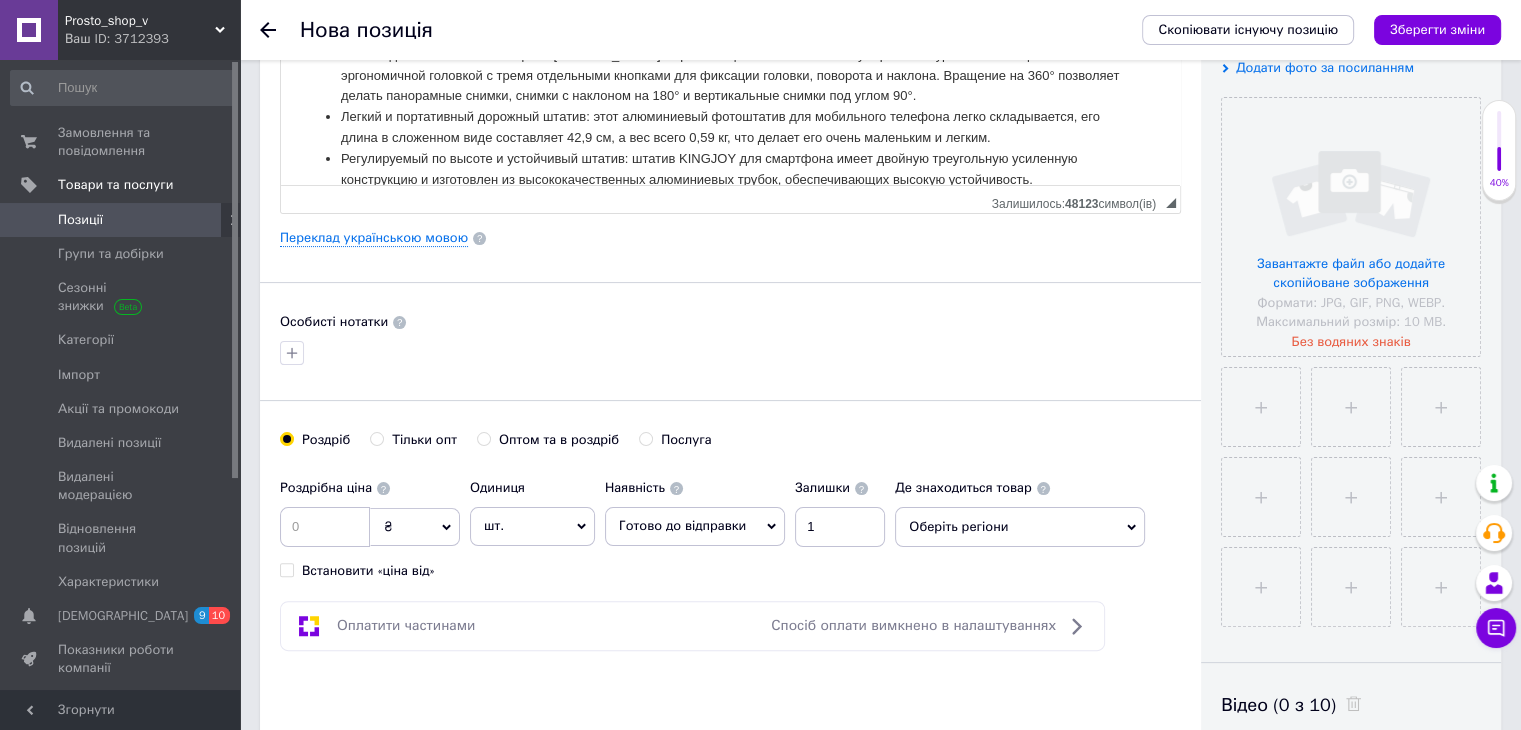 click on "Оберіть регіони" at bounding box center [1020, 527] 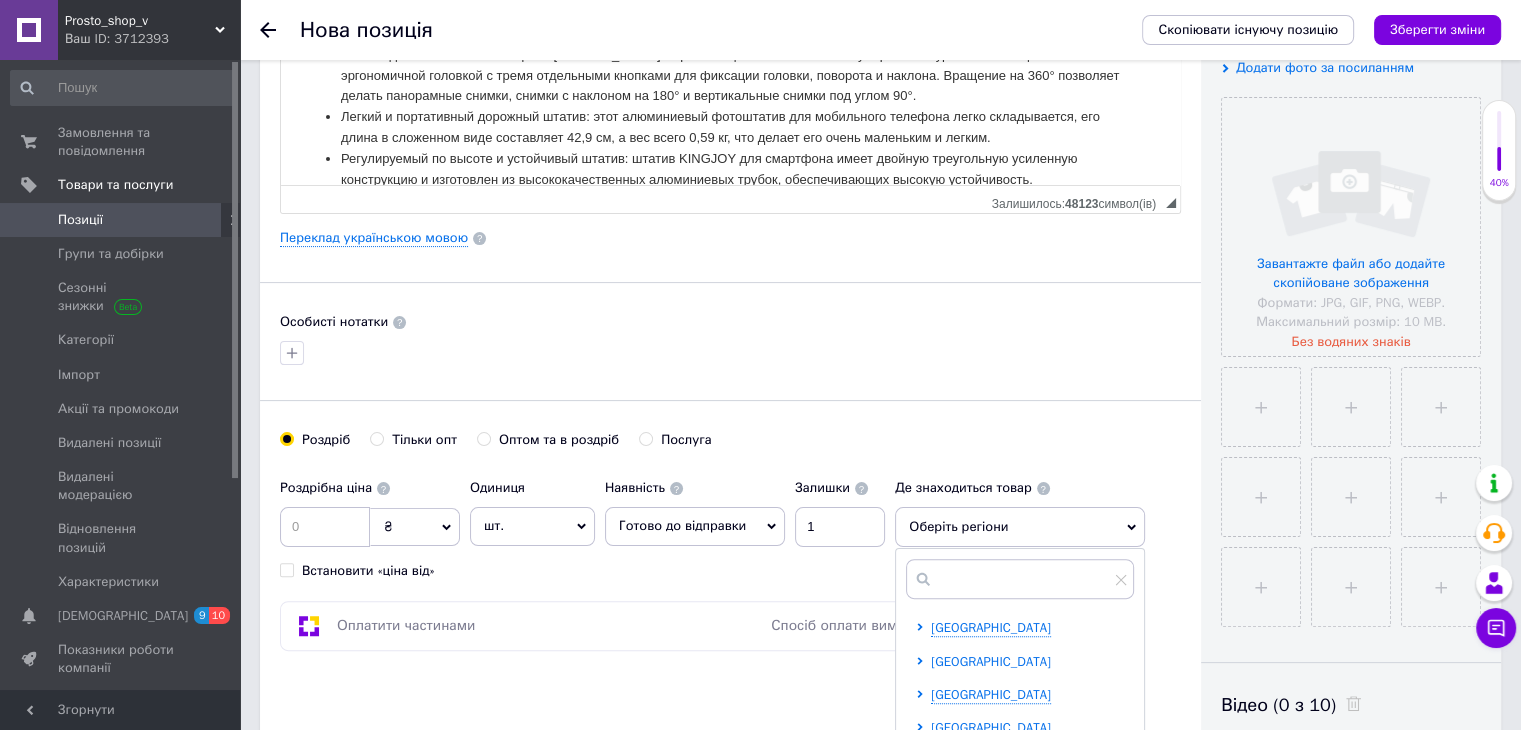 click on "[GEOGRAPHIC_DATA]" at bounding box center [991, 661] 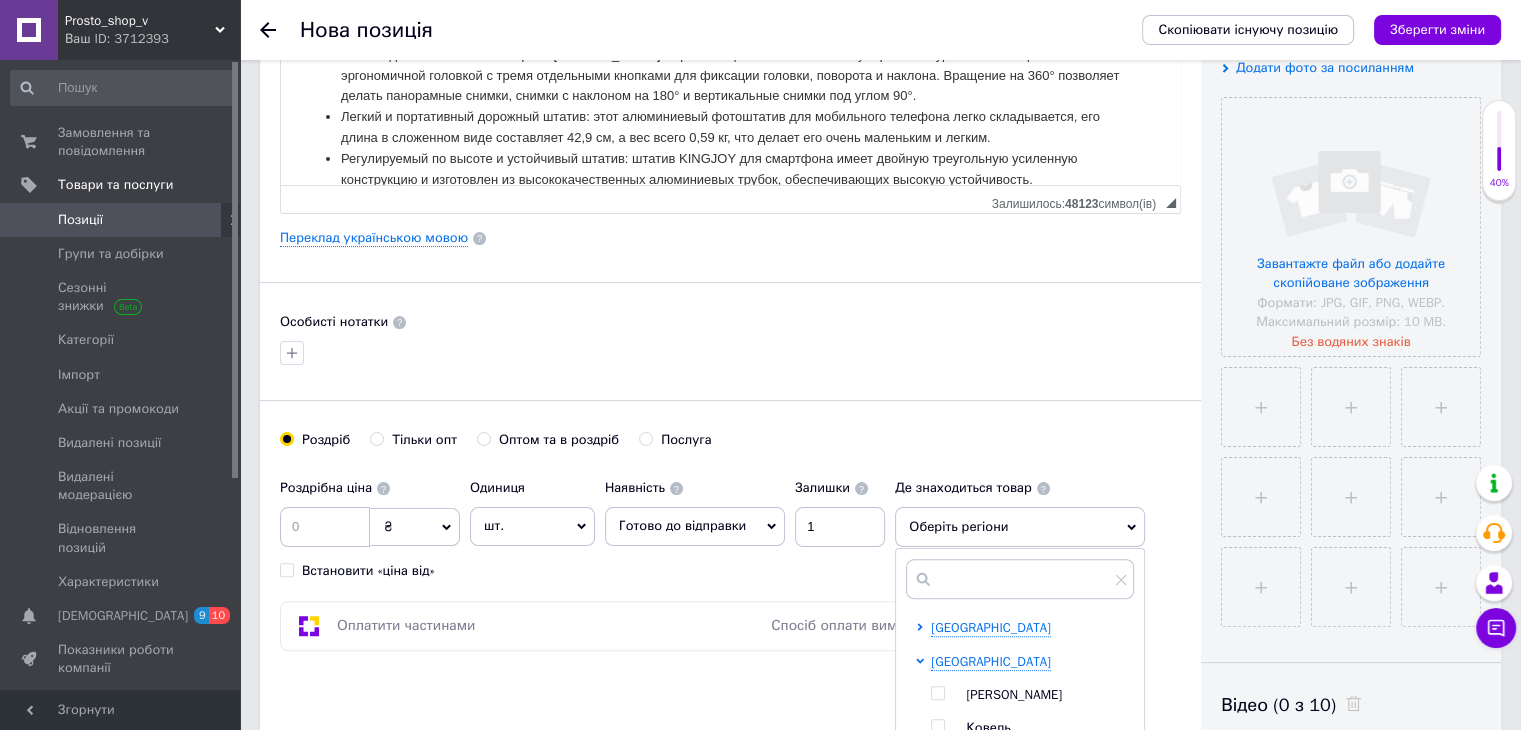 click at bounding box center (937, 693) 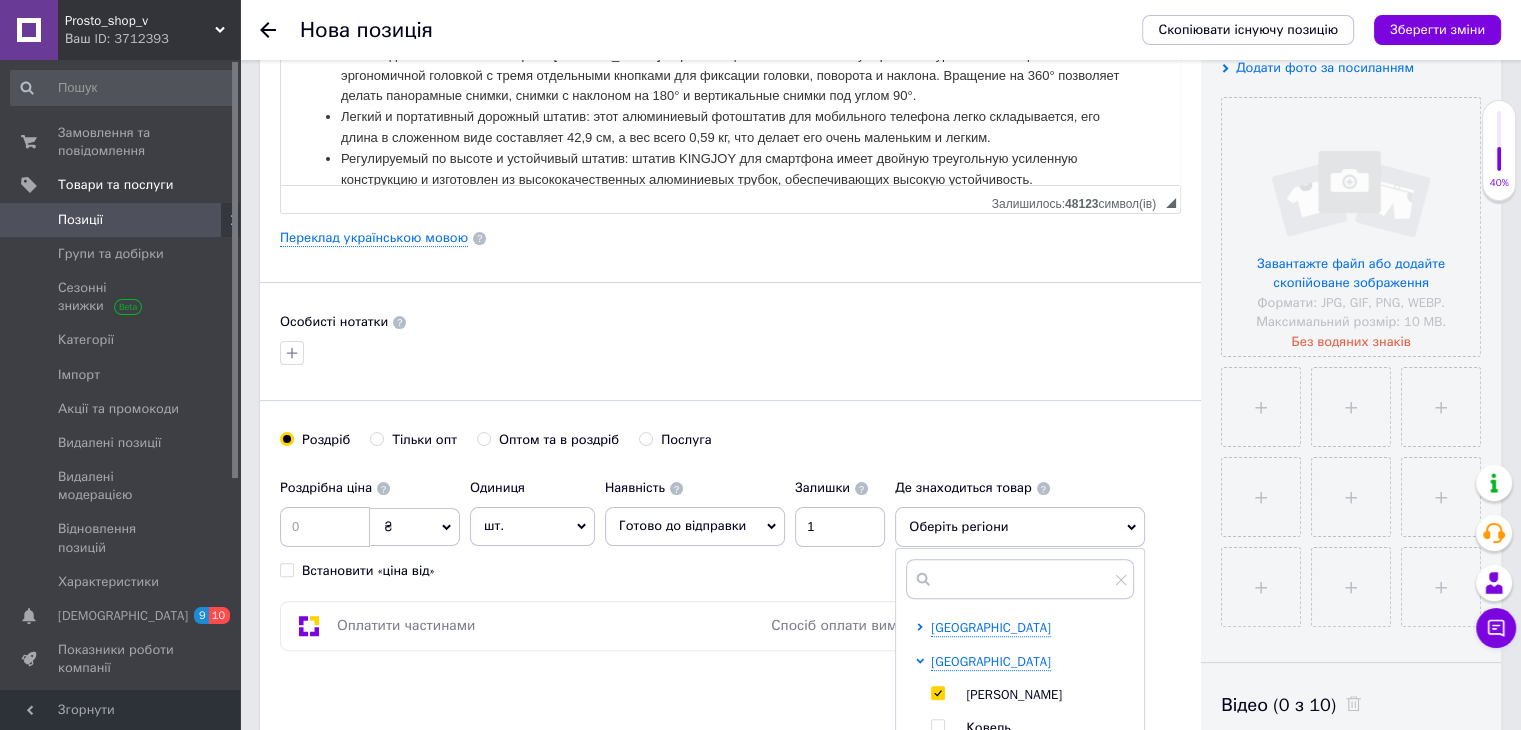 checkbox on "true" 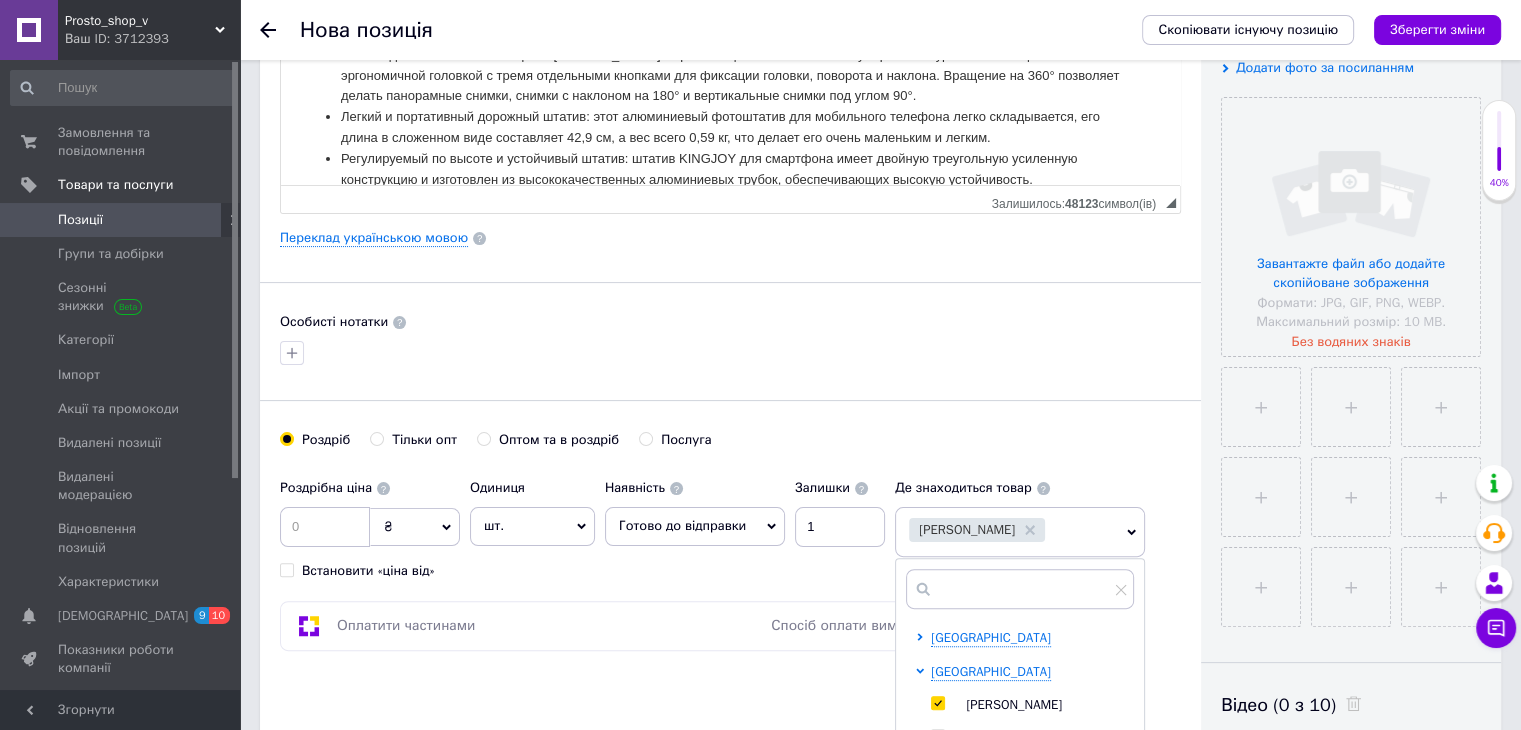 click on "Основна інформація Назва позиції (Російська) ✱ Штатив KINGJOY 180 см для телефона, камеры, планшета с держателем, пультом и поворотом 360° Код/Артикул S04413 Опис (Російська) ✱
[PERSON_NAME]
Цвет
черный
Совместимые устройства
Проектор, видеокамера, планшет, фотоаппарат, смартфон, iPhone 16/16 Pro/16 Pro max/iPhone 15/iPhone 15 Pro/iPhone 15 Pro max/iPhone 14/14 Pro/14 Pro max/ iPhone 13/13 Pro Max/13 Pro/ iPhone SE/ iPhone 12/12 pro/12 pro max/12 mini/11/11 Pro Max Проектор, видеокамера, планшет, фотоаппарат, смартфон, iPhone 16/16 Pro/16 Pro max/iPhone 15/iPhone 15 Pro/iPhone 15 Pro max/iPhone 14/14 Pro/14…   Смотреть больше
Специальная особенность" at bounding box center [730, 238] 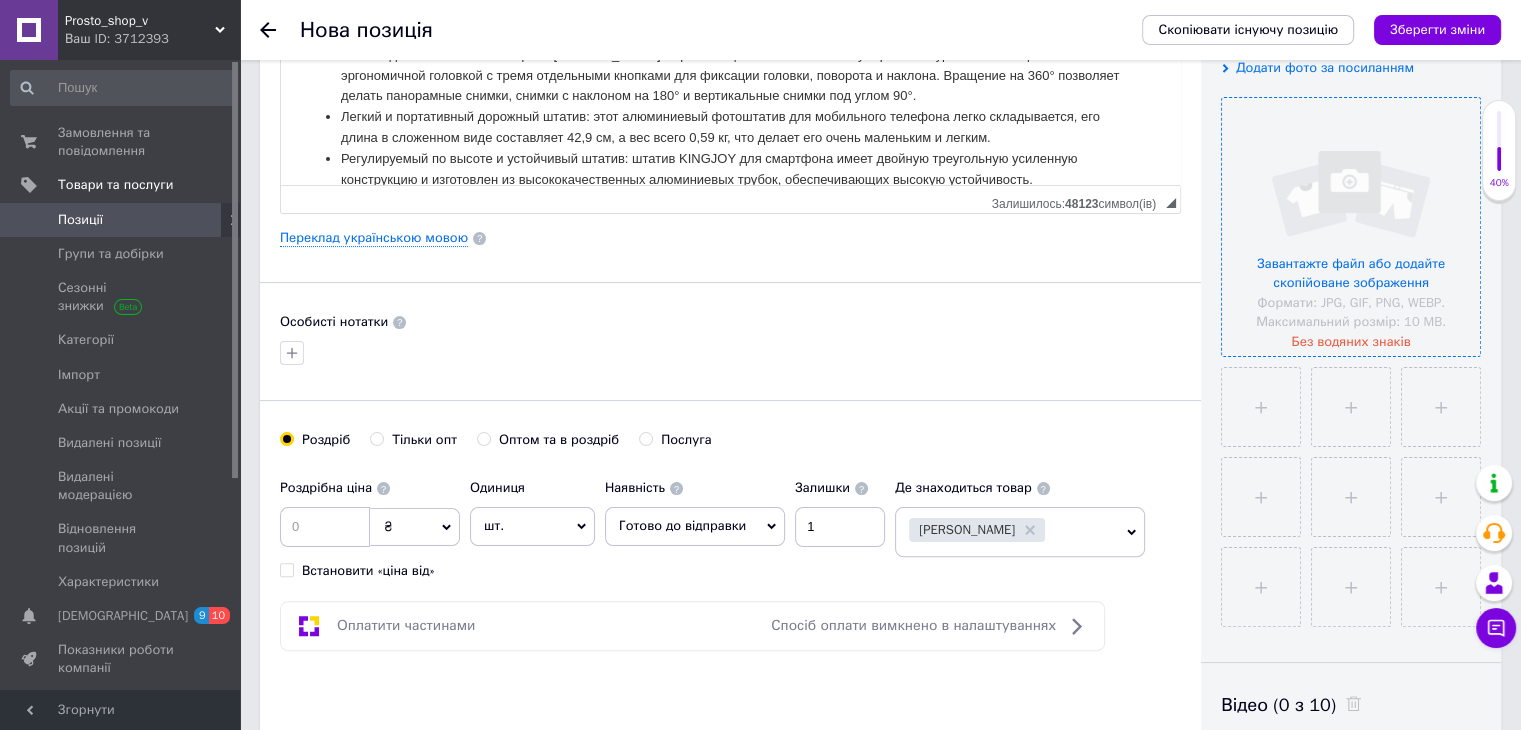 click at bounding box center [1351, 227] 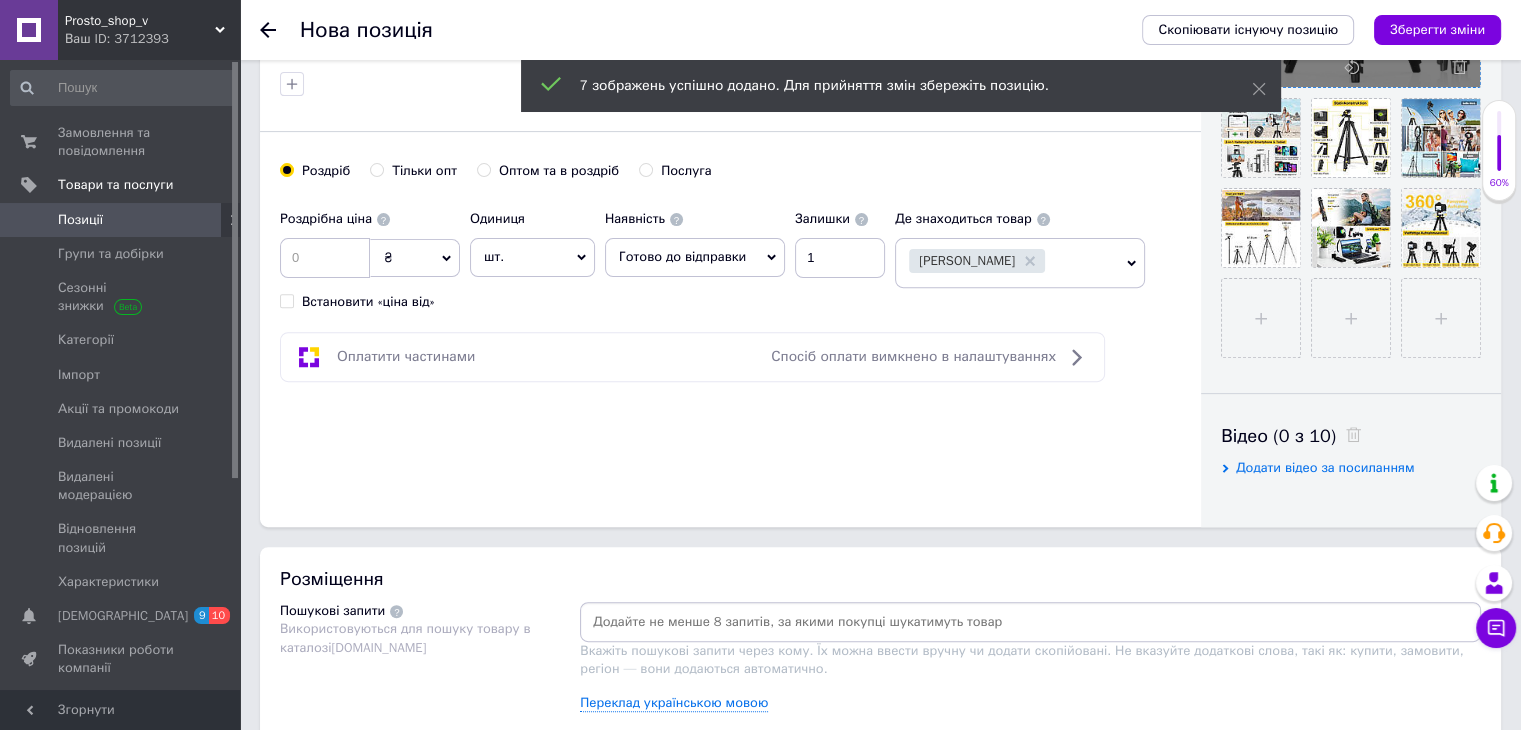 scroll, scrollTop: 800, scrollLeft: 0, axis: vertical 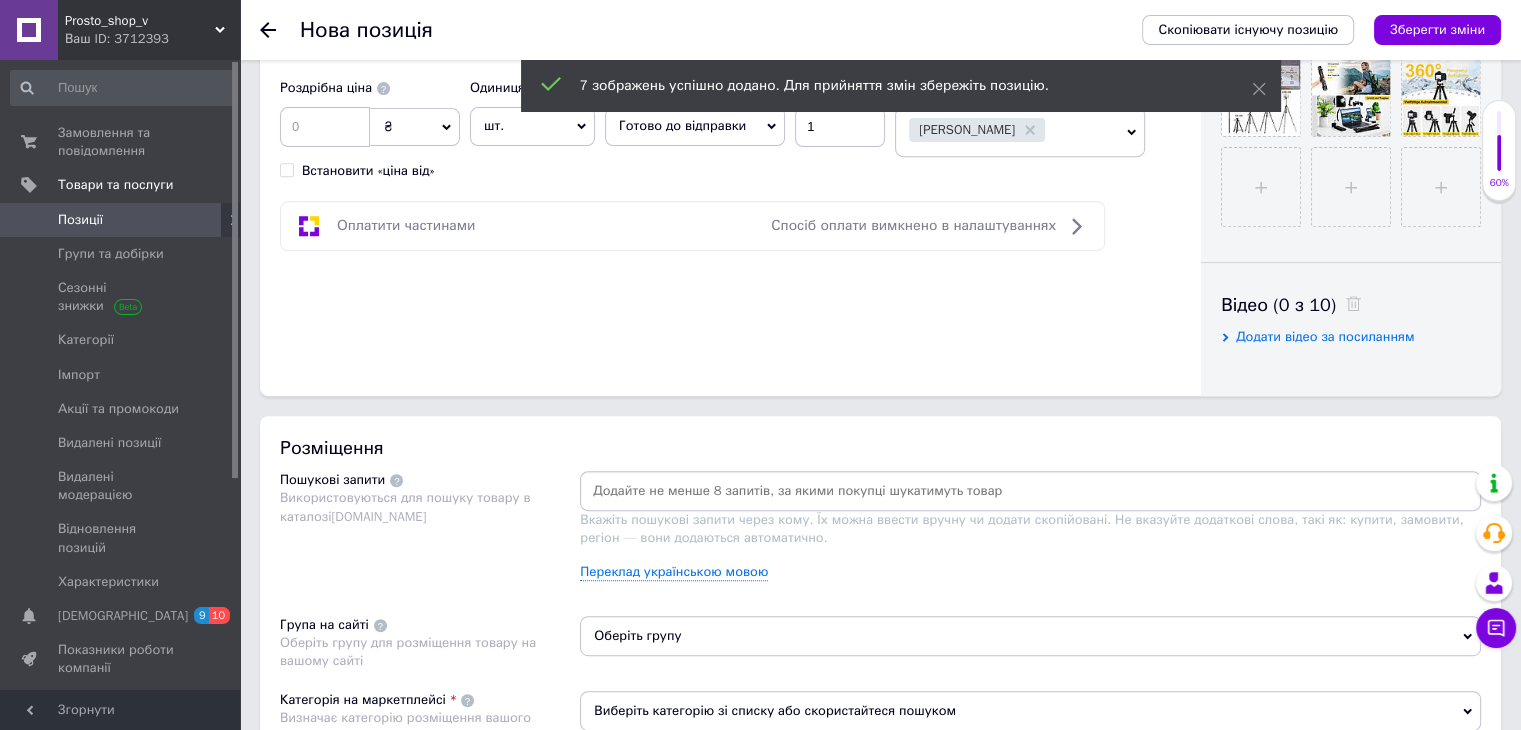 click at bounding box center [1030, 491] 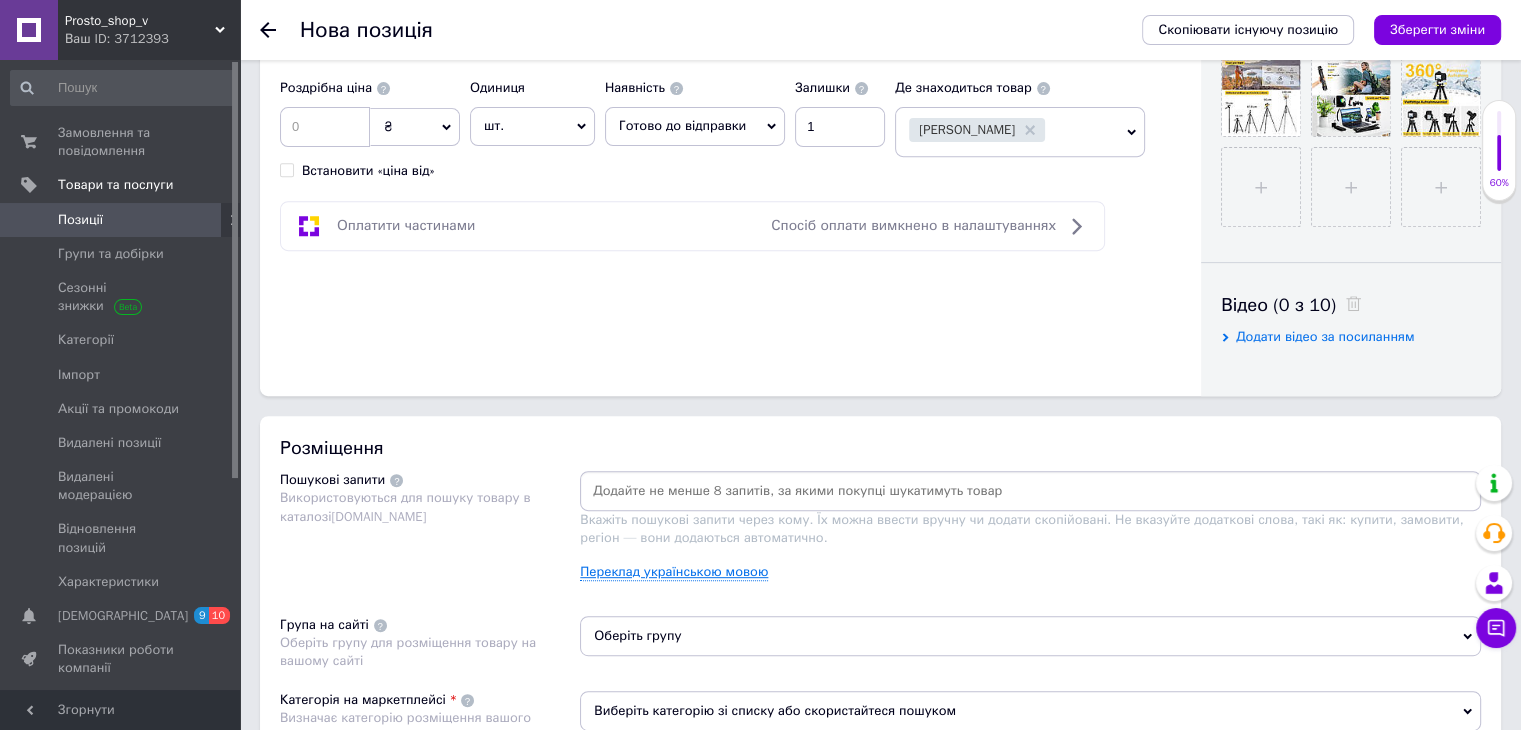 click on "Переклад українською мовою" at bounding box center [674, 572] 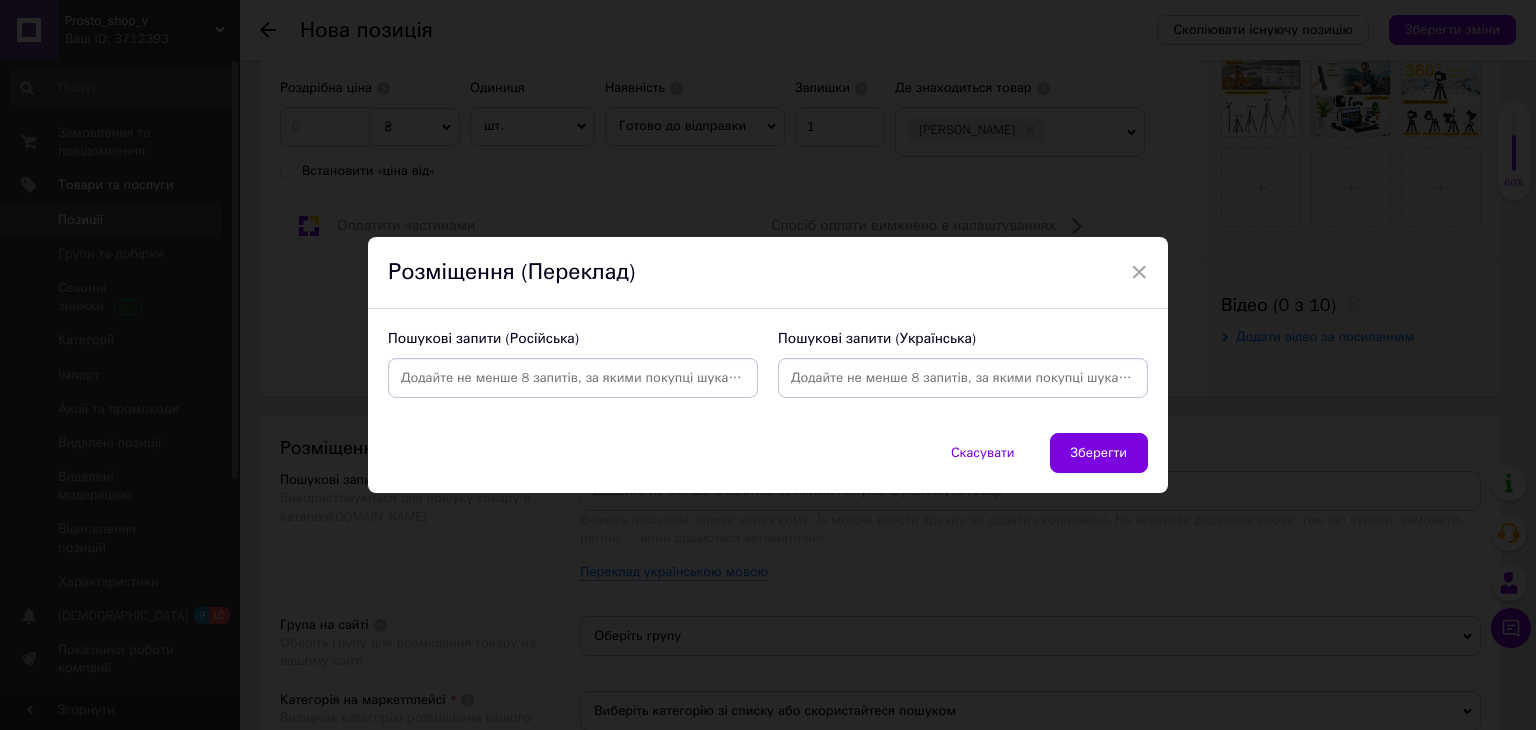 click at bounding box center [573, 378] 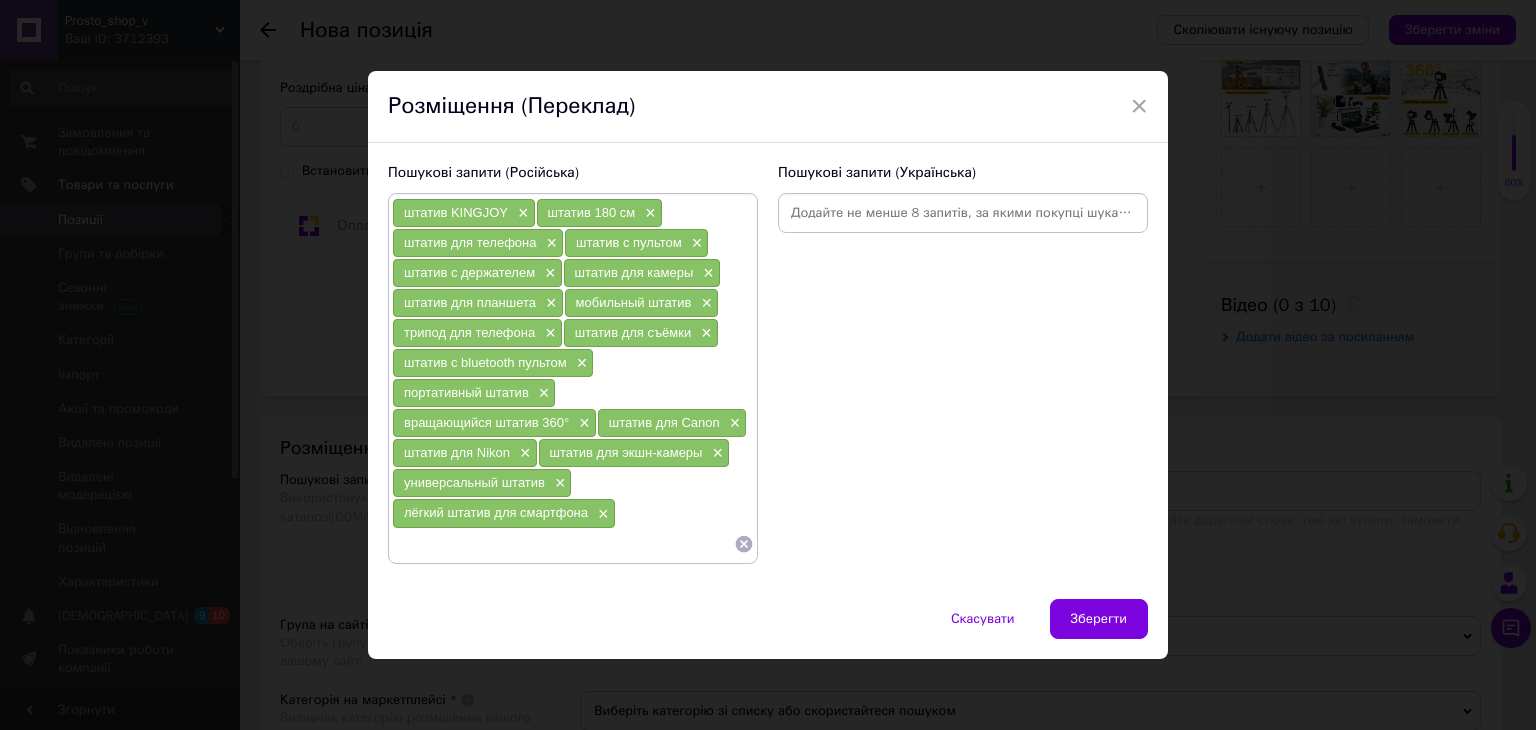 click at bounding box center [963, 213] 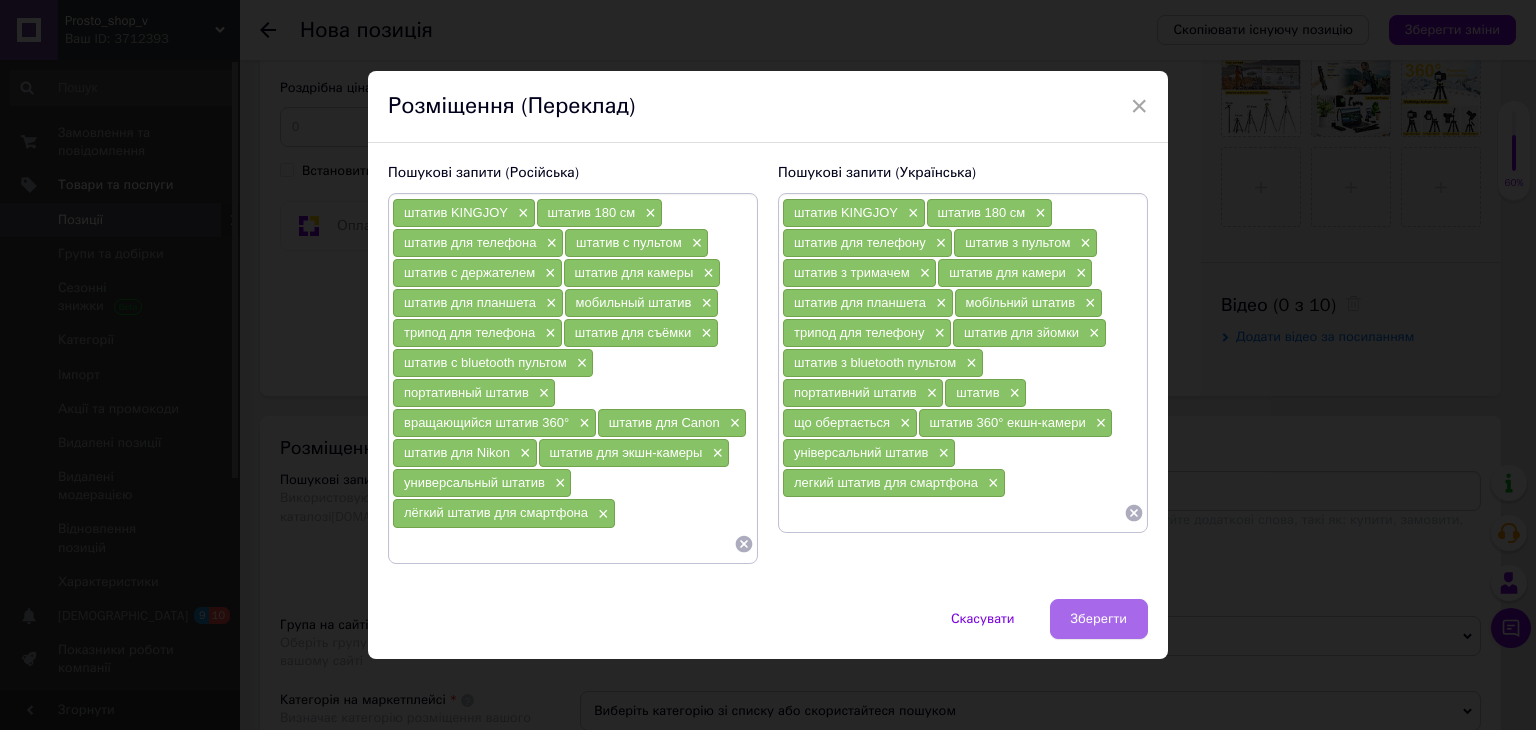click on "Зберегти" at bounding box center [1099, 619] 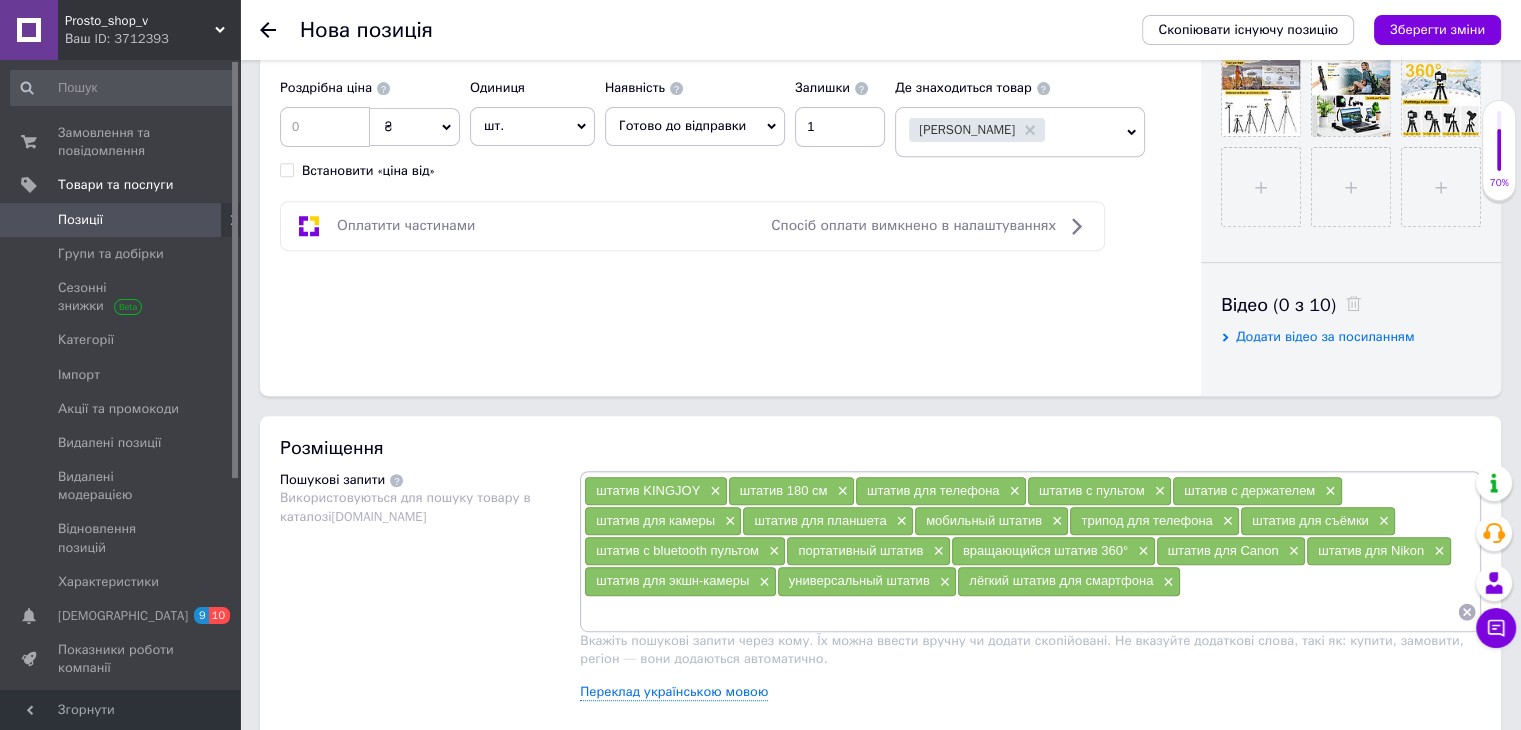 scroll, scrollTop: 1300, scrollLeft: 0, axis: vertical 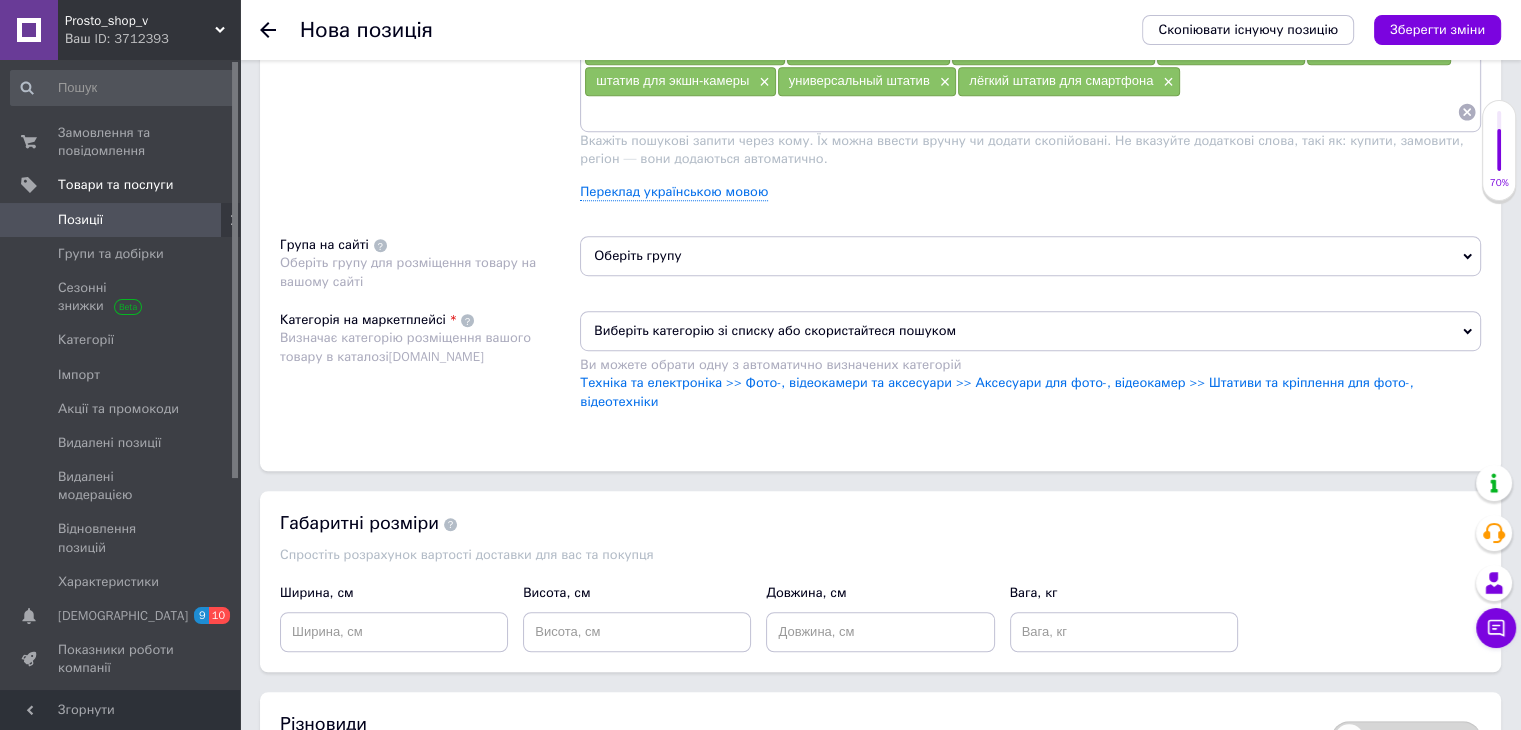 click on "Оберіть групу" at bounding box center [1030, 256] 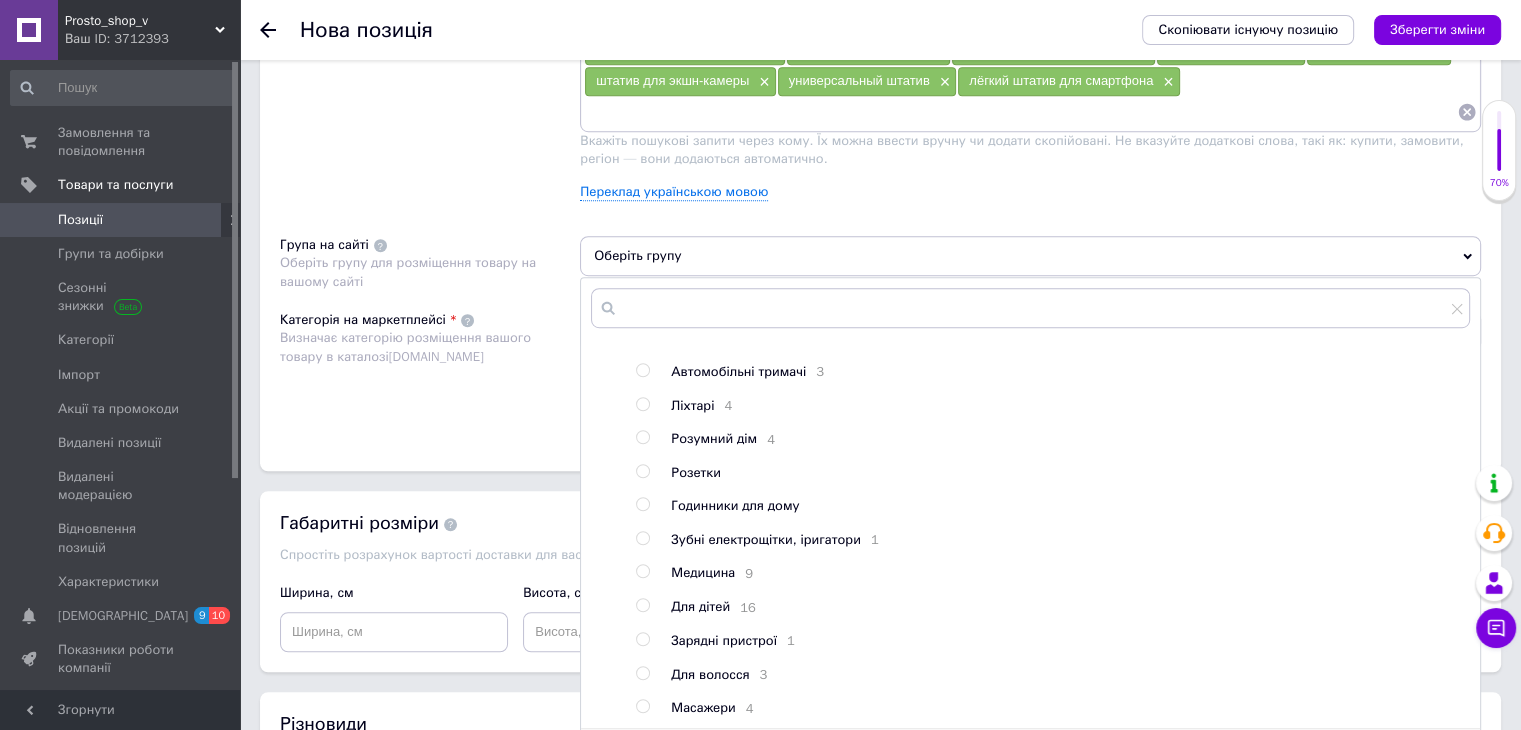 scroll, scrollTop: 209, scrollLeft: 0, axis: vertical 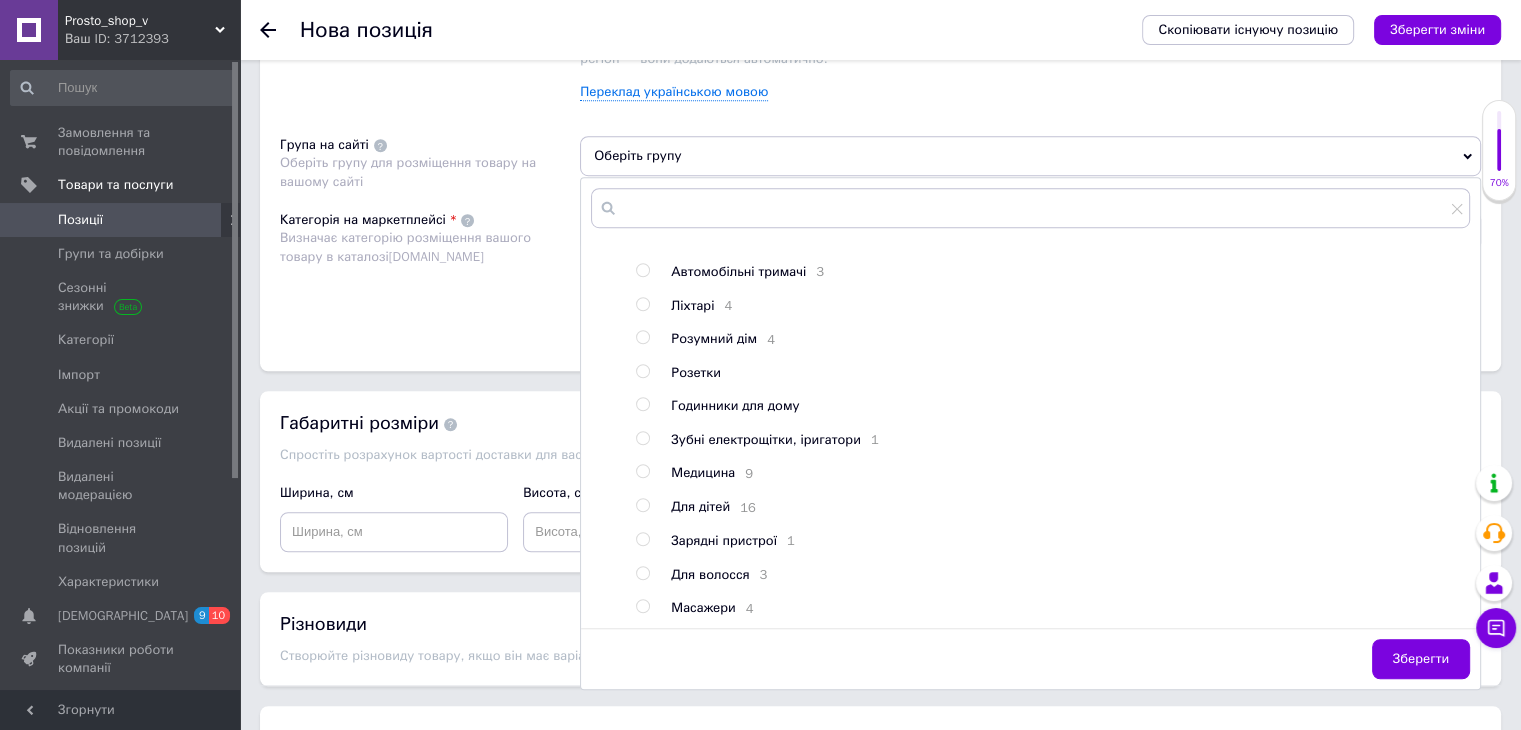 click on "Оберіть групу для розміщення товару на вашому сайті" at bounding box center [425, 172] 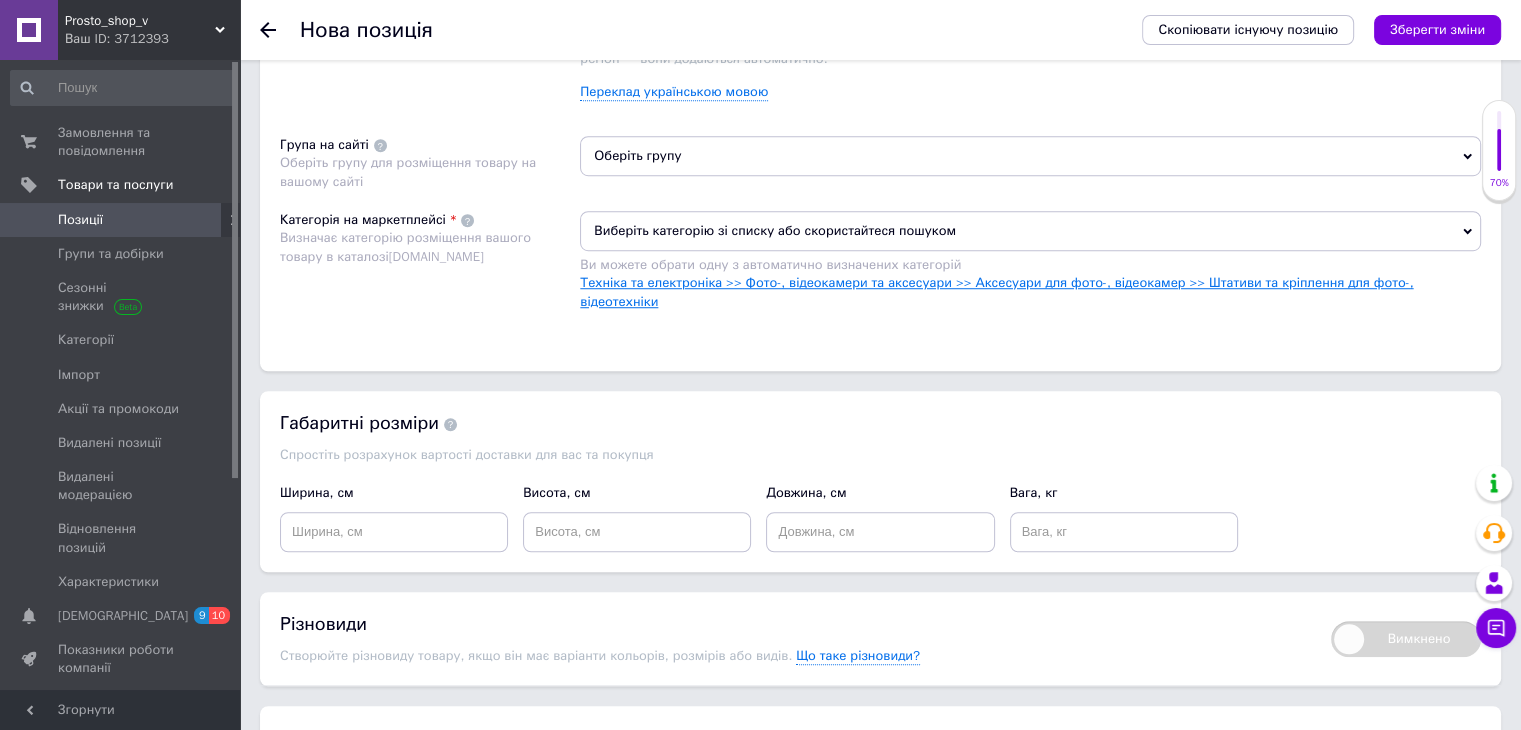 click on "Техніка та електроніка >> Фото-, відеокамери та аксесуари >> Аксесуари для фото-, відеокамер >> Штативи та кріплення для фото-, відеотехніки" at bounding box center [996, 291] 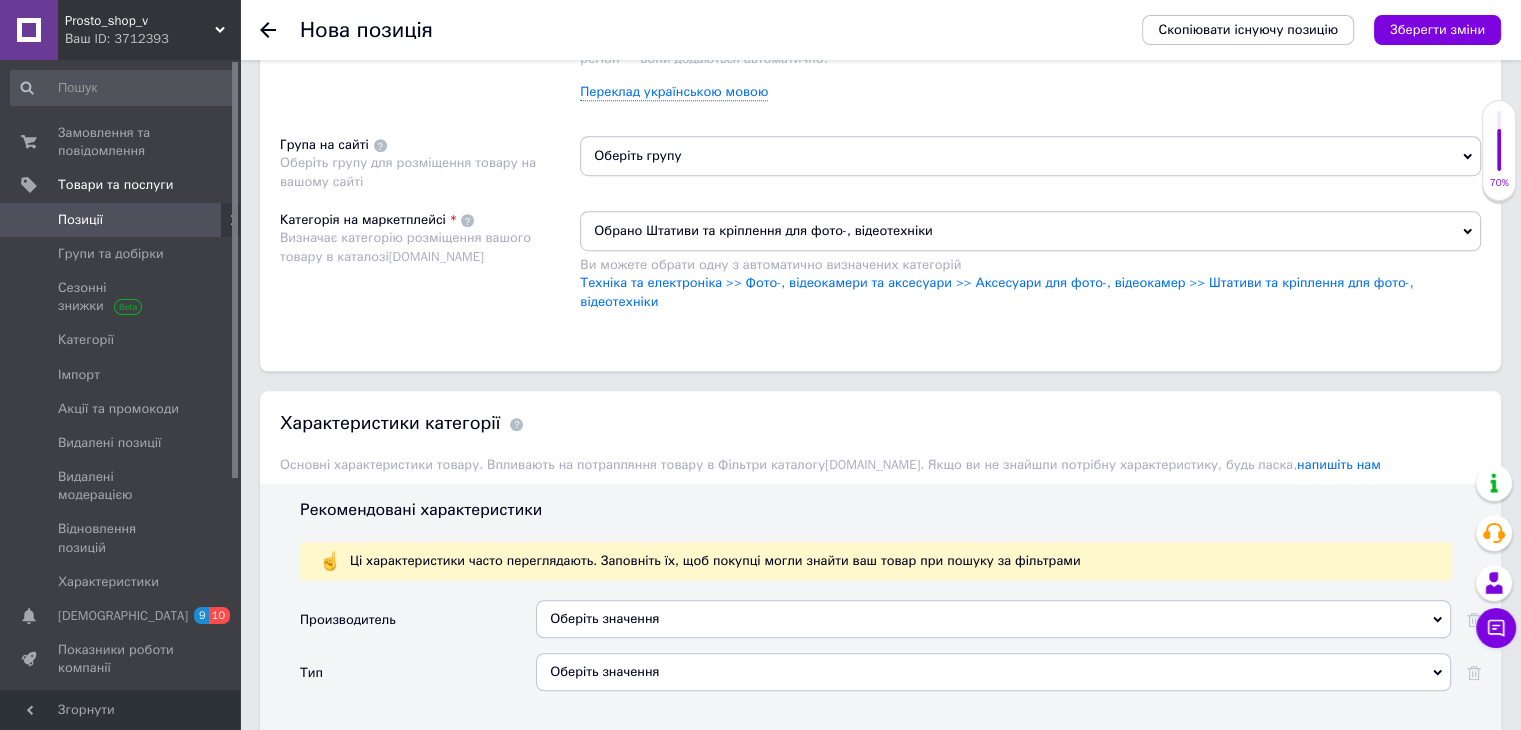 click on "Оберіть групу" at bounding box center (1030, 156) 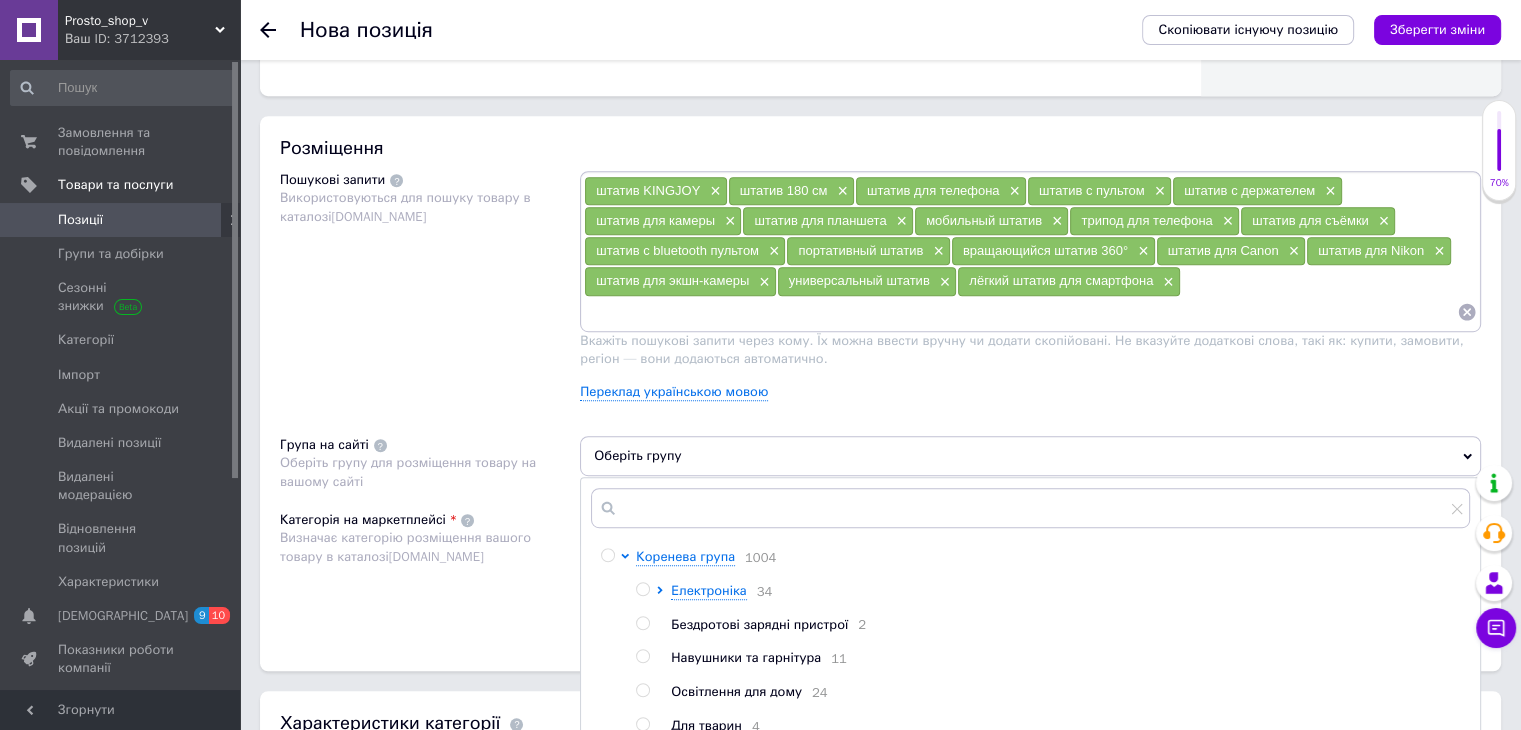 scroll, scrollTop: 1100, scrollLeft: 0, axis: vertical 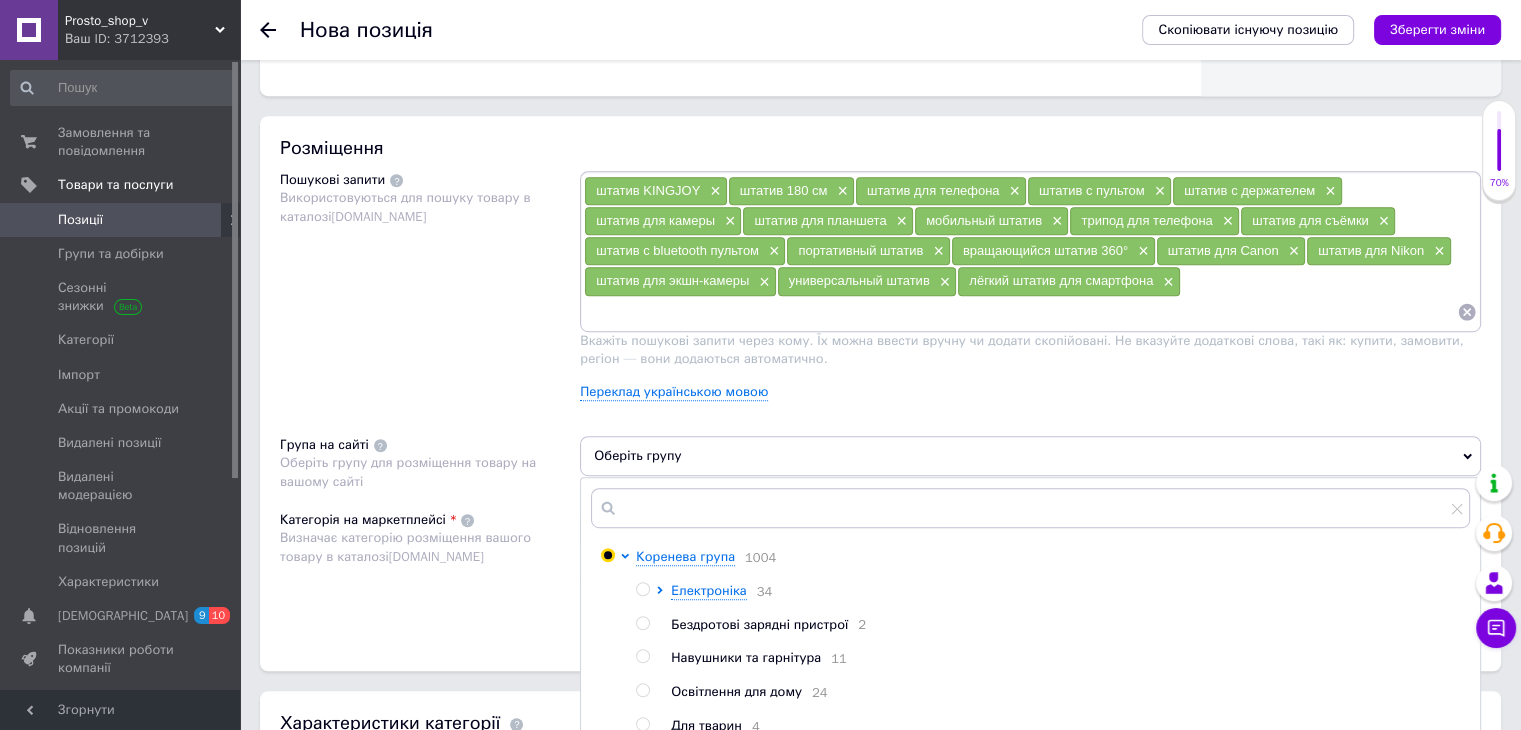 radio on "true" 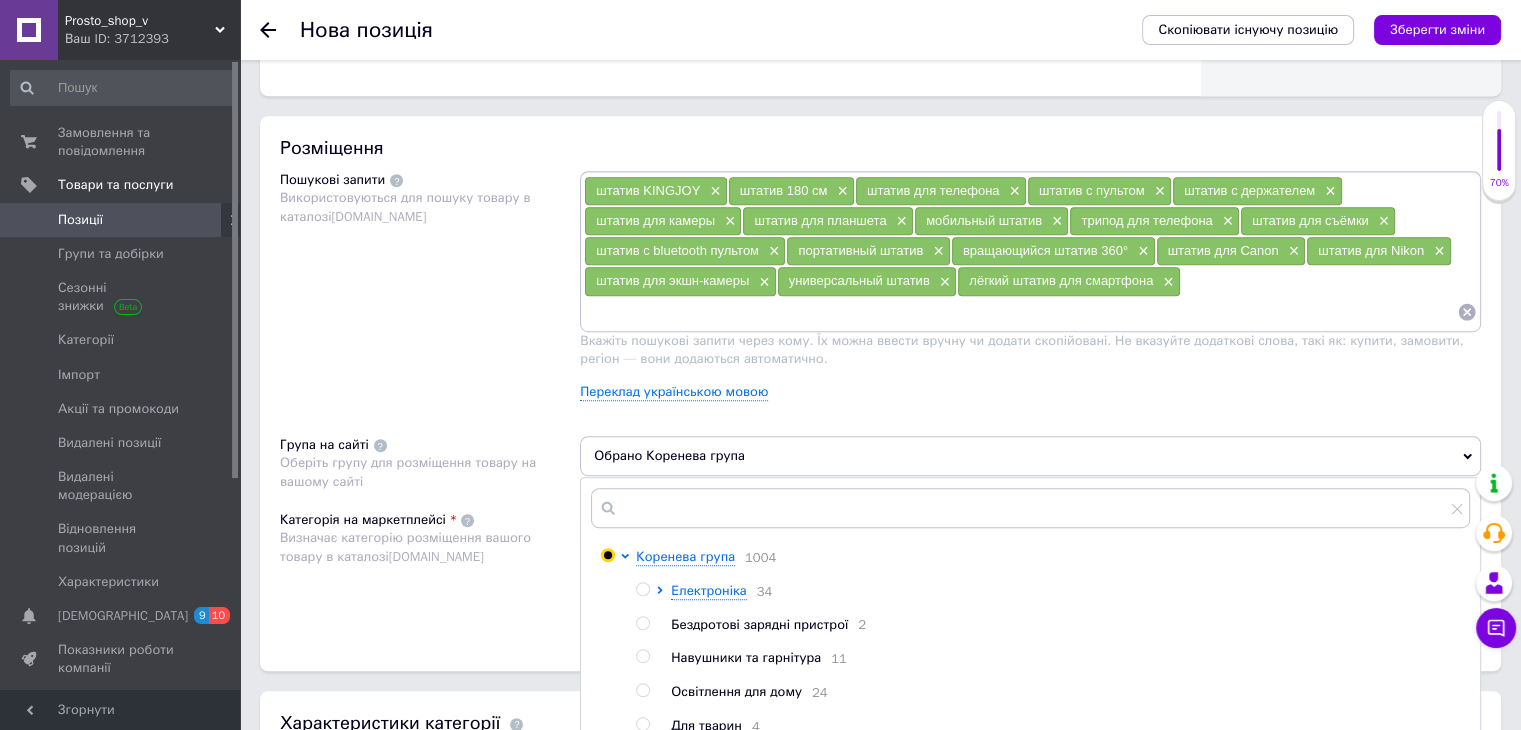 click on "Визначає категорію розміщення вашого товару в каталозі  [DOMAIN_NAME]" at bounding box center (425, 547) 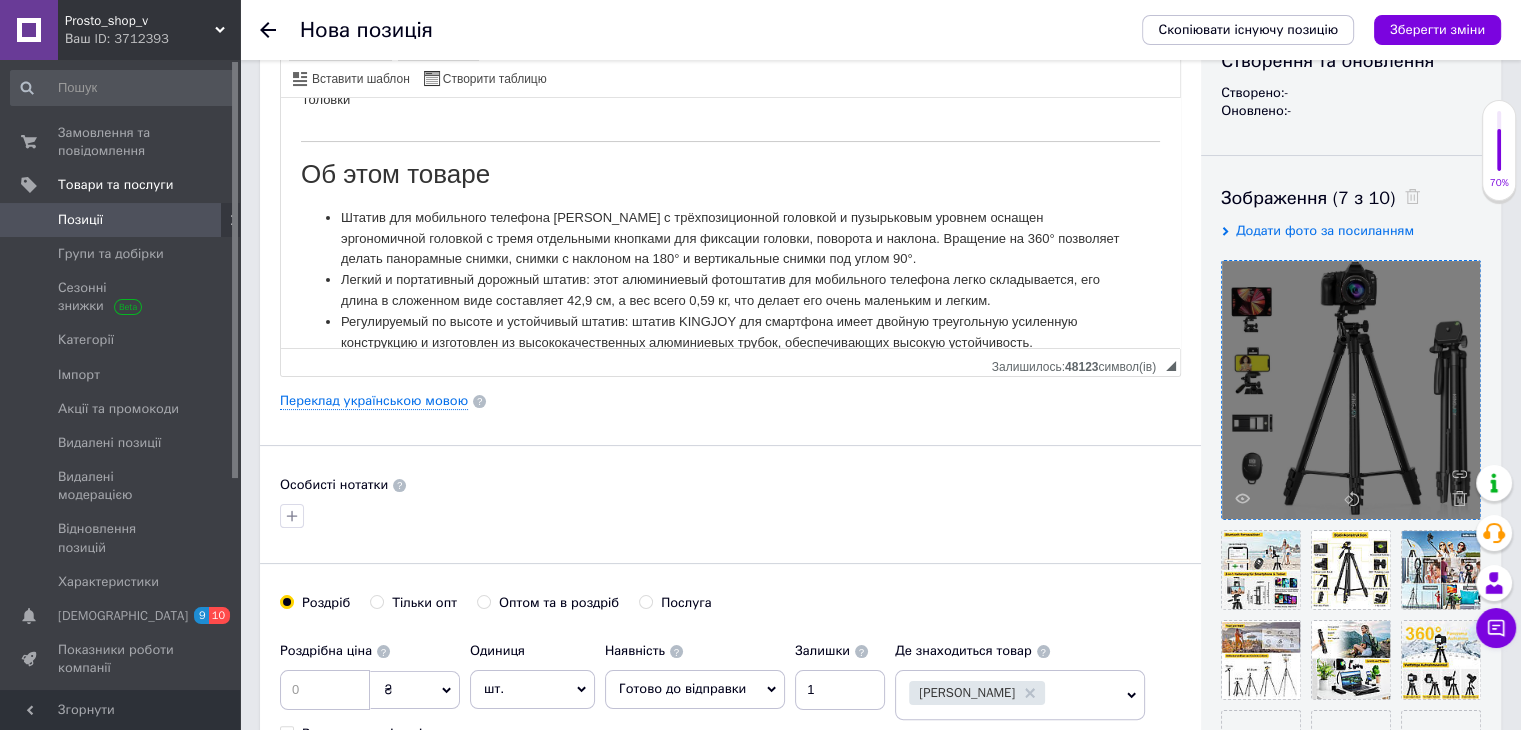 scroll, scrollTop: 0, scrollLeft: 0, axis: both 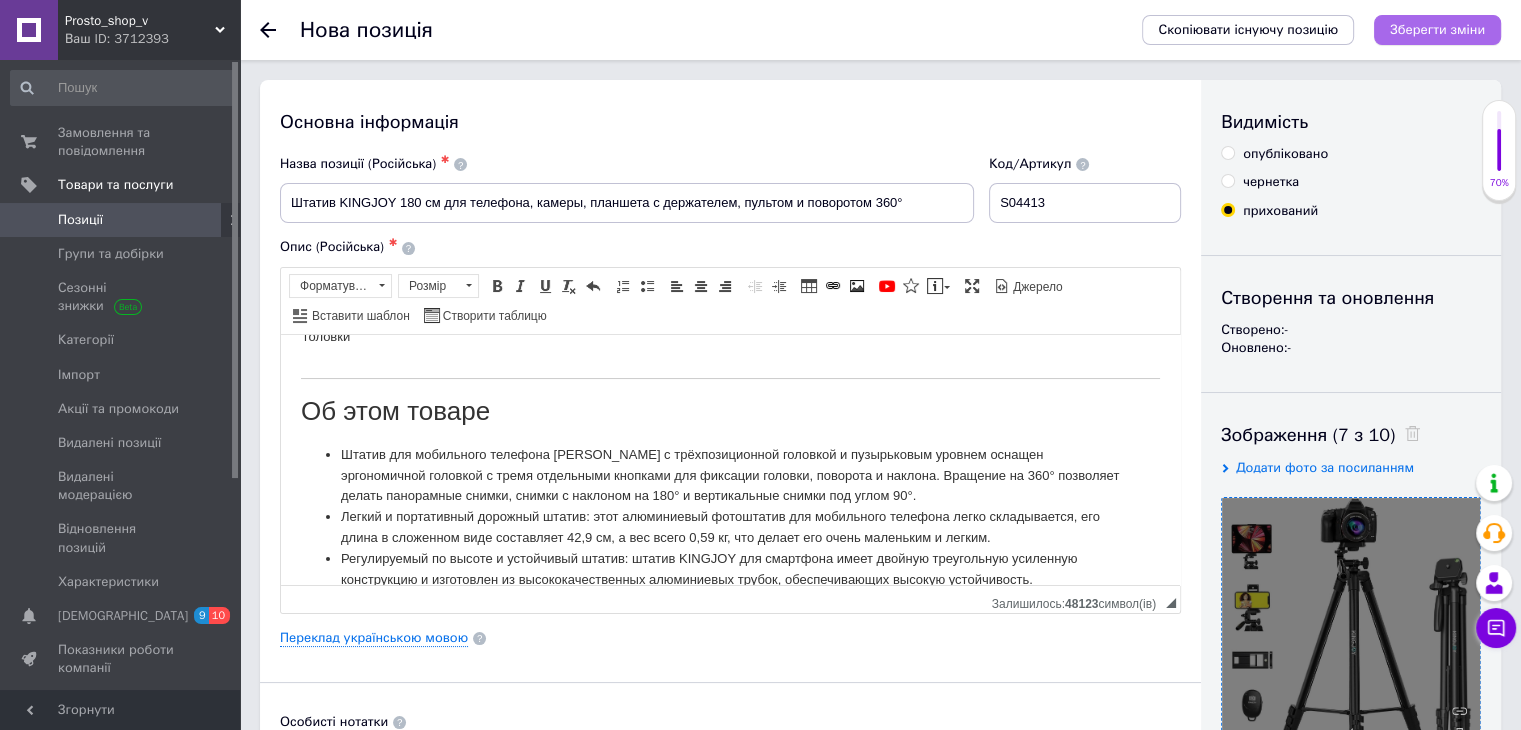 click on "Зберегти зміни" at bounding box center [1437, 29] 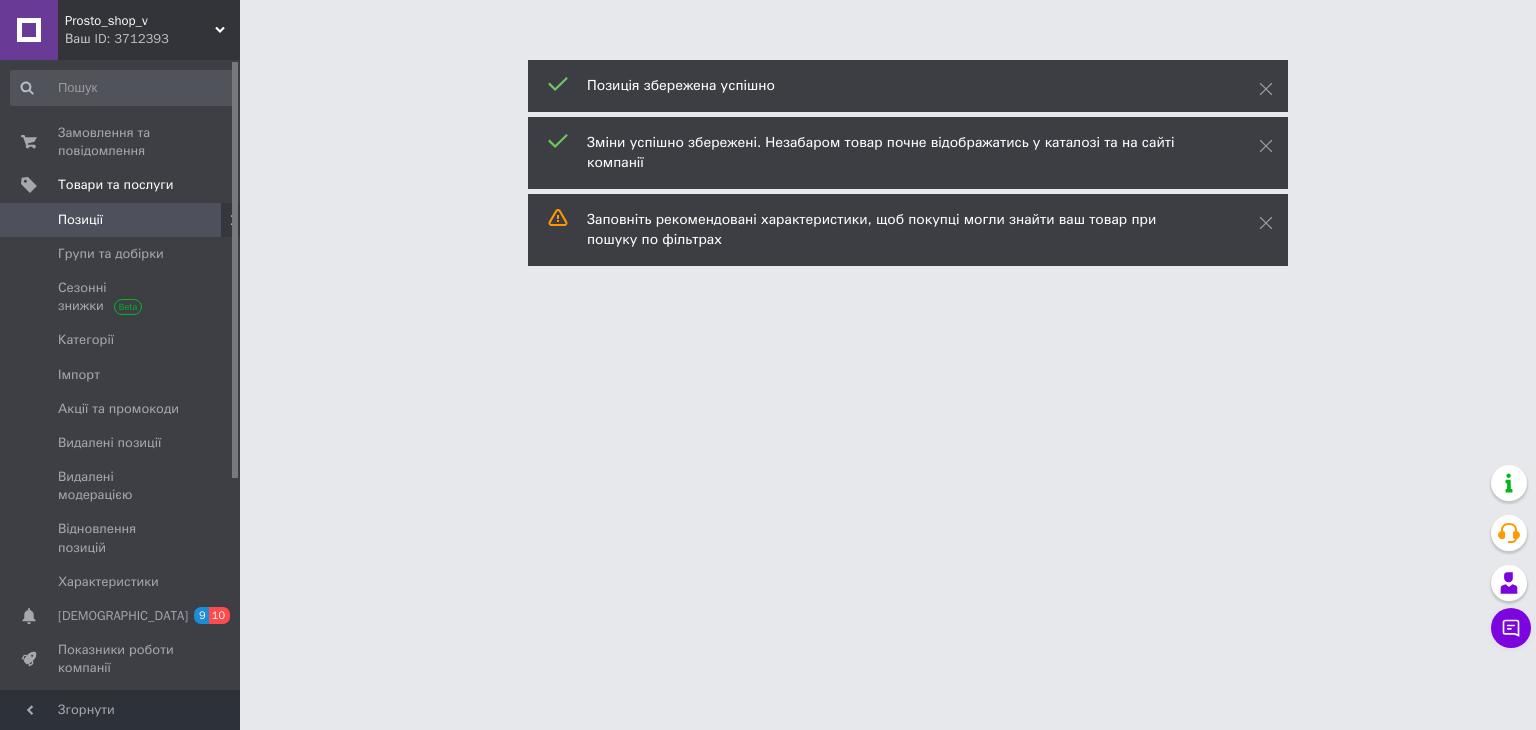click on "Позиції" at bounding box center (121, 220) 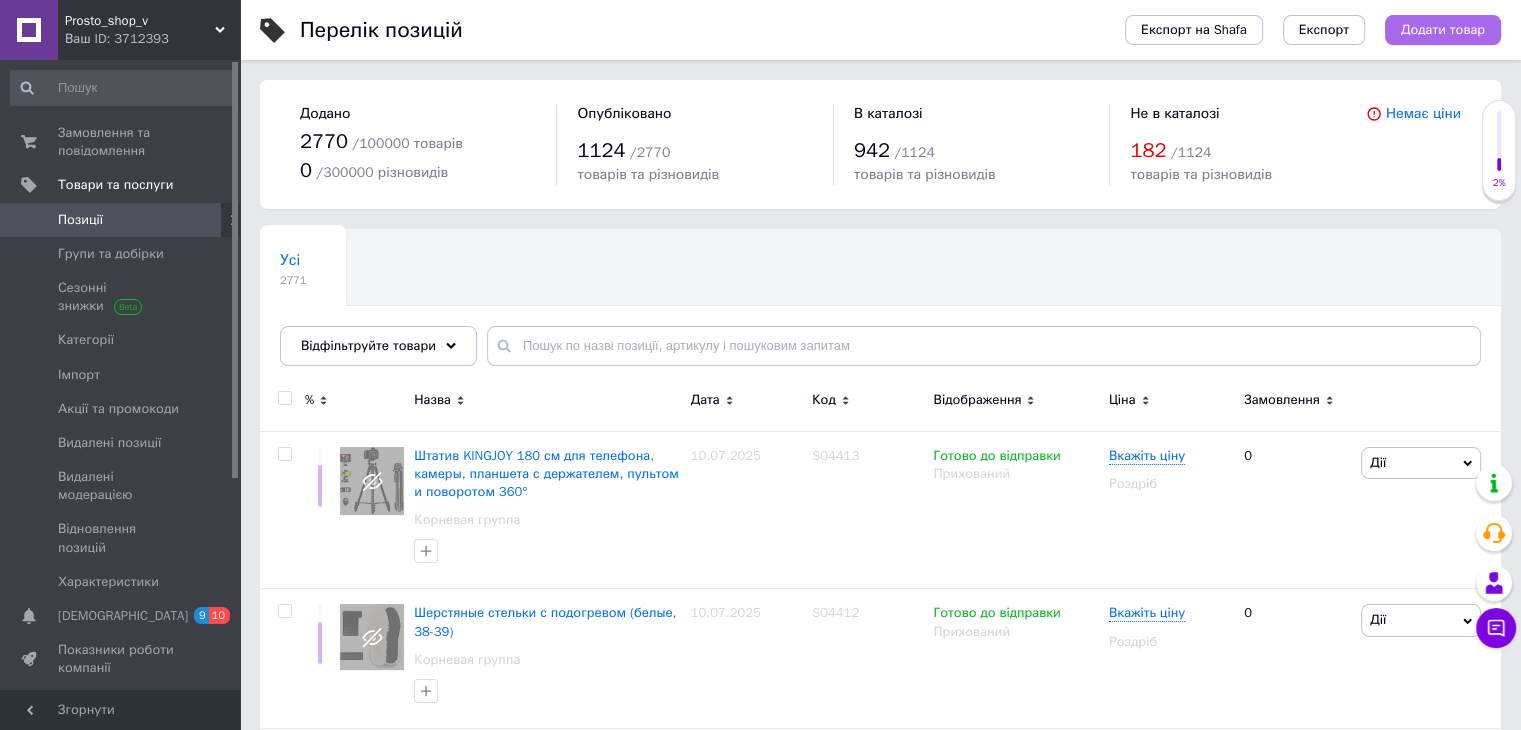 click on "Додати товар" at bounding box center (1443, 30) 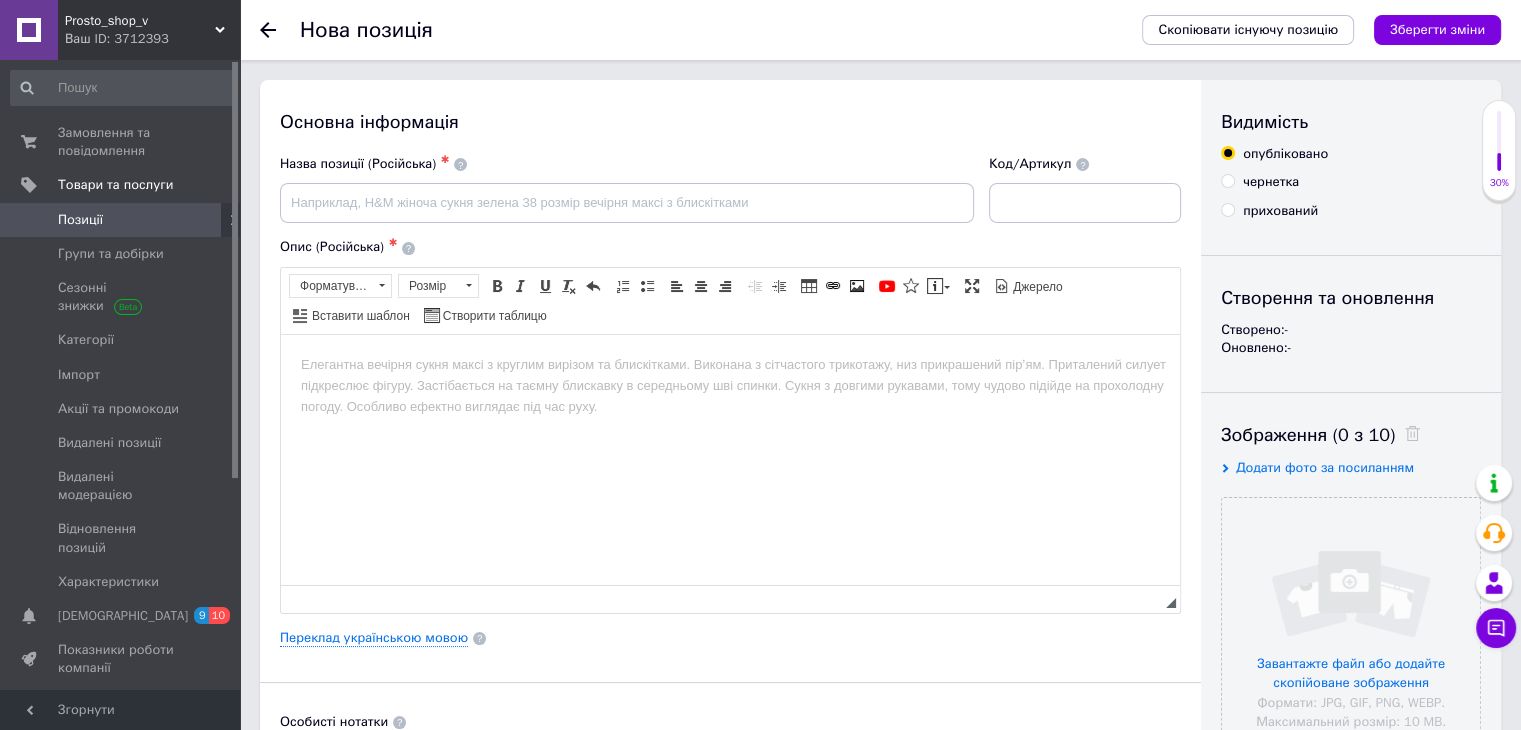 scroll, scrollTop: 0, scrollLeft: 0, axis: both 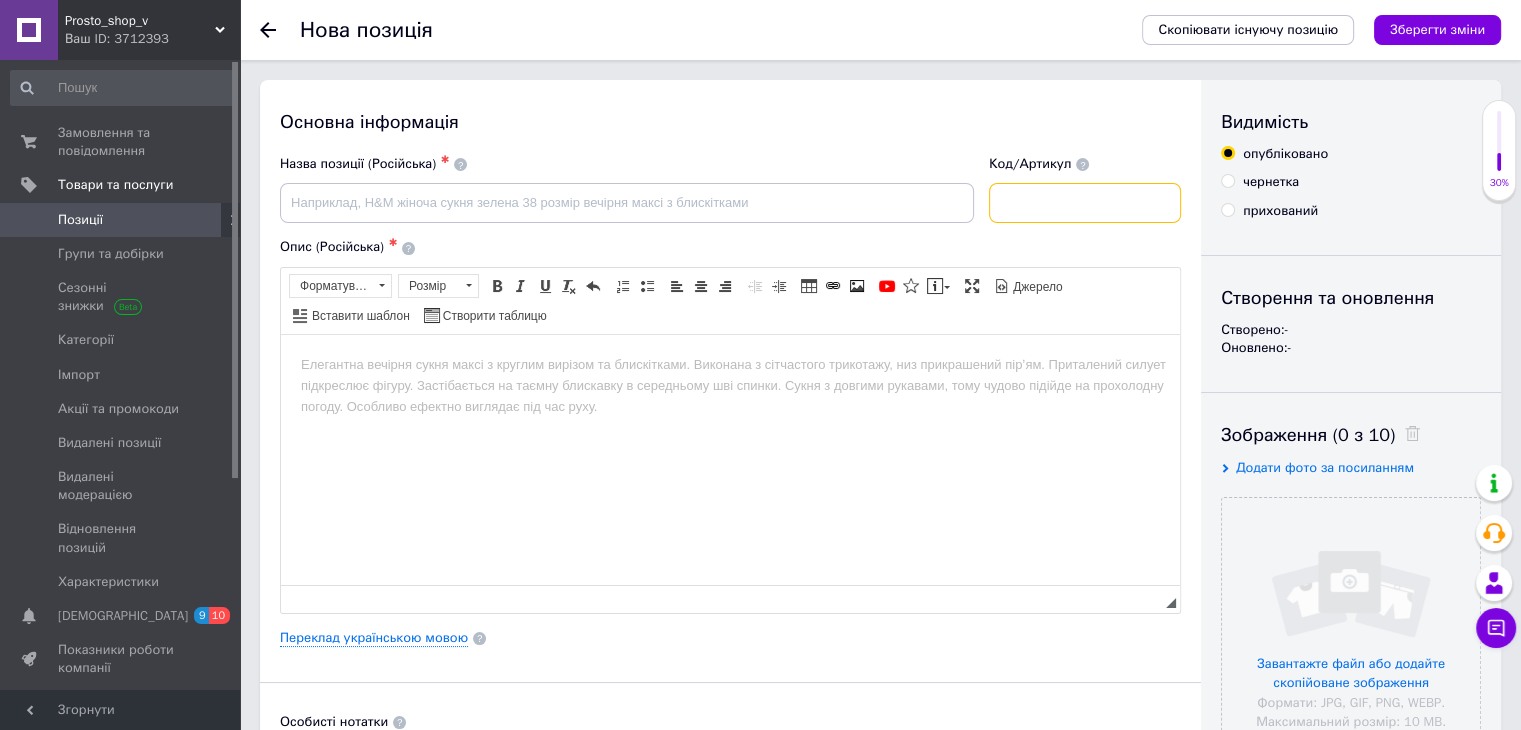 click at bounding box center [1085, 203] 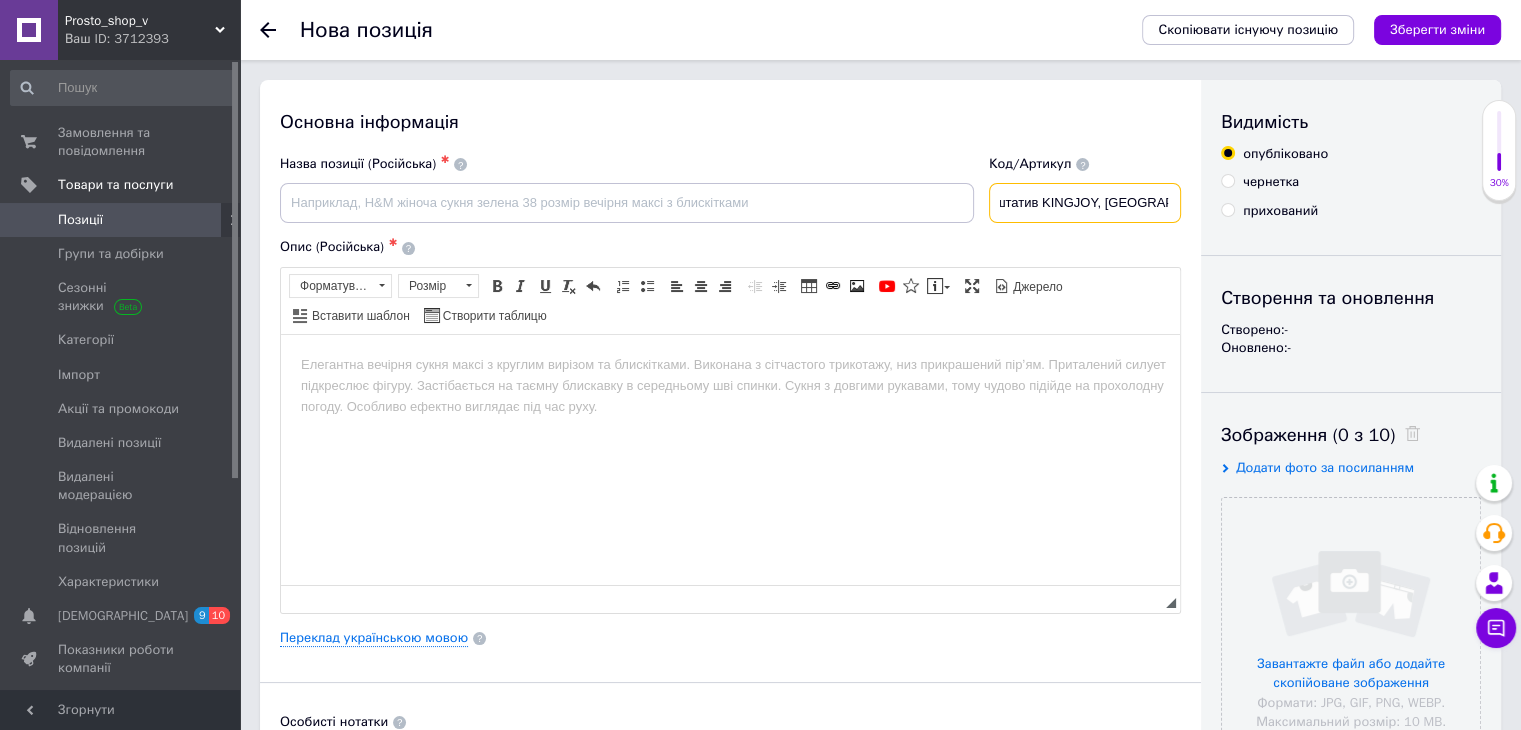scroll, scrollTop: 0, scrollLeft: 0, axis: both 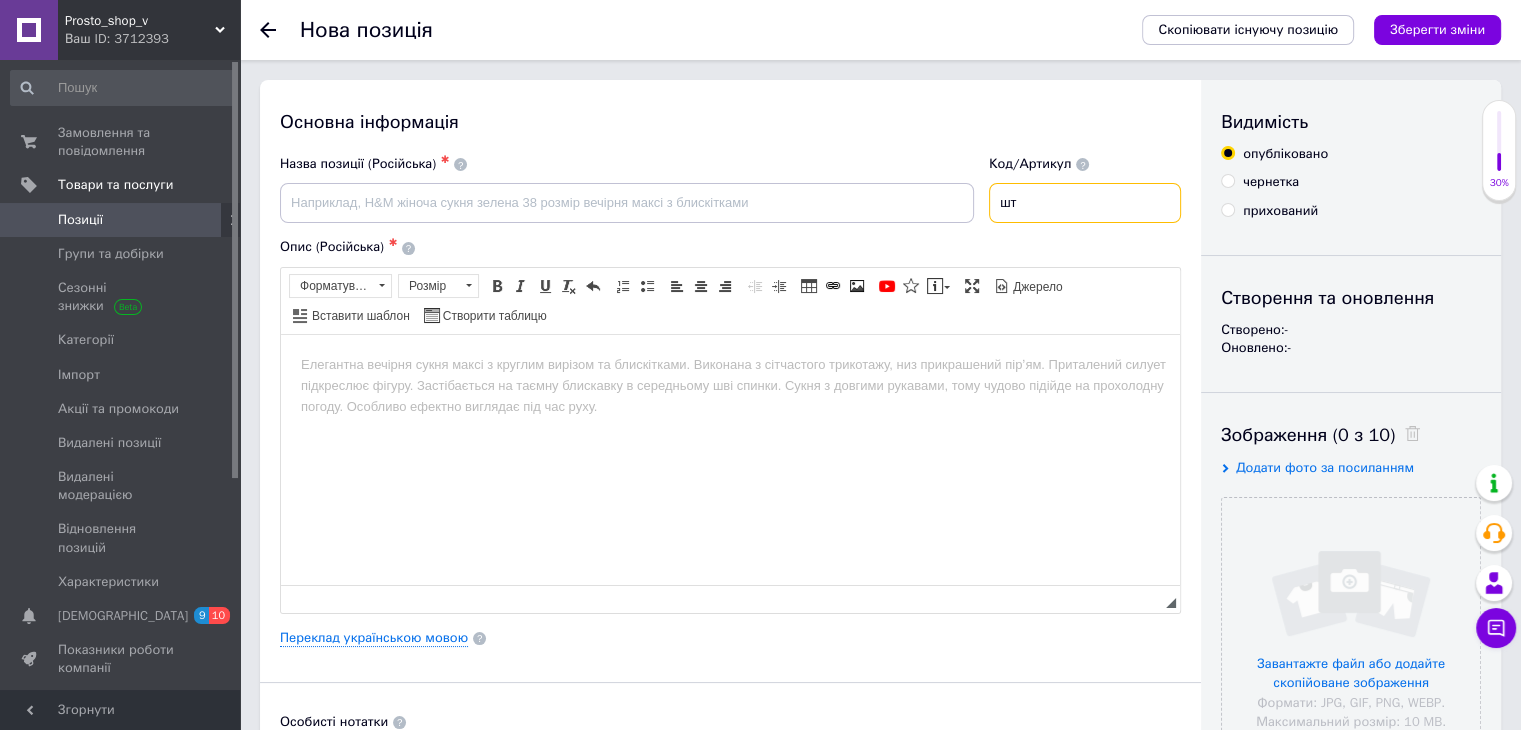 type on "ш" 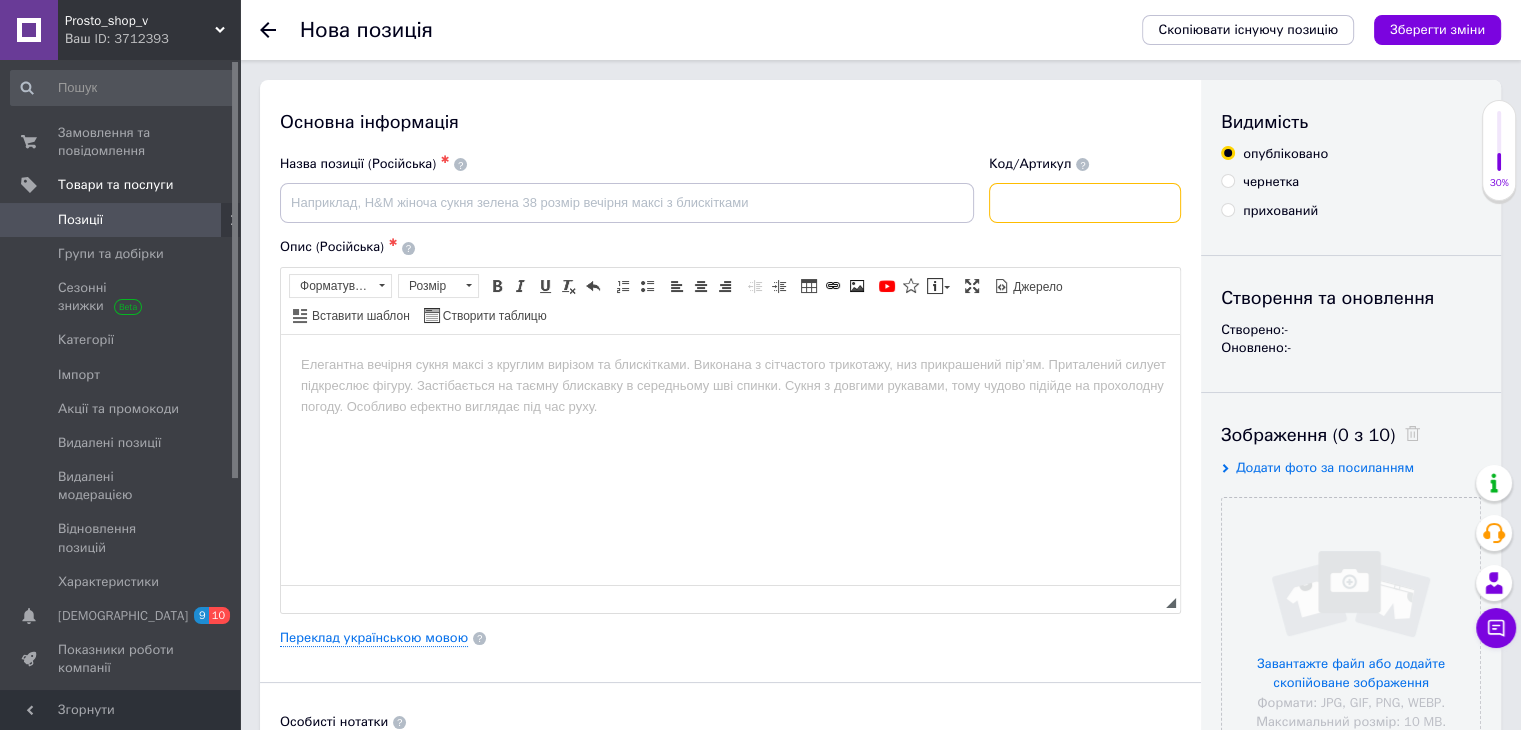 paste on "S04413" 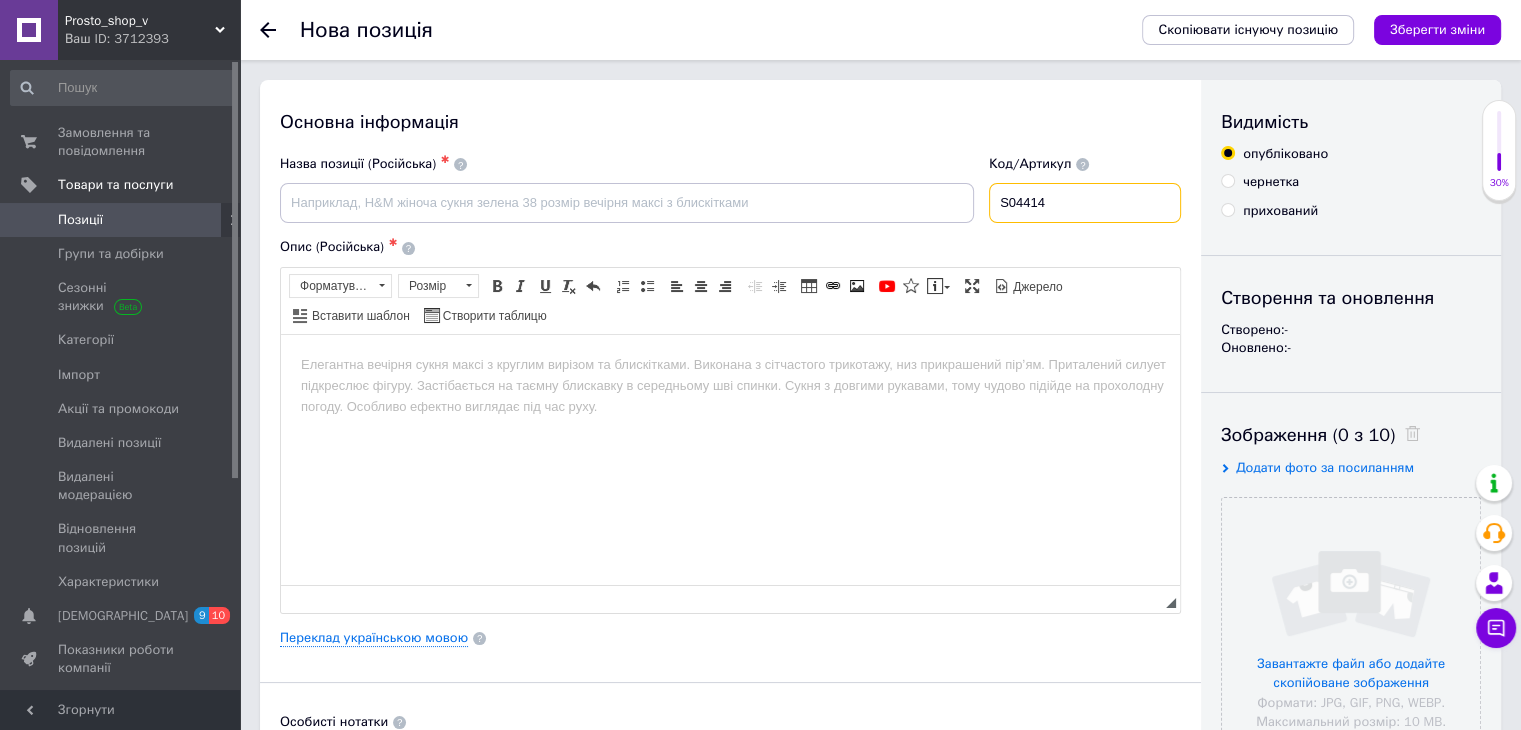 type on "S04414" 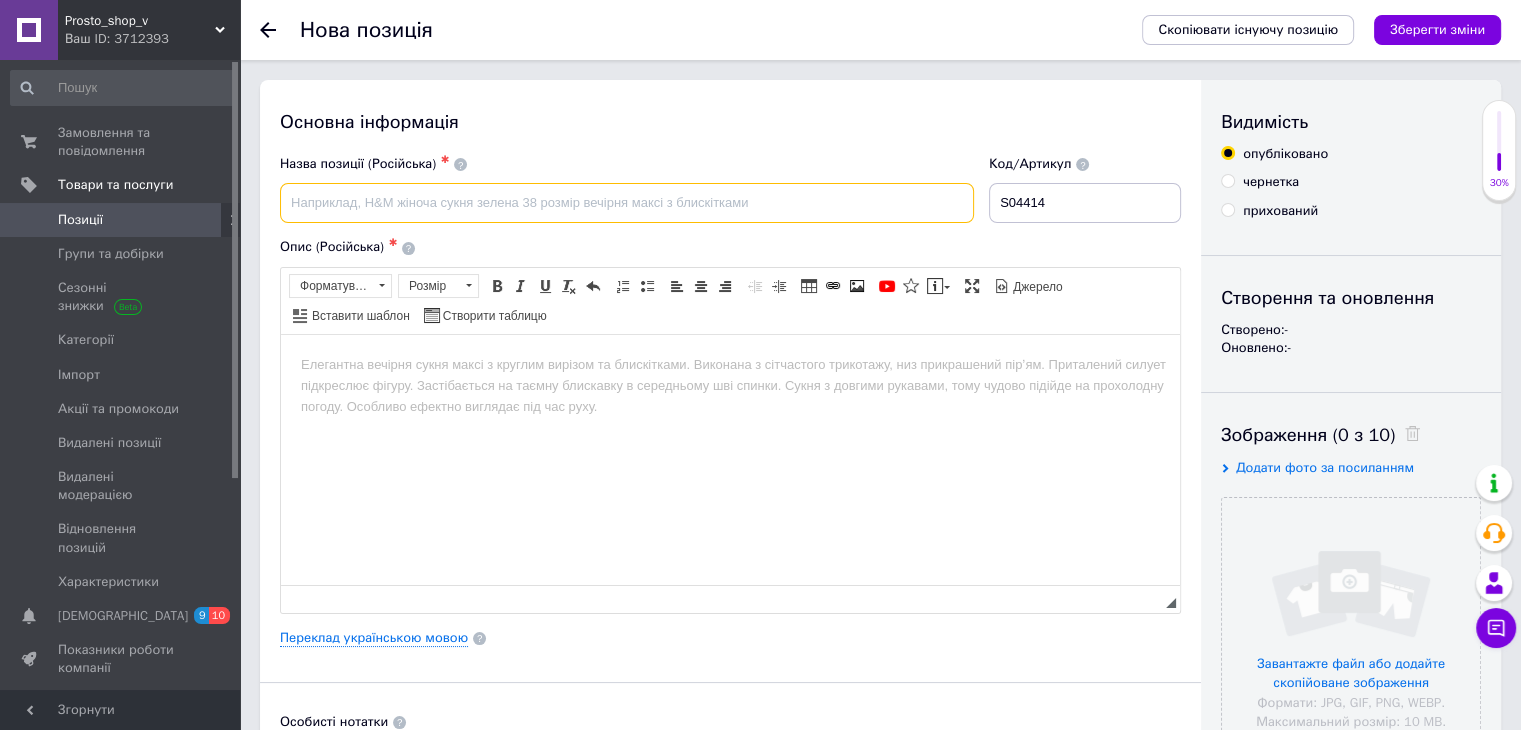 click at bounding box center [627, 203] 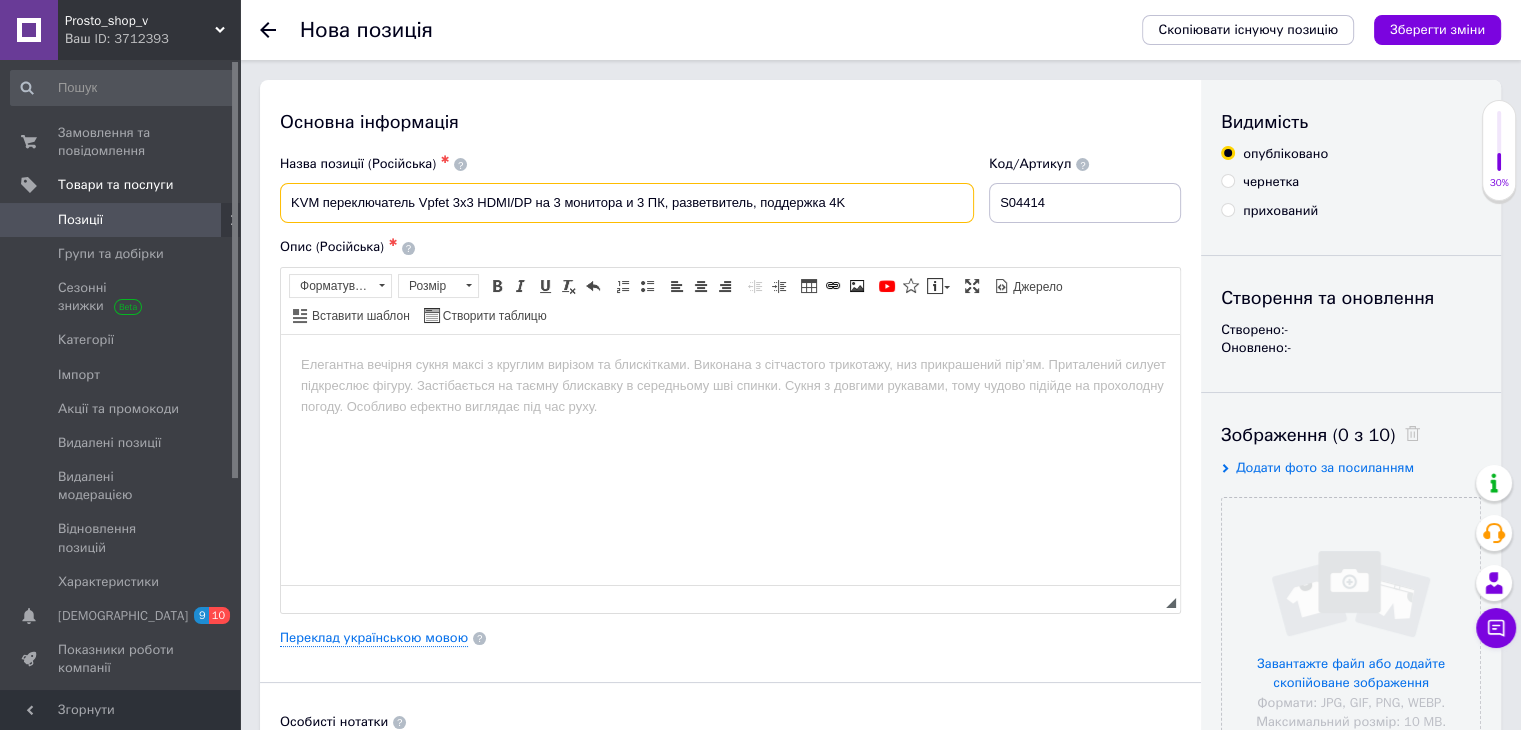 type on "KVM переключатель Vpfet 3x3 HDMI/DP на 3 монитора и 3 ПК, разветвитель, поддержка 4K" 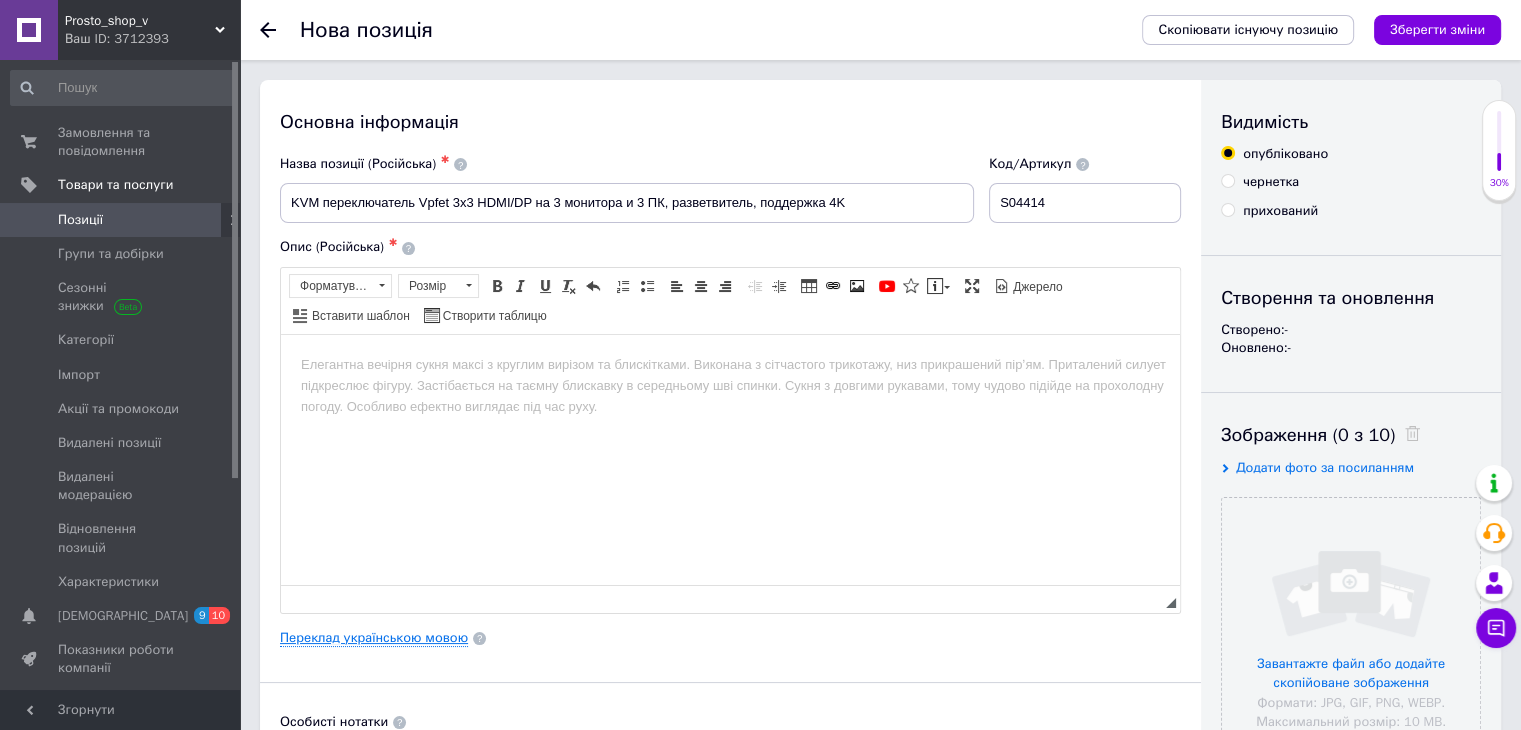 click on "Переклад українською мовою" at bounding box center [374, 638] 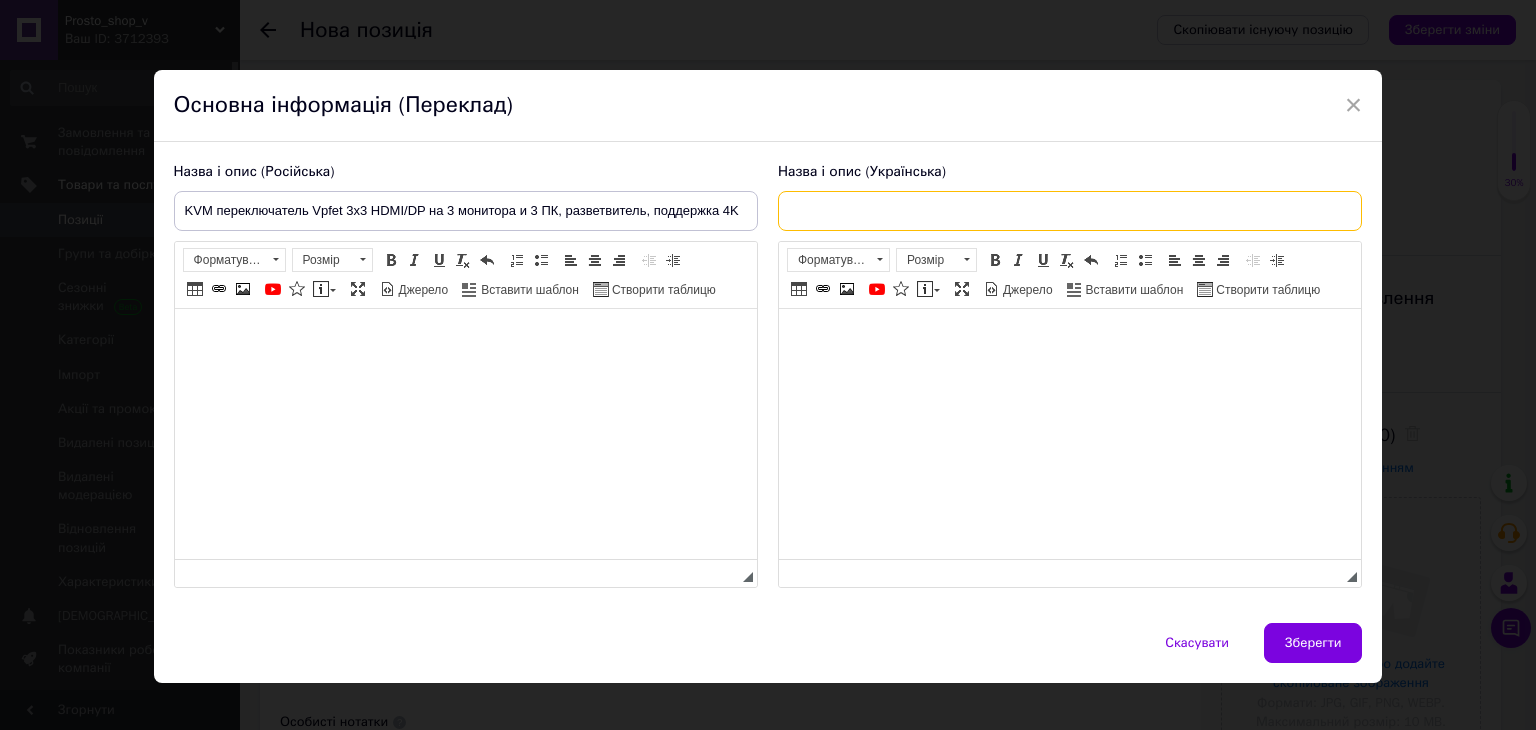 click at bounding box center [1070, 211] 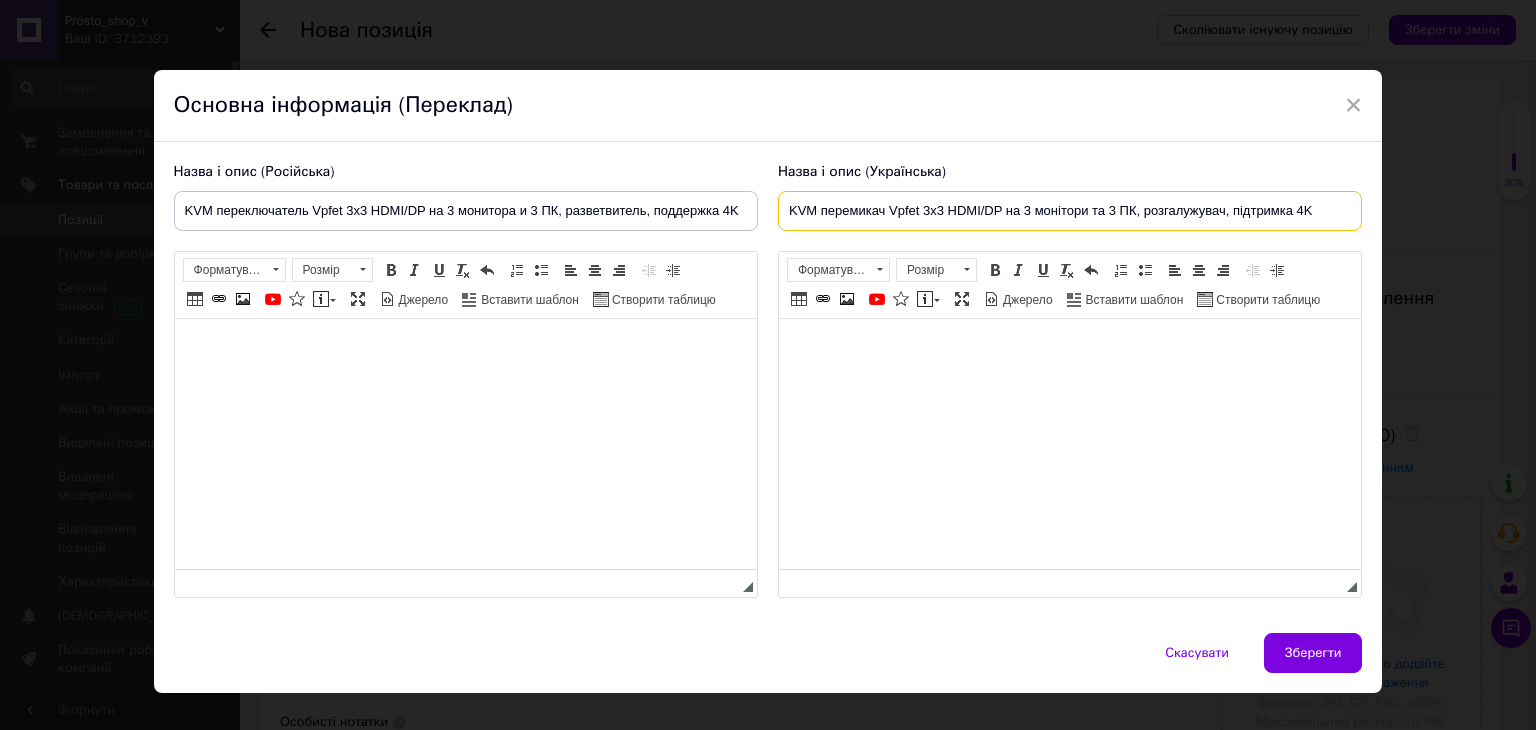type on "KVM перемикач Vpfet 3x3 HDMI/DP на 3 монітори та 3 ПК, розгалужувач, підтримка 4K" 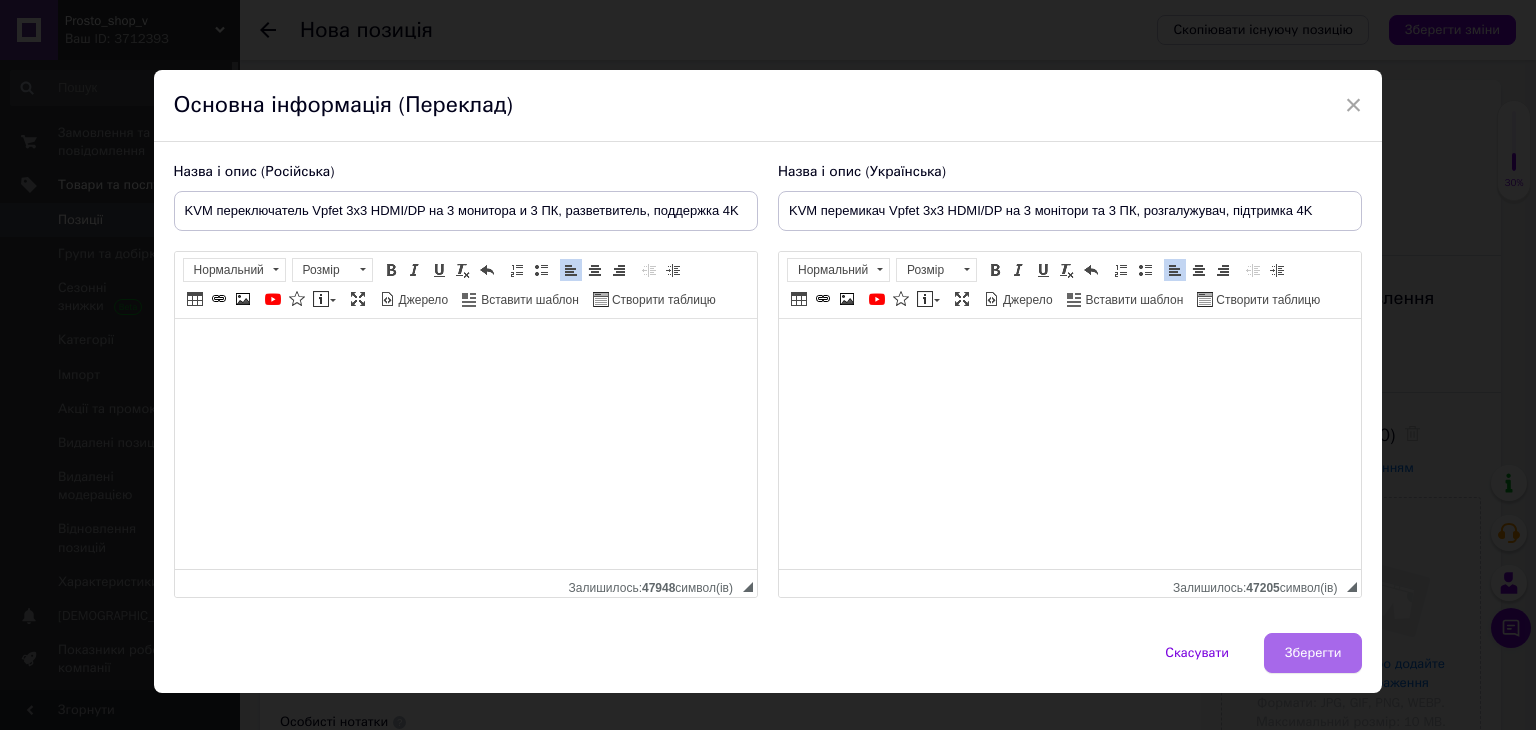 click on "Зберегти" at bounding box center [1313, 653] 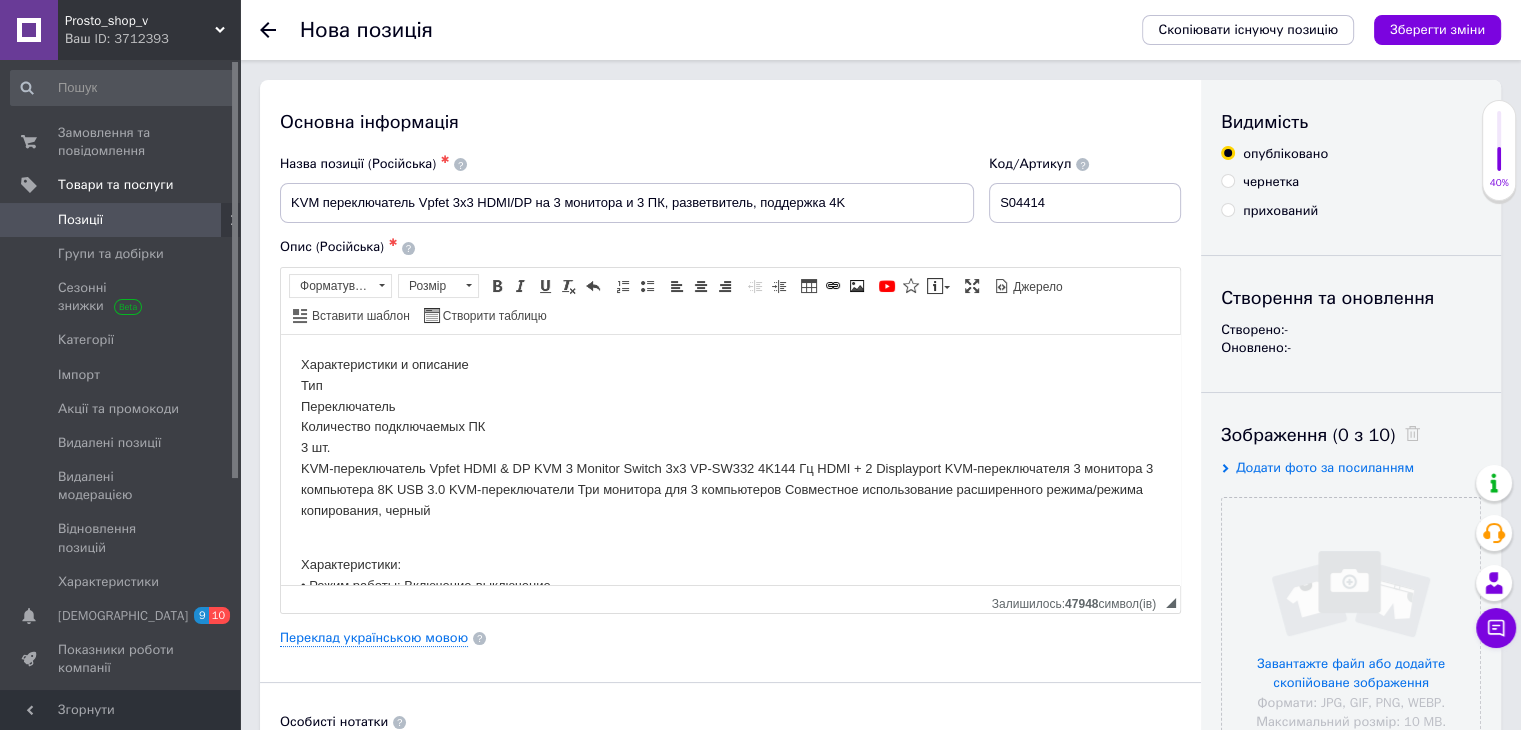 click on "Видимість опубліковано чернетка прихований Створення та оновлення Створено:  - Оновлено:  - Зображення (0 з 10) Додати фото за посиланням Завантажте файл або додайте скопійоване зображення Формати: JPG, GIF, PNG, WEBP. Максимальний розмір: 10 MB. Без водяних знаків Відео (0 з 10) Додати відео за посиланням" at bounding box center [1351, 638] 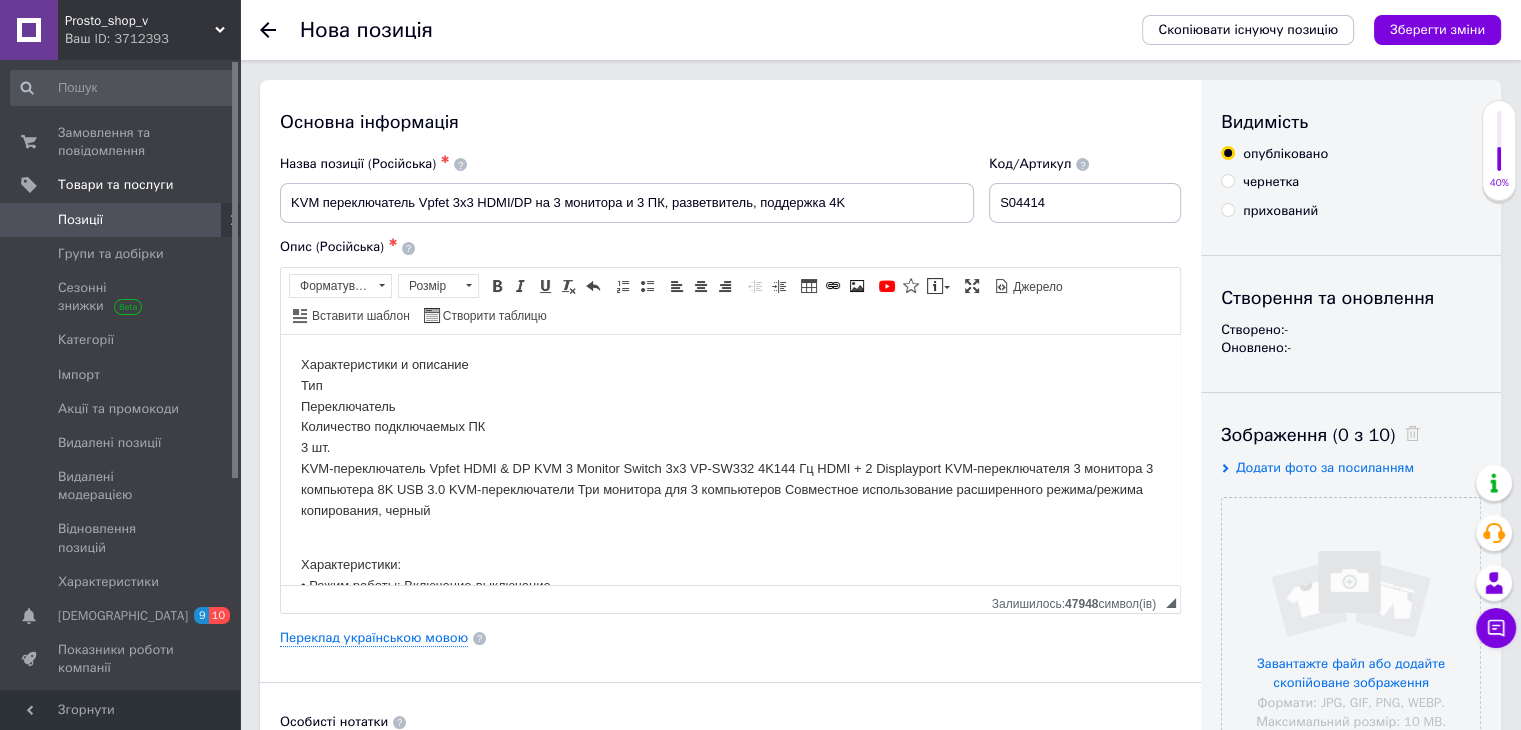 radio on "true" 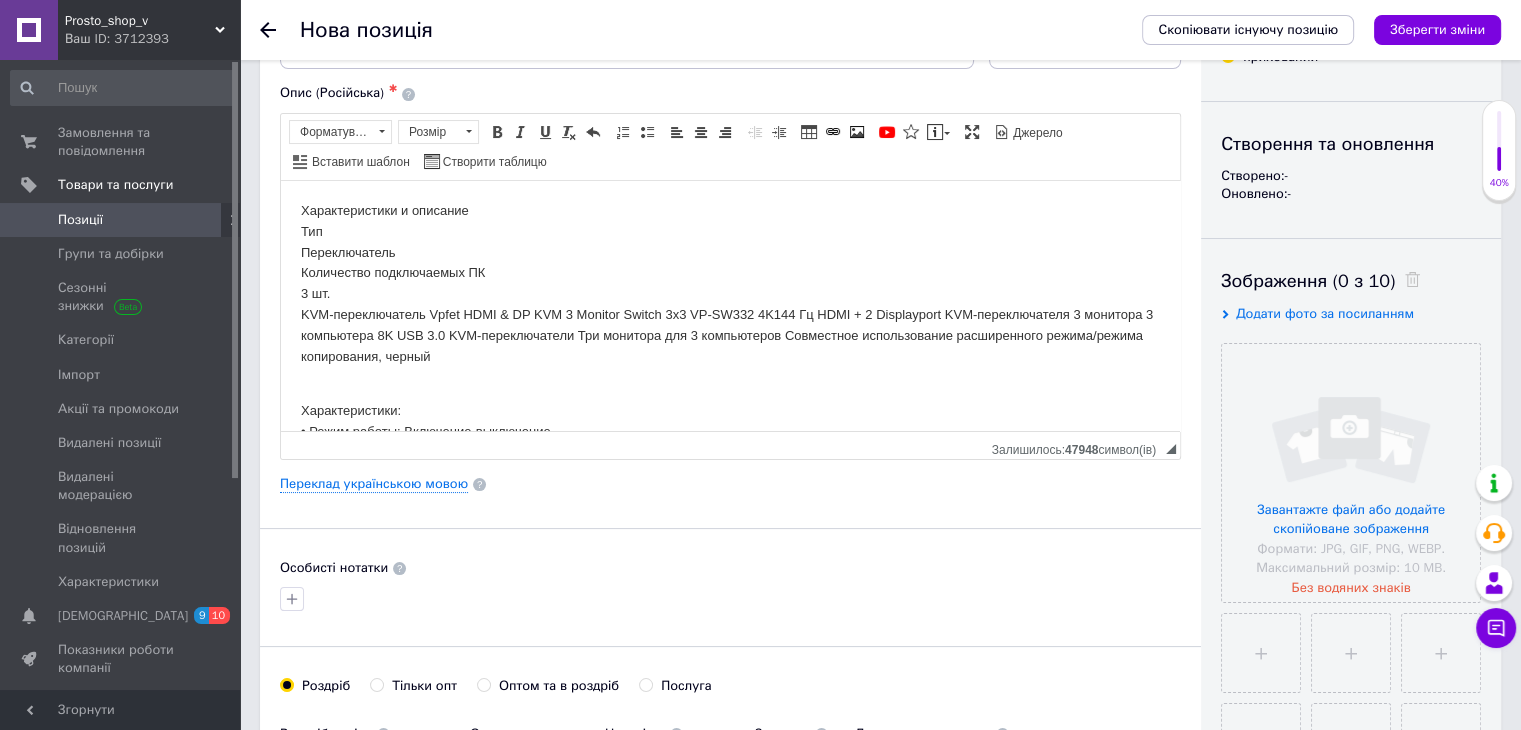 scroll, scrollTop: 300, scrollLeft: 0, axis: vertical 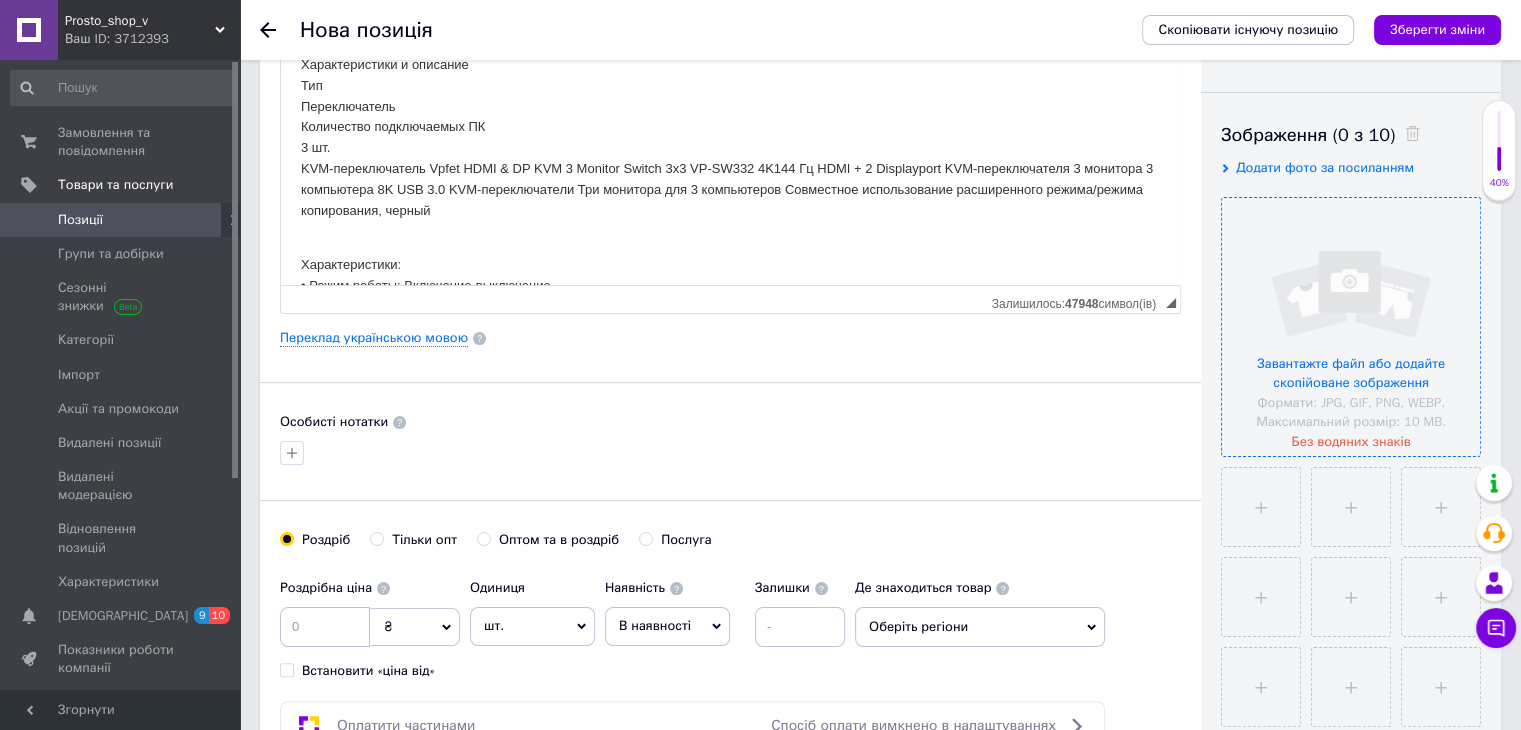 click at bounding box center (1351, 327) 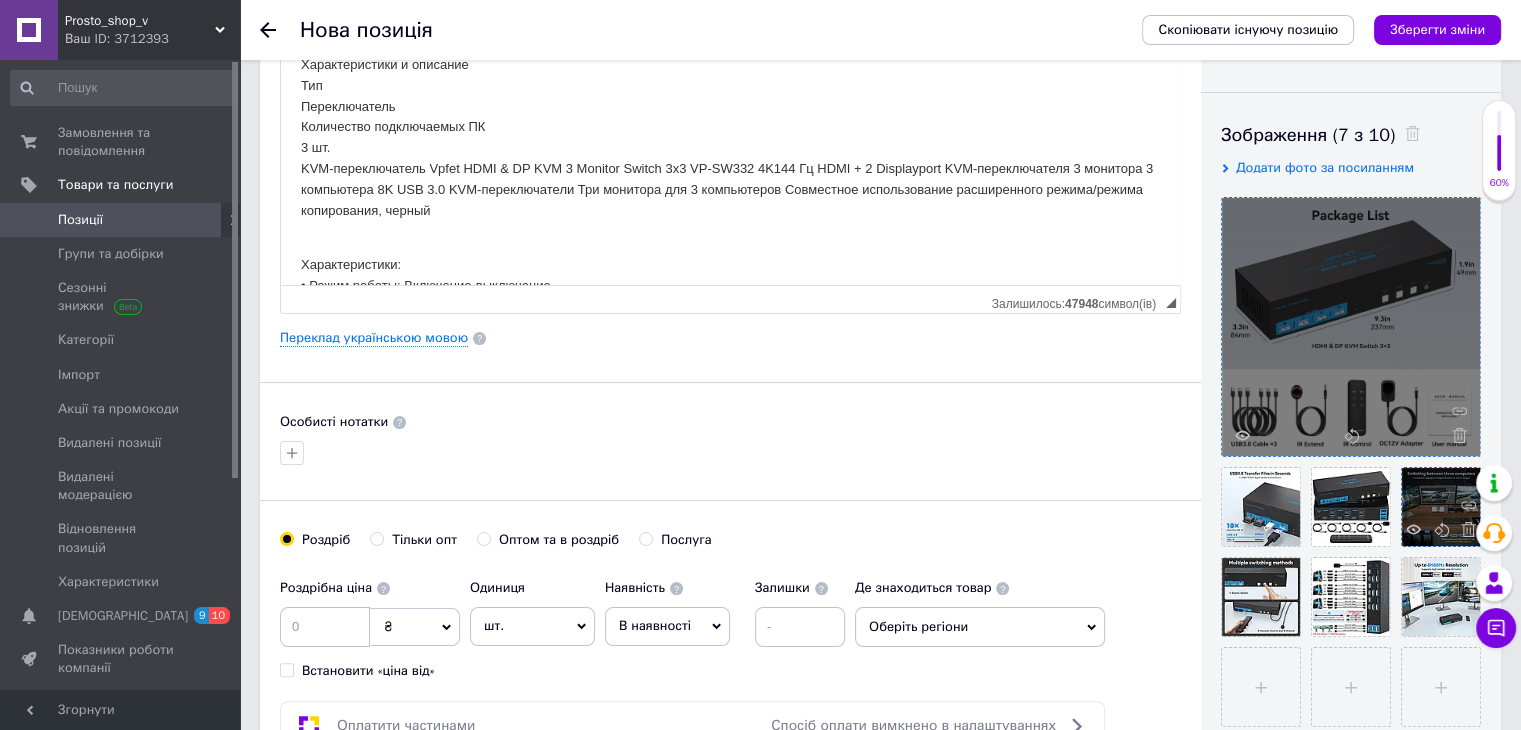 scroll, scrollTop: 400, scrollLeft: 0, axis: vertical 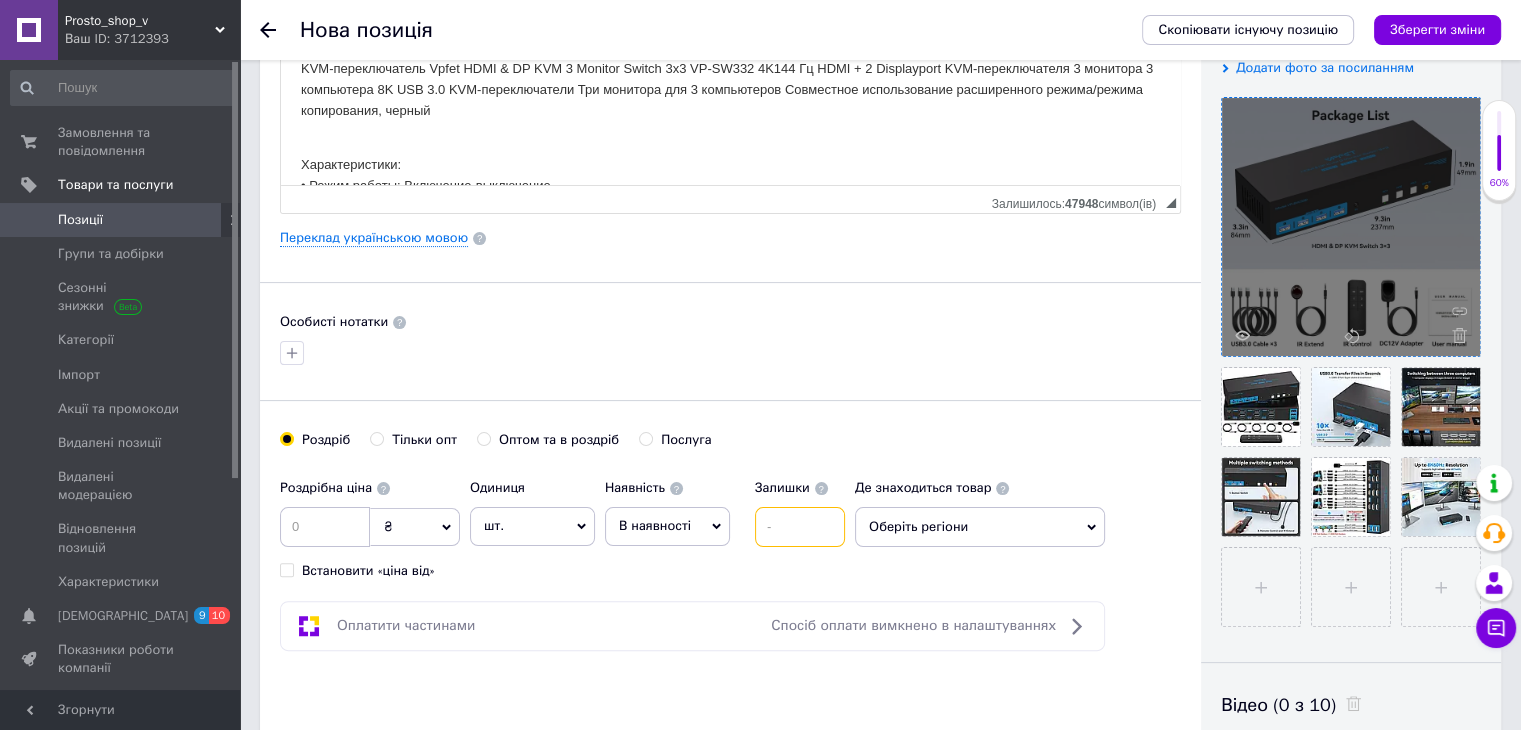 click at bounding box center [800, 527] 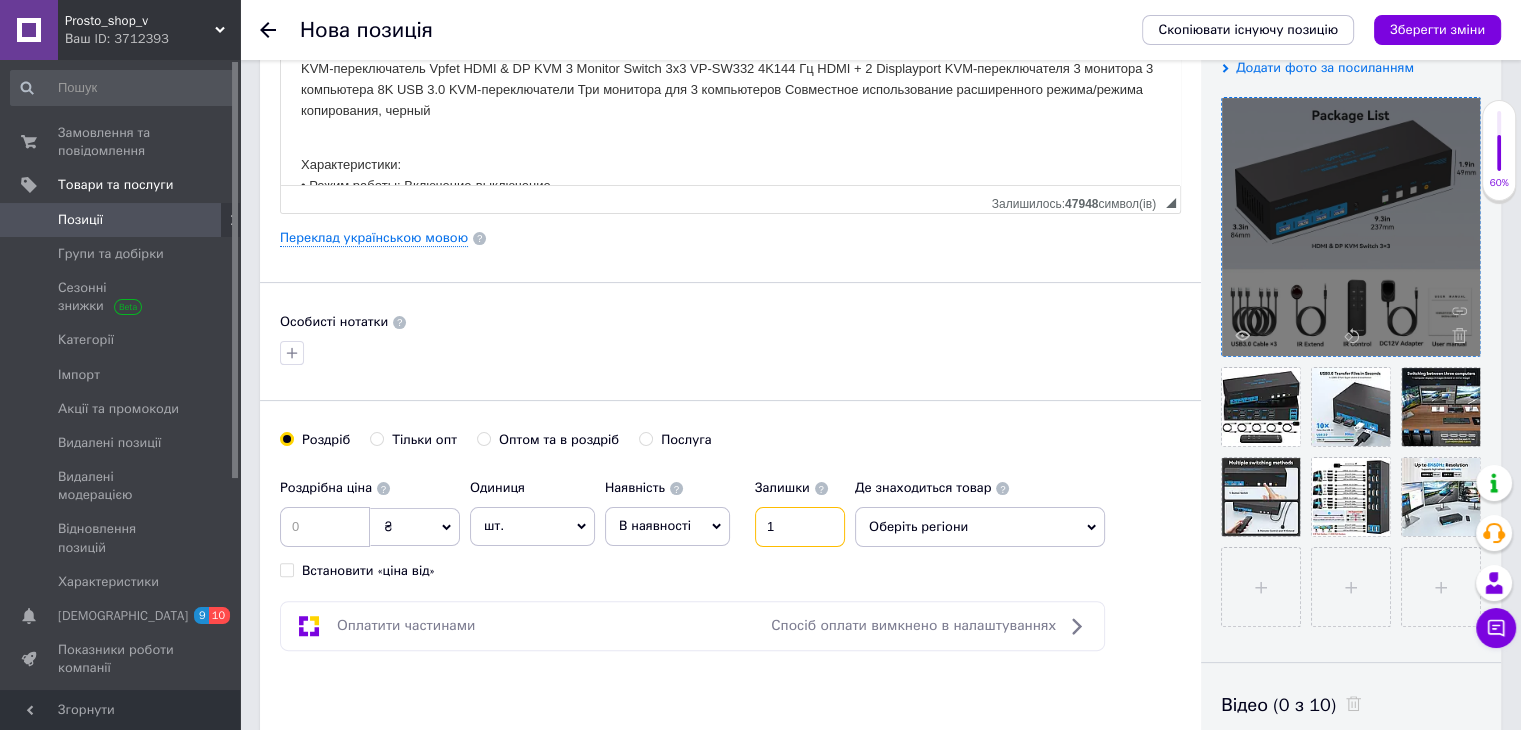 type on "1" 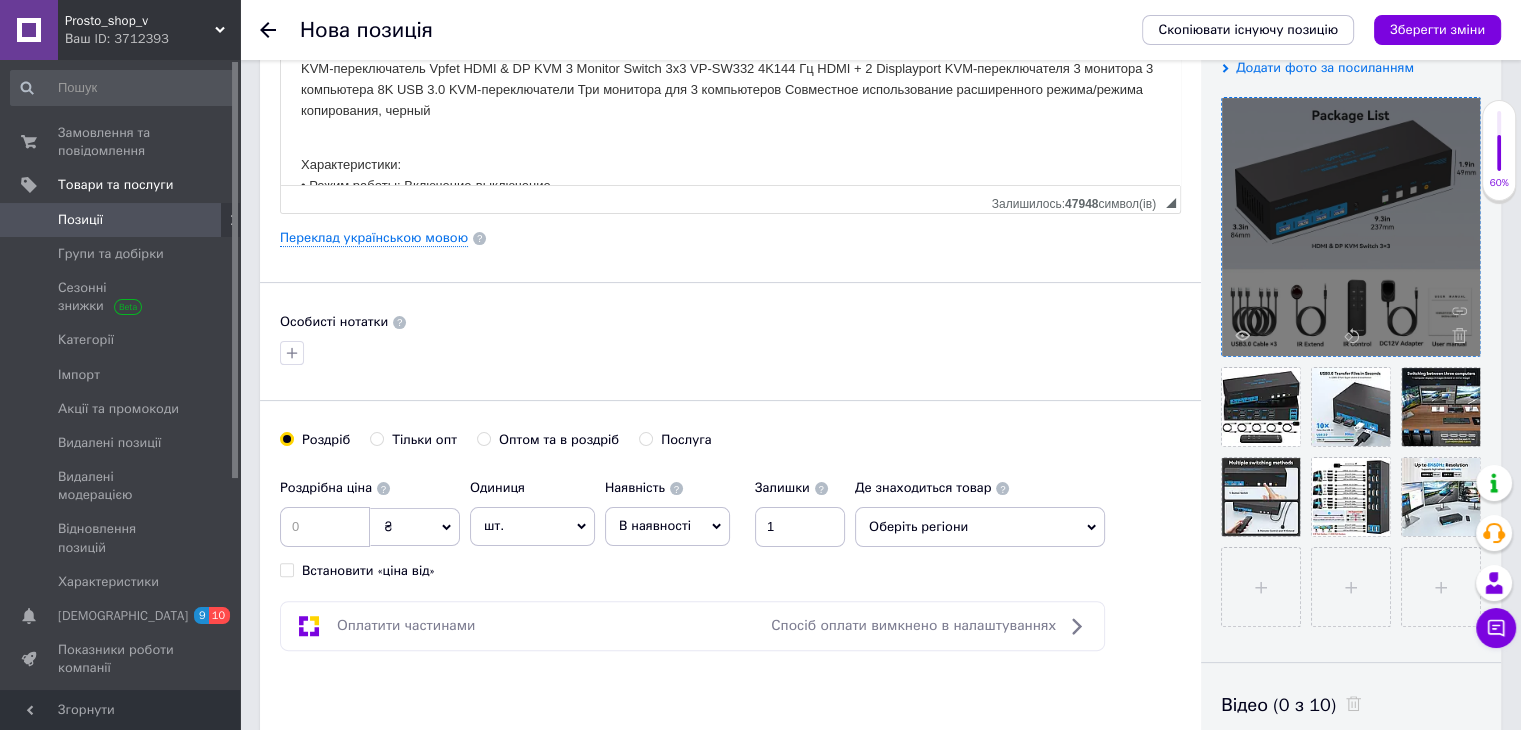 click on "В наявності" at bounding box center (667, 526) 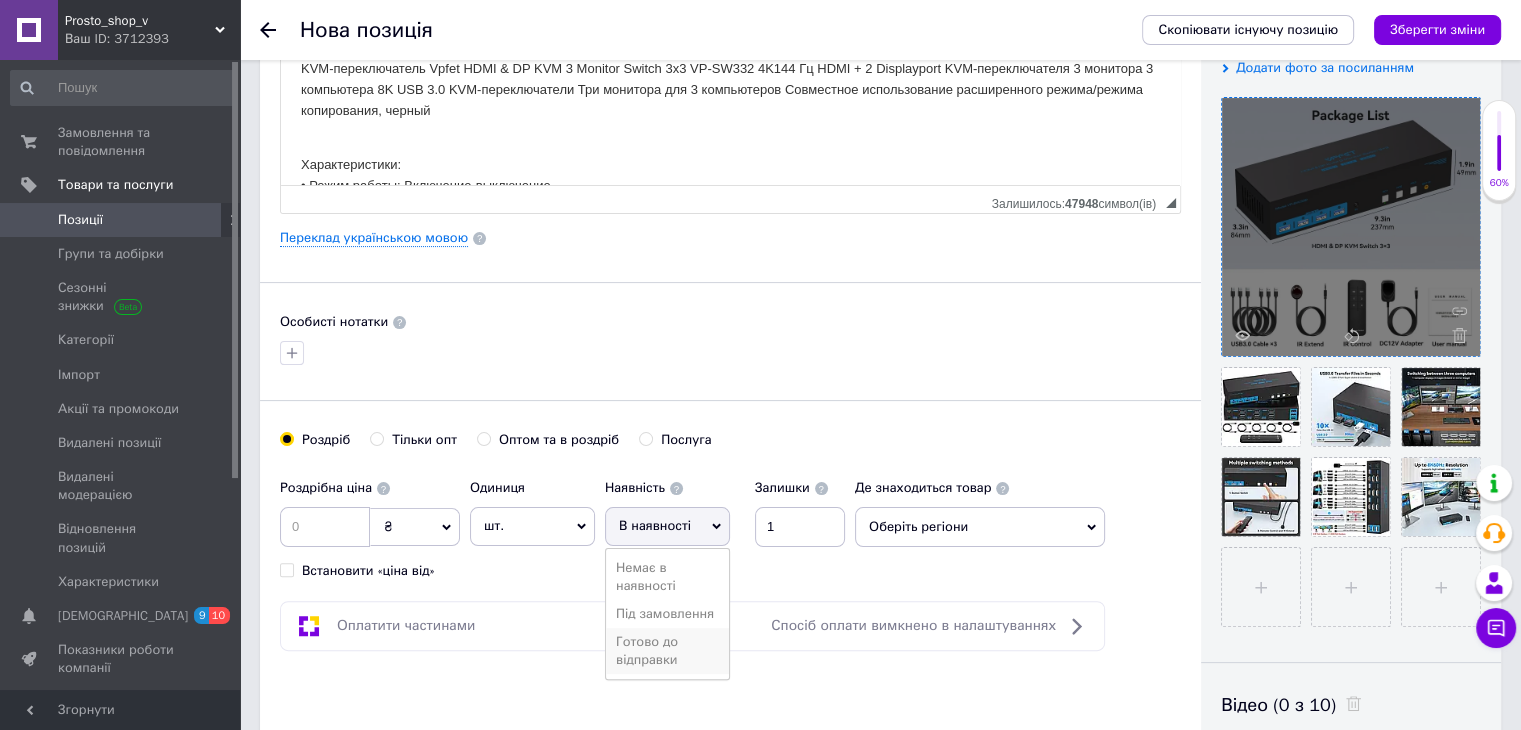 click on "Готово до відправки" at bounding box center (667, 651) 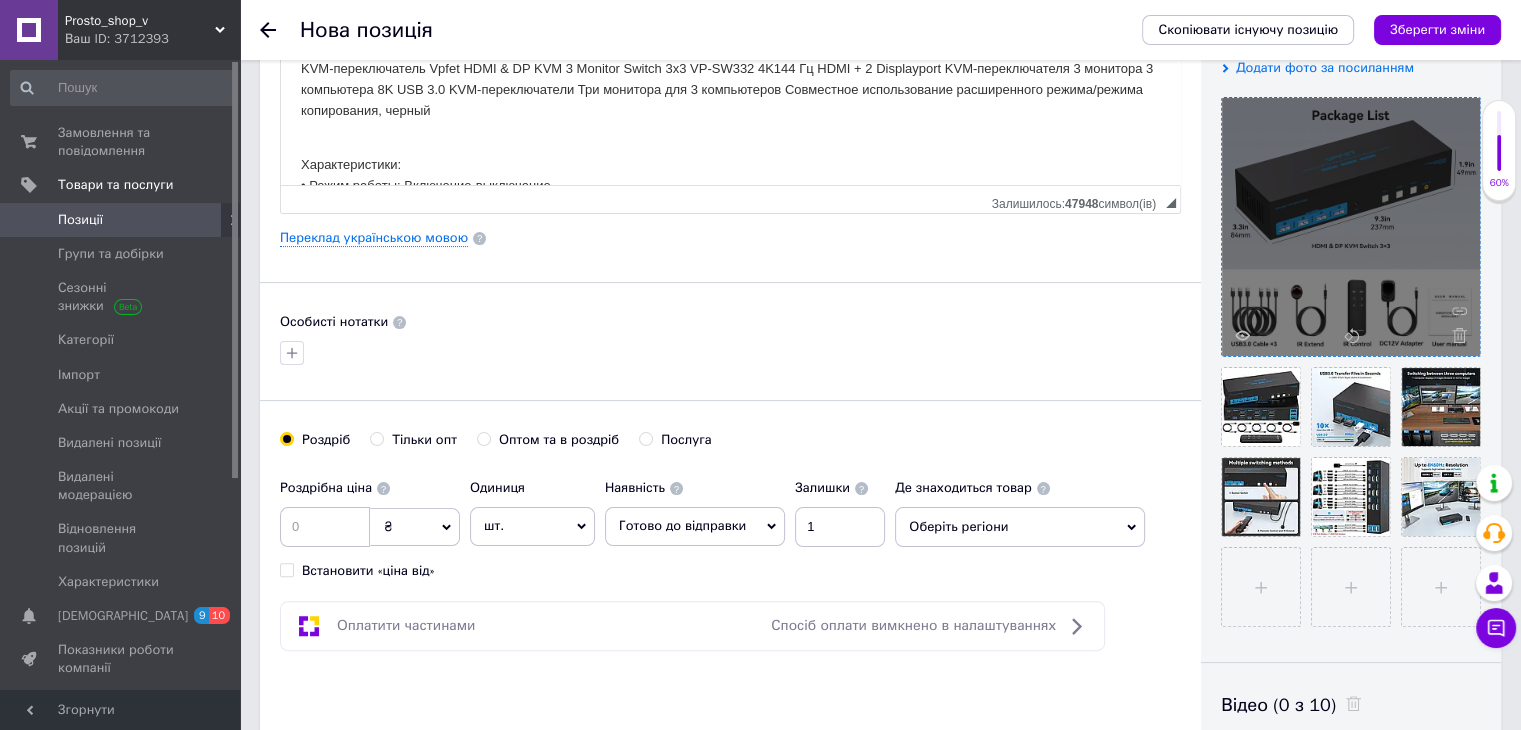 click on "Оберіть регіони" at bounding box center [1020, 527] 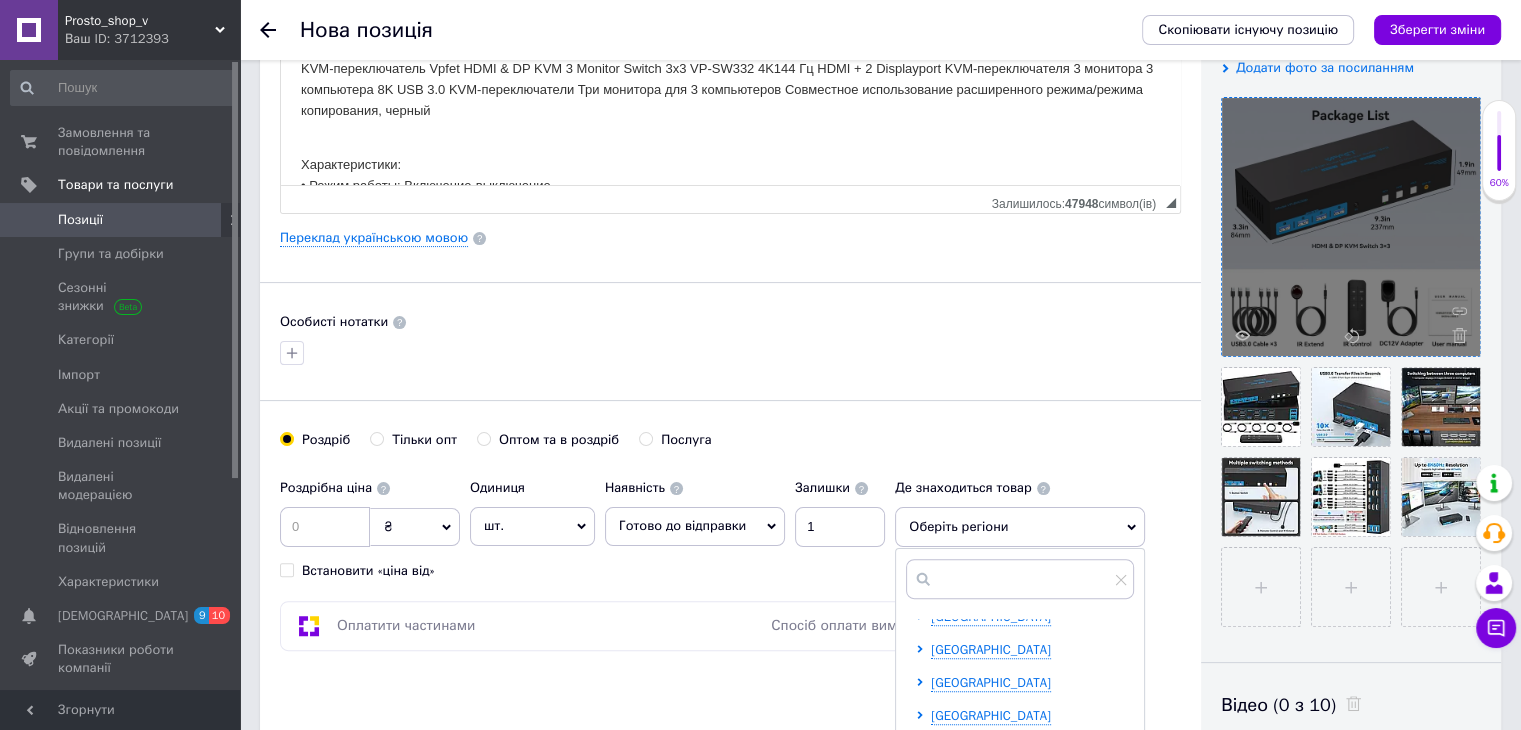 scroll, scrollTop: 412, scrollLeft: 0, axis: vertical 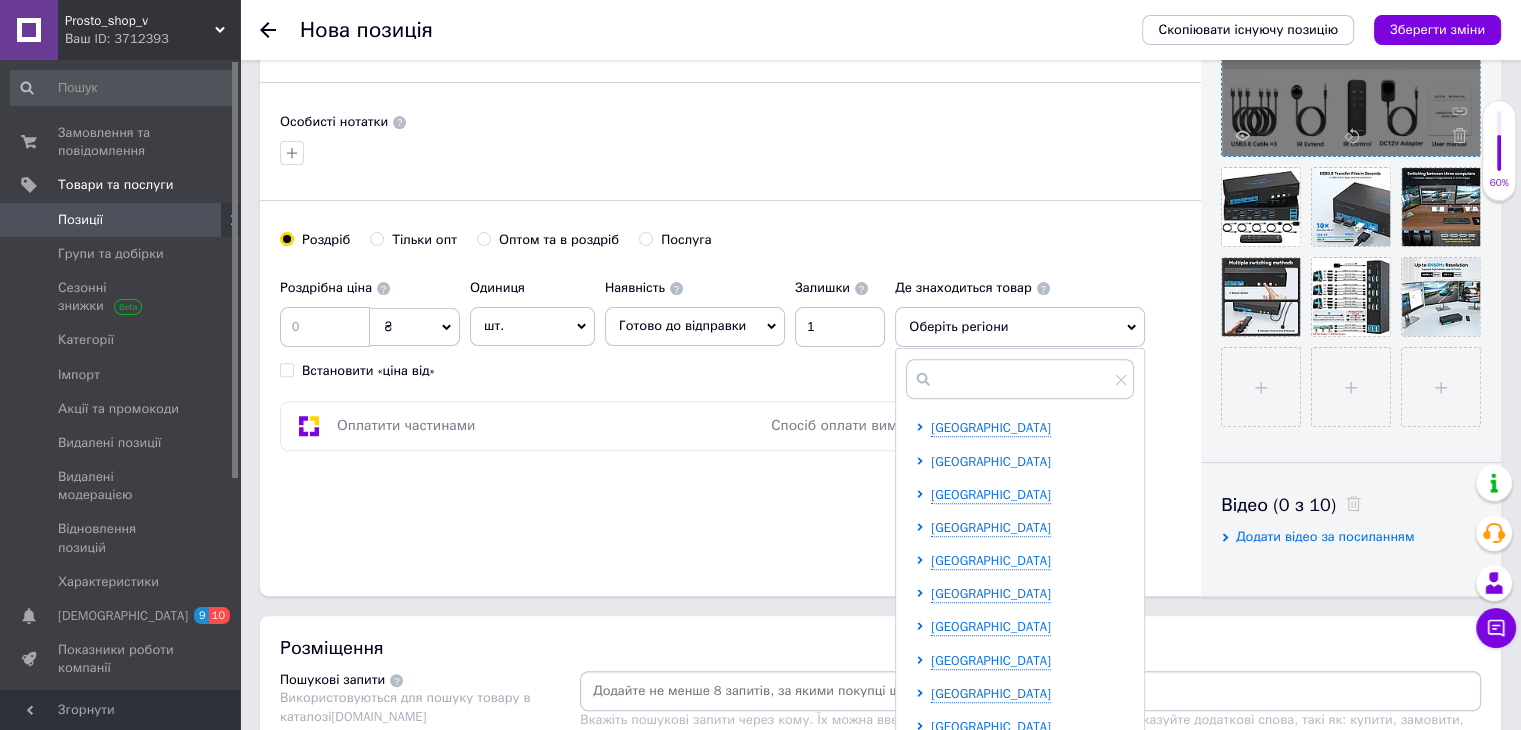 click on "[GEOGRAPHIC_DATA]" at bounding box center [991, 461] 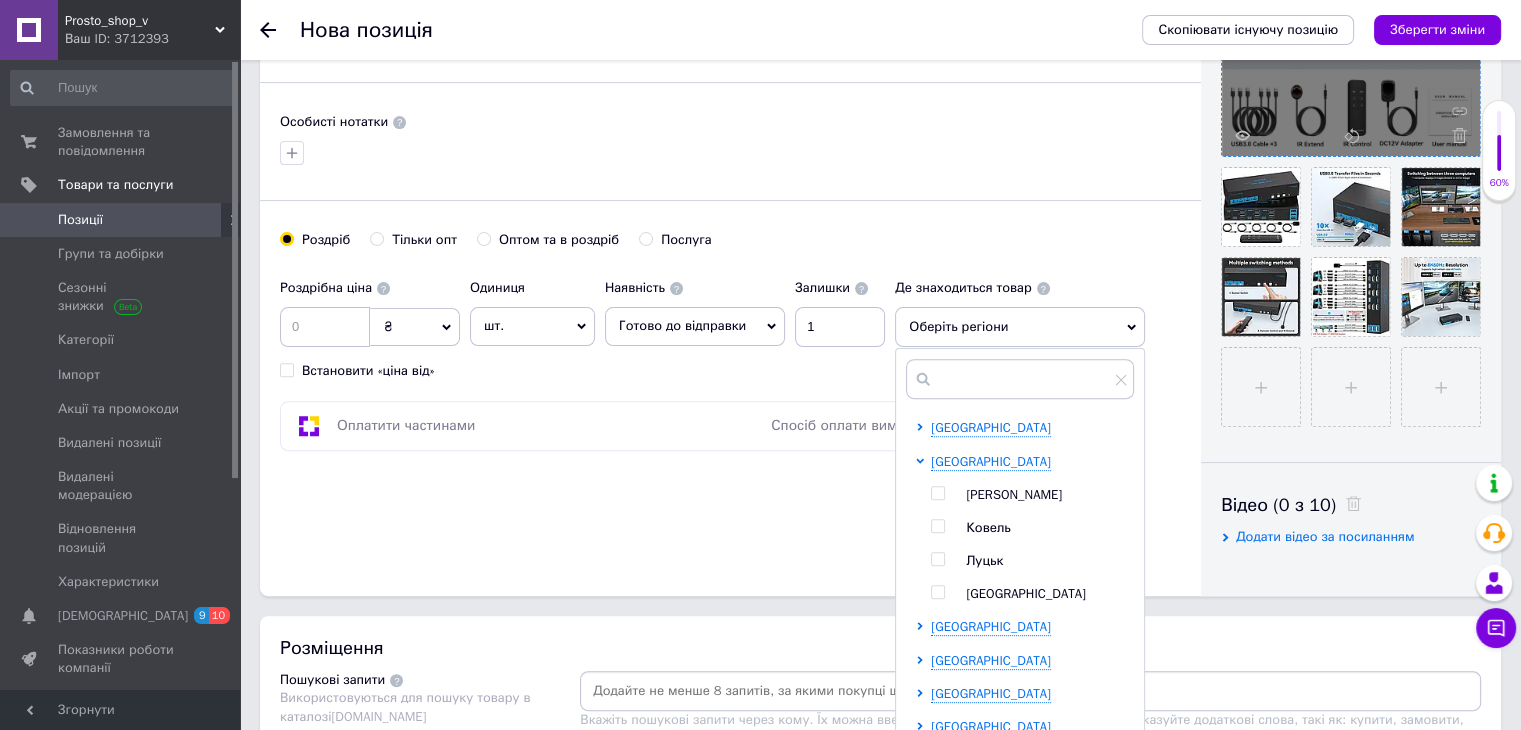 click at bounding box center [937, 493] 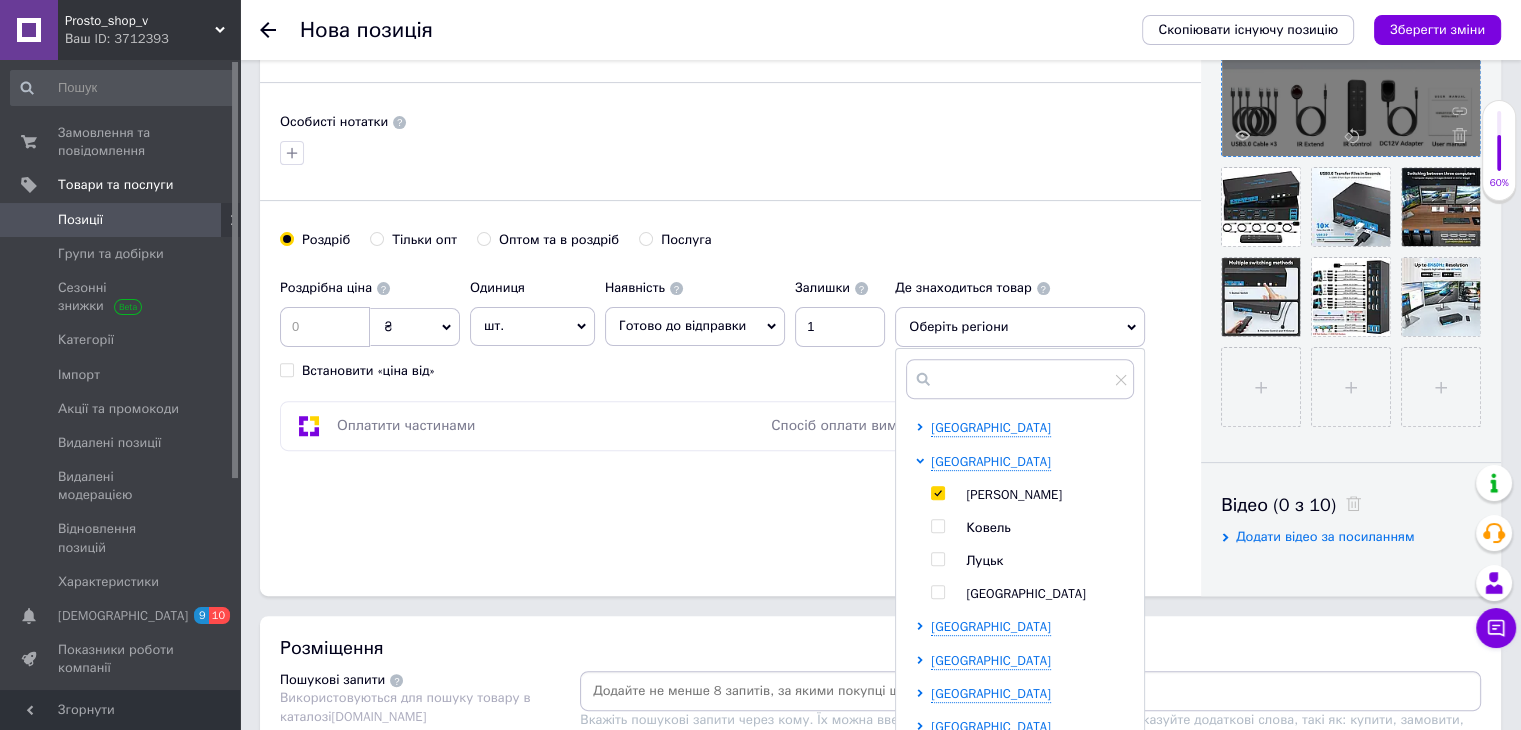 checkbox on "true" 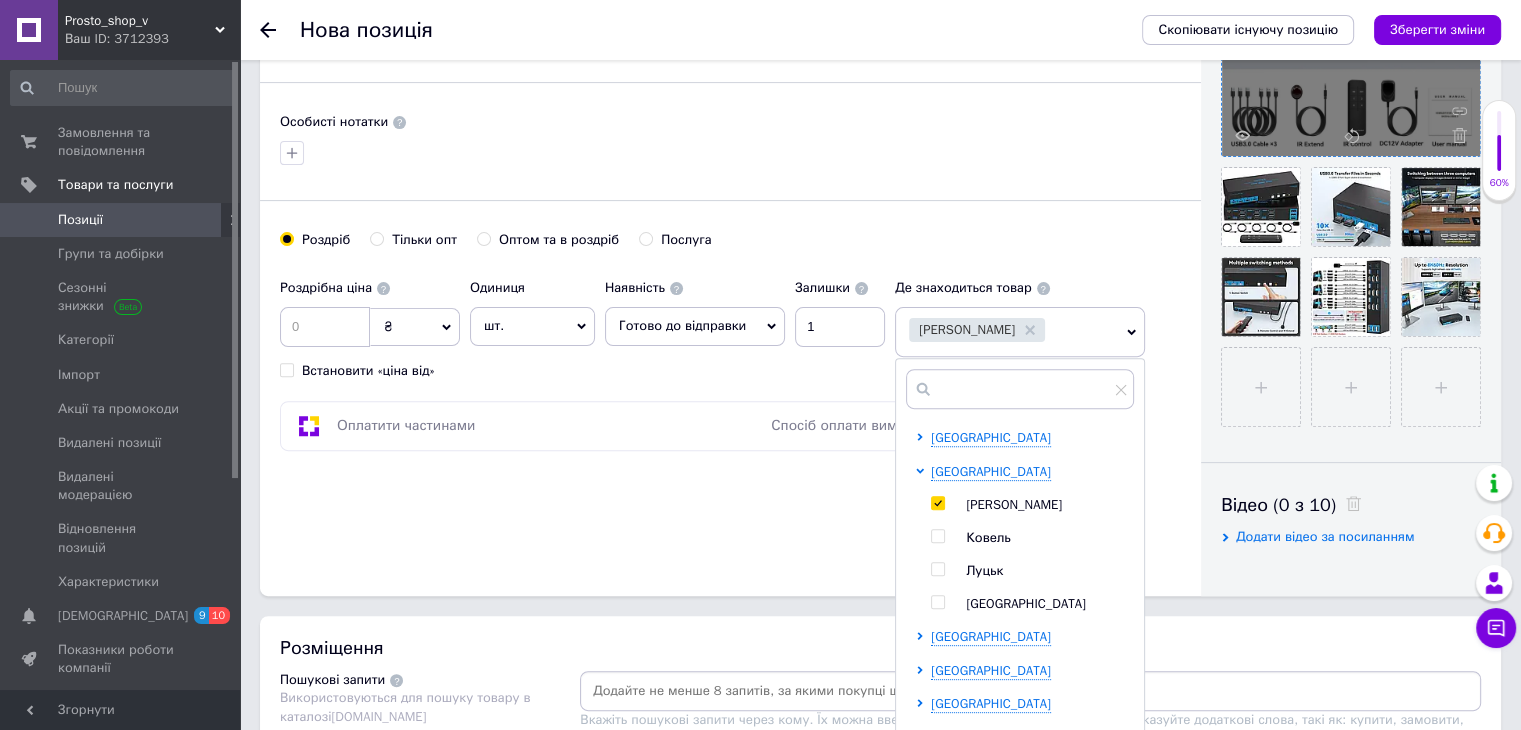 click on "Основна інформація Назва позиції (Російська) ✱ KVM переключатель Vpfet 3x3 HDMI/DP на 3 монитора и 3 ПК, разветвитель, поддержка 4K Код/Артикул S04414 Опис (Російська) ✱ Характеристики и описание
Тип
Переключатель
Количество подключаемых ПК
3 шт.
KVM-переключатель Vpfet HDMI & DP KVM 3 Monitor Switch 3x3 VP-SW332 4K144 Гц HDMI + 2 Displayport KVM-переключателя 3 монитора 3 компьютера 8K USB 3.0 KVM-переключатели Три монитора для 3 компьютеров Совместное использование расширенного режима/режима копирования, черный
Характеристики:
• Режим работы: Включение-выключение
• Номинальный ток: 1 ампер
О товаре:" at bounding box center (730, 38) 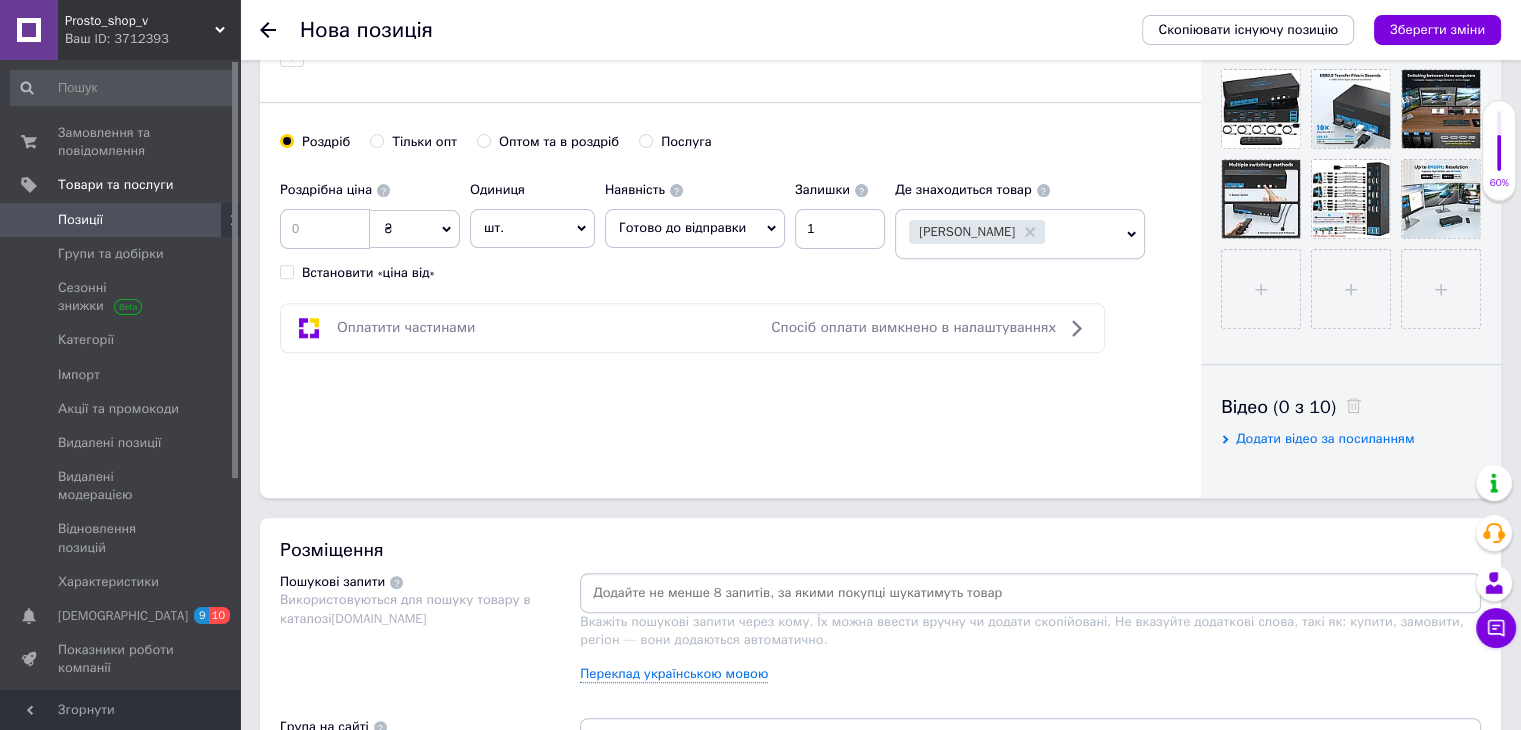 scroll, scrollTop: 800, scrollLeft: 0, axis: vertical 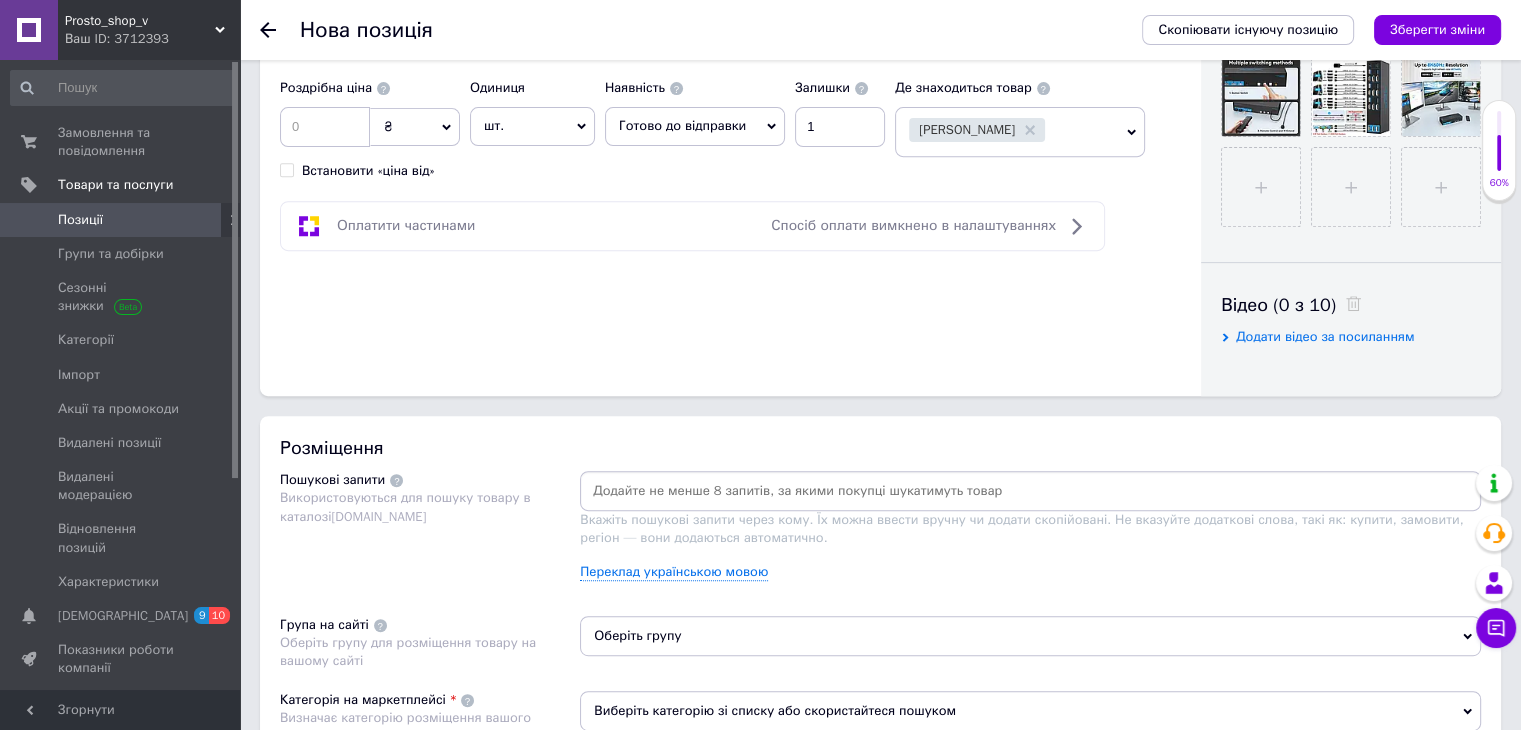 click at bounding box center [1030, 491] 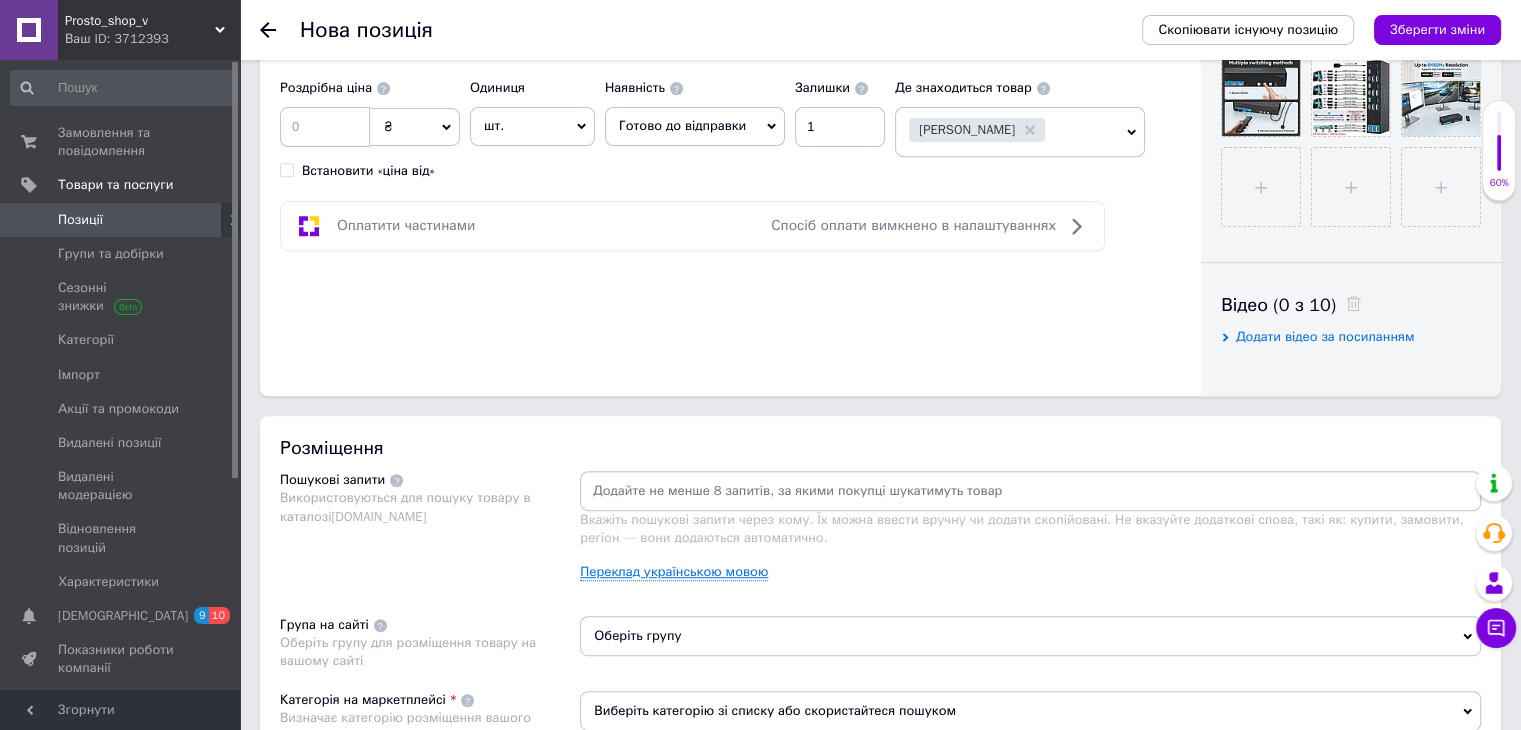click on "Переклад українською мовою" at bounding box center (674, 572) 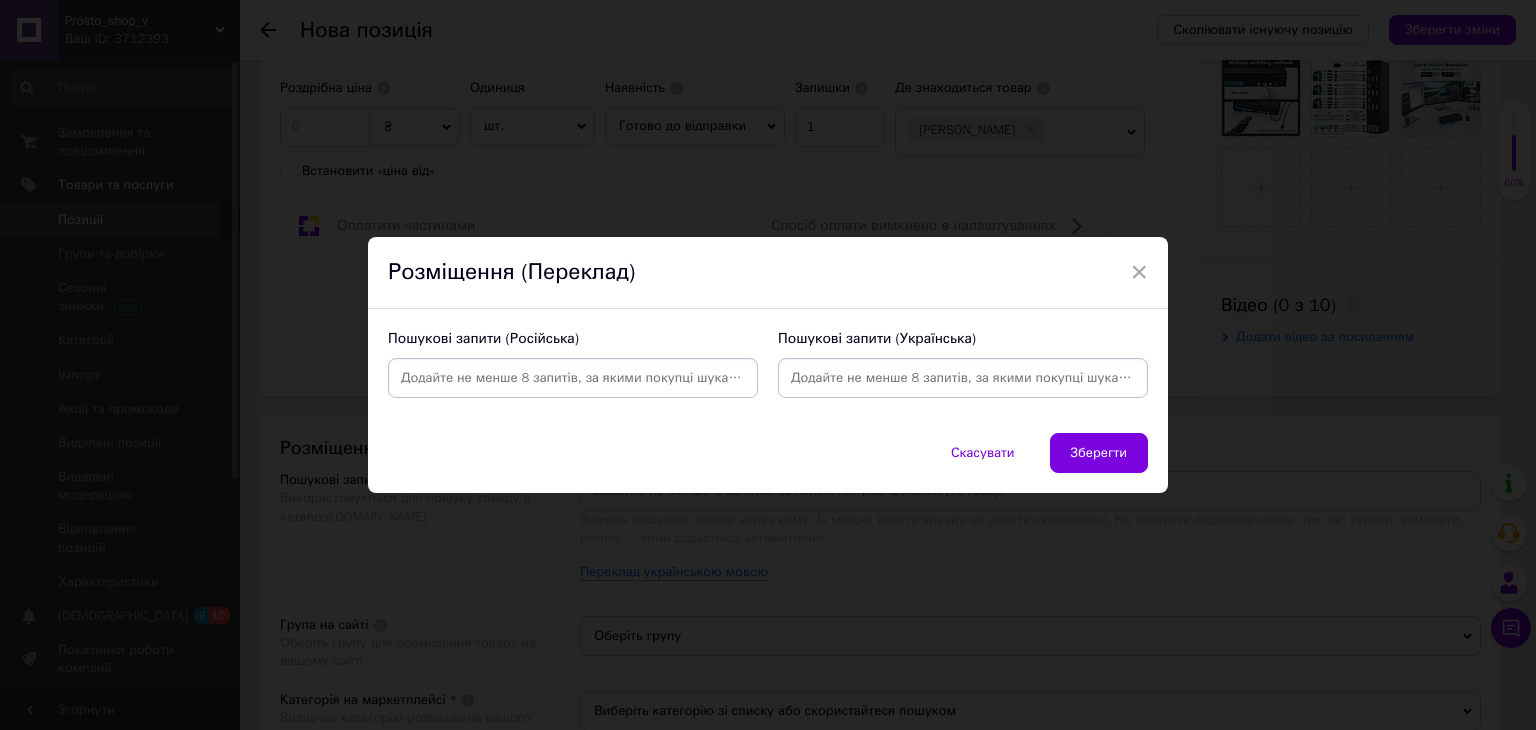 click at bounding box center [573, 378] 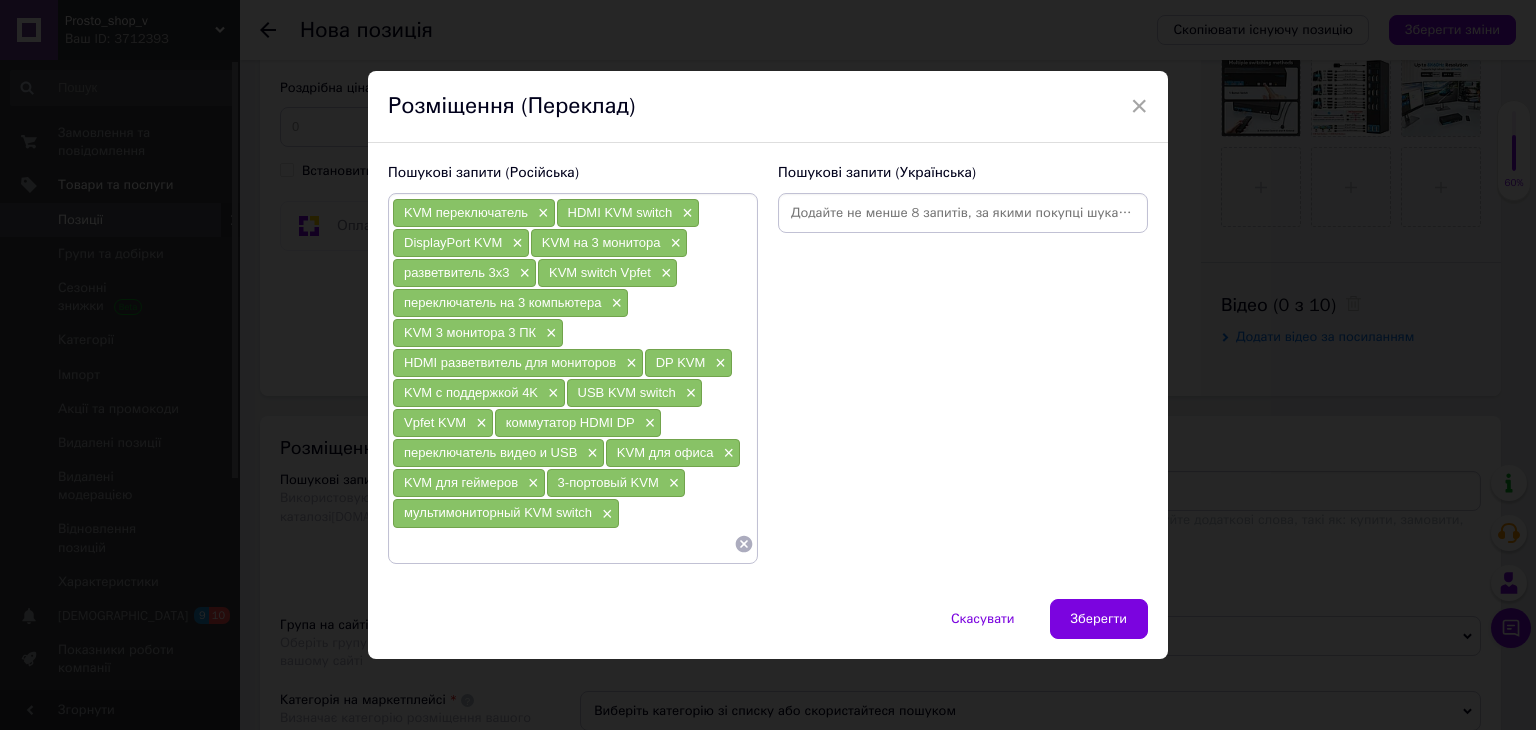 click at bounding box center [963, 213] 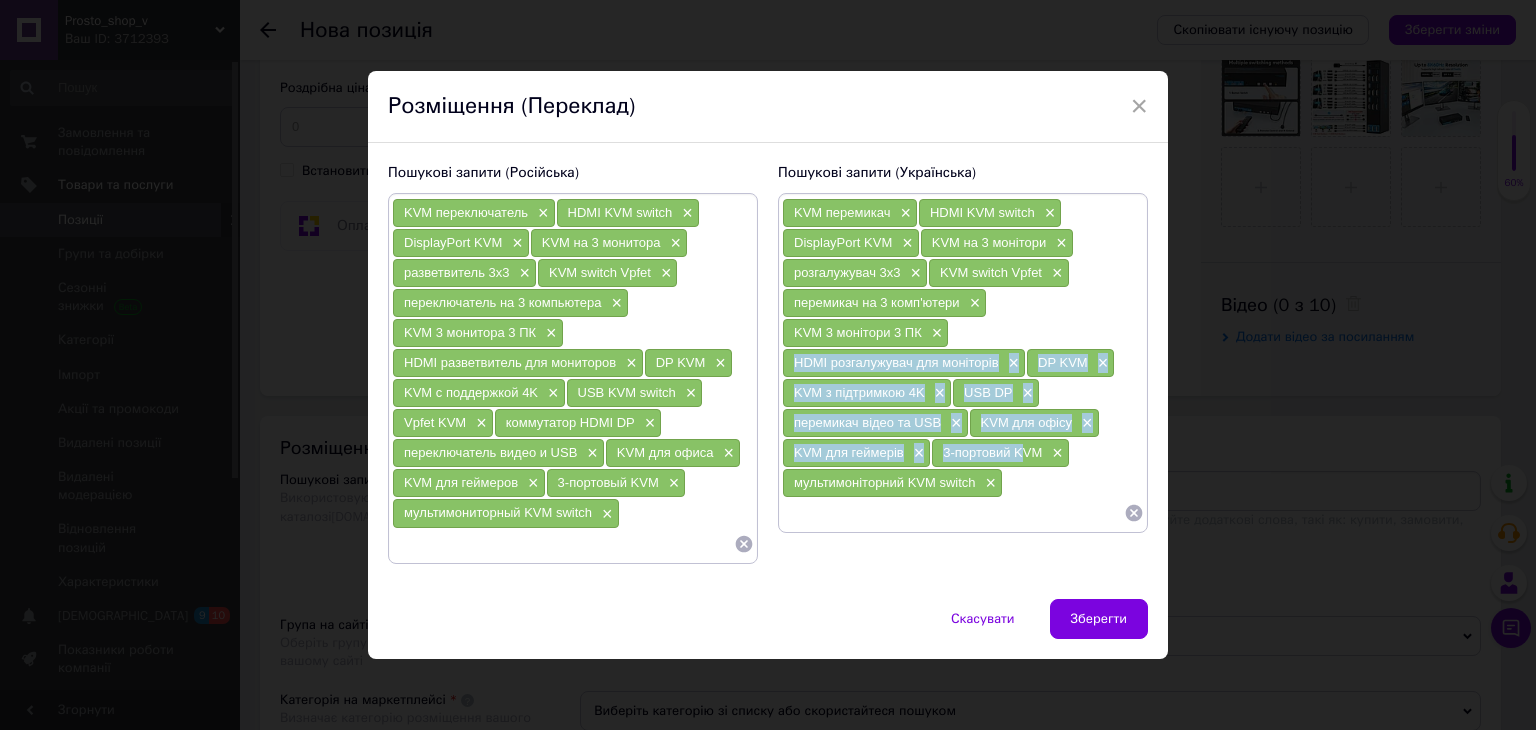 drag, startPoint x: 974, startPoint y: 340, endPoint x: 1015, endPoint y: 449, distance: 116.456 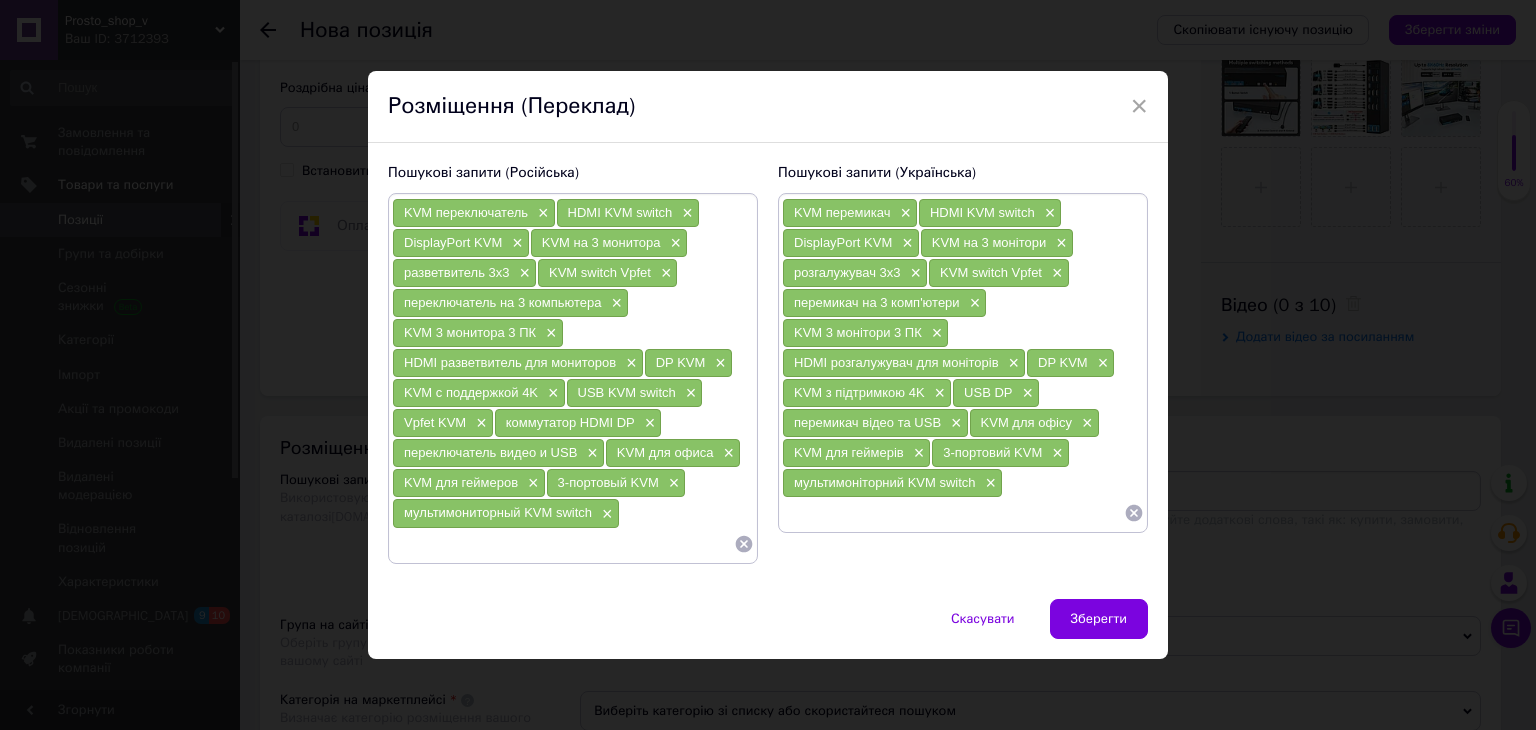 click at bounding box center [953, 513] 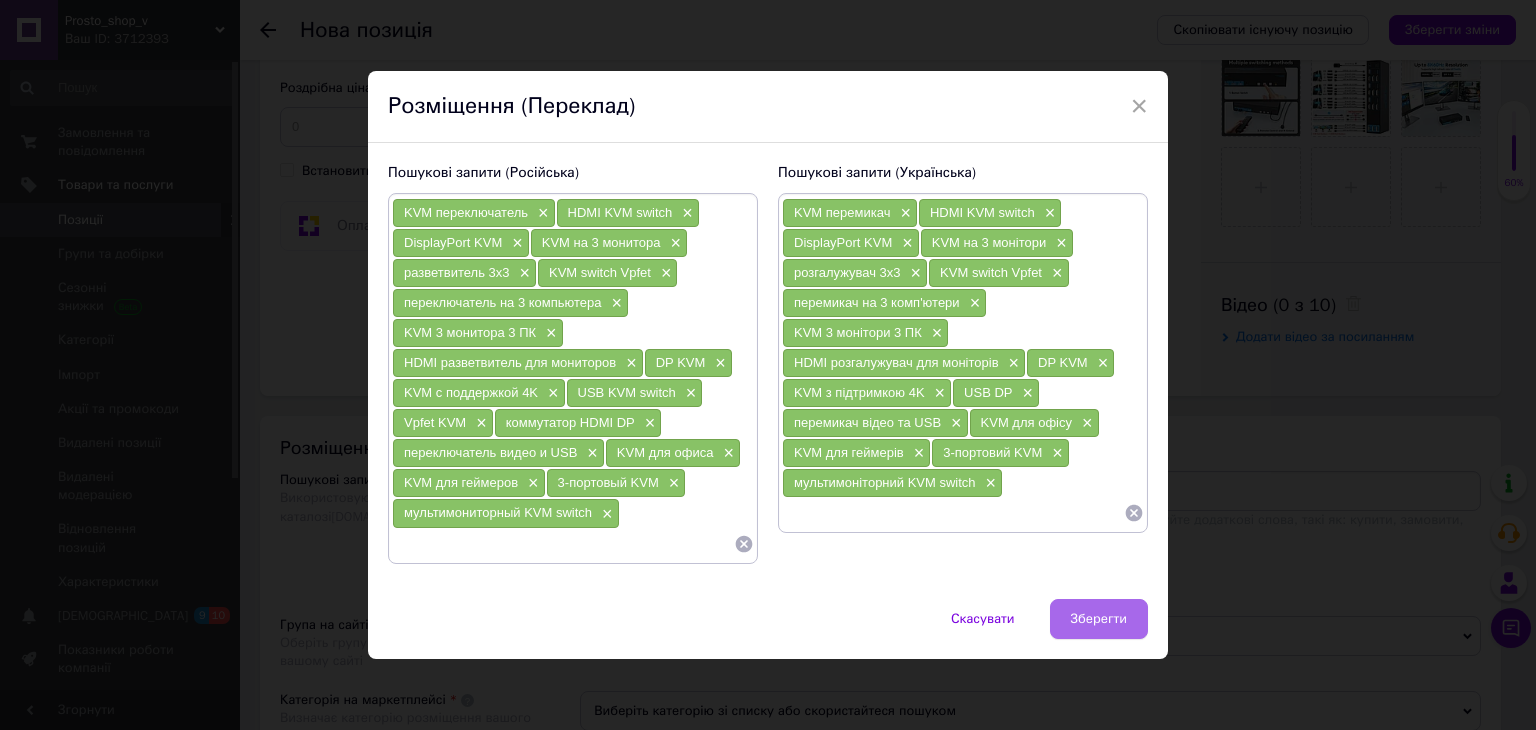 click on "Зберегти" at bounding box center [1099, 619] 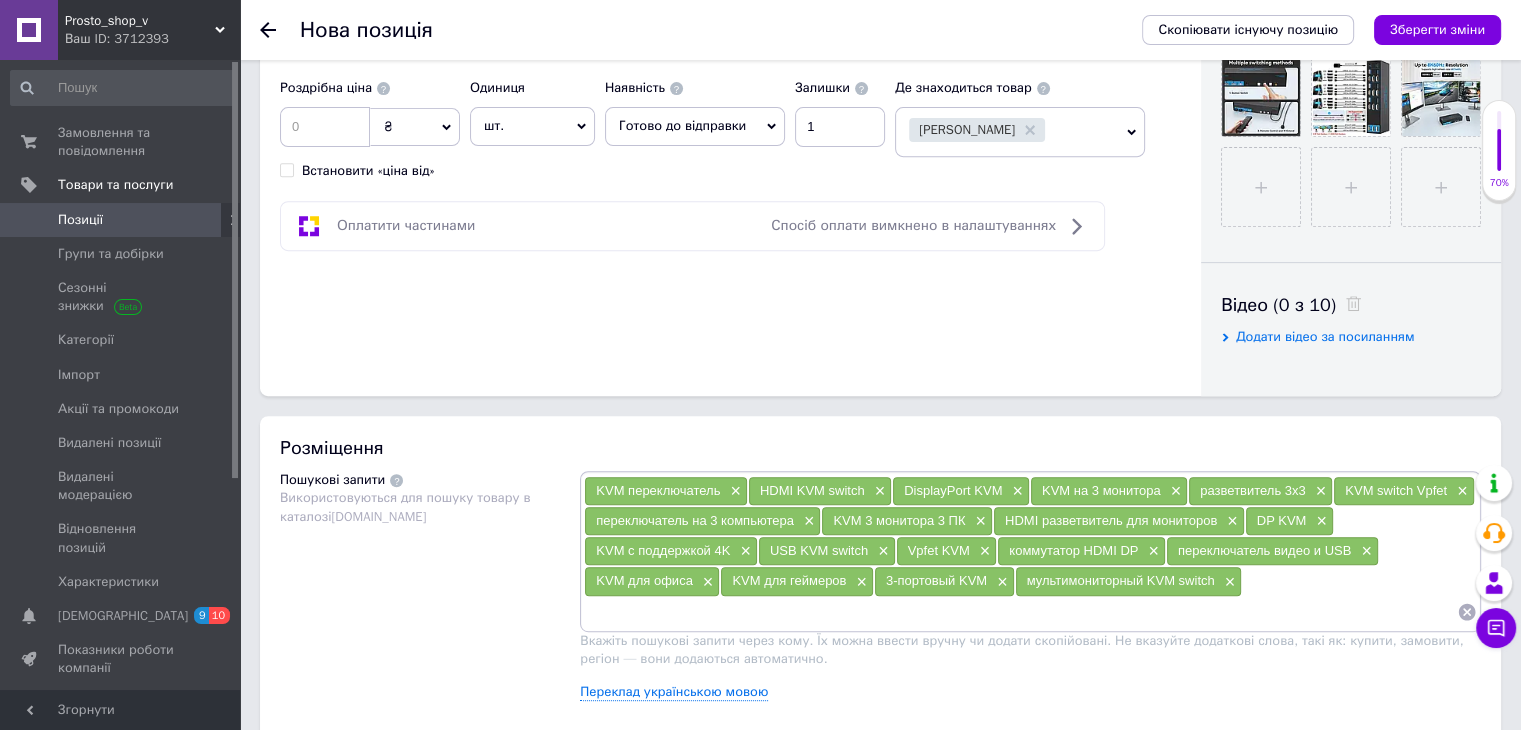 scroll, scrollTop: 1300, scrollLeft: 0, axis: vertical 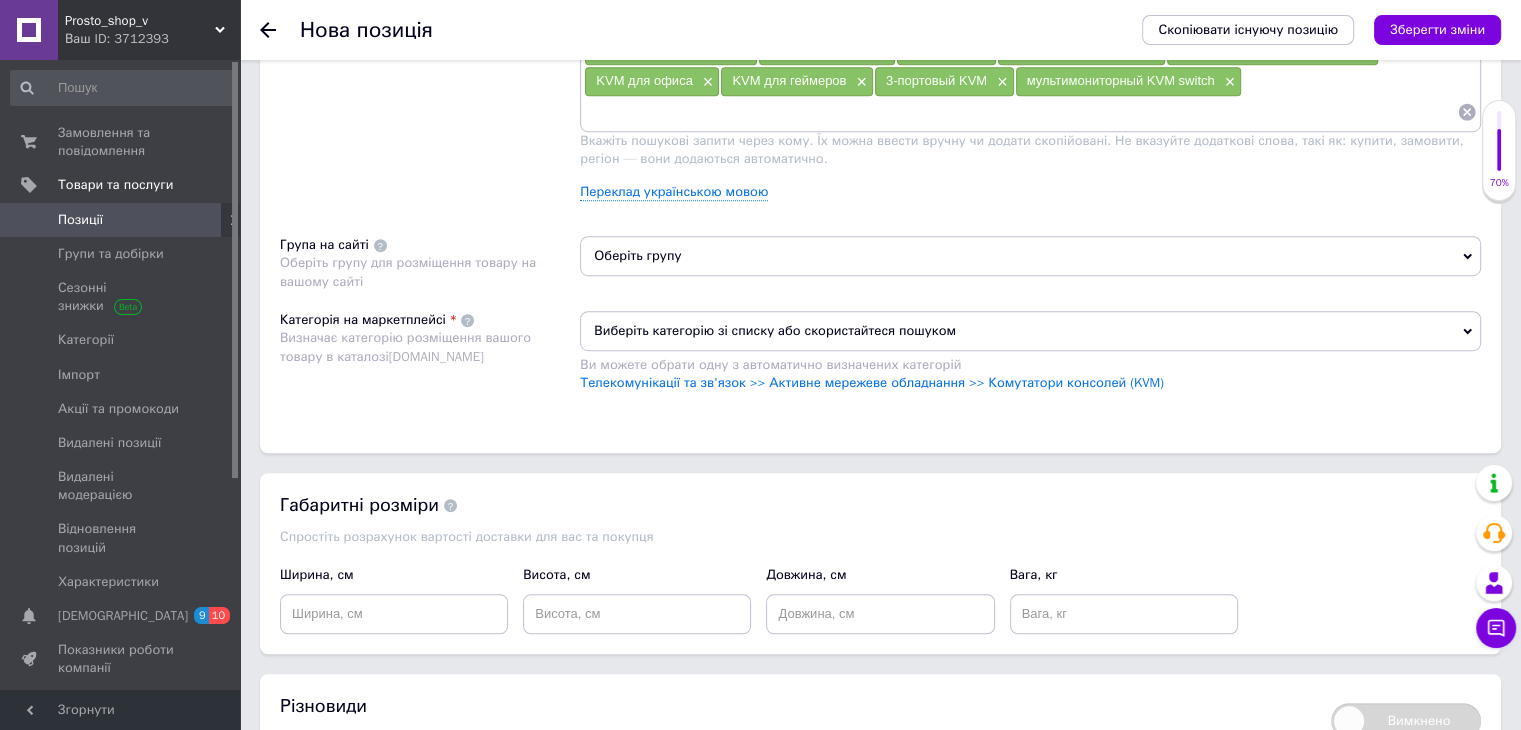 click on "Оберіть групу" at bounding box center [1030, 256] 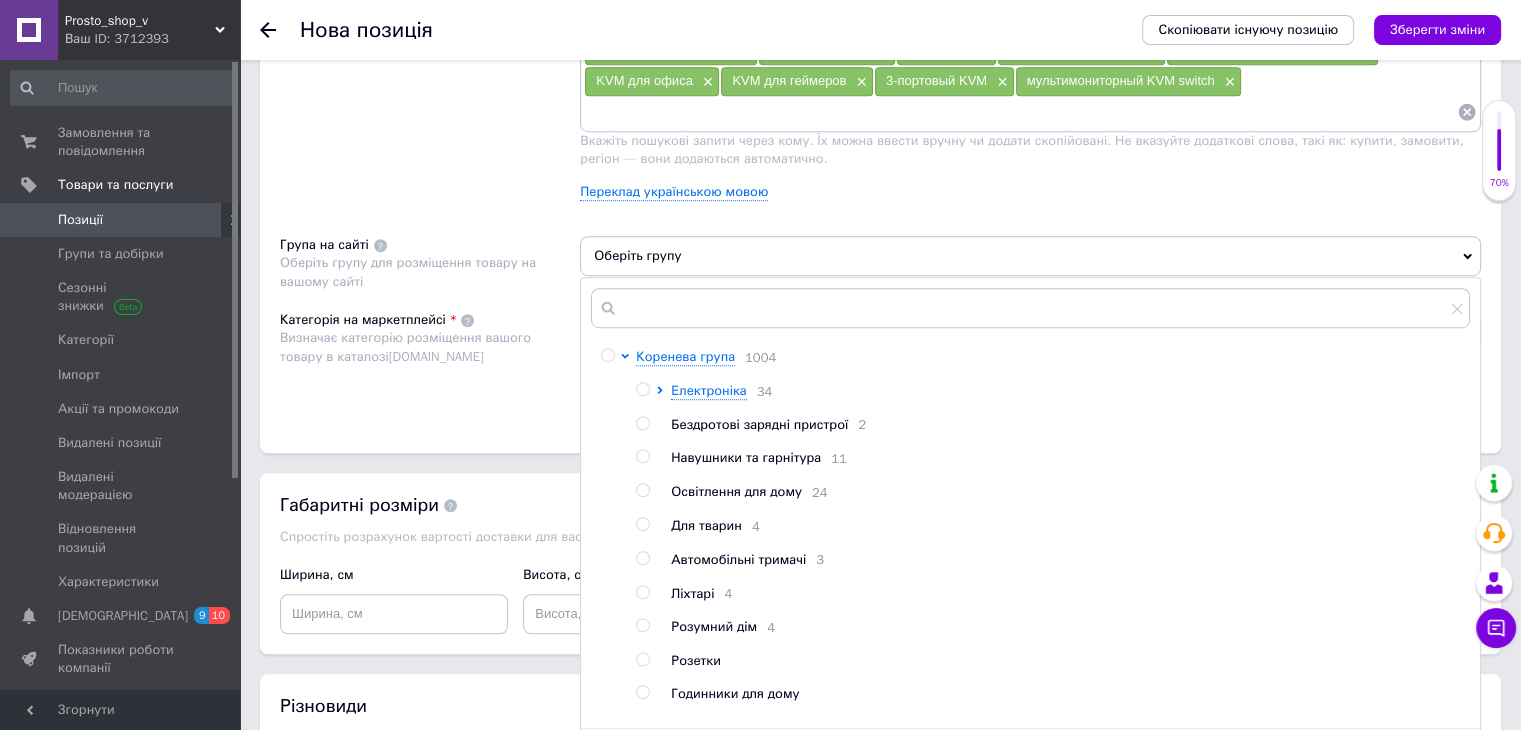 click at bounding box center (642, 389) 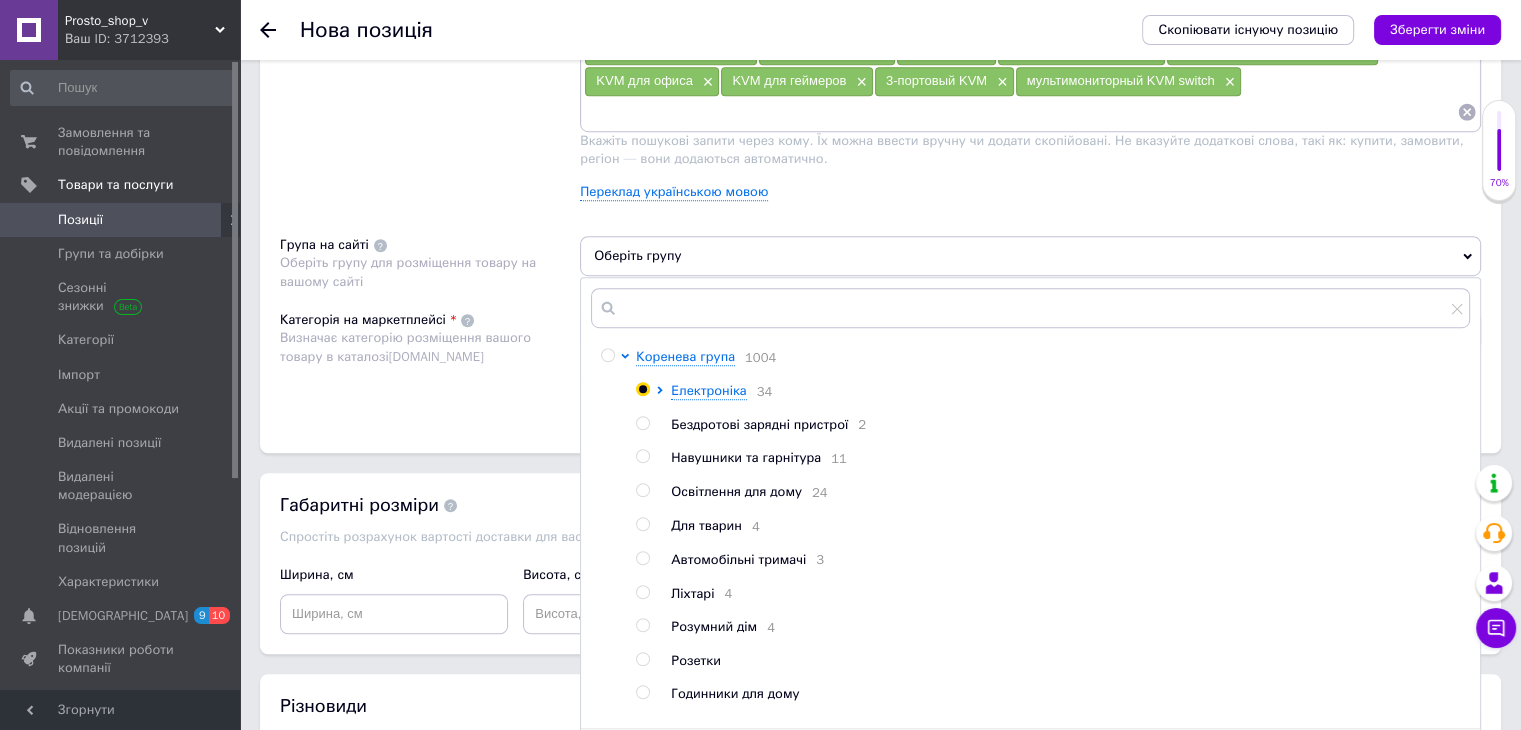 radio on "true" 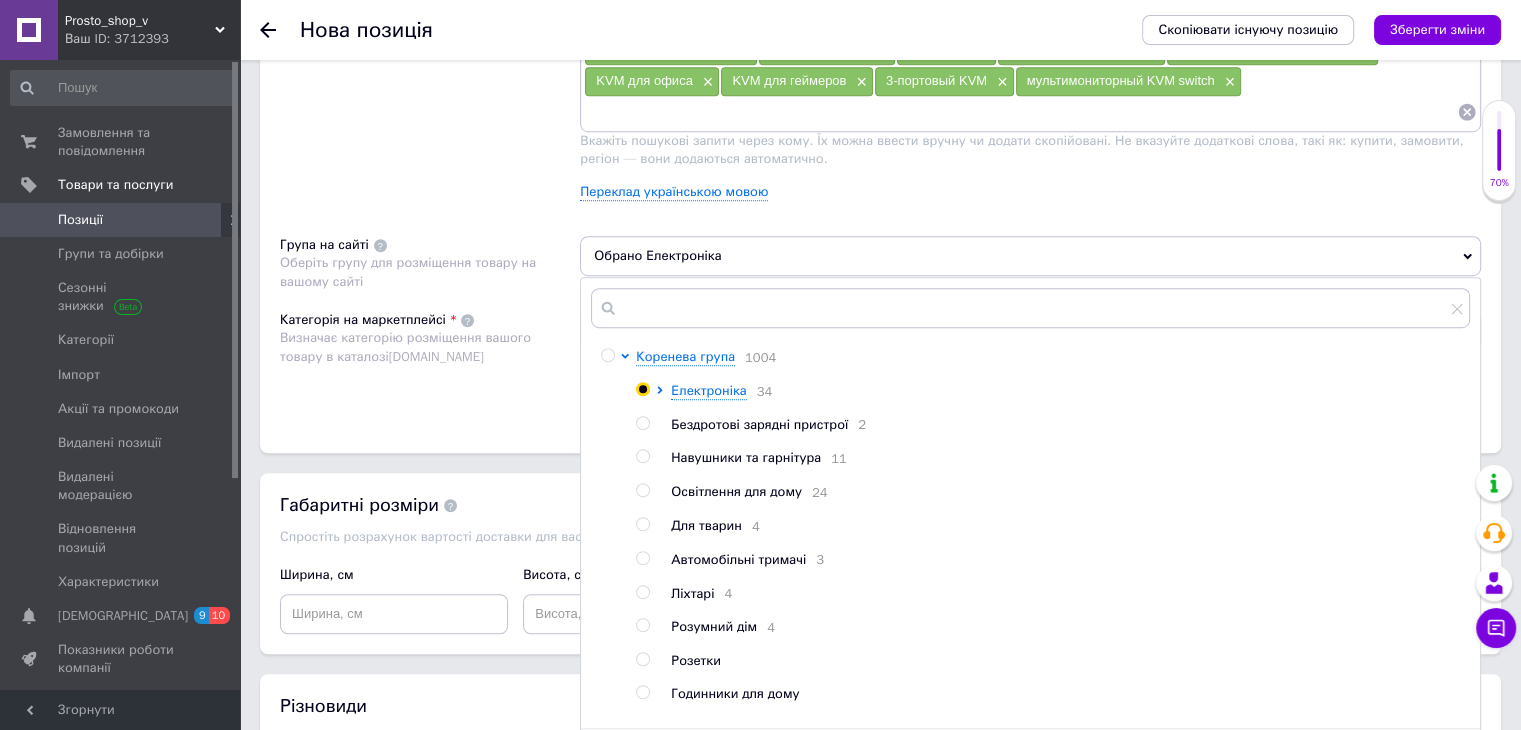 click on "Категорія на маркетплейсі Визначає категорію розміщення вашого товару в каталозі  [DOMAIN_NAME]" at bounding box center (430, 361) 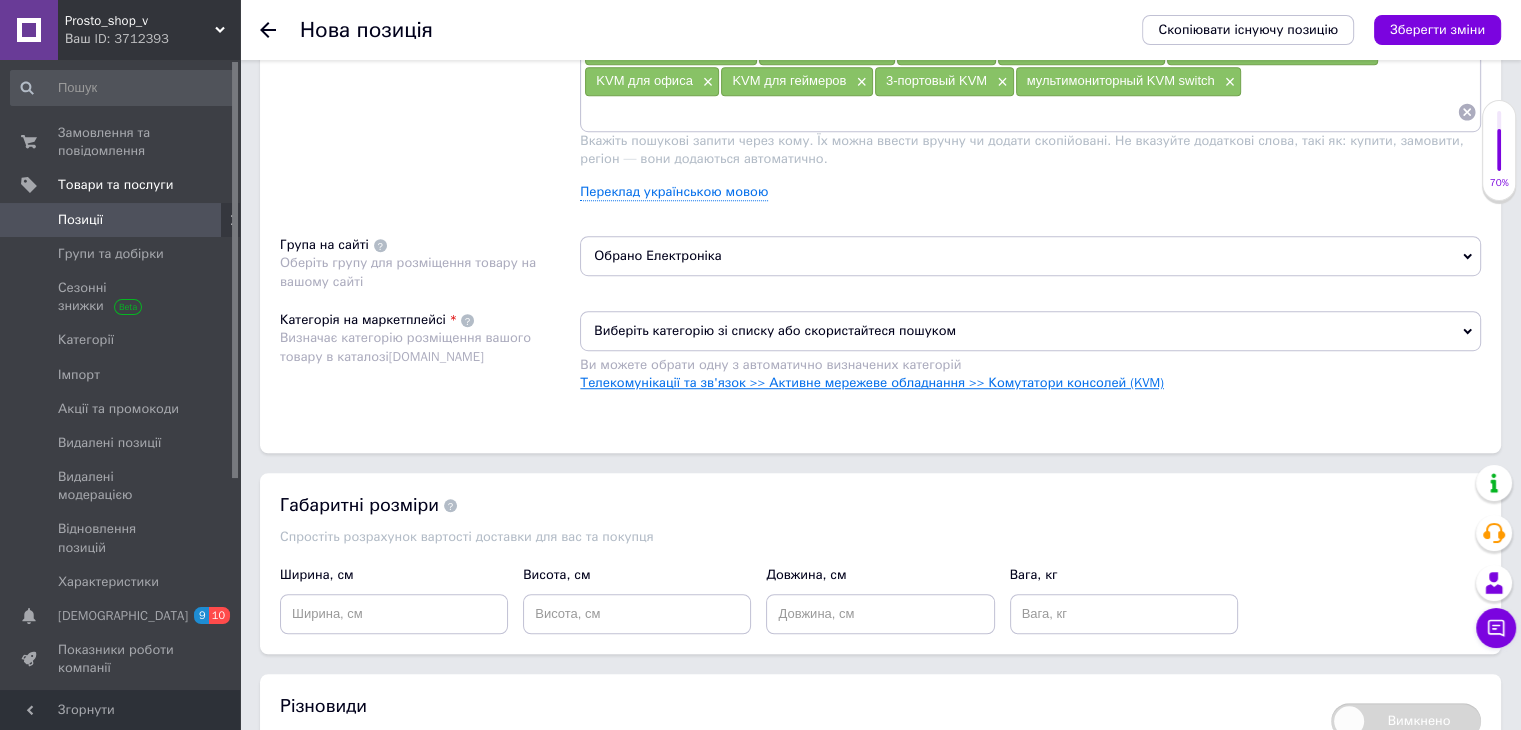 click on "Телекомунікації та зв'язок >> Активне мережеве обладнання >> Комутатори консолей (KVM)" at bounding box center (872, 382) 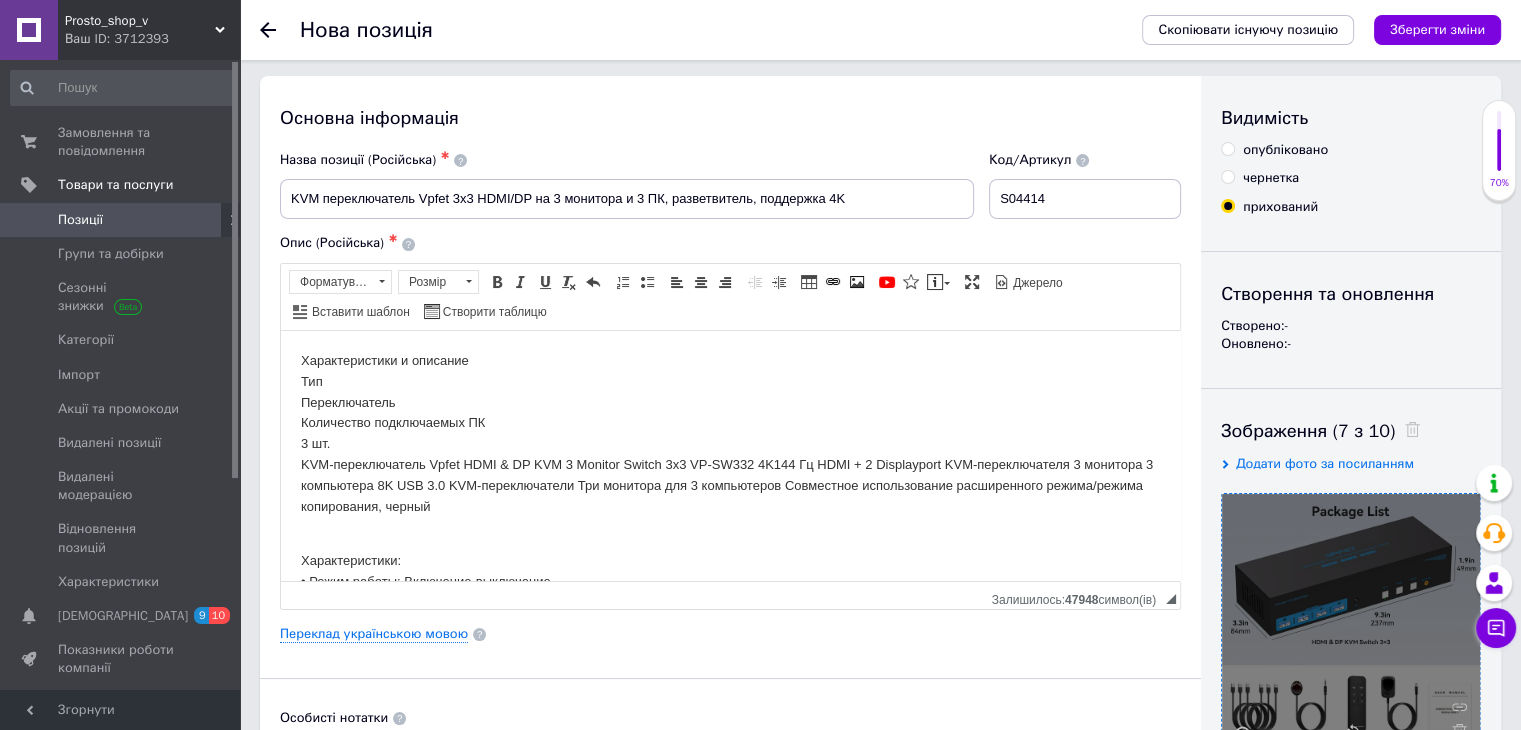scroll, scrollTop: 0, scrollLeft: 0, axis: both 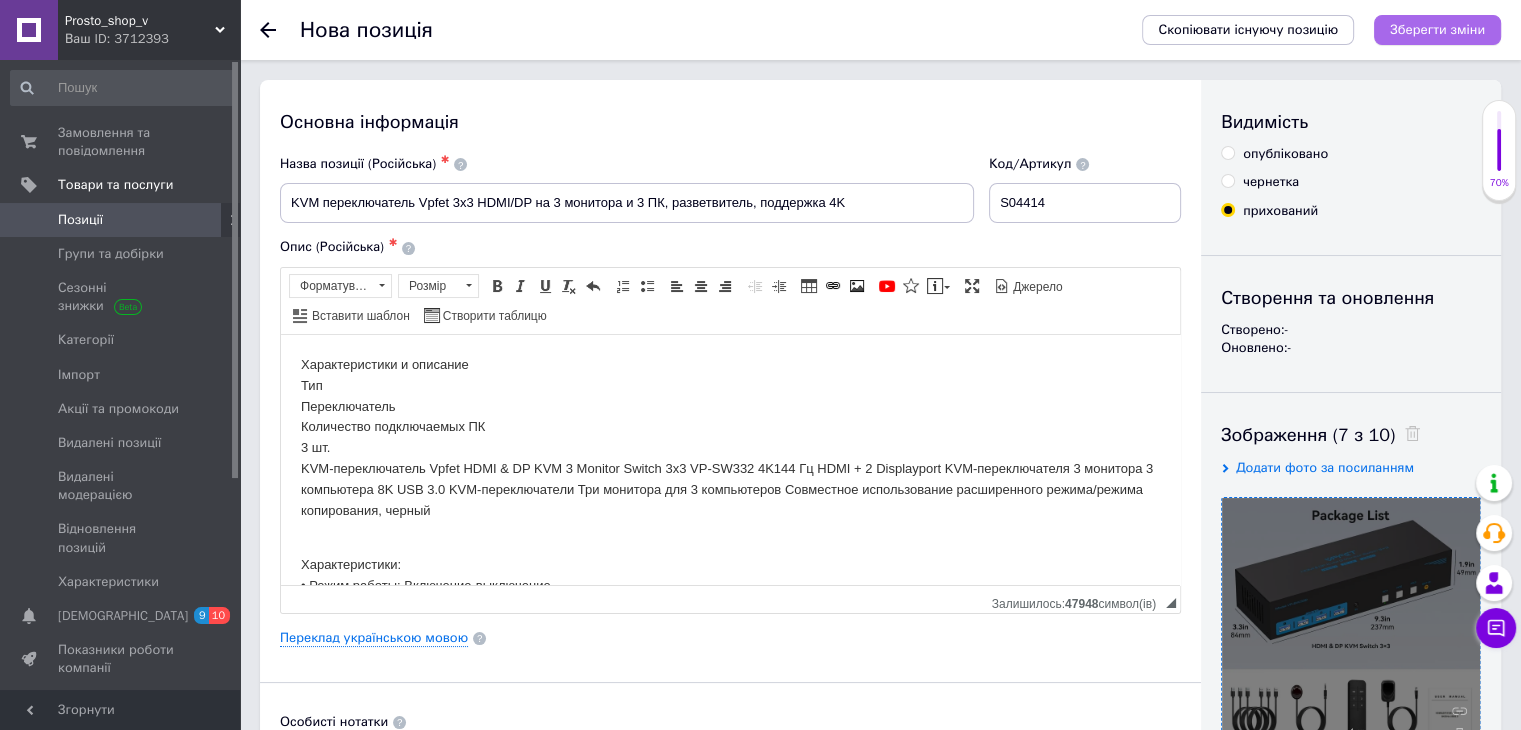 click on "Зберегти зміни" at bounding box center [1437, 29] 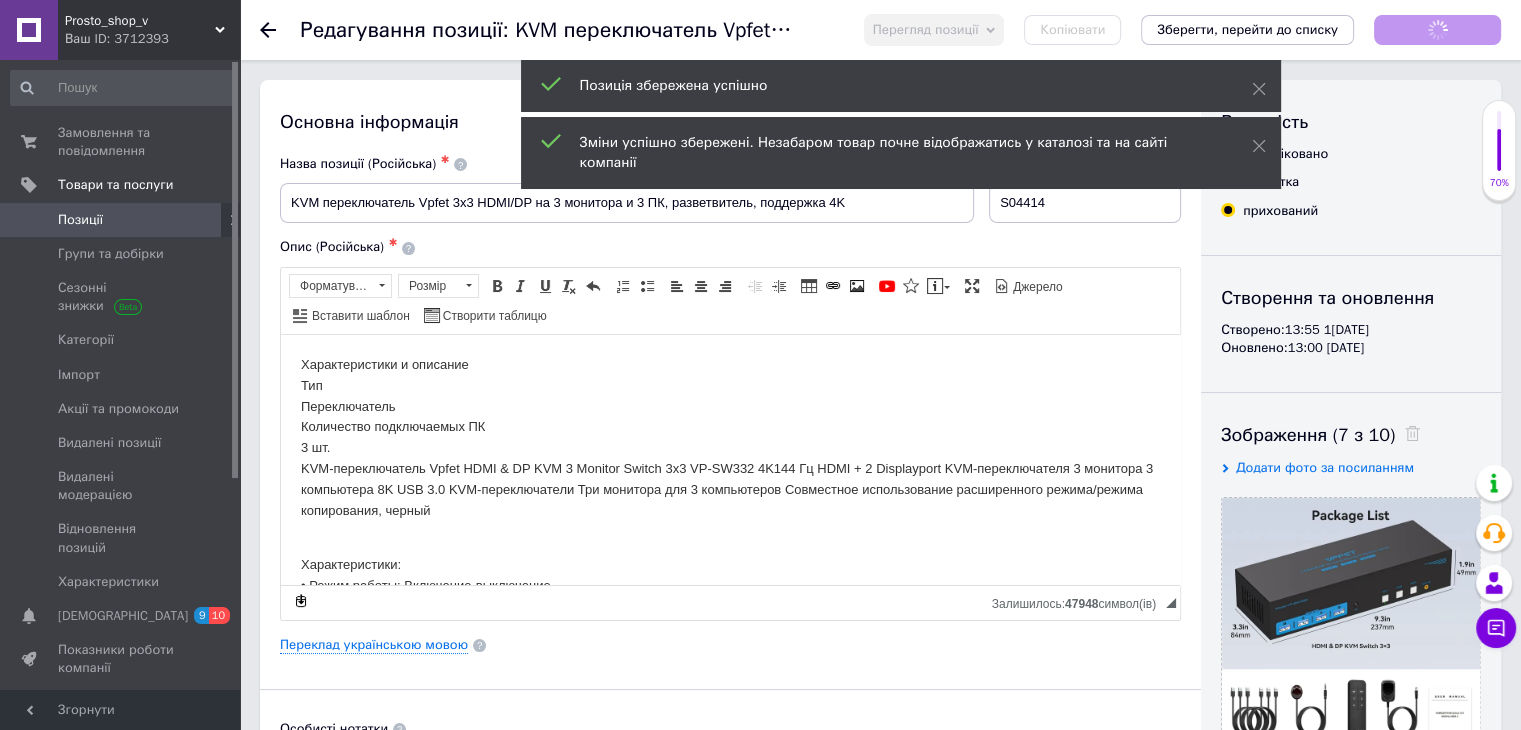 scroll, scrollTop: 0, scrollLeft: 0, axis: both 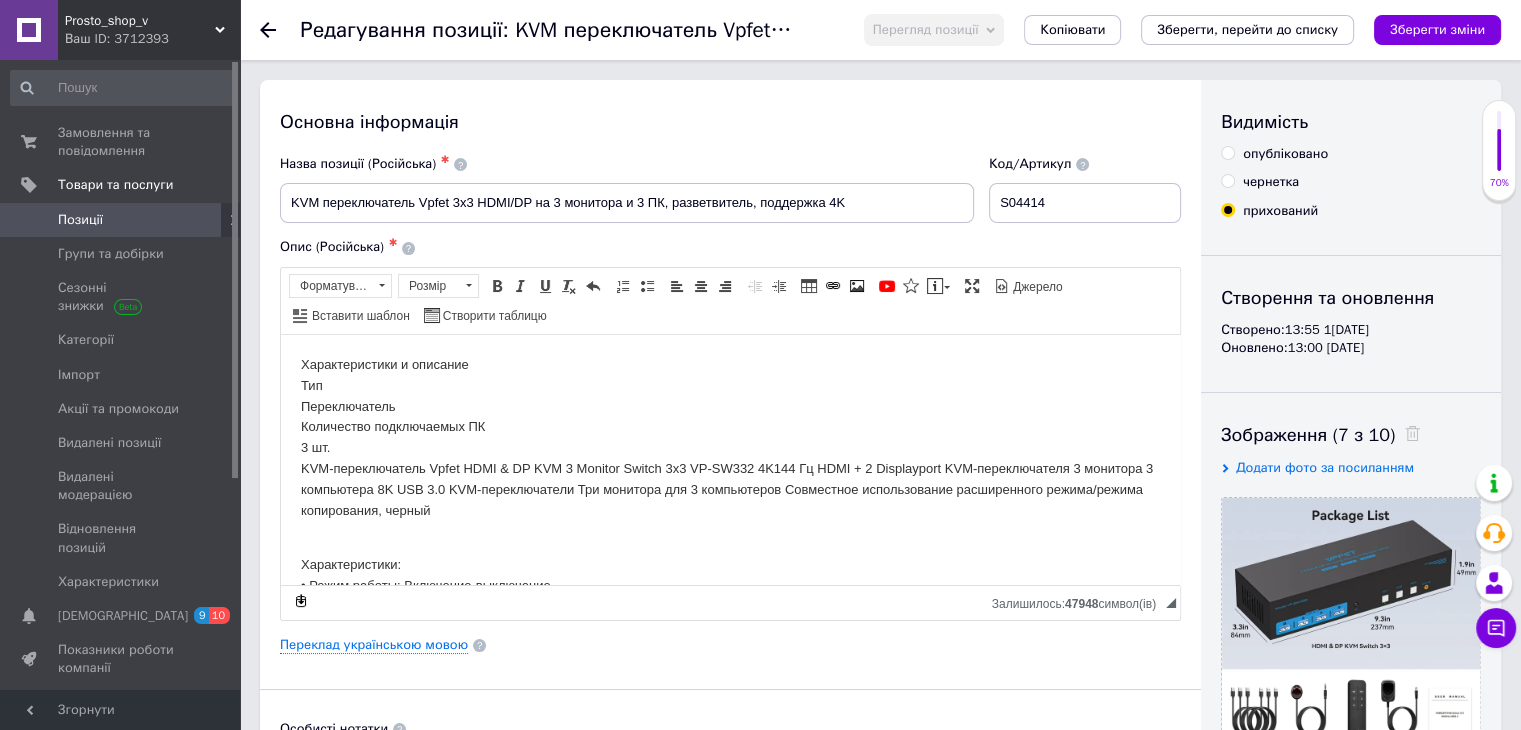 click on "Позиції" at bounding box center (80, 220) 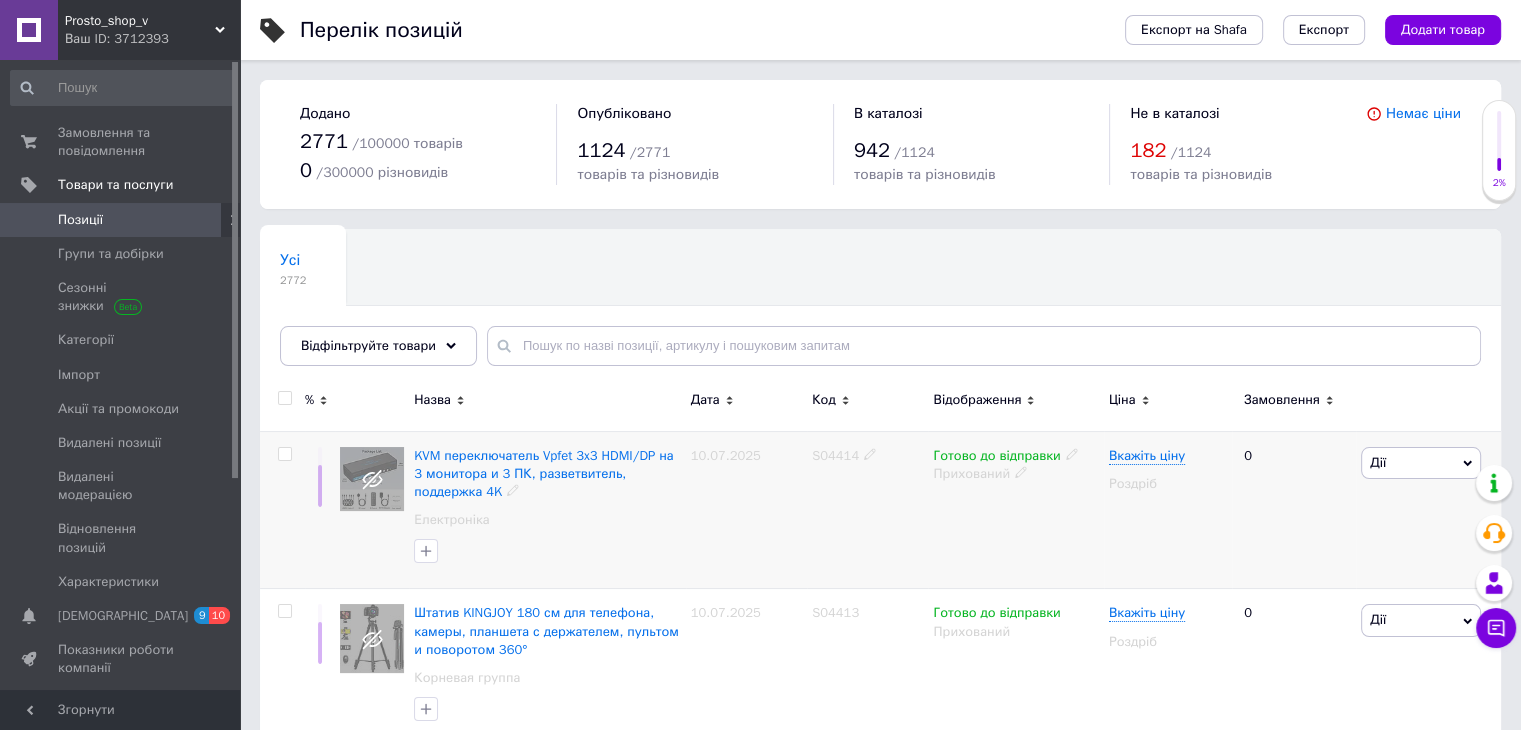drag, startPoint x: 806, startPoint y: 462, endPoint x: 852, endPoint y: 468, distance: 46.389652 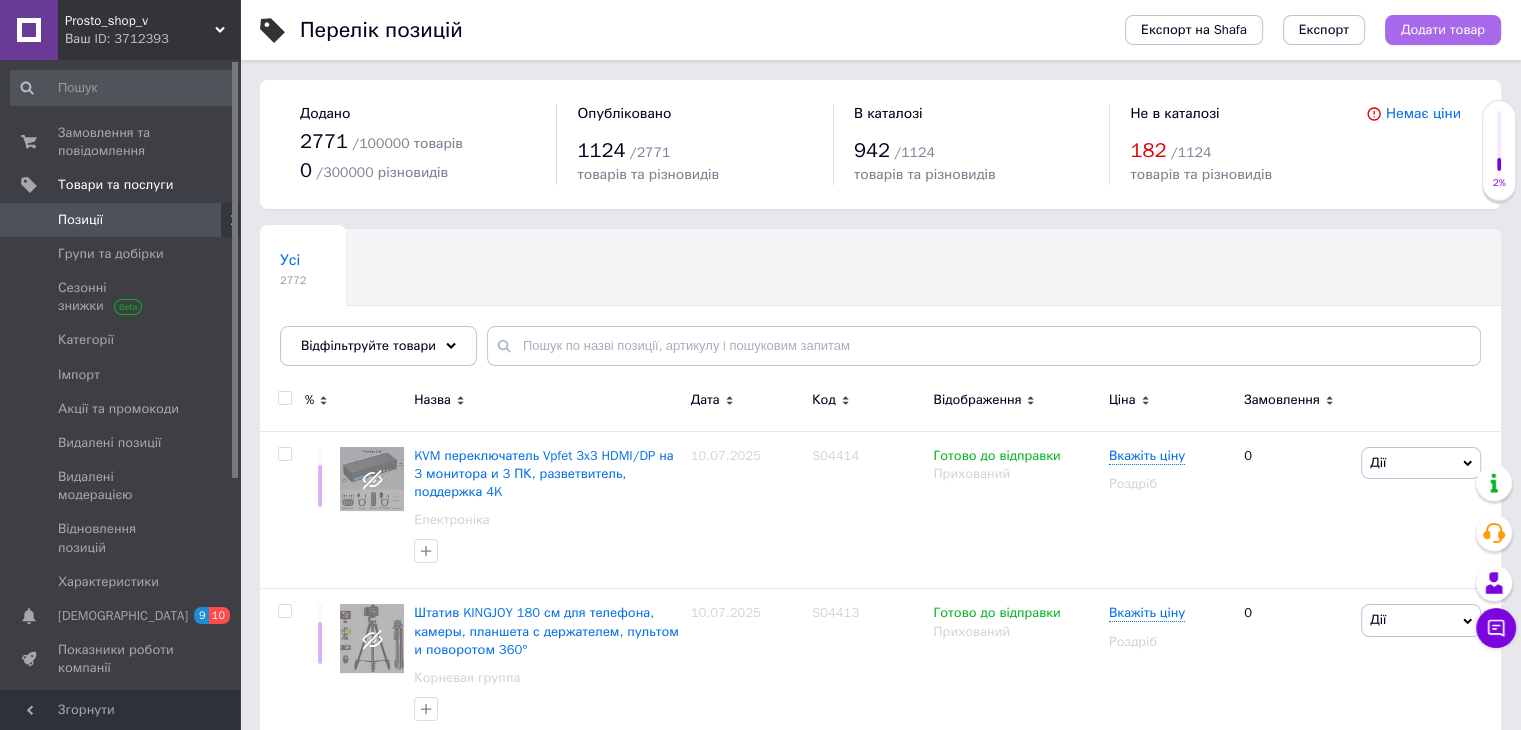 click on "Додати товар" at bounding box center (1443, 30) 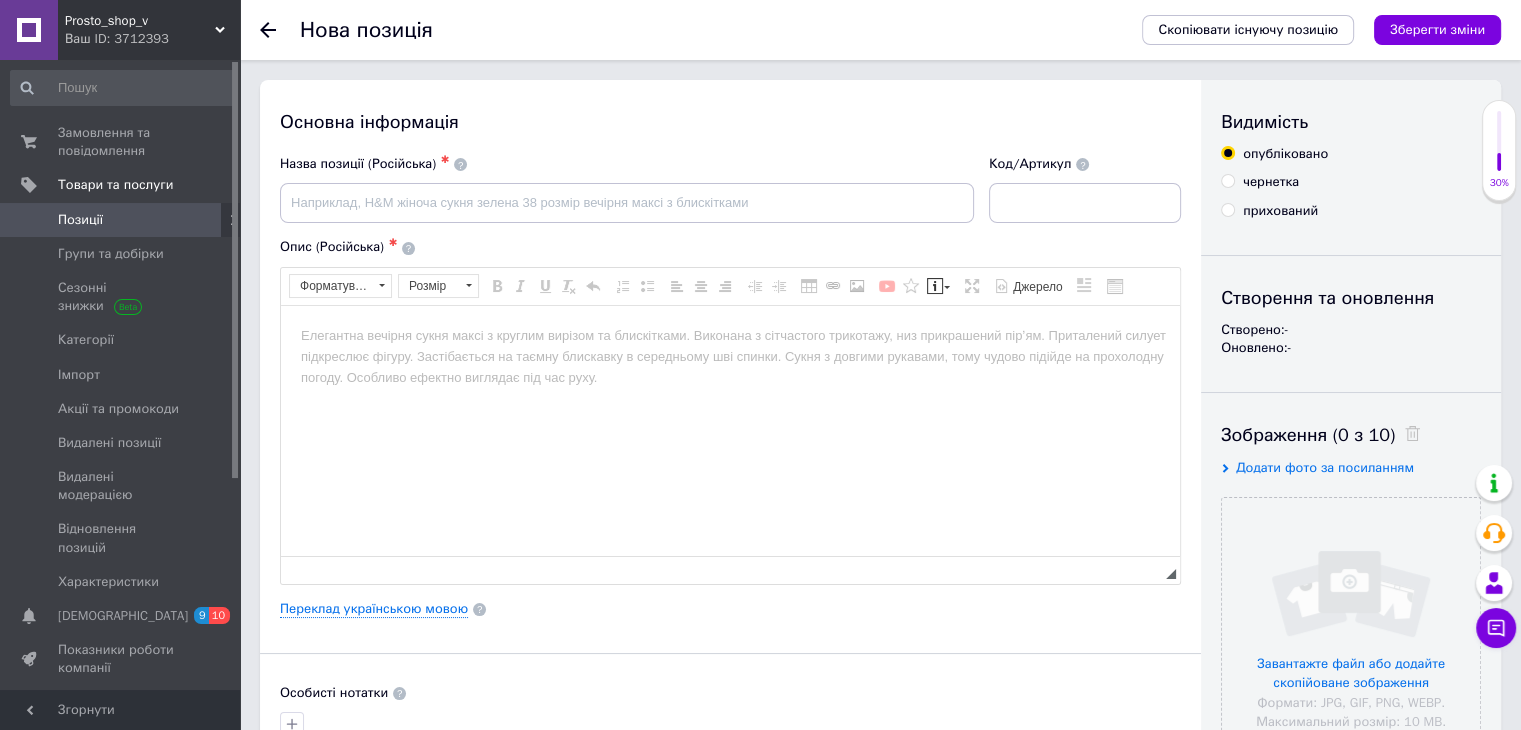 scroll, scrollTop: 0, scrollLeft: 0, axis: both 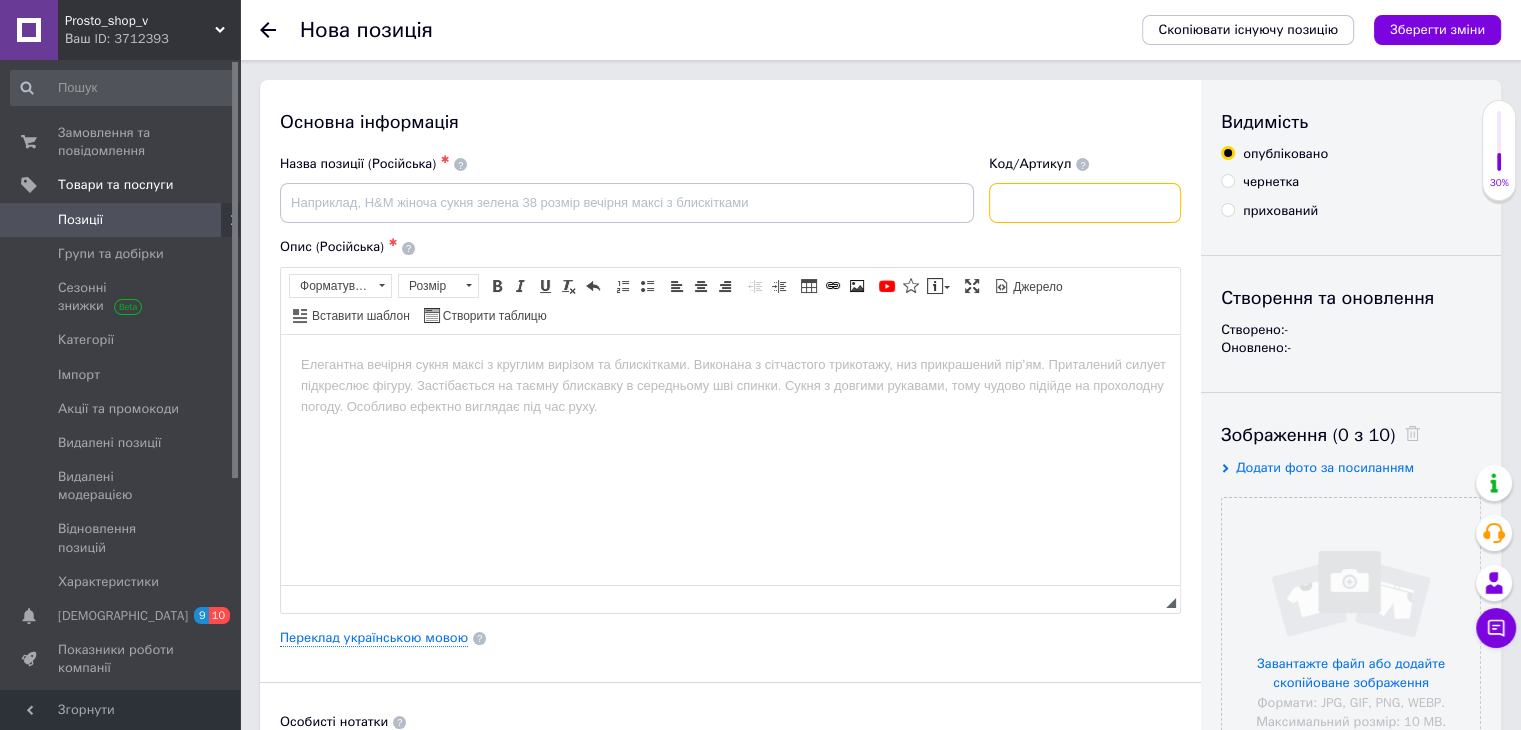 click at bounding box center (1085, 203) 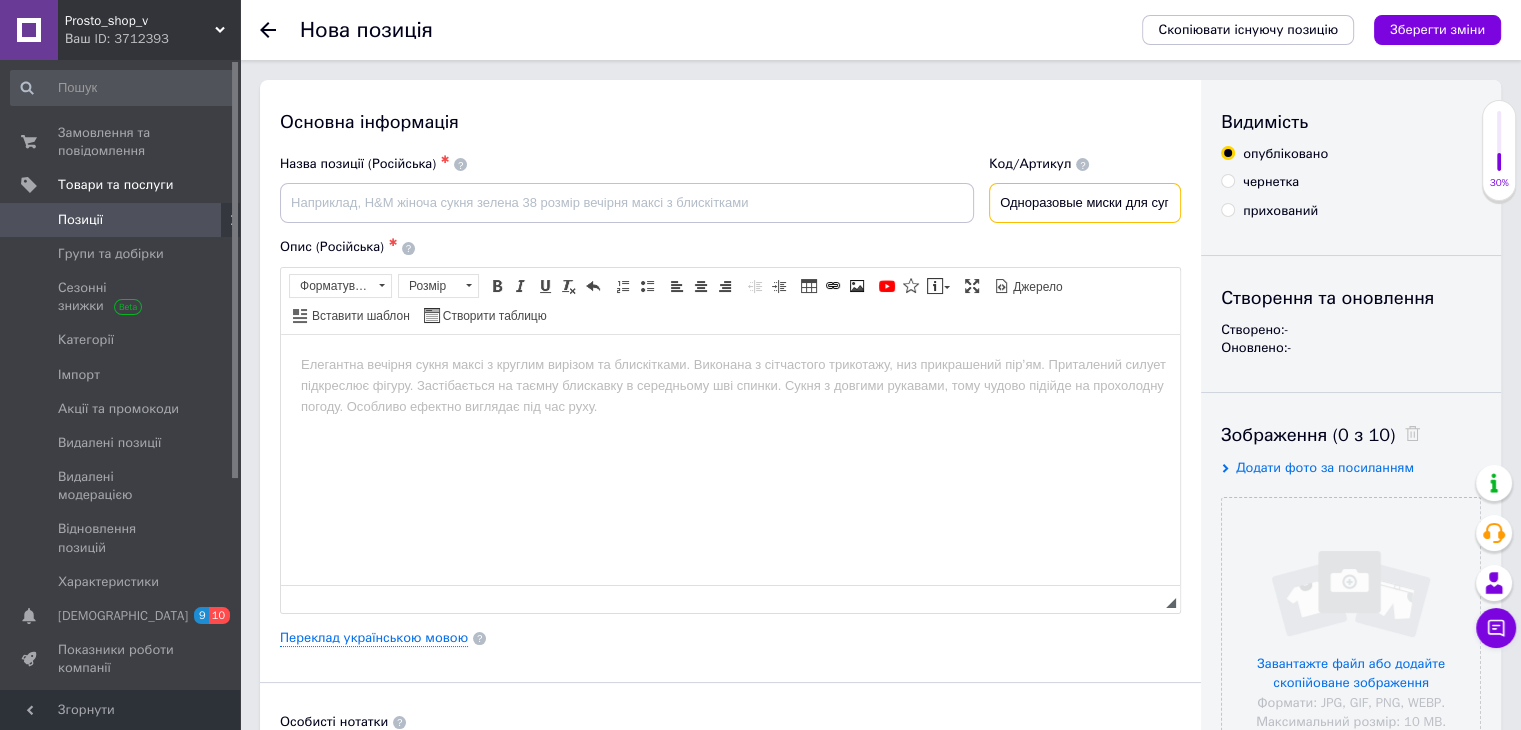 scroll, scrollTop: 0, scrollLeft: 12, axis: horizontal 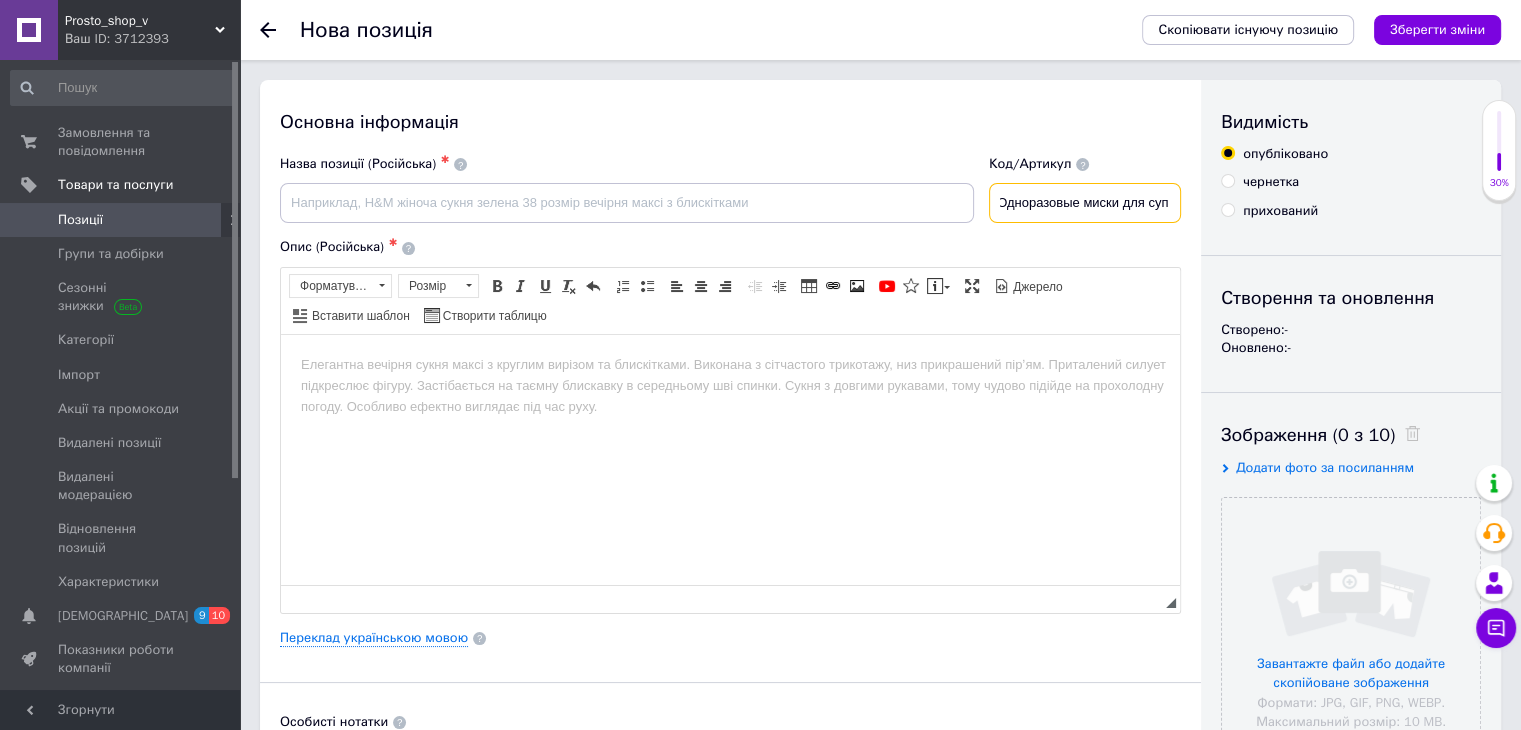 drag, startPoint x: 1019, startPoint y: 207, endPoint x: 1066, endPoint y: 200, distance: 47.518417 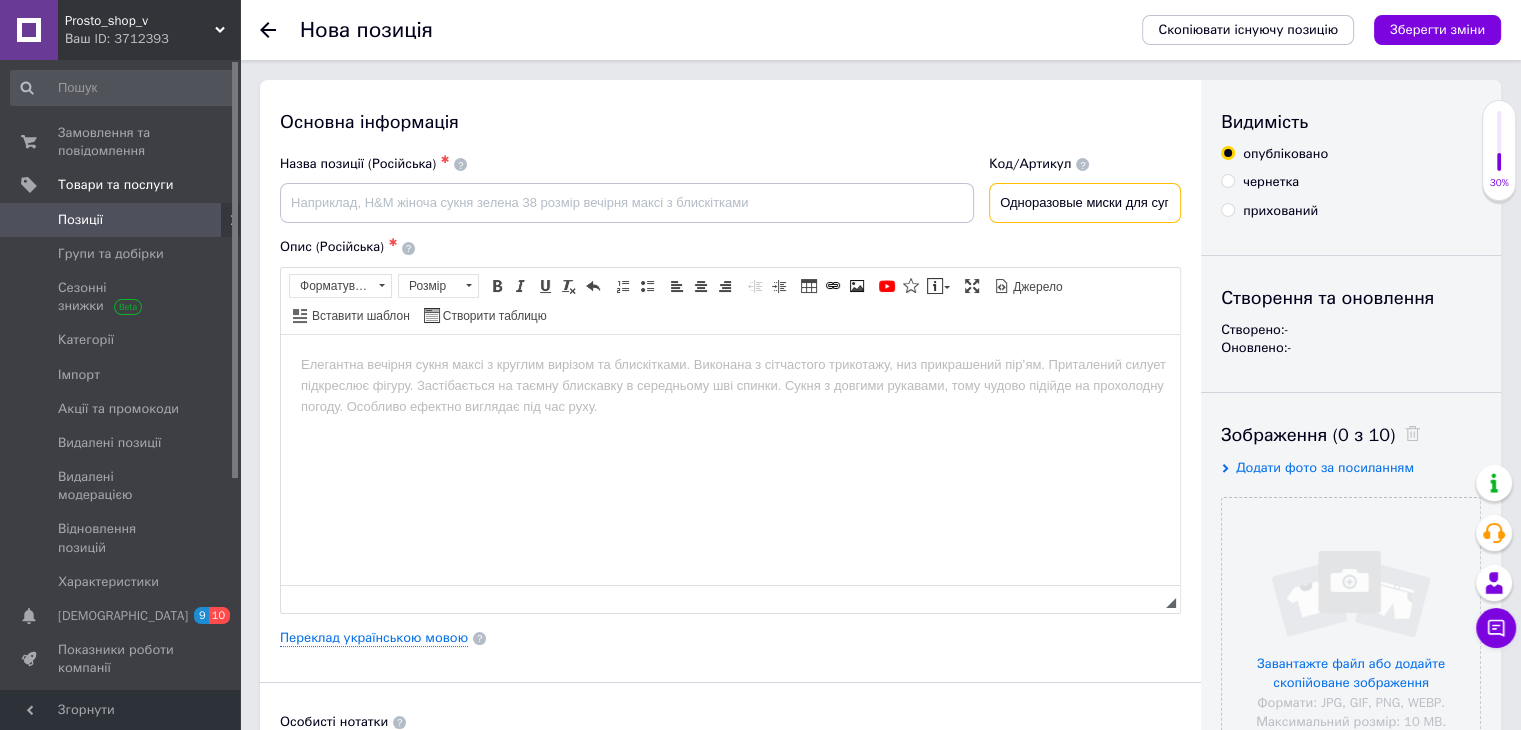scroll, scrollTop: 0, scrollLeft: 12, axis: horizontal 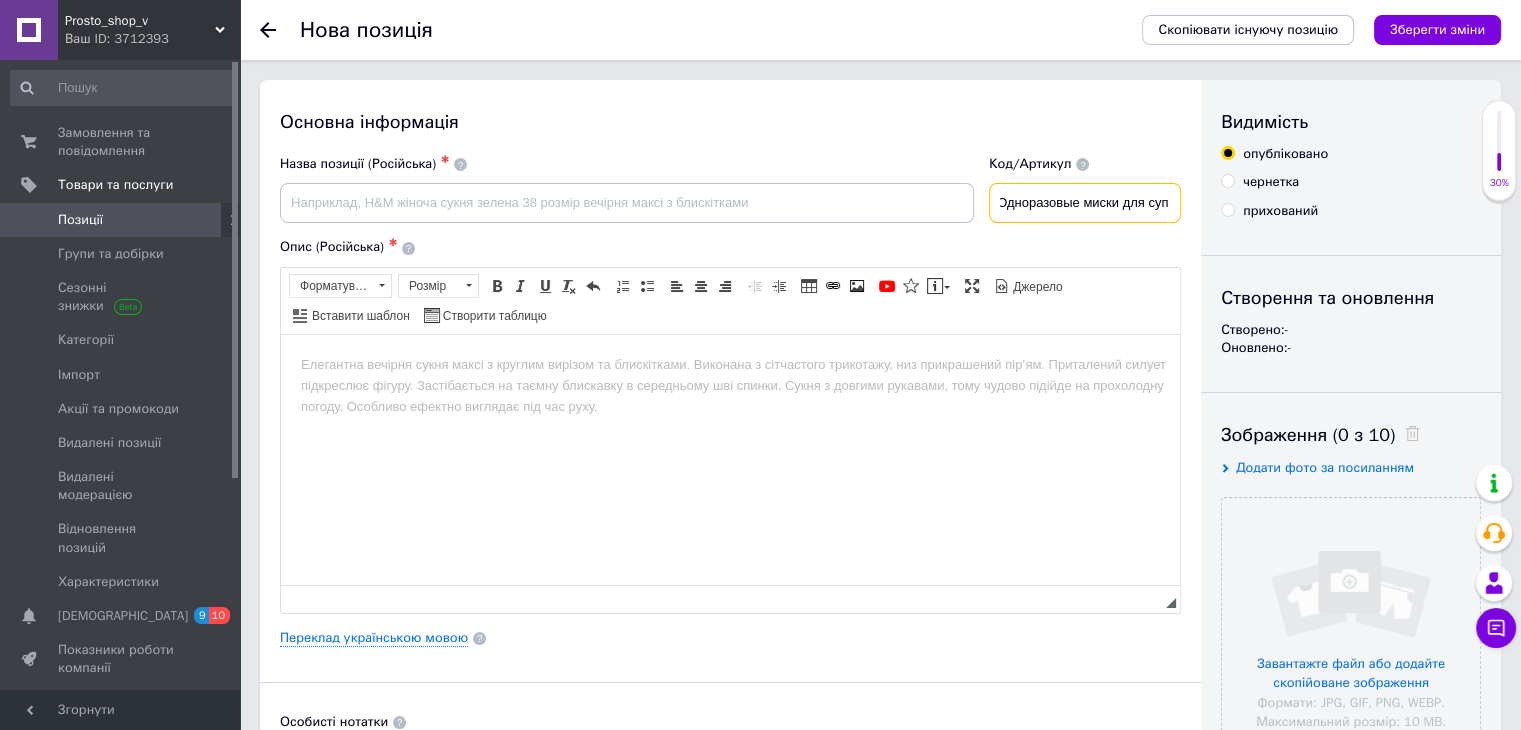 drag, startPoint x: 1009, startPoint y: 201, endPoint x: 1212, endPoint y: 211, distance: 203.24615 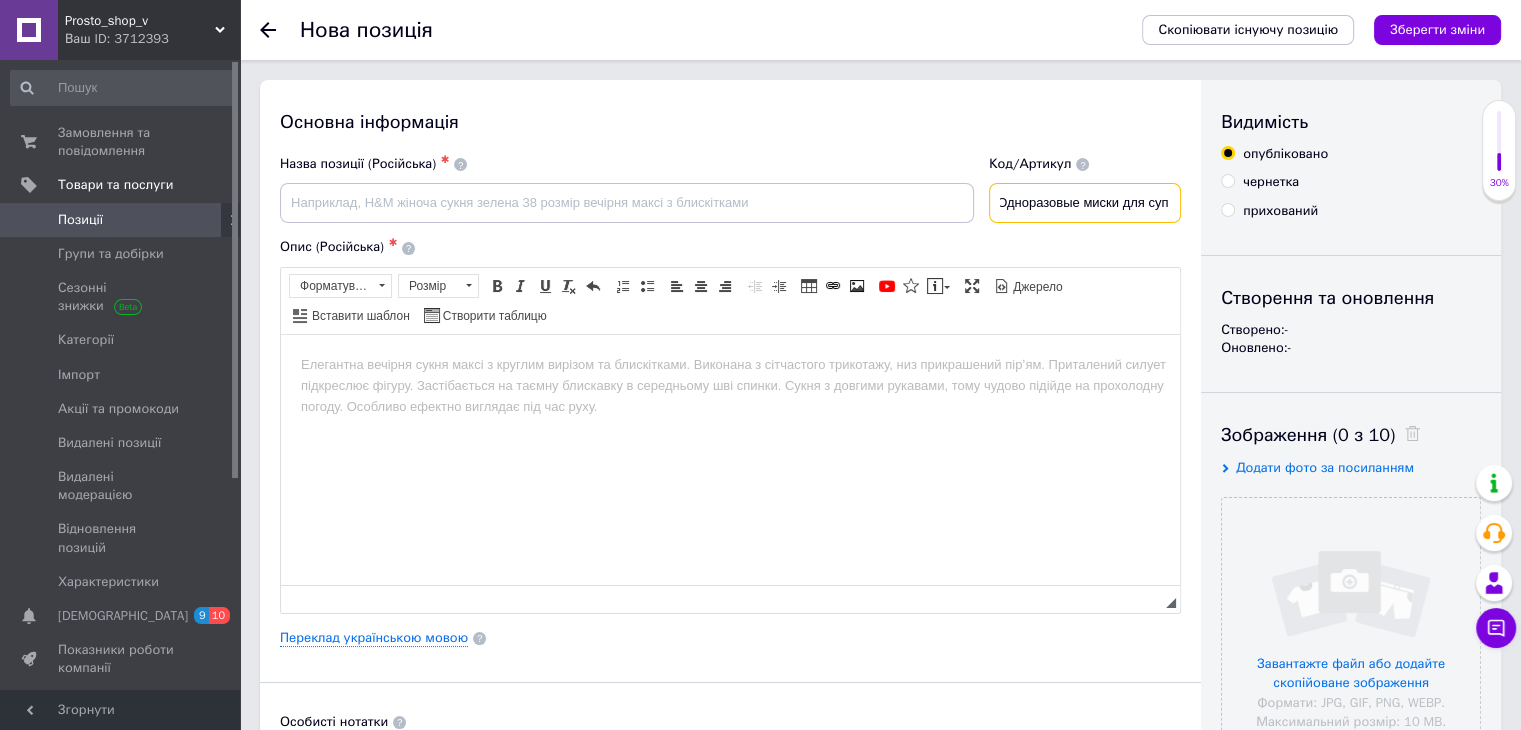 type on "О" 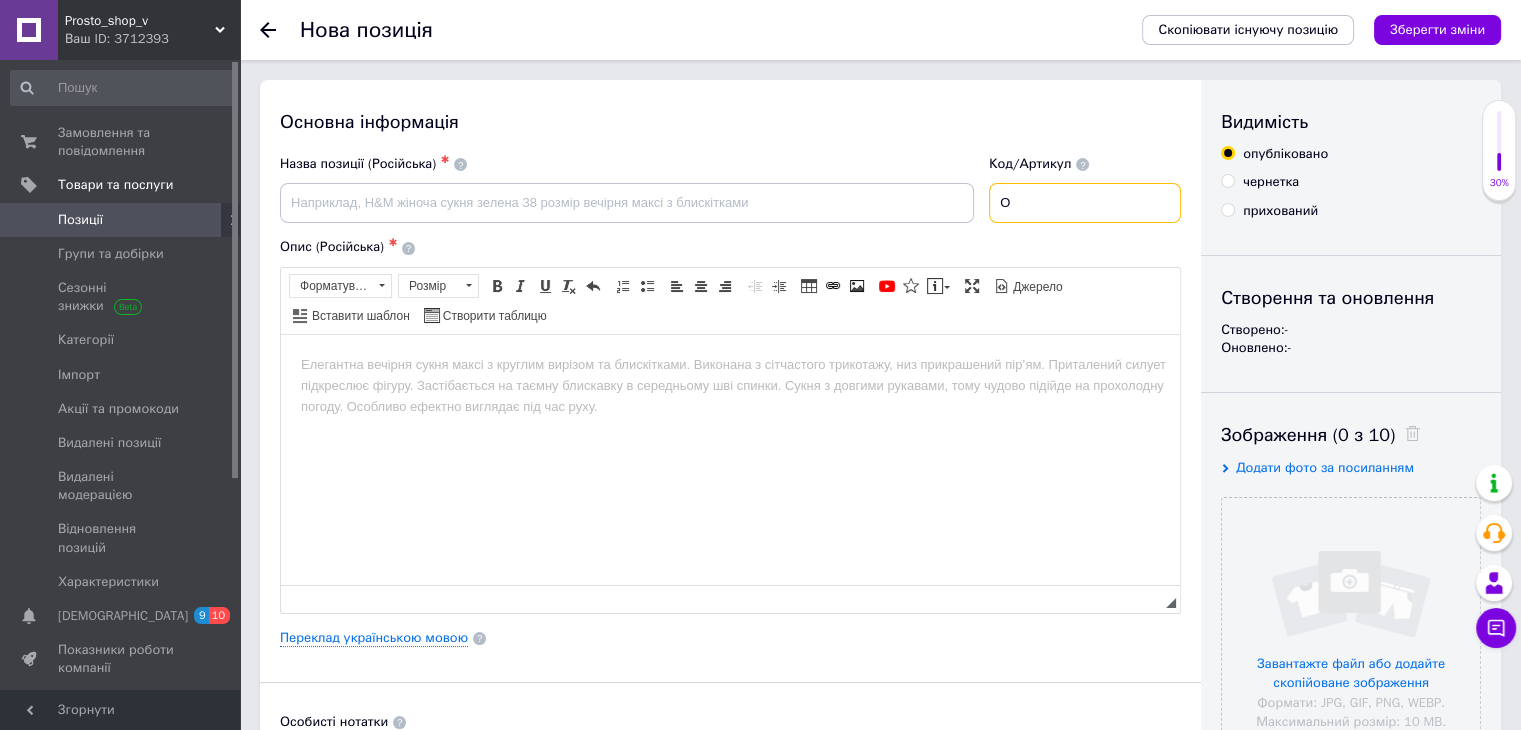 scroll, scrollTop: 0, scrollLeft: 0, axis: both 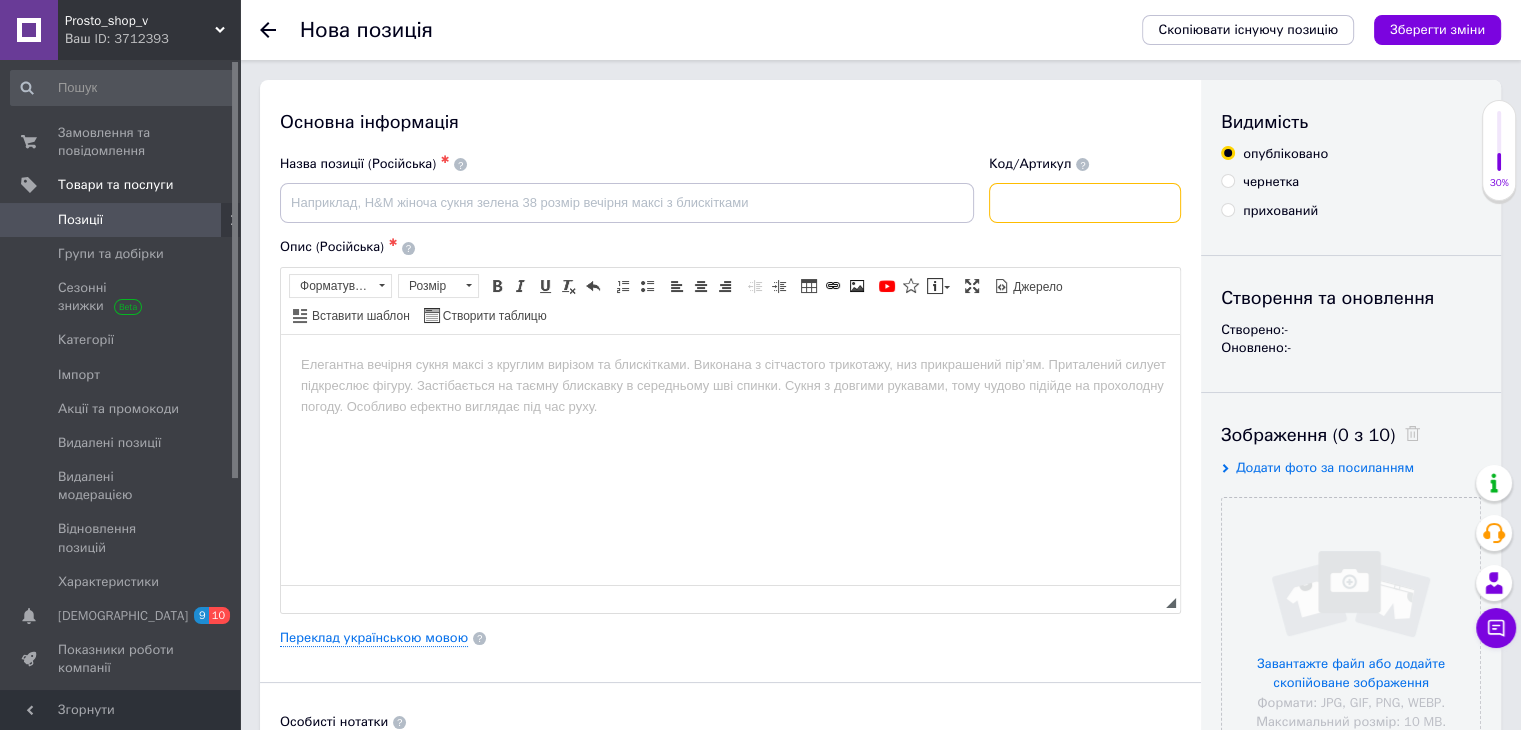 click at bounding box center [1085, 203] 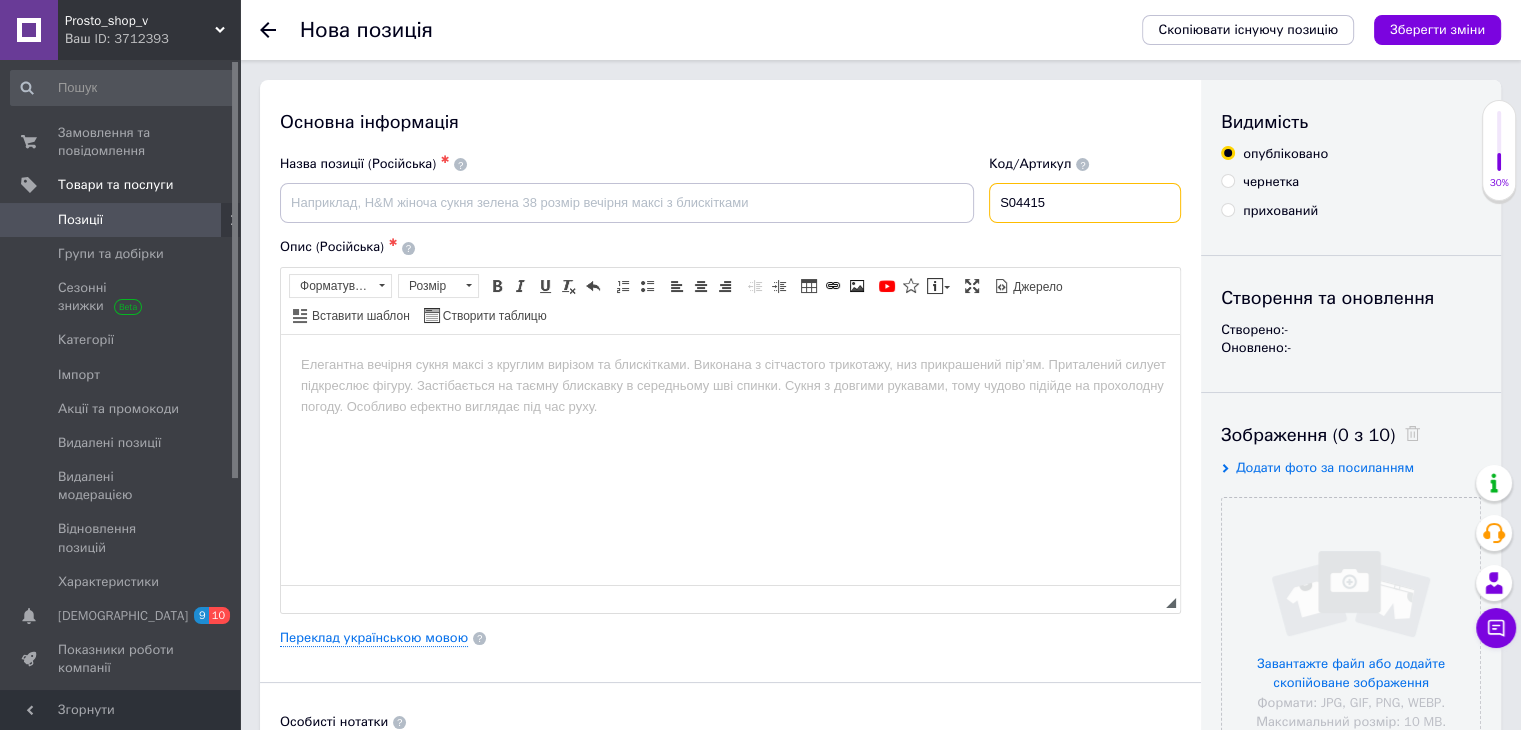 type on "S04415" 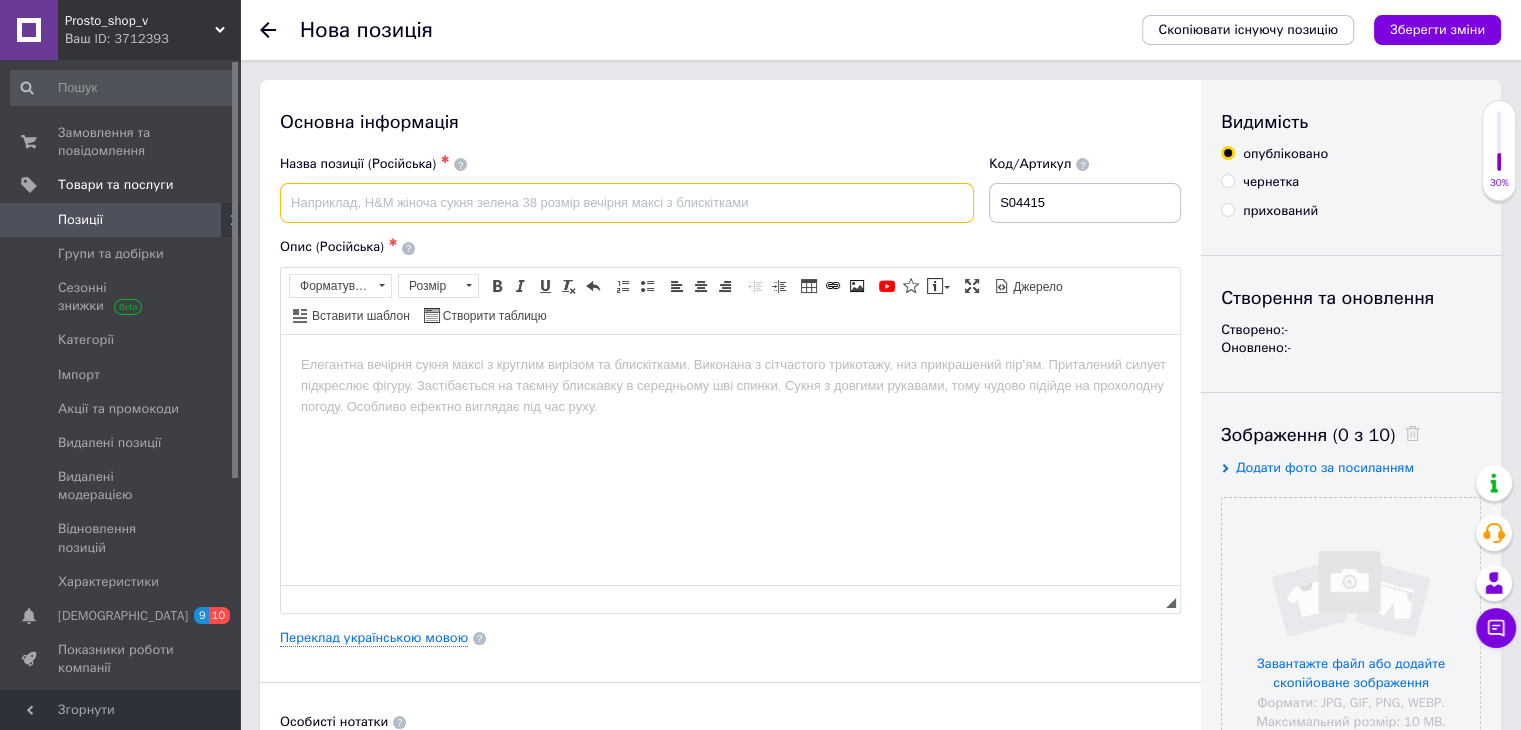 click at bounding box center (627, 203) 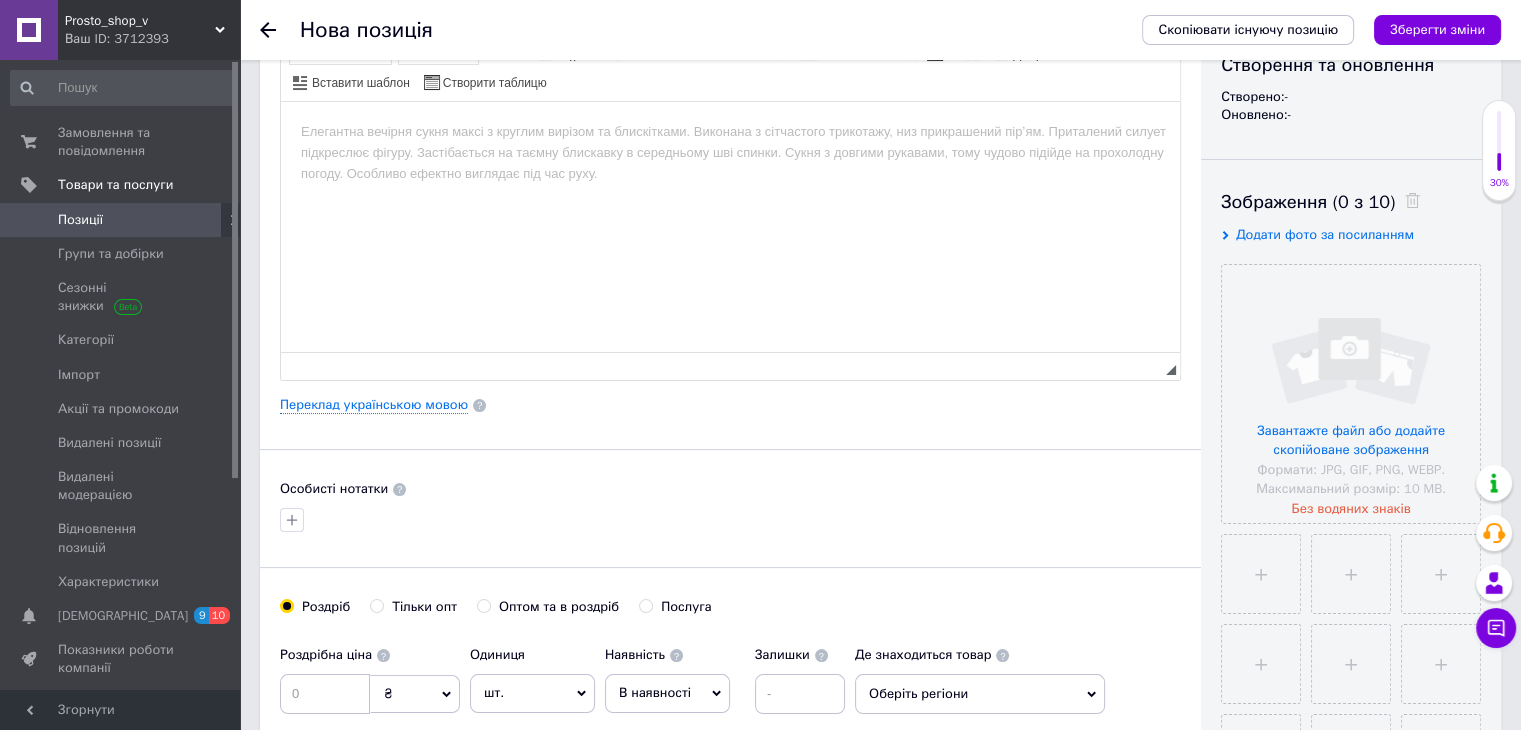 scroll, scrollTop: 300, scrollLeft: 0, axis: vertical 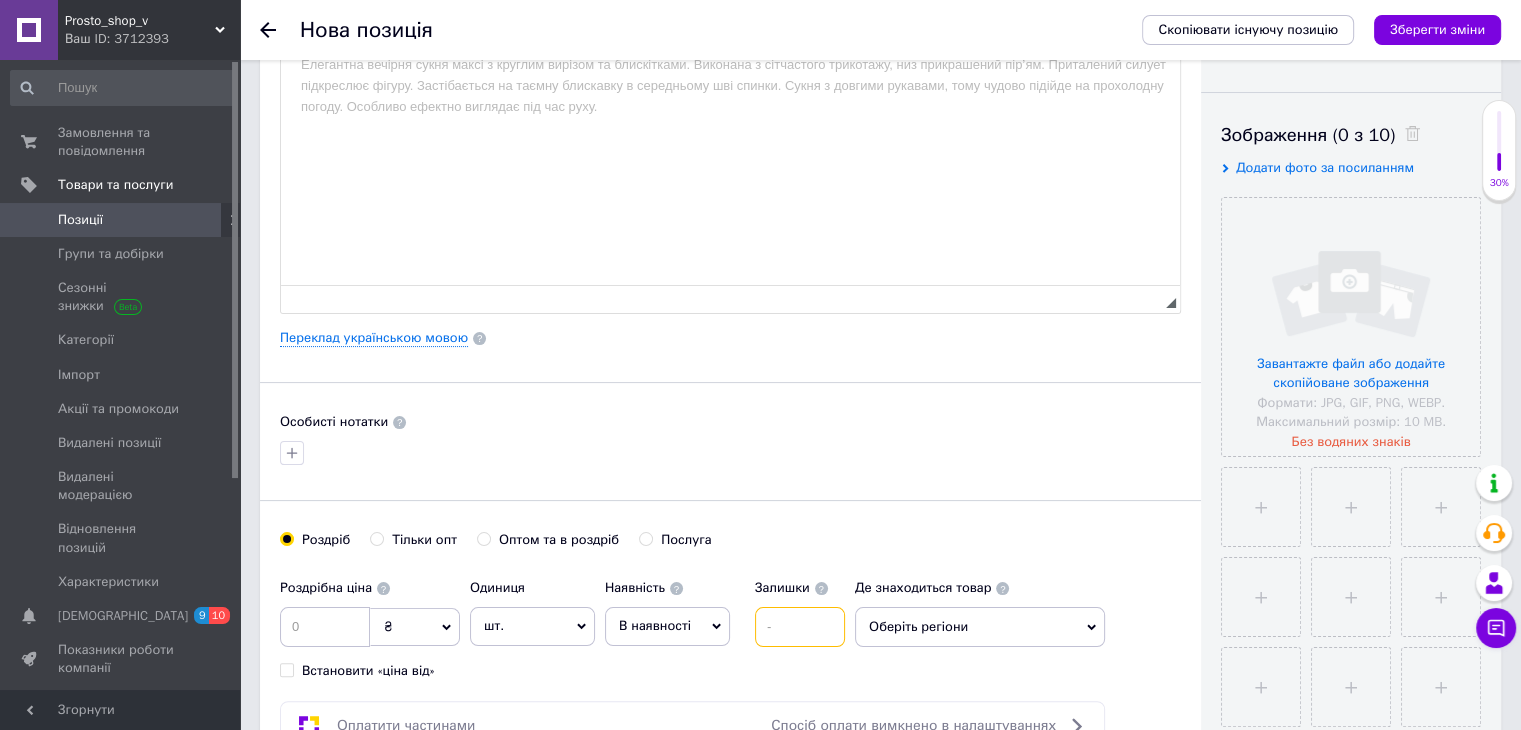 click at bounding box center [800, 627] 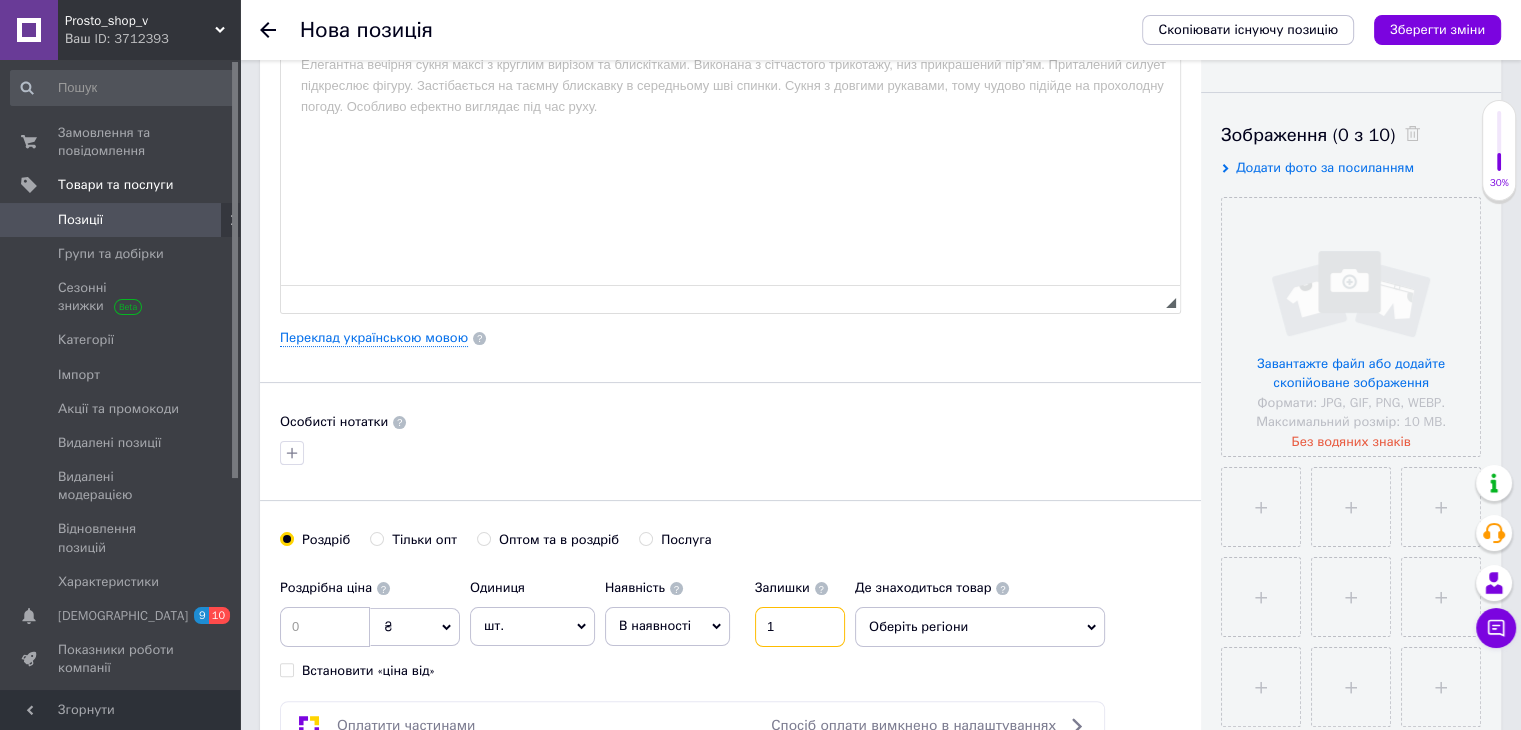 type on "1" 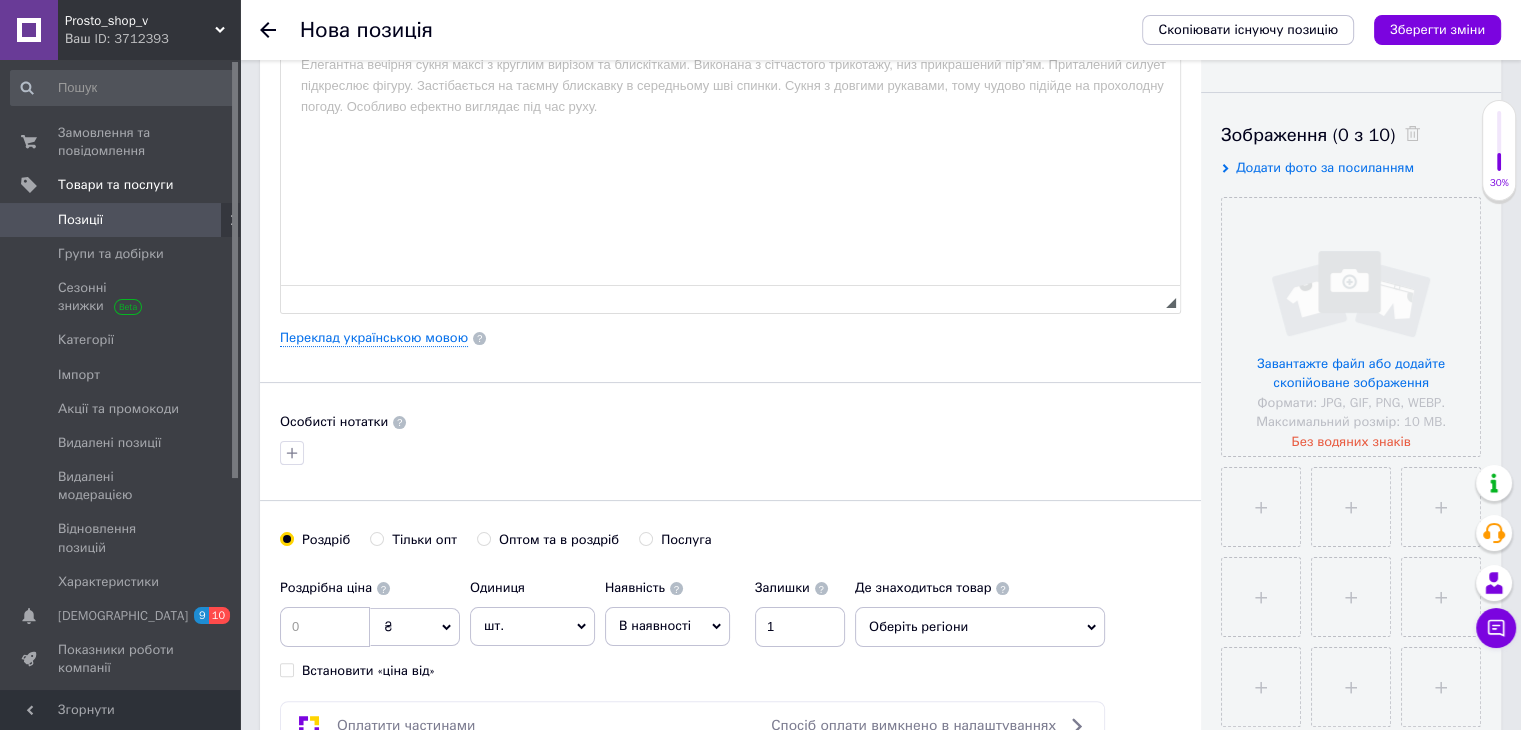click on "В наявності" at bounding box center [655, 625] 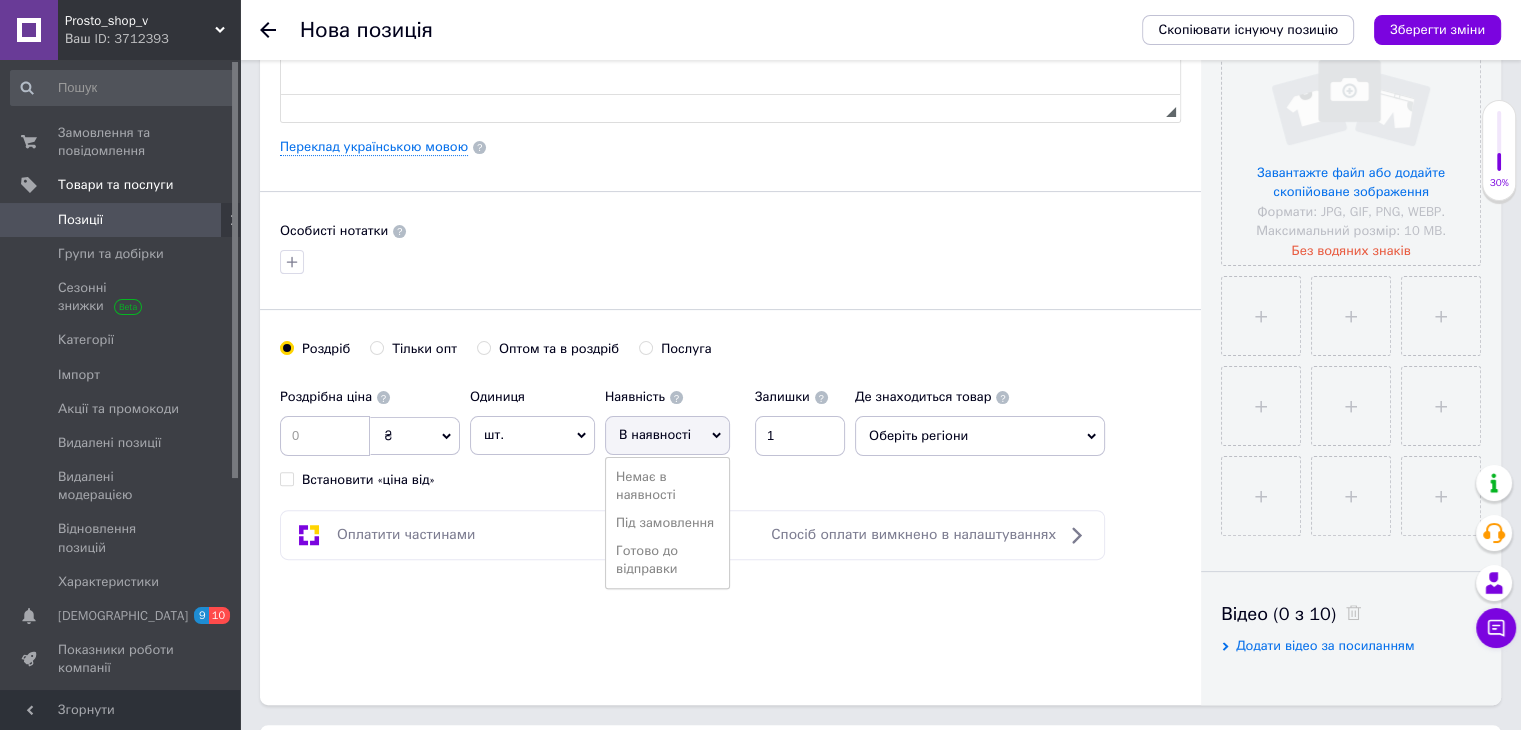scroll, scrollTop: 500, scrollLeft: 0, axis: vertical 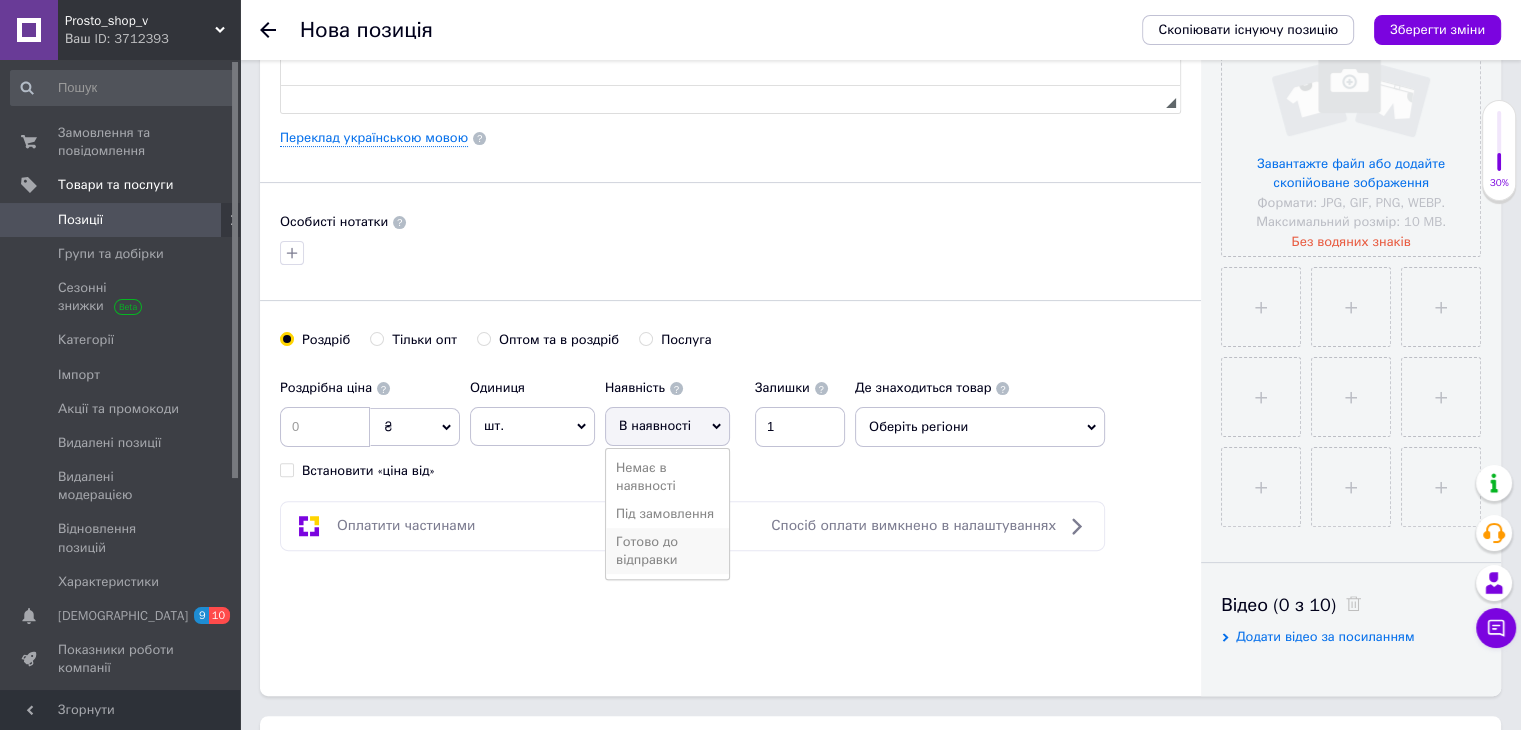 click on "Готово до відправки" at bounding box center (667, 551) 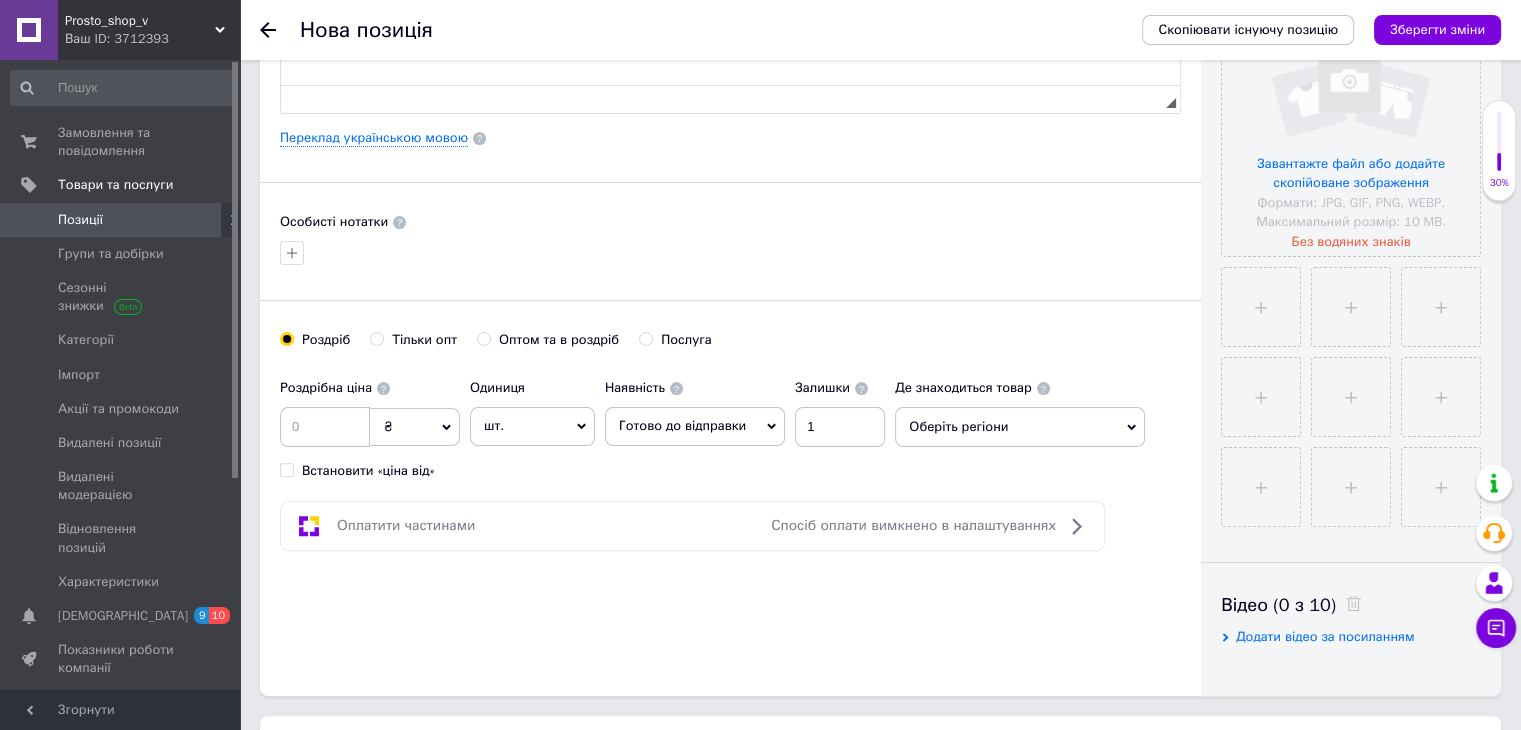 click on "Оберіть регіони" at bounding box center [1020, 427] 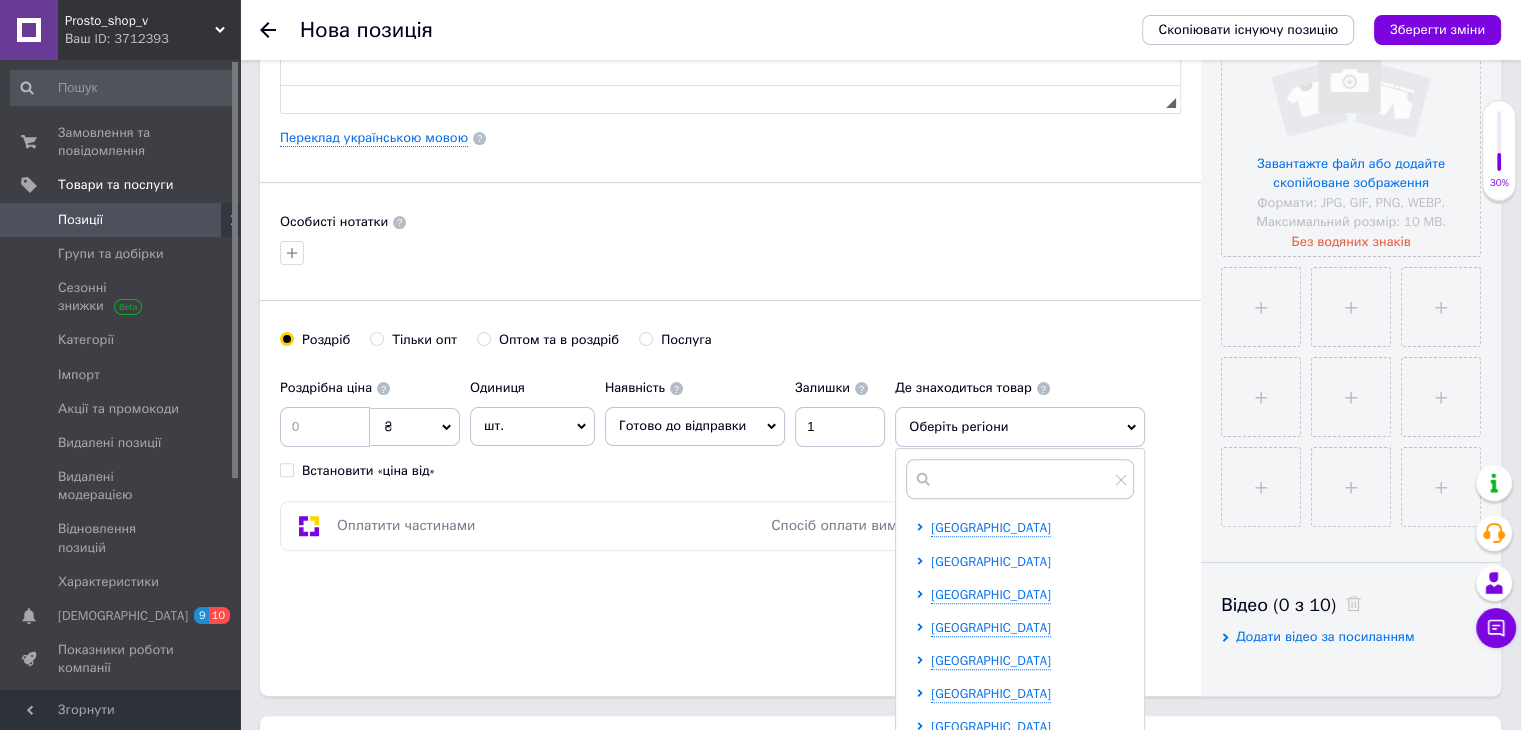 click on "[GEOGRAPHIC_DATA]" at bounding box center (991, 561) 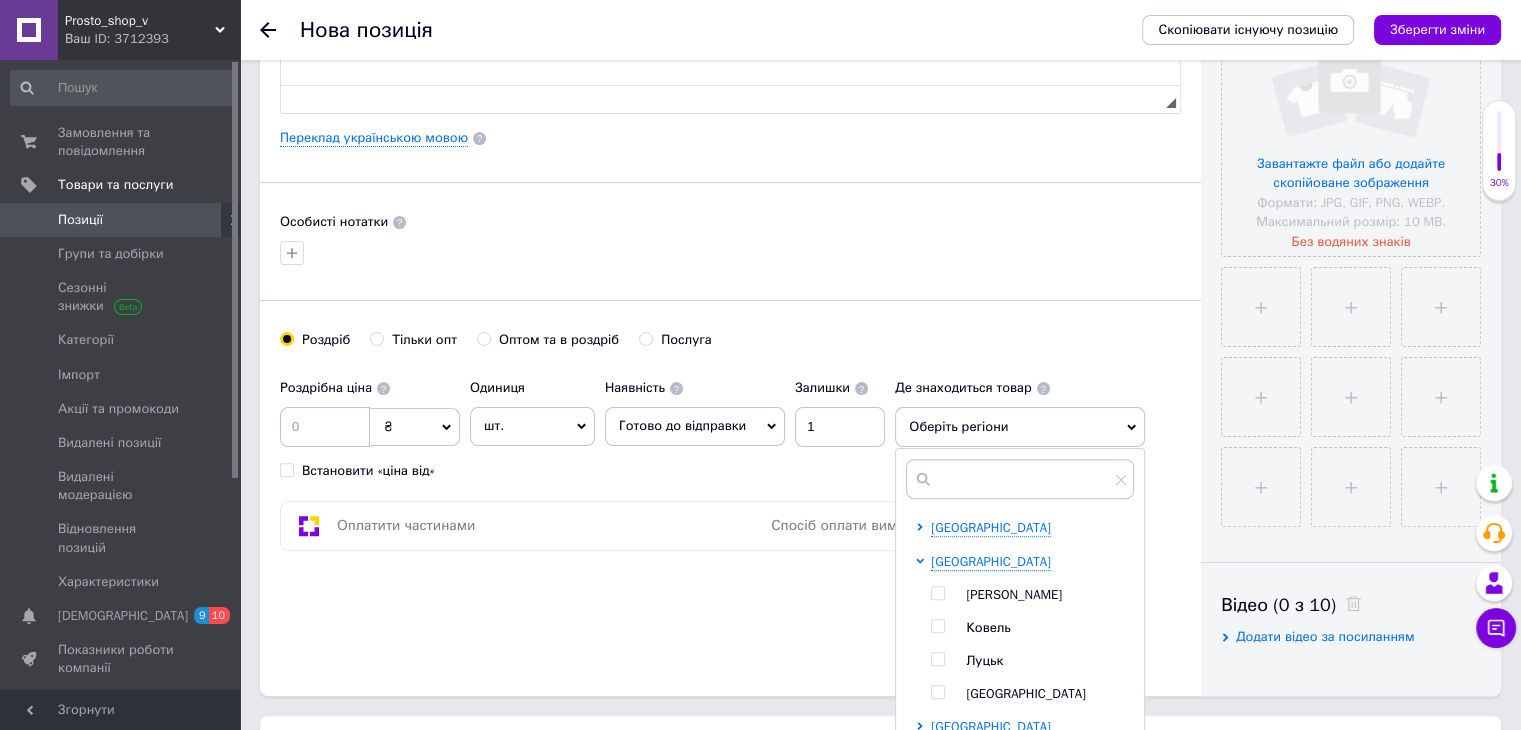 click at bounding box center [941, 595] 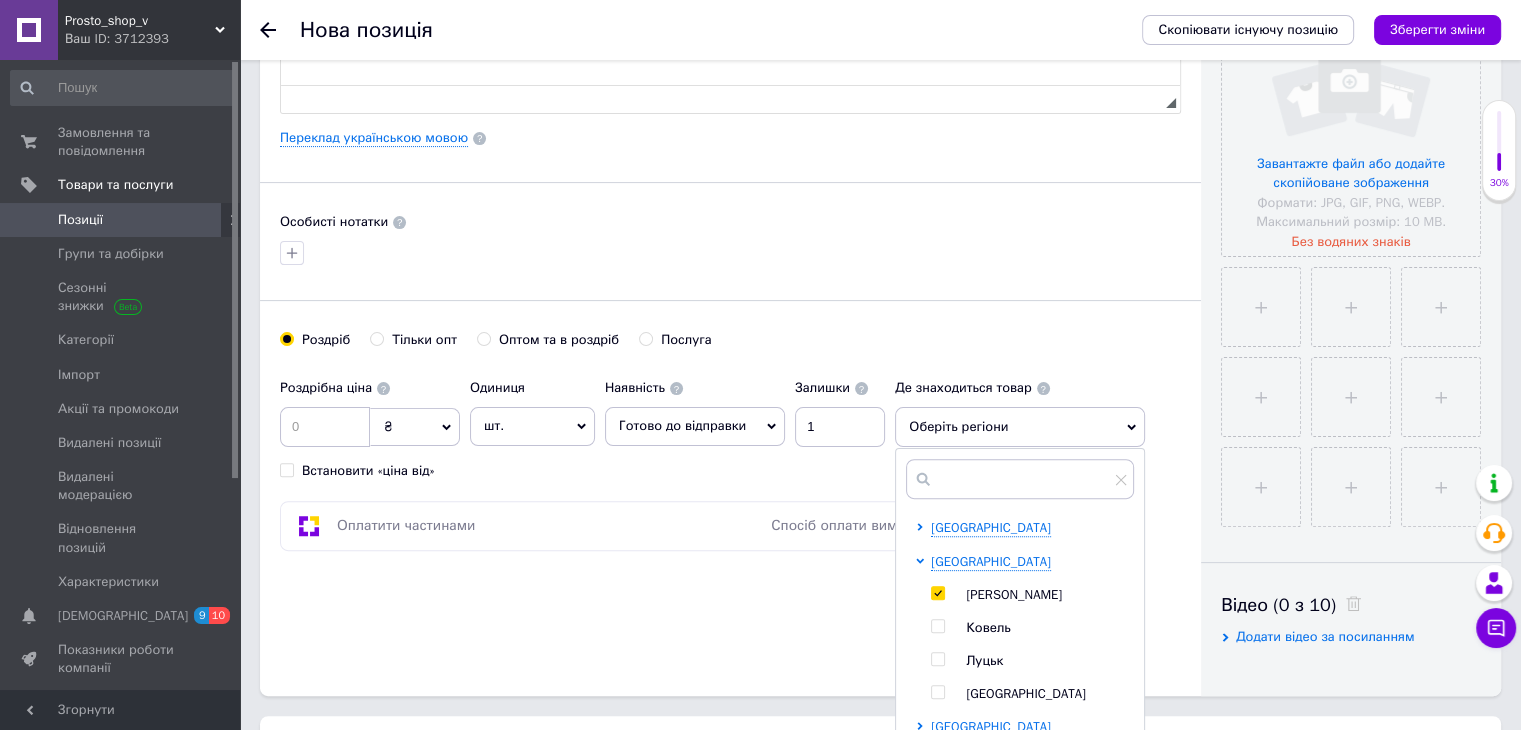 checkbox on "true" 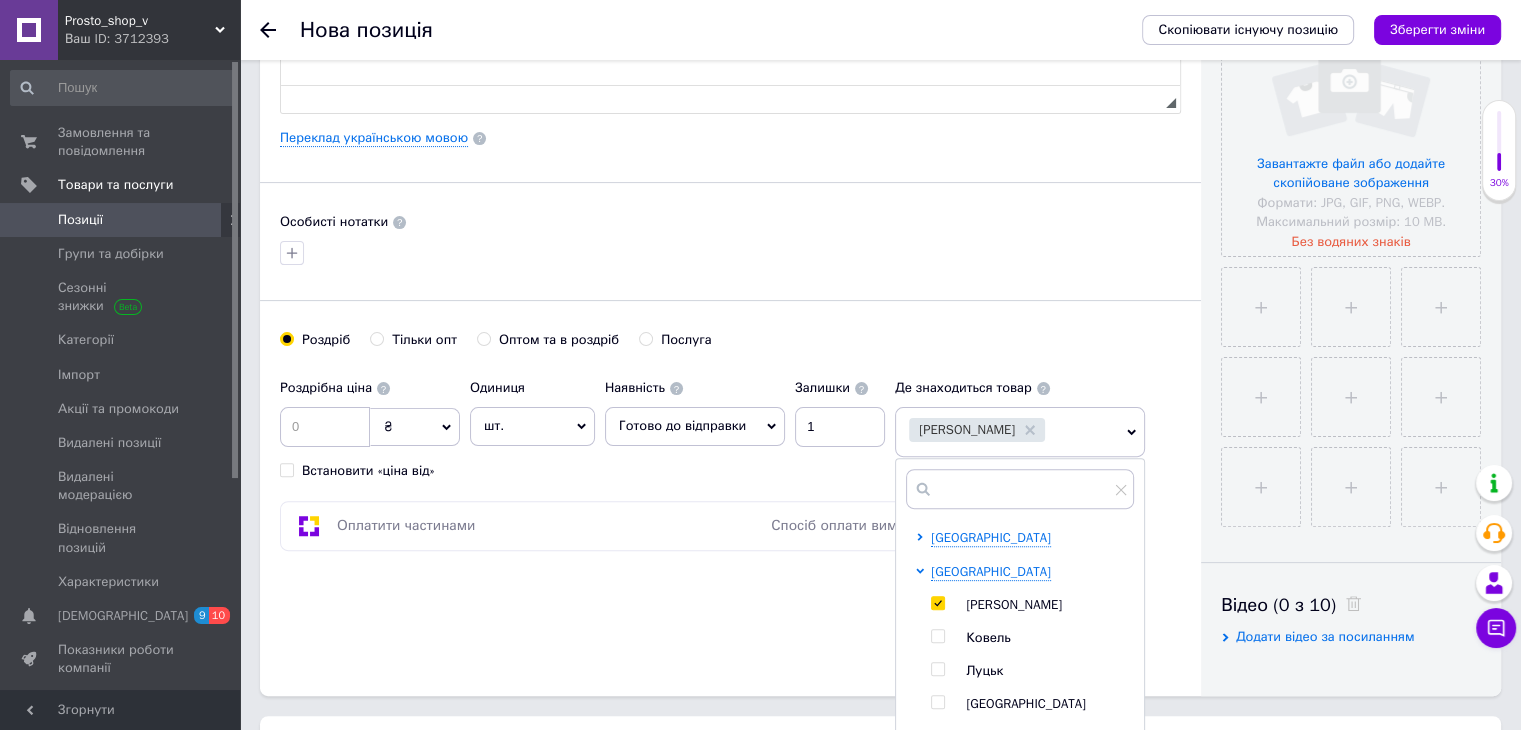 click on "Основна інформація Назва позиції (Російська) ✱ Код/Артикул S04415 Опис (Російська) ✱ Розширений текстовий редактор, 8C1CE07F-B7BE-4F32-BD78-80BE20D44C79 Панель інструментів редактора Форматування Форматування Розмір Розмір   Жирний  Сполучення клавіш Ctrl+B   Курсив  Сполучення клавіш Ctrl+I   Підкреслений  Сполучення клавіш Ctrl+U   Видалити форматування   Повернути  Сполучення клавіш Ctrl+Z   Вставити/видалити нумерований список   Вставити/видалити маркований список   По лівому краю   По центру   По правому краю   Зменшити відступ   Збільшити відступ   Таблиця     Зображення" at bounding box center [730, 138] 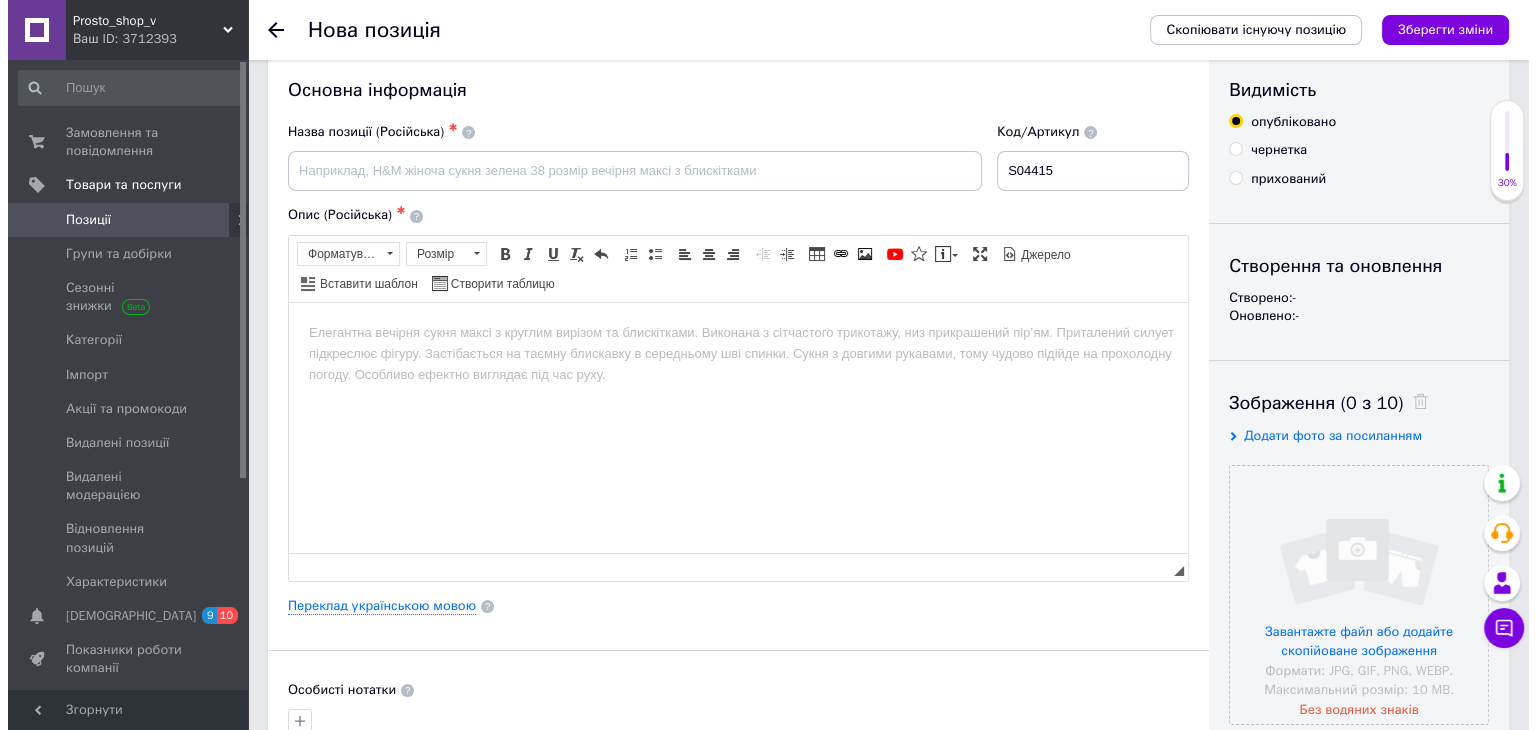 scroll, scrollTop: 0, scrollLeft: 0, axis: both 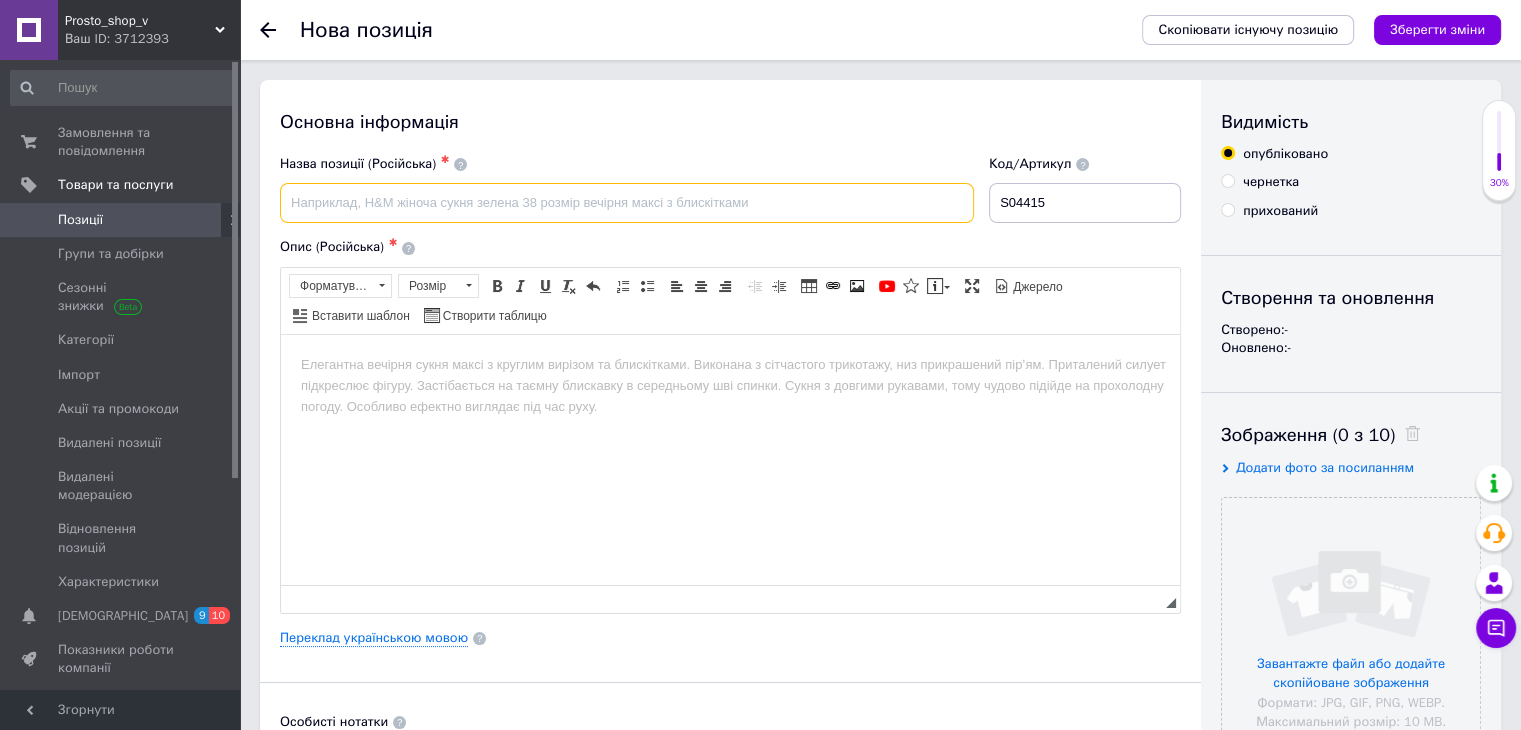 click at bounding box center (627, 203) 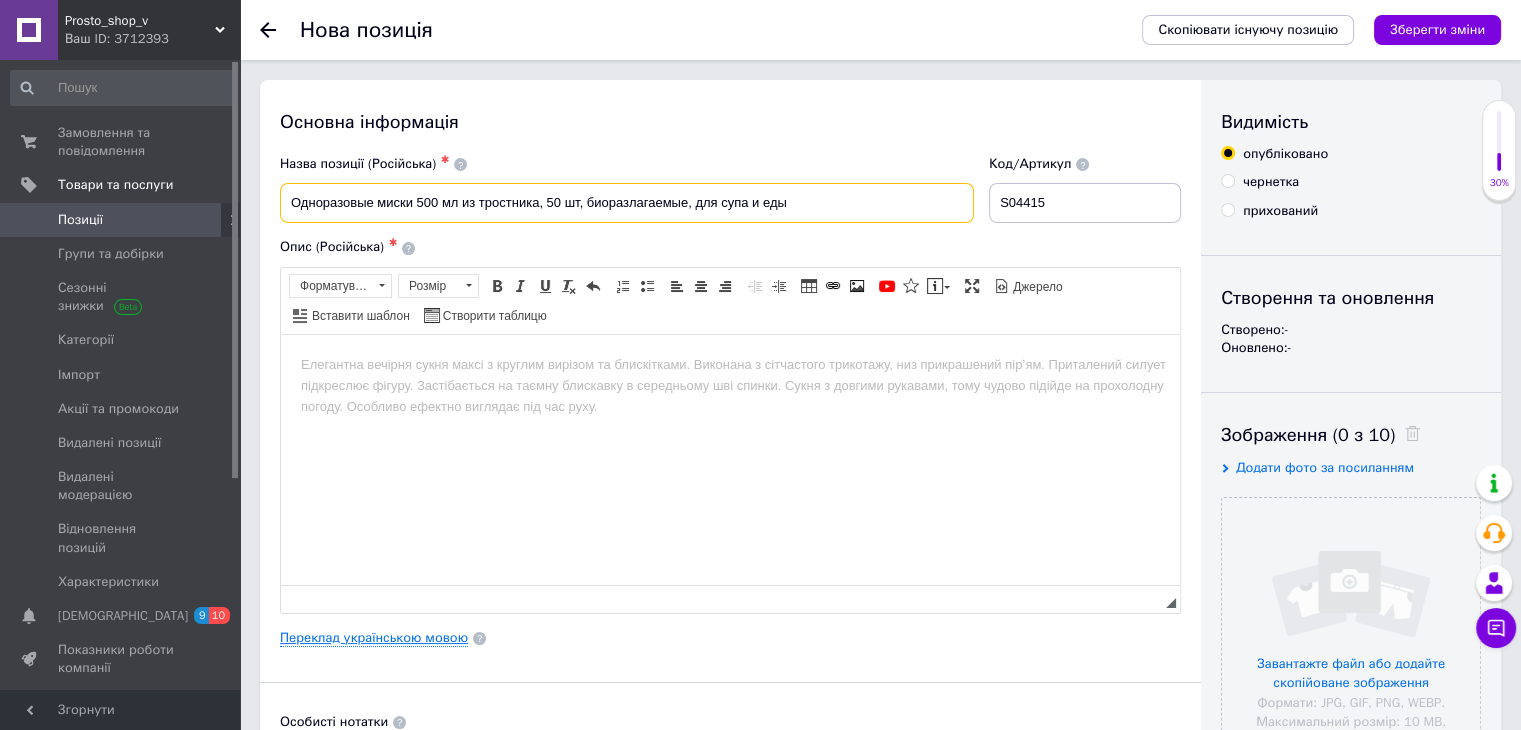 type on "Одноразовые миски 500 мл из тростника, 50 шт, биоразлагаемые, для супа и еды" 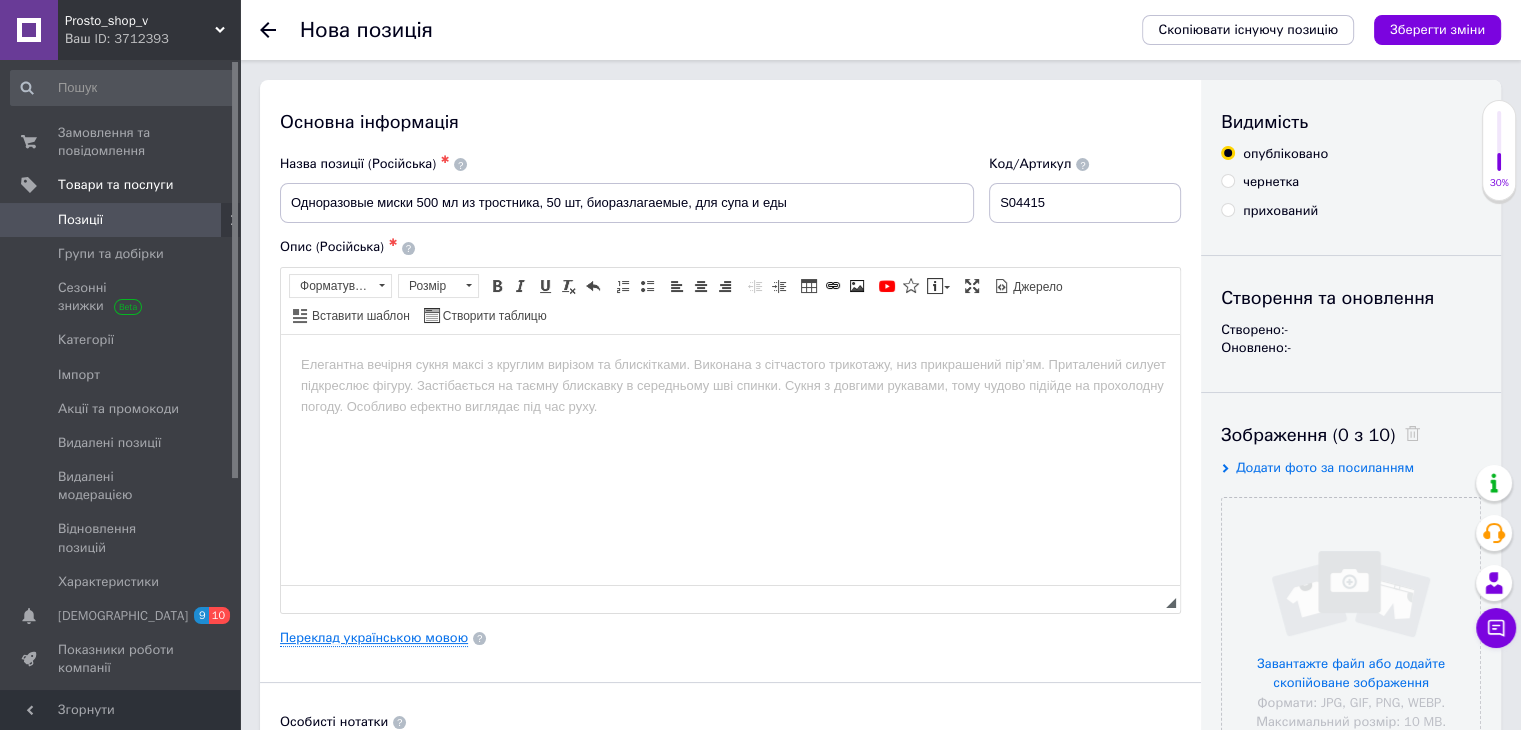 click on "Переклад українською мовою" at bounding box center (374, 638) 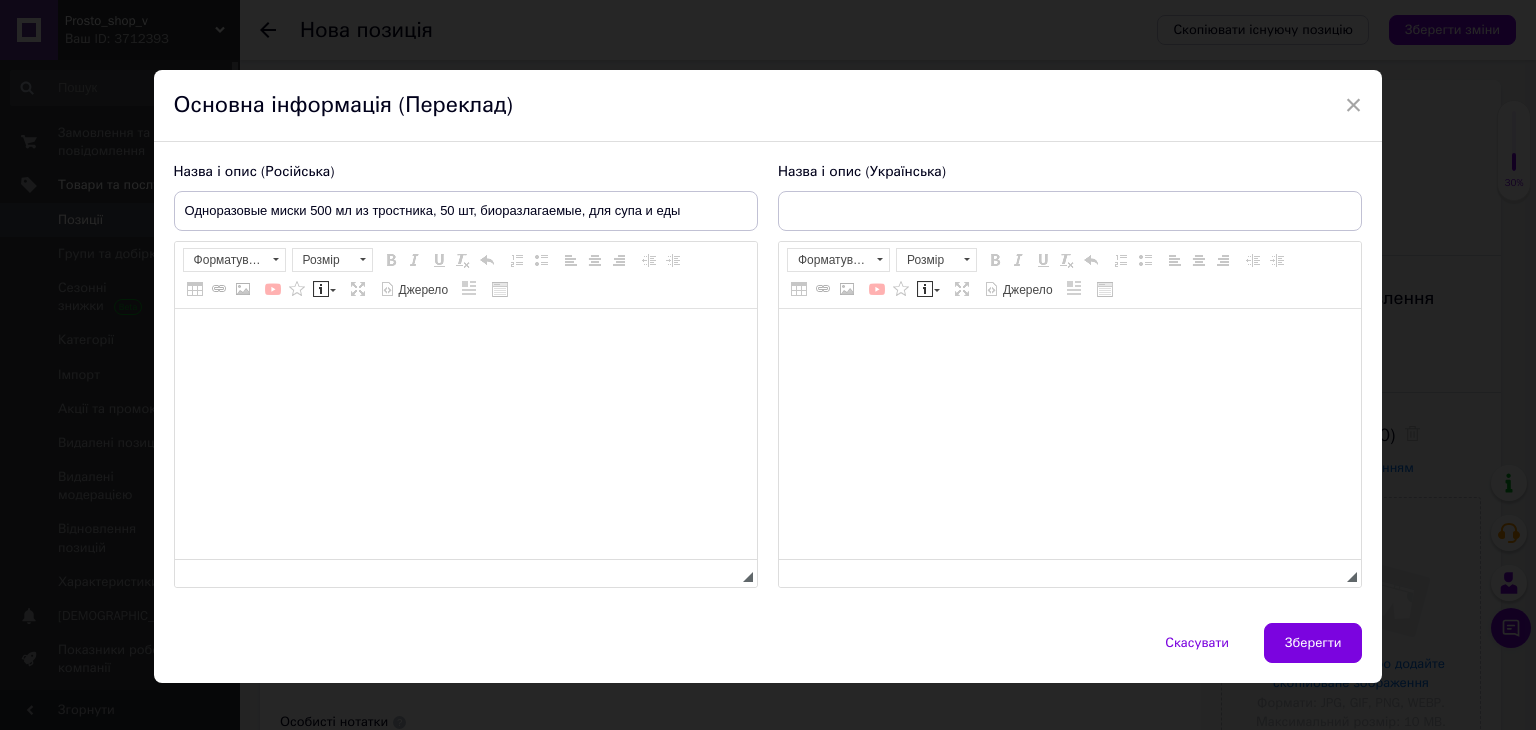 scroll, scrollTop: 0, scrollLeft: 0, axis: both 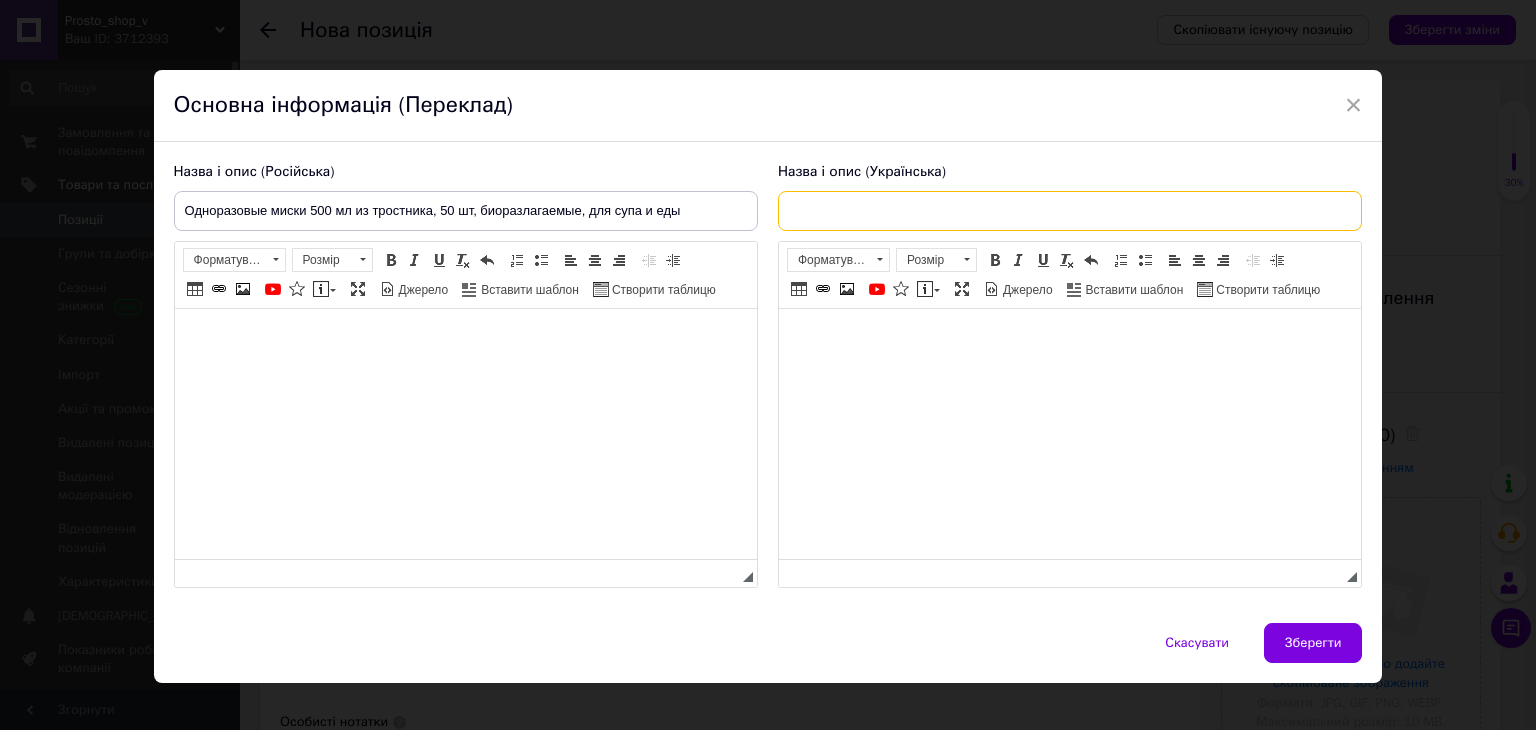 click at bounding box center [1070, 211] 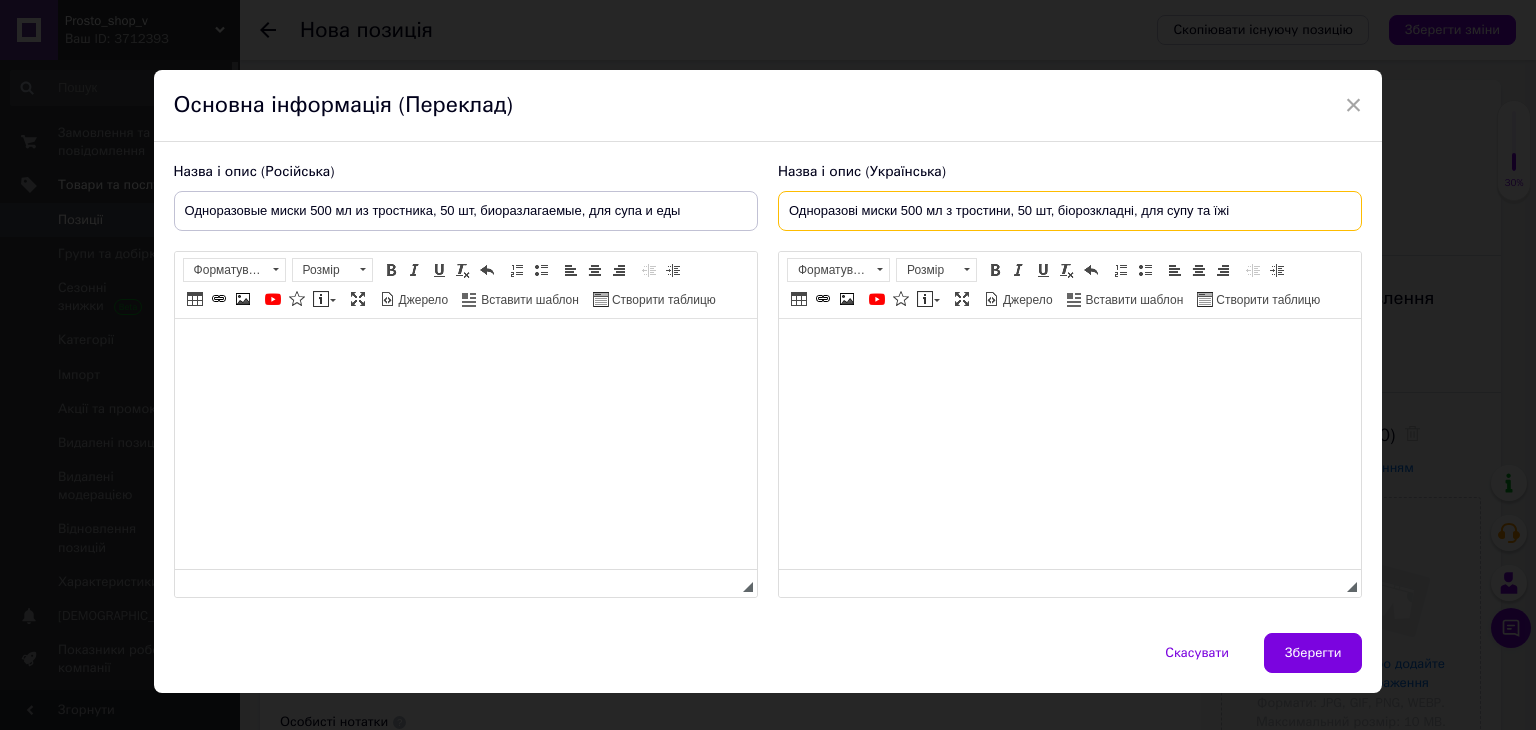 type on "Одноразові миски 500 мл з тростини, 50 шт, біорозкладні, для супу та їжі" 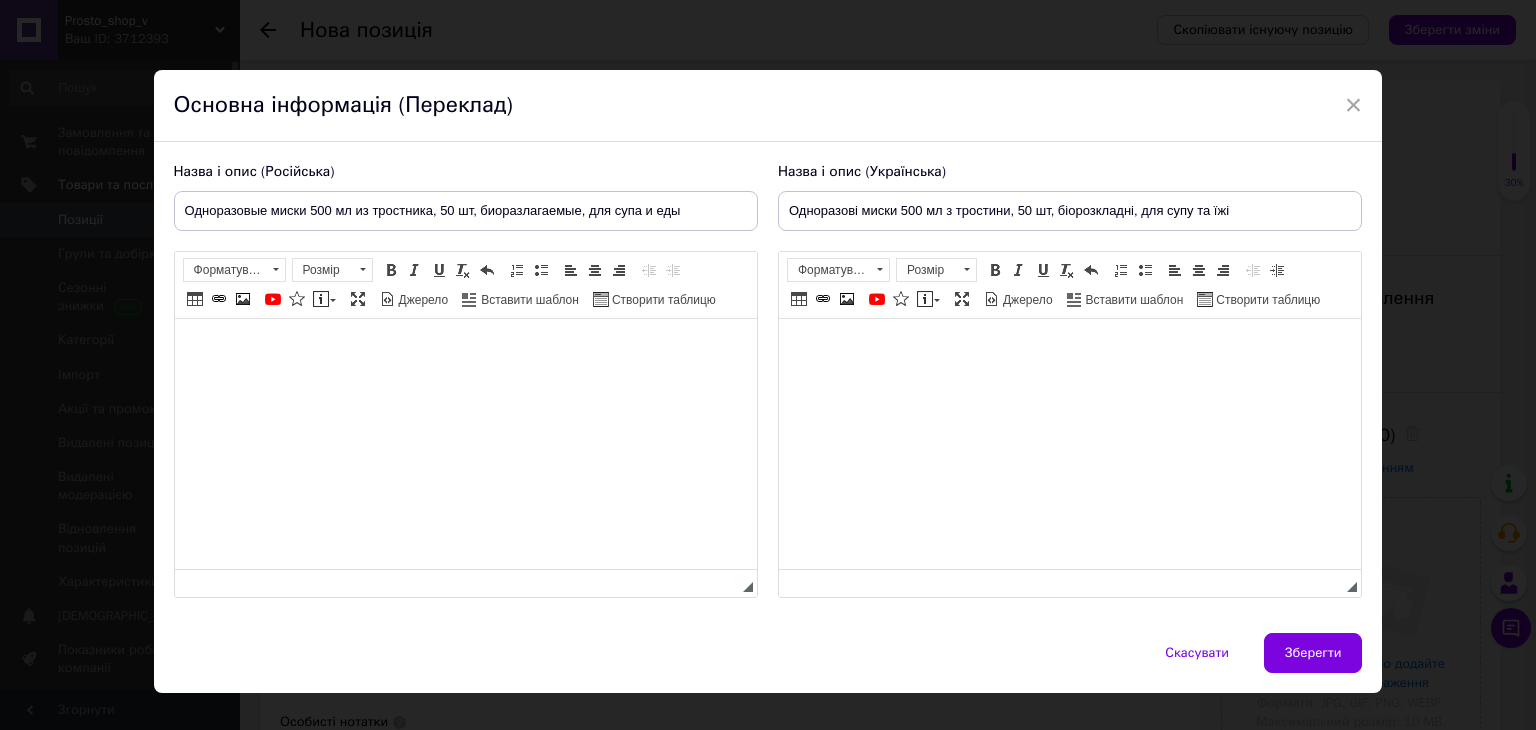 click at bounding box center [465, 349] 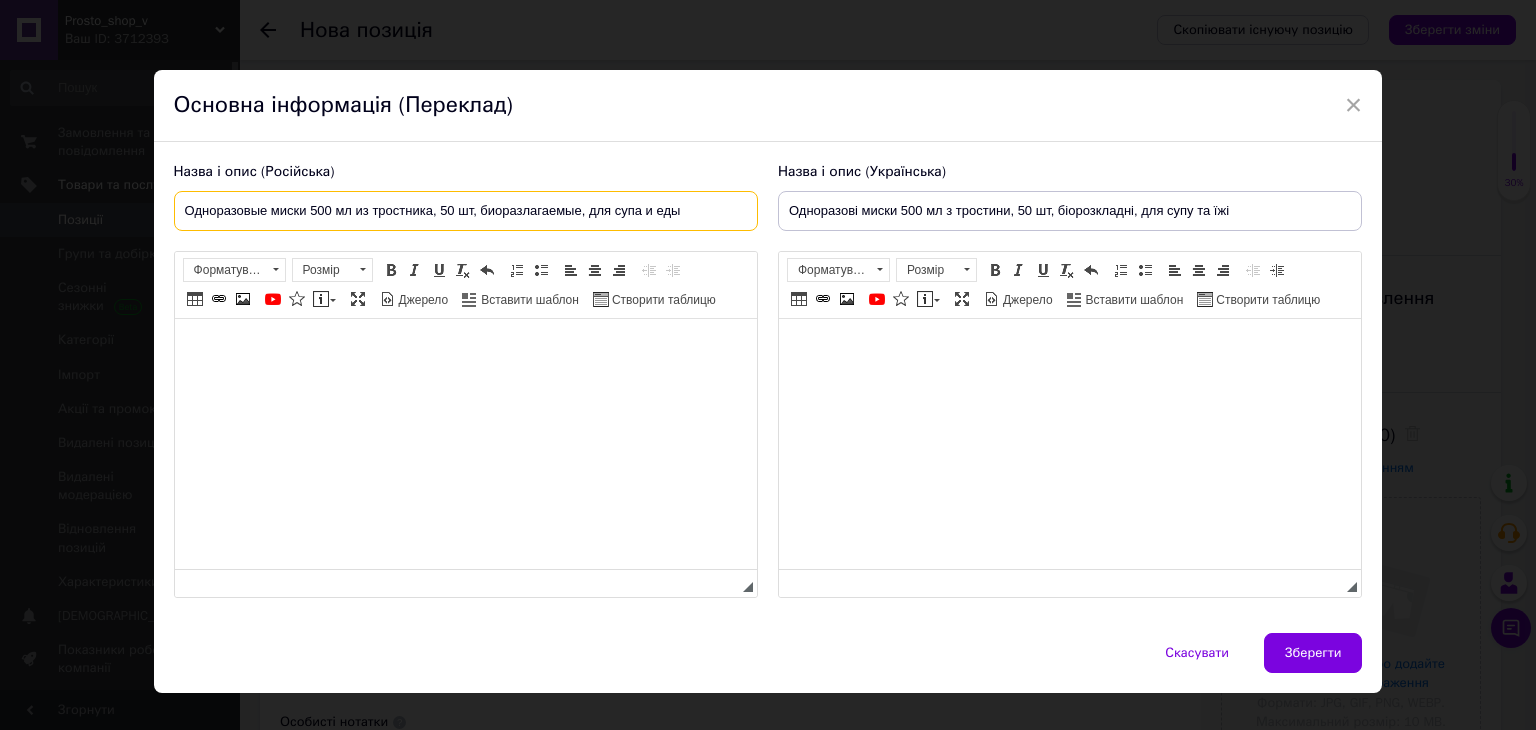 drag, startPoint x: 685, startPoint y: 211, endPoint x: 721, endPoint y: 213, distance: 36.05551 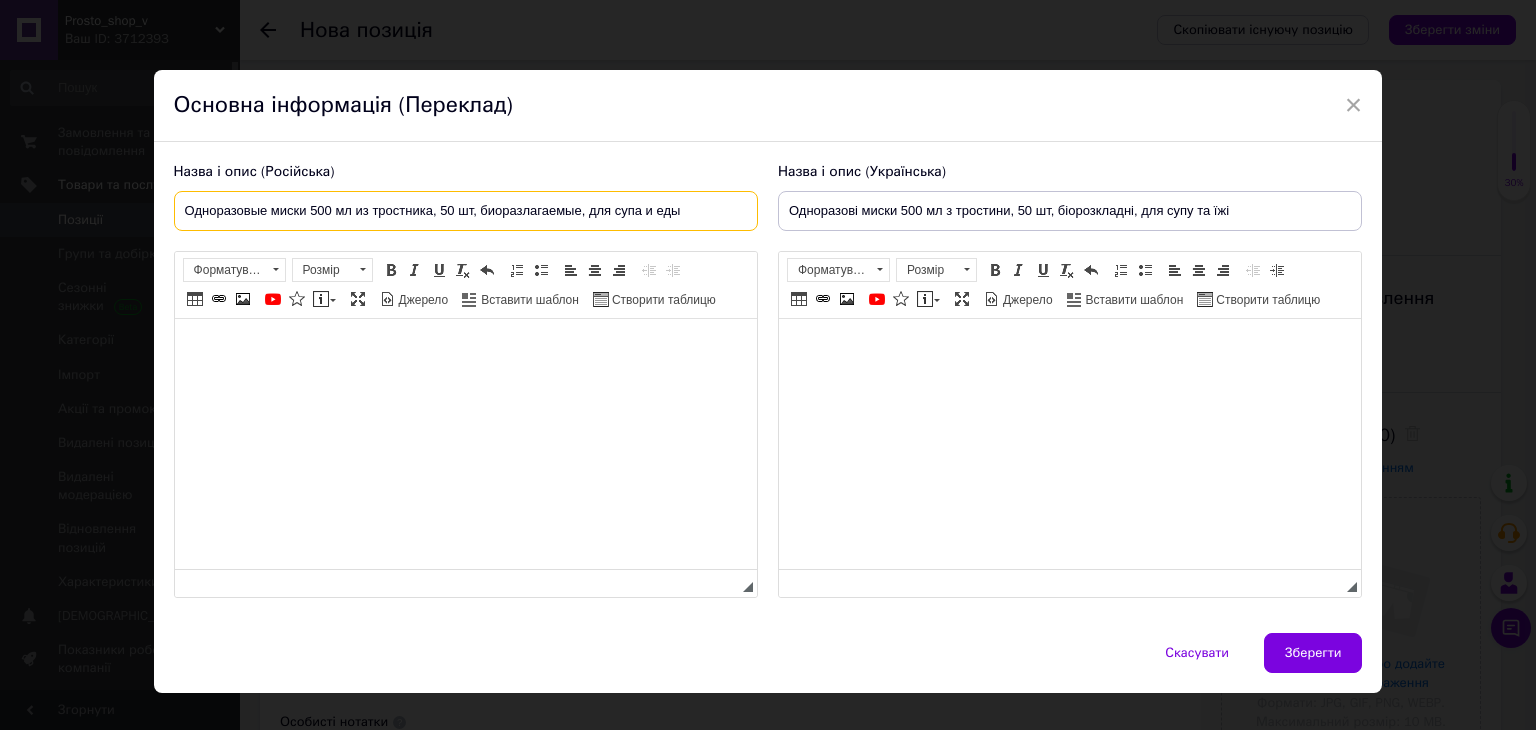 click on "Одноразовые миски 500 мл из тростника, 50 шт, биоразлагаемые, для супа и еды" at bounding box center [466, 211] 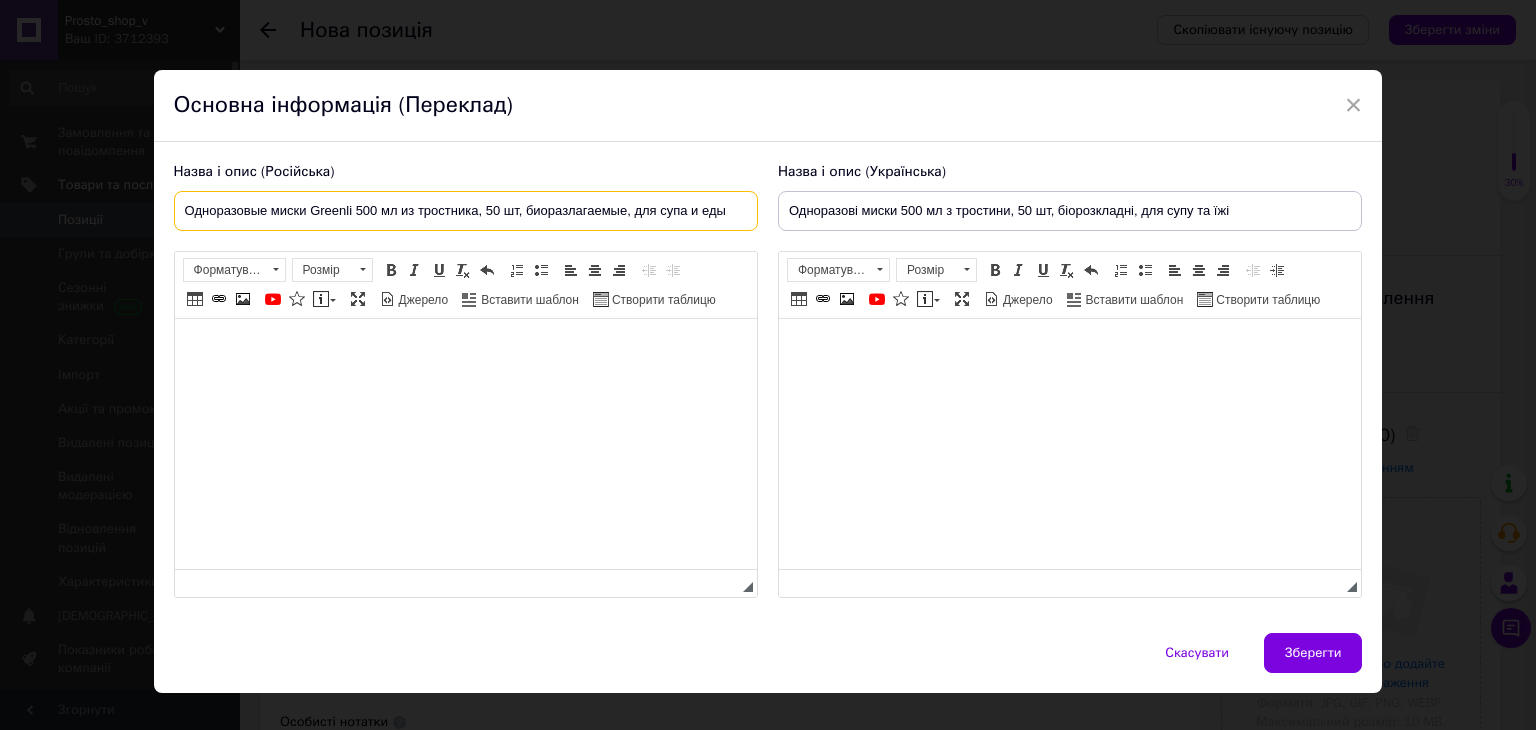 type on "Одноразовые миски Greenli 500 мл из тростника, 50 шт, биоразлагаемые, для супа и еды" 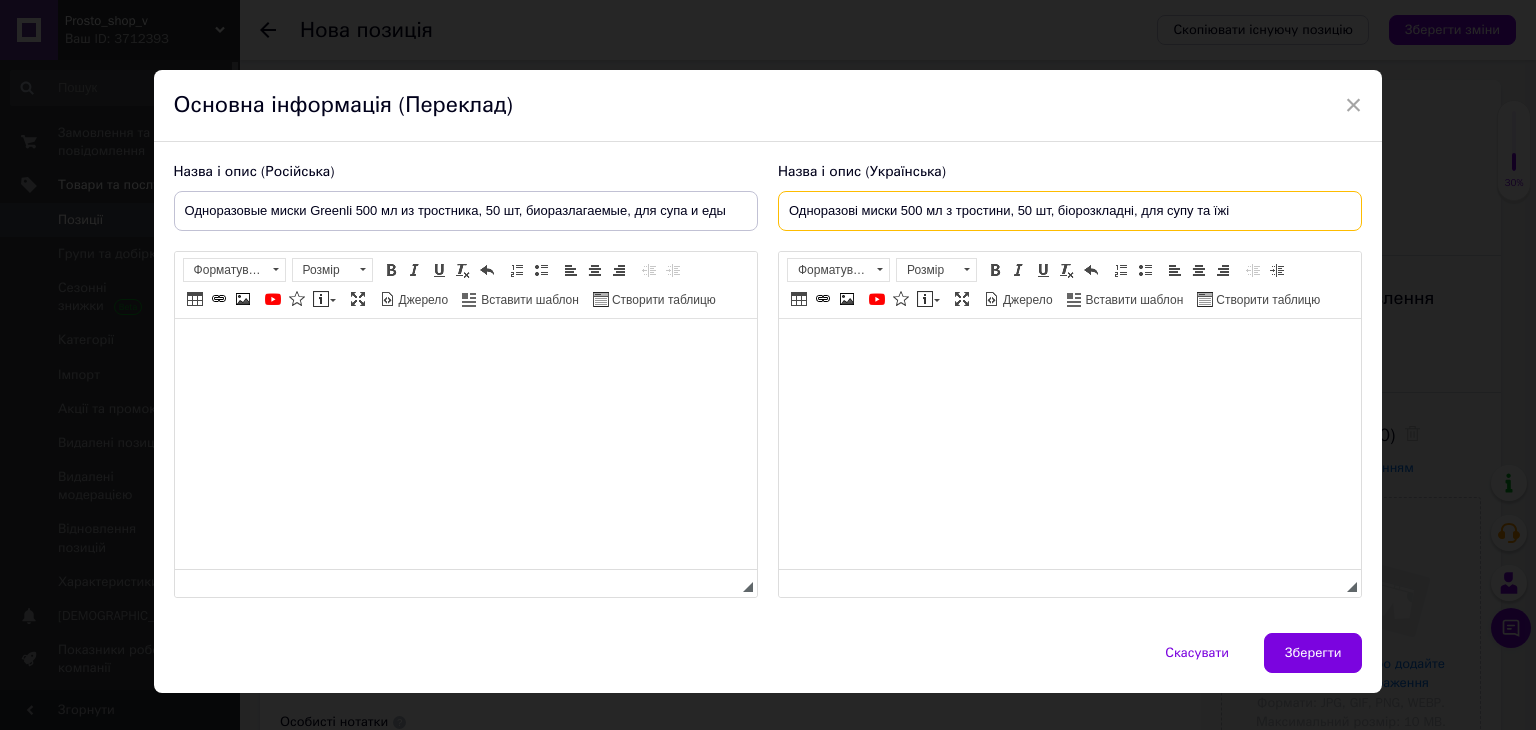 click on "Одноразові миски 500 мл з тростини, 50 шт, біорозкладні, для супу та їжі" at bounding box center [1070, 211] 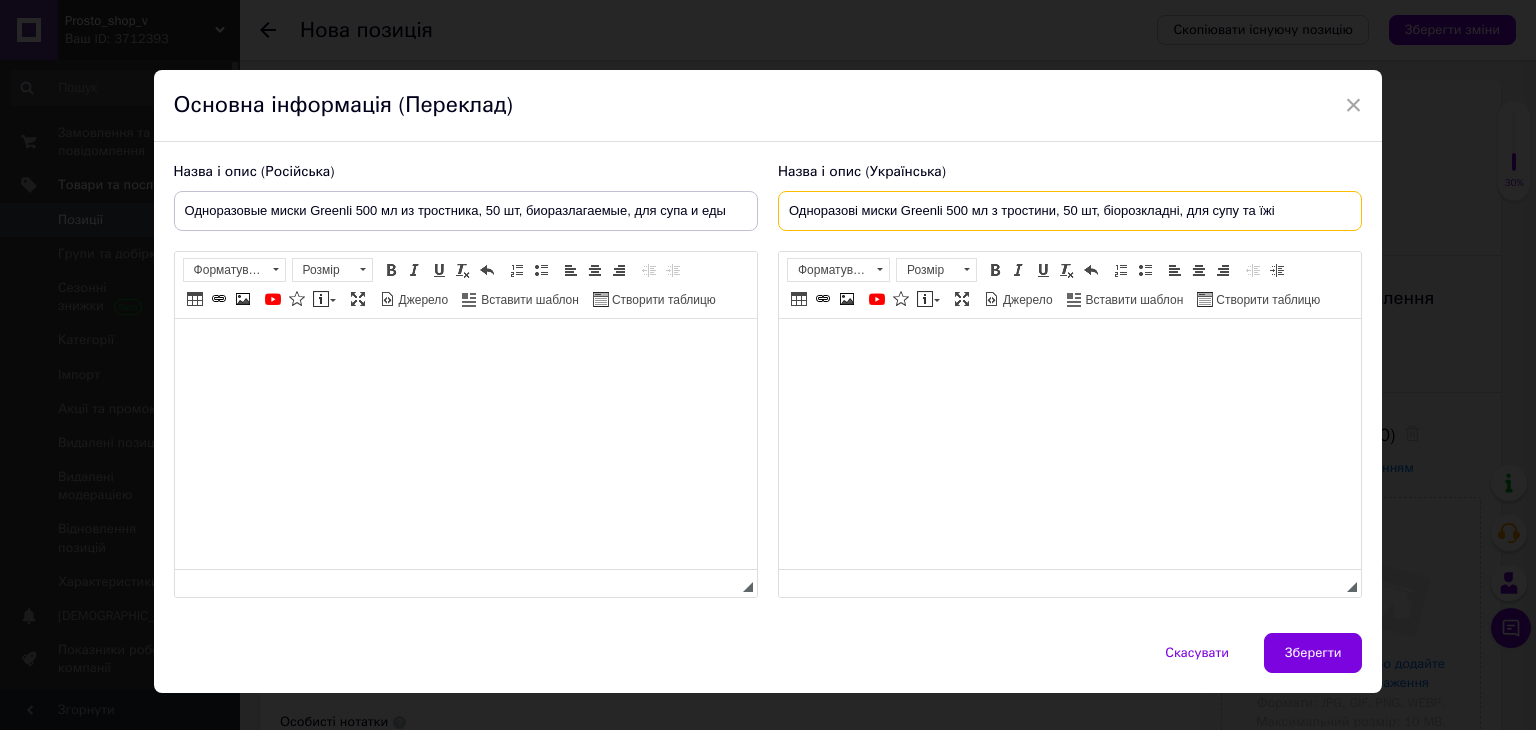 type on "Одноразові миски Greenli 500 мл з тростини, 50 шт, біорозкладні, для супу та їжі" 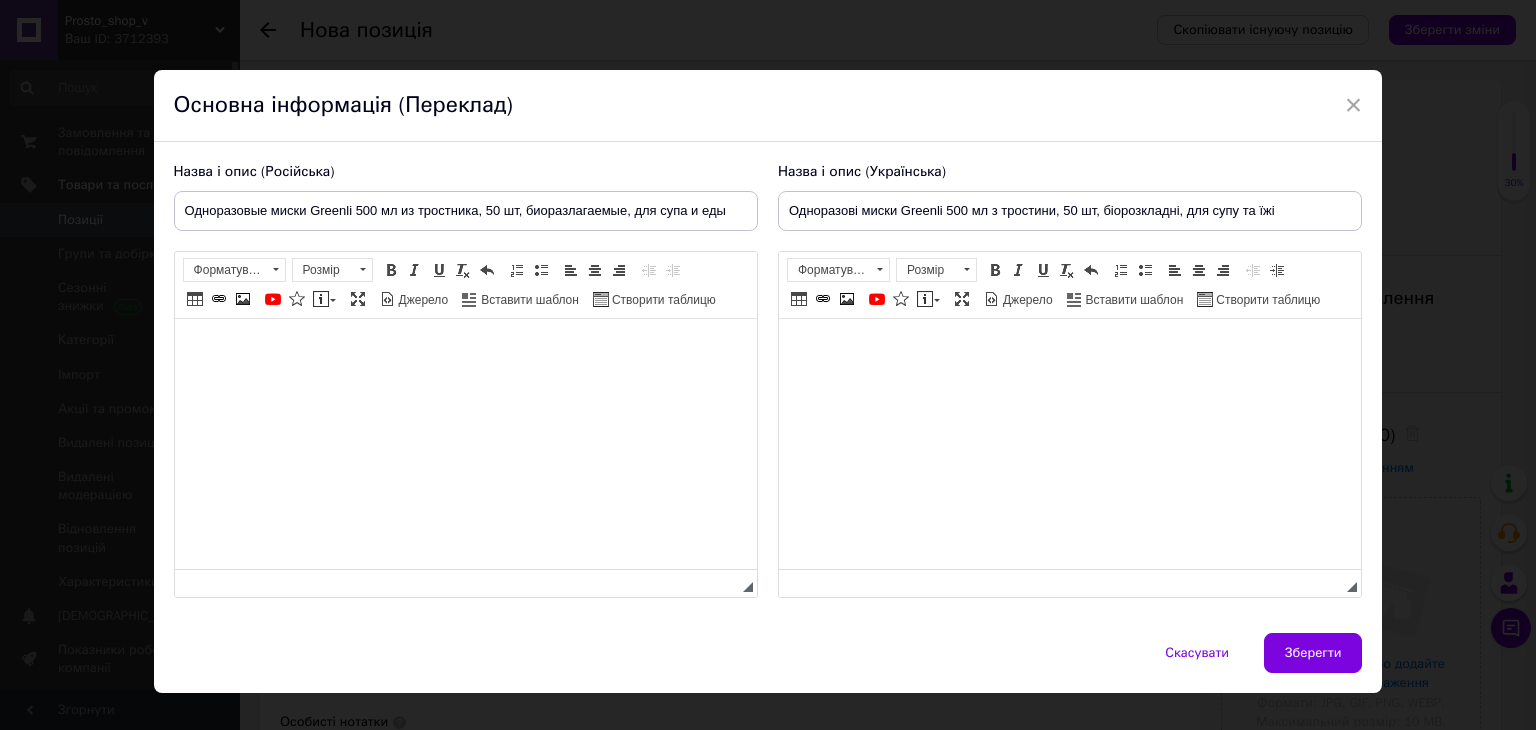 click at bounding box center (465, 349) 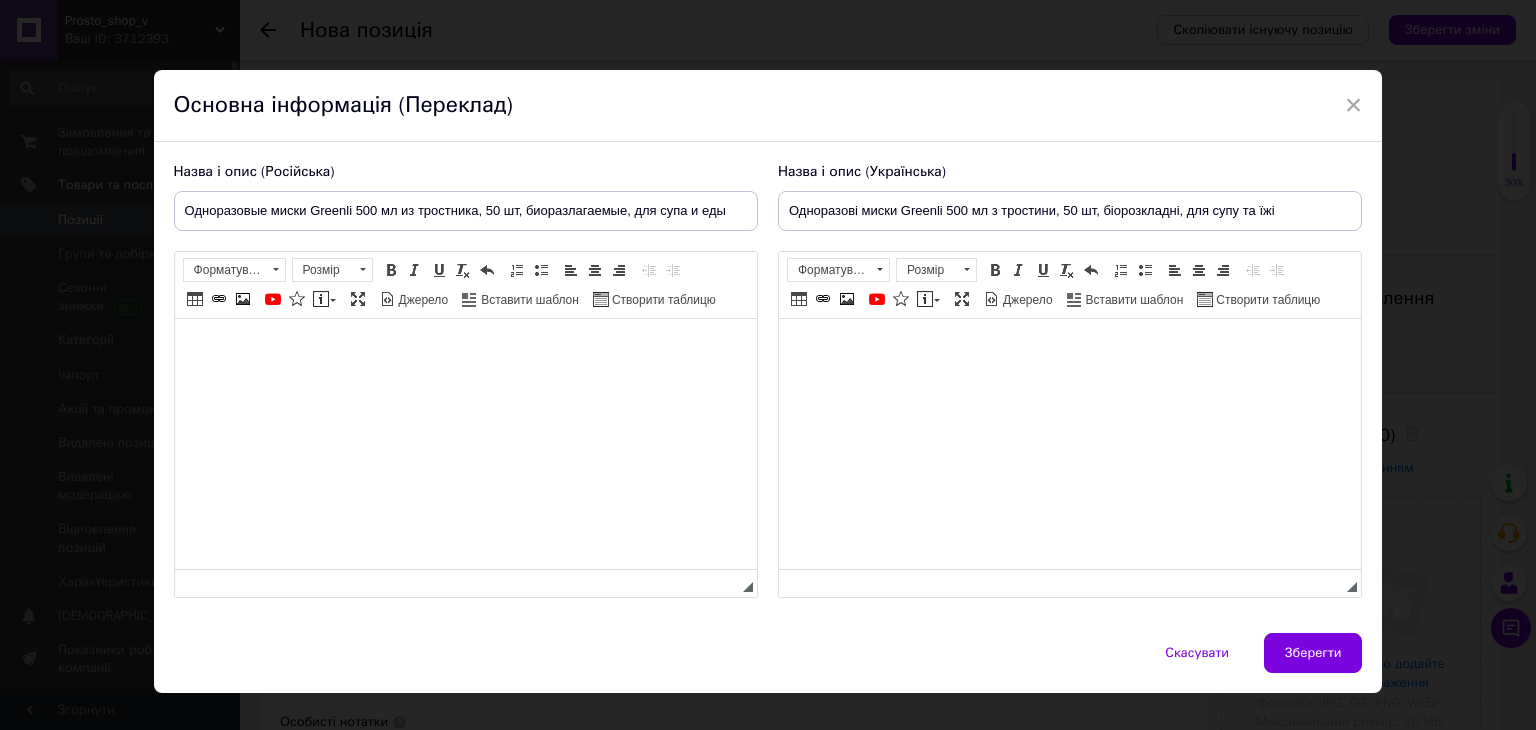 click at bounding box center (1069, 349) 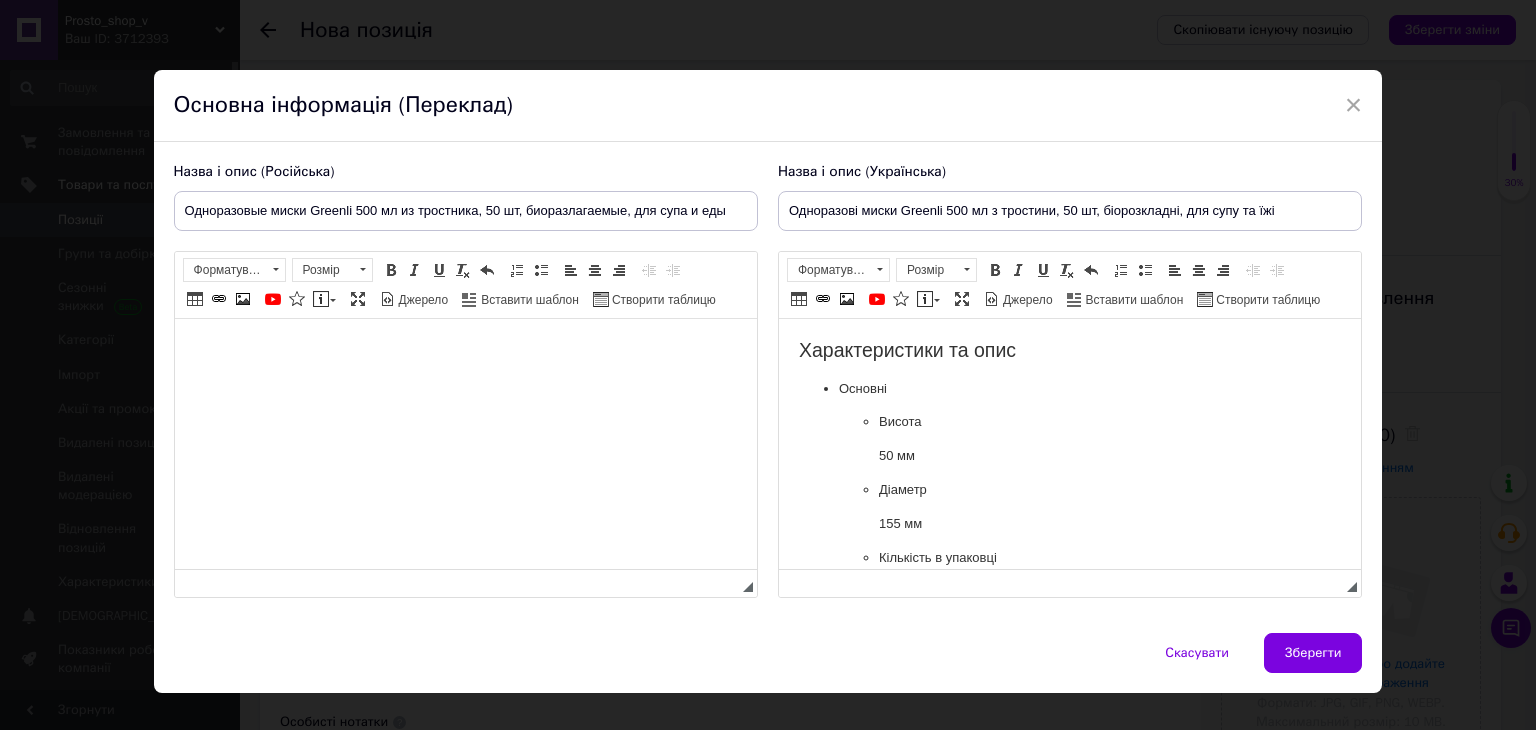 scroll, scrollTop: 401, scrollLeft: 0, axis: vertical 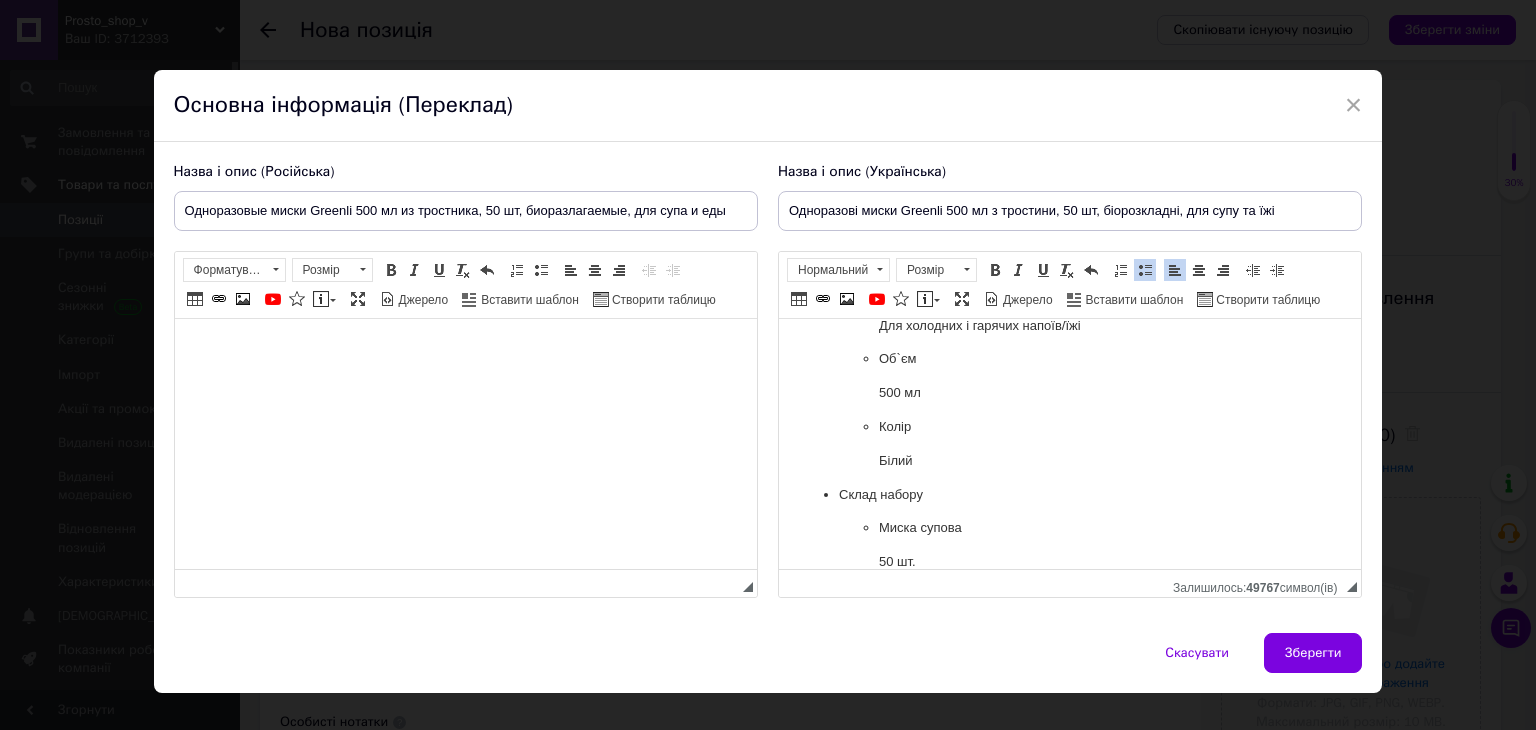 click at bounding box center (465, 349) 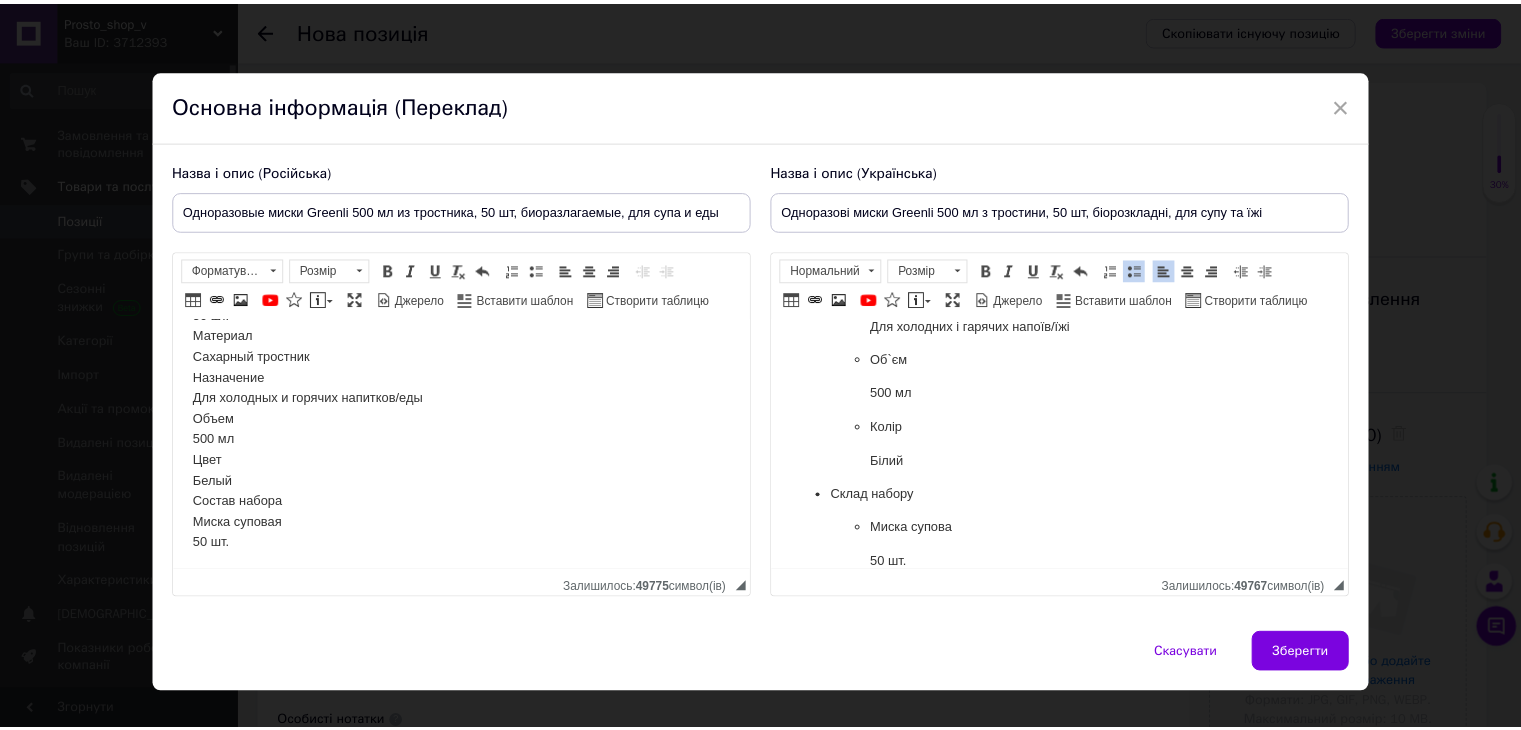 scroll, scrollTop: 184, scrollLeft: 0, axis: vertical 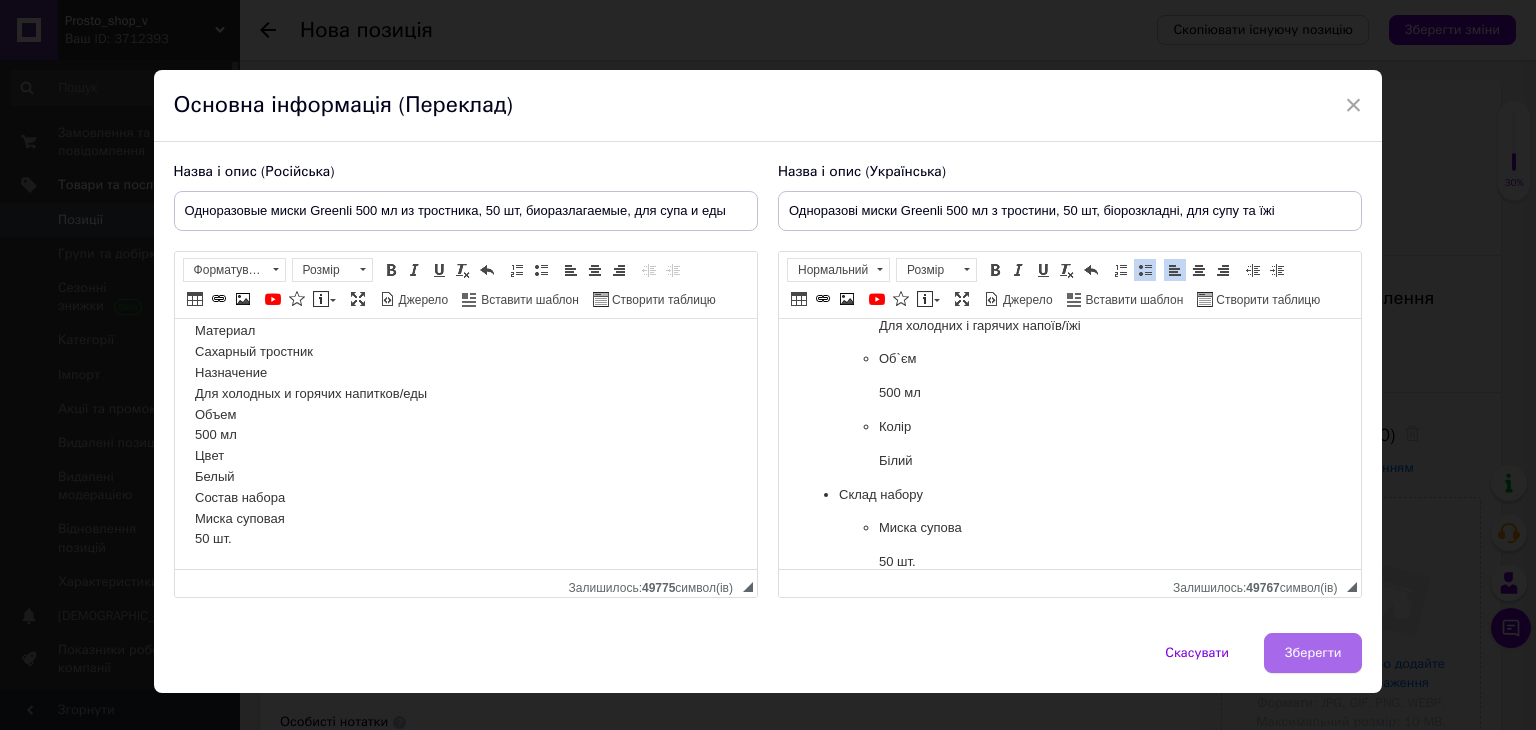 click on "Зберегти" at bounding box center [1313, 653] 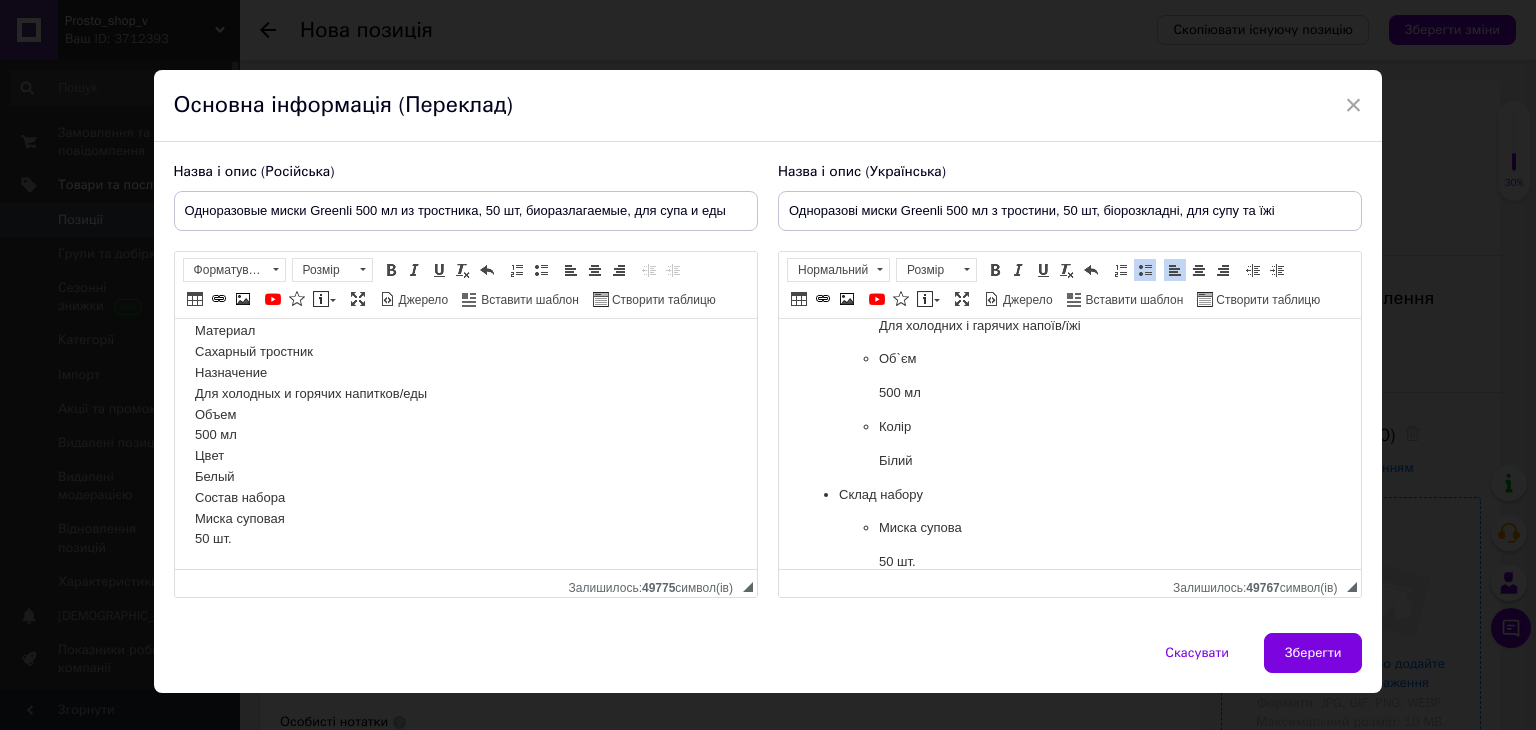 type on "Одноразовые миски Greenli 500 мл из тростника, 50 шт, биоразлагаемые, для супа и еды" 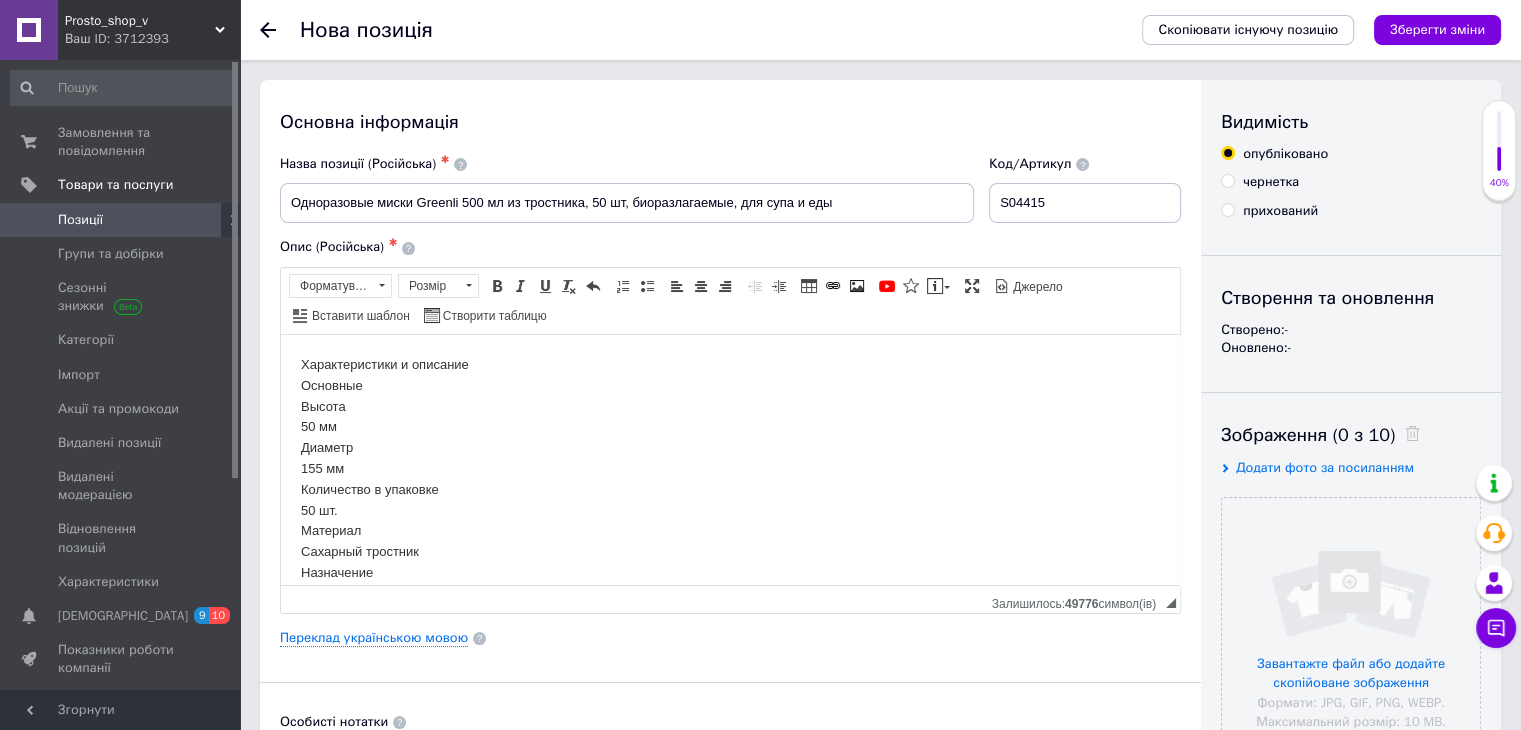 click on "прихований" at bounding box center (1227, 209) 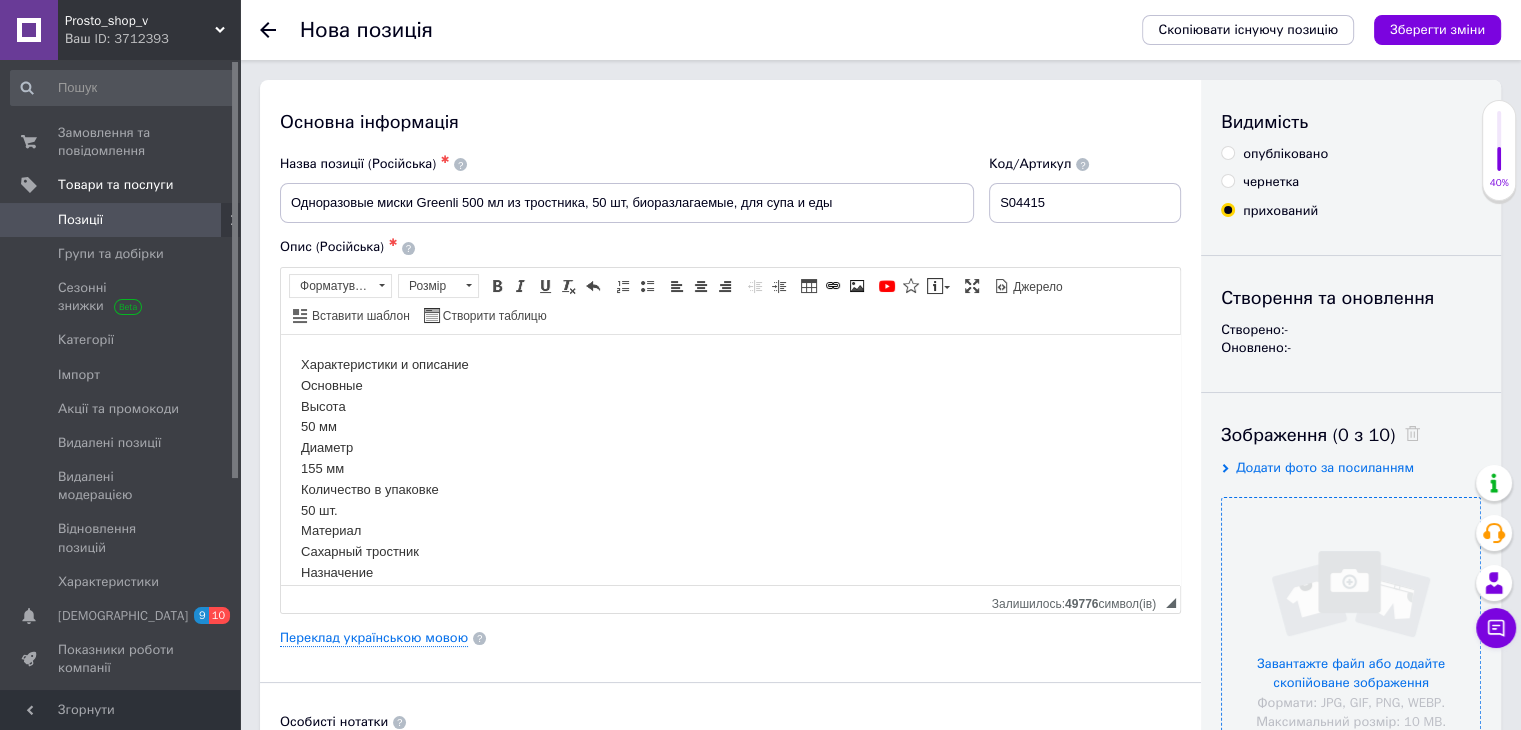 click at bounding box center (1351, 627) 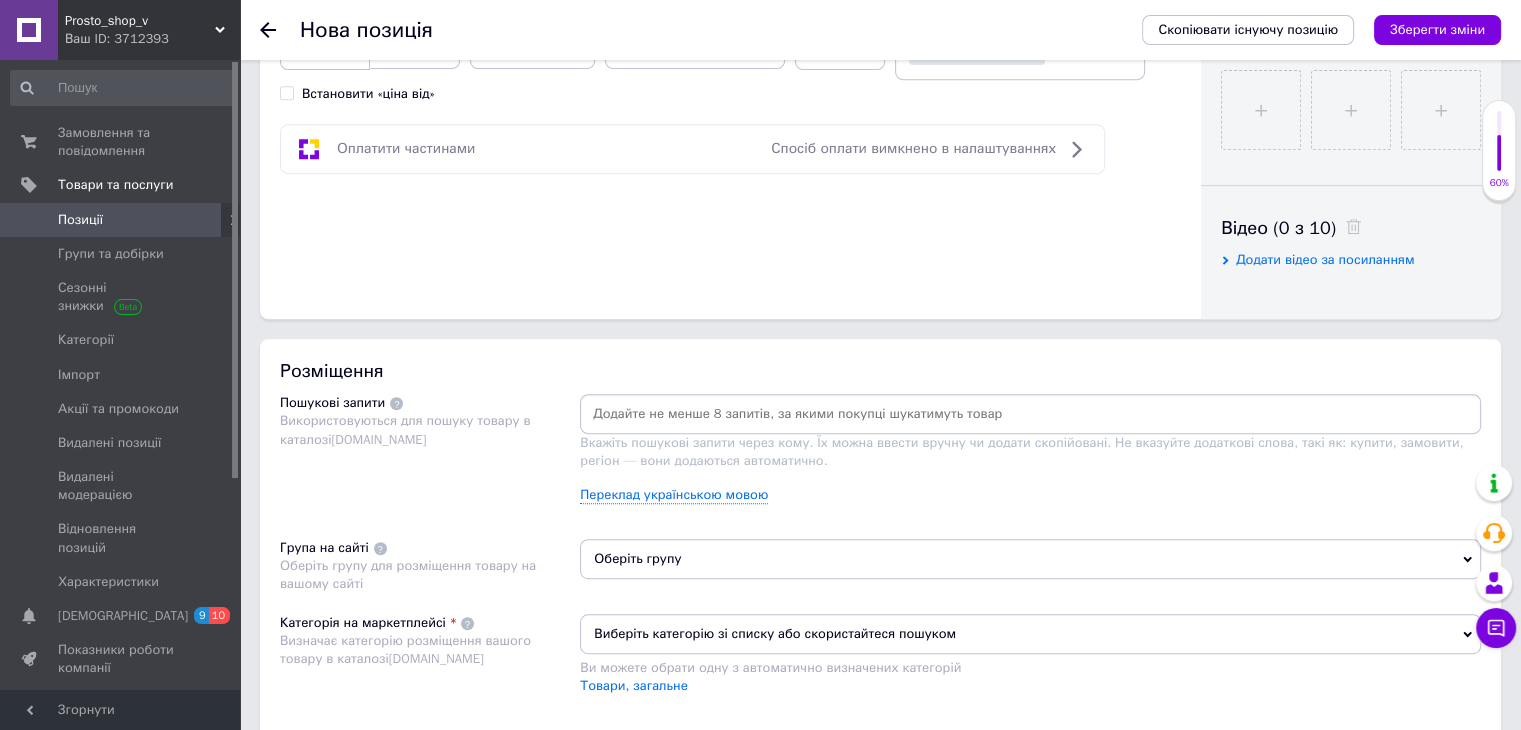 scroll, scrollTop: 1000, scrollLeft: 0, axis: vertical 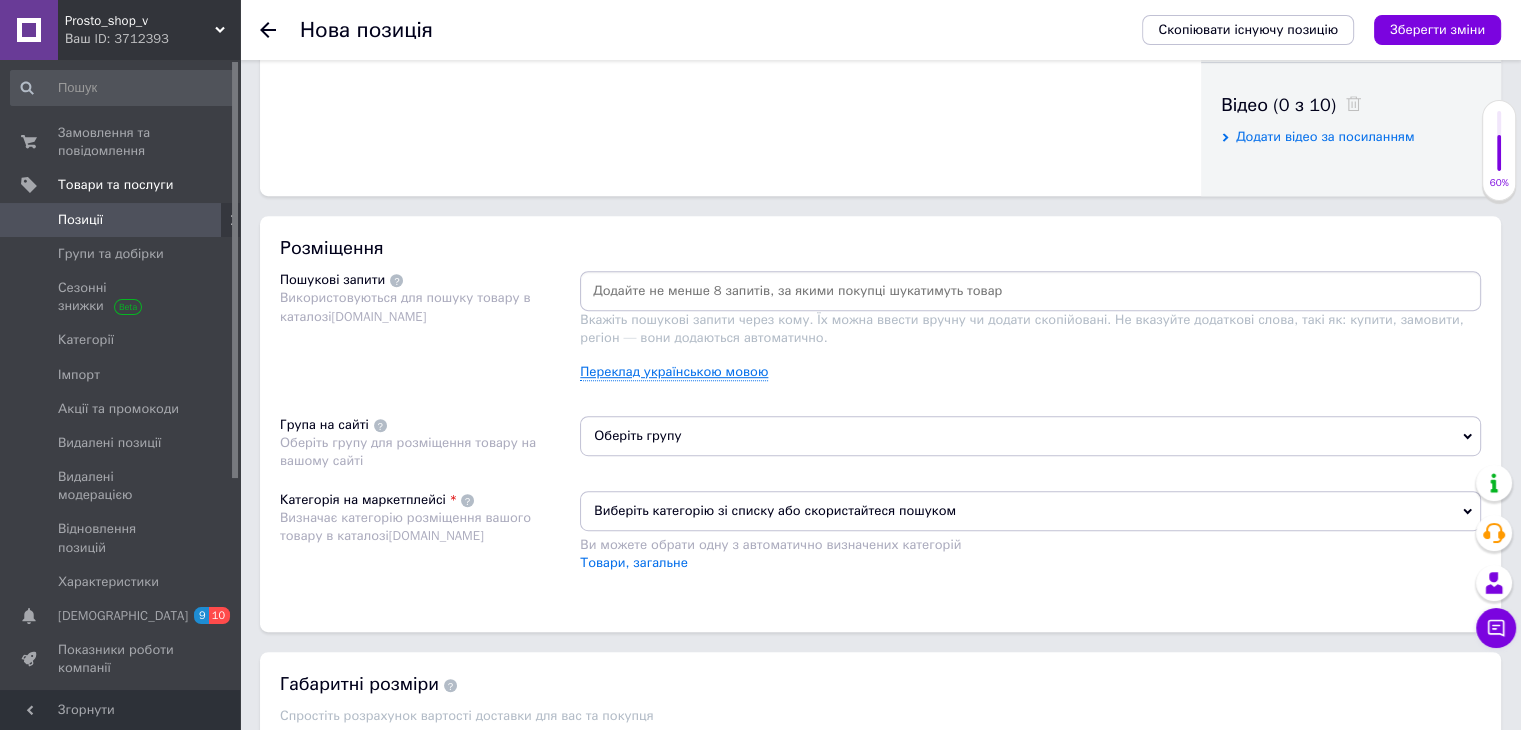 click on "Переклад українською мовою" at bounding box center (674, 372) 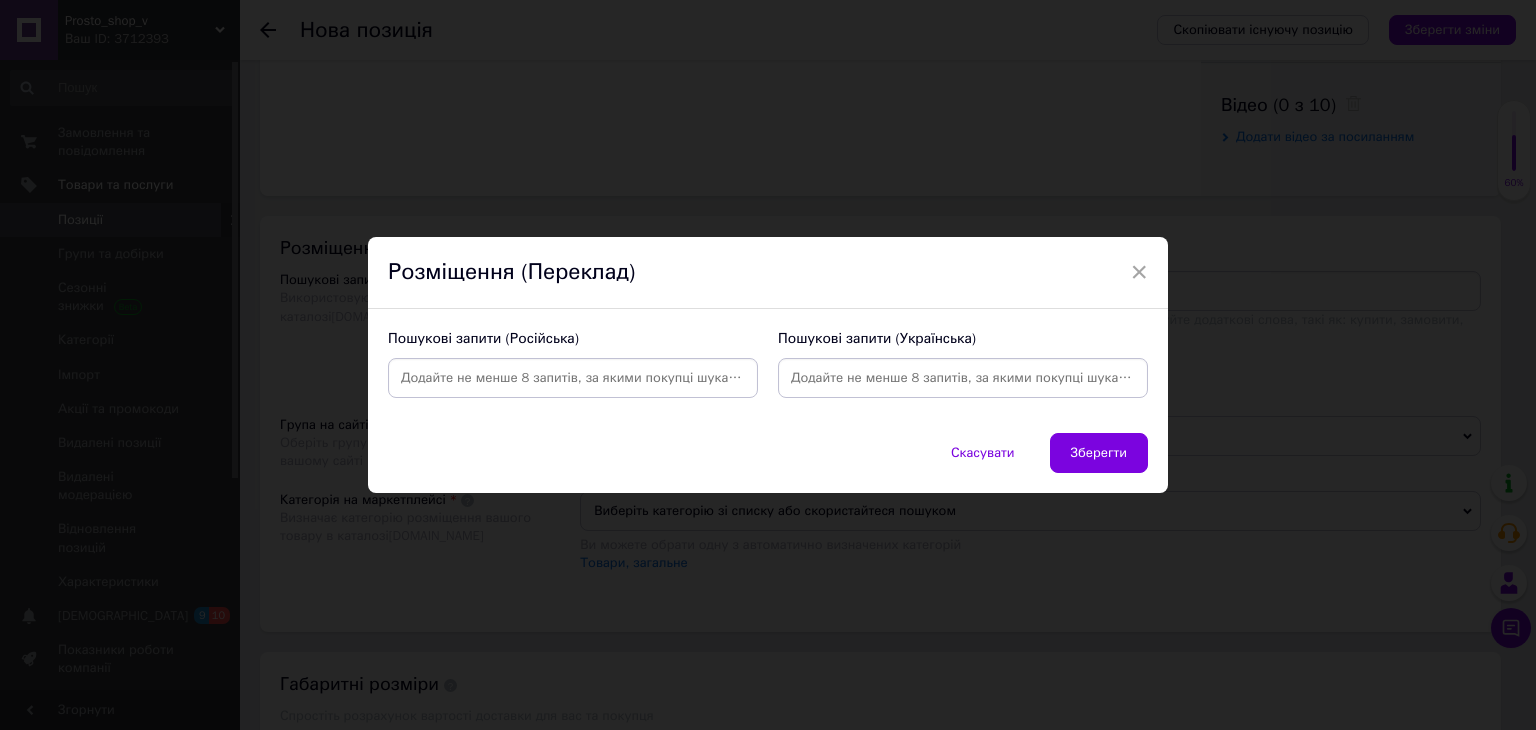 click at bounding box center [573, 378] 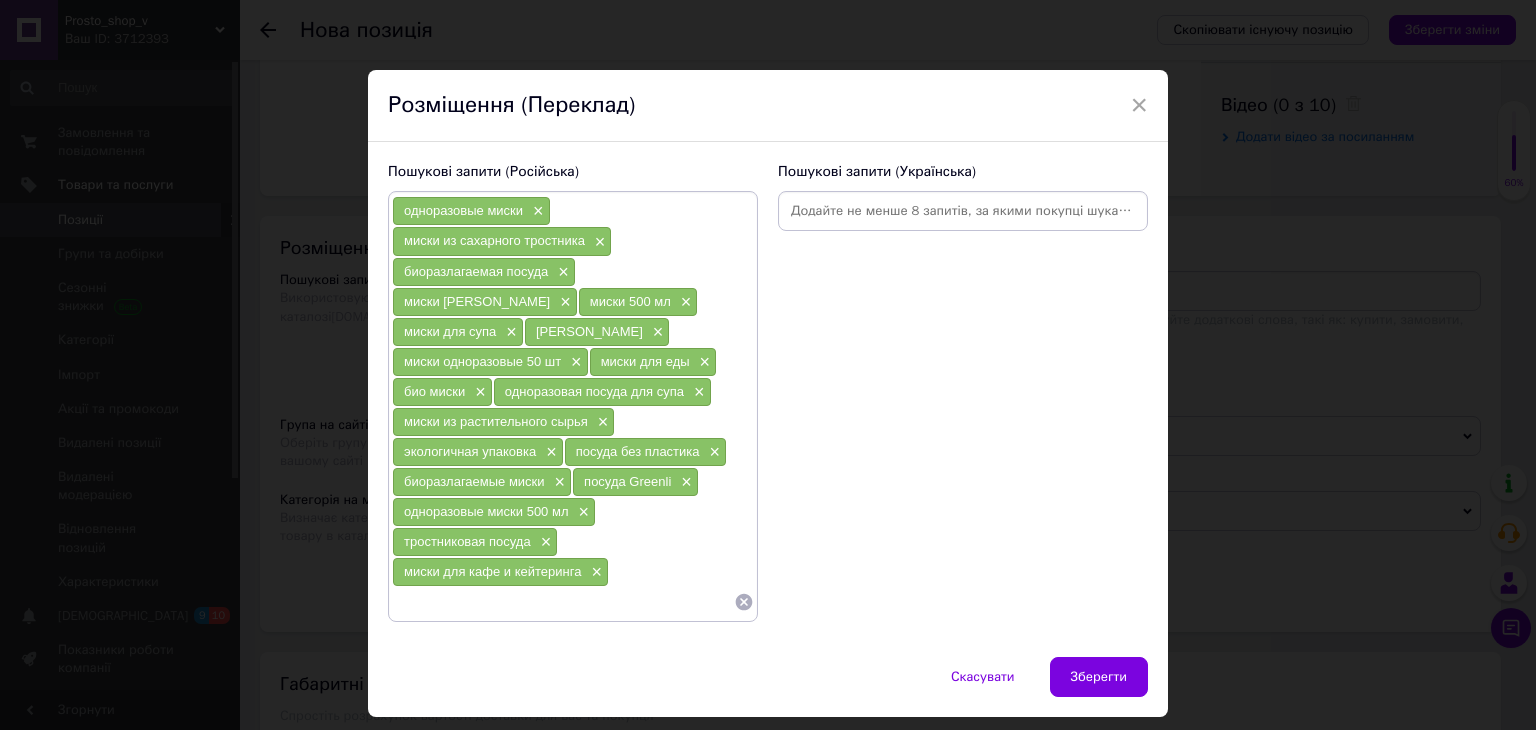 click at bounding box center (963, 211) 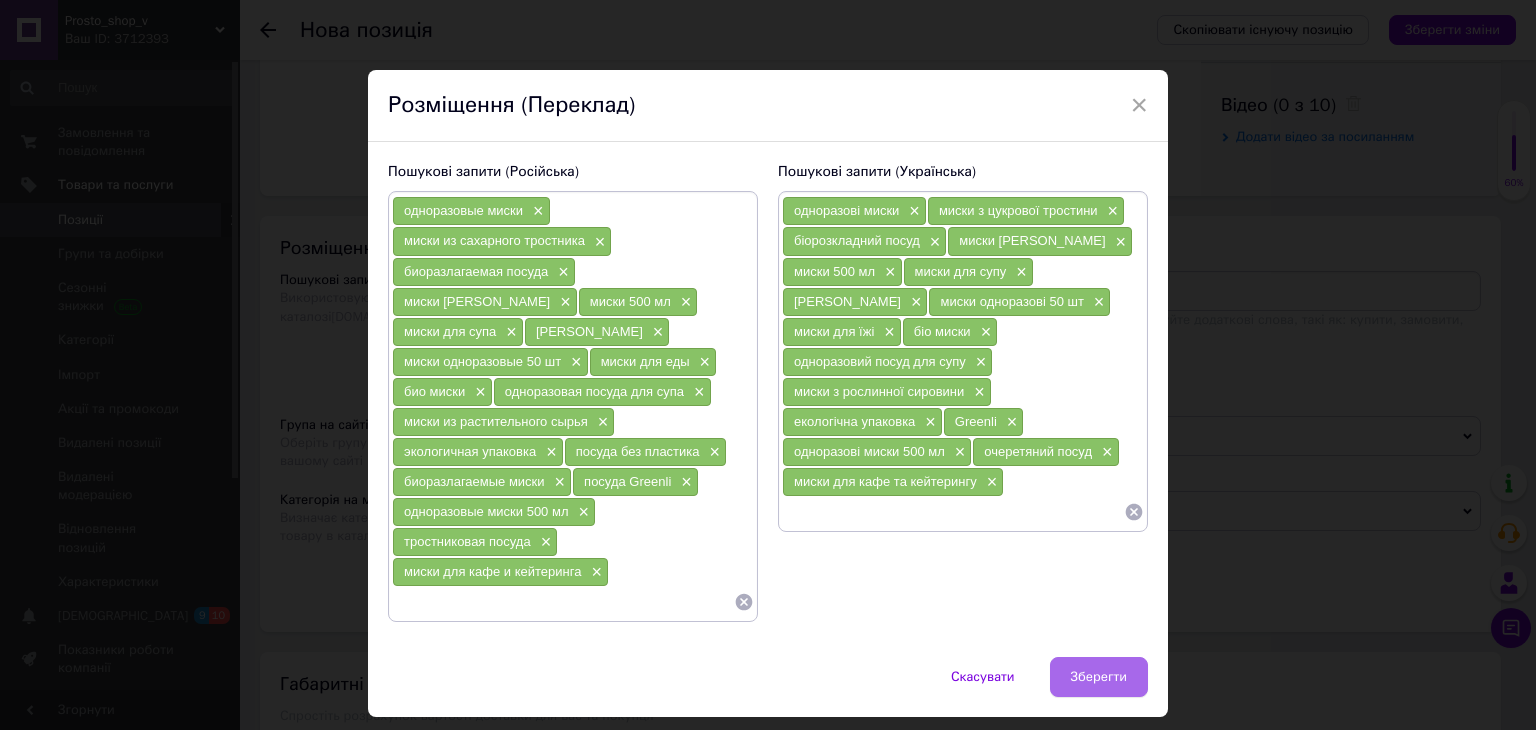 click on "Зберегти" at bounding box center [1099, 677] 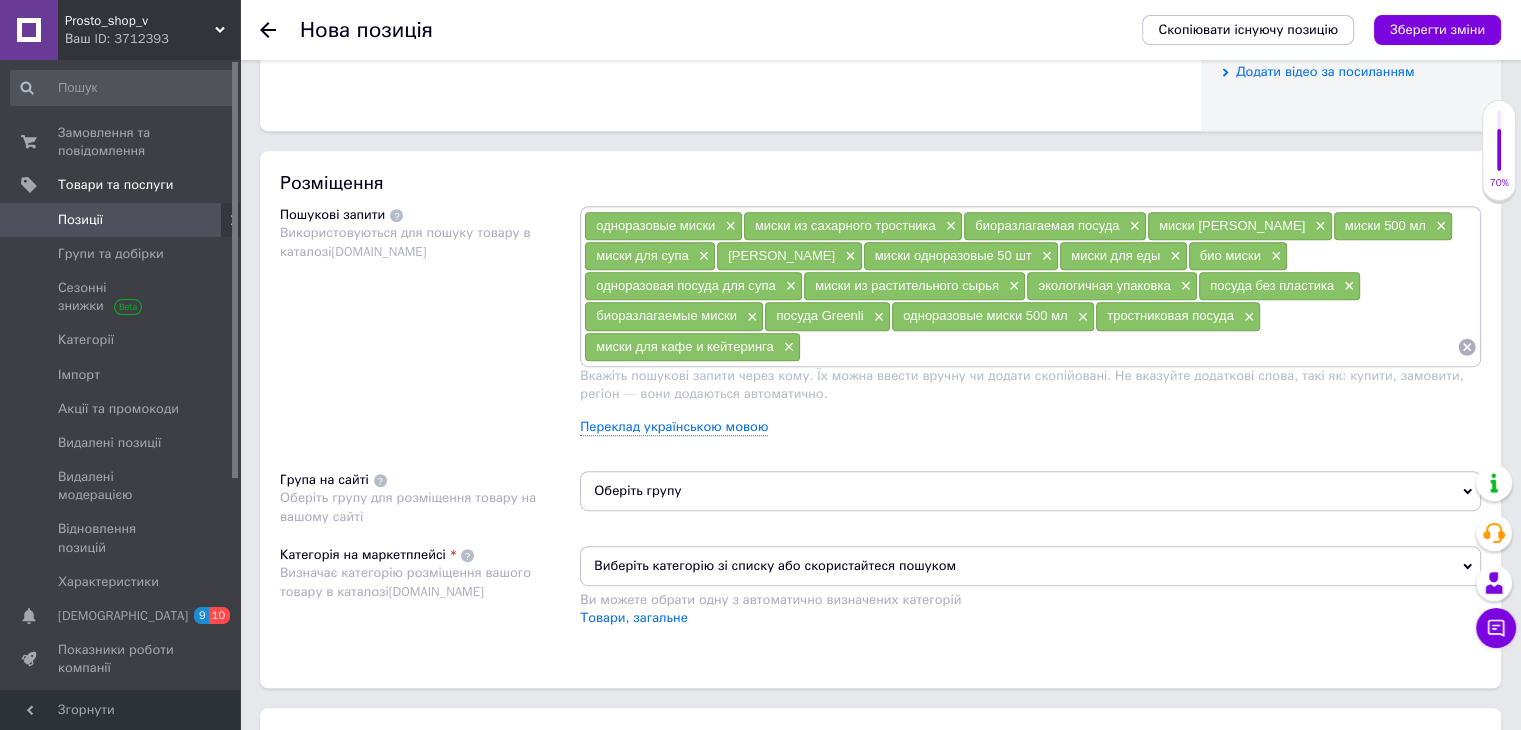 scroll, scrollTop: 1100, scrollLeft: 0, axis: vertical 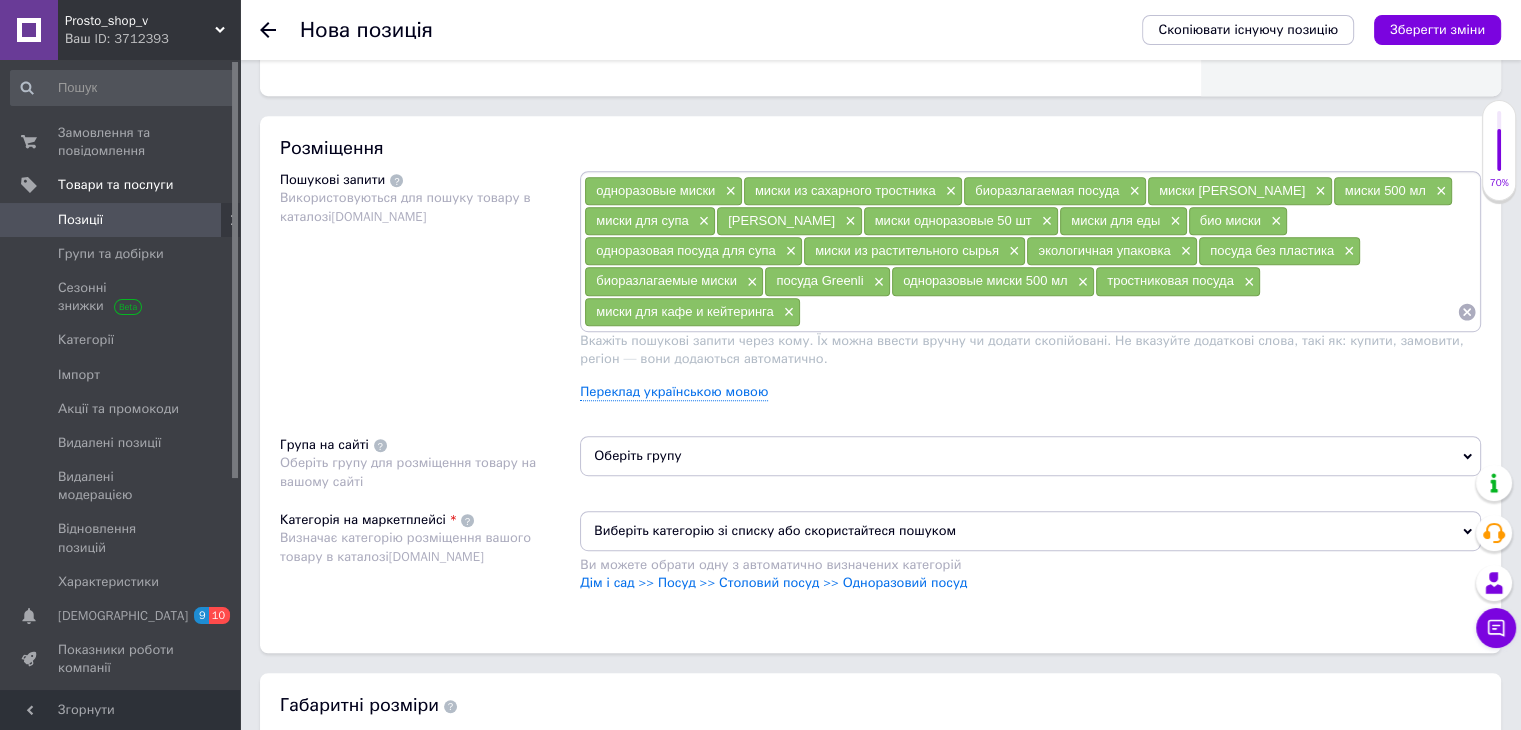 click on "Оберіть групу" at bounding box center (1030, 456) 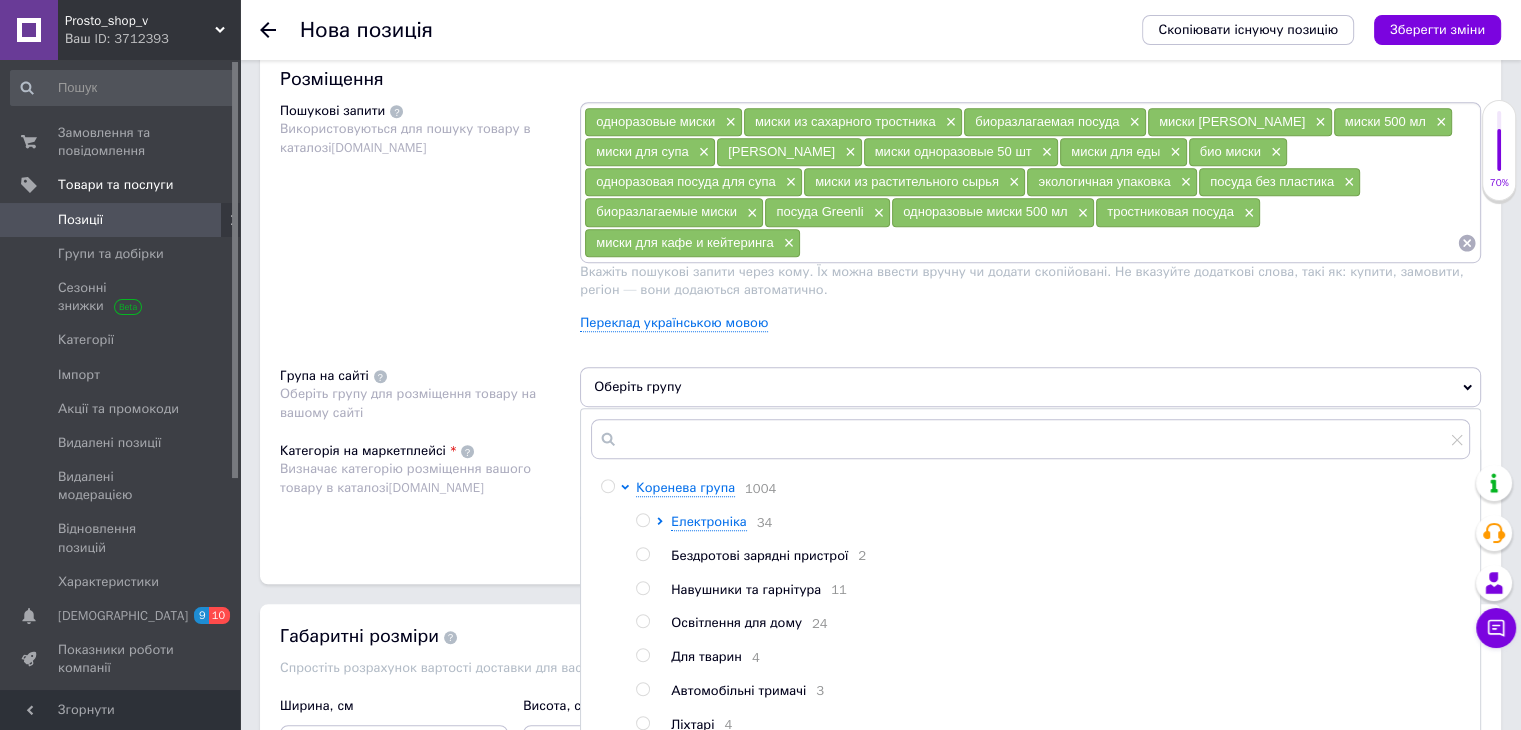 scroll, scrollTop: 1300, scrollLeft: 0, axis: vertical 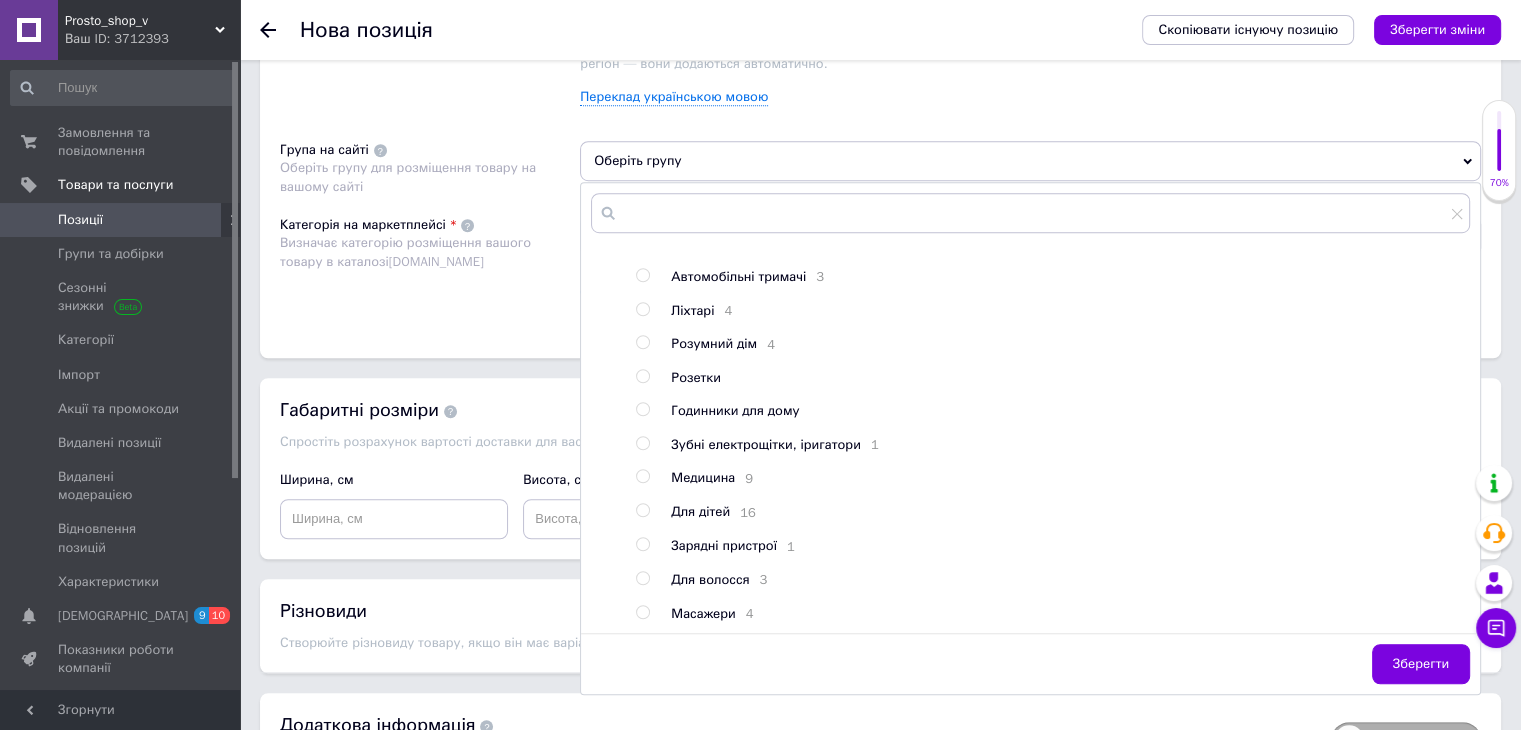 click on "Розміщення Пошукові запити Використовуються для пошуку товару в каталозі  [DOMAIN_NAME] одноразовые миски × миски из сахарного тростника × биоразлагаемая посуда × миски [PERSON_NAME] × миски 500 мл × миски для супа × эко посуда × миски одноразовые 50 шт × миски для еды × био миски × одноразовая посуда для супа × миски из растительного сырья × экологичная упаковка × посуда без пластика × биоразлагаемые миски × посуда Greenli × одноразовые миски 500 мл × тростниковая посуда × миски для кафе и кейтеринга × Переклад українською мовою Група на сайті Оберіть групу [PERSON_NAME] група 1004 34 2 11" at bounding box center (880, 89) 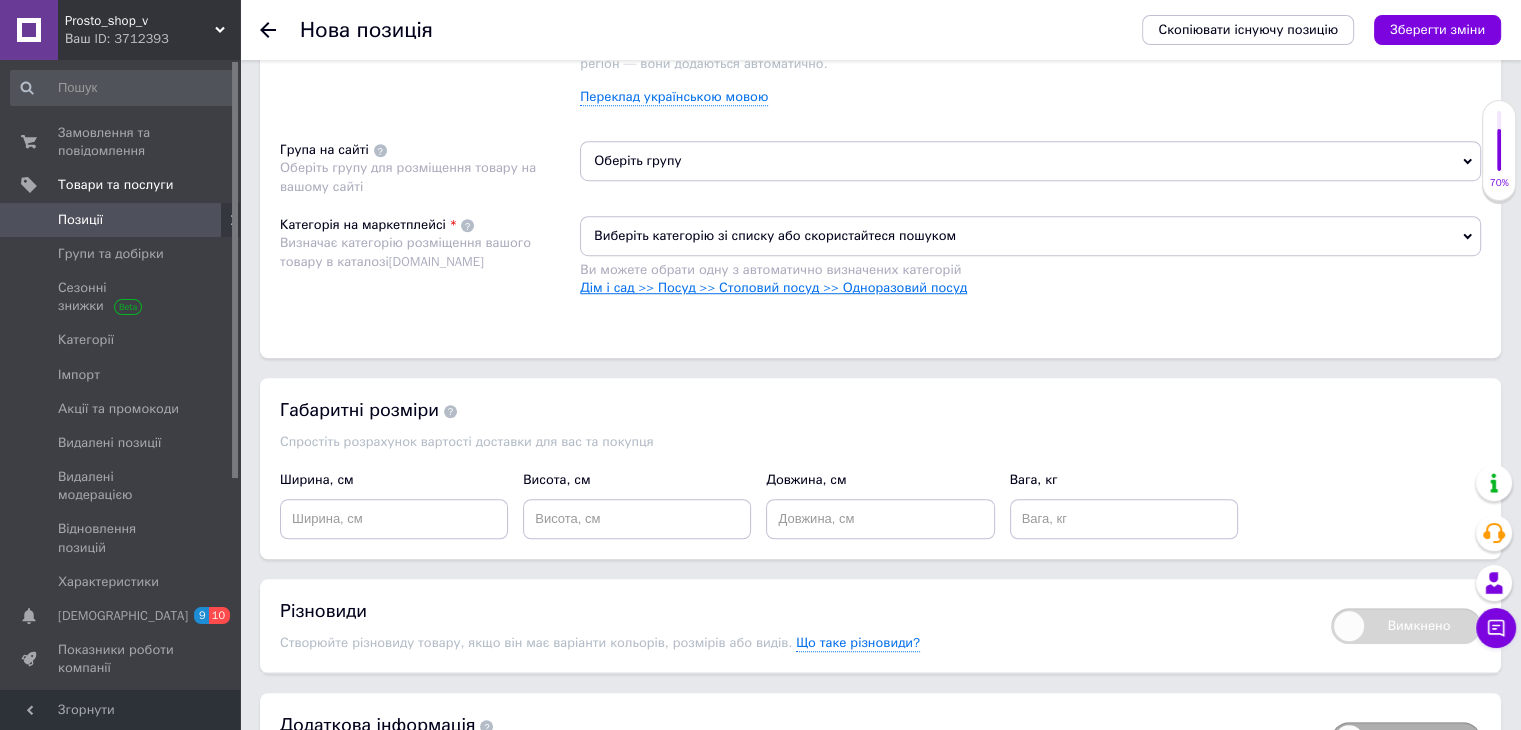 click on "Дім і сад >> Посуд >> Столовий посуд >> Одноразовий посуд" at bounding box center [773, 287] 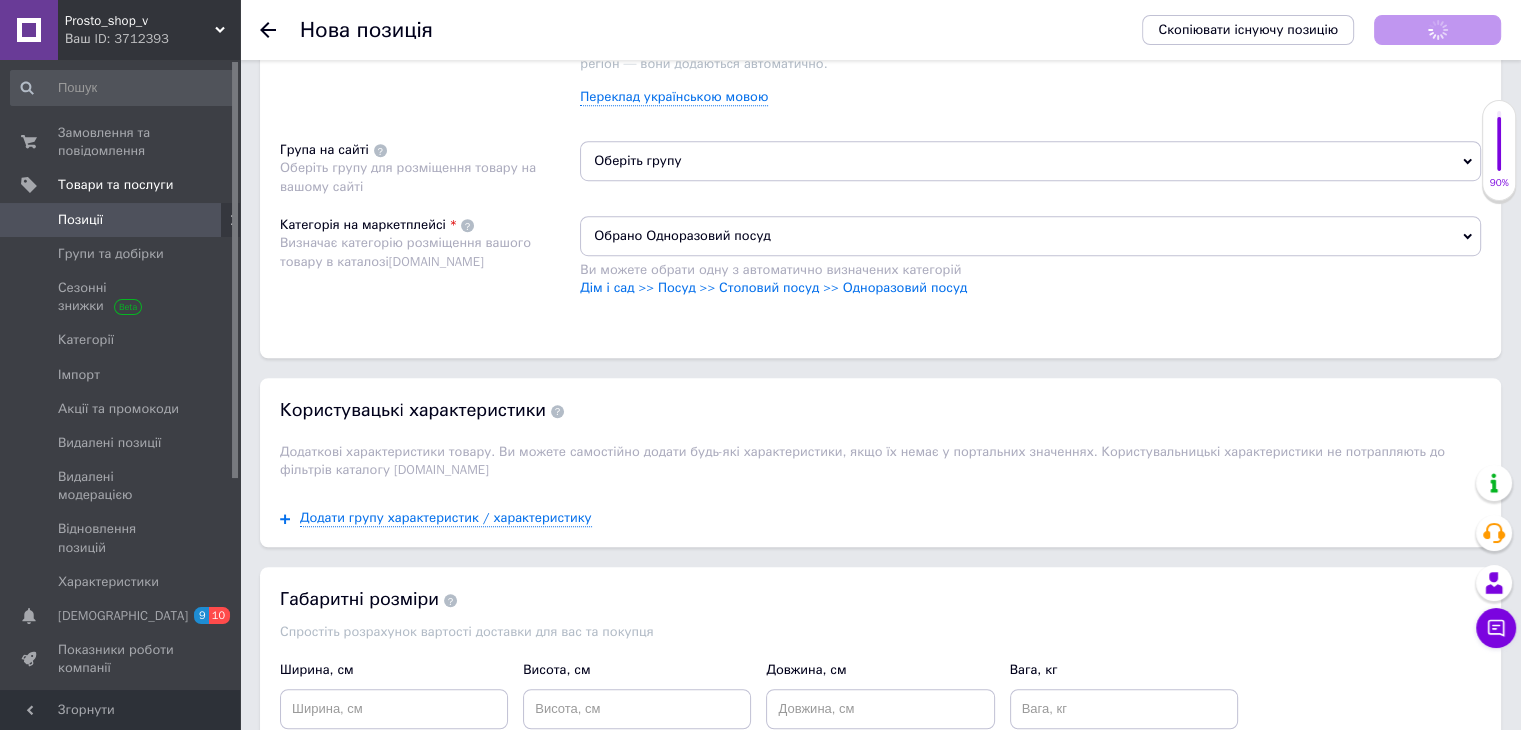 click on "Оберіть групу" at bounding box center (1030, 161) 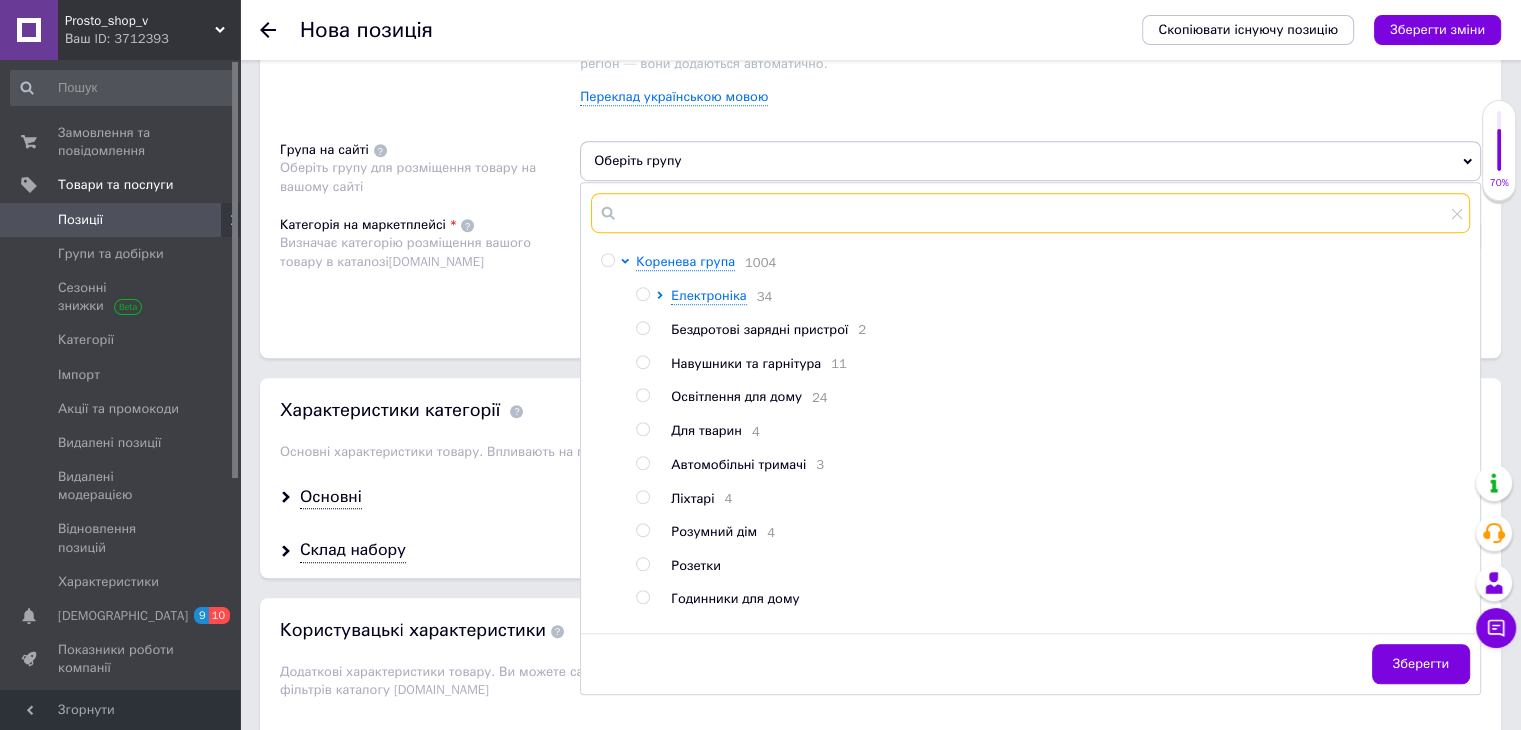 click at bounding box center (1030, 213) 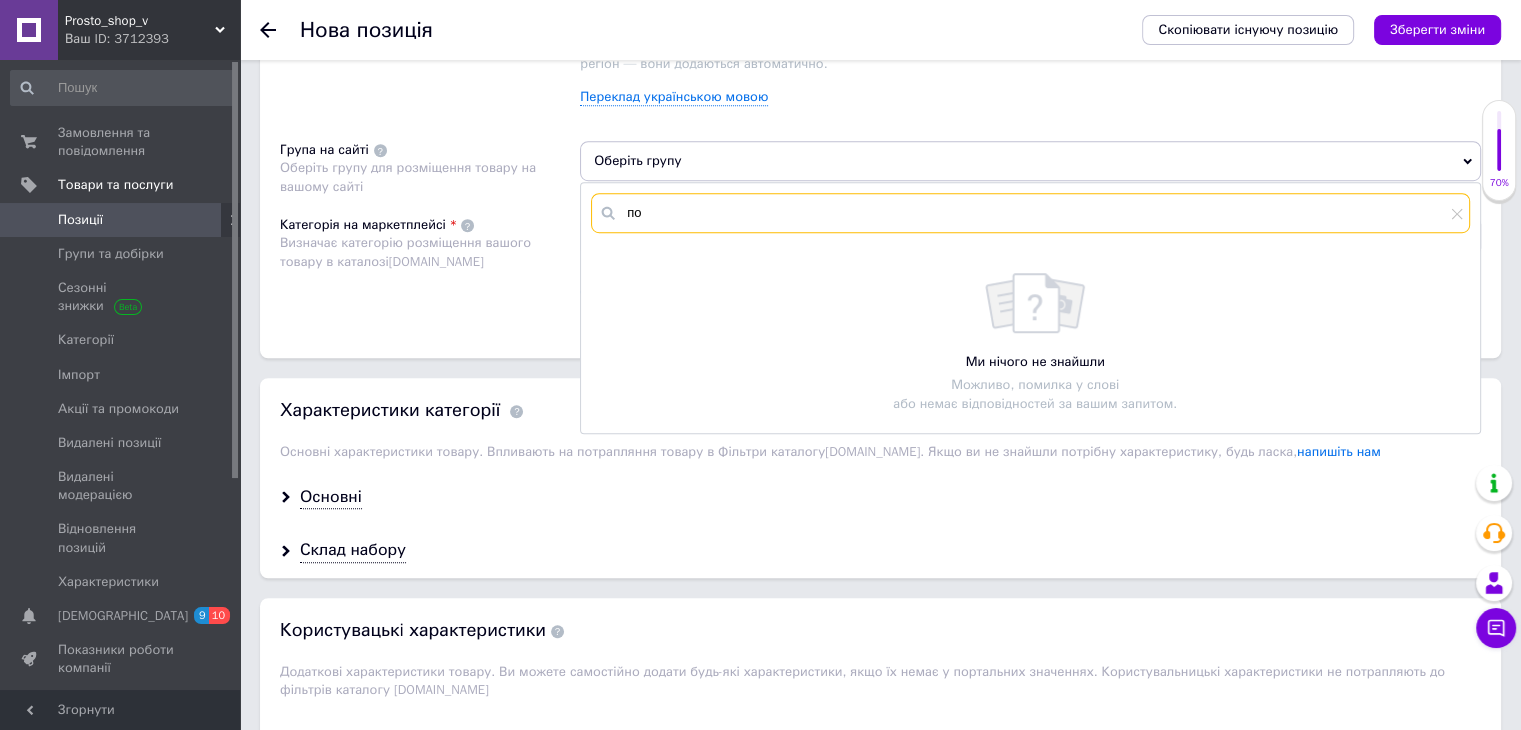 type on "п" 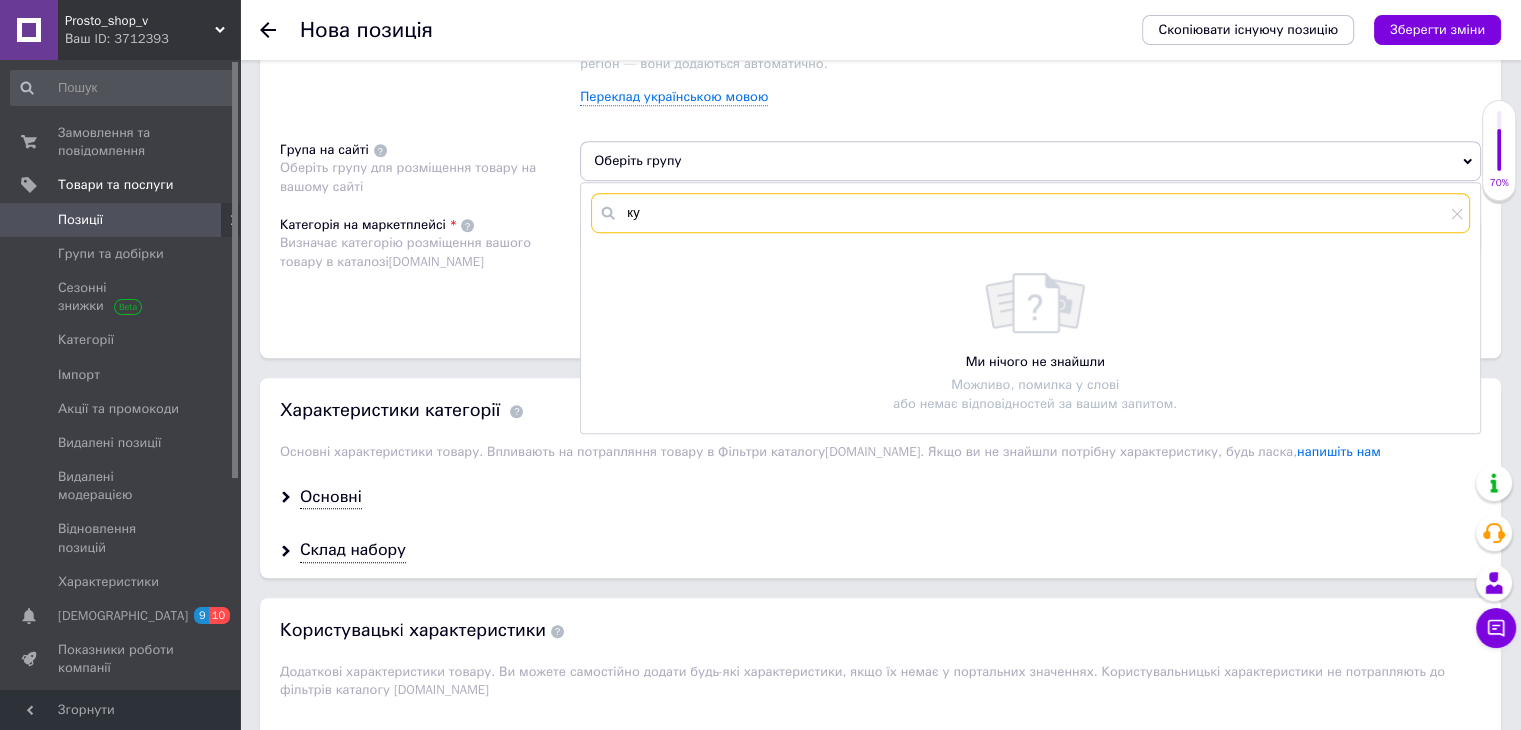 type on "к" 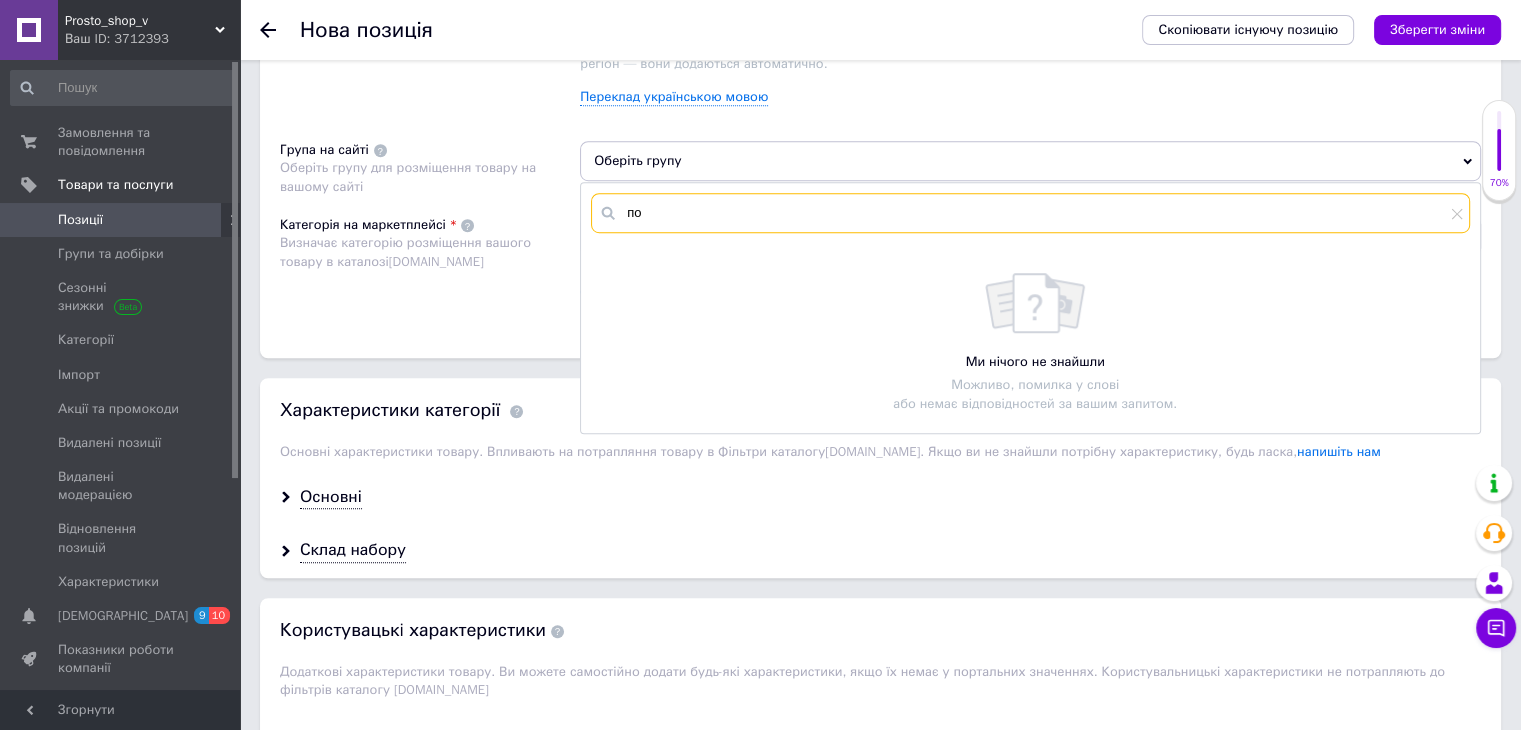 type on "п" 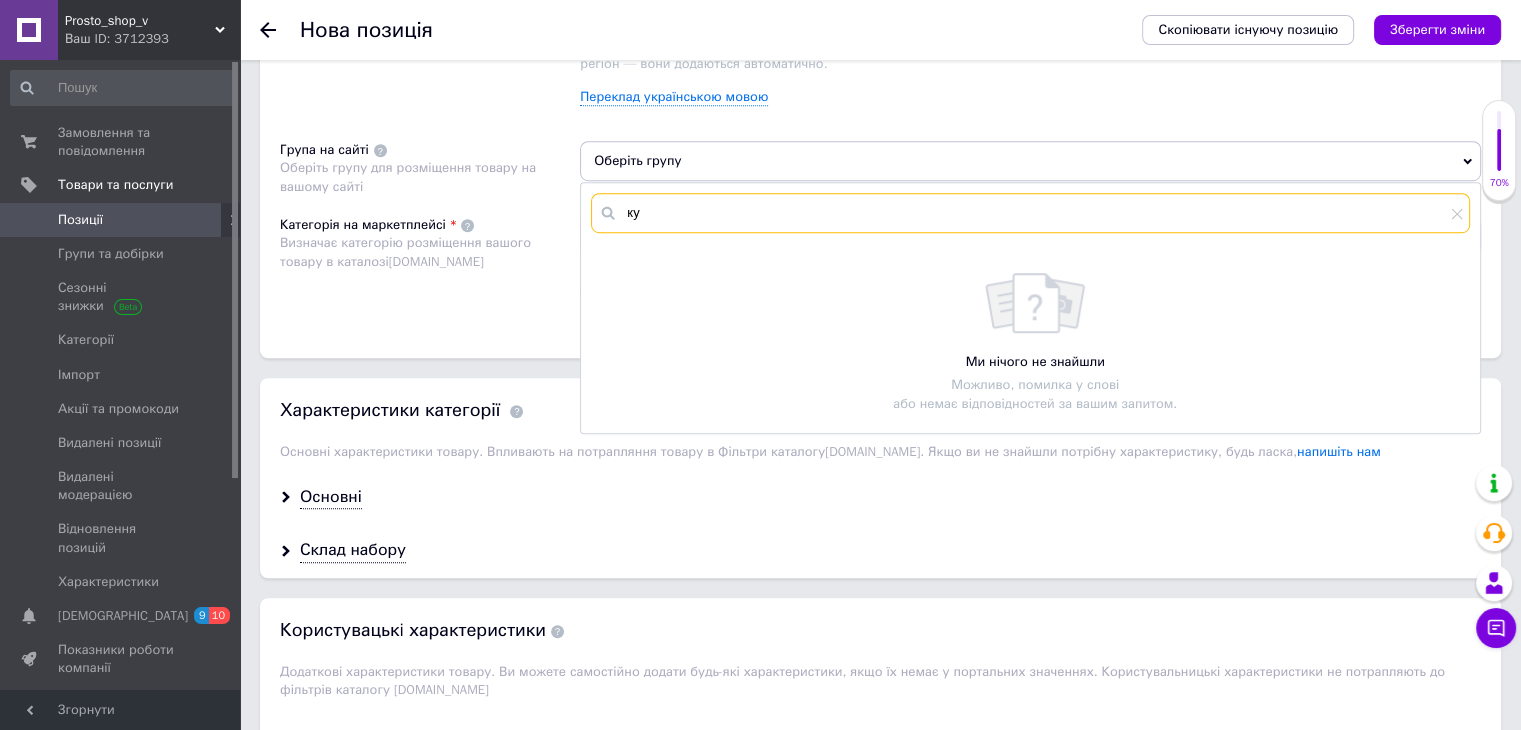 type on "к" 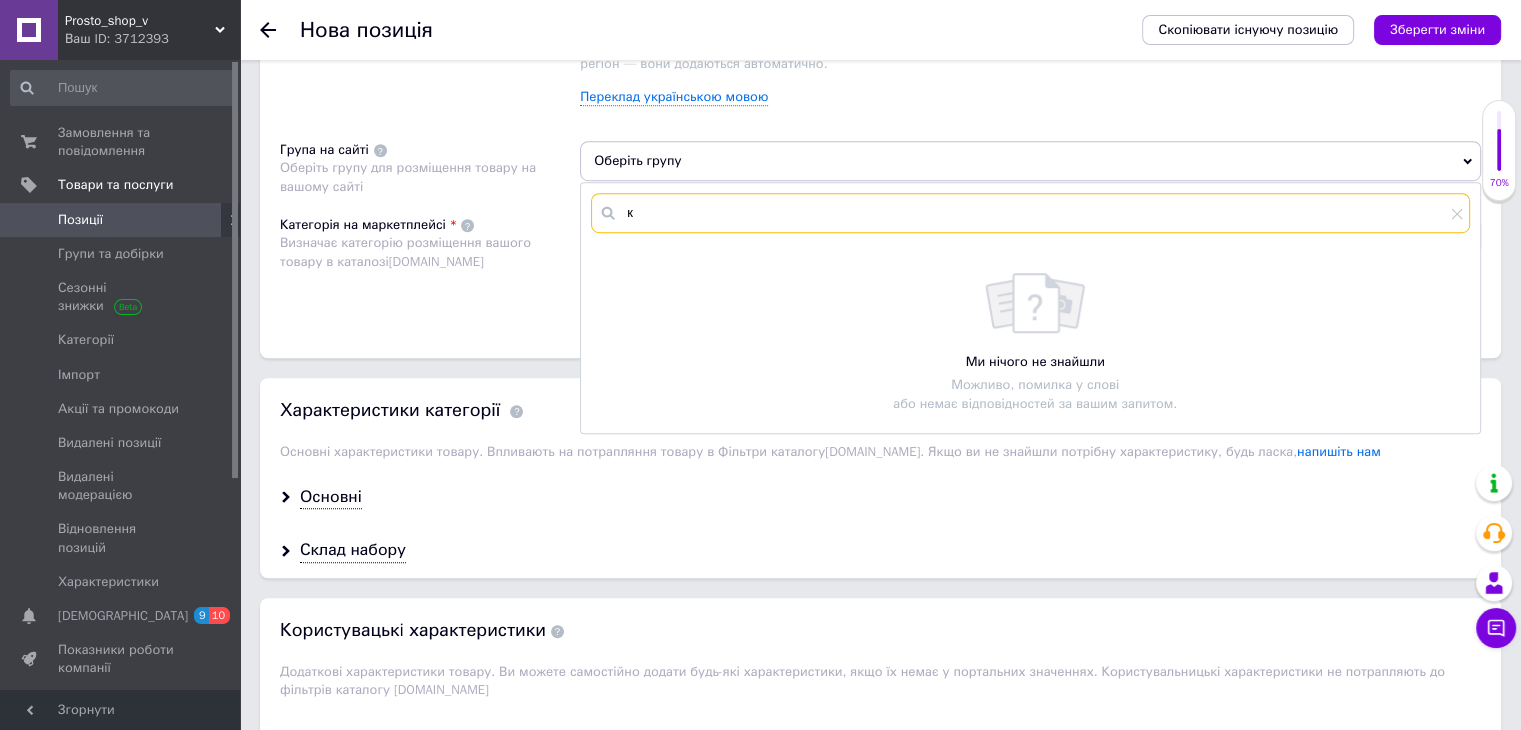 type 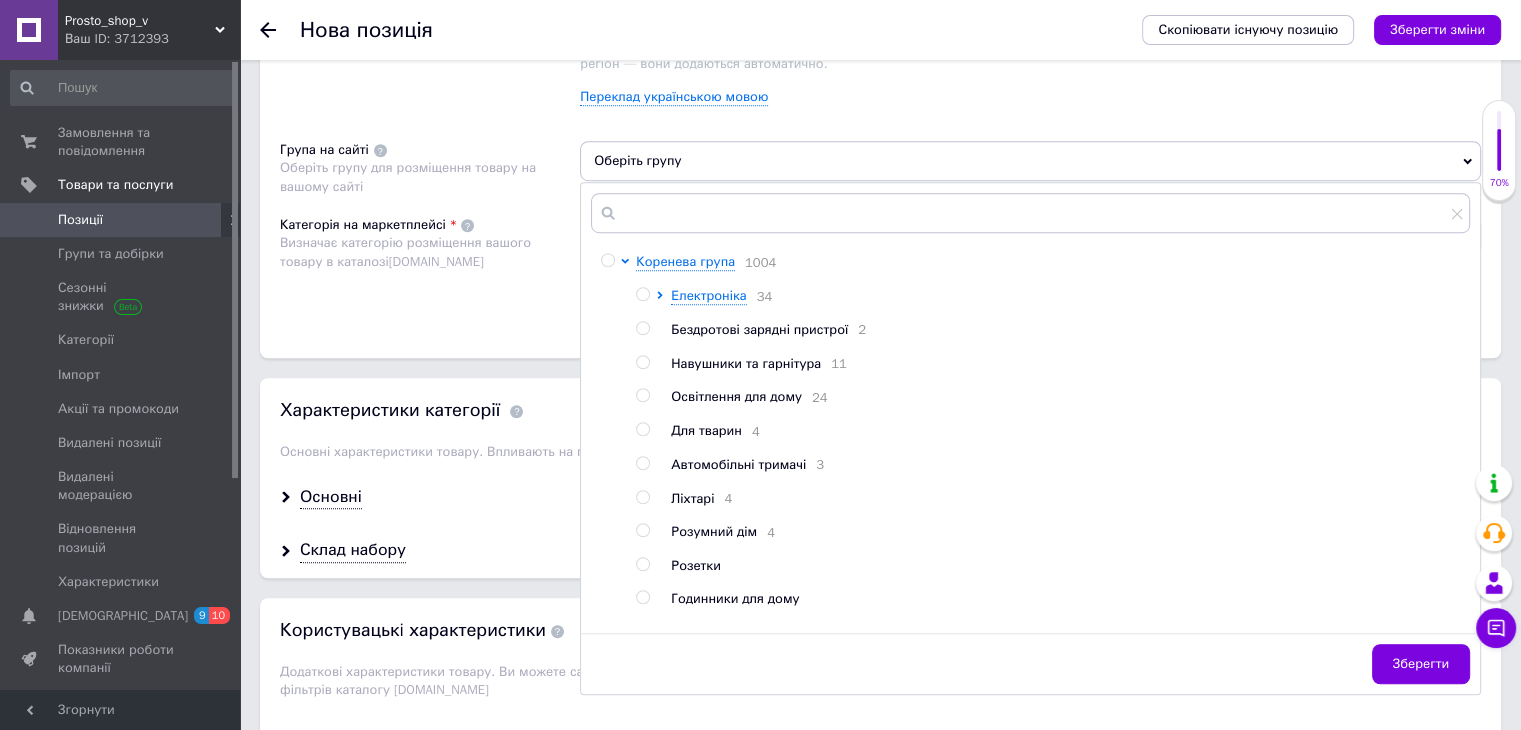 click at bounding box center (607, 260) 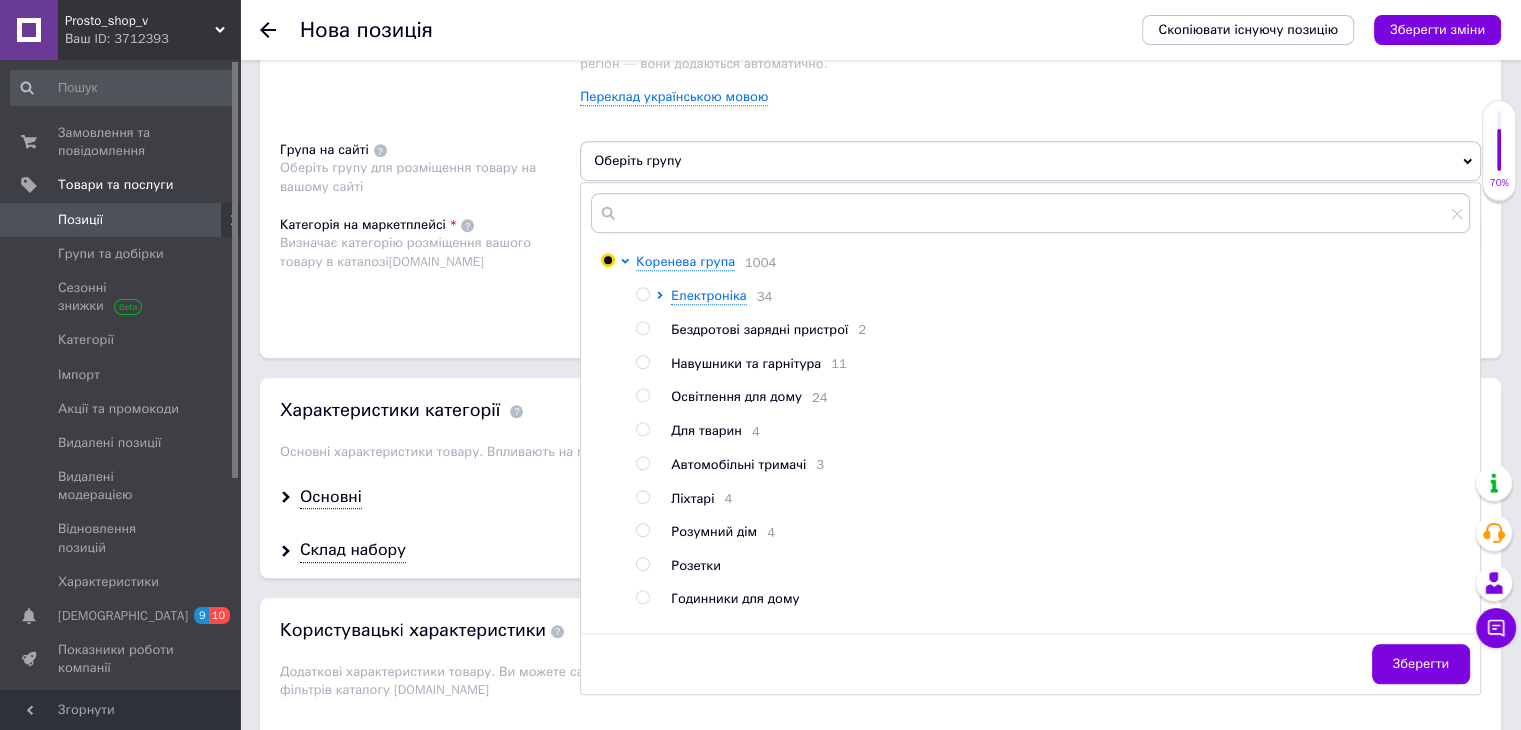radio on "true" 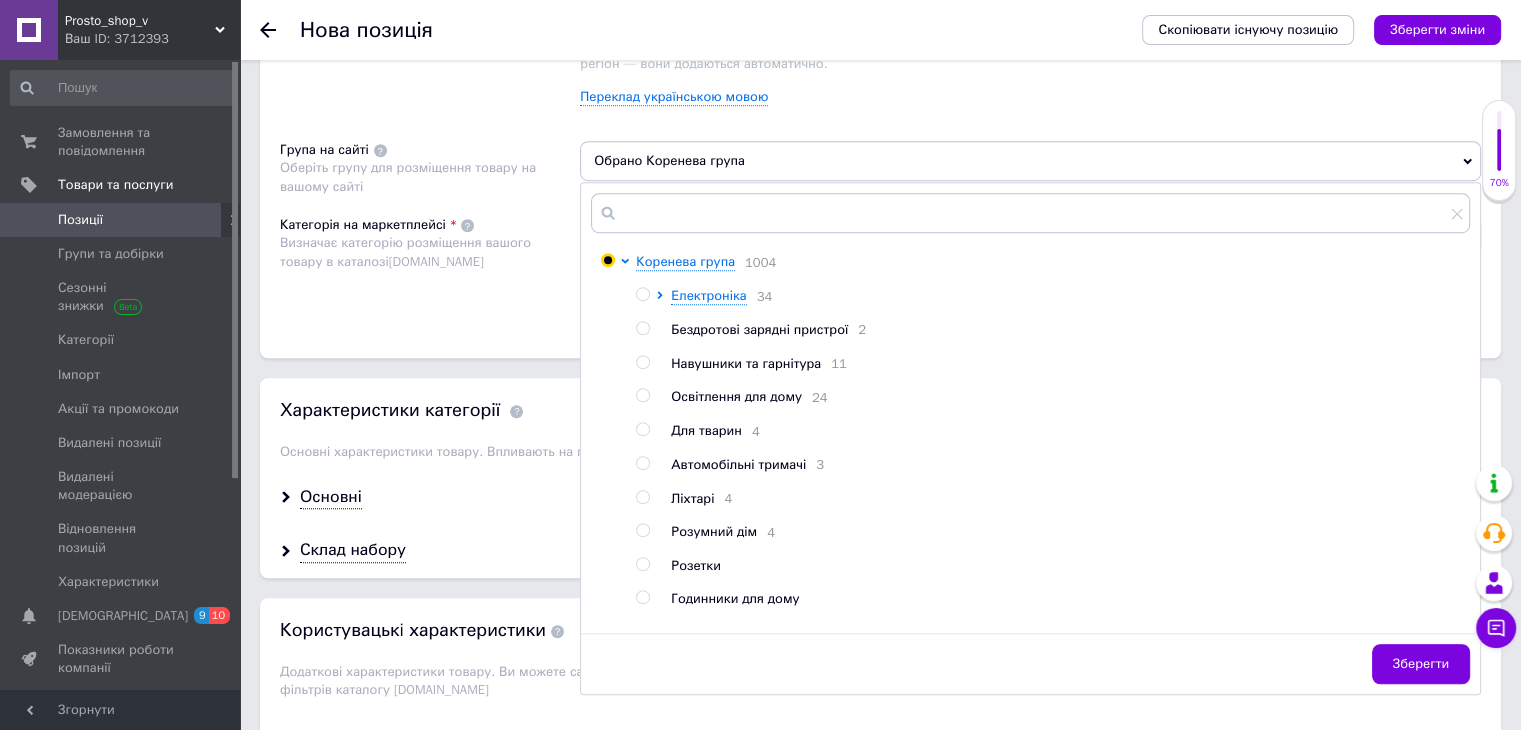 click on "Категорія на маркетплейсі Визначає категорію розміщення вашого товару в каталозі  [DOMAIN_NAME]" at bounding box center (430, 266) 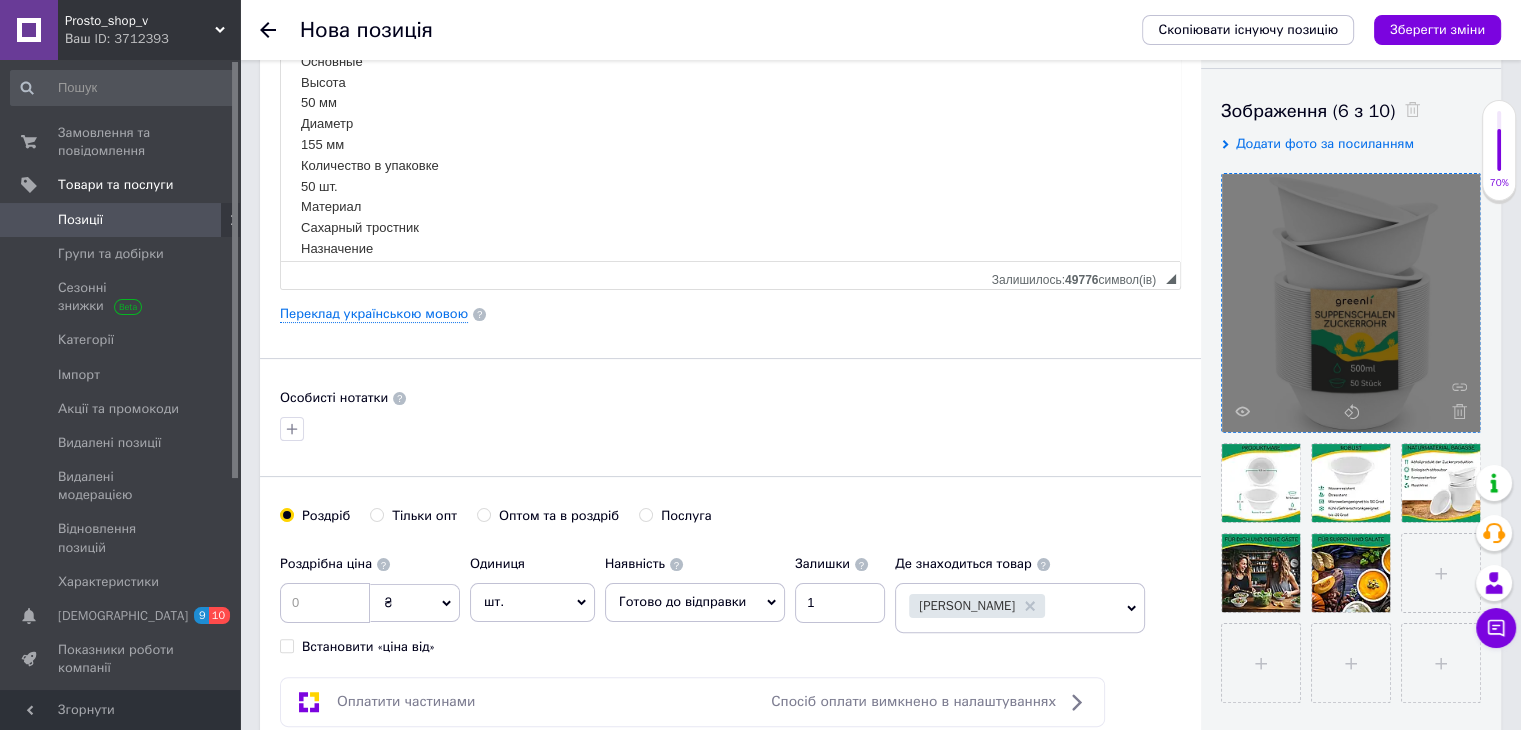 scroll, scrollTop: 104, scrollLeft: 0, axis: vertical 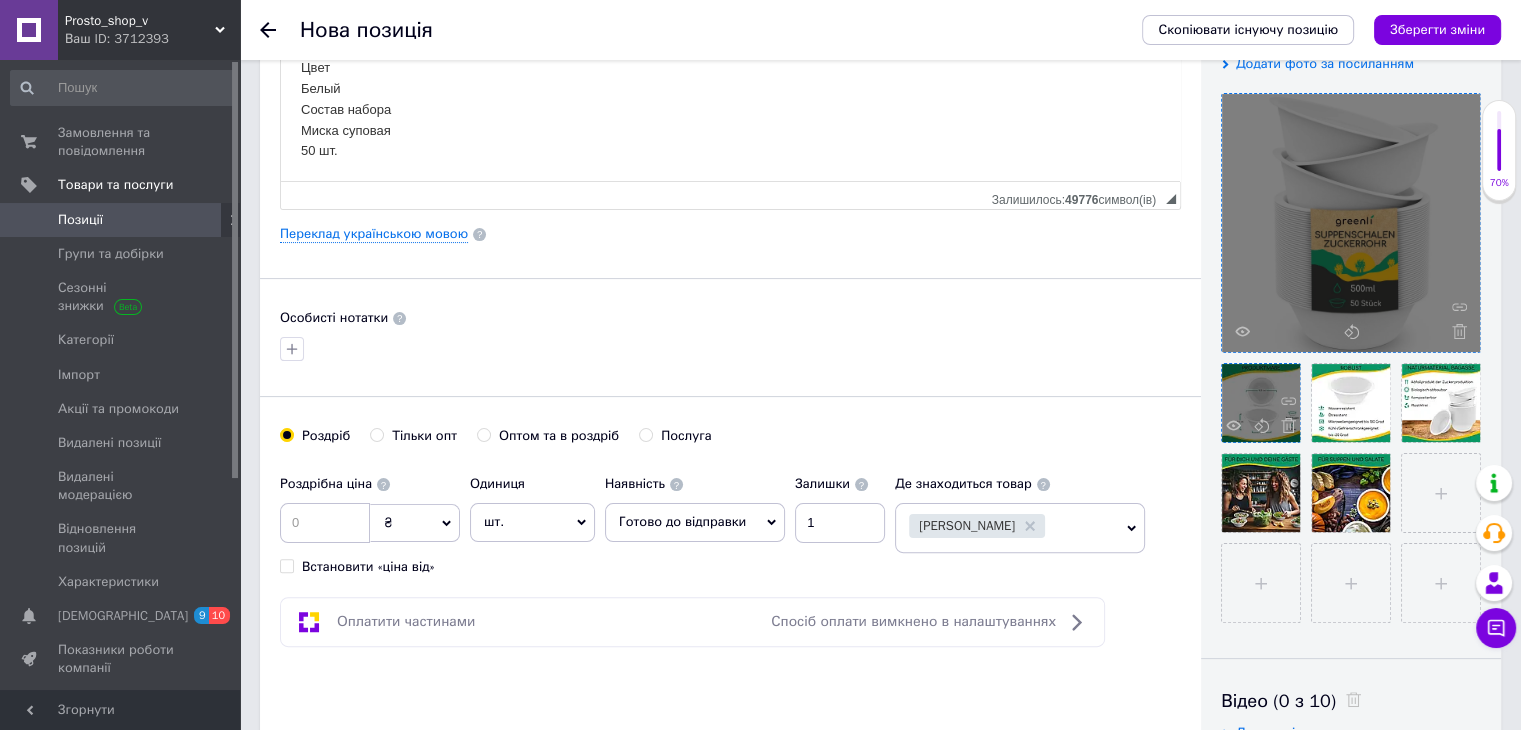 click at bounding box center (1261, 403) 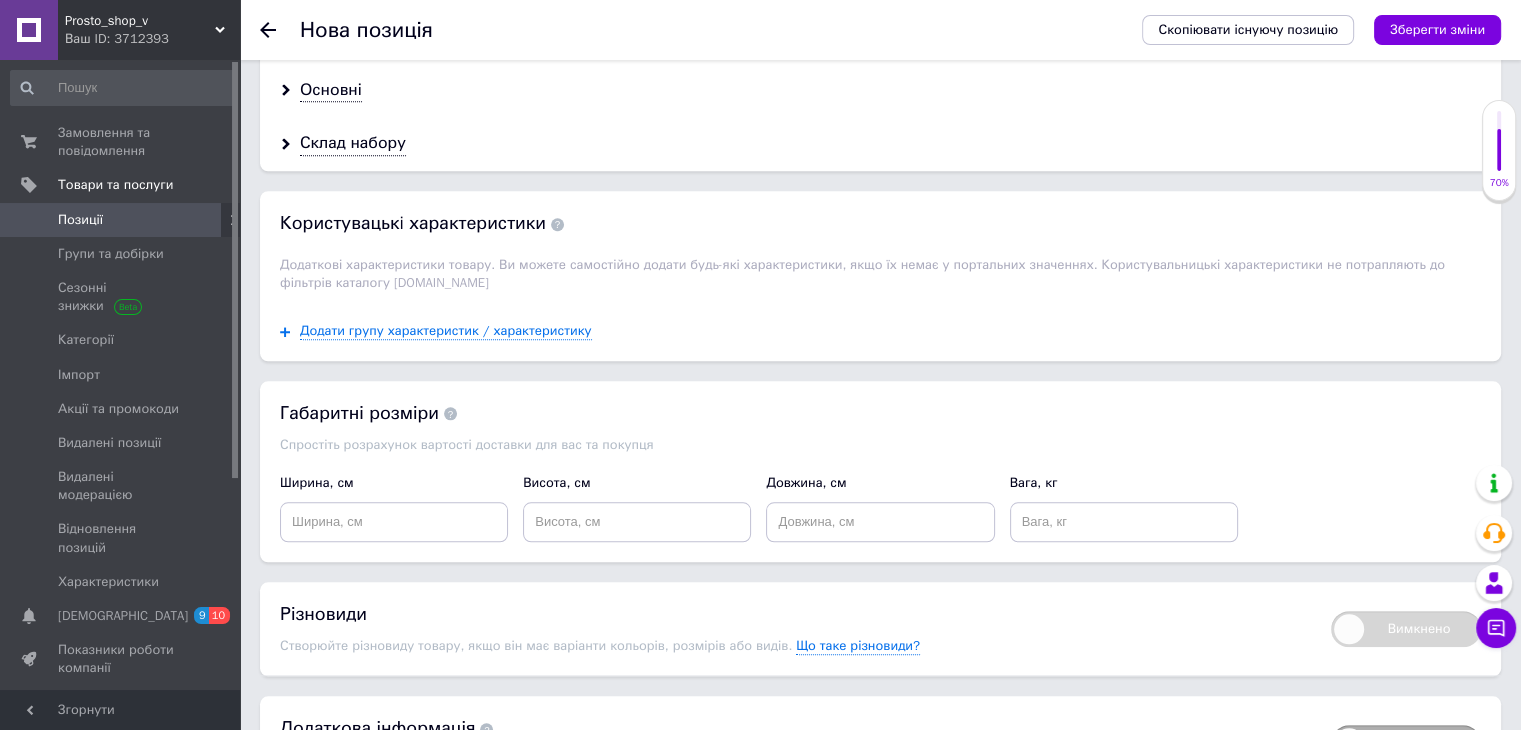 scroll, scrollTop: 1904, scrollLeft: 0, axis: vertical 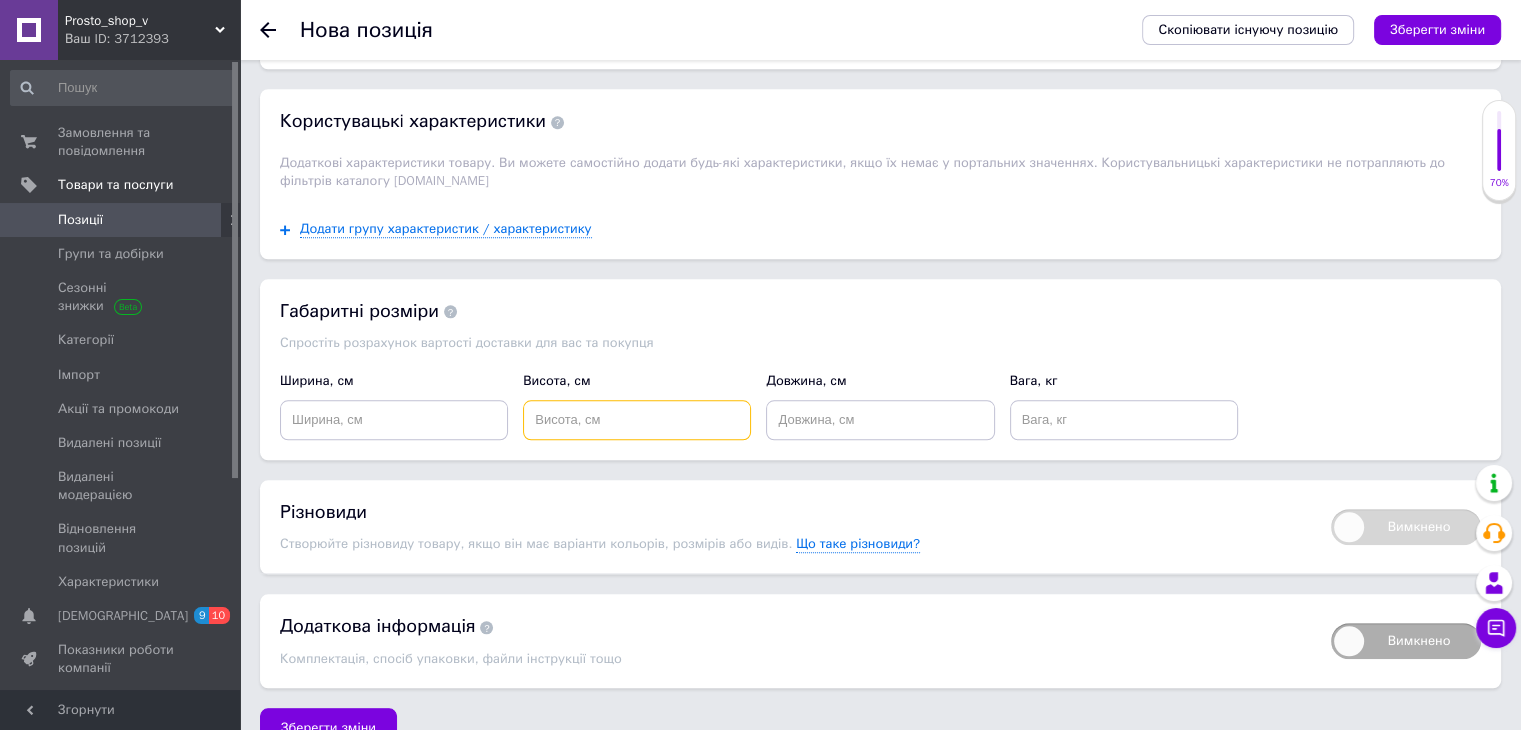 click at bounding box center [637, 420] 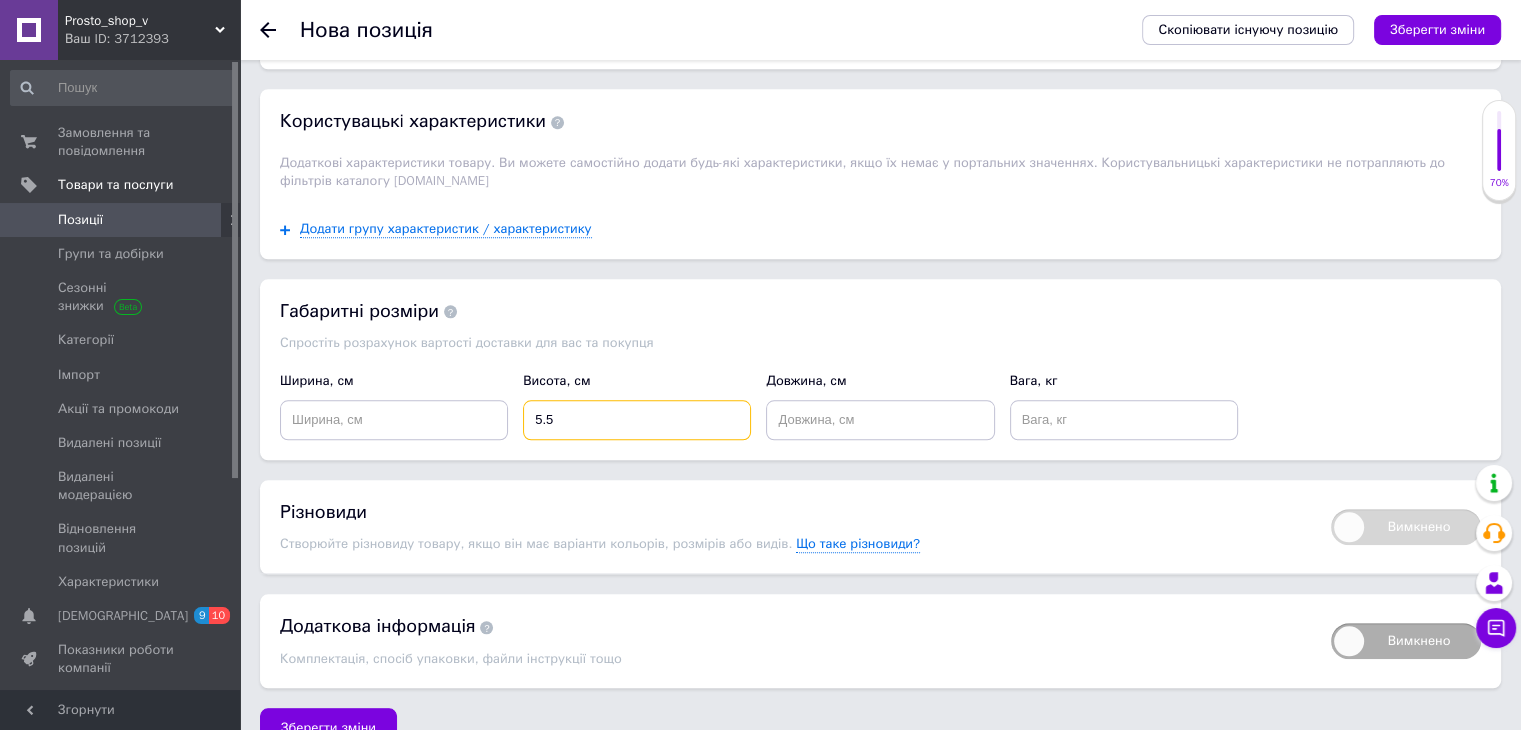 type on "5.5" 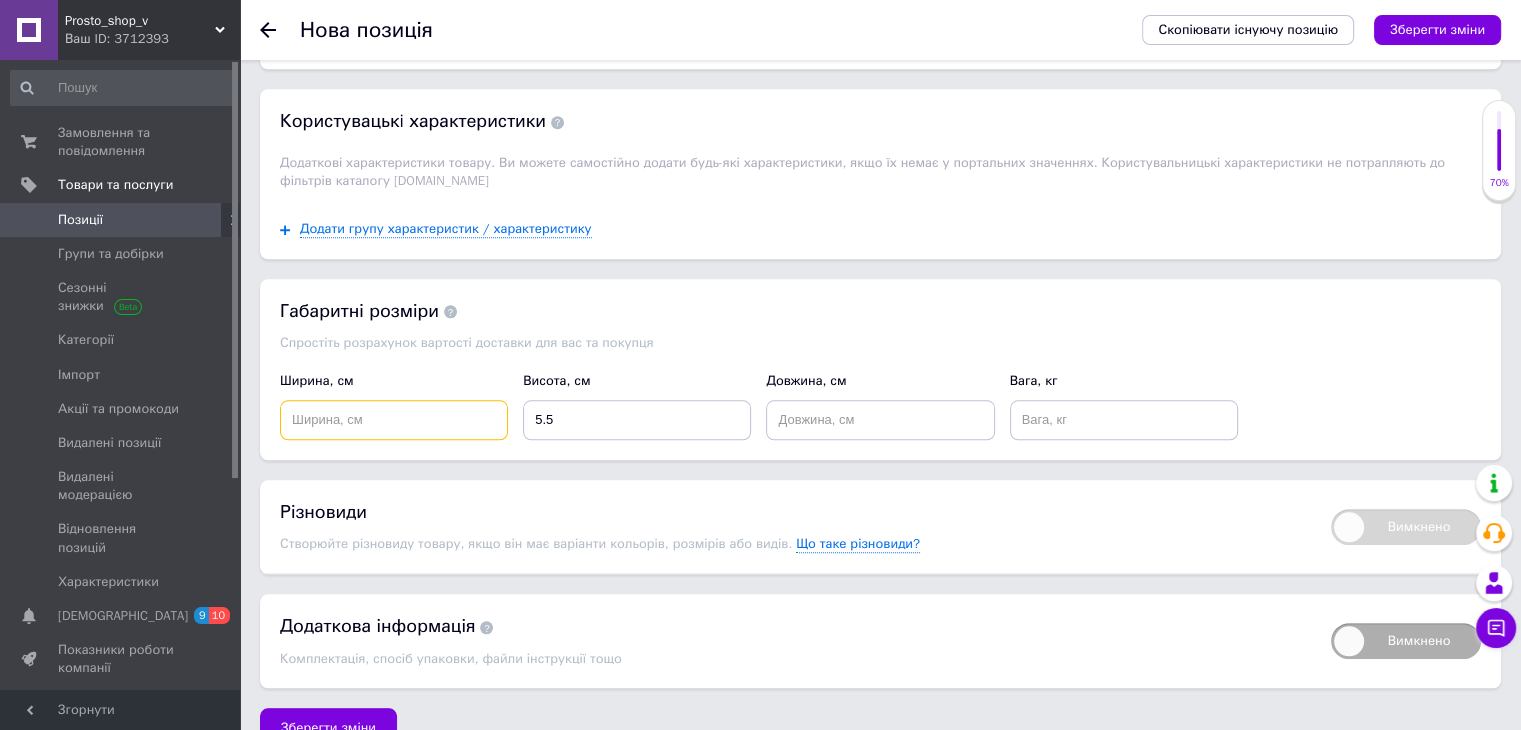 click at bounding box center (394, 420) 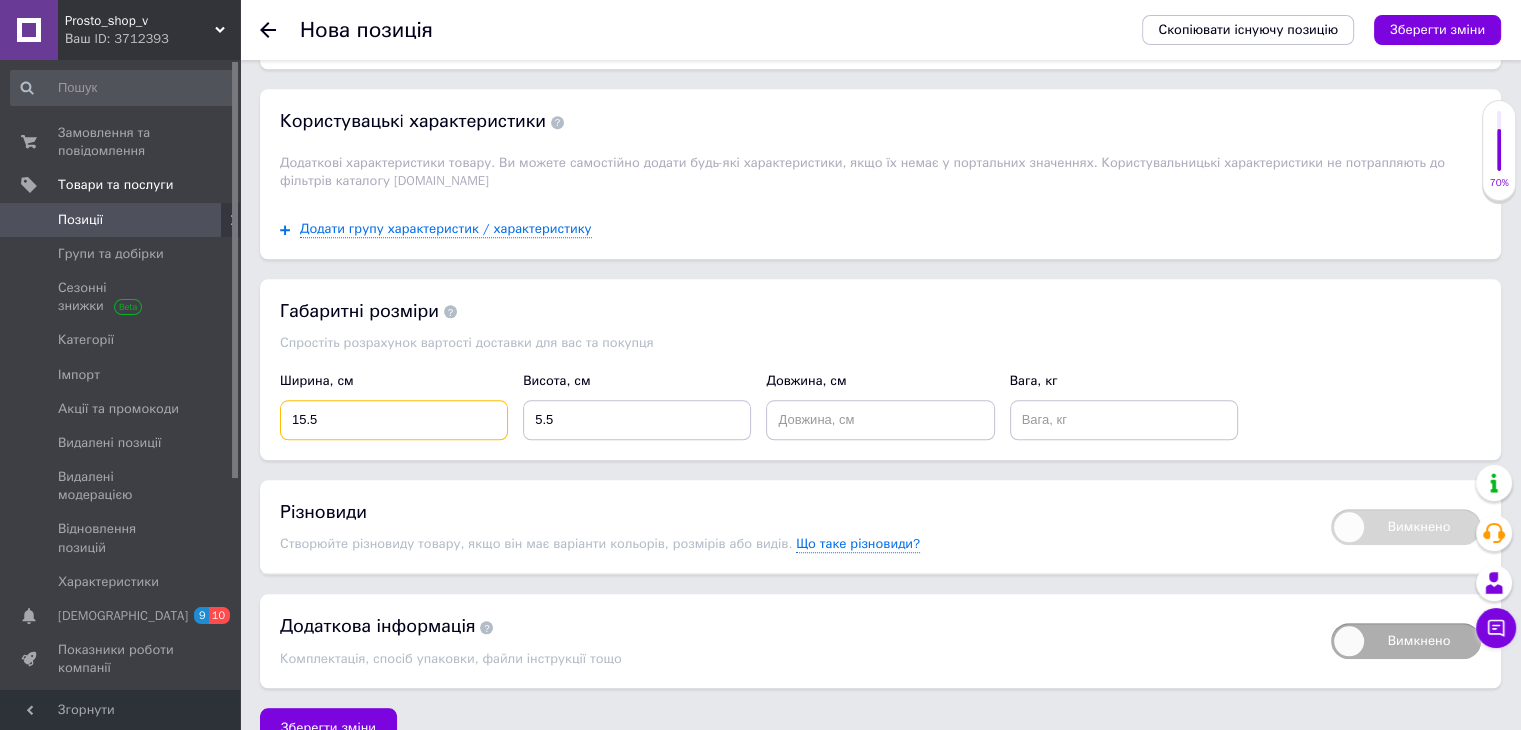 type on "15.5" 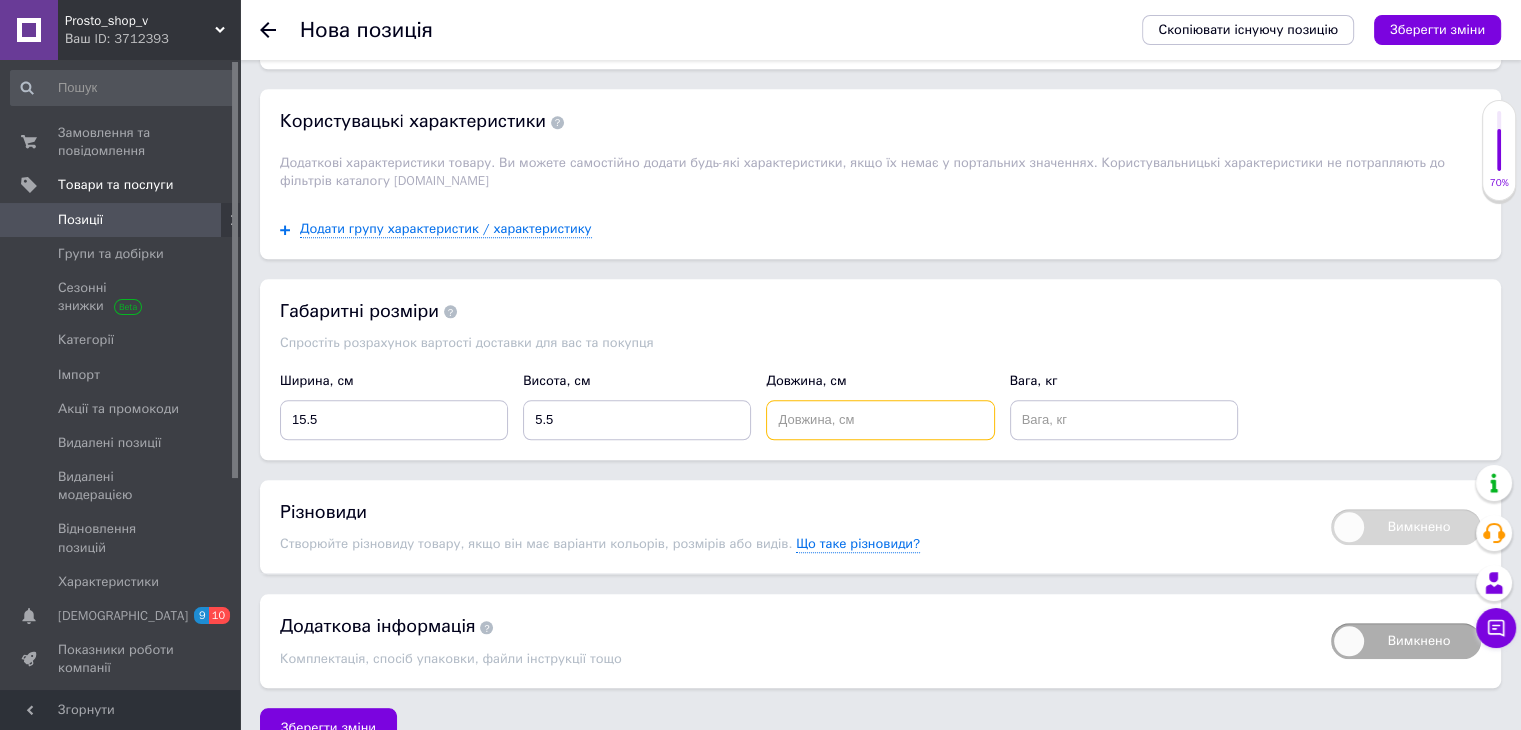 click at bounding box center (880, 420) 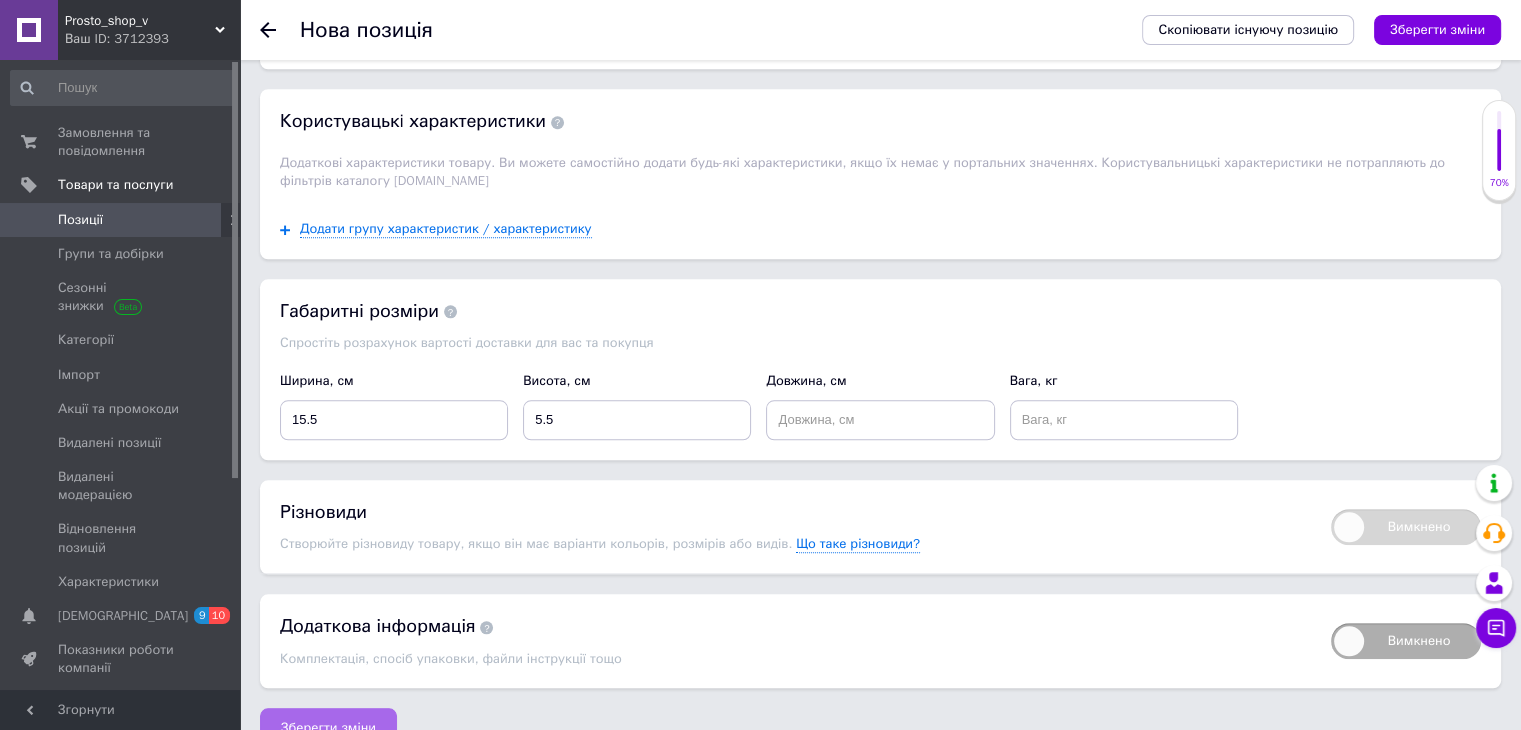 click on "Зберегти зміни" at bounding box center (328, 728) 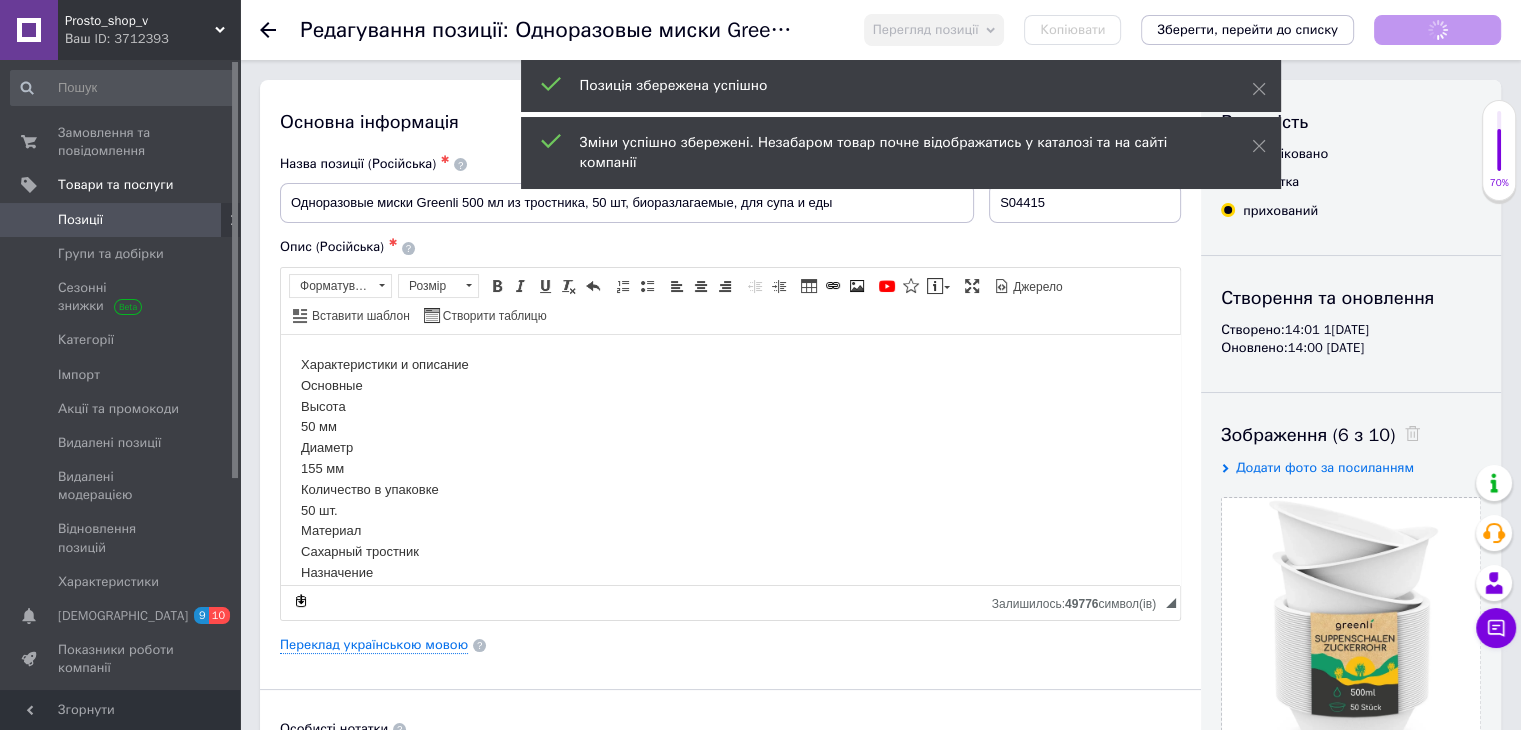 scroll, scrollTop: 0, scrollLeft: 0, axis: both 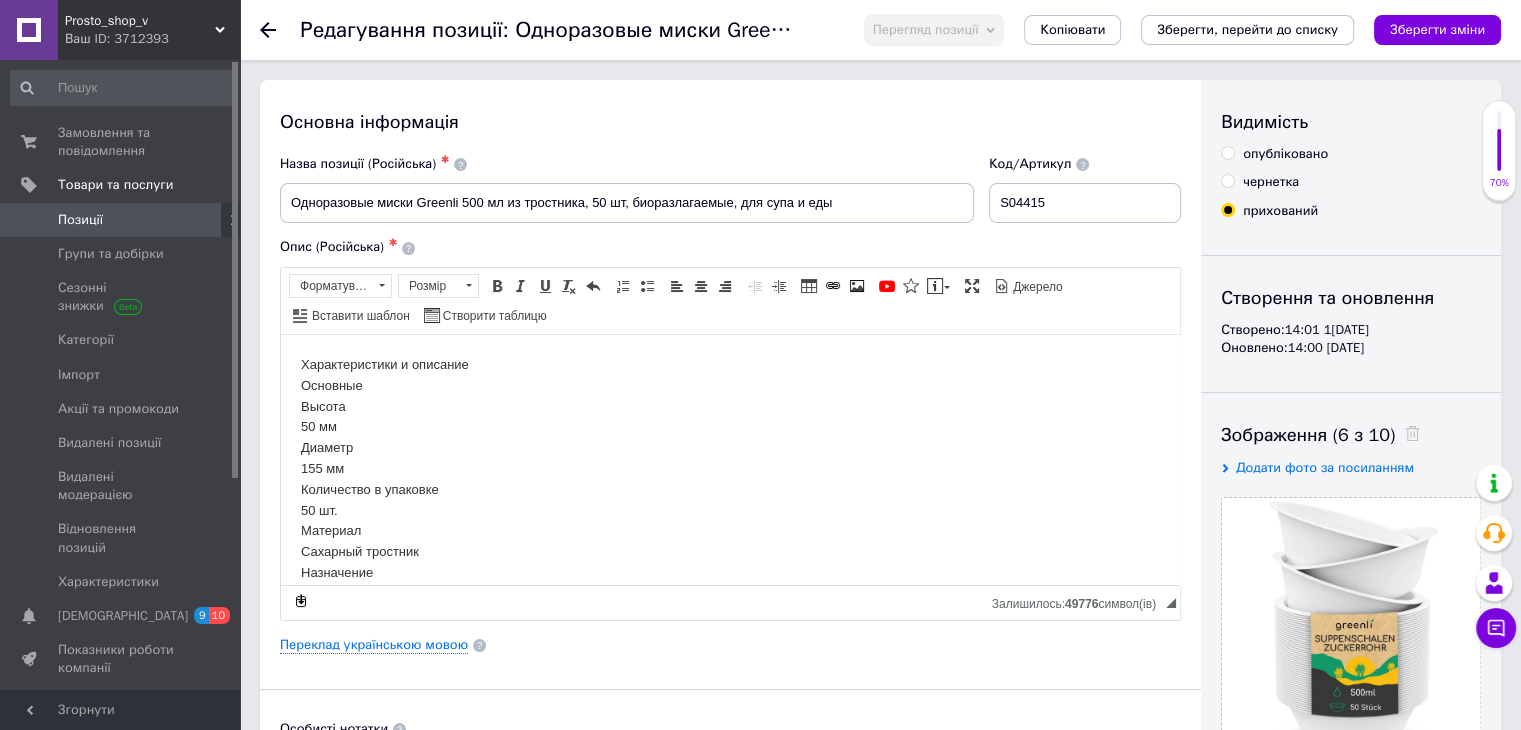 click on "Позиції" at bounding box center [121, 220] 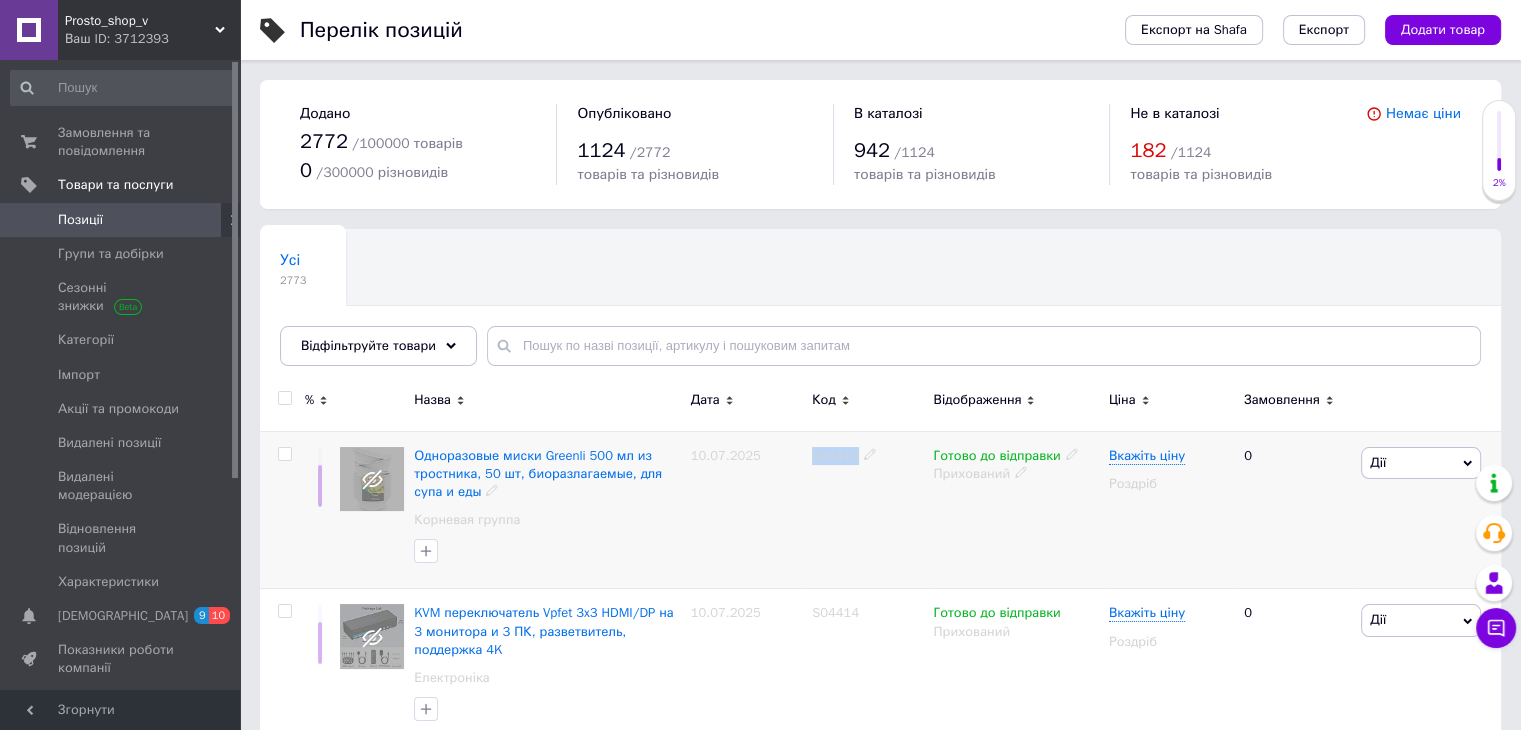 drag, startPoint x: 811, startPoint y: 462, endPoint x: 860, endPoint y: 478, distance: 51.546097 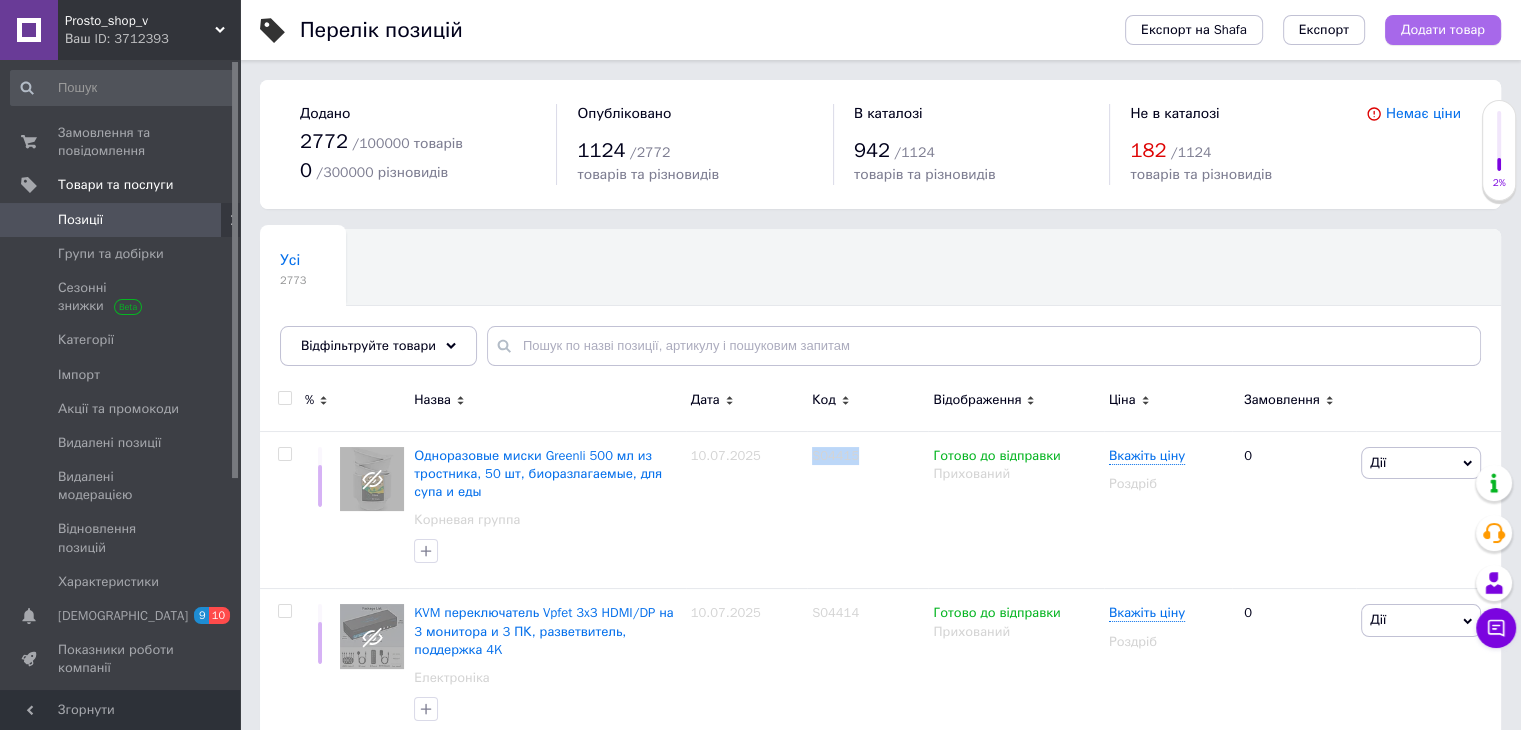 click on "Додати товар" at bounding box center [1443, 30] 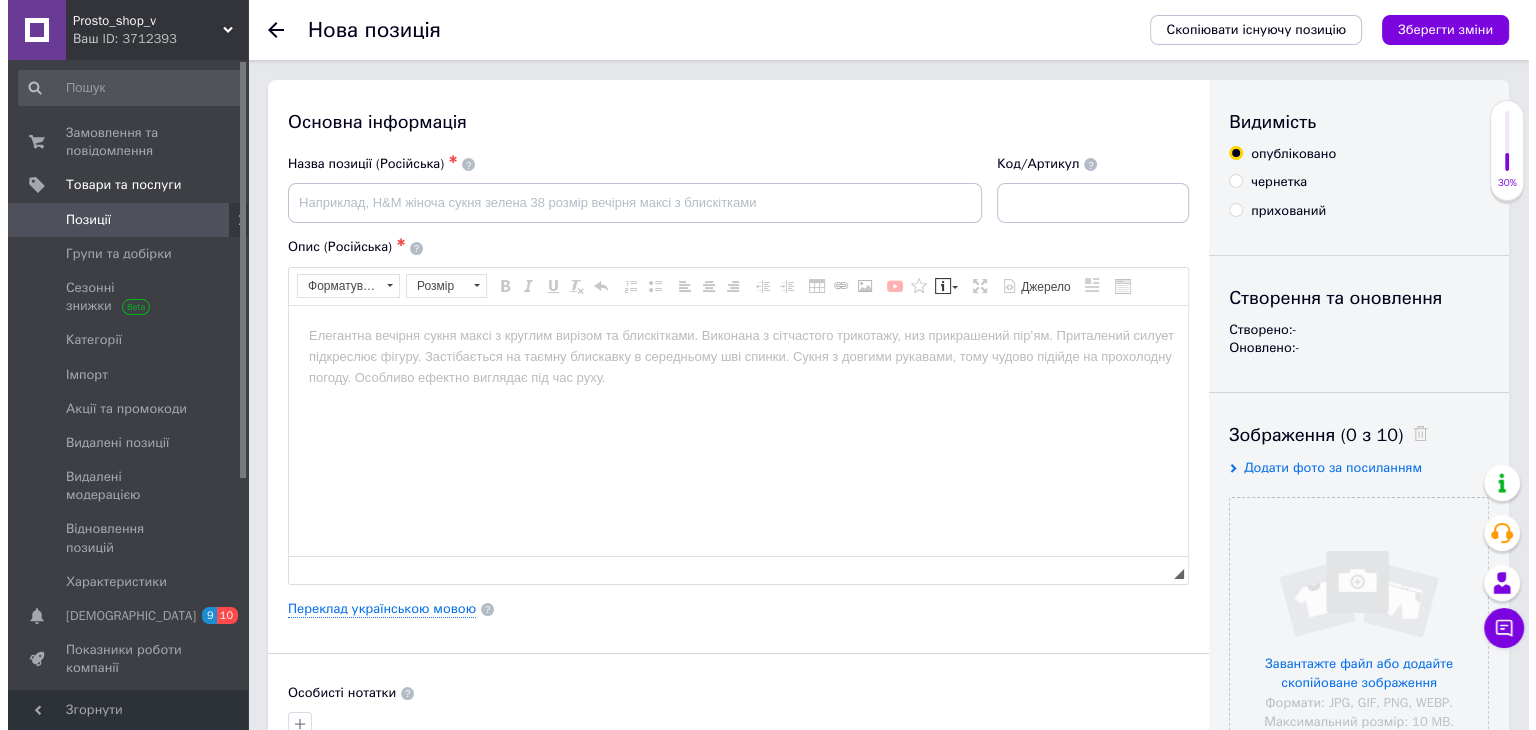 scroll, scrollTop: 0, scrollLeft: 0, axis: both 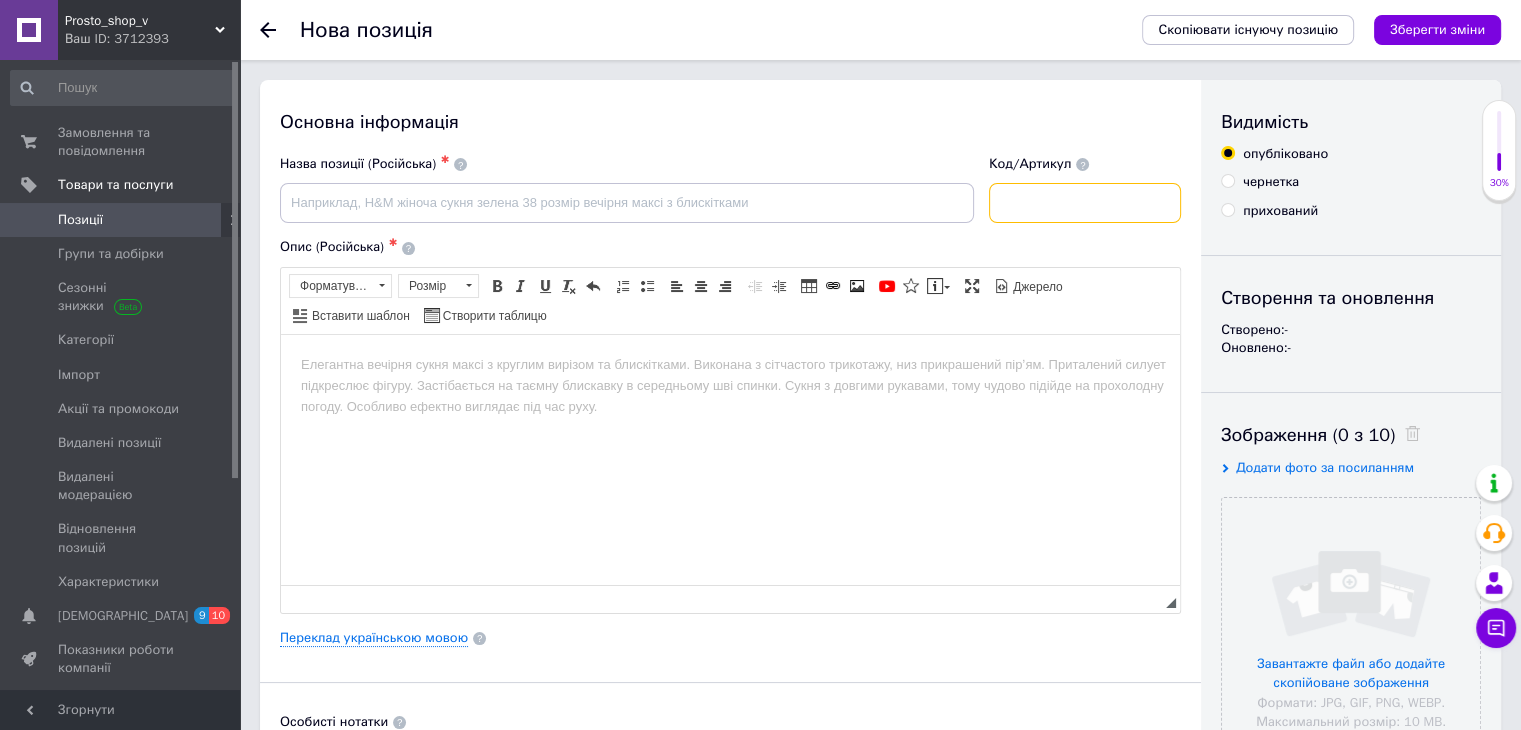 click at bounding box center [1085, 203] 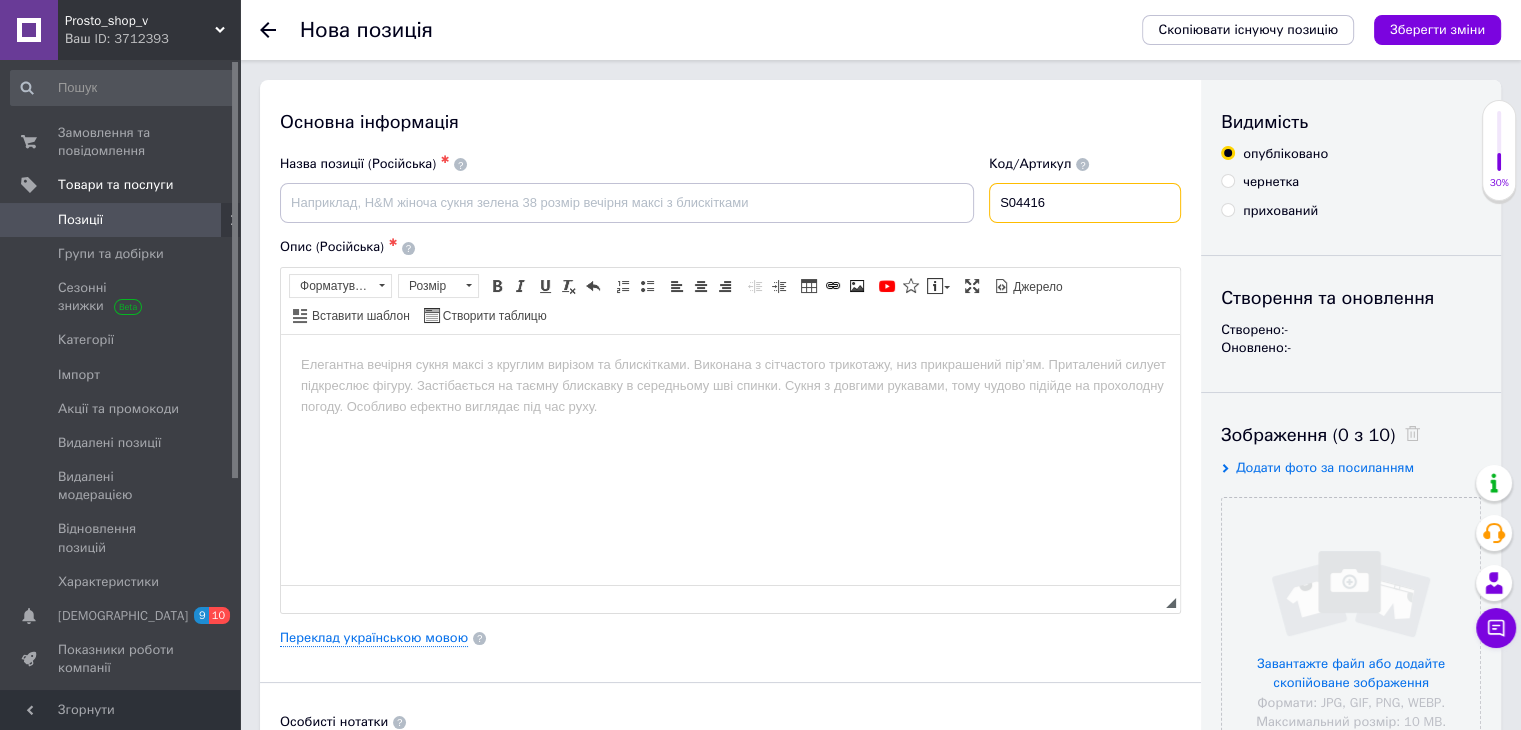 type on "S04416" 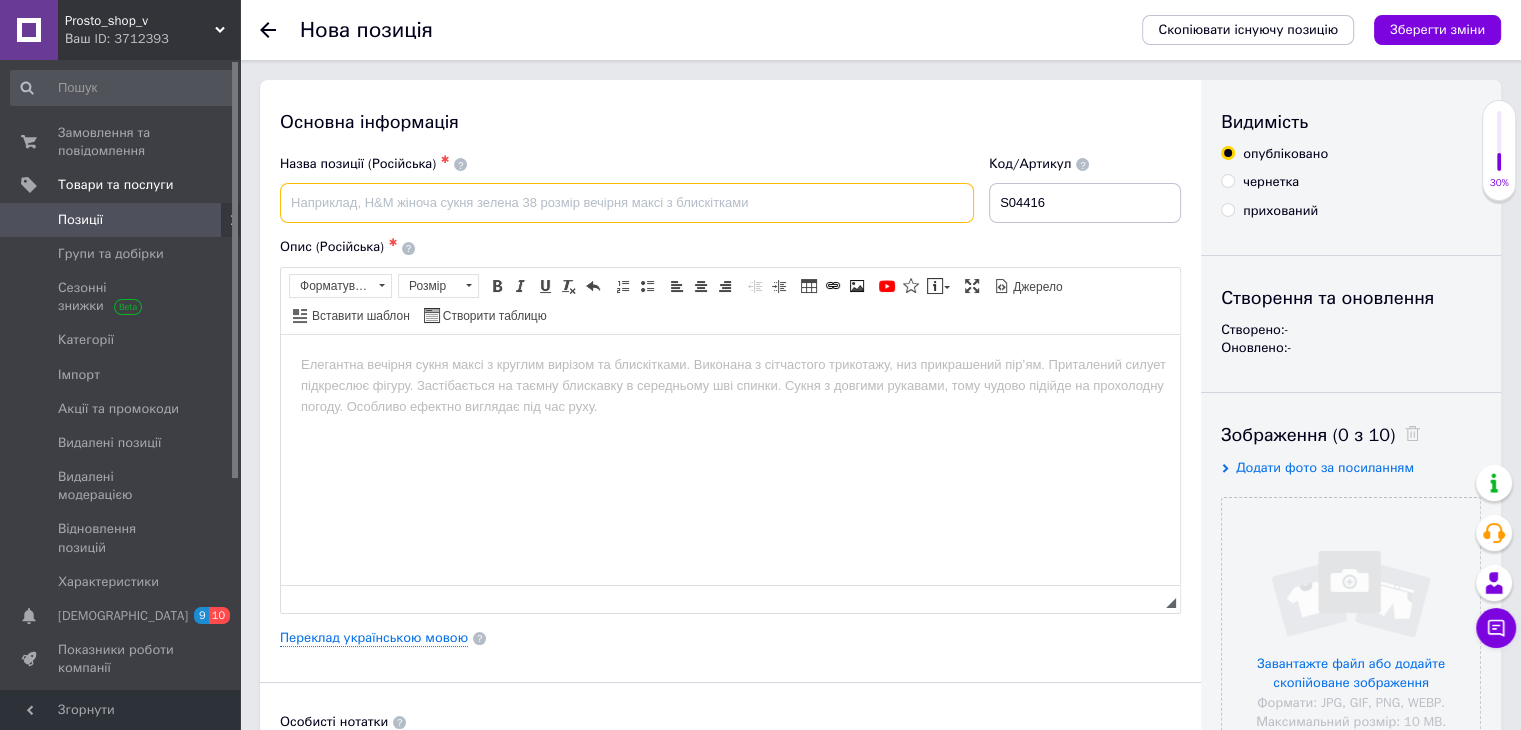 click at bounding box center [627, 203] 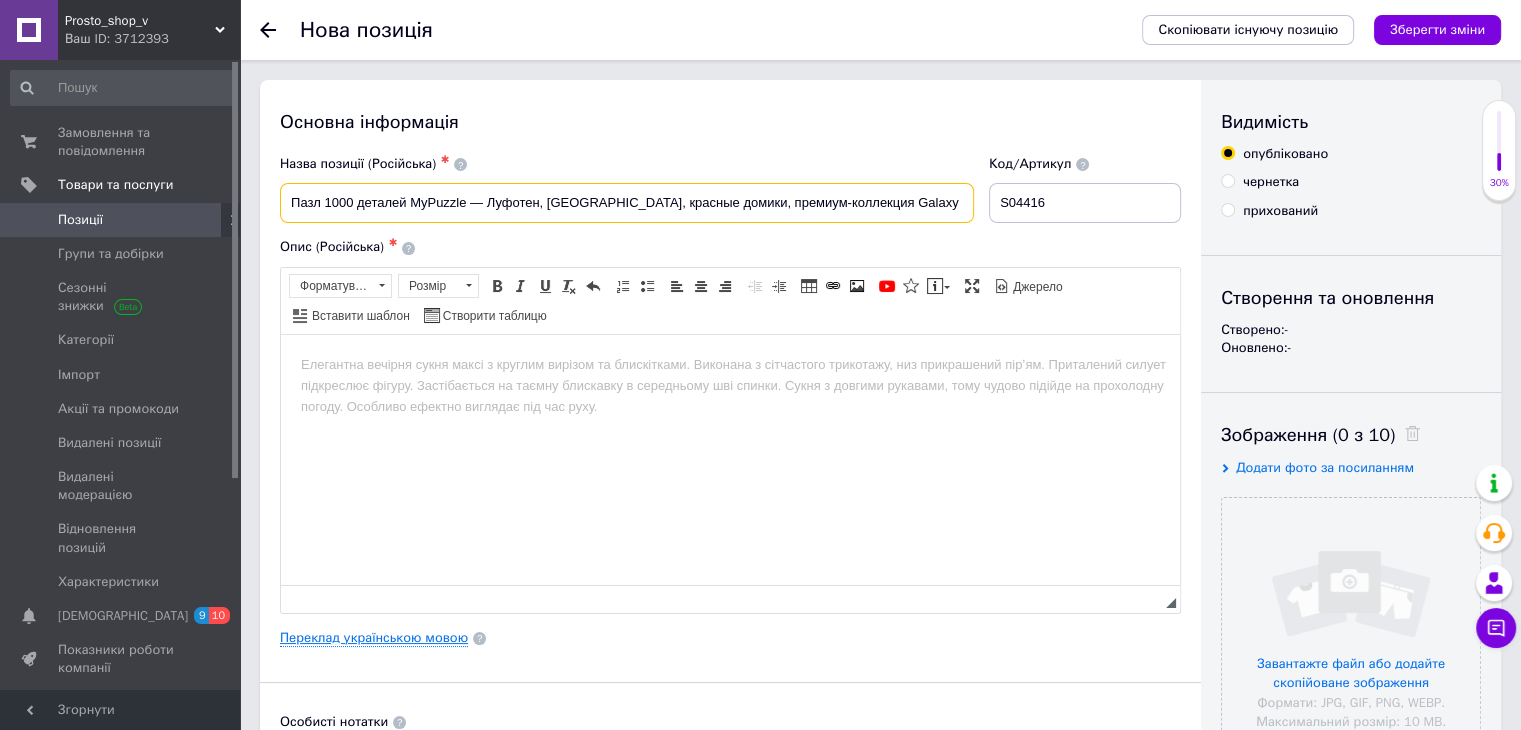 type on "Пазл 1000 деталей MyPuzzle — Луфотен, [GEOGRAPHIC_DATA], красные домики, премиум-коллекция Galaxy" 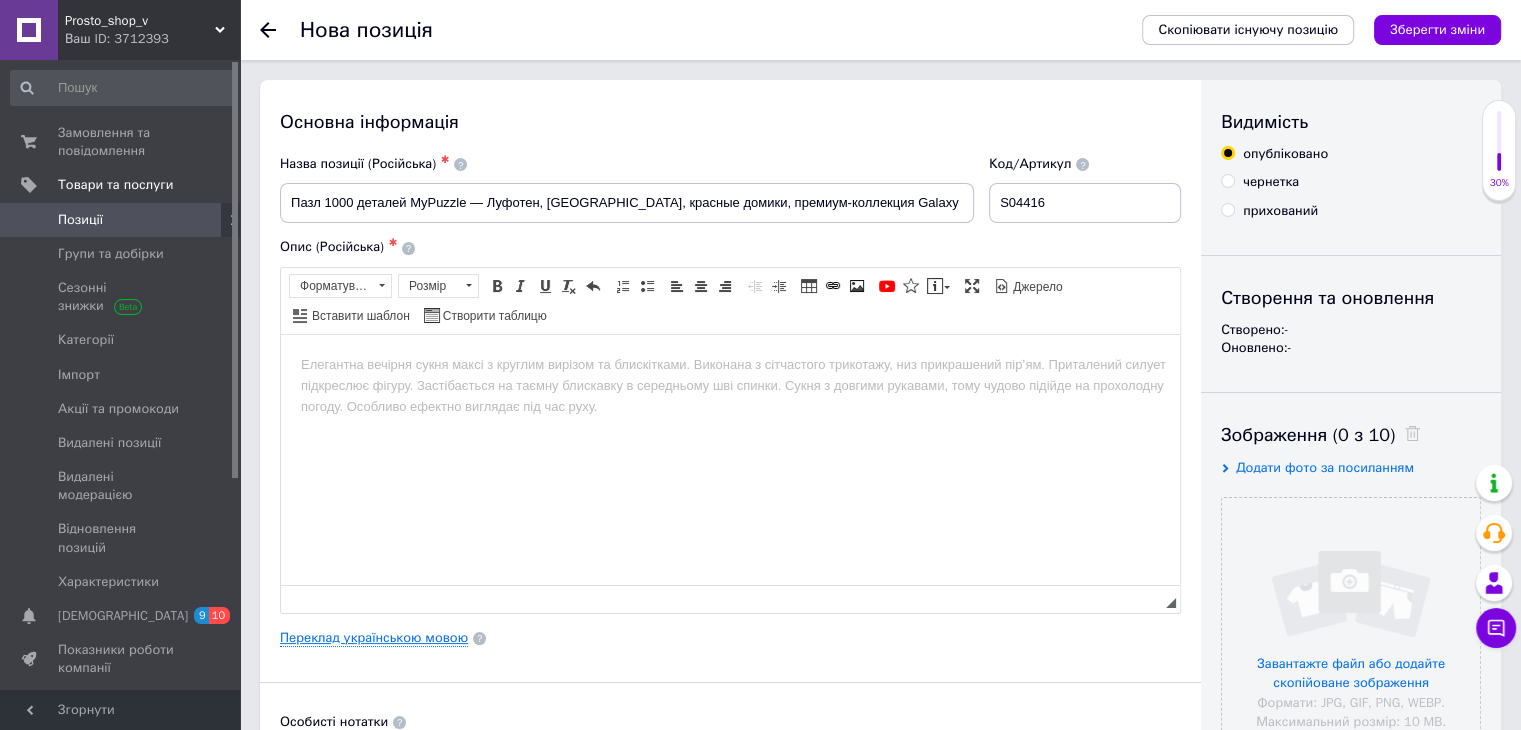 click on "Переклад українською мовою" at bounding box center [374, 638] 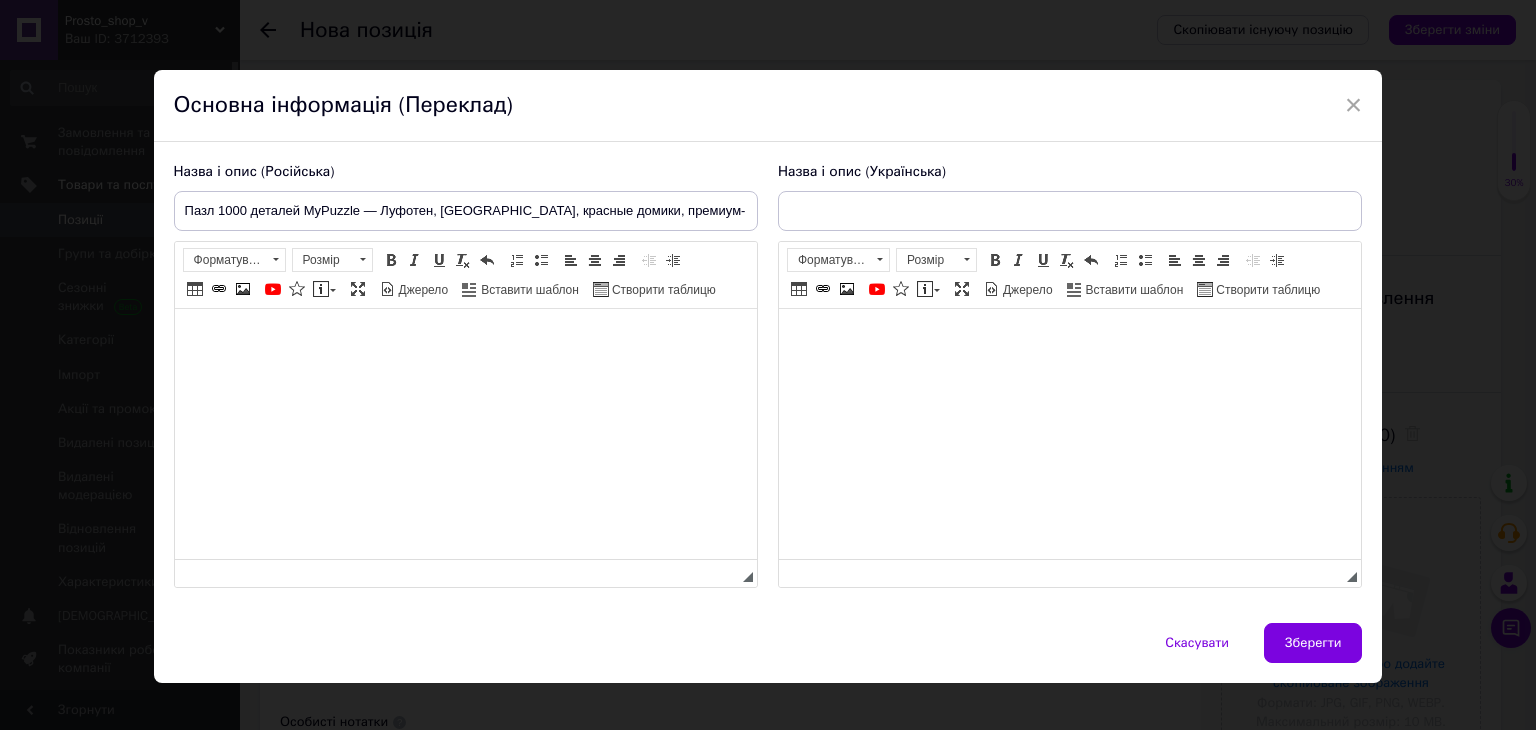 scroll, scrollTop: 0, scrollLeft: 0, axis: both 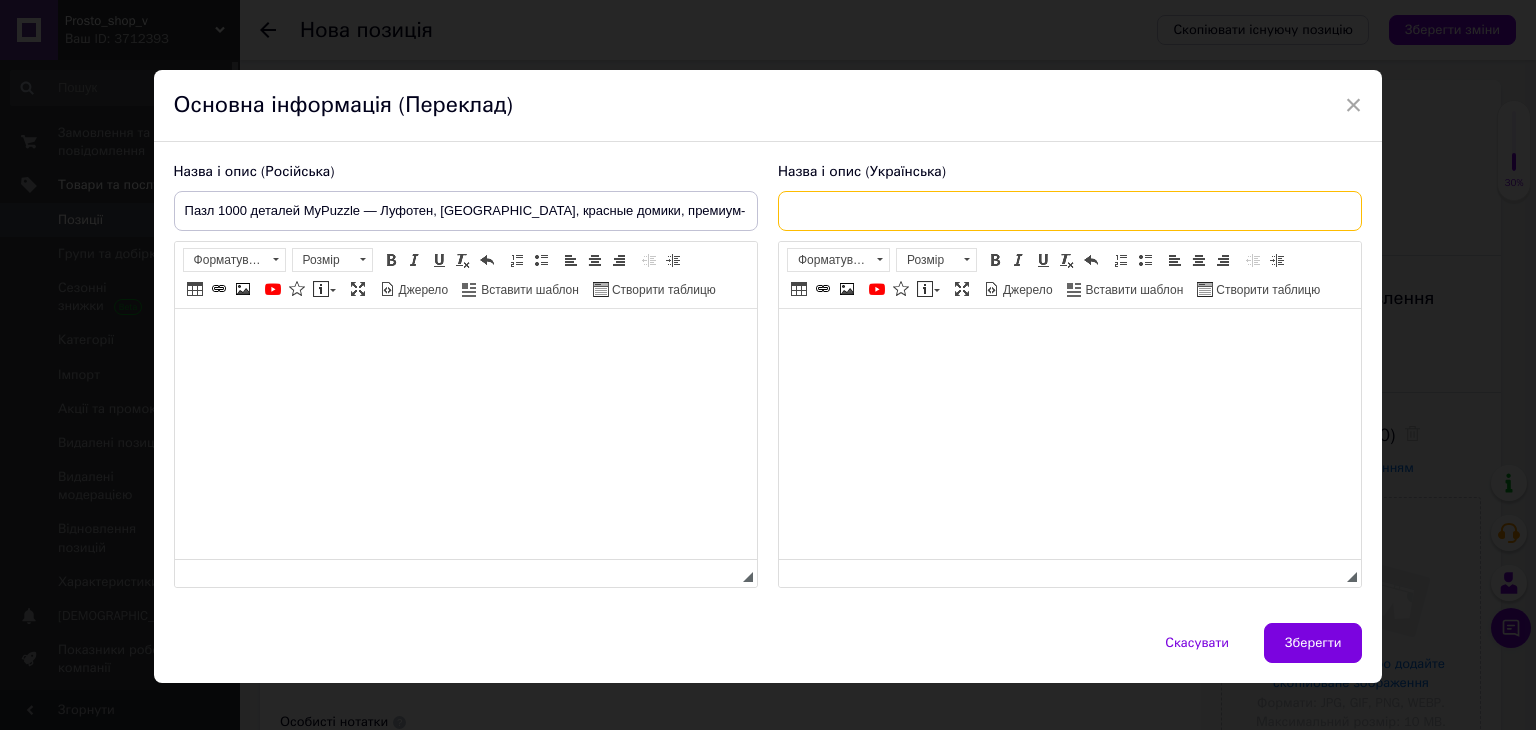 click at bounding box center [1070, 211] 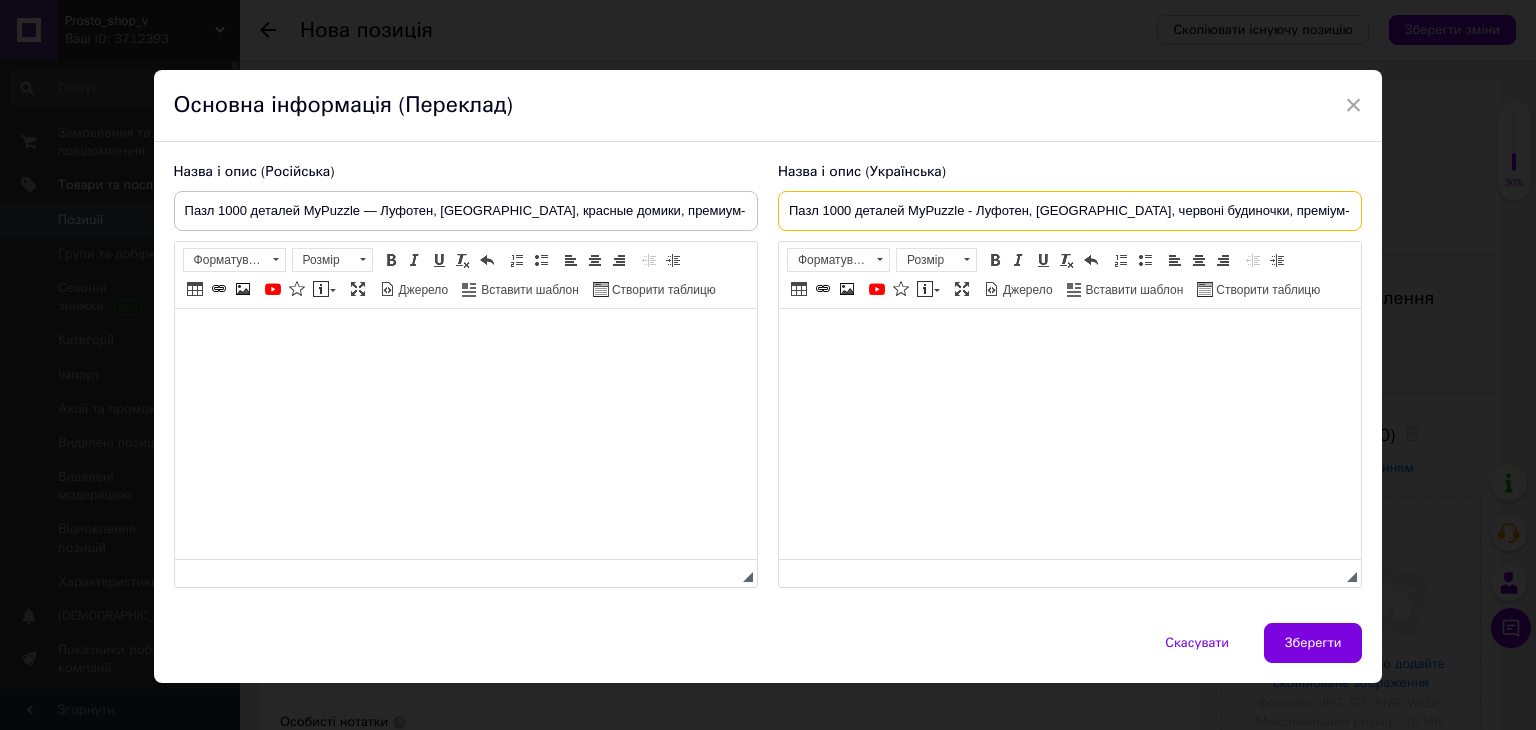 scroll, scrollTop: 0, scrollLeft: 13, axis: horizontal 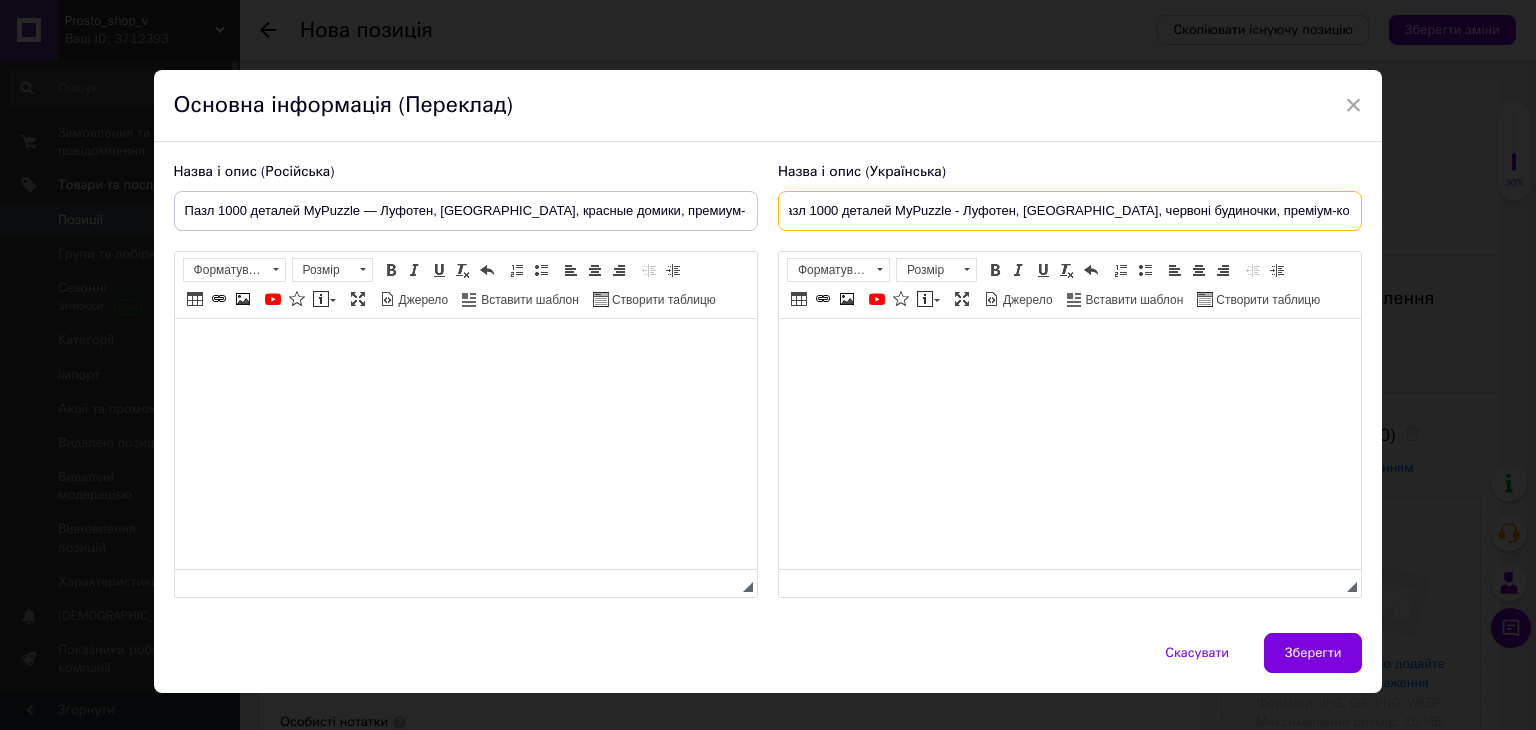 type on "Пазл 1000 деталей MyPuzzle - Луфотен, [GEOGRAPHIC_DATA], червоні будиночки, преміум-колекція Galaxy" 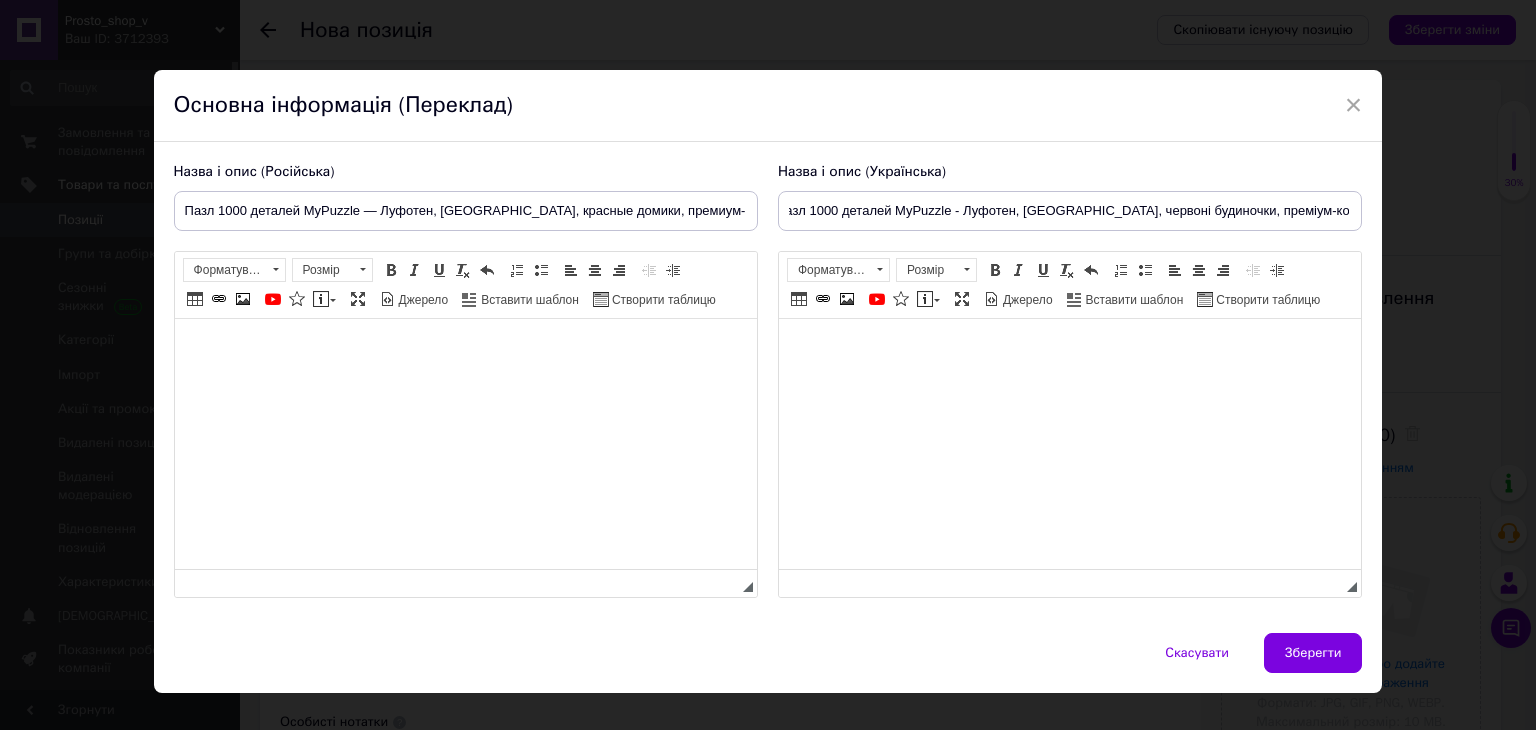 click at bounding box center [465, 349] 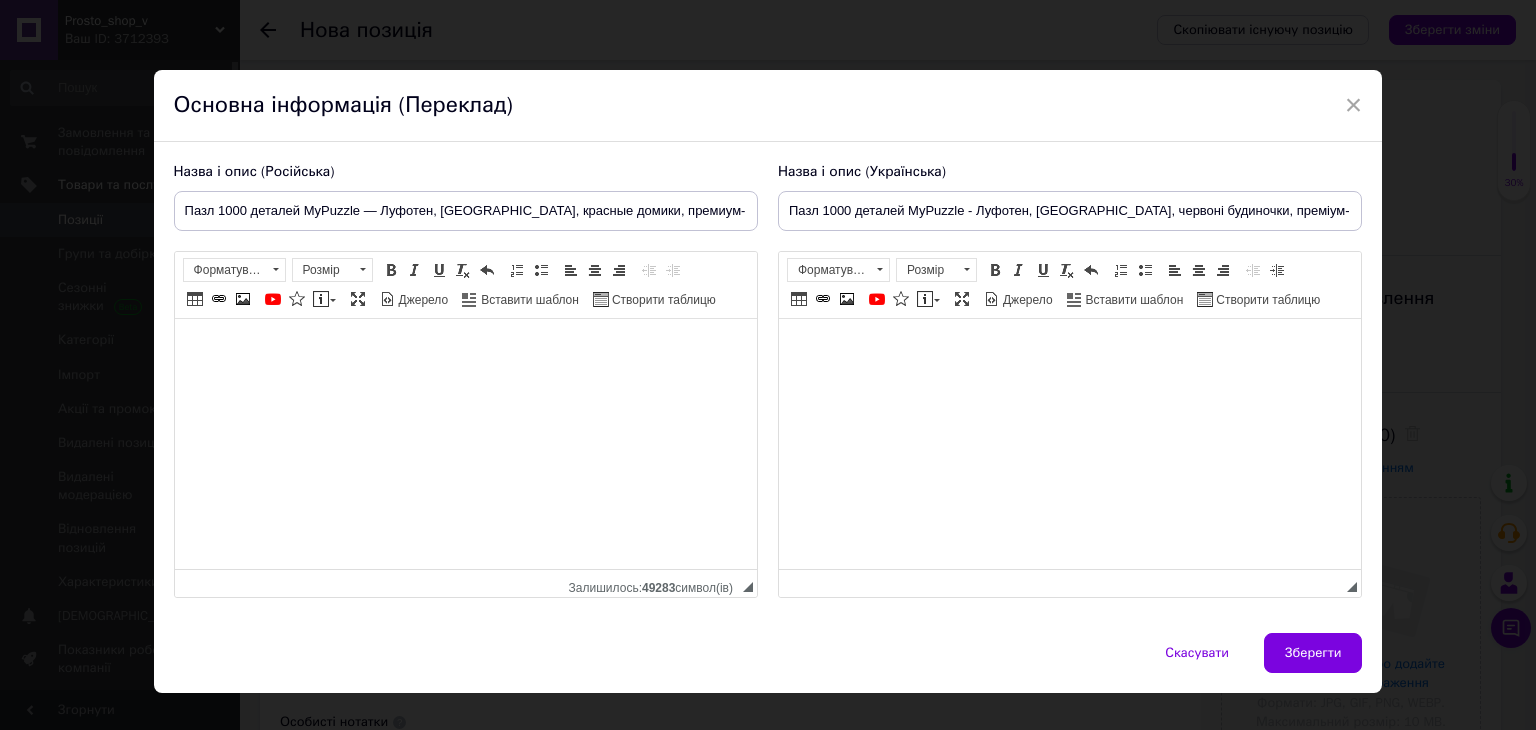 scroll, scrollTop: 78, scrollLeft: 0, axis: vertical 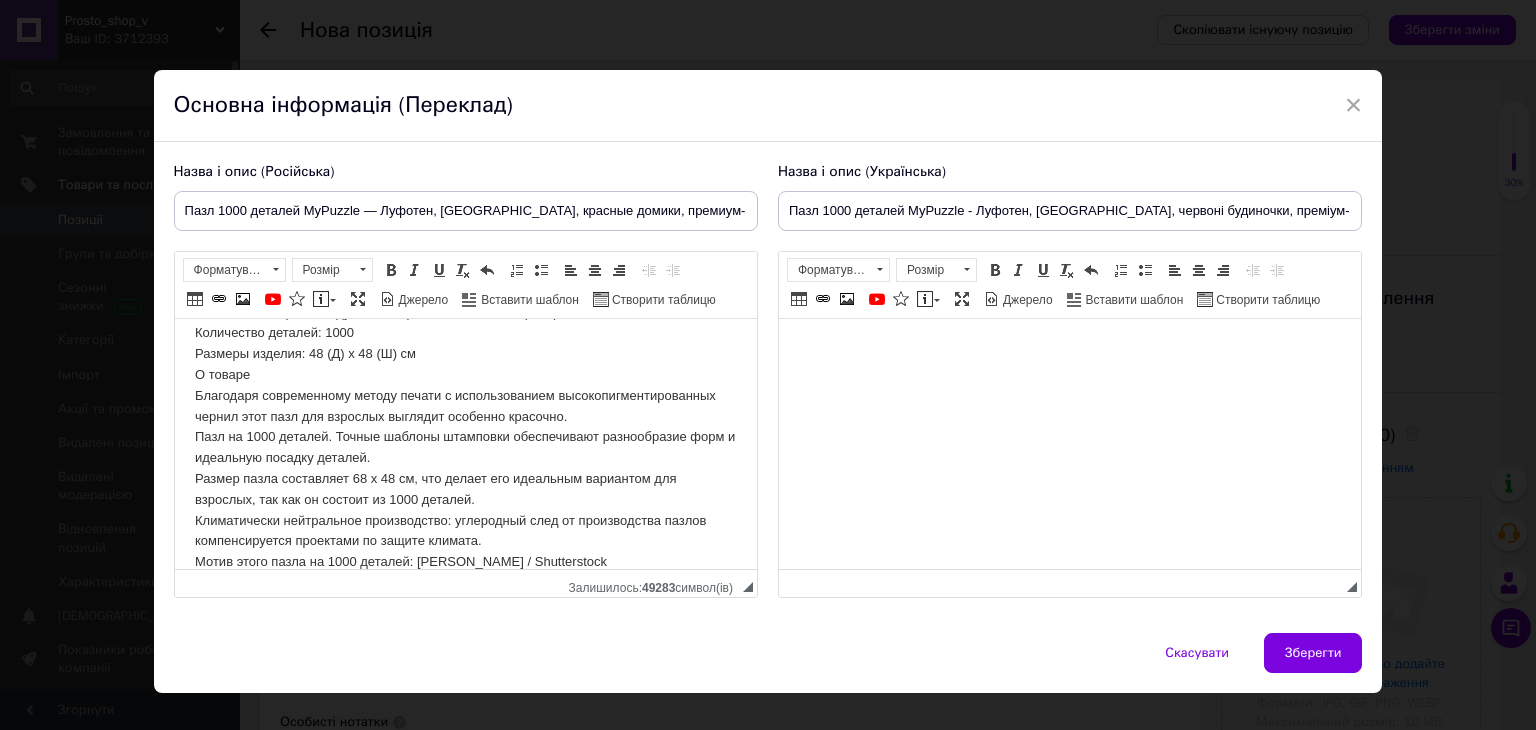 click at bounding box center (1069, 349) 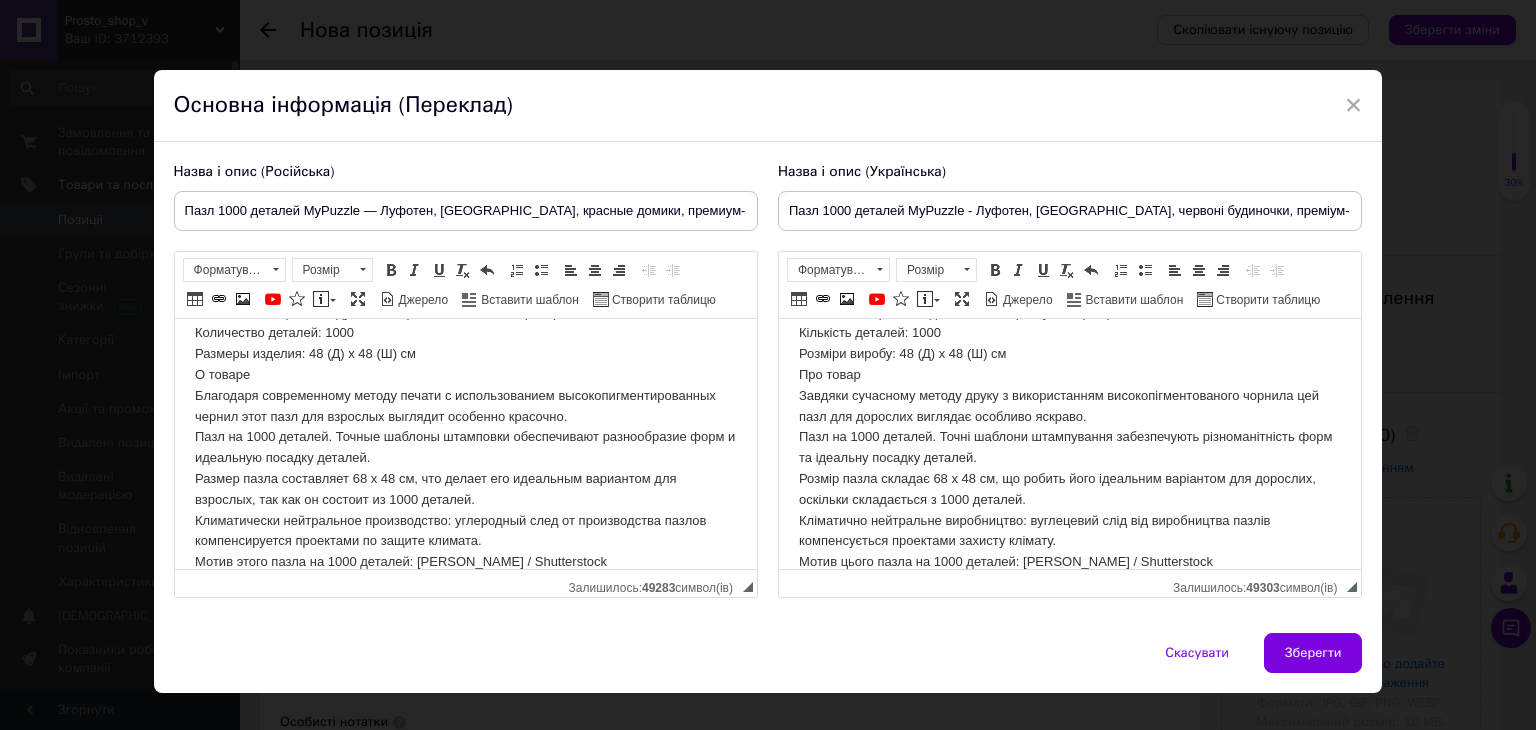 scroll, scrollTop: 0, scrollLeft: 0, axis: both 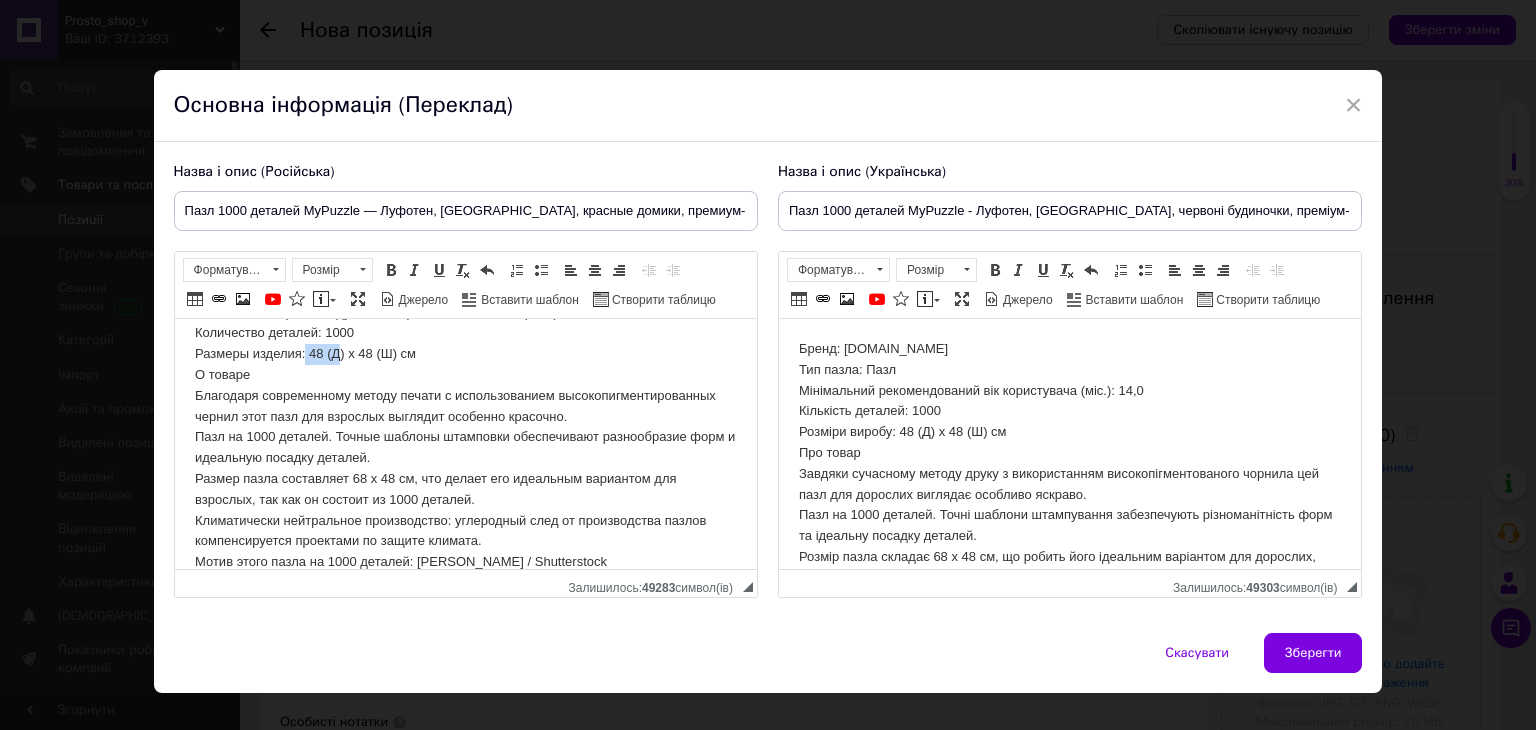 drag, startPoint x: 303, startPoint y: 351, endPoint x: 336, endPoint y: 358, distance: 33.734257 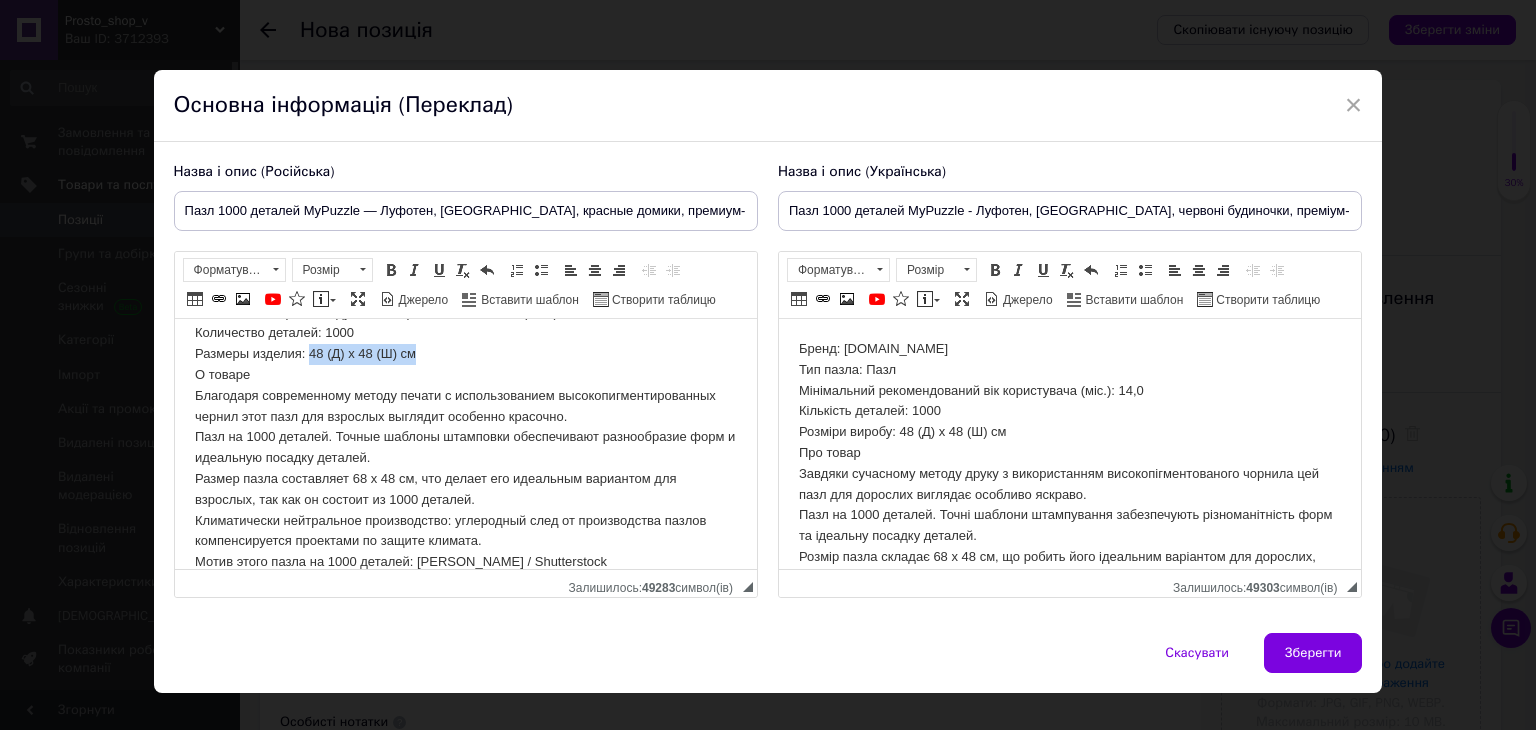 drag, startPoint x: 309, startPoint y: 355, endPoint x: 416, endPoint y: 359, distance: 107.07474 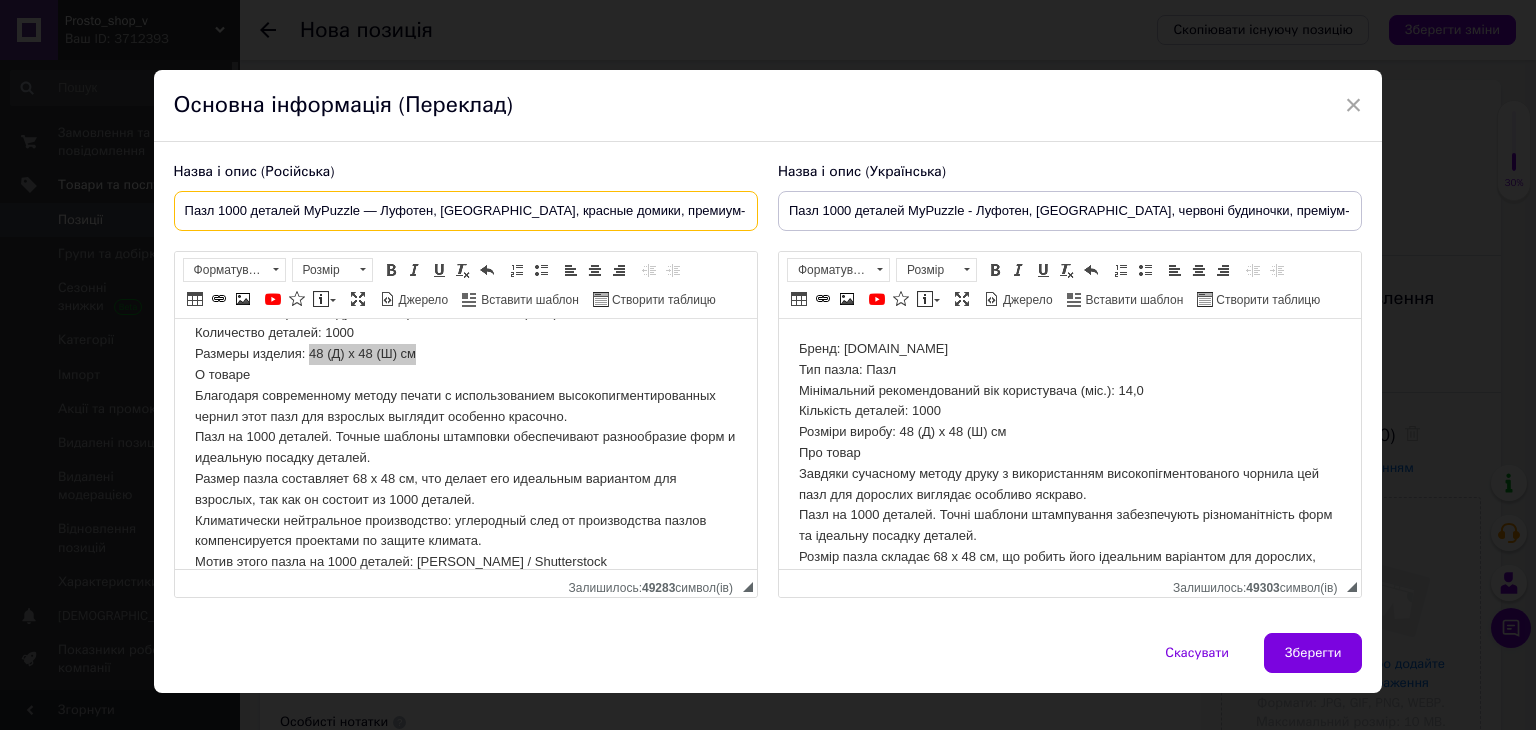 scroll, scrollTop: 0, scrollLeft: 30, axis: horizontal 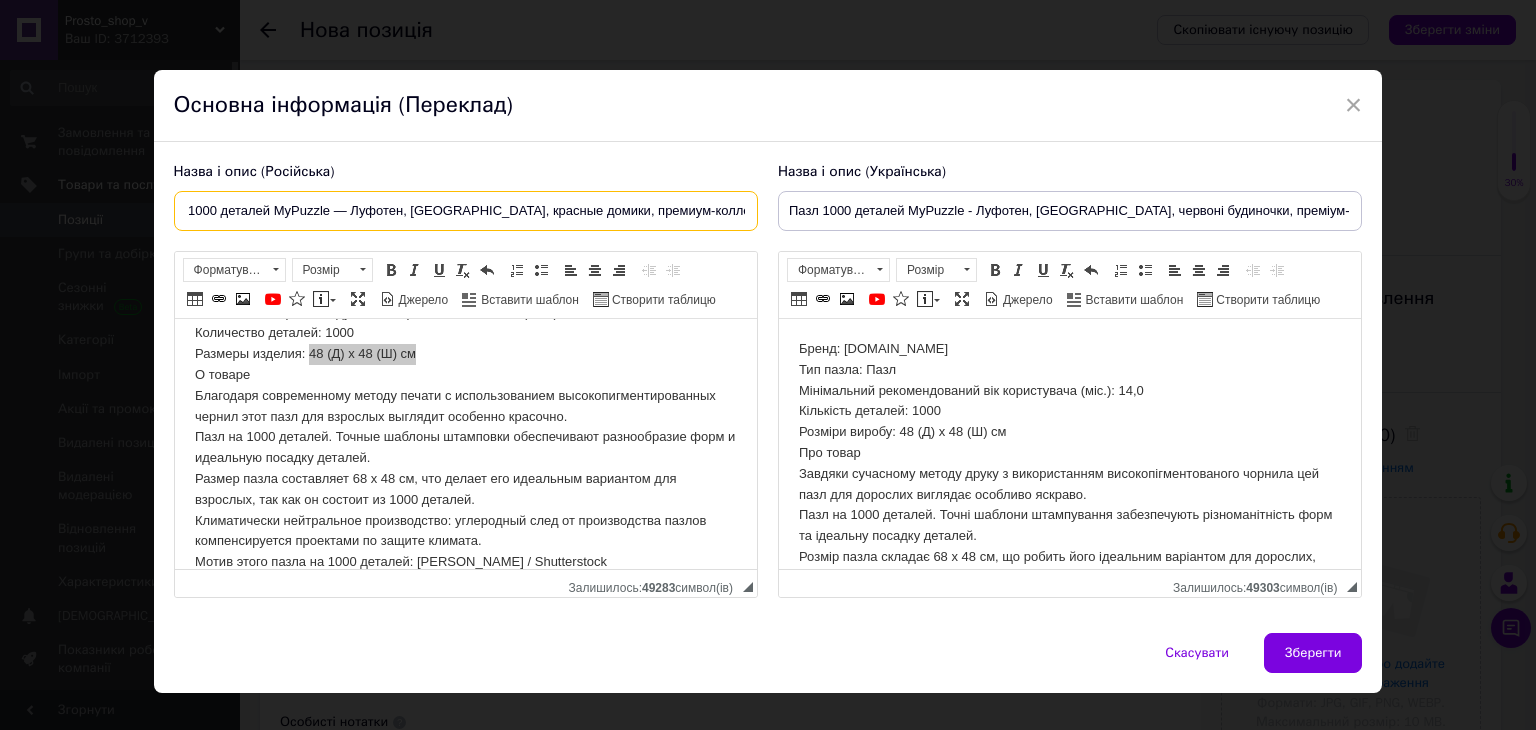 drag, startPoint x: 729, startPoint y: 211, endPoint x: 766, endPoint y: 213, distance: 37.054016 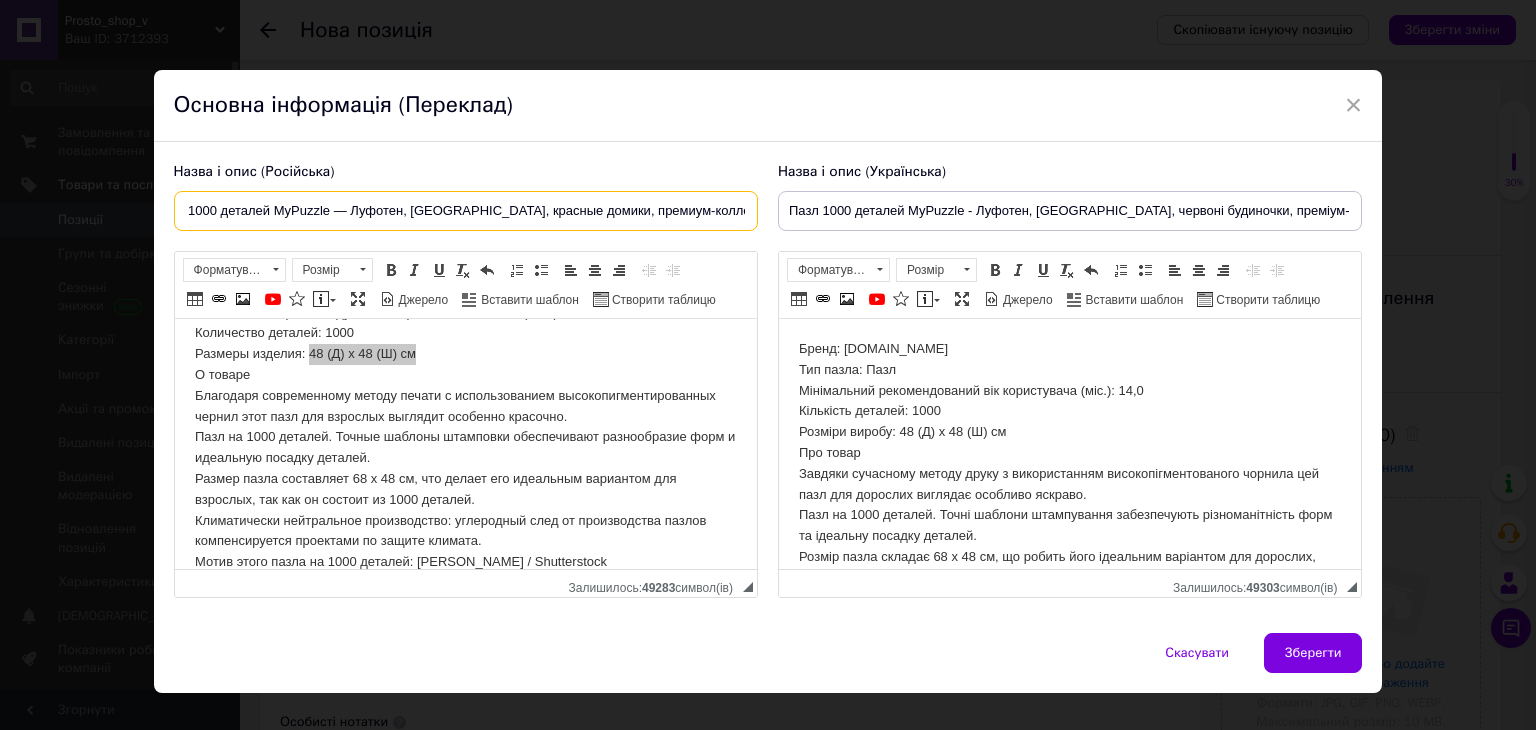 click on "Пазл 1000 деталей MyPuzzle — Луфотен, [GEOGRAPHIC_DATA], красные домики, премиум-коллекция Galaxy" at bounding box center [466, 211] 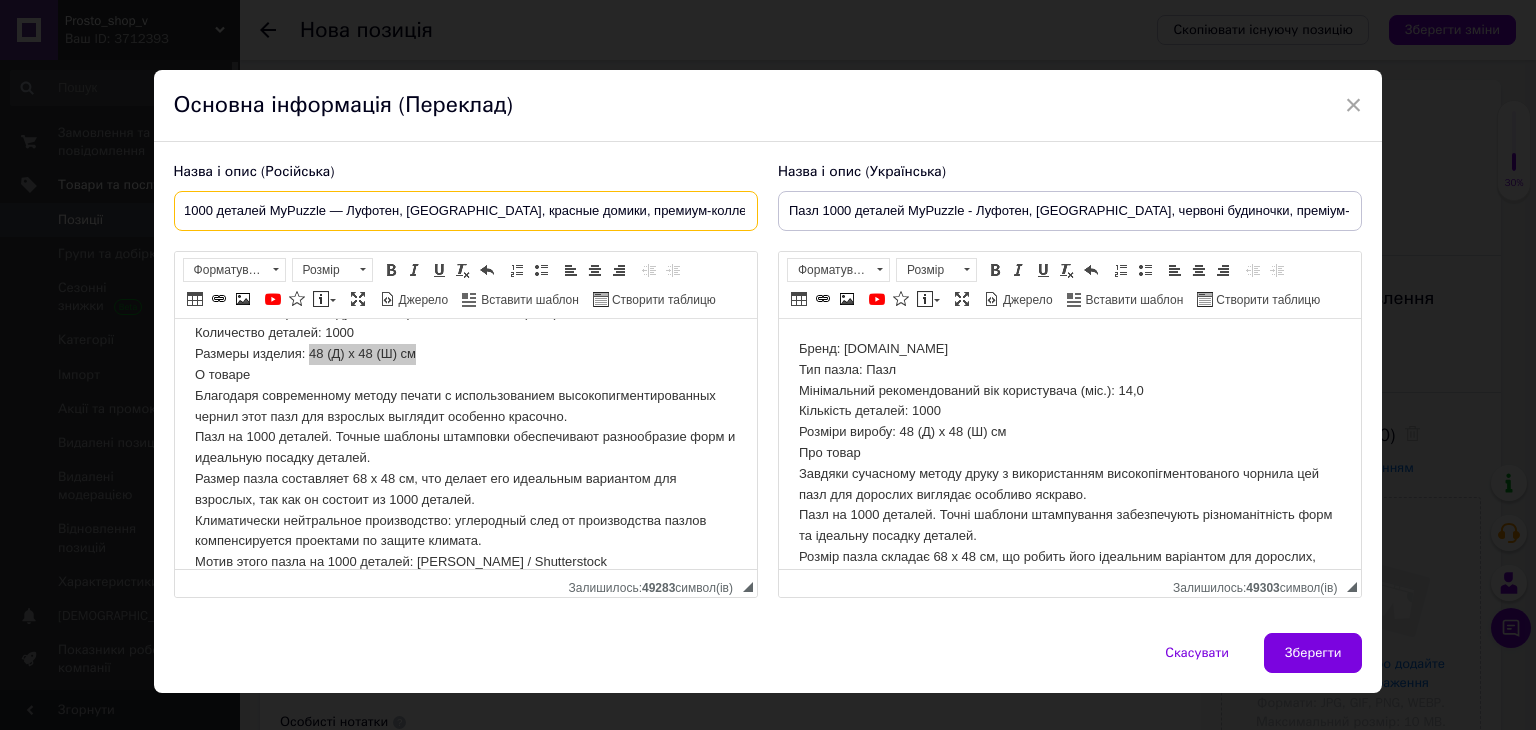 scroll, scrollTop: 0, scrollLeft: 141, axis: horizontal 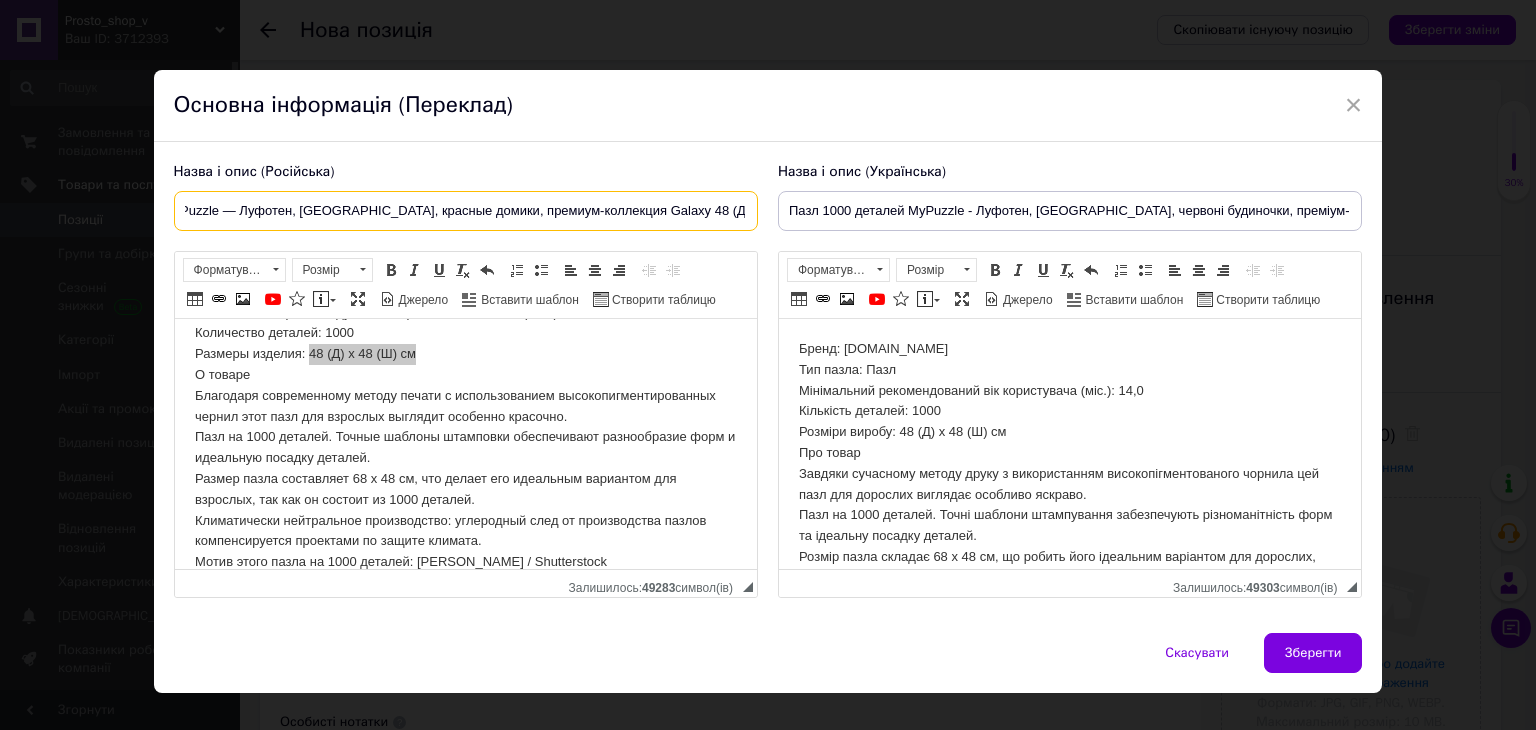 type on "Пазл 1000 деталей MyPuzzle — Луфотен, [GEOGRAPHIC_DATA], красные домики, премиум-коллекция Galaxy 48 (Д) x 48 (Ш) см" 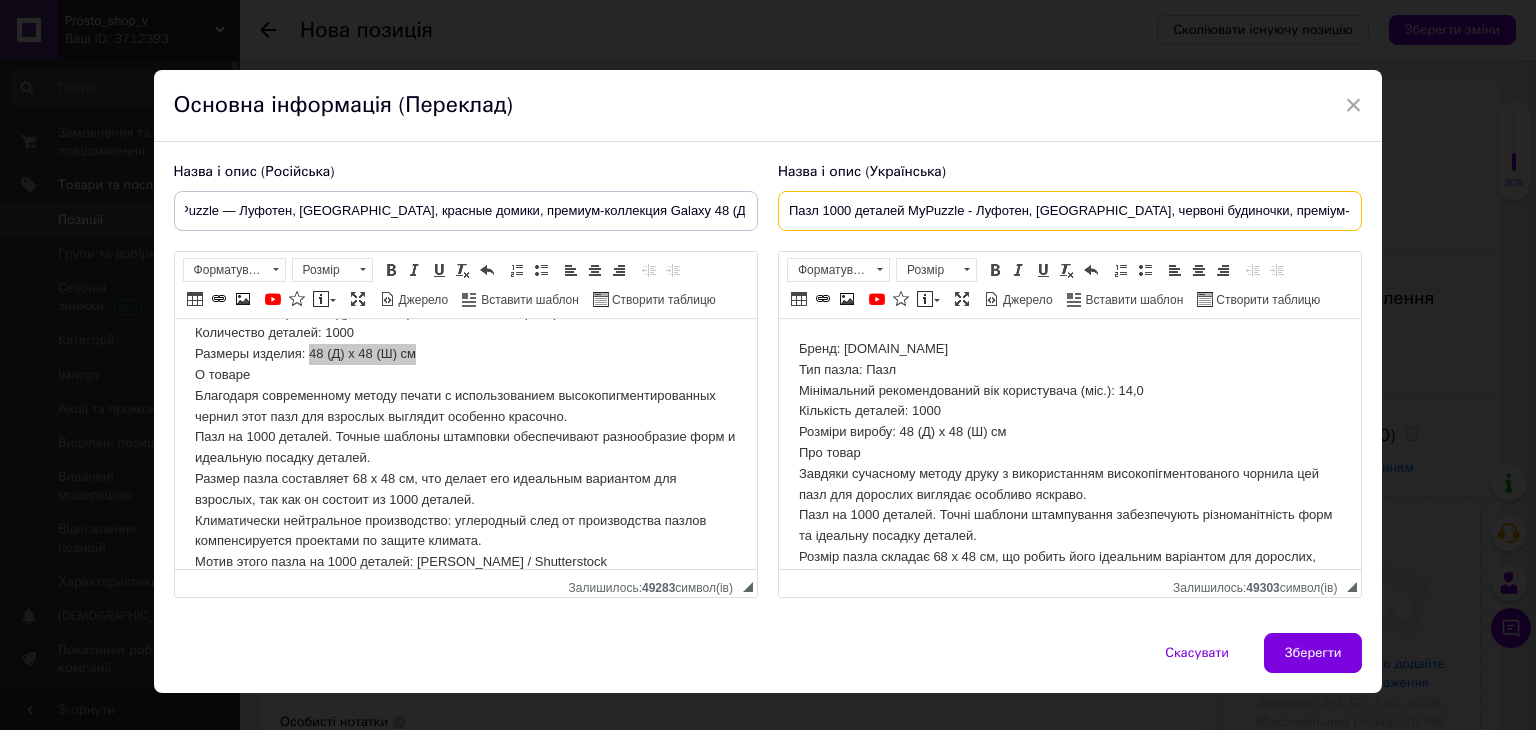 scroll, scrollTop: 0, scrollLeft: 0, axis: both 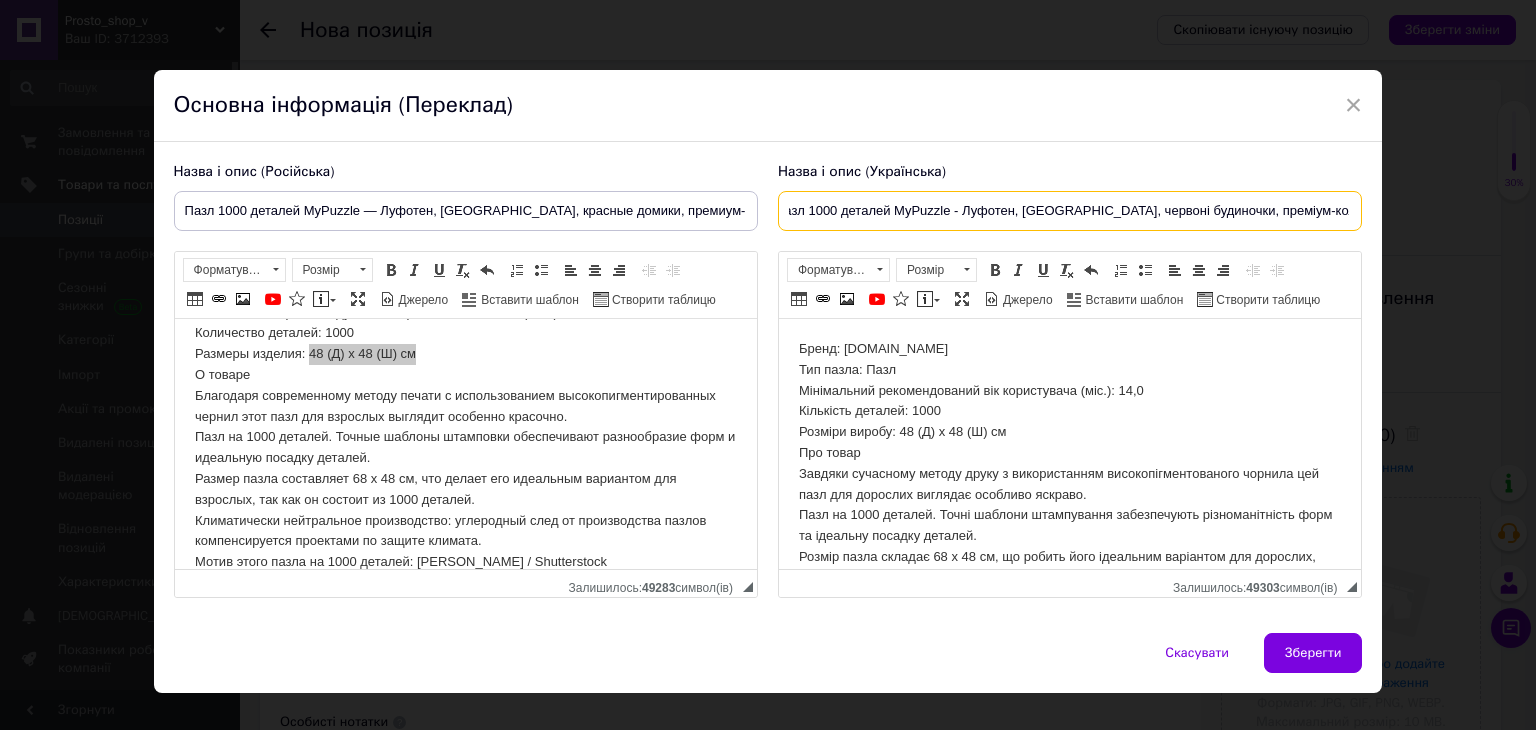 drag, startPoint x: 1339, startPoint y: 203, endPoint x: 1376, endPoint y: 211, distance: 37.85499 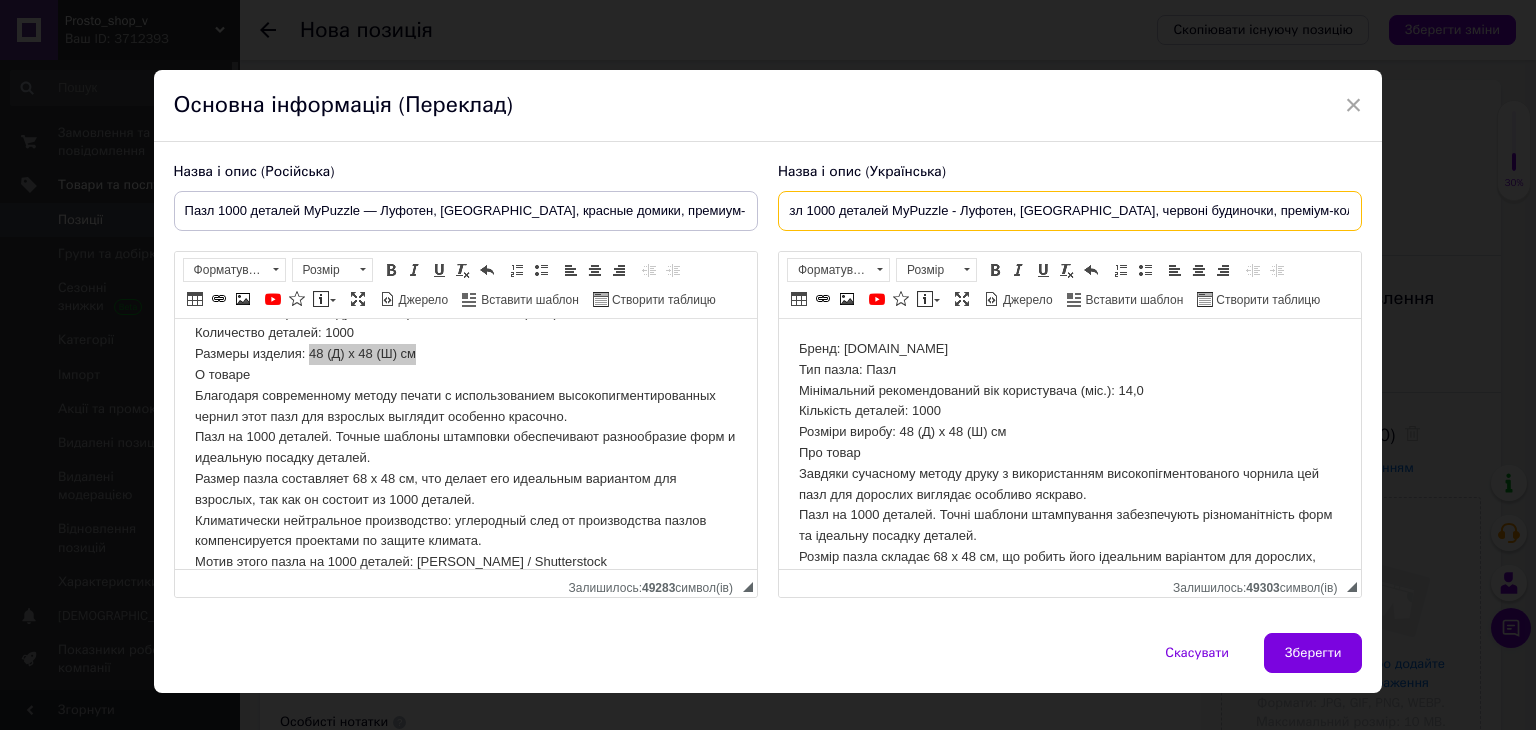 paste on "48 (Д) x 48 (Ш) см" 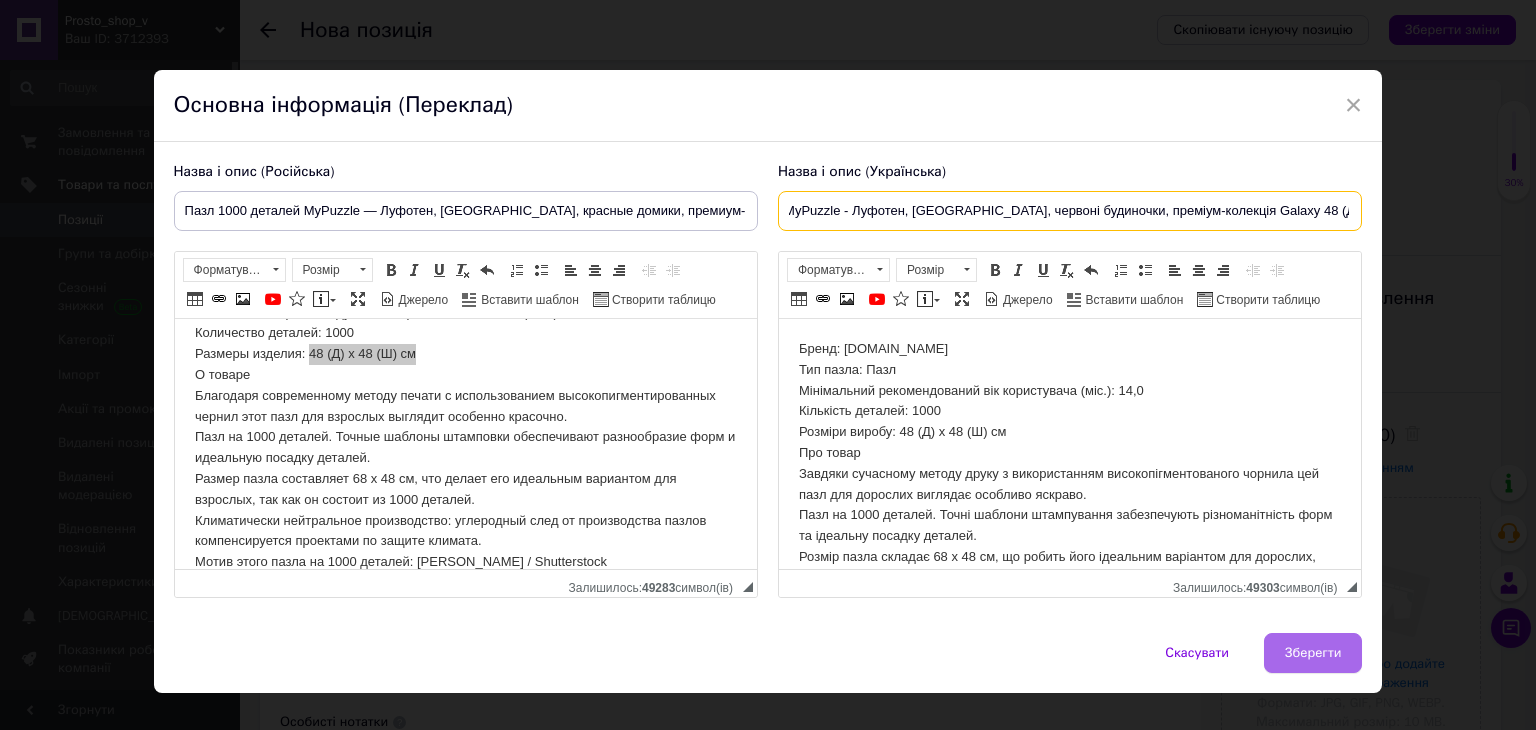 type on "Пазл 1000 деталей MyPuzzle - Луфотен, [GEOGRAPHIC_DATA], червоні будиночки, преміум-колекція Galaxy 48 (Д) x 48 (Ш) см" 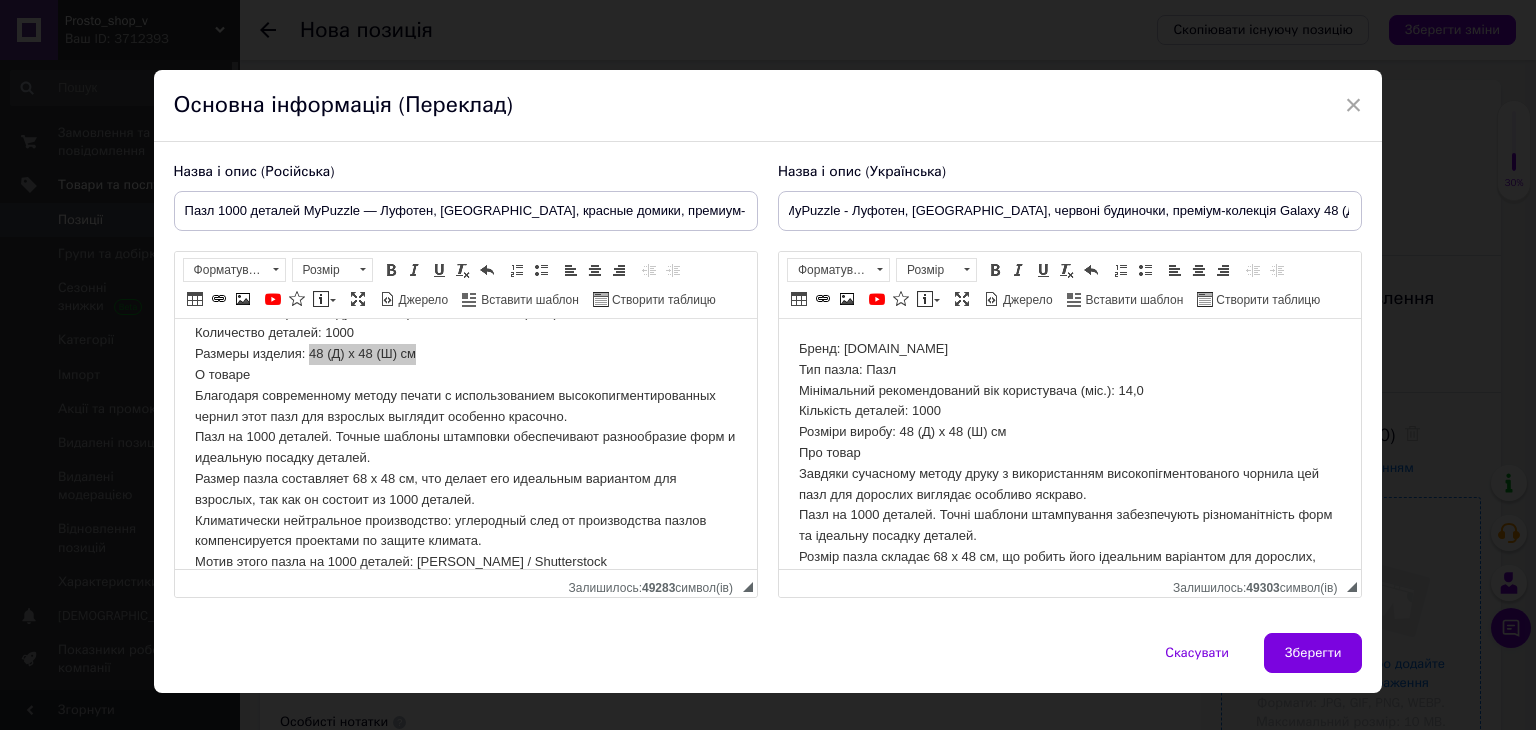 click on "Зберегти" at bounding box center [1313, 653] 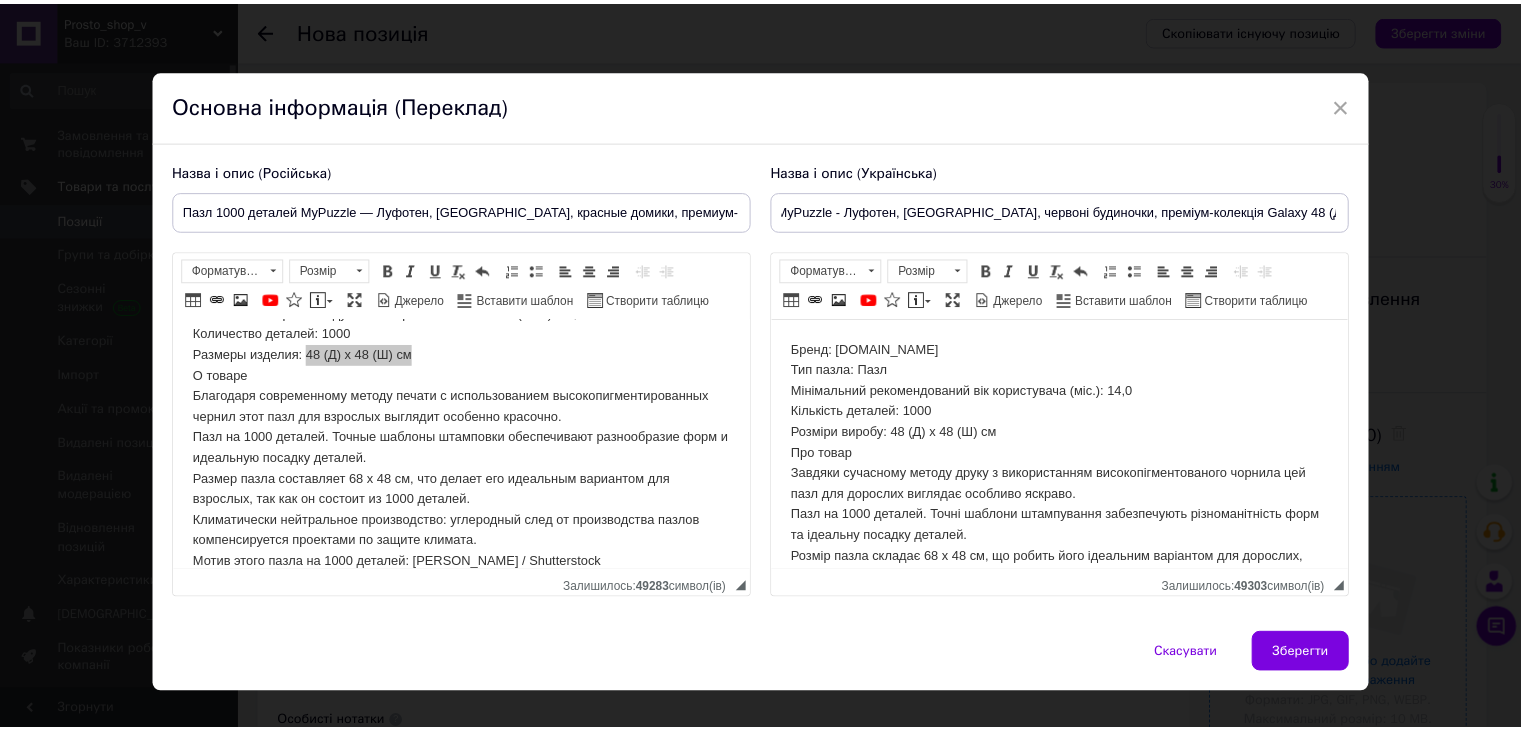 scroll, scrollTop: 0, scrollLeft: 0, axis: both 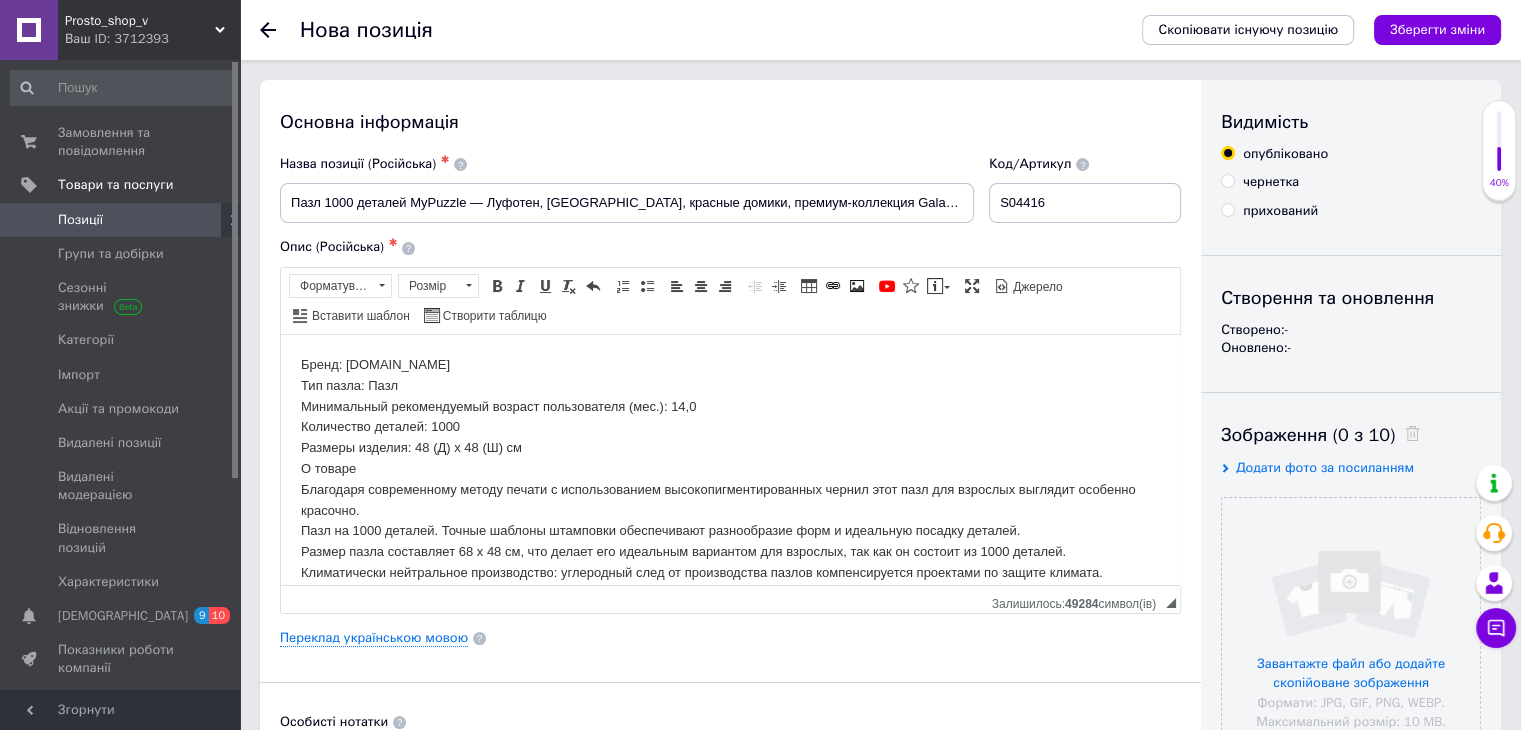 click on "прихований" at bounding box center (1227, 209) 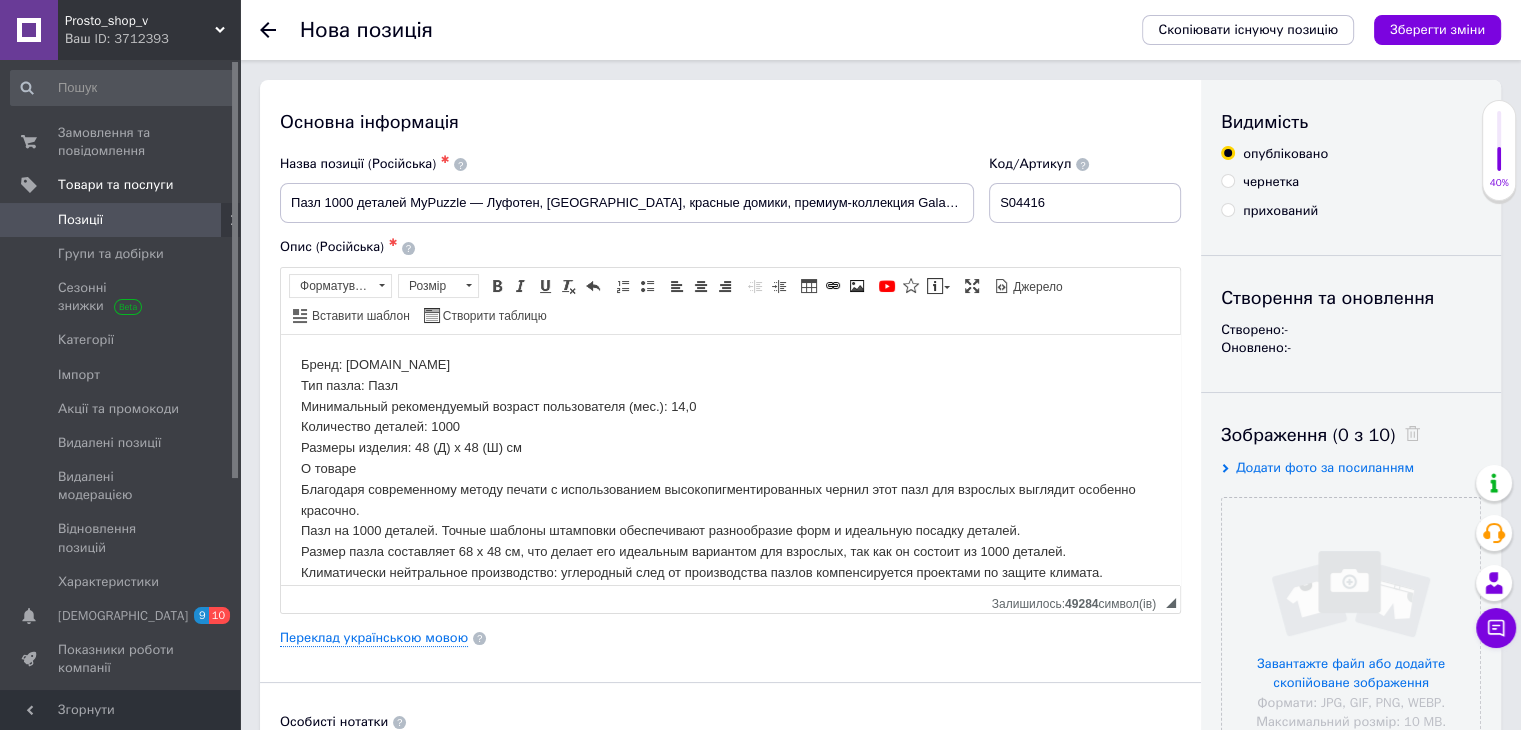 radio on "true" 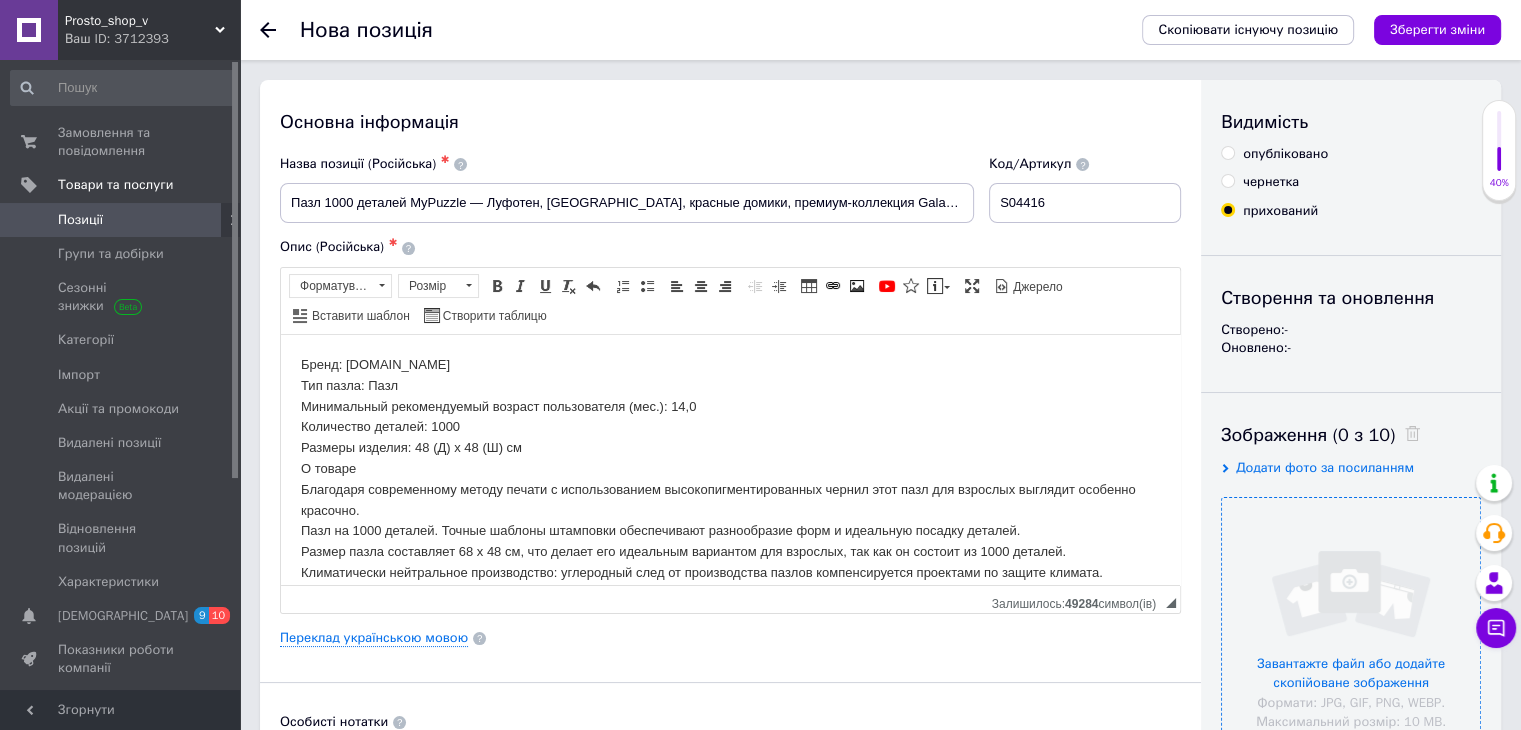 click at bounding box center [1351, 627] 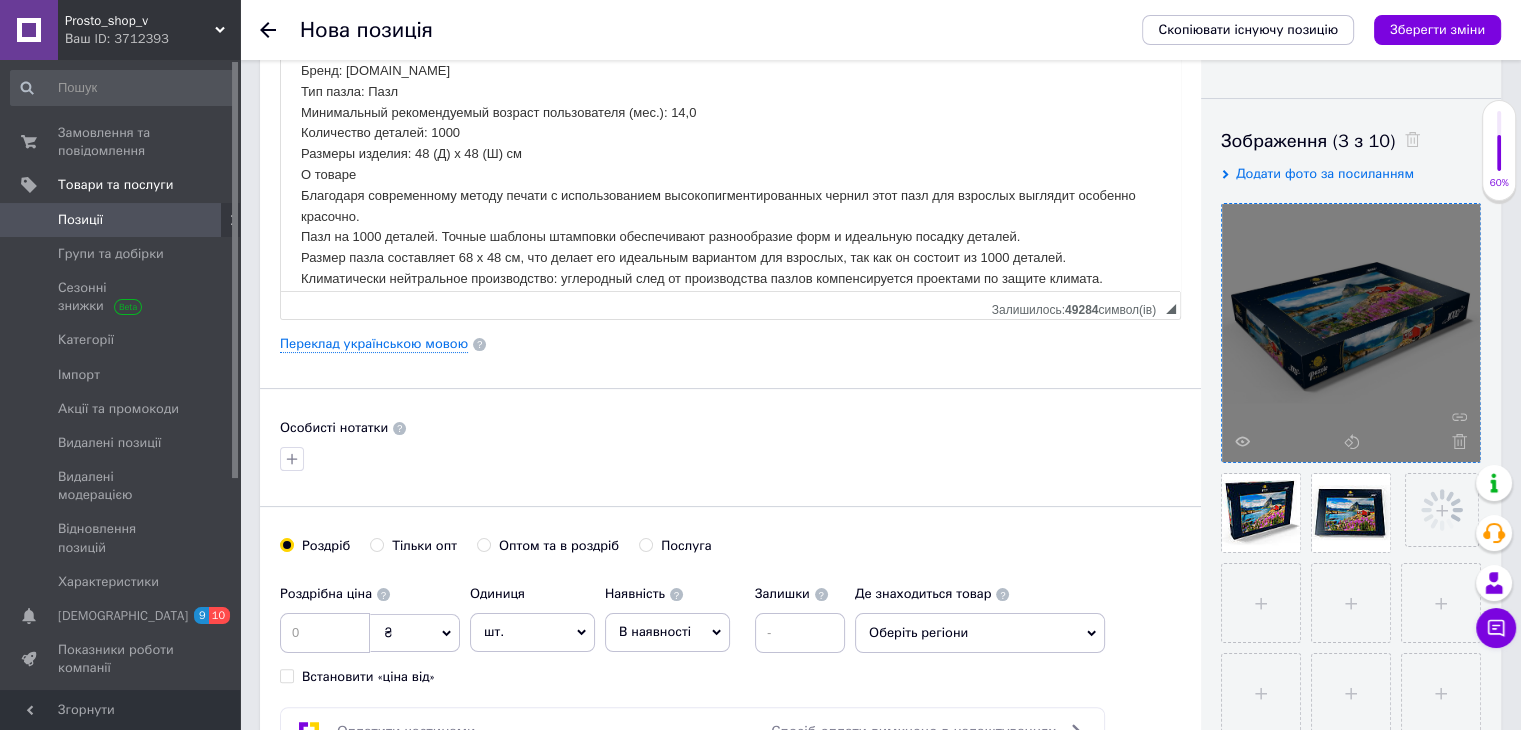 scroll, scrollTop: 300, scrollLeft: 0, axis: vertical 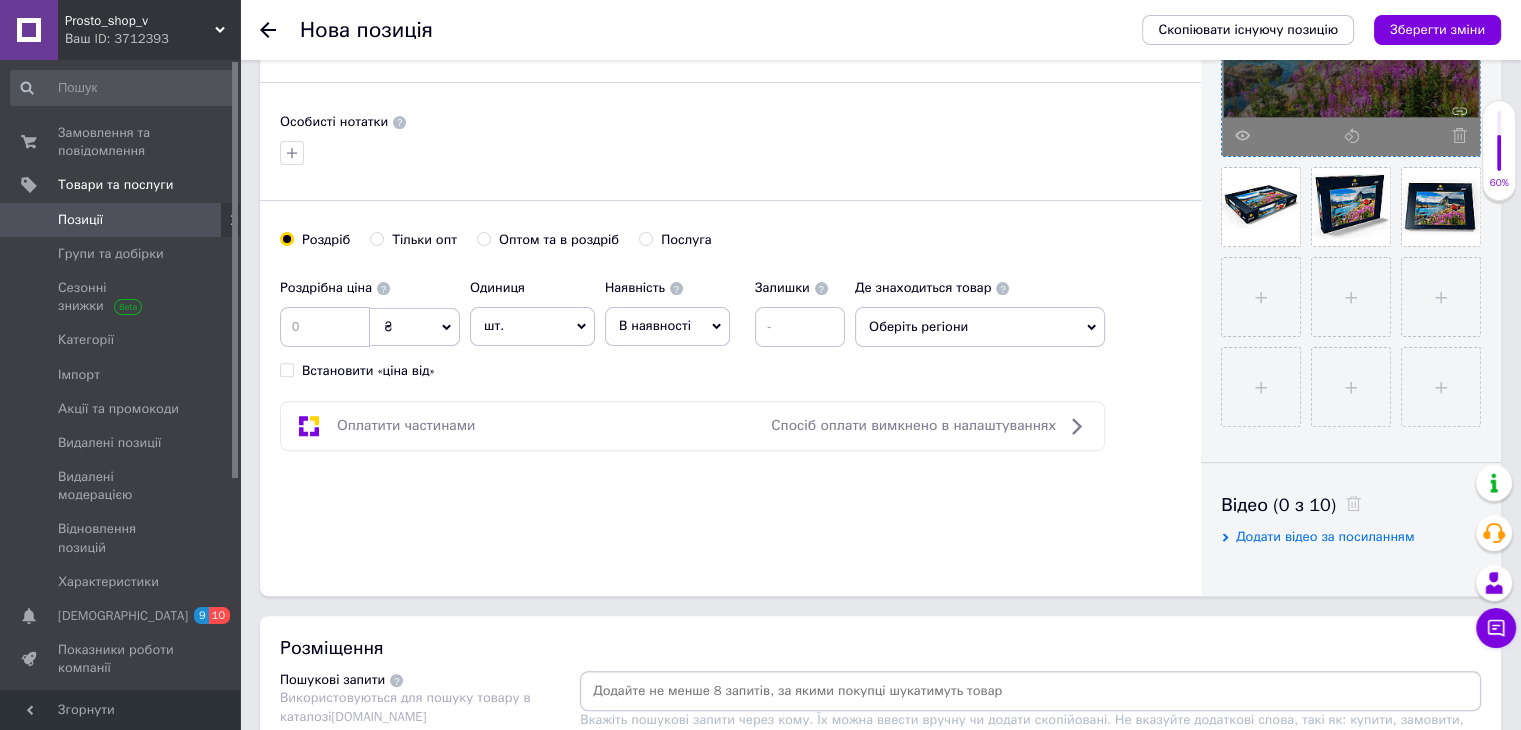 click on "Залишки" at bounding box center [800, 308] 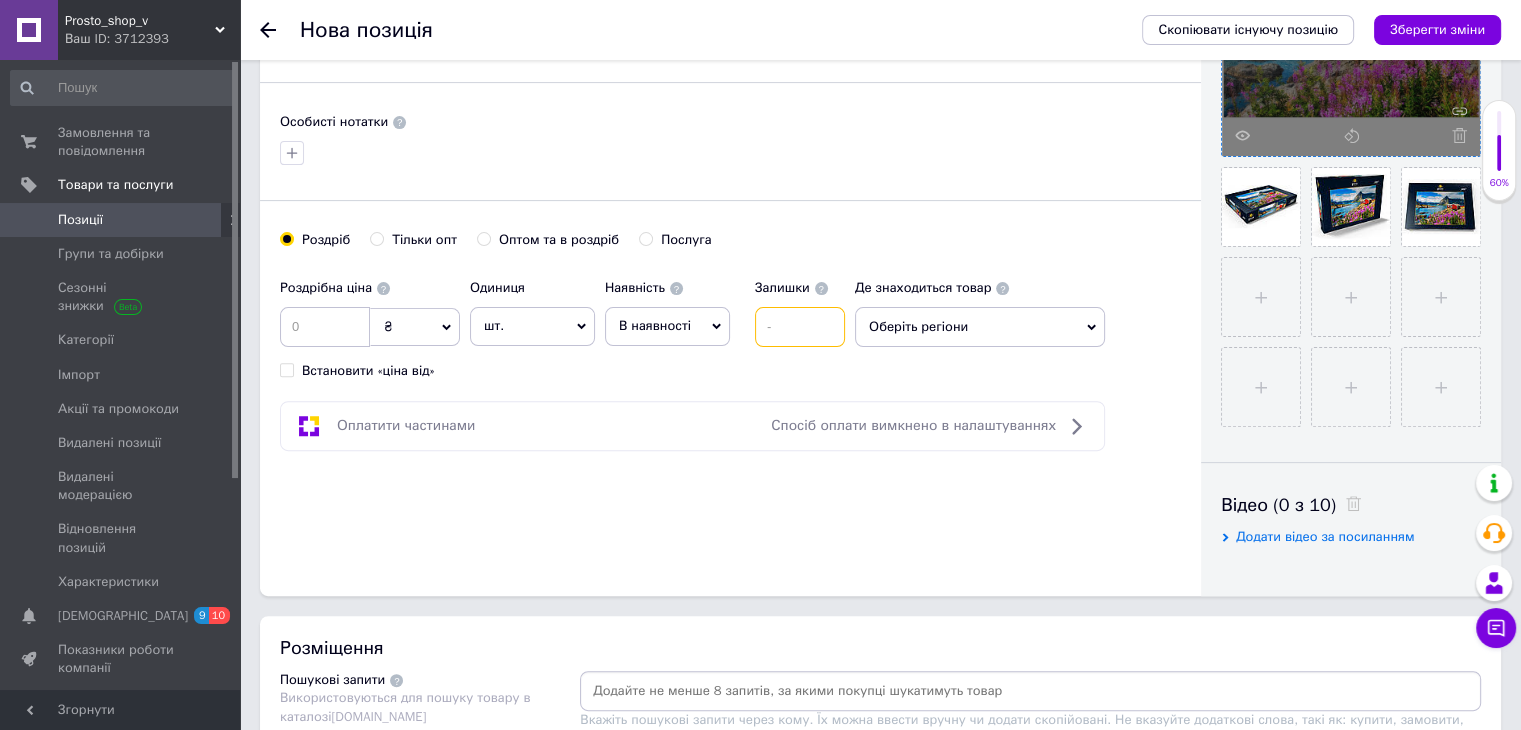 click at bounding box center (800, 327) 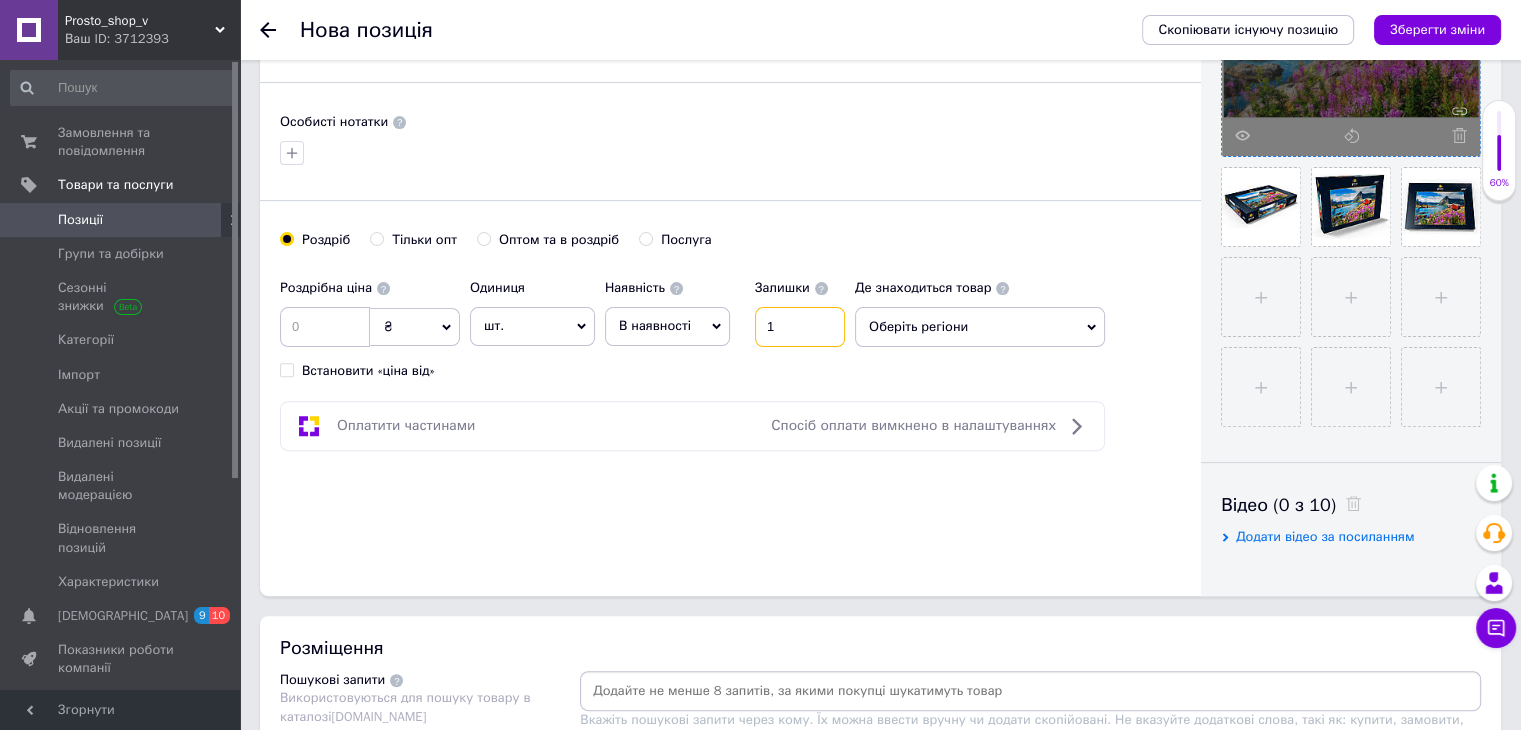 type on "1" 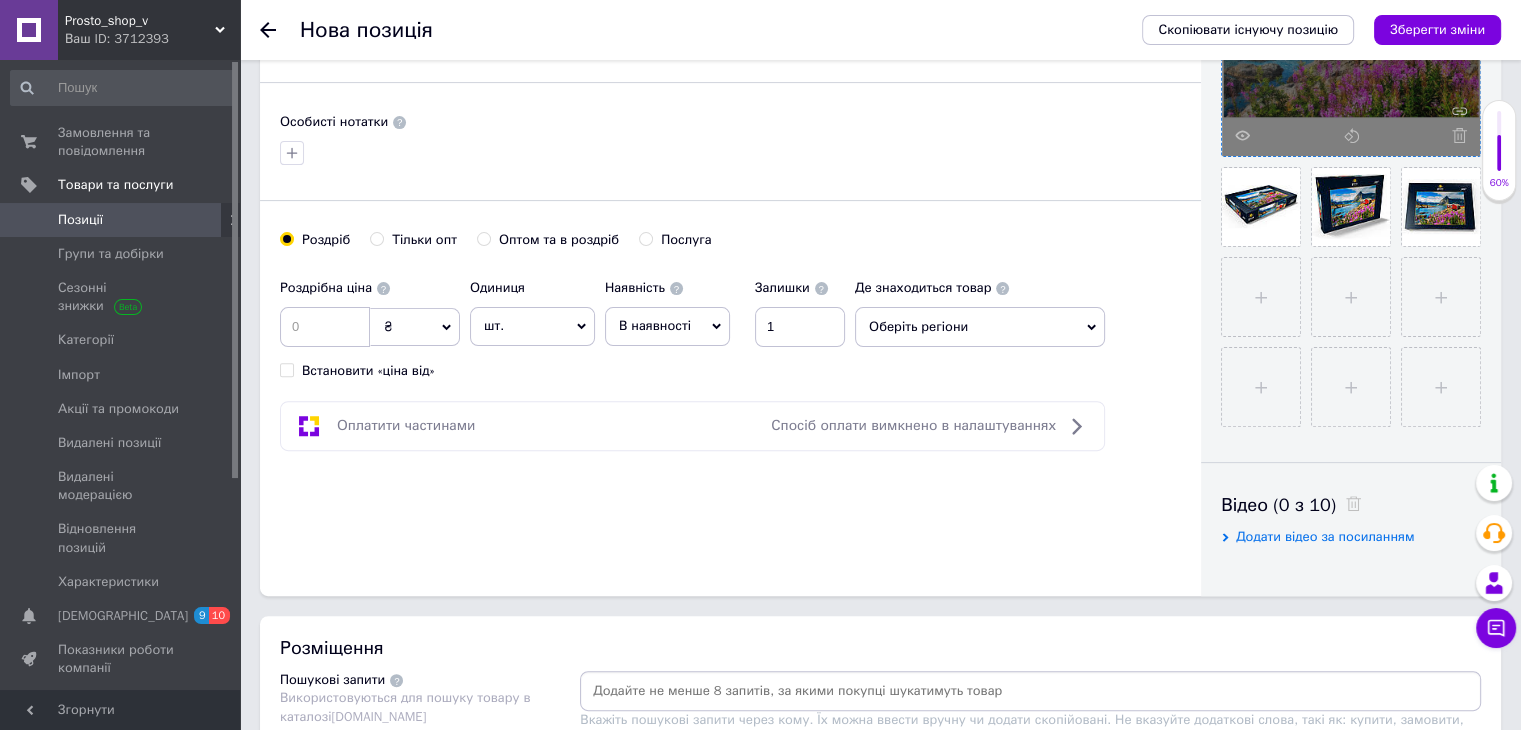 click on "Оберіть регіони" at bounding box center (980, 327) 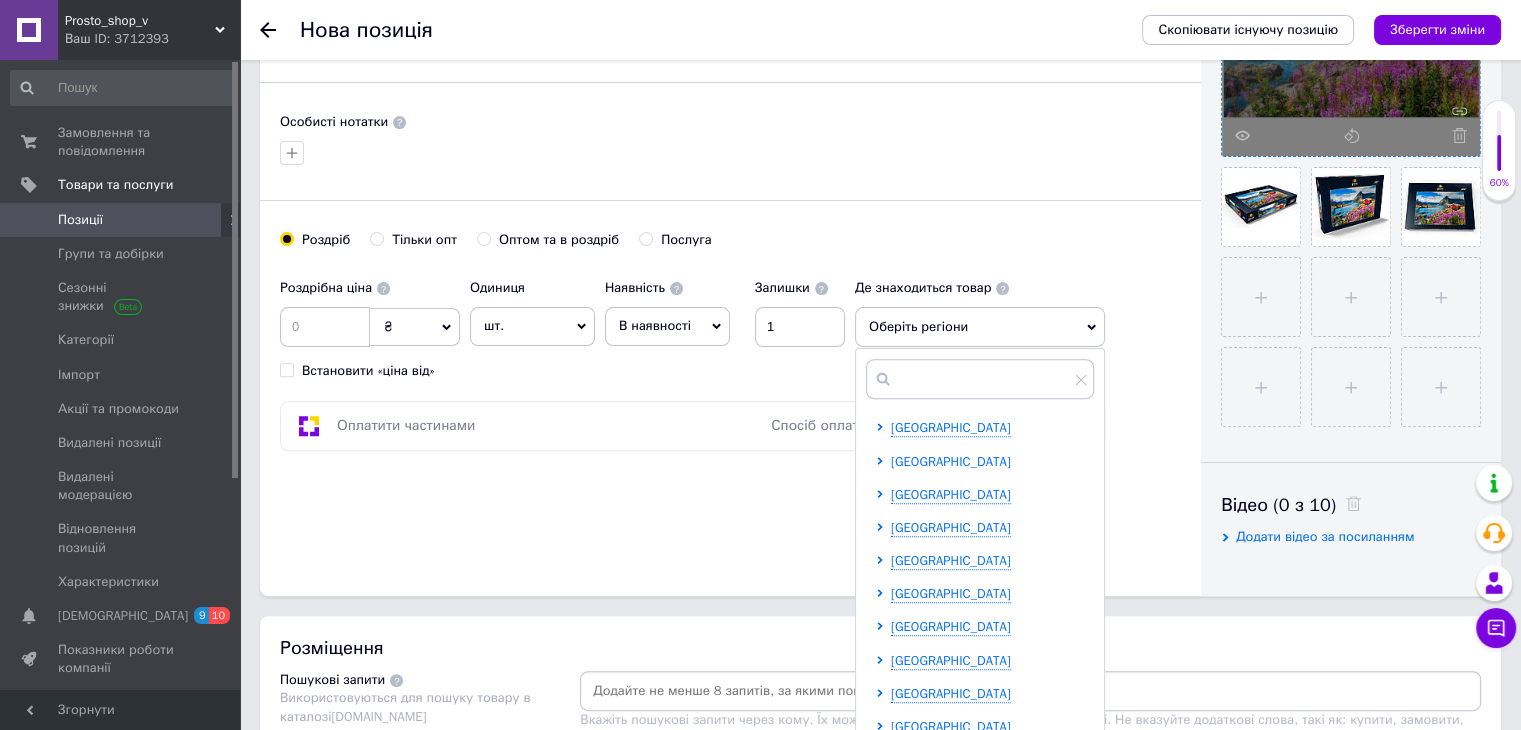 click on "[GEOGRAPHIC_DATA]" at bounding box center (951, 461) 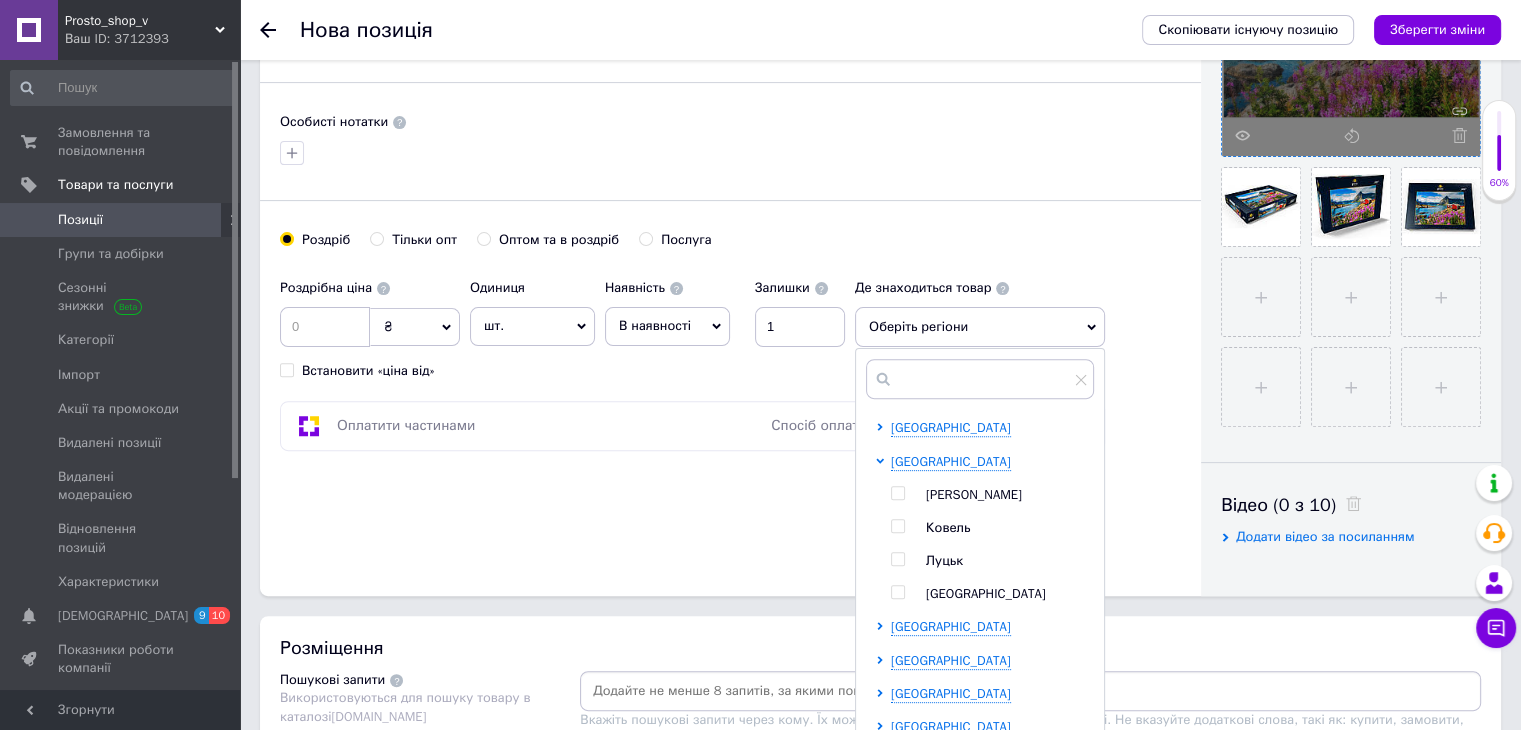 click at bounding box center [897, 493] 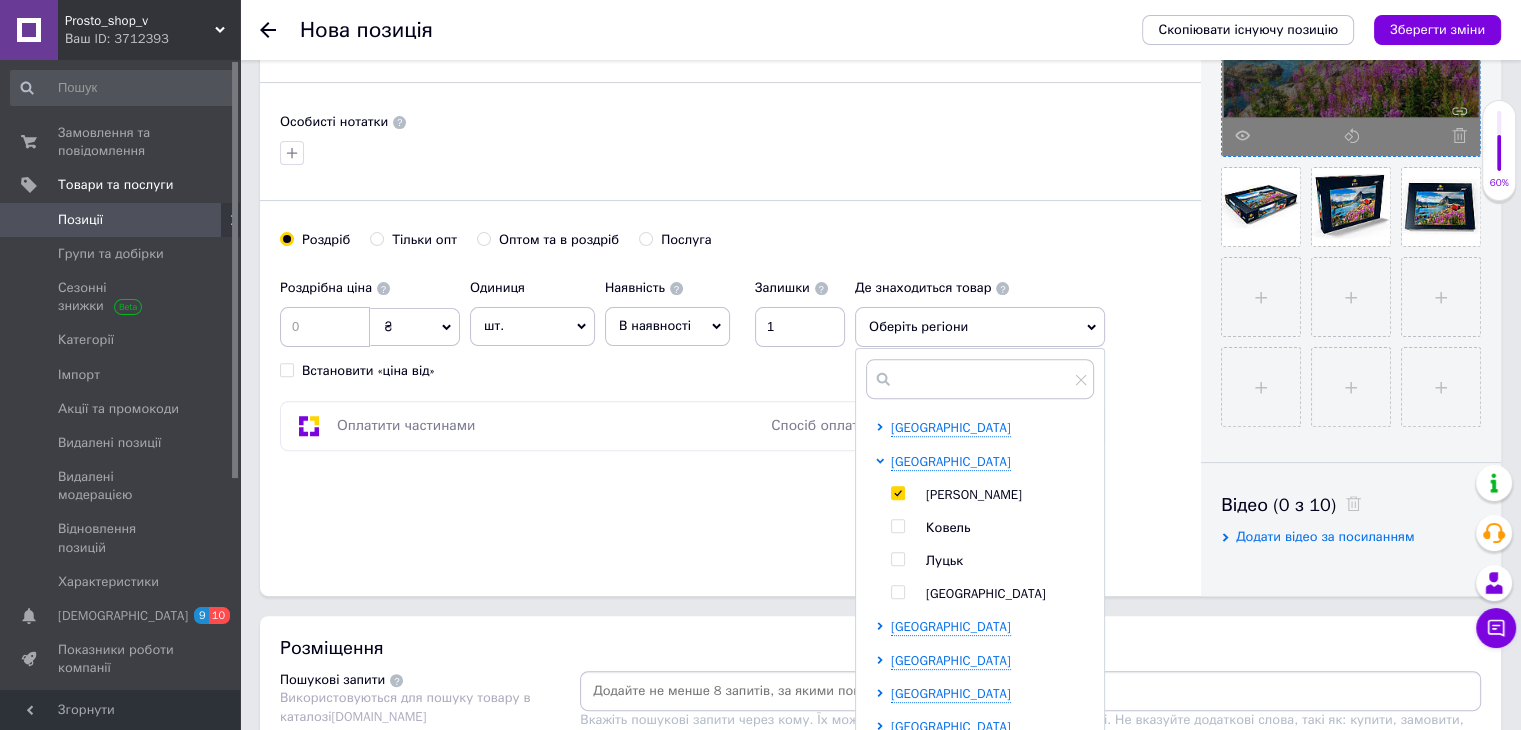 checkbox on "true" 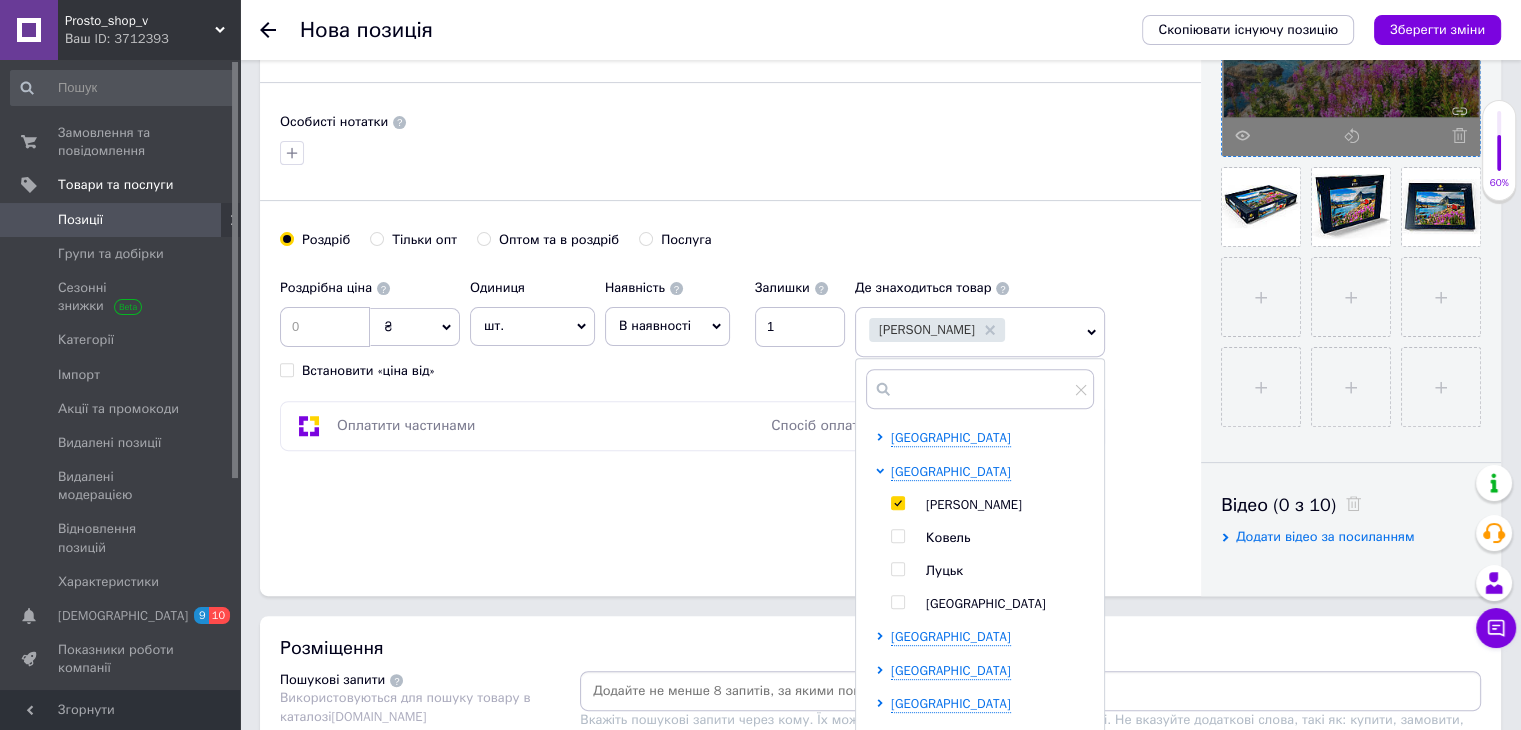 click on "В наявності" at bounding box center (655, 325) 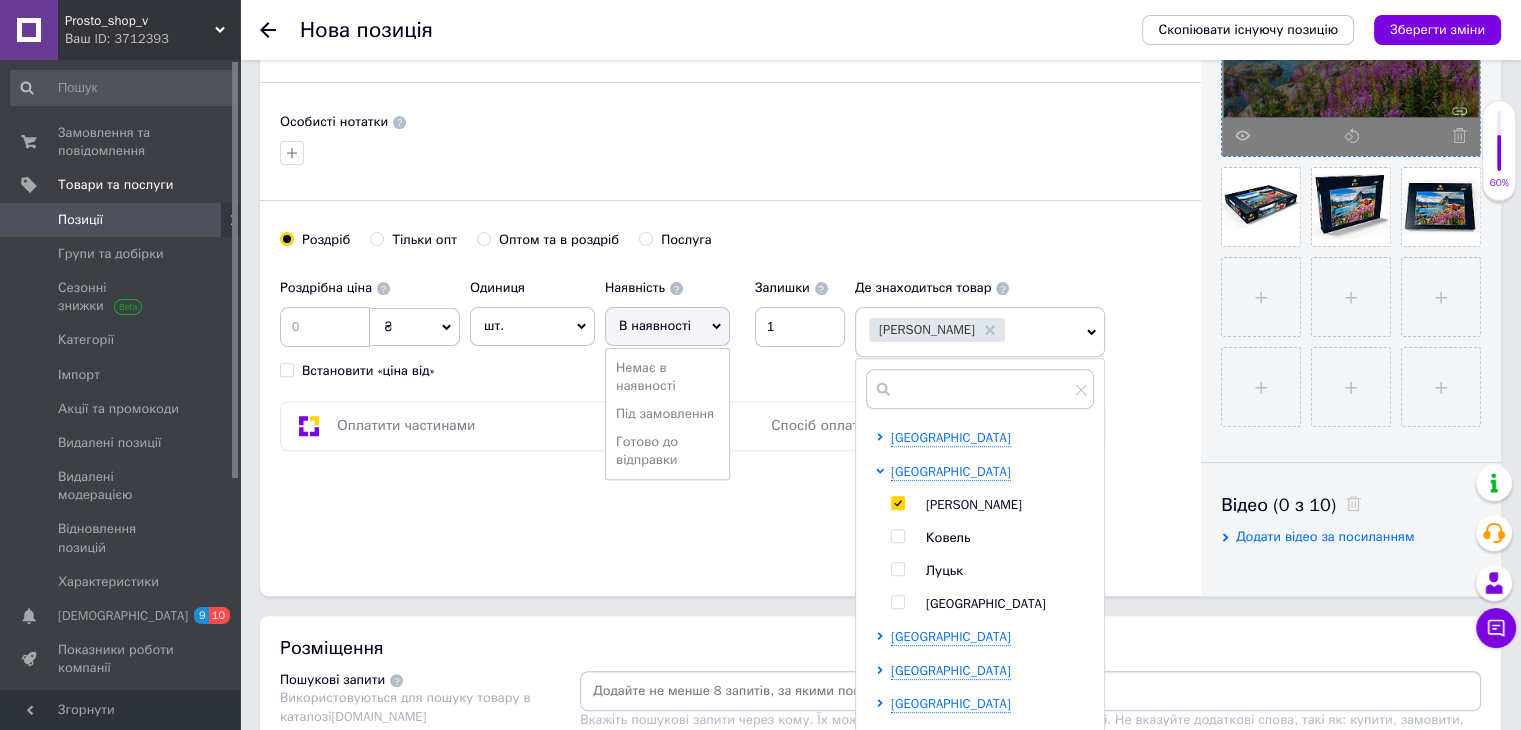 click on "Готово до відправки" at bounding box center [667, 451] 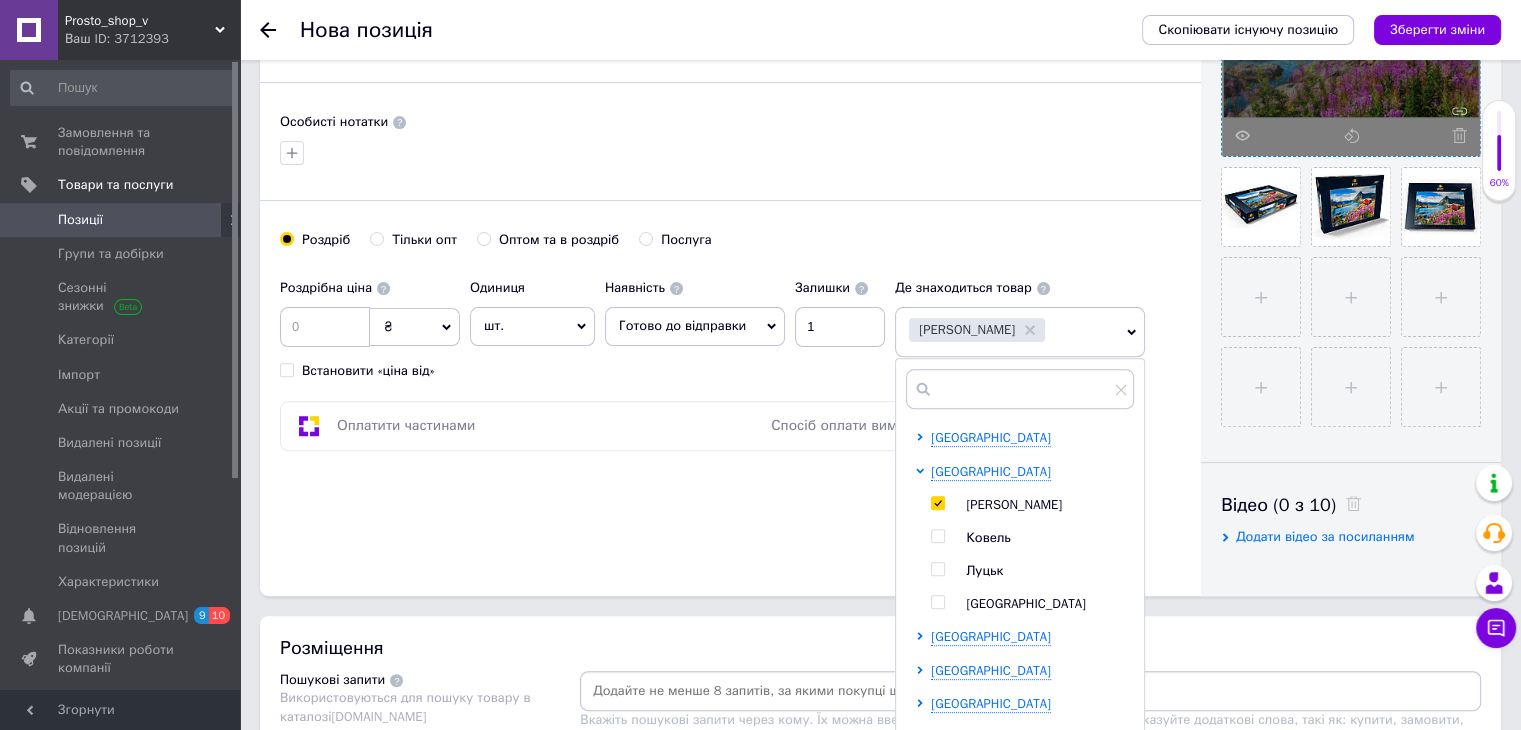 click on "Основна інформація Назва позиції (Російська) ✱ Пазл 1000 деталей MyPuzzle — Луфотен, [GEOGRAPHIC_DATA], красные домики, премиум-коллекция Galaxy 48 (Д) x 48 (Ш) см Код/Артикул S04416 Опис (Російська) ✱ Бренд: [DOMAIN_NAME]
Тип пазла: Пазл
Минимальный рекомендуемый возраст пользователя (мес.): 14,0
Количество деталей: 1000
Размеры изделия: 48 (Д) x 48 (Ш) см
О товаре
Благодаря современному методу печати с использованием высокопигментированных чернил этот пазл для взрослых выглядит особенно красочно.
Мотив этого пазла на 1000 деталей: [PERSON_NAME] / Shutterstock Панель інструментів редактора Розмір" at bounding box center (730, 38) 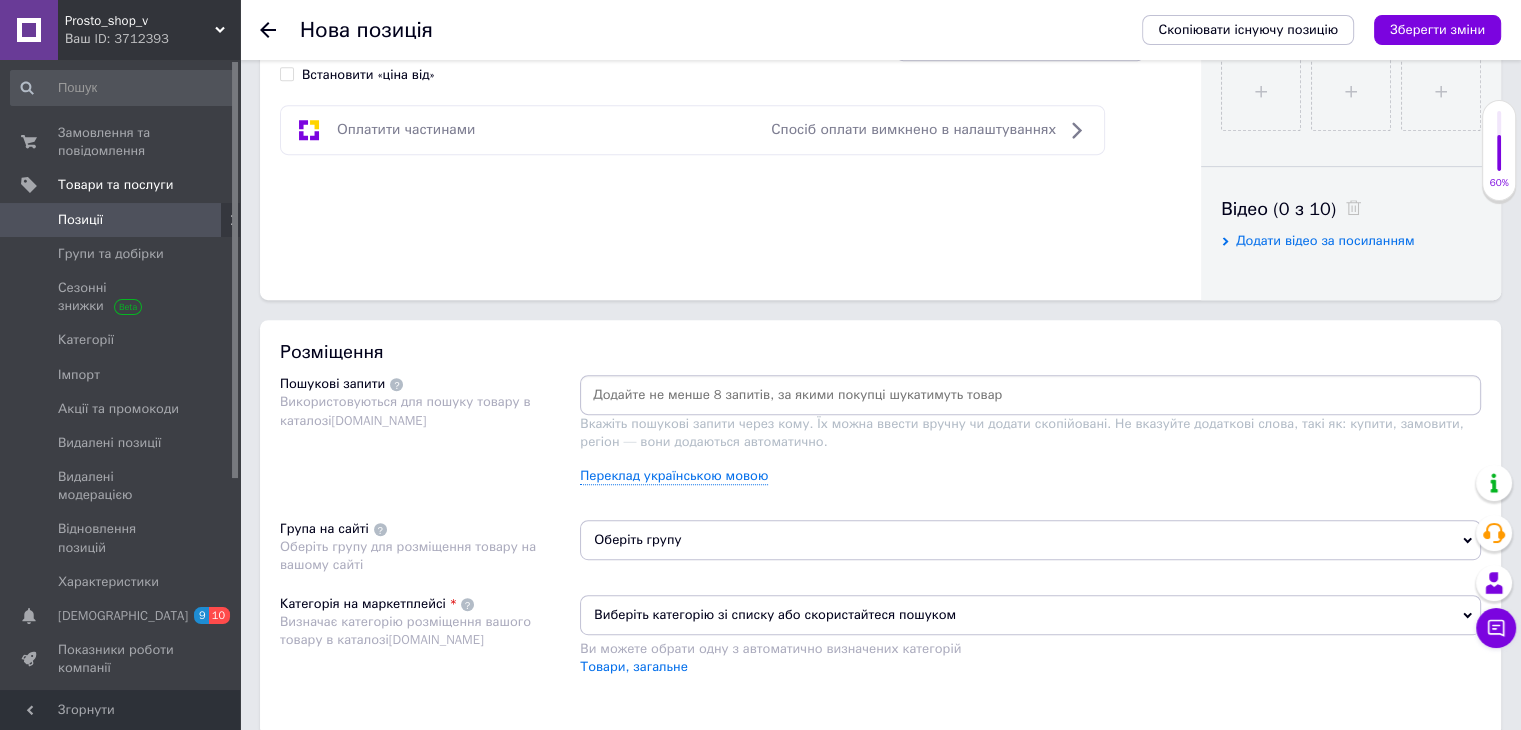scroll, scrollTop: 900, scrollLeft: 0, axis: vertical 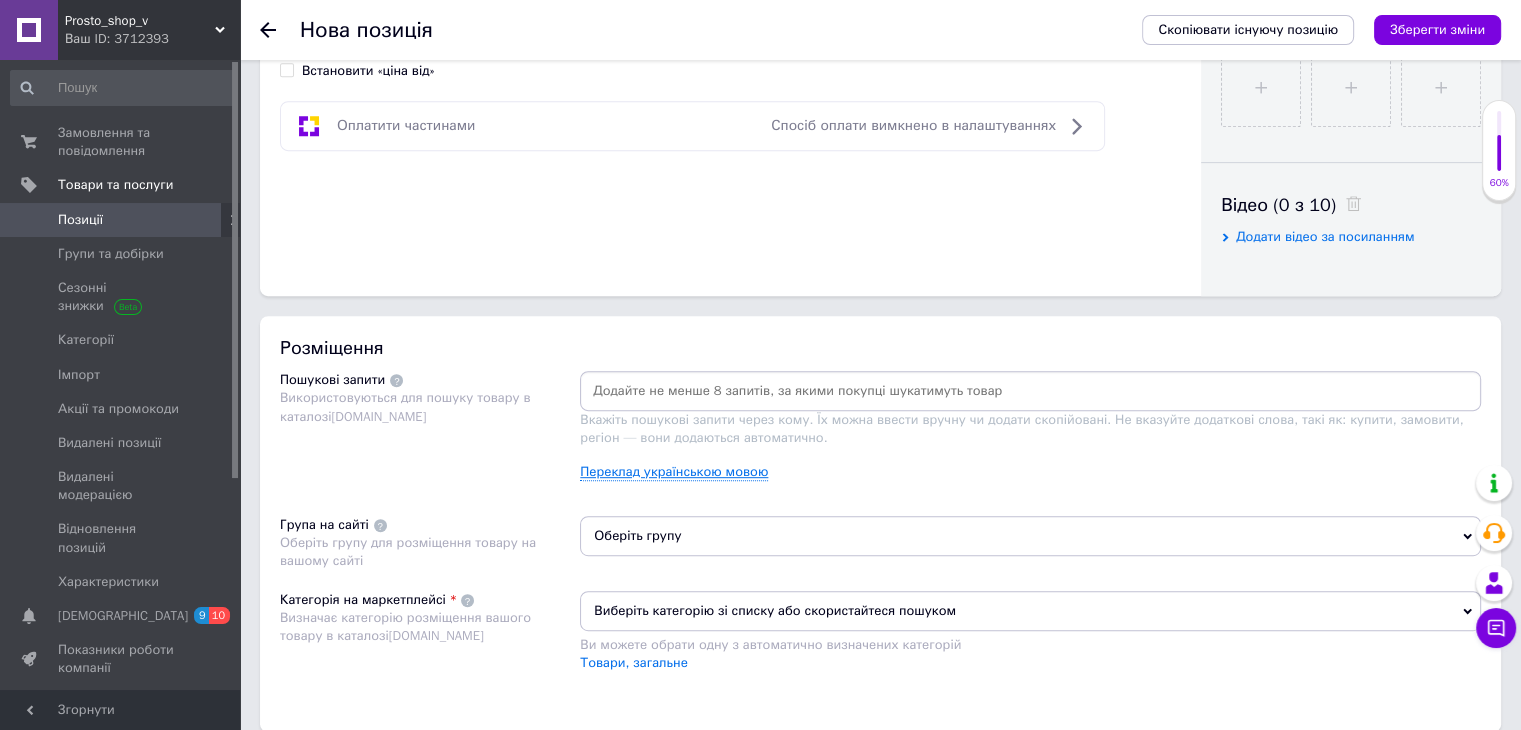 click on "Переклад українською мовою" at bounding box center [674, 472] 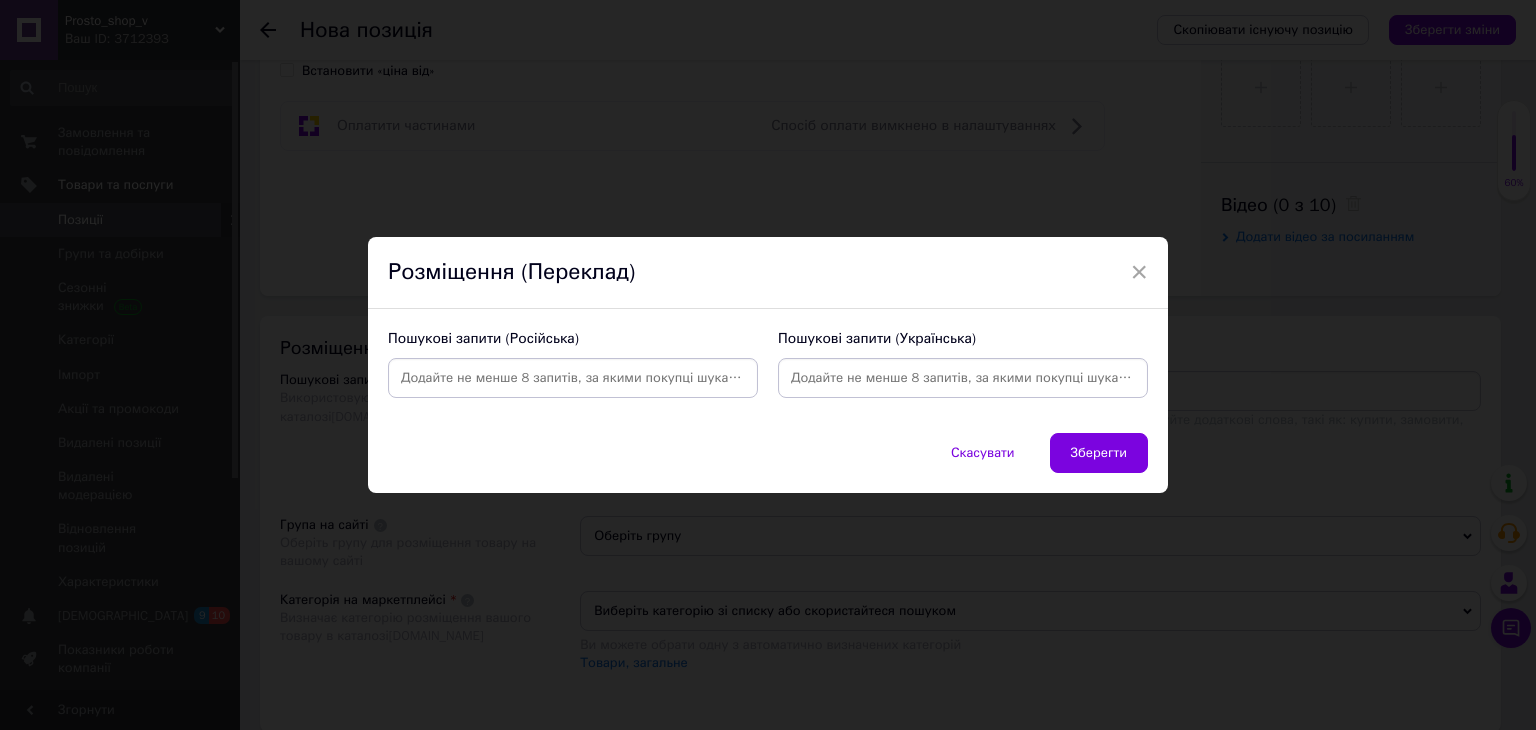 click at bounding box center [573, 378] 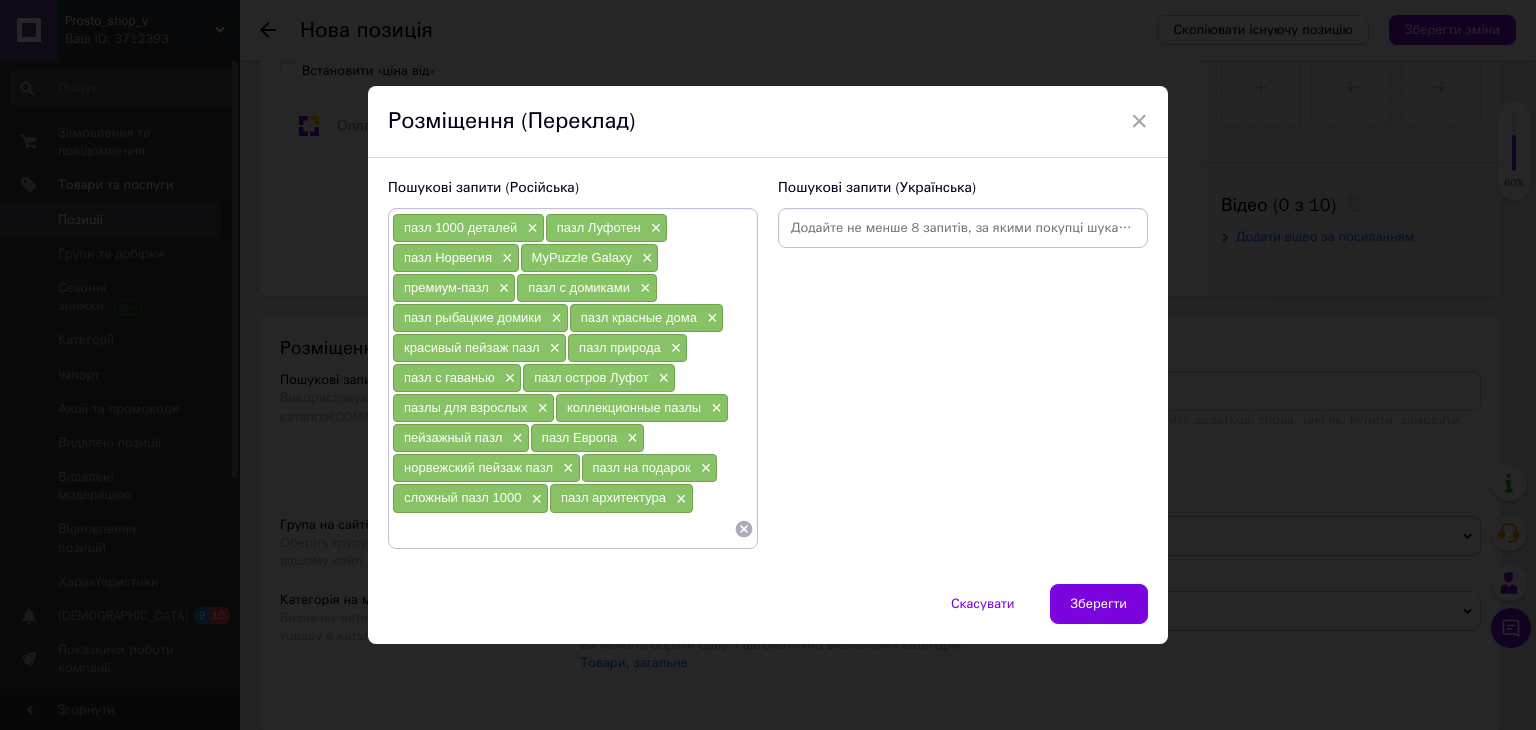 click at bounding box center (963, 228) 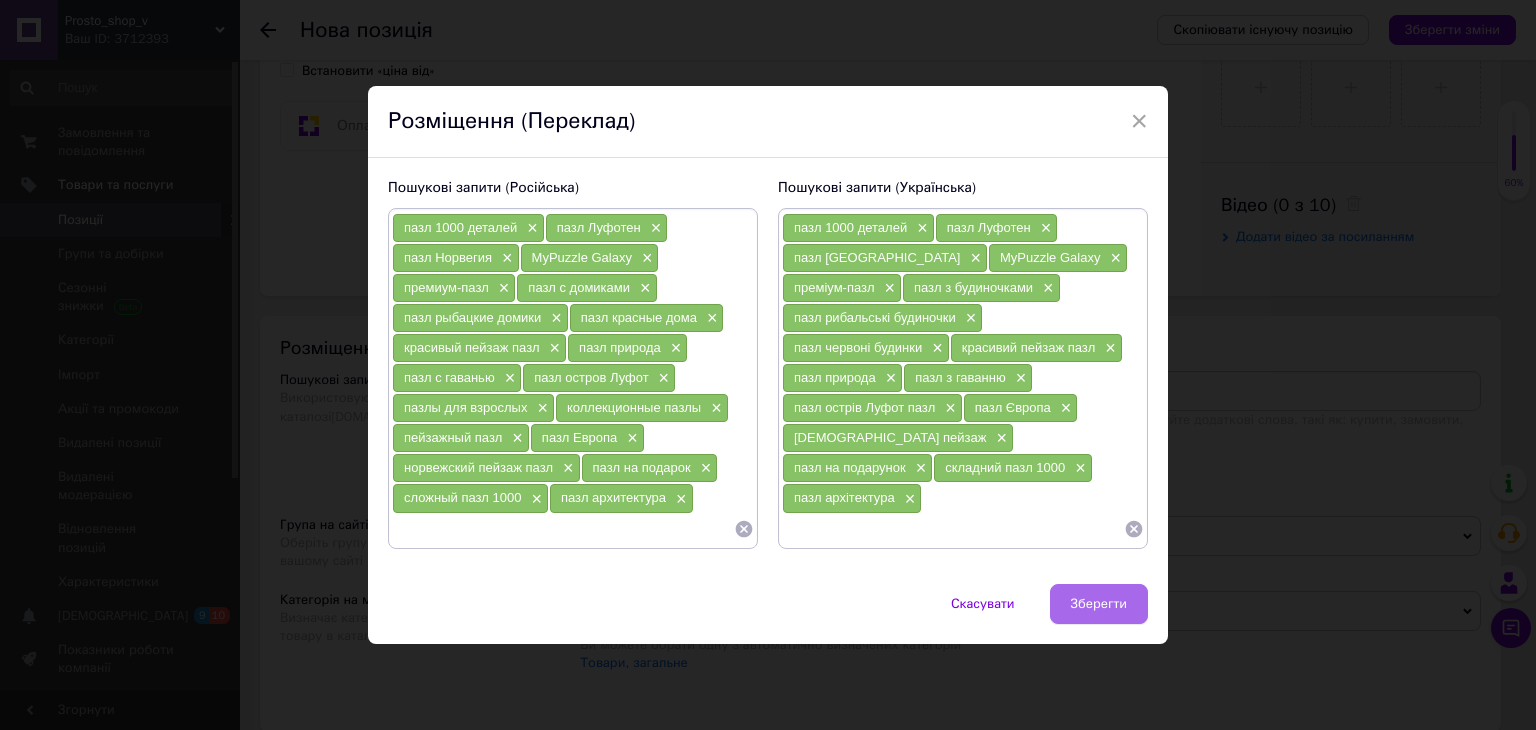 click on "Зберегти" at bounding box center [1099, 604] 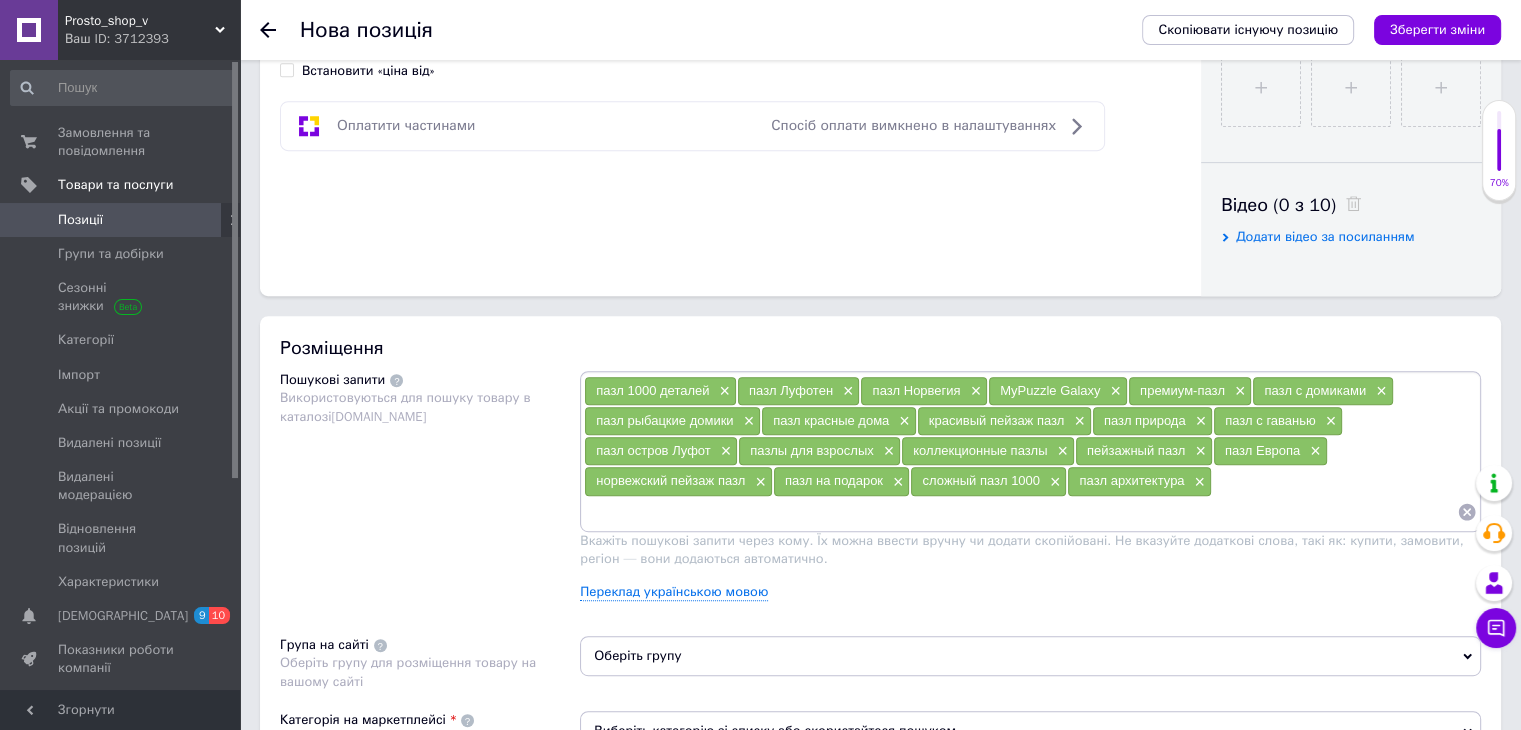 scroll, scrollTop: 1200, scrollLeft: 0, axis: vertical 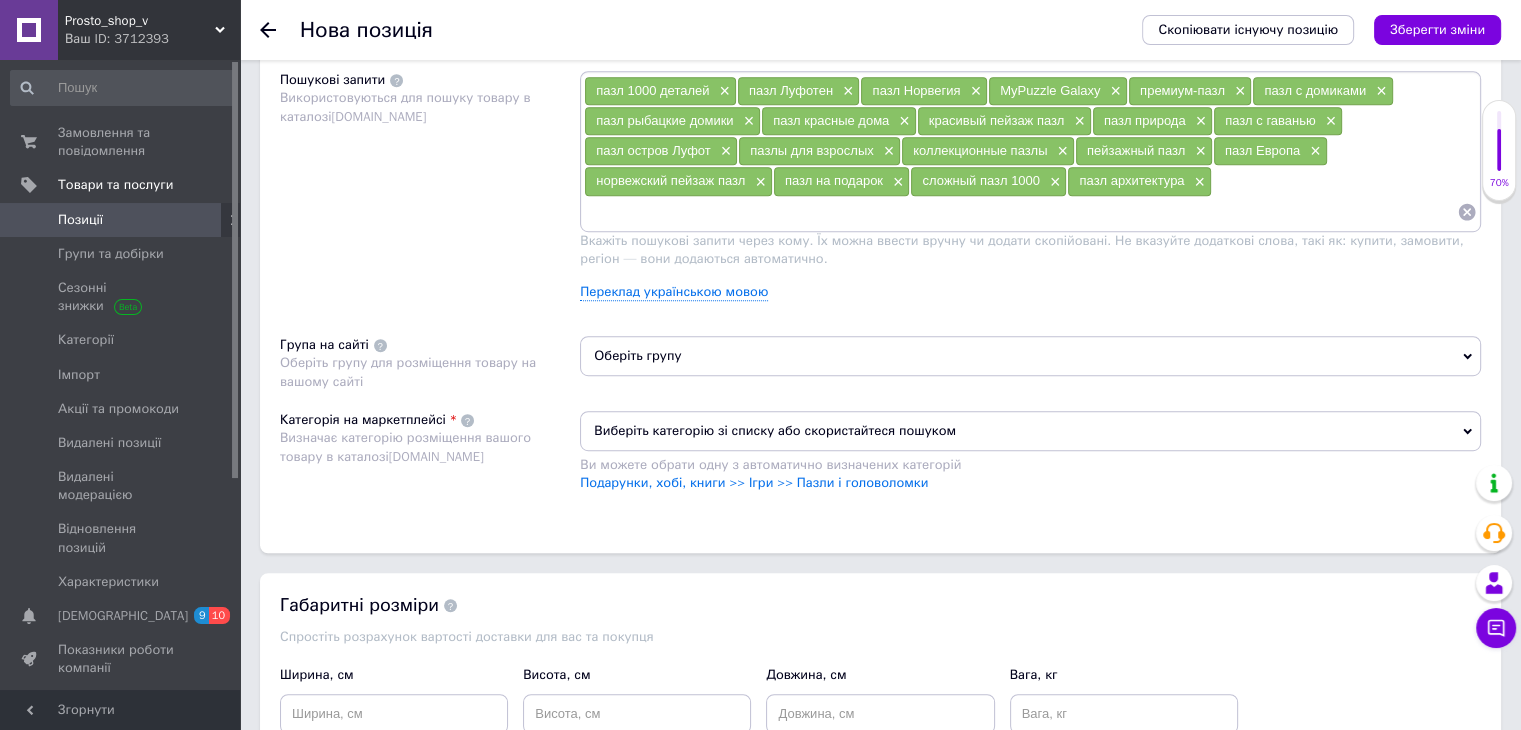 click on "Оберіть групу" at bounding box center (1030, 356) 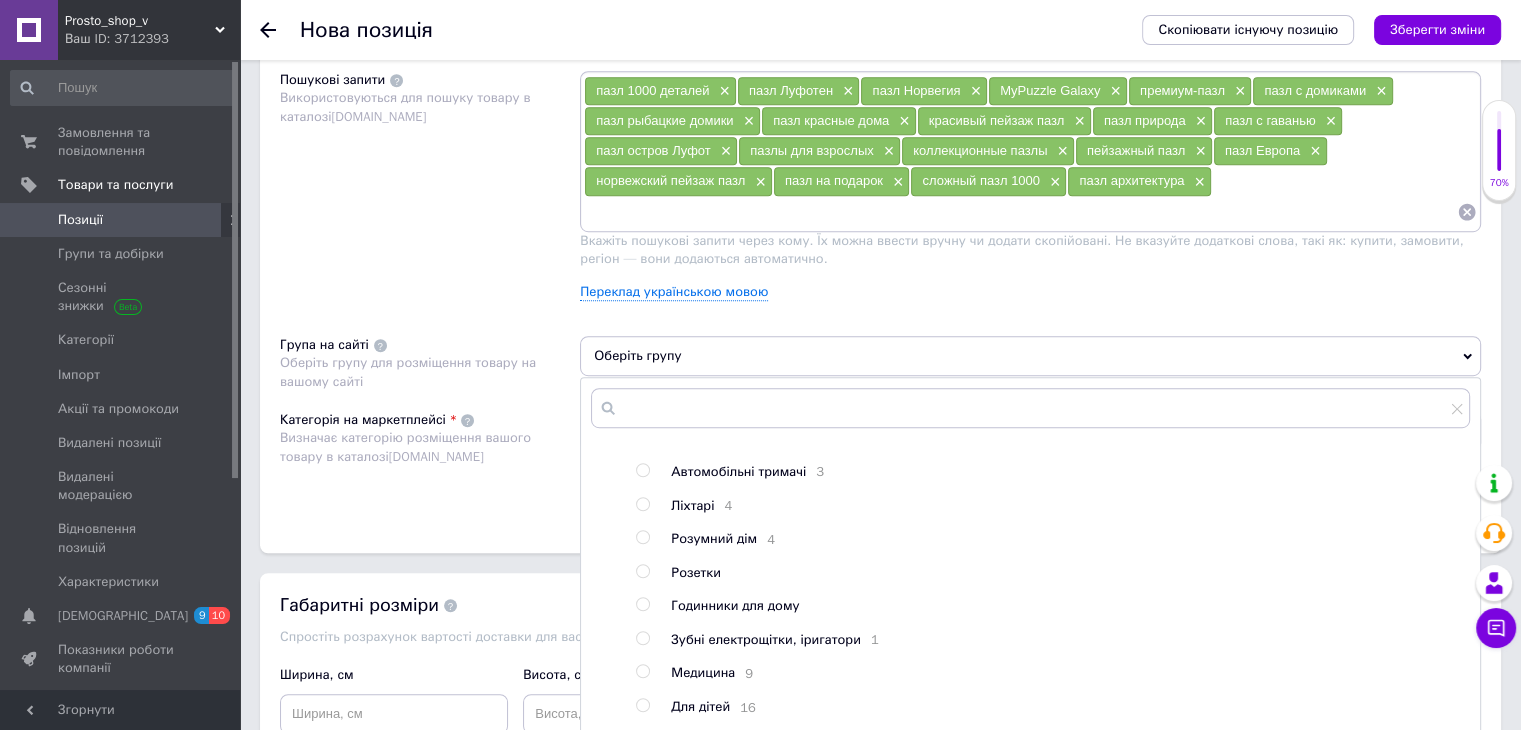 scroll, scrollTop: 209, scrollLeft: 0, axis: vertical 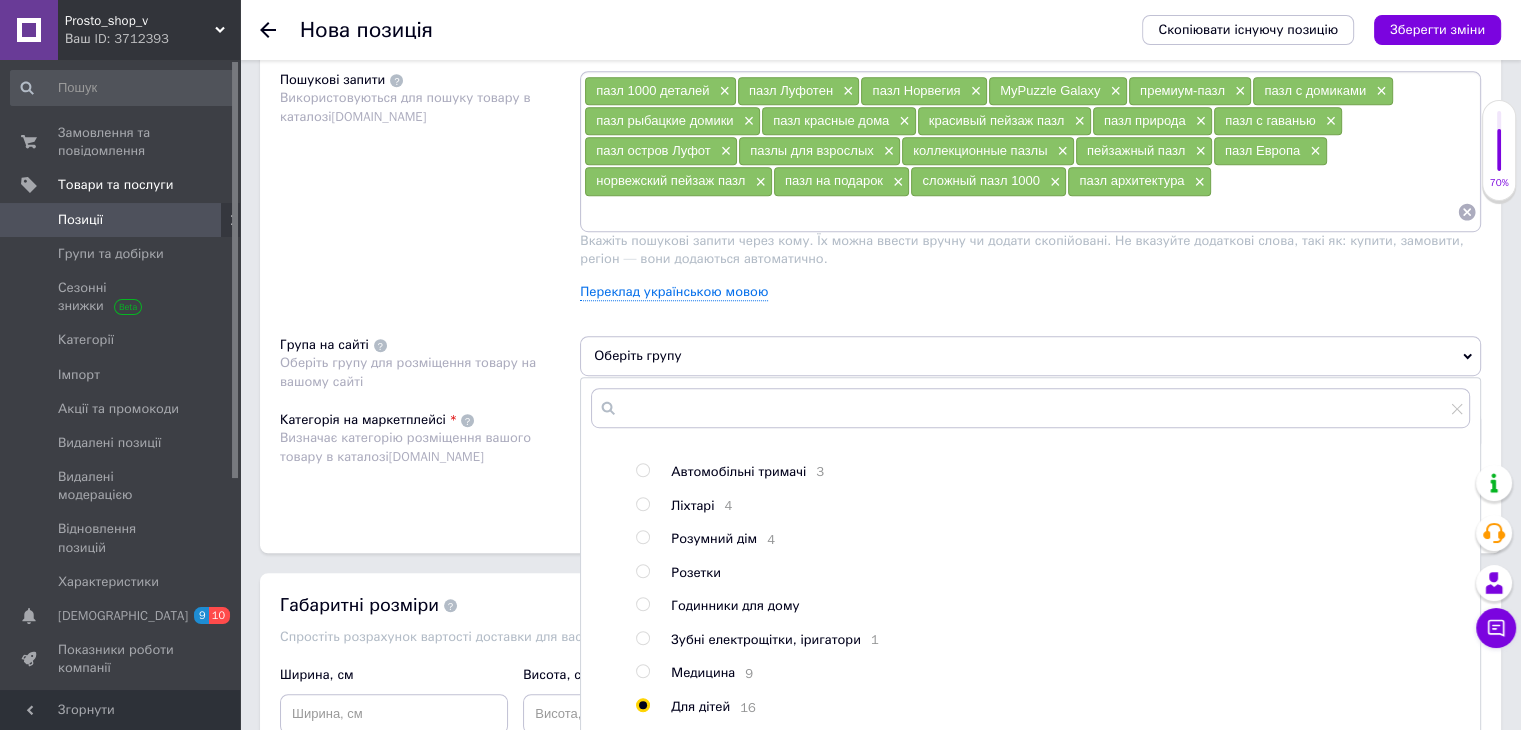radio on "true" 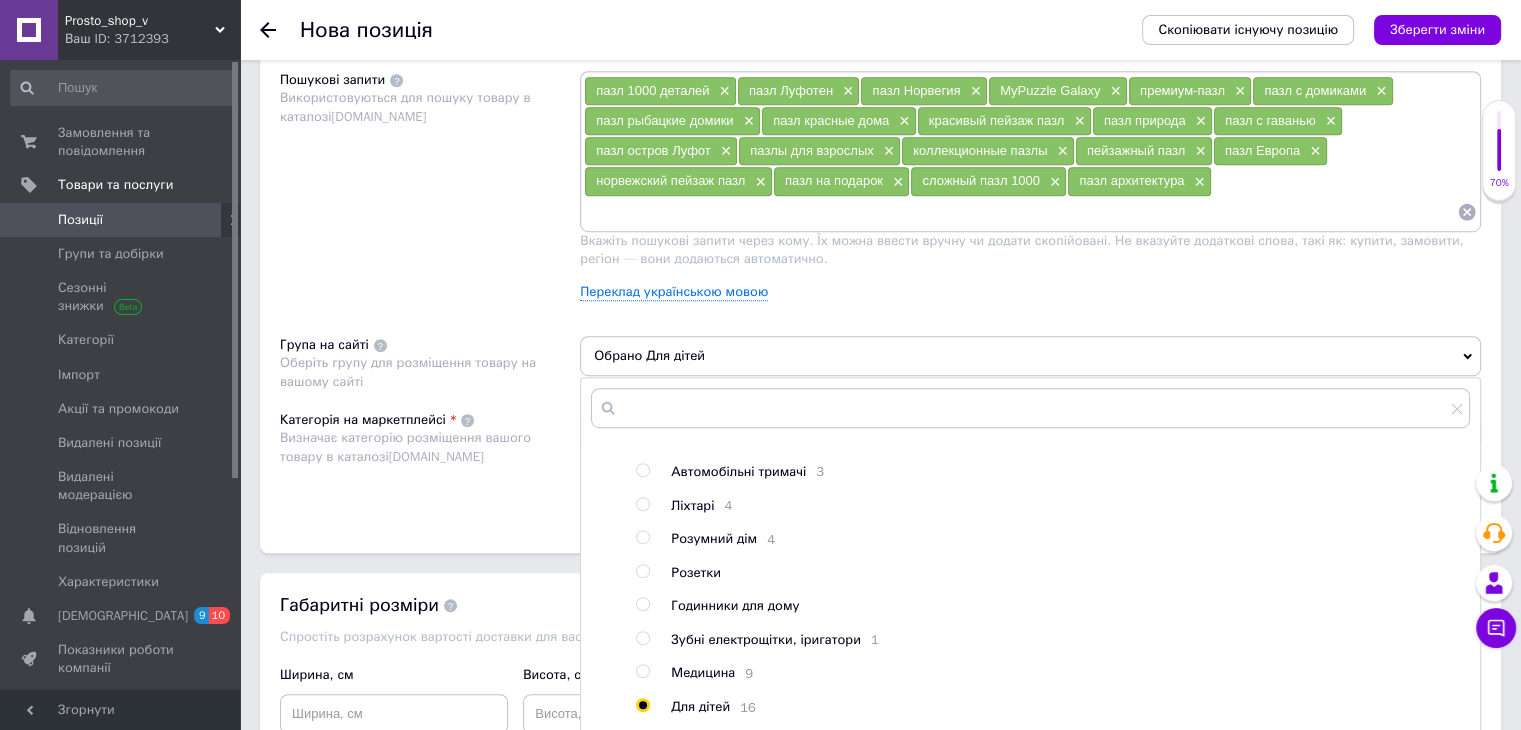 scroll, scrollTop: 1500, scrollLeft: 0, axis: vertical 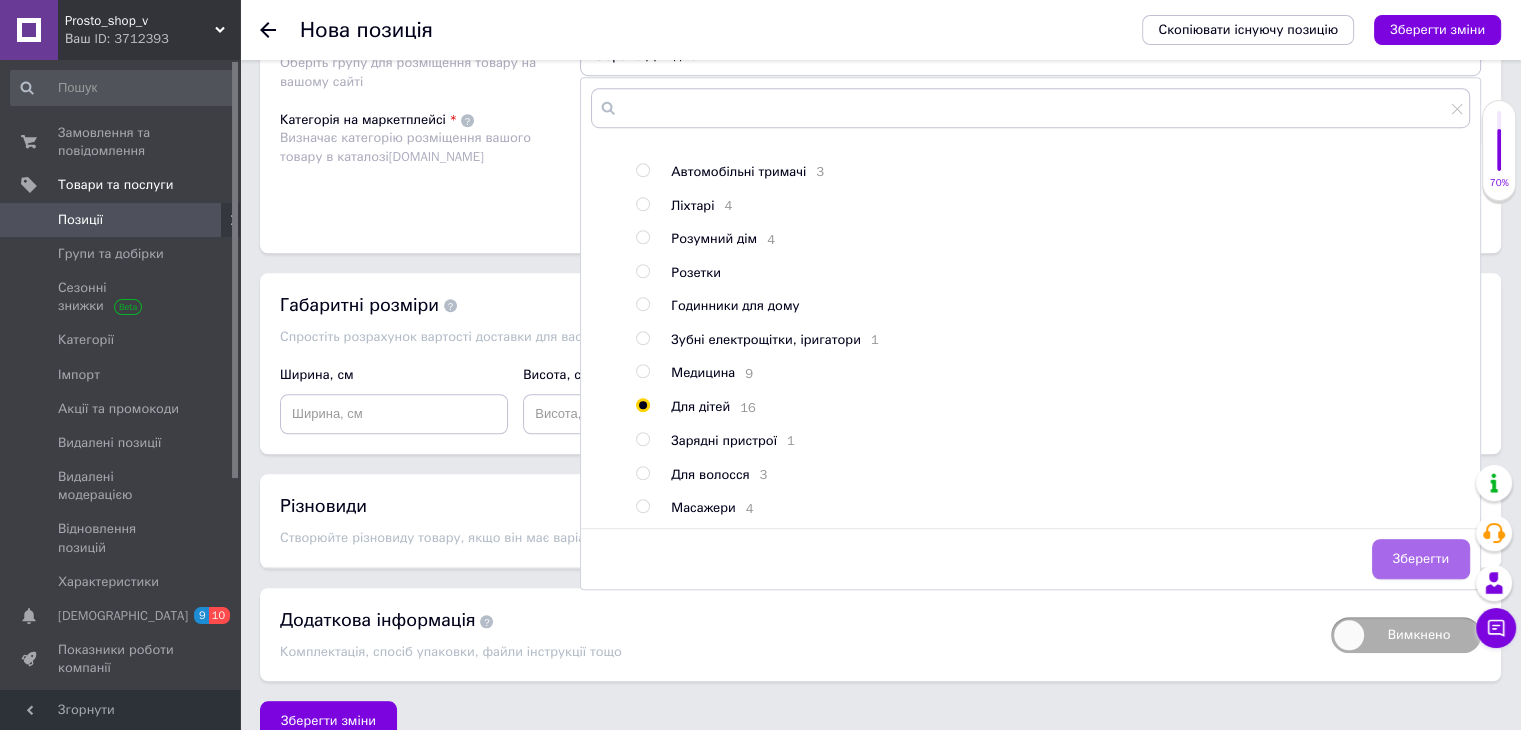 click on "Зберегти" at bounding box center [1421, 559] 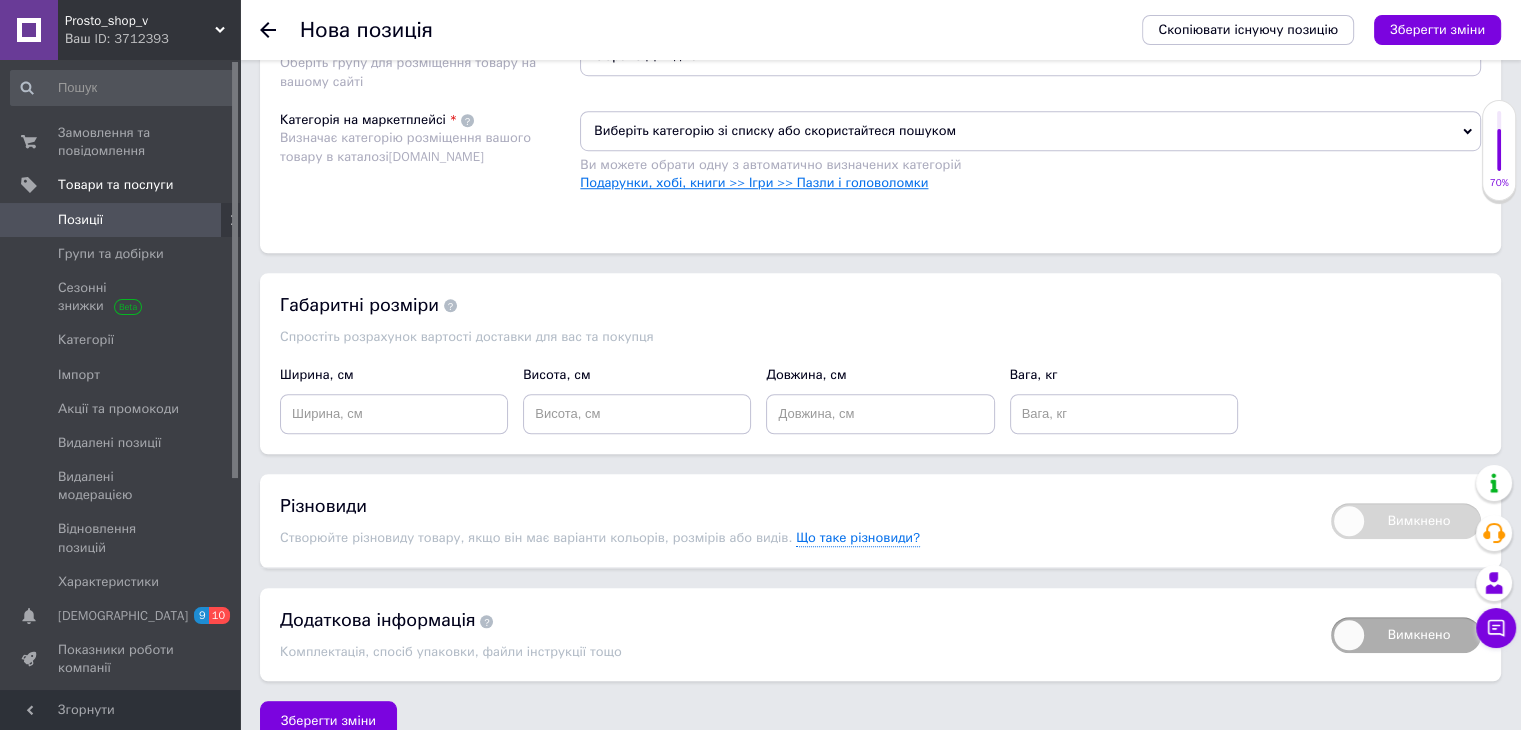 click on "Подарунки, хобі, книги >> Ігри >> Пазли і головоломки" at bounding box center (754, 182) 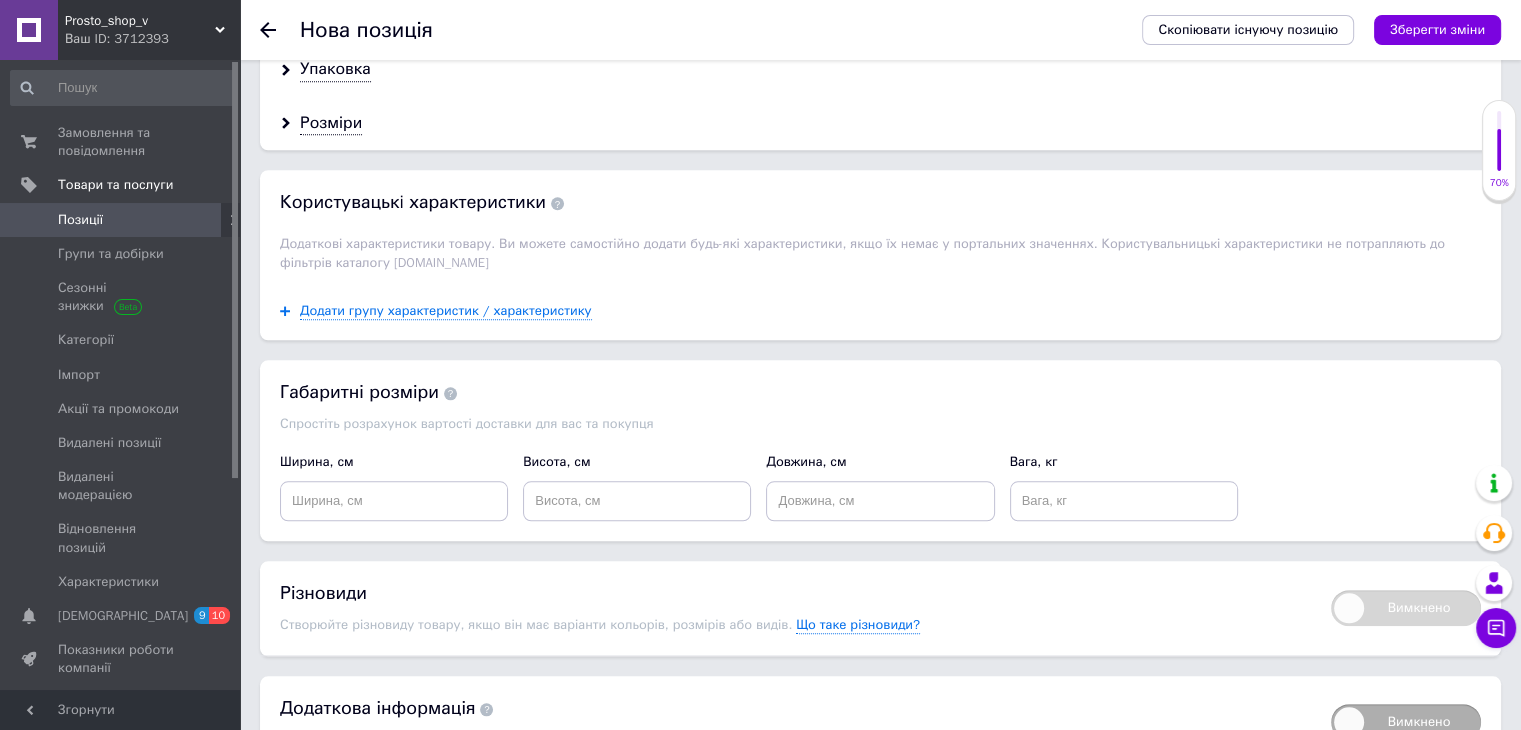 scroll, scrollTop: 1900, scrollLeft: 0, axis: vertical 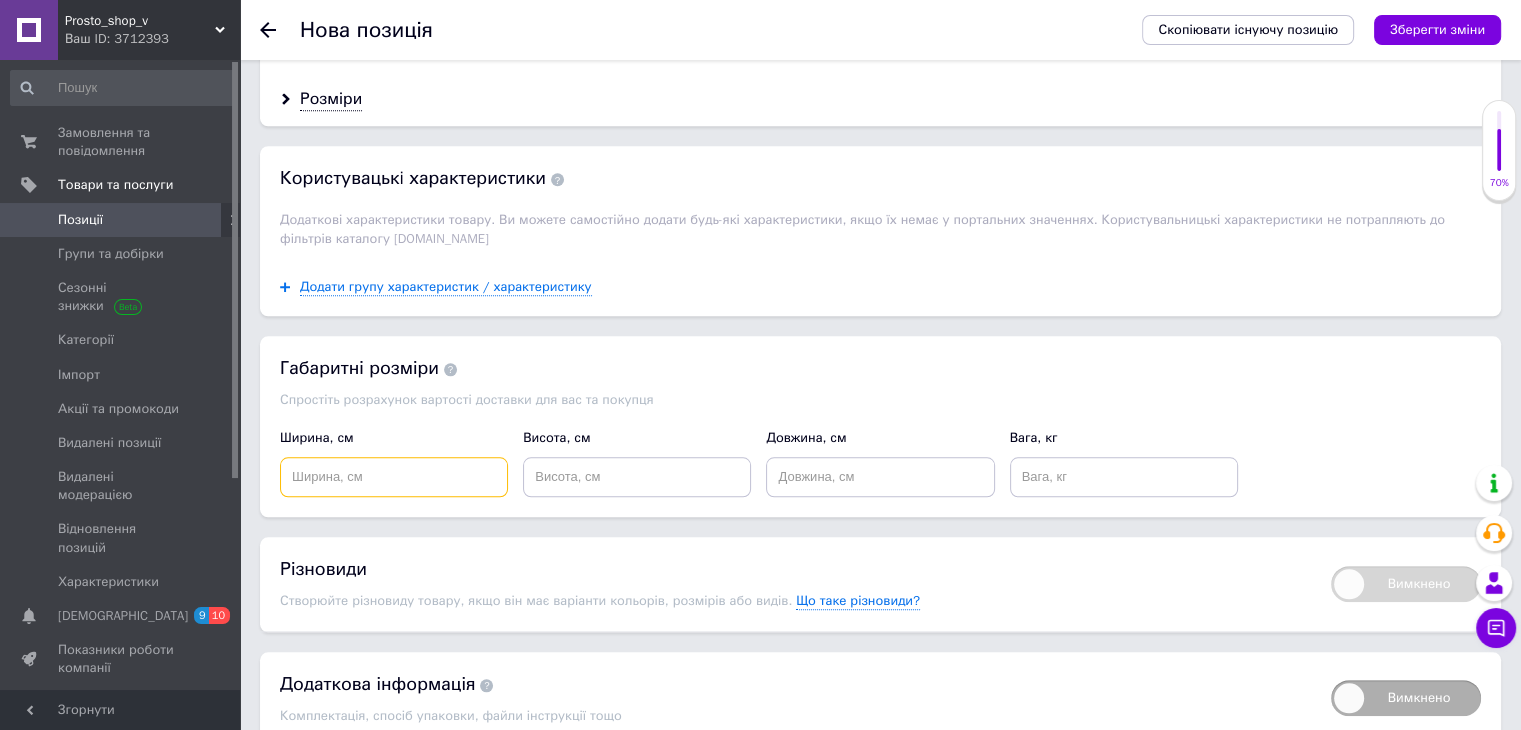 click at bounding box center [394, 477] 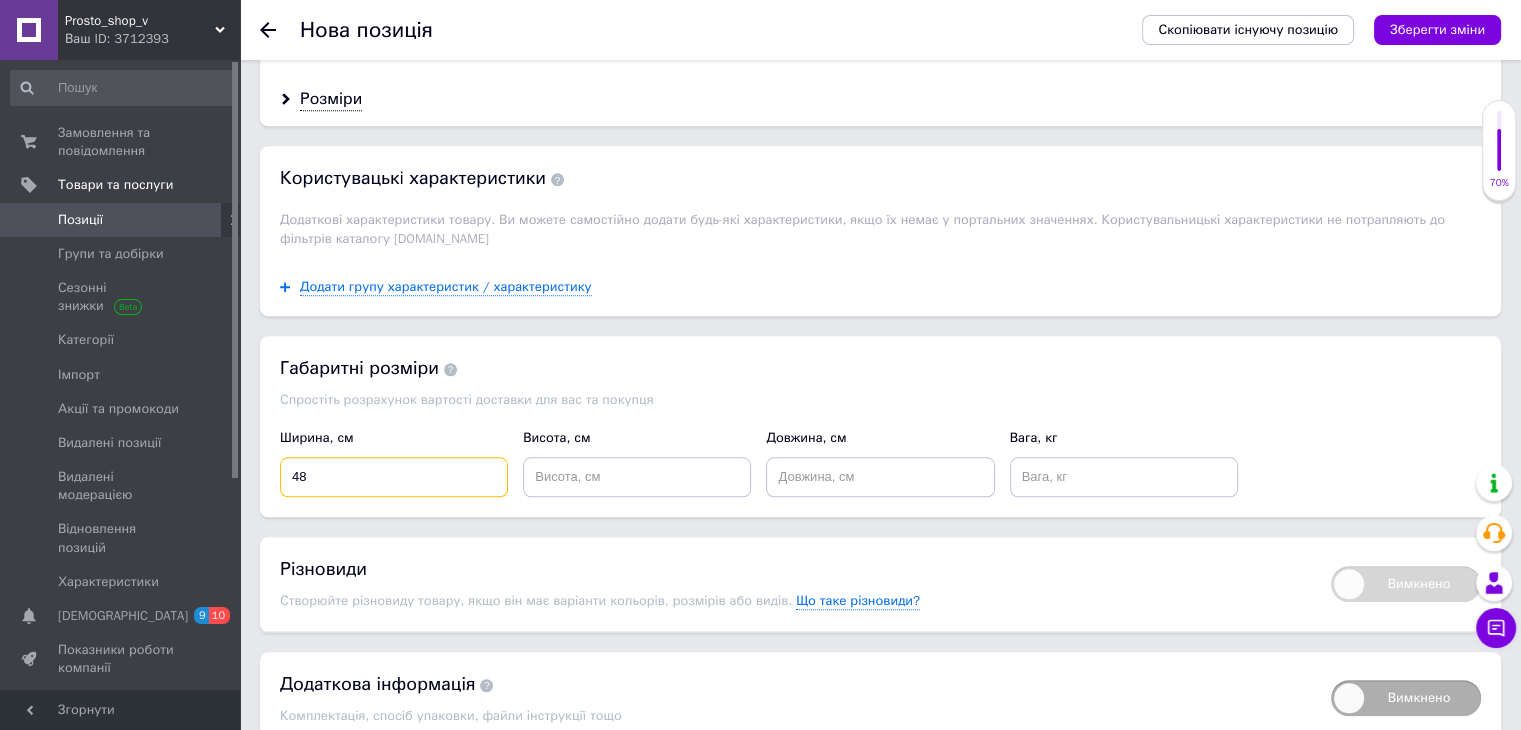 type on "48" 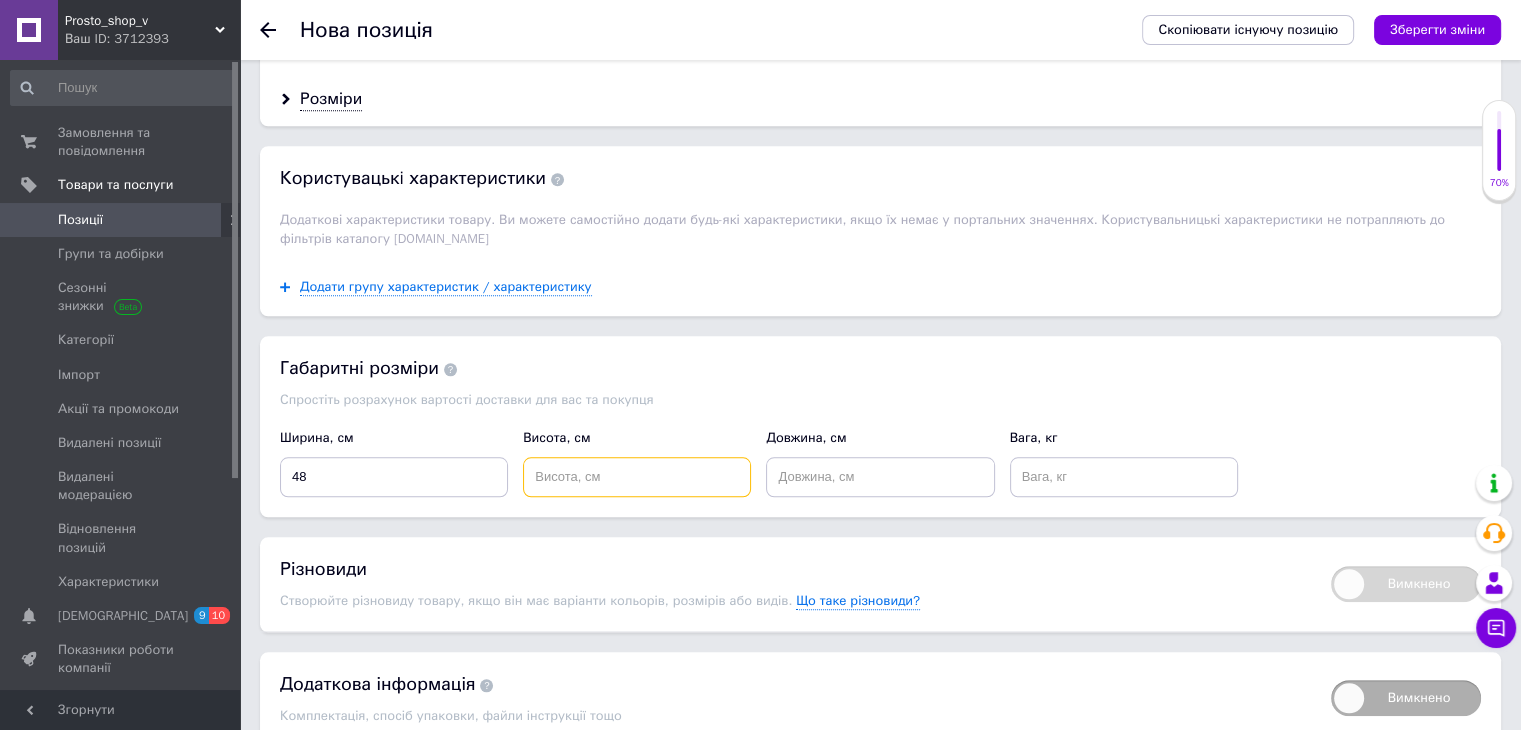 click at bounding box center [637, 477] 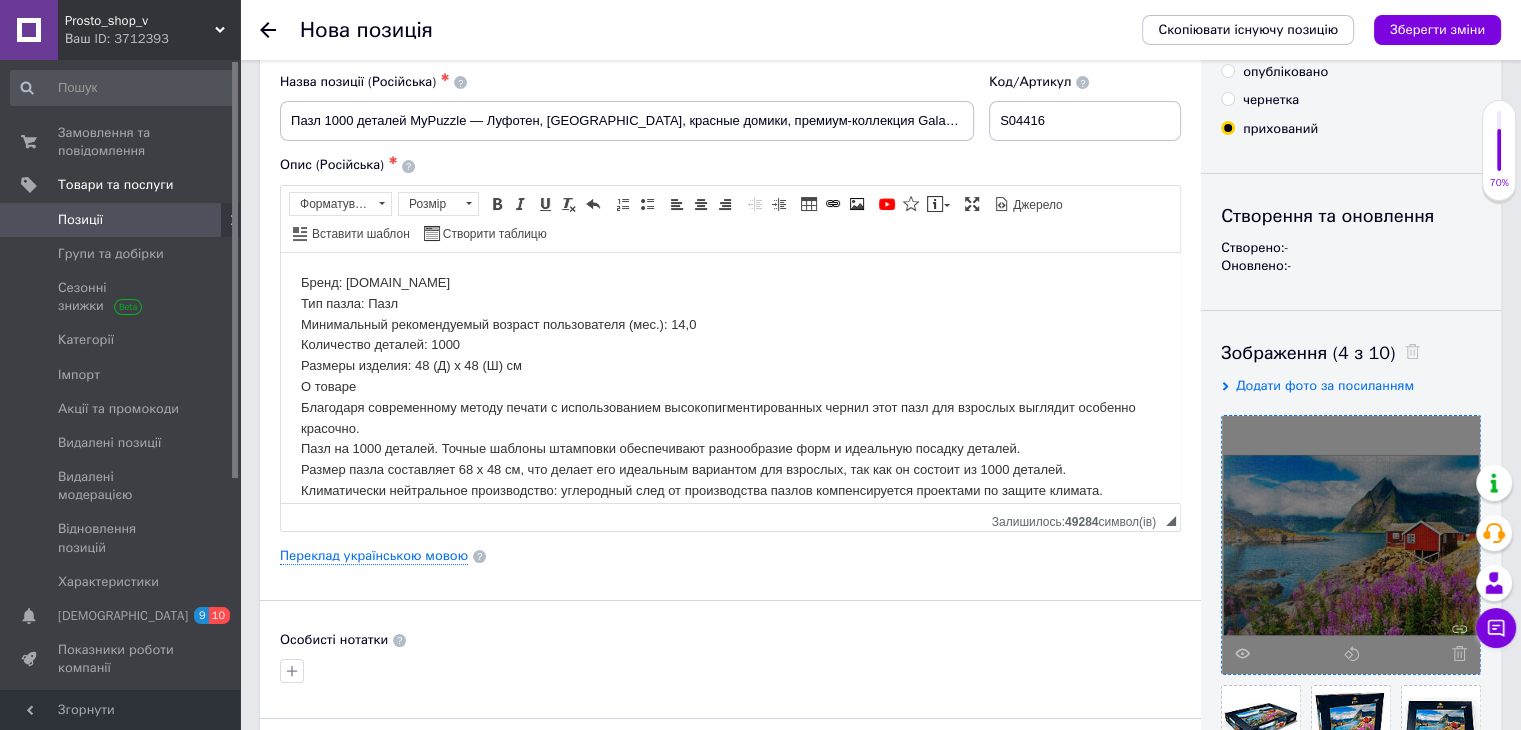 scroll, scrollTop: 0, scrollLeft: 0, axis: both 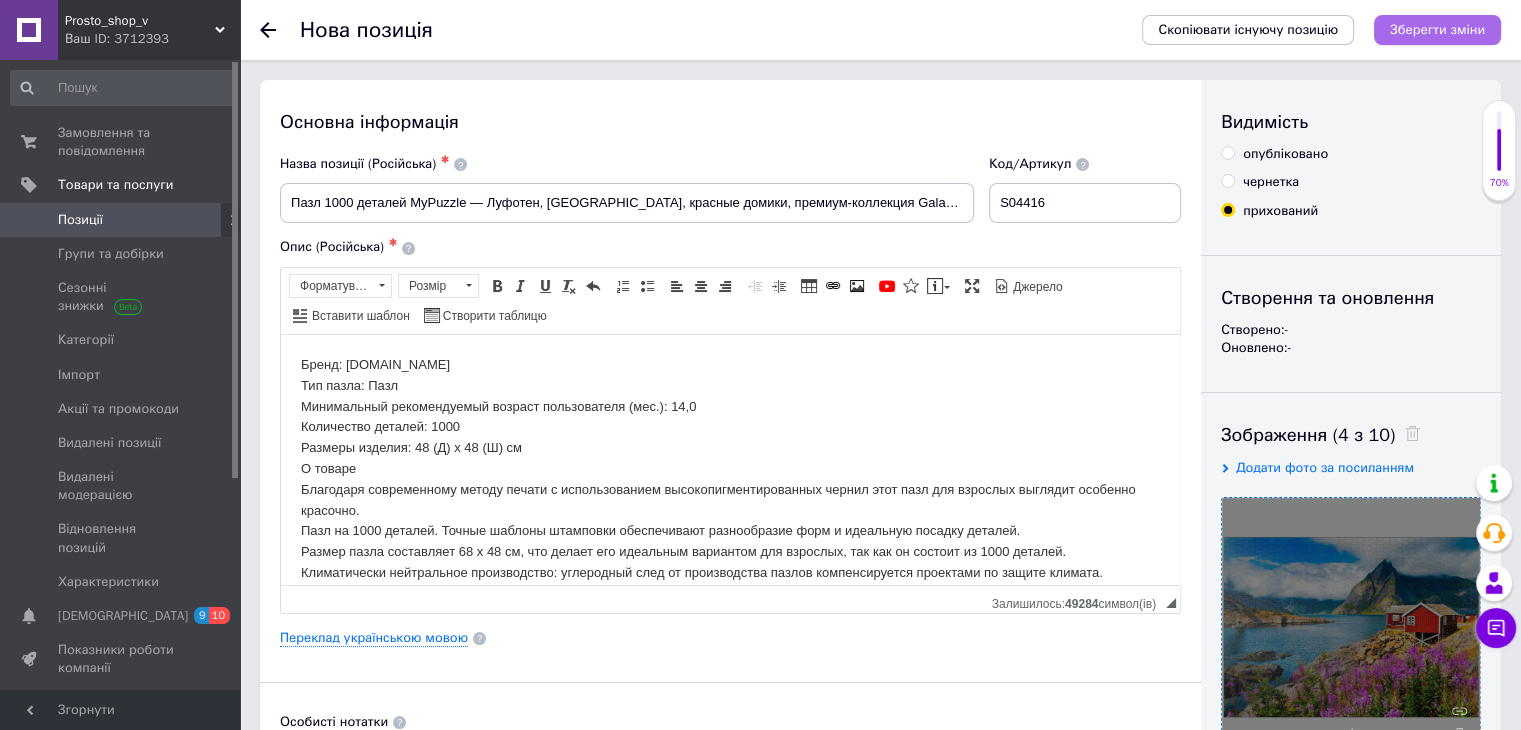 type on "48" 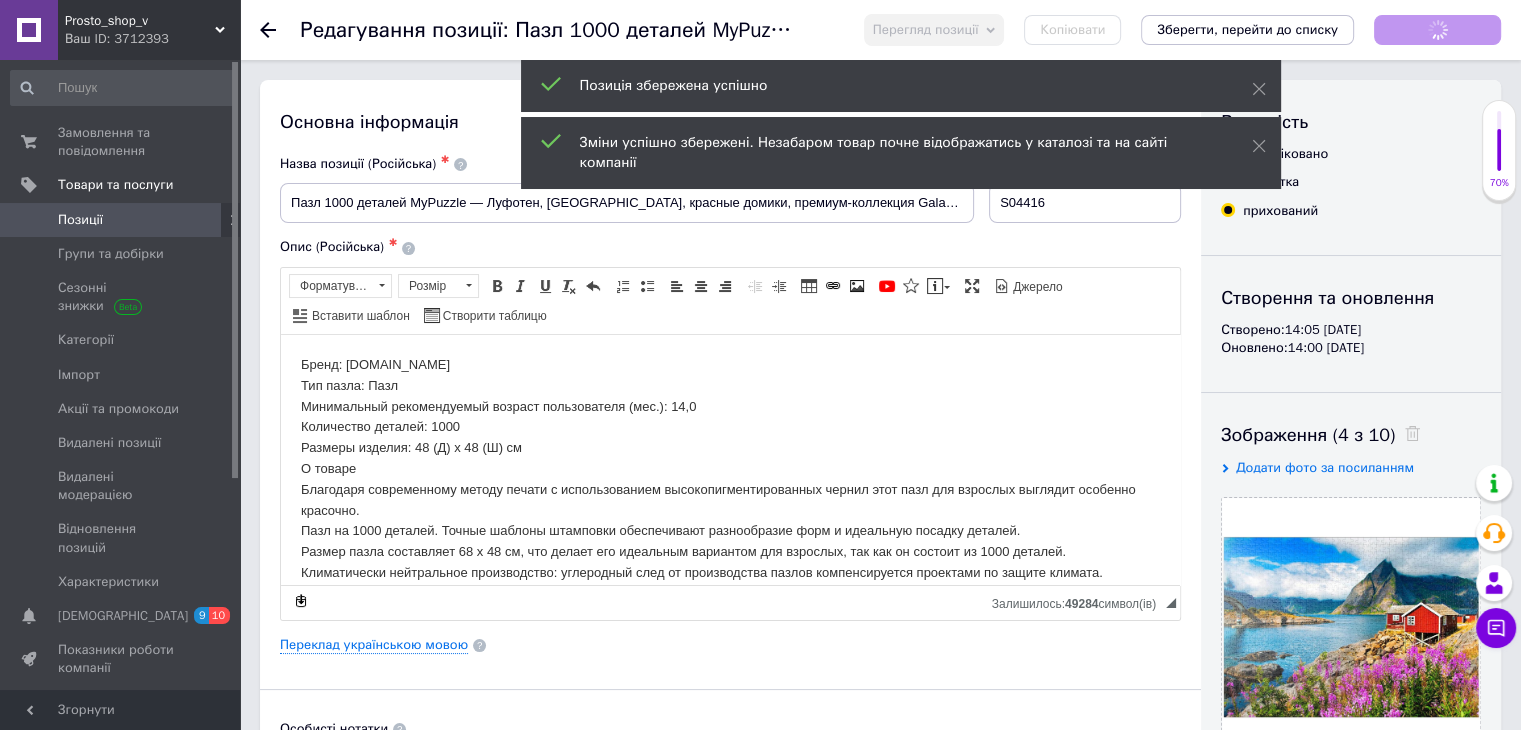 scroll, scrollTop: 0, scrollLeft: 0, axis: both 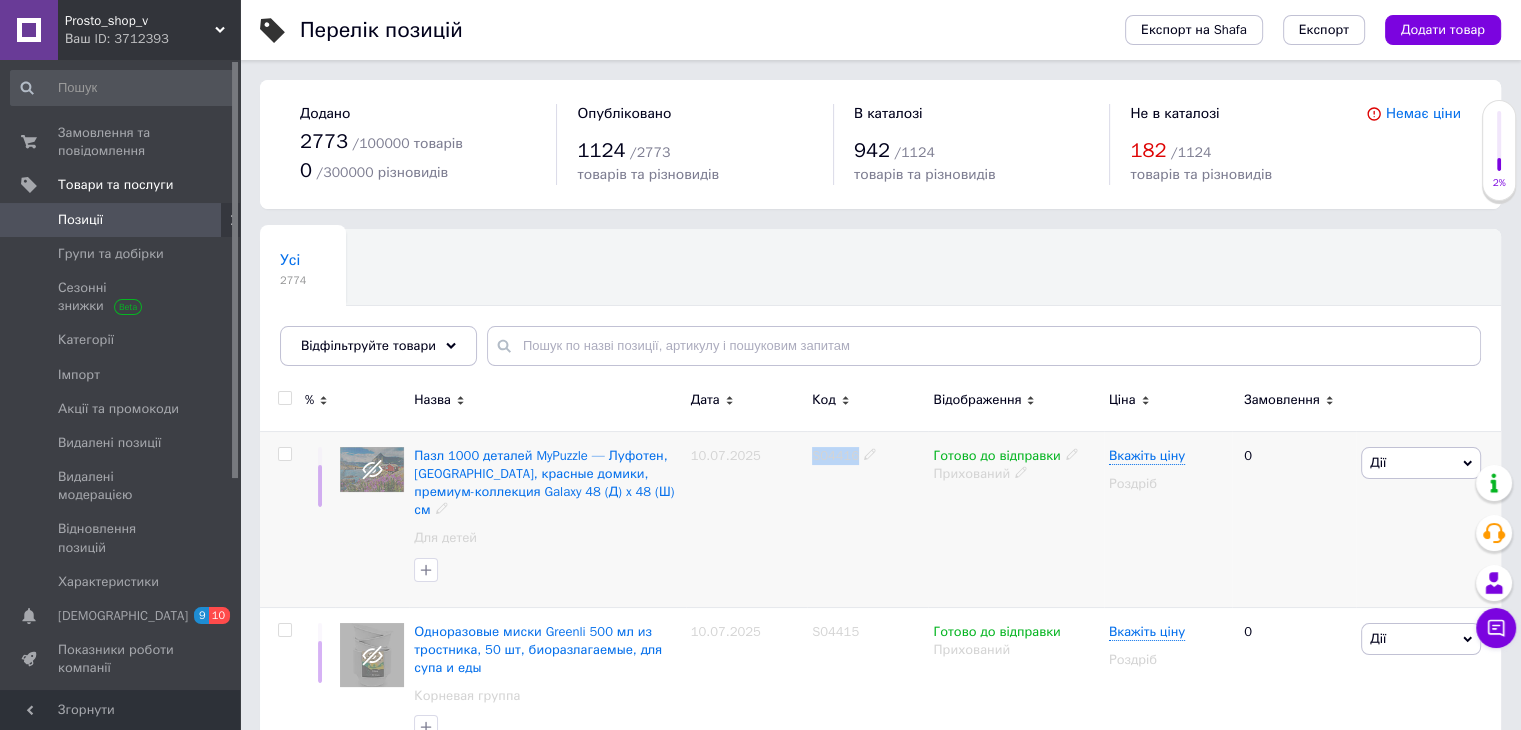 drag, startPoint x: 778, startPoint y: 444, endPoint x: 857, endPoint y: 467, distance: 82.28001 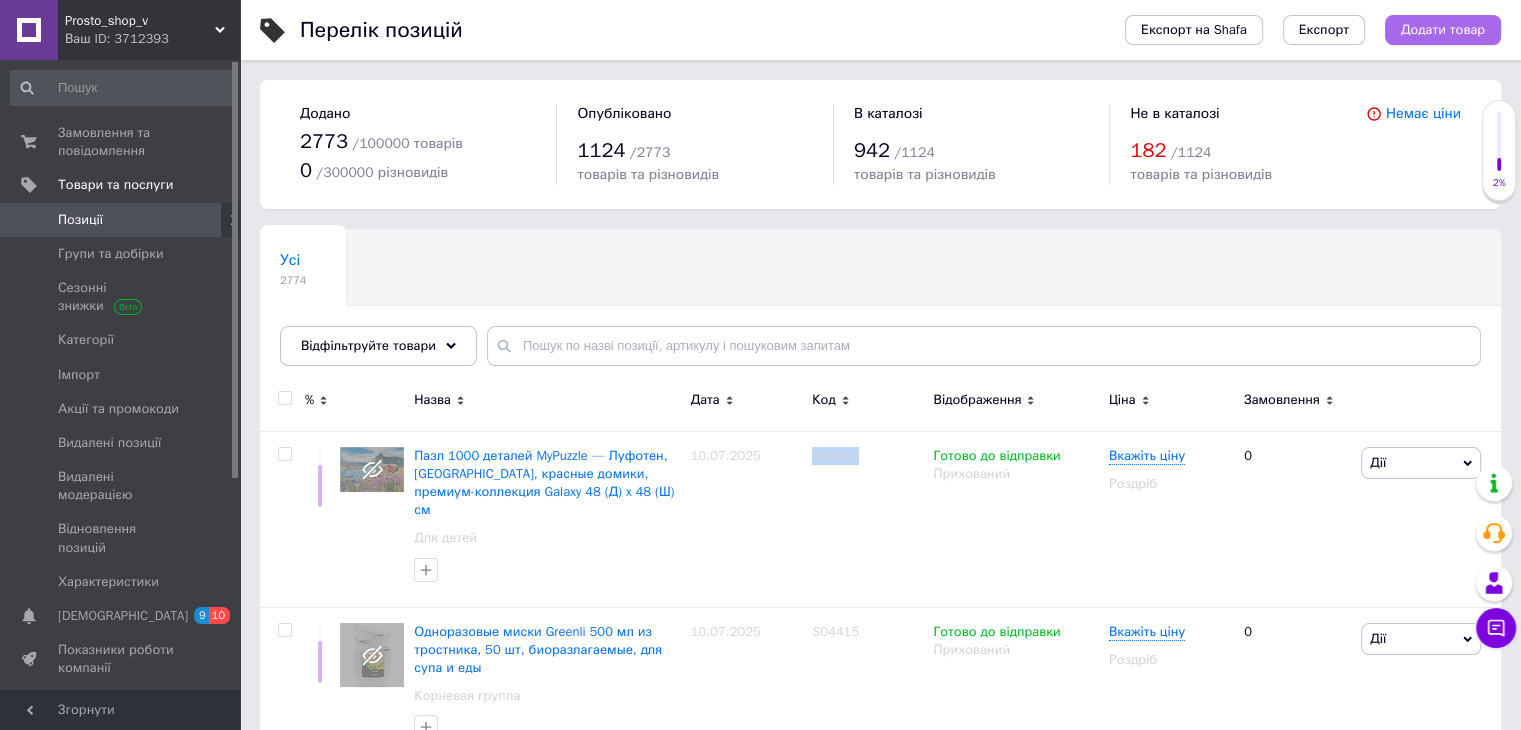click on "Додати товар" at bounding box center [1443, 30] 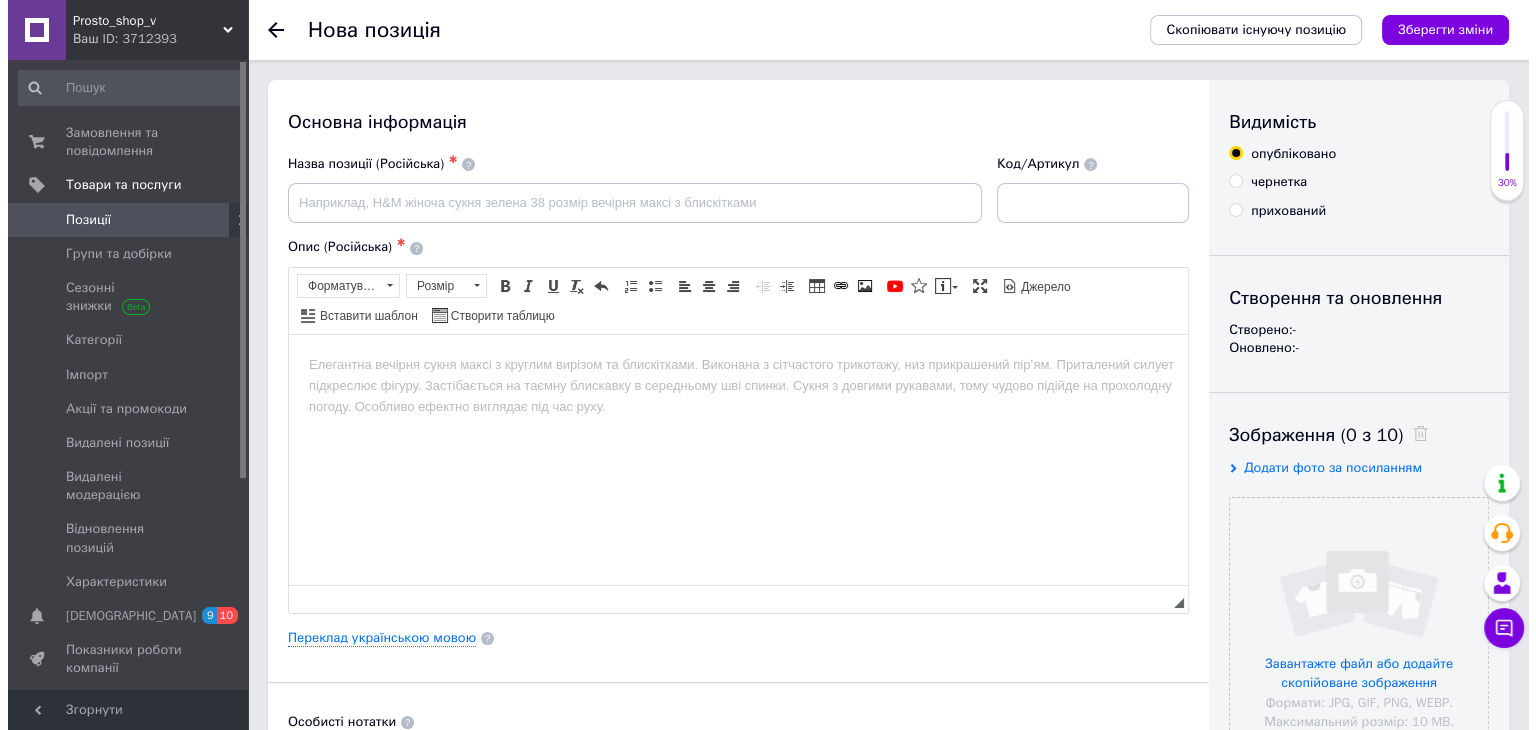 scroll, scrollTop: 0, scrollLeft: 0, axis: both 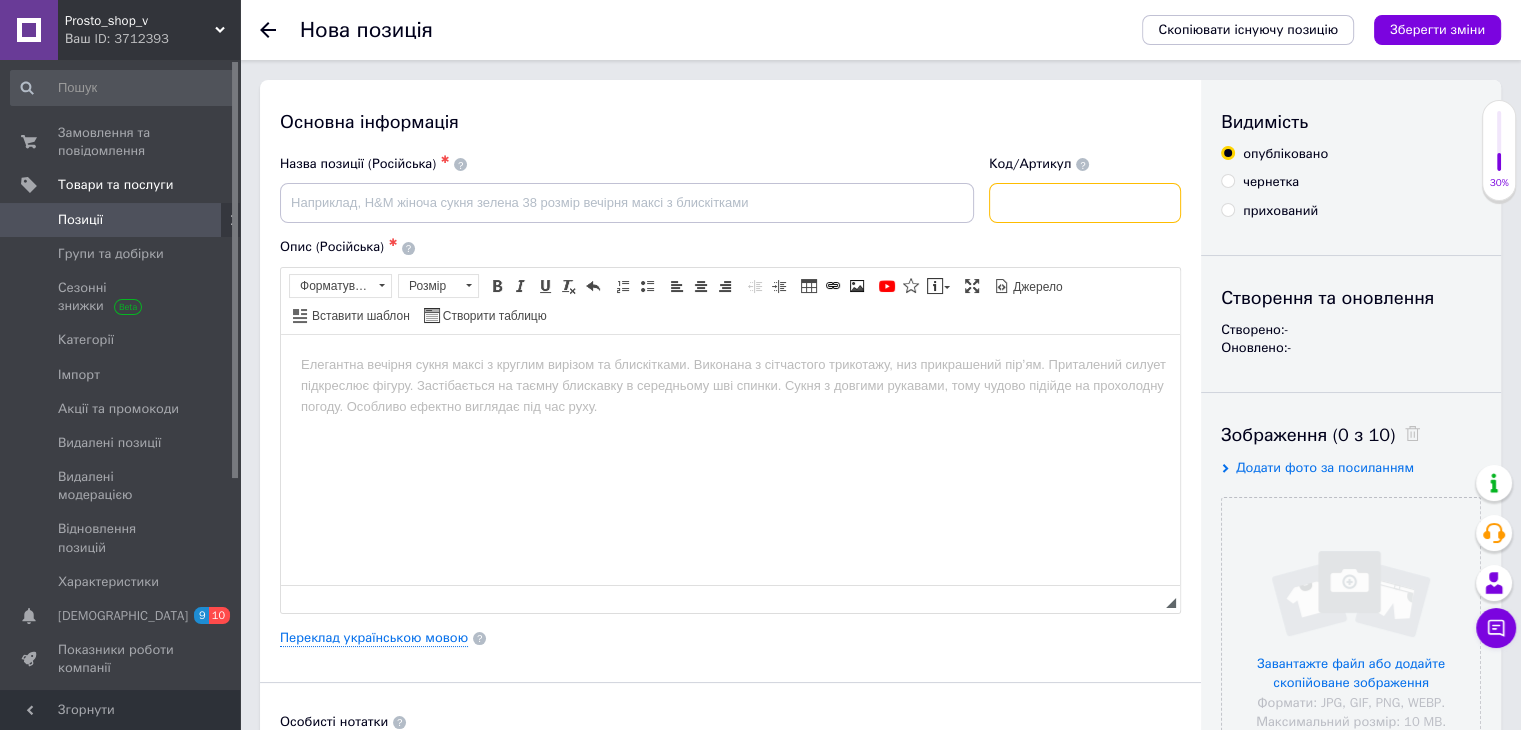 click at bounding box center [1085, 203] 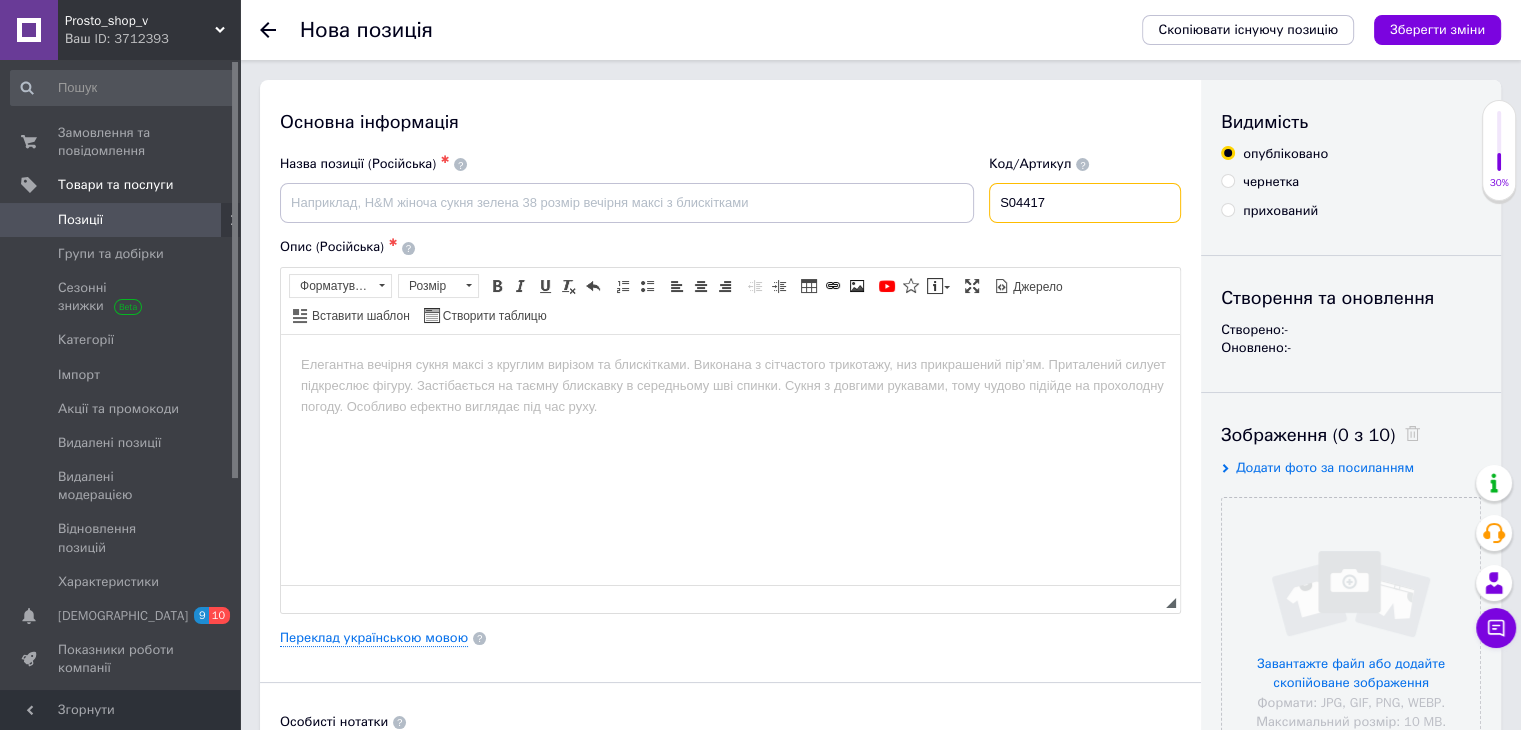 type on "S04417" 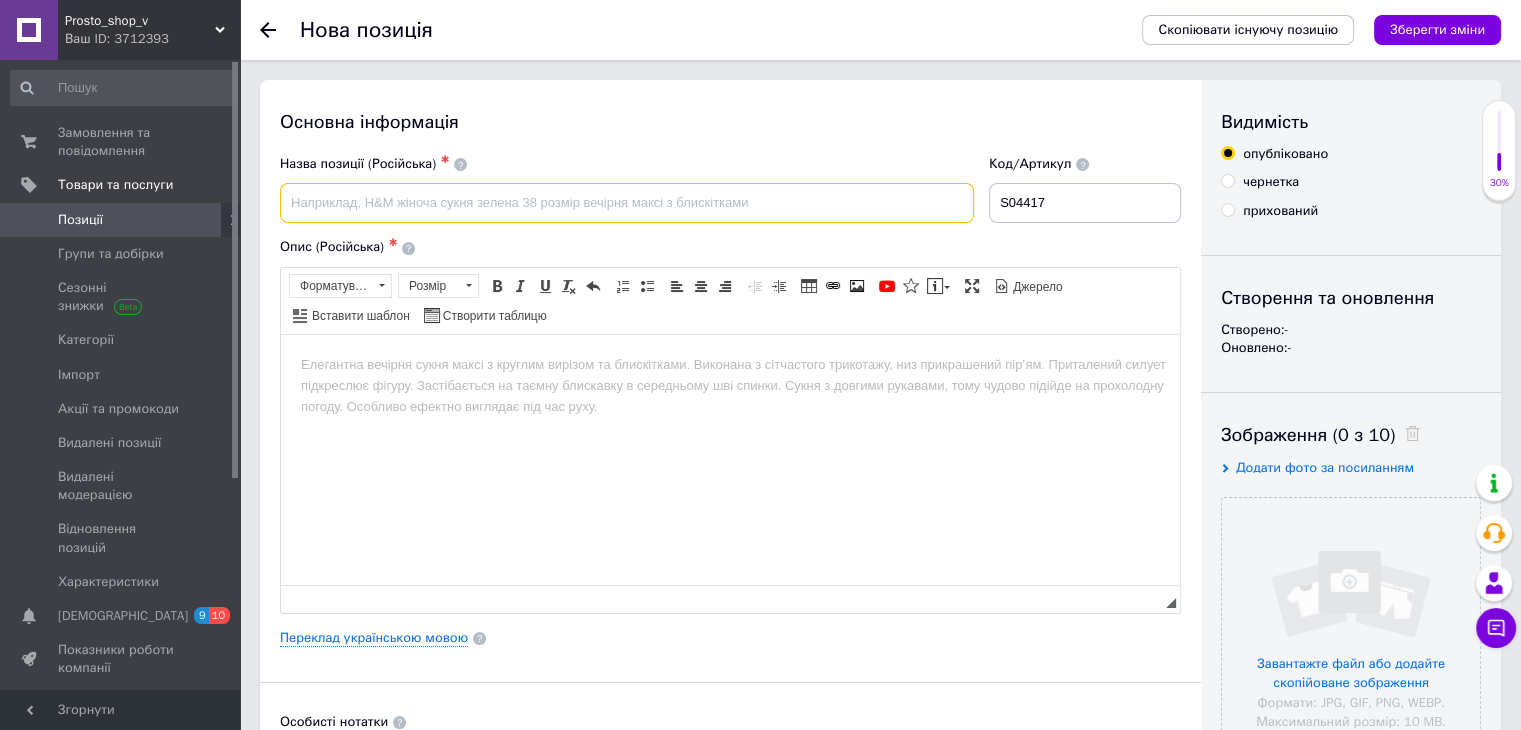 click at bounding box center [627, 203] 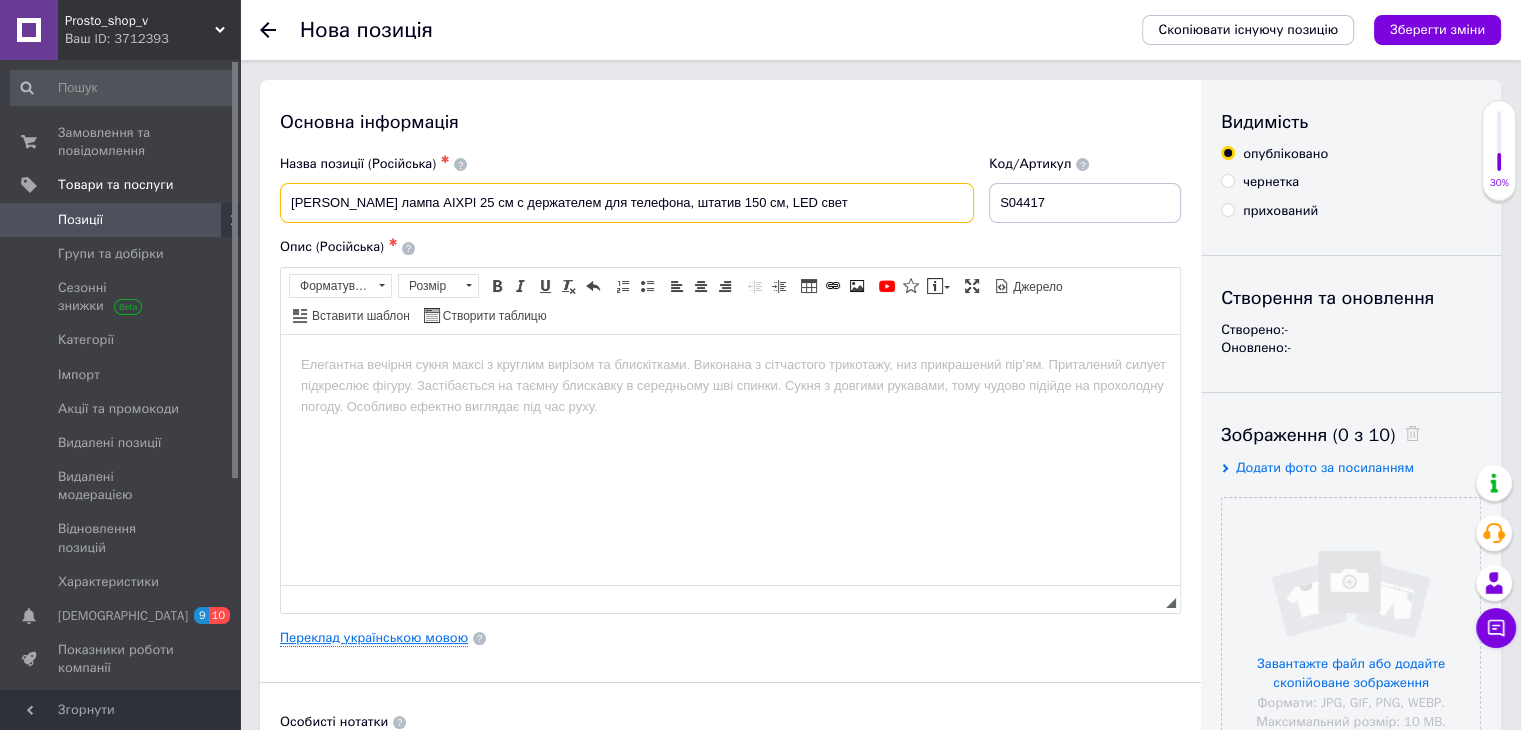 type on "[PERSON_NAME] лампа AIXPI 25 см с держателем для телефона, штатив 150 см, LED свет" 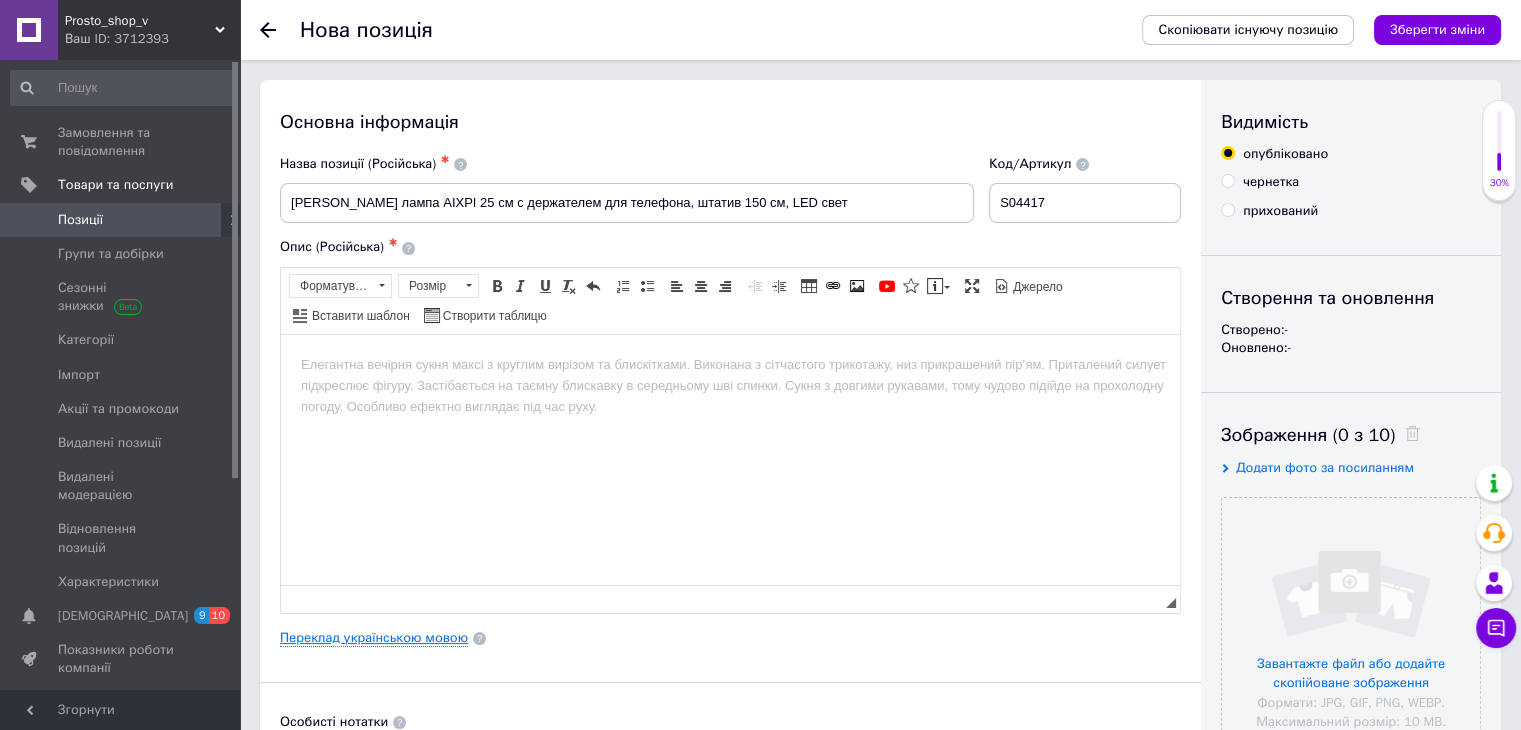 click on "Переклад українською мовою" at bounding box center (374, 638) 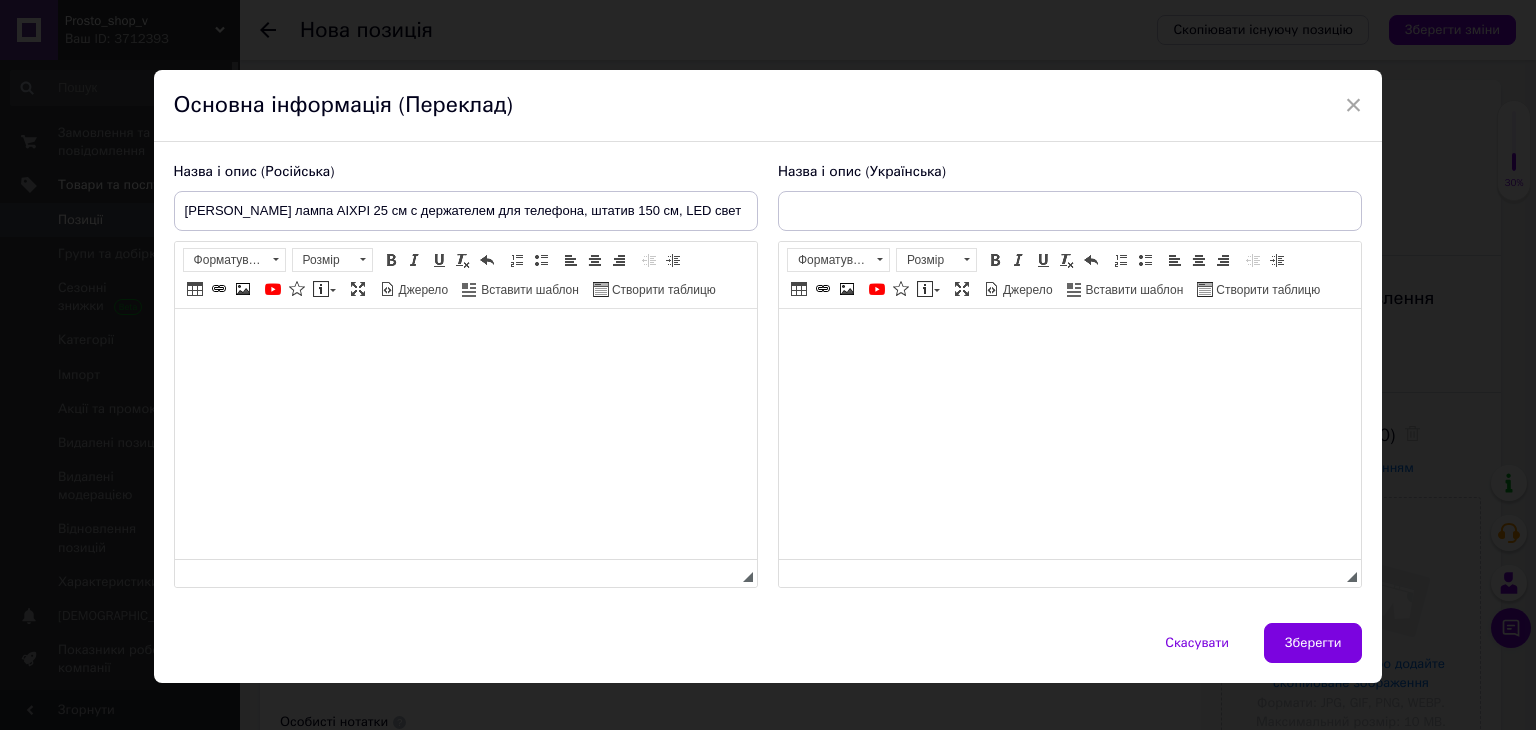 scroll, scrollTop: 0, scrollLeft: 0, axis: both 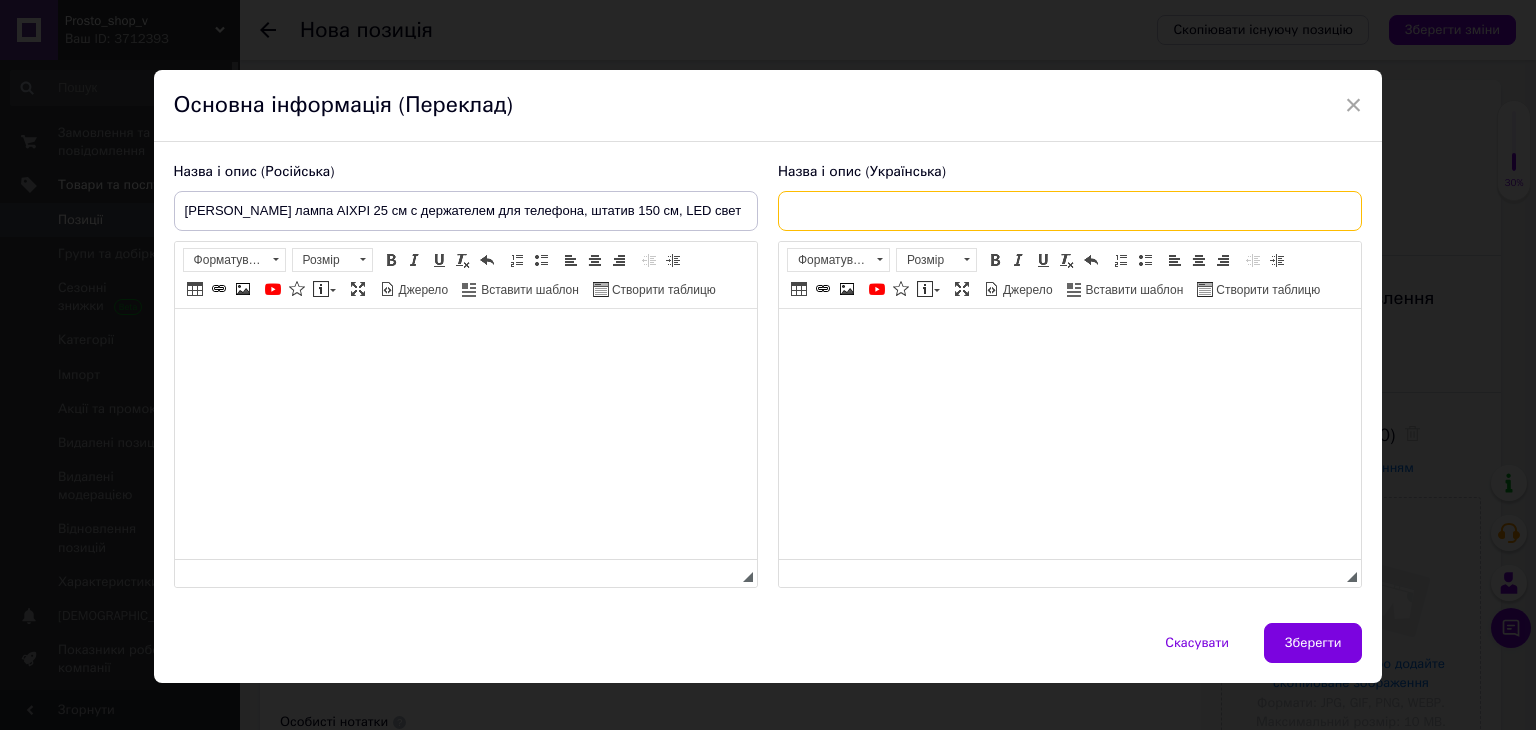 click at bounding box center [1070, 211] 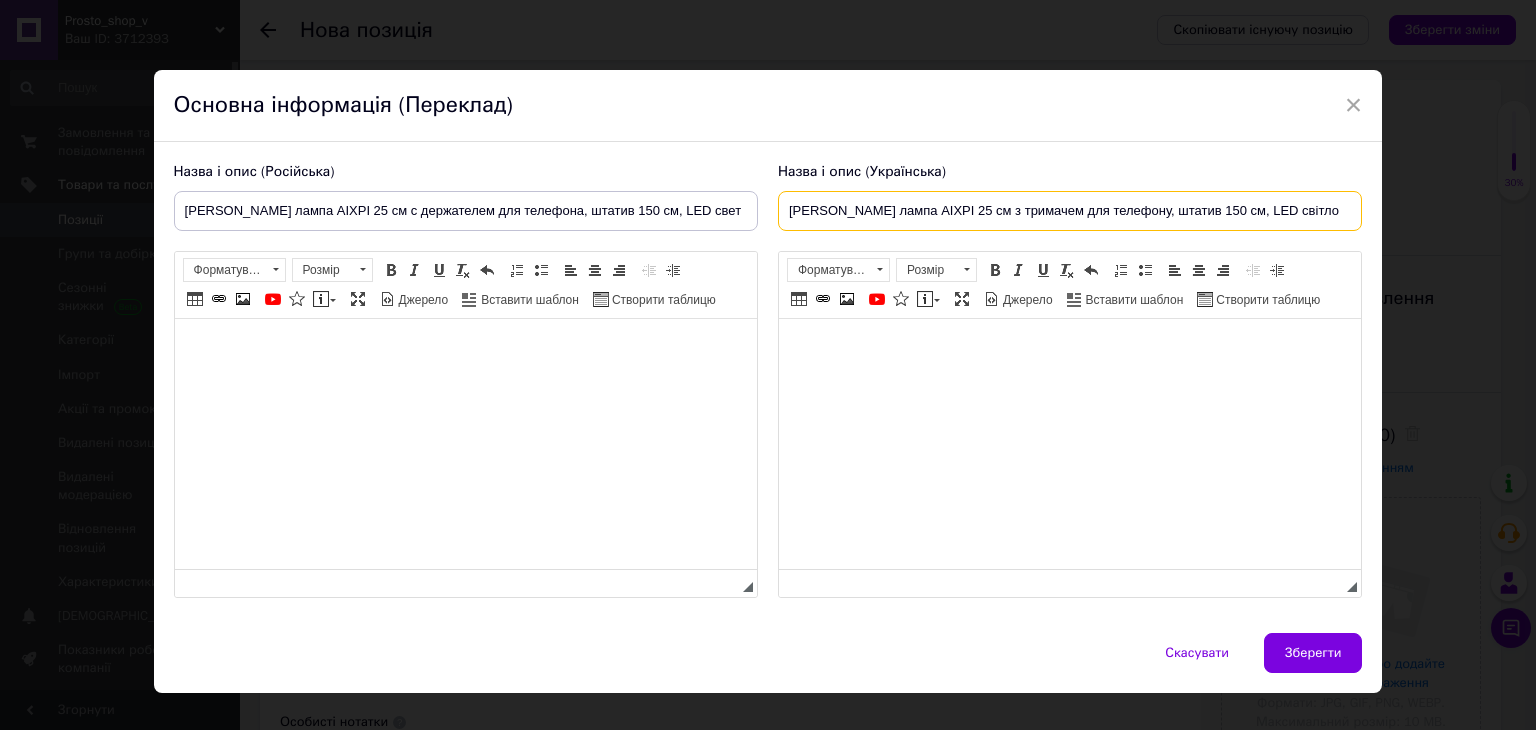type on "[PERSON_NAME] лампа AIXPI 25 см з тримачем для телефону, штатив 150 см, LED світло" 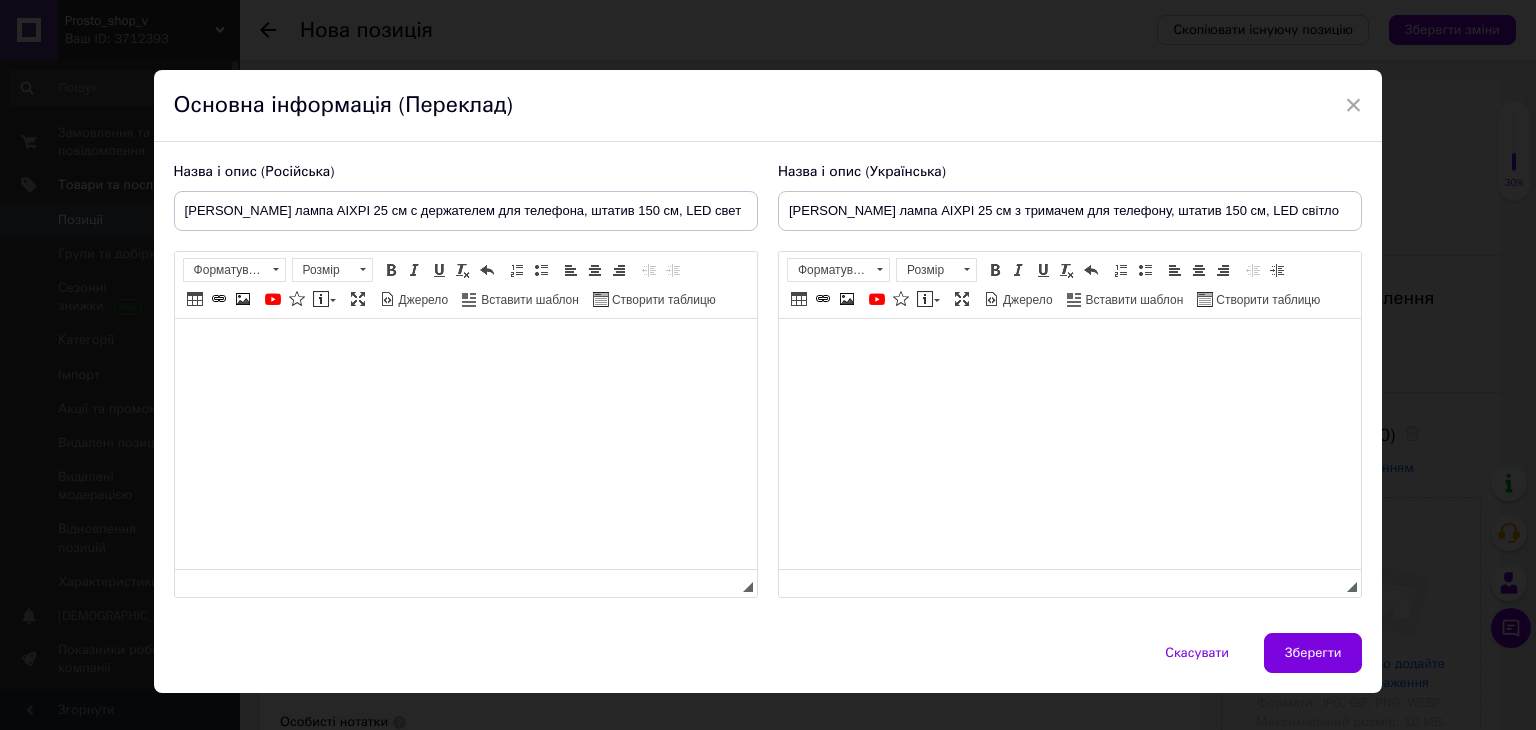 click at bounding box center [465, 349] 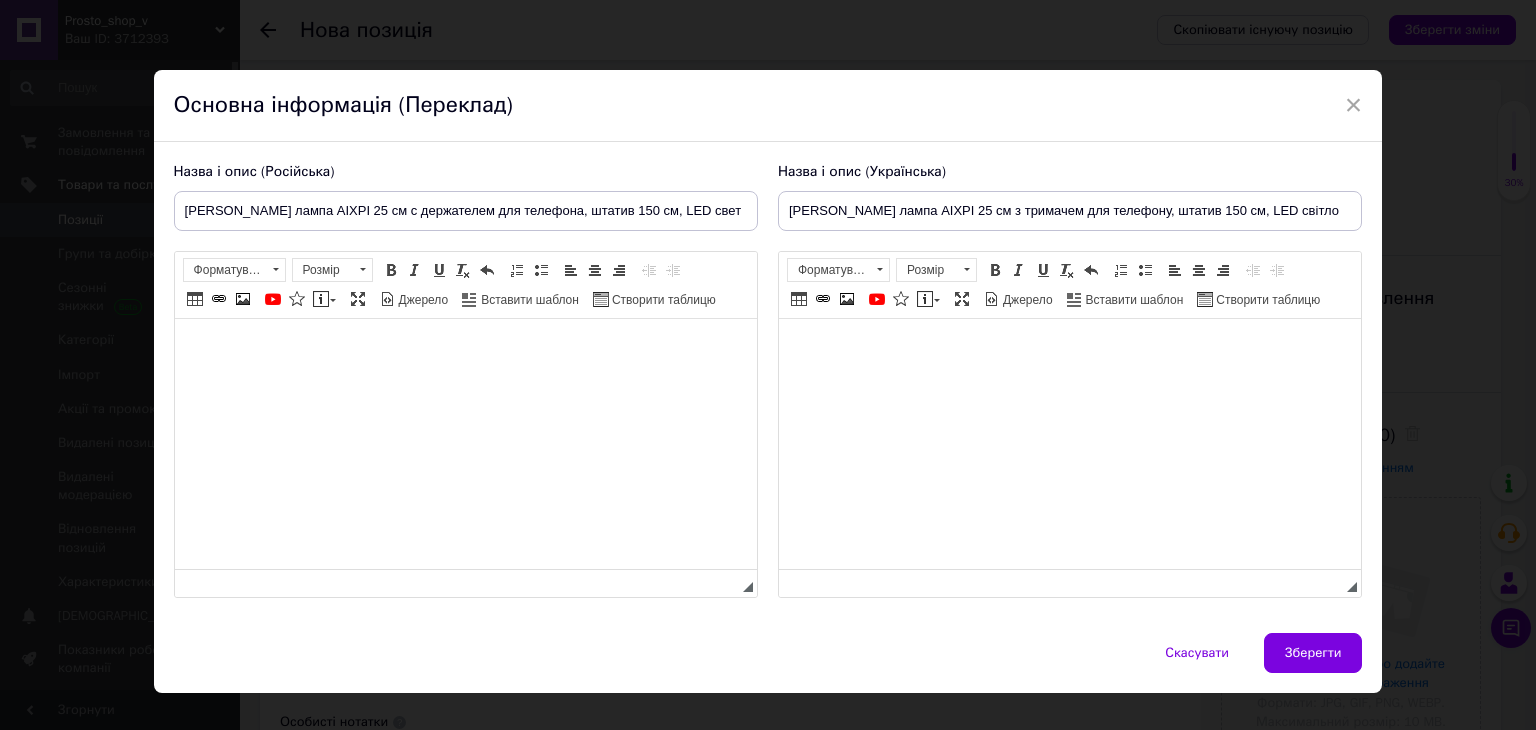click at bounding box center (1069, 349) 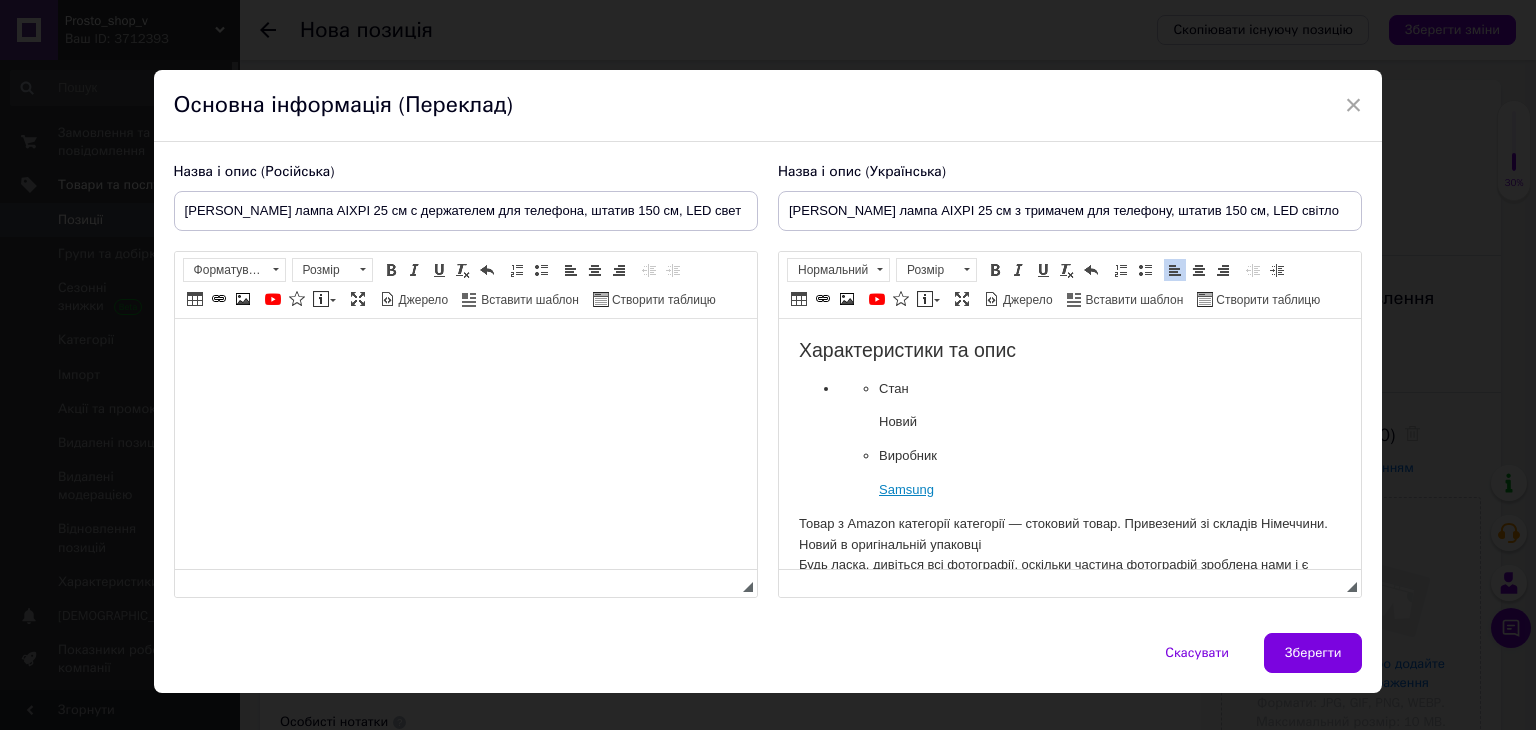 scroll, scrollTop: 474, scrollLeft: 0, axis: vertical 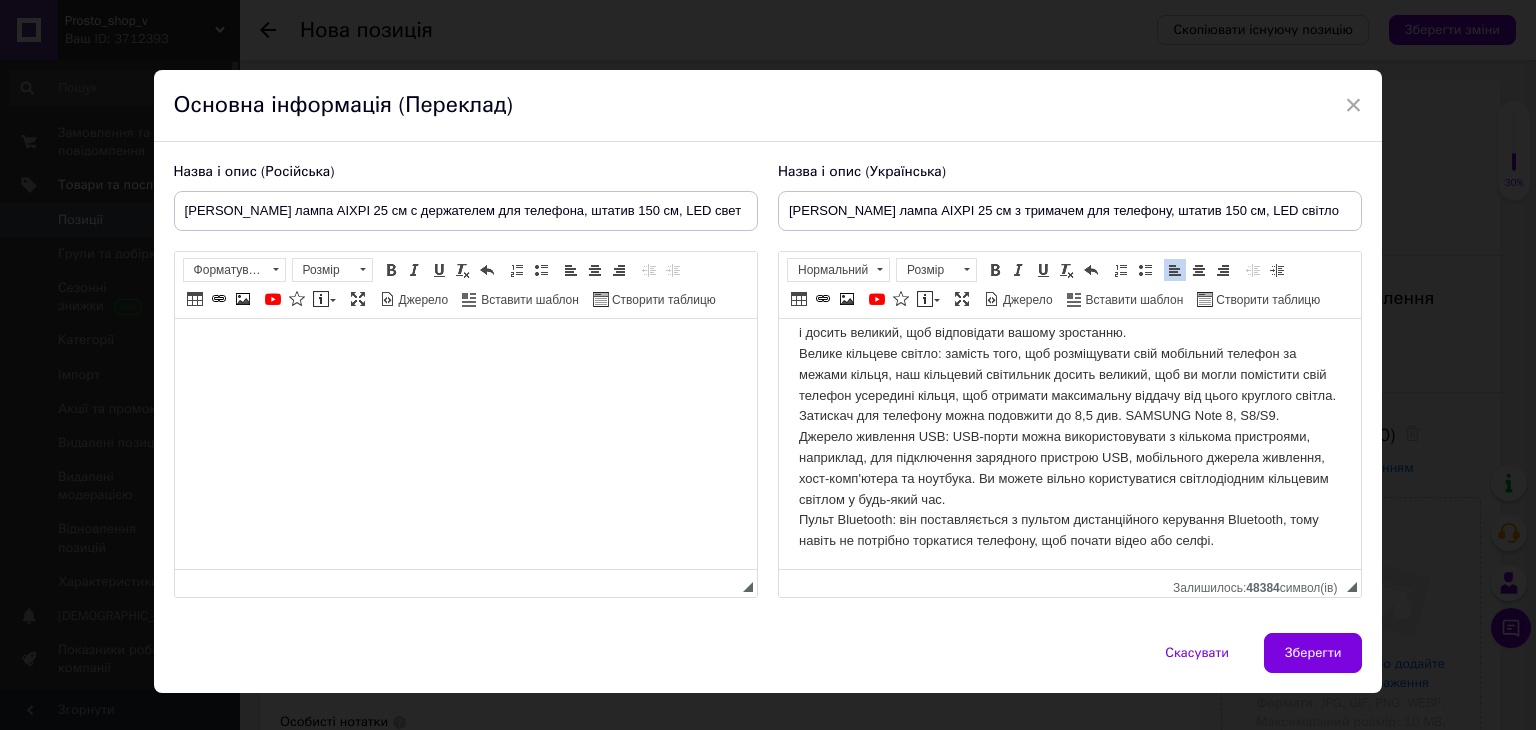 click at bounding box center (465, 349) 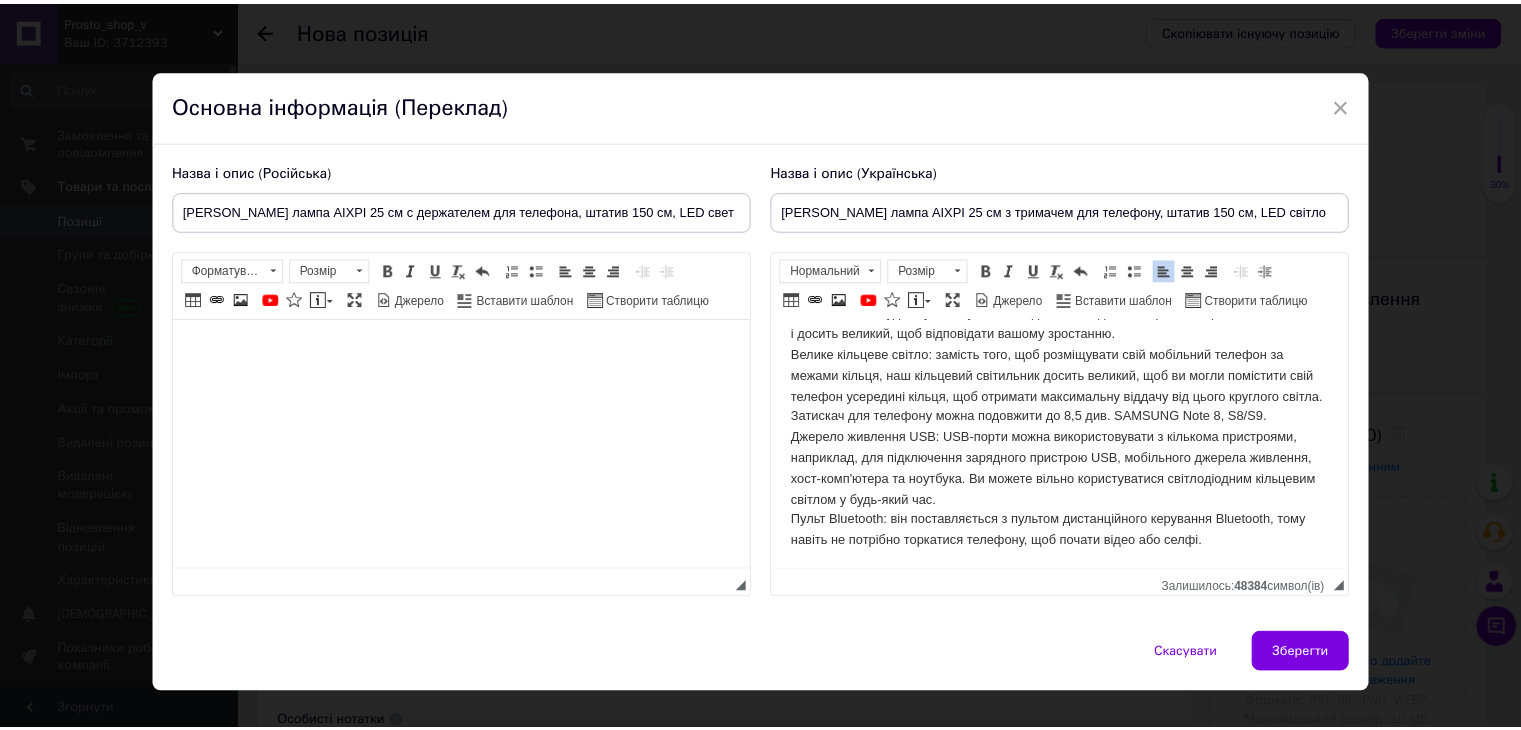 scroll, scrollTop: 403, scrollLeft: 0, axis: vertical 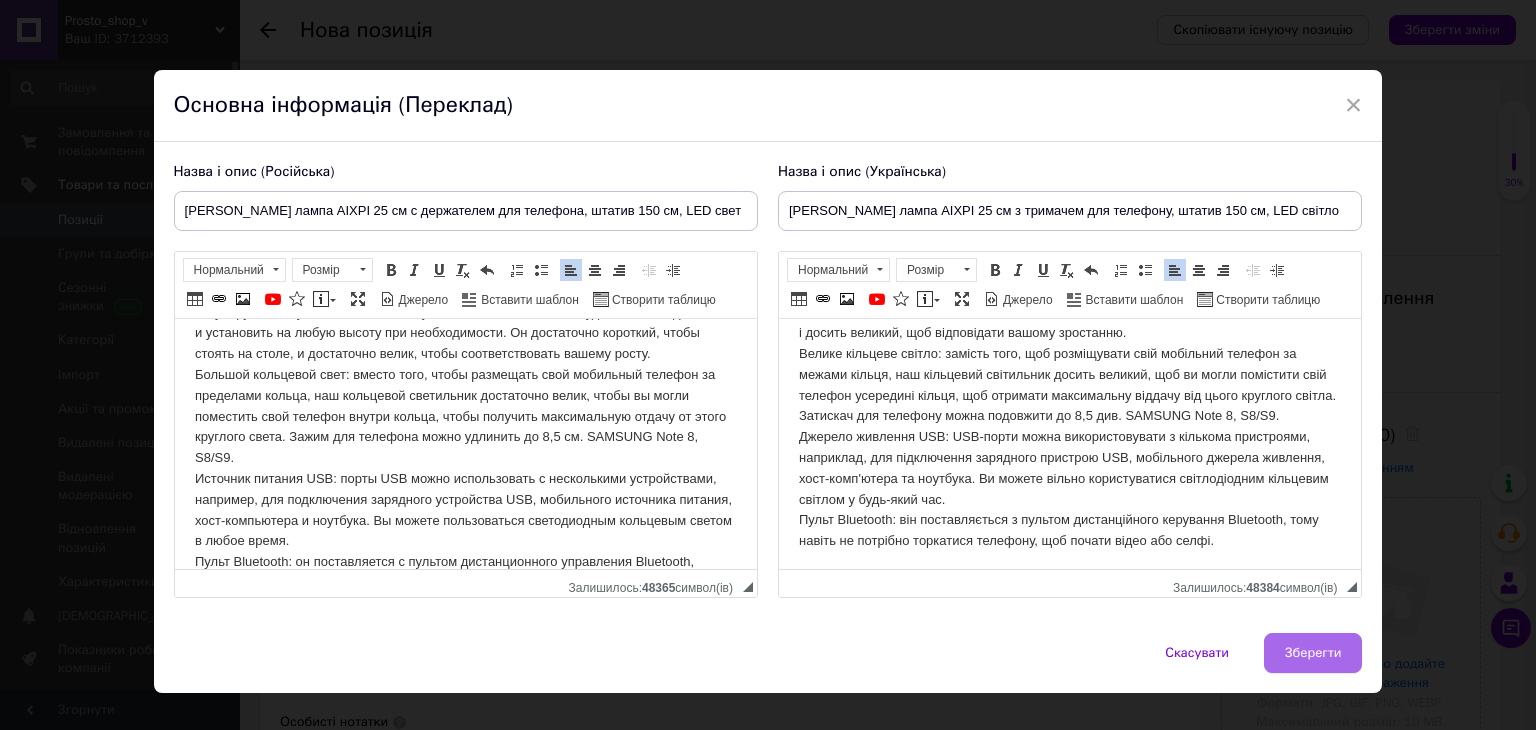 click on "Зберегти" at bounding box center (1313, 653) 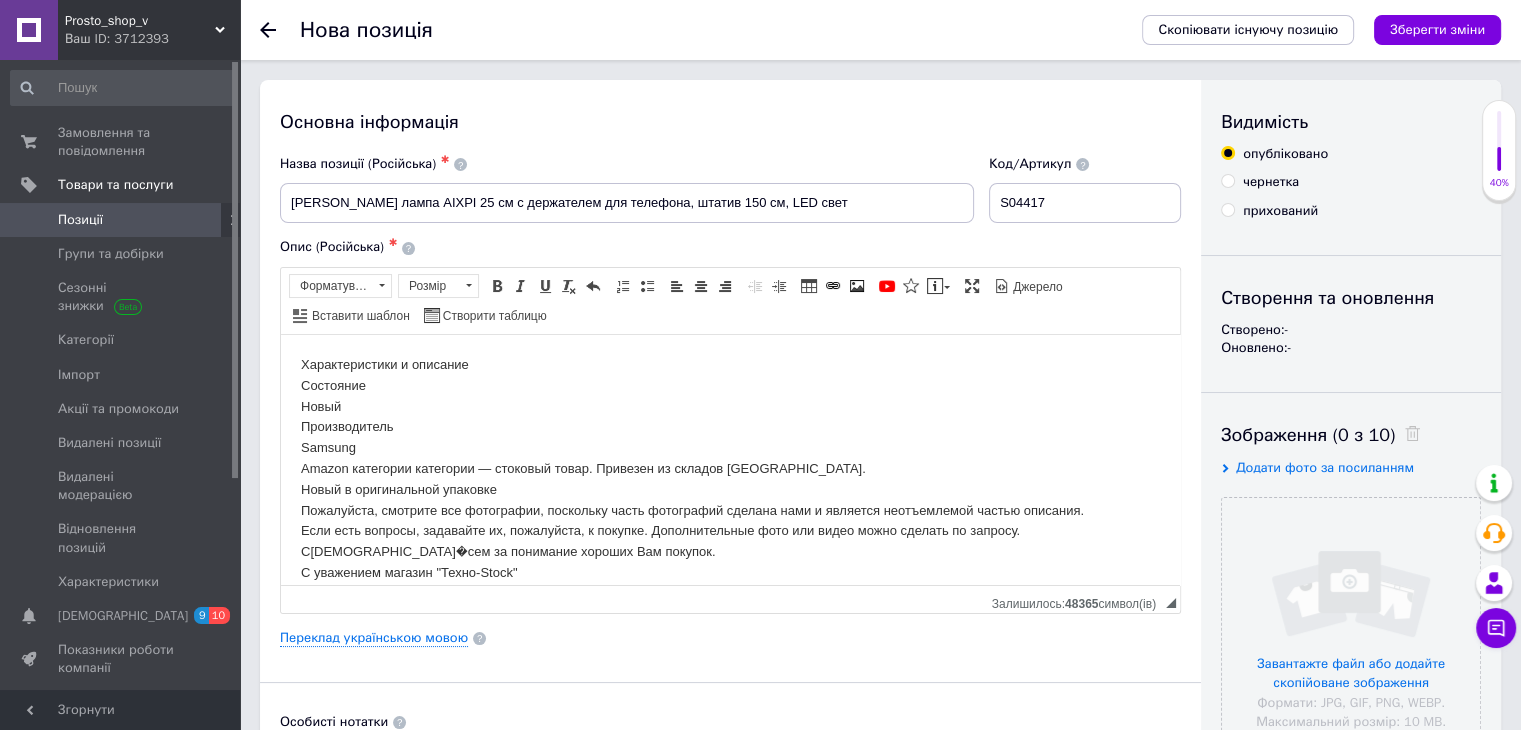 click on "прихований" at bounding box center (1227, 209) 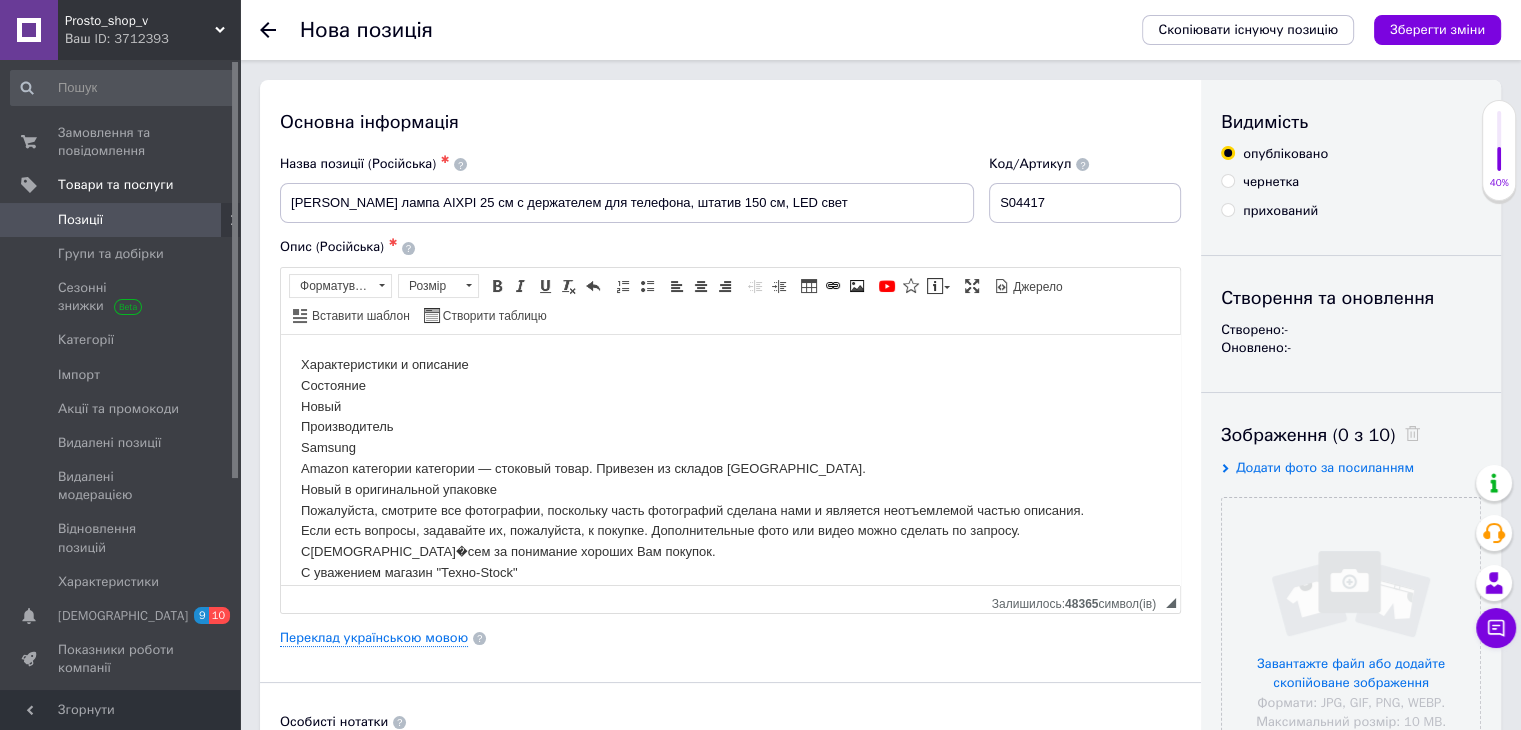radio on "true" 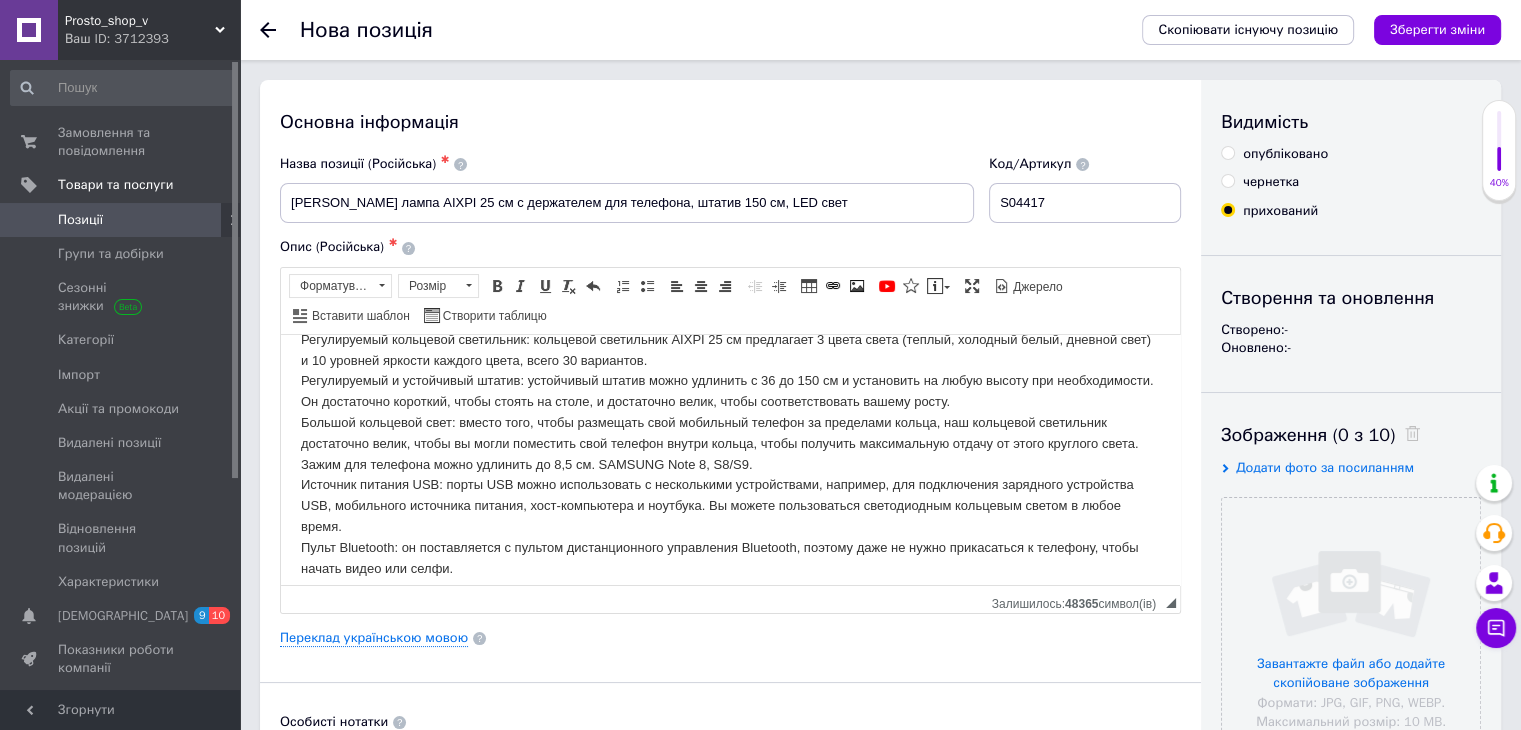 scroll, scrollTop: 280, scrollLeft: 0, axis: vertical 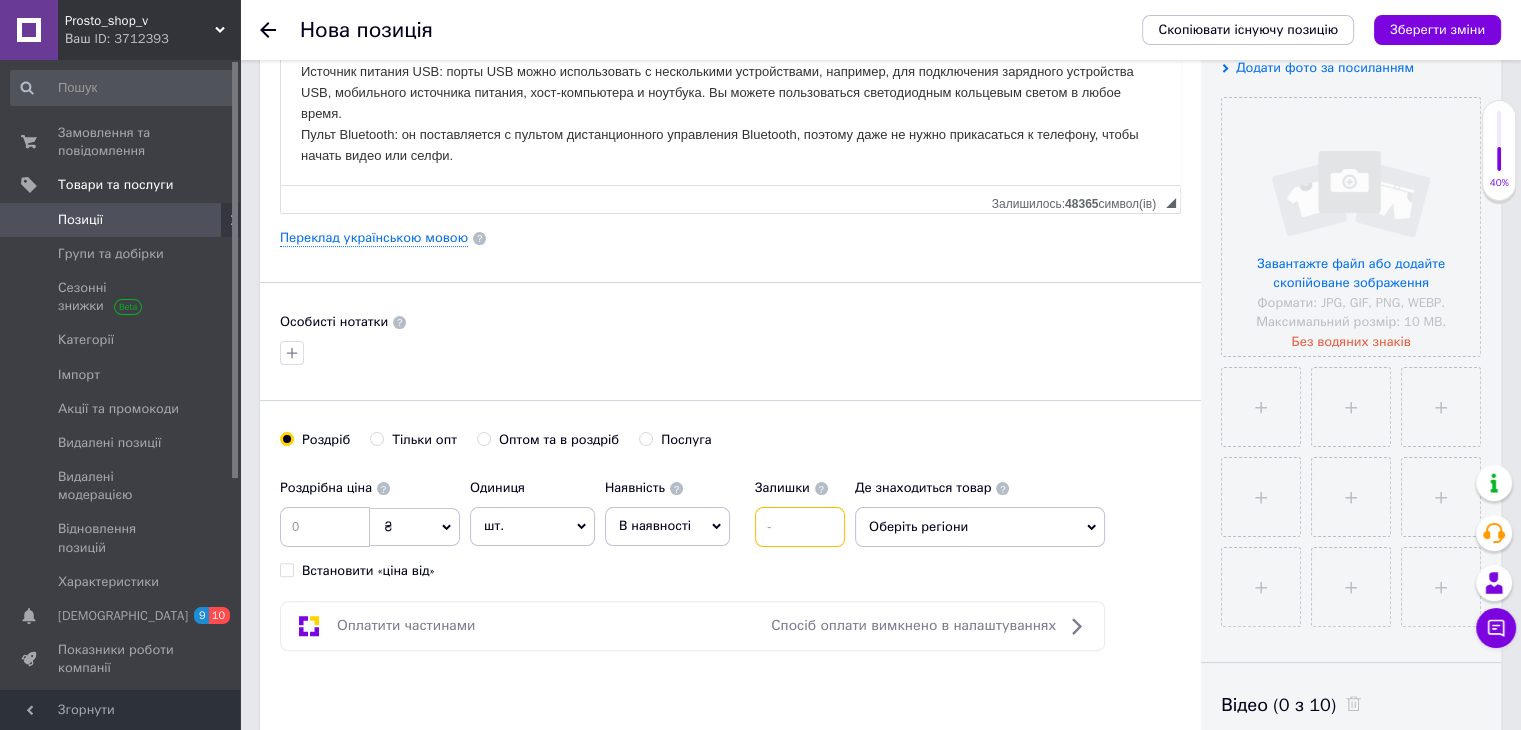 click at bounding box center [800, 527] 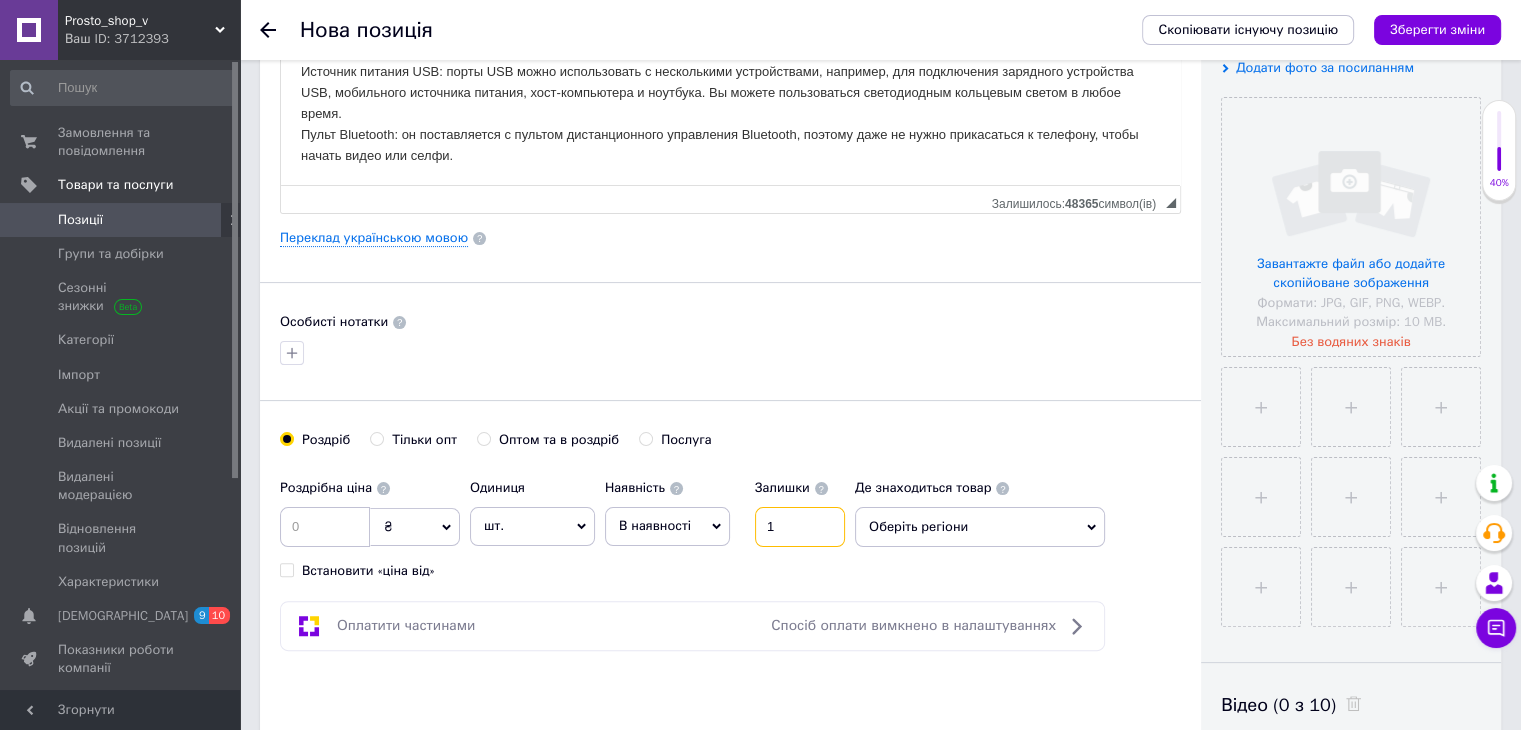 type on "1" 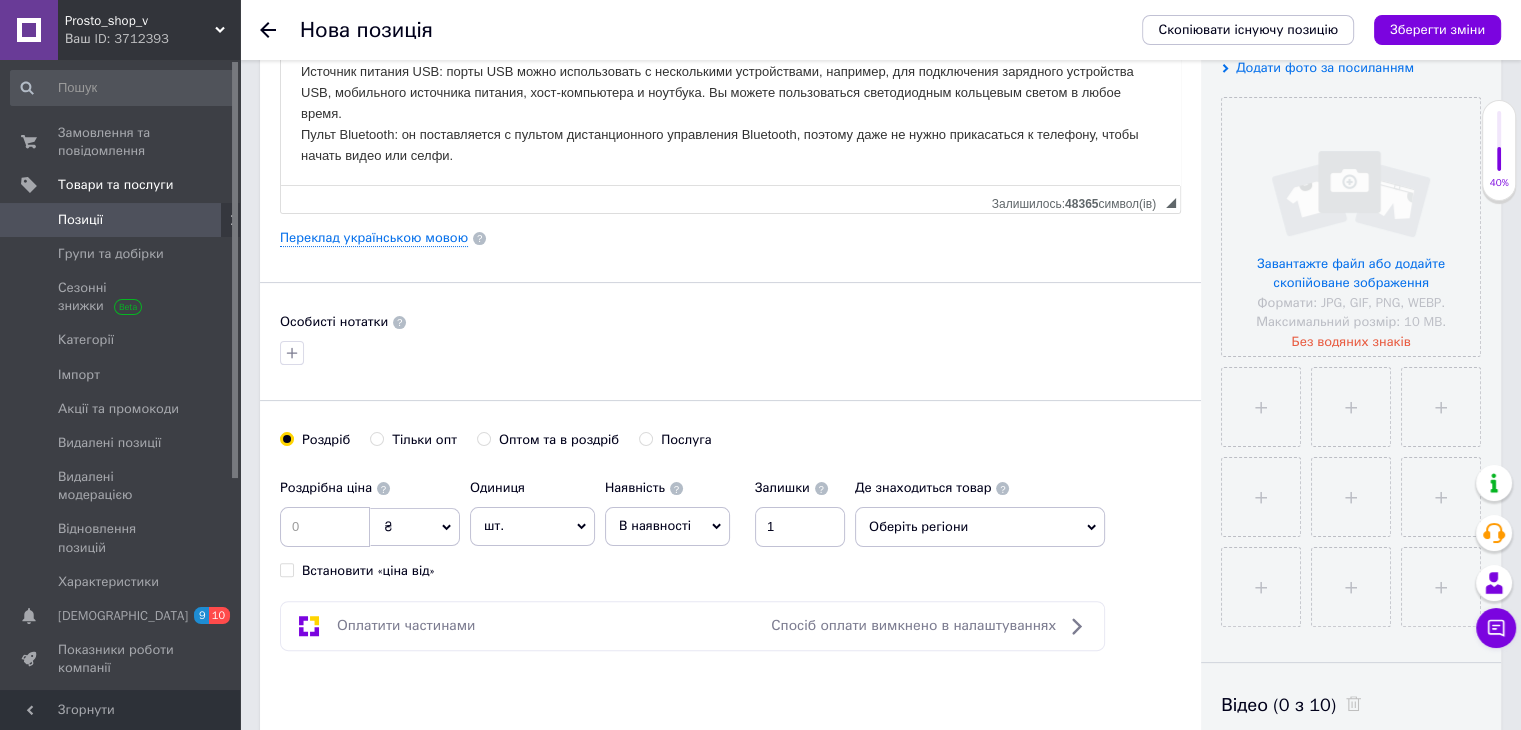 click on "Оберіть регіони" at bounding box center [980, 527] 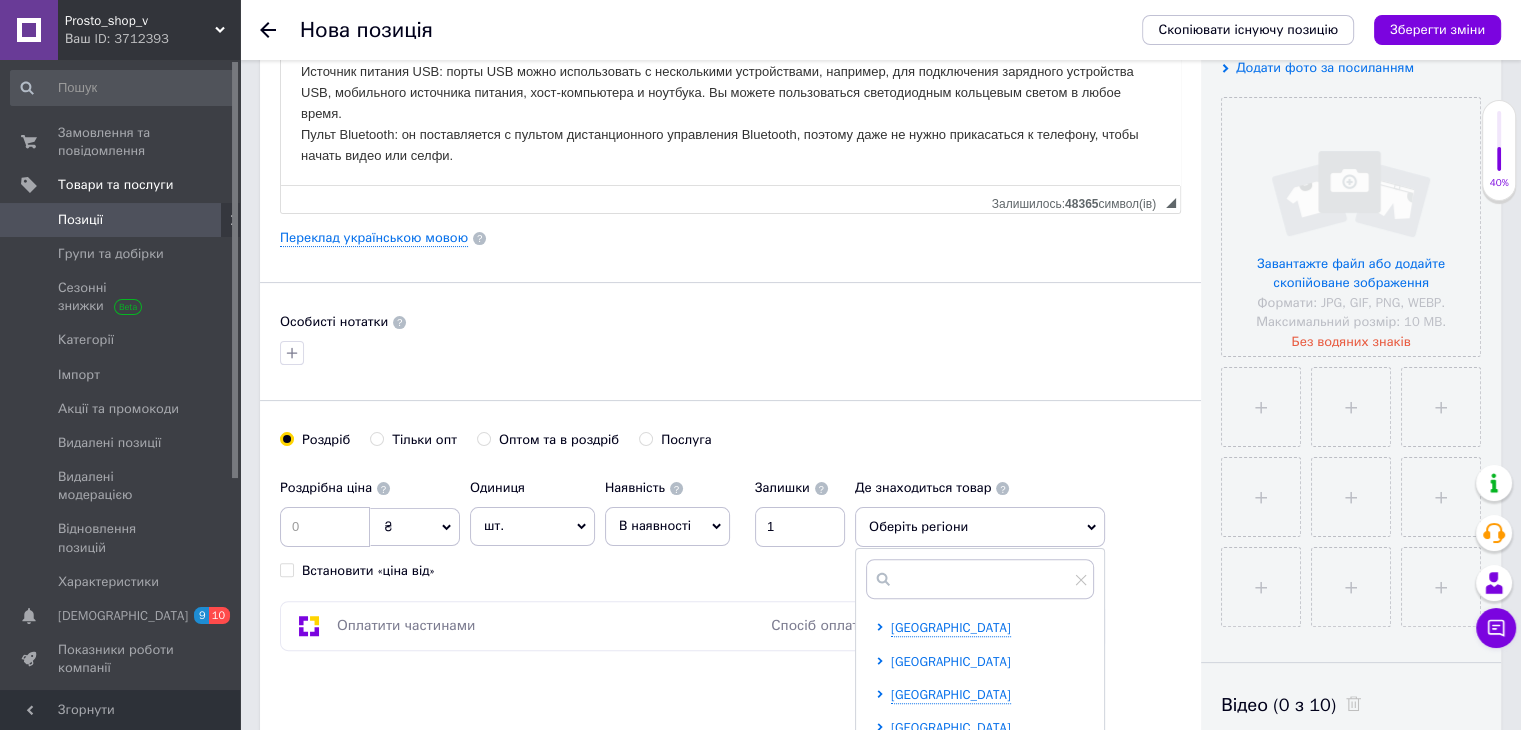 click on "[GEOGRAPHIC_DATA]" at bounding box center [951, 661] 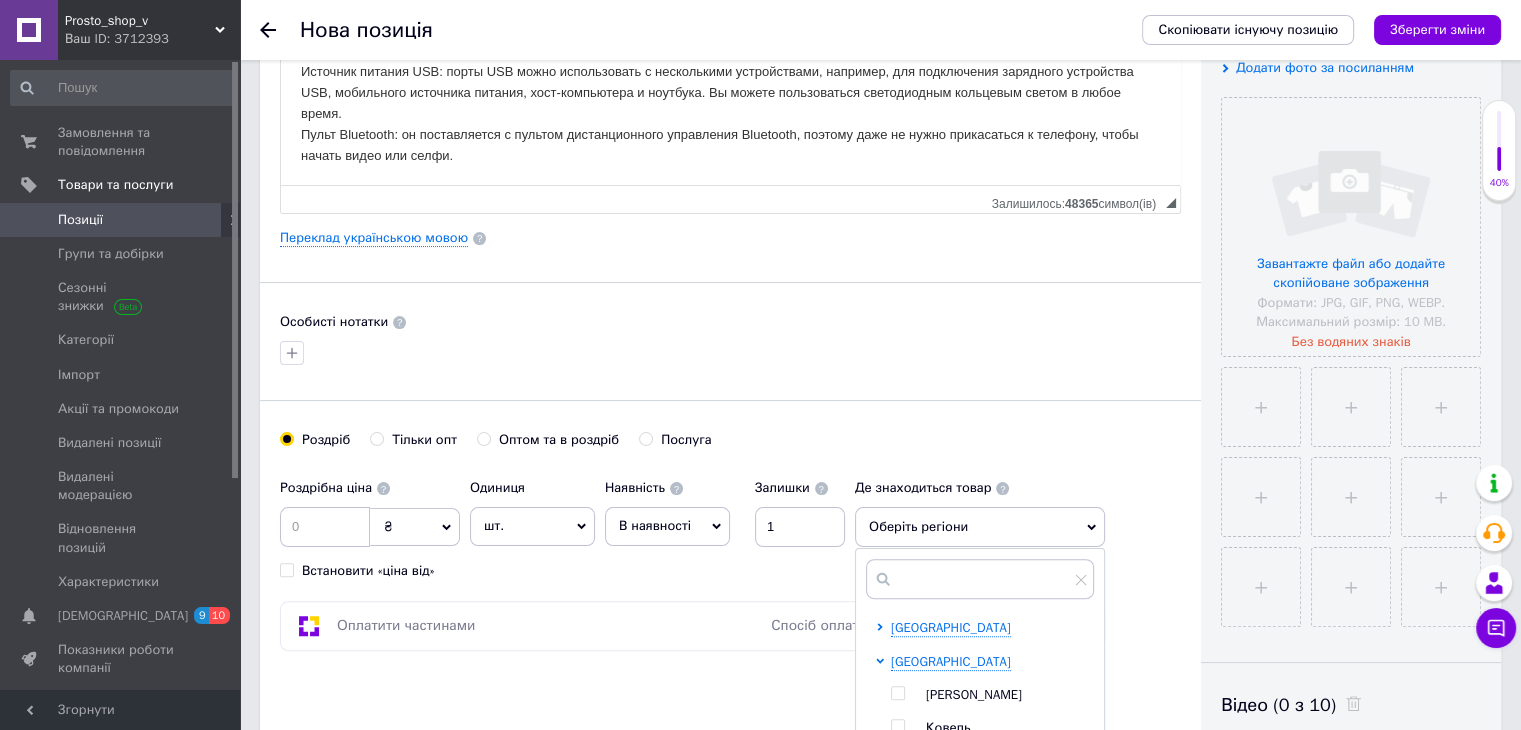 click at bounding box center (897, 693) 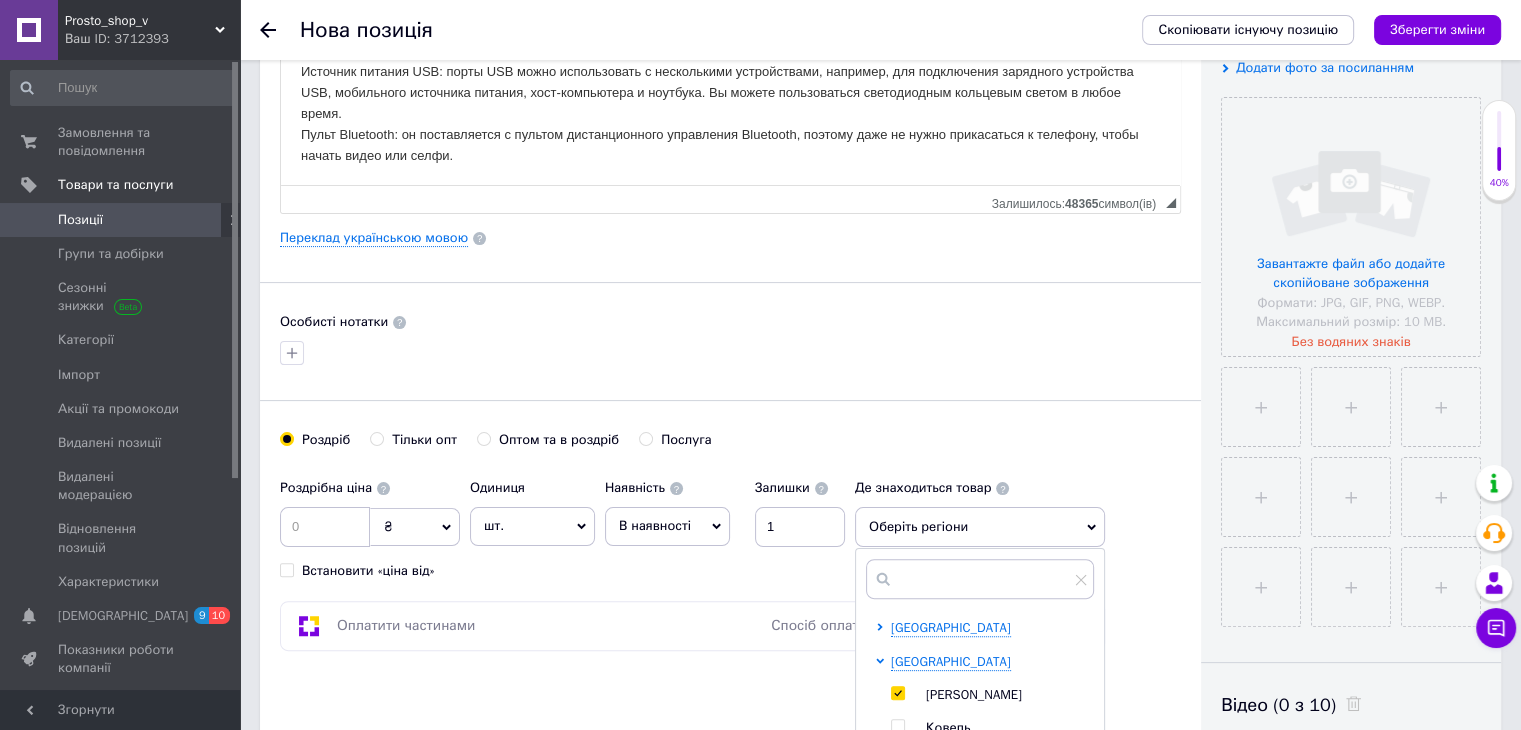 checkbox on "true" 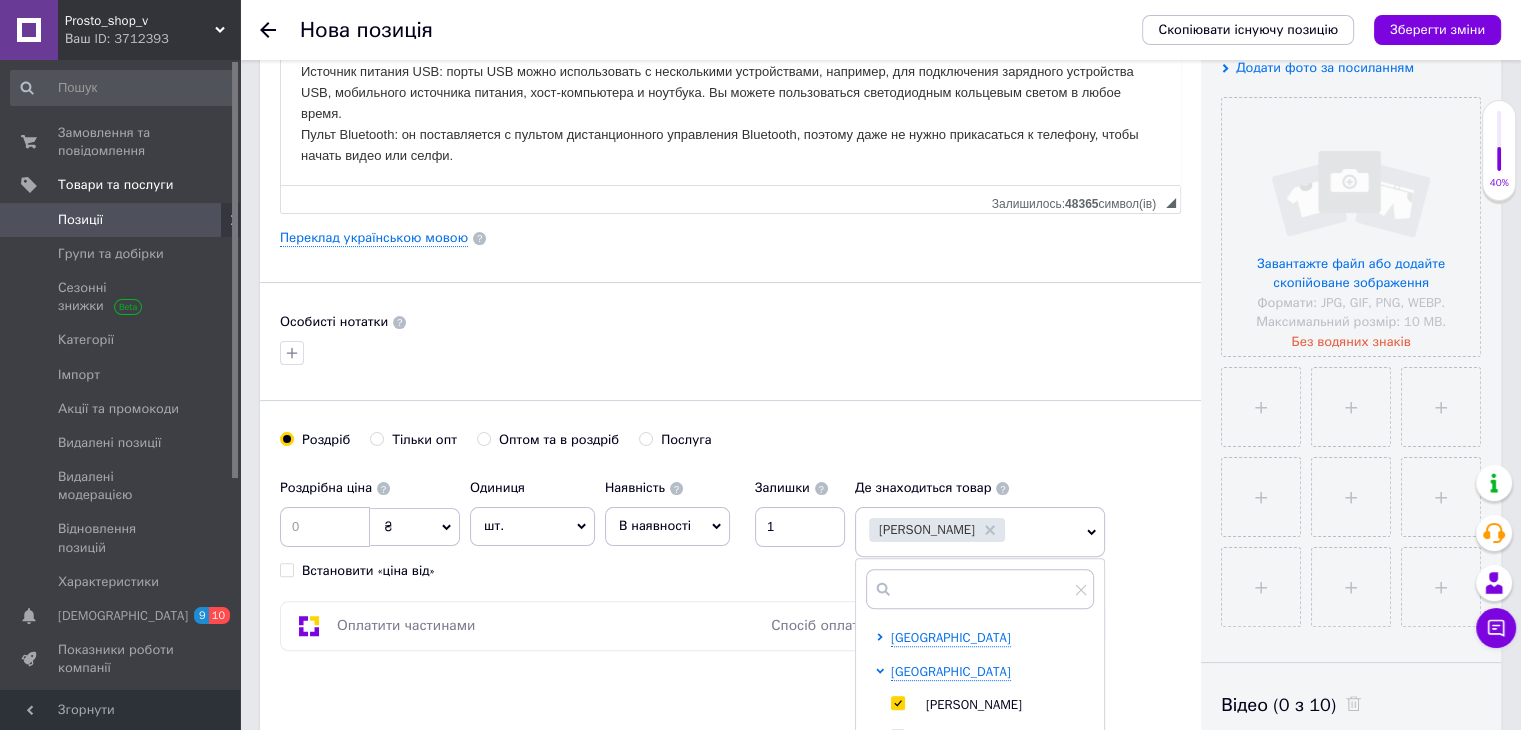 click on "Основна інформація Назва позиції (Російська) ✱ Кольцевая лампа AIXPI 25 см с держателем для телефона, штатив 150 см, LED свет Код/Артикул S04417 Опис (Російська) ✱ Характеристики и описание
Состояние
Новый
Производитель
Samsung
Amazon категории категории — стоковый товар. Привезен из складов [GEOGRAPHIC_DATA].
Новый в оригинальной упаковке
Пожалуйста, смотрите все фотографии, поскольку часть фотографий сделана нами и является неотъемлемой частью описания.
Если есть вопросы, задавайте их, пожалуйста, к покупке. Дополнительные фото или видео можно сделать по запросу.
$" at bounding box center [730, 238] 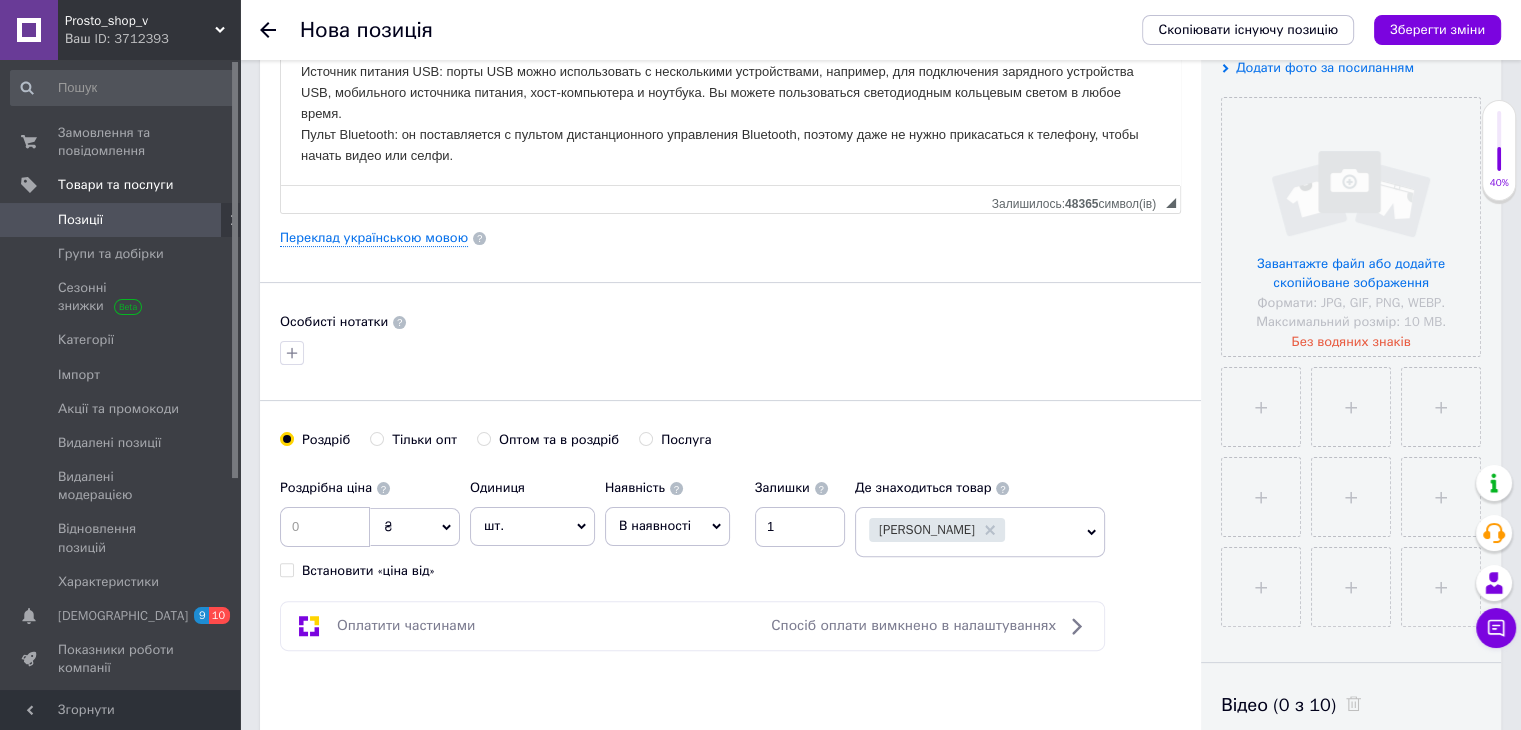 click on "В наявності" at bounding box center [667, 526] 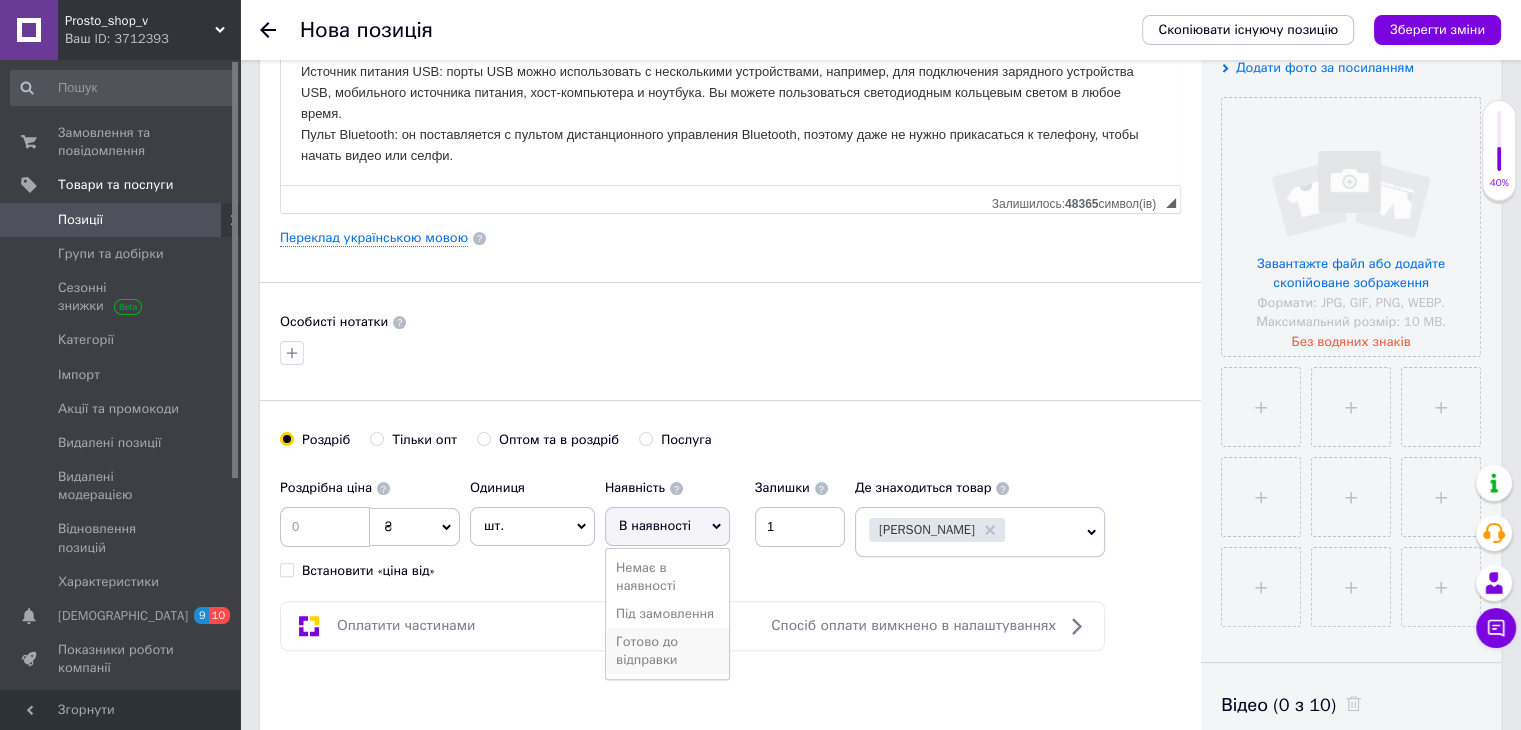 click on "Готово до відправки" at bounding box center [667, 651] 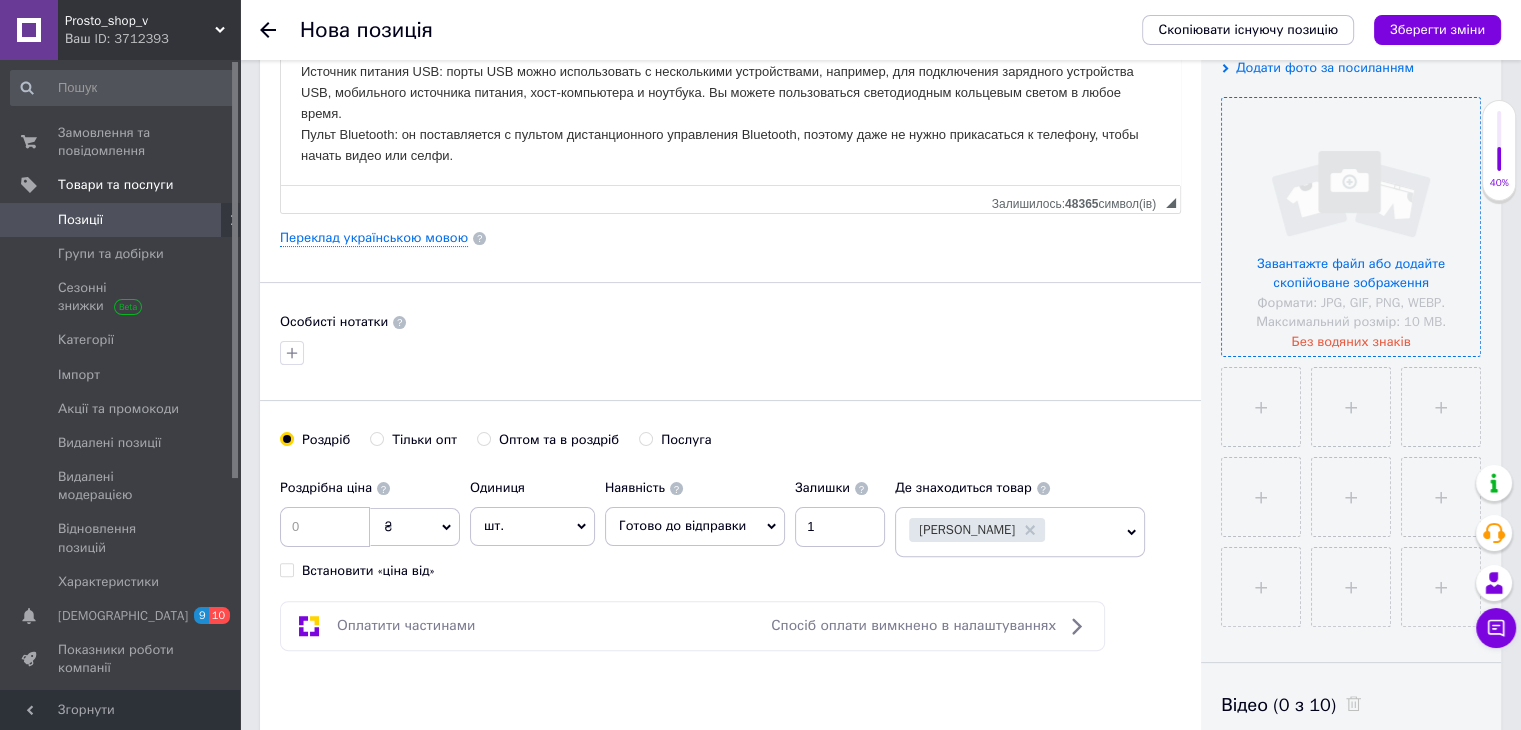 click at bounding box center [1351, 227] 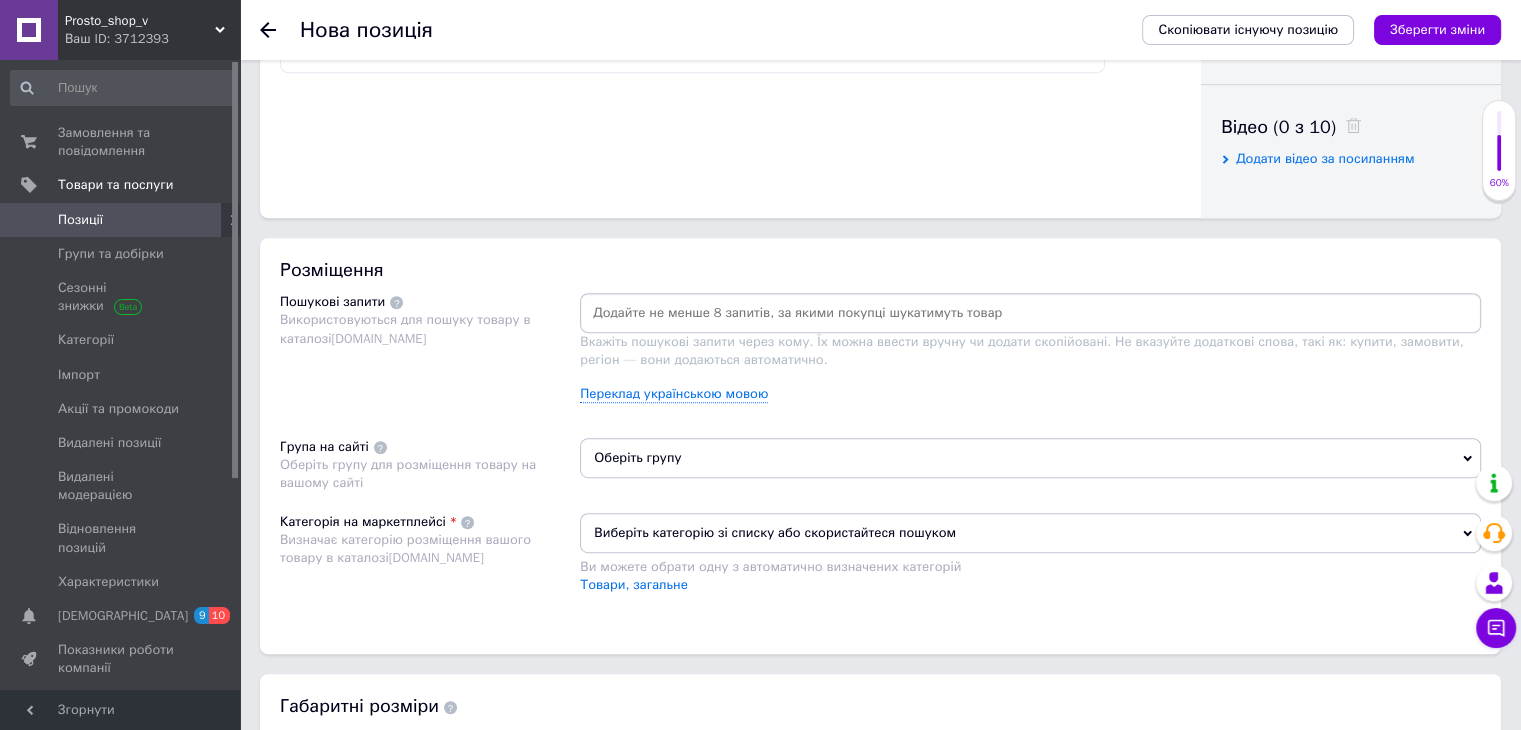 scroll, scrollTop: 1000, scrollLeft: 0, axis: vertical 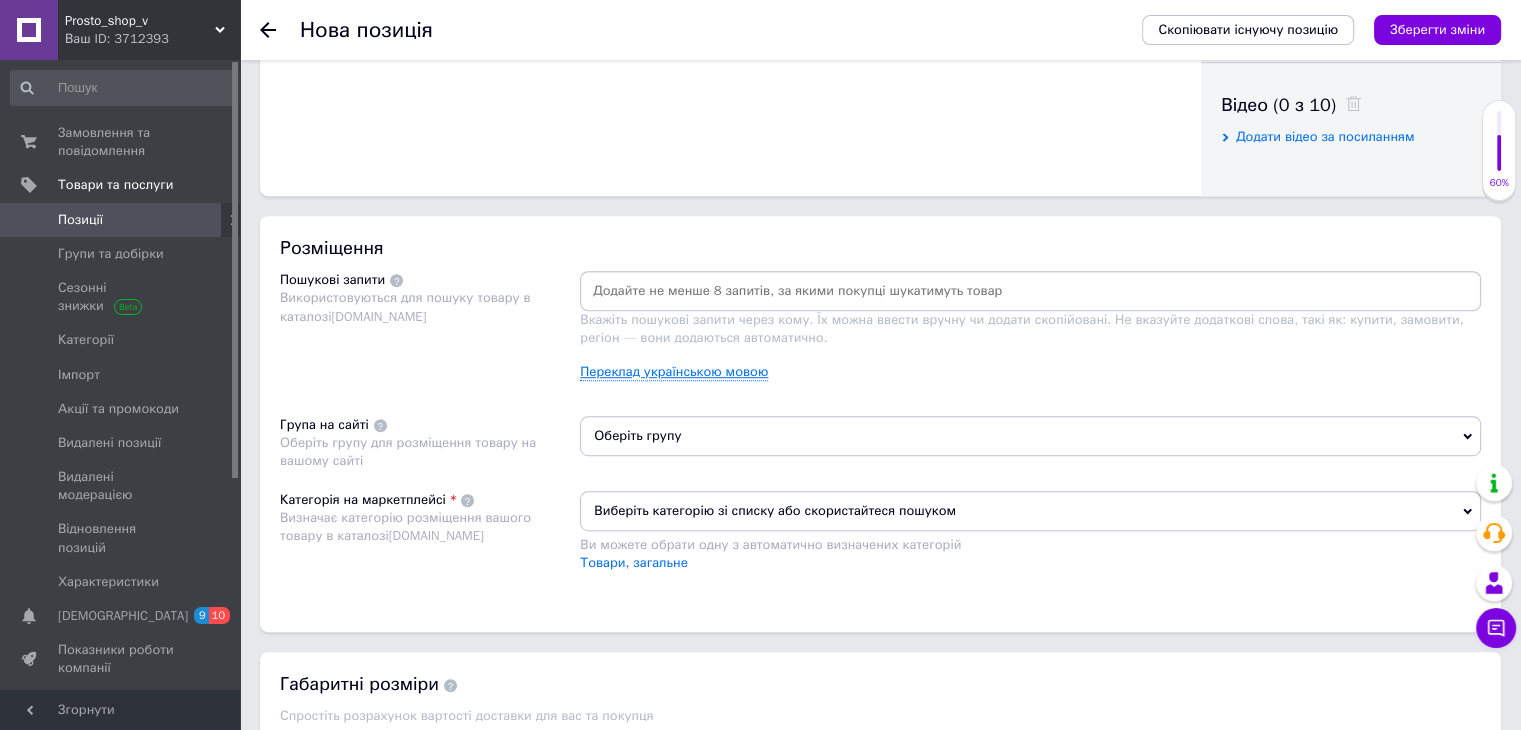 click on "Переклад українською мовою" at bounding box center [674, 372] 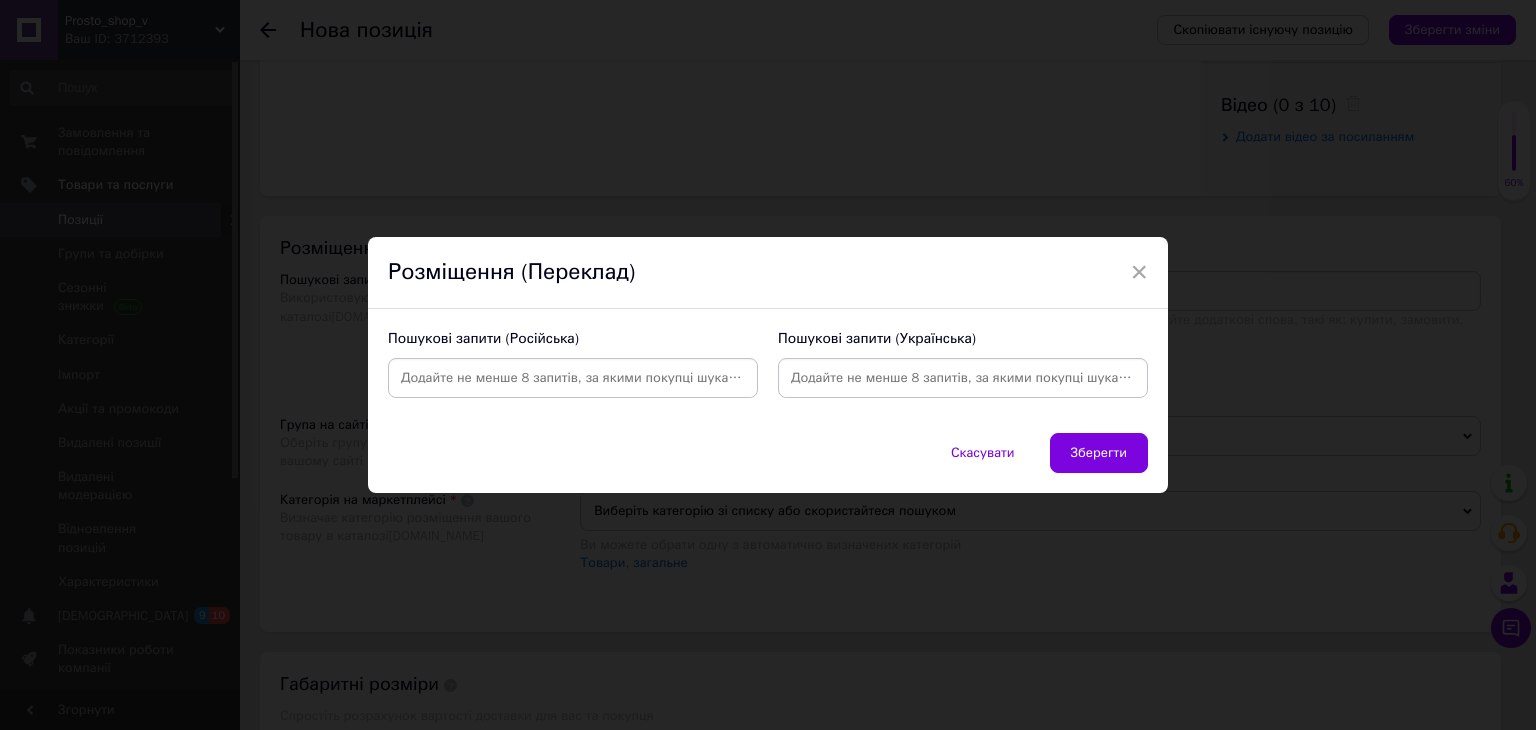 click at bounding box center [573, 378] 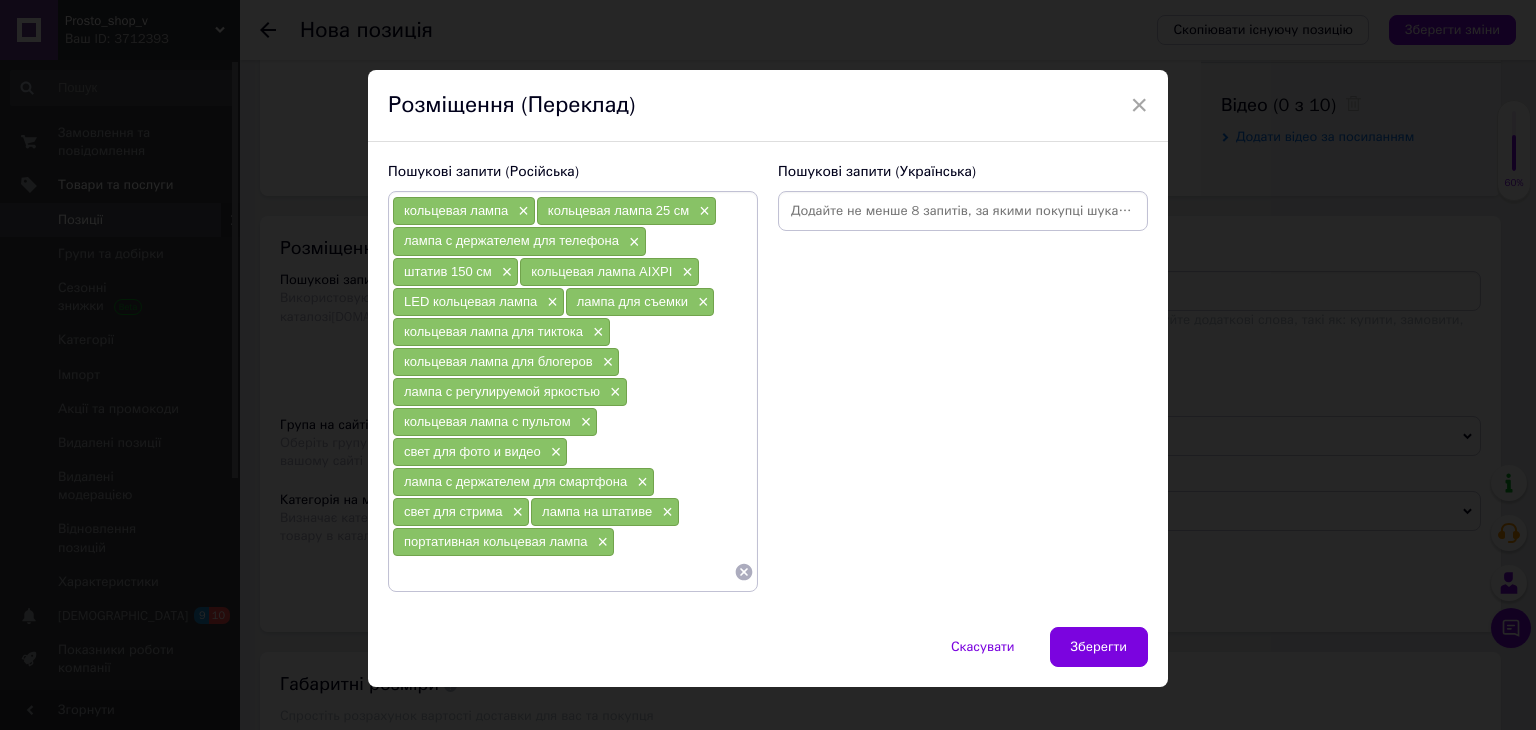 click at bounding box center [963, 211] 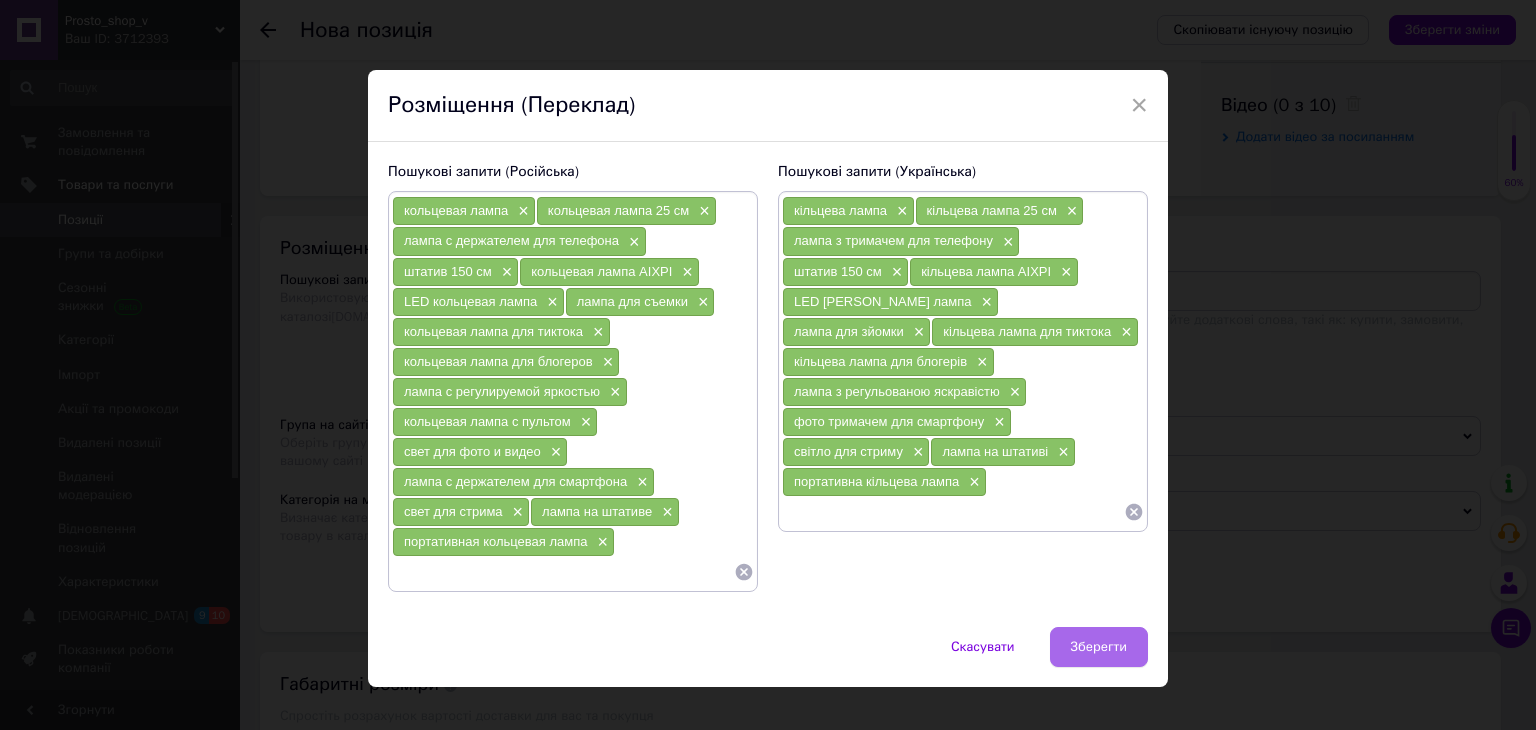 click on "Зберегти" at bounding box center (1099, 647) 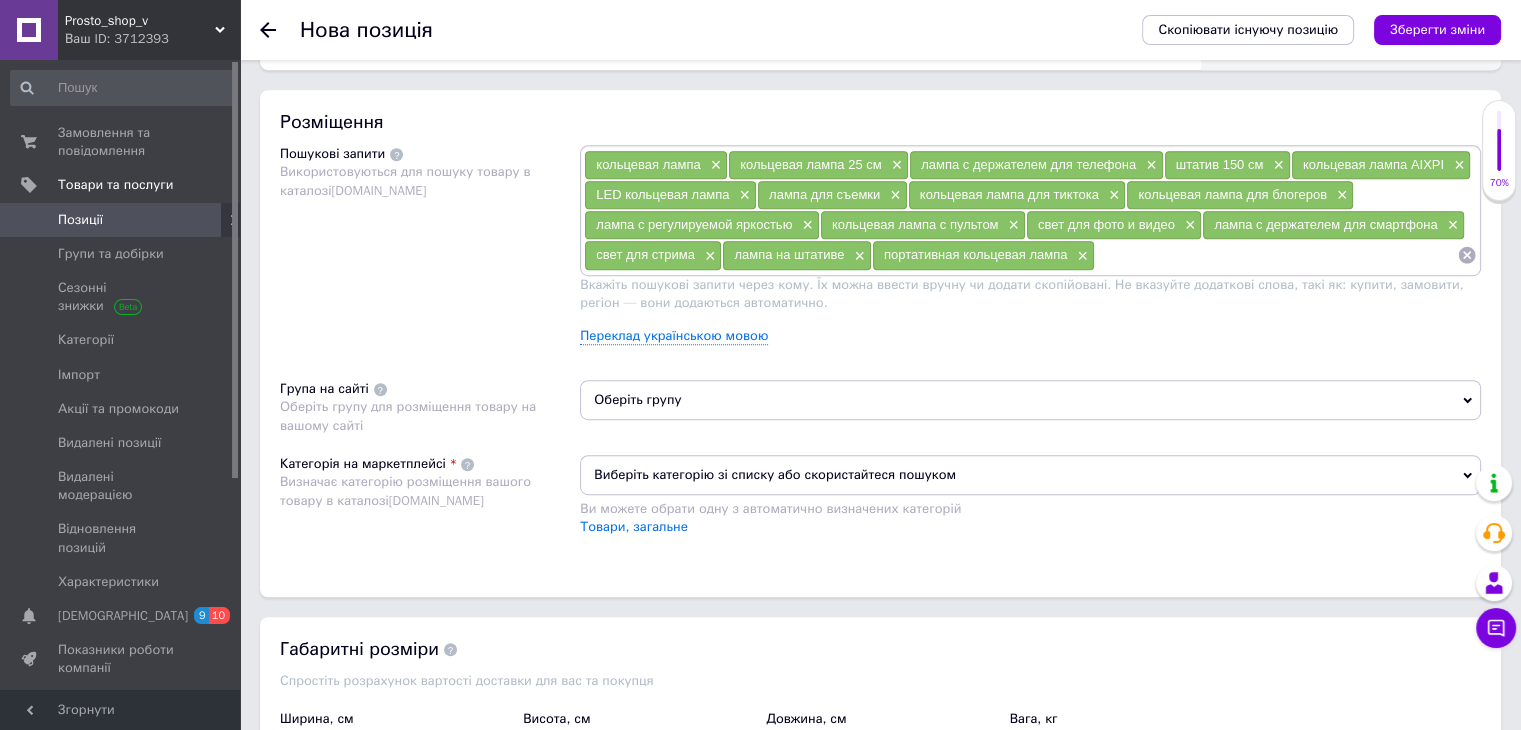 scroll, scrollTop: 1200, scrollLeft: 0, axis: vertical 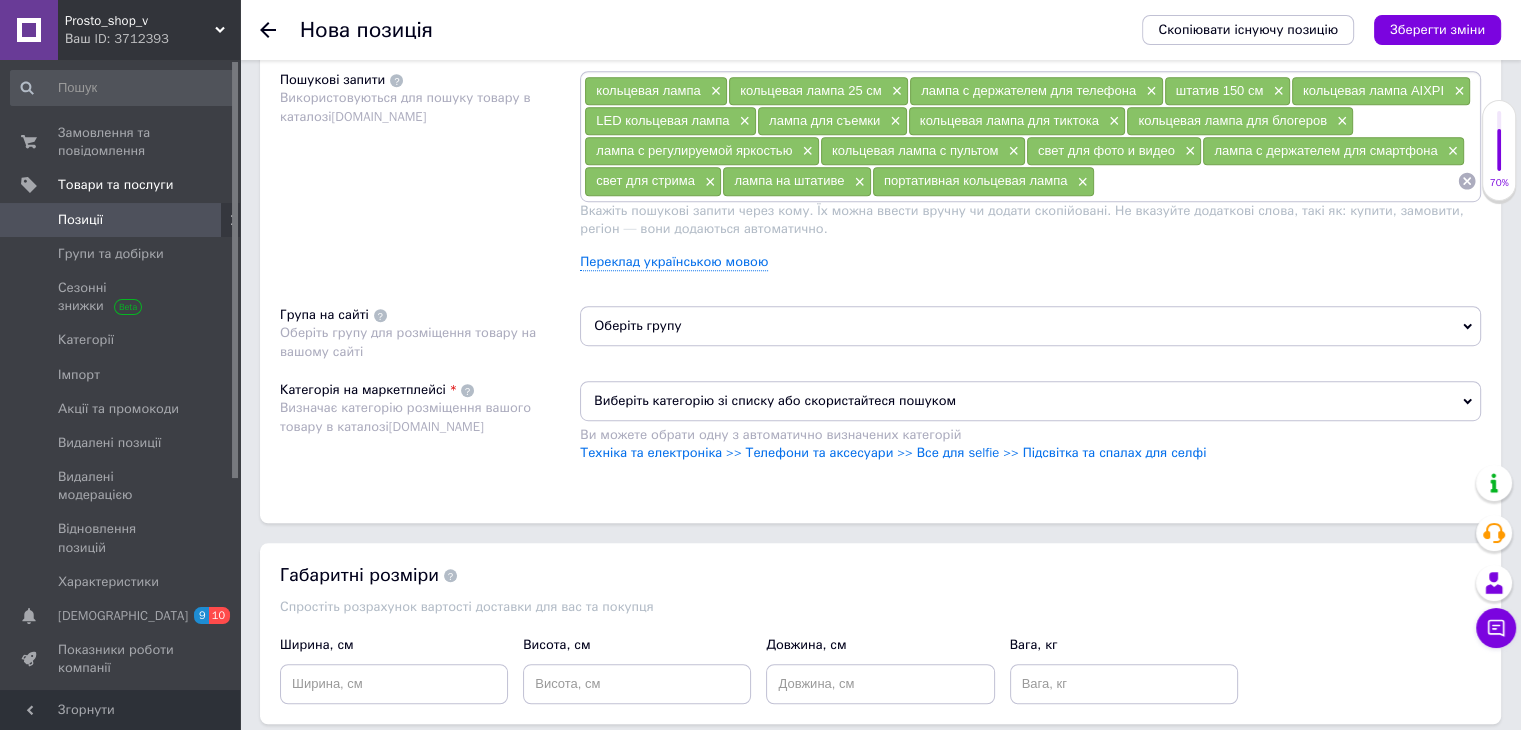 click on "Оберіть групу" at bounding box center (1030, 326) 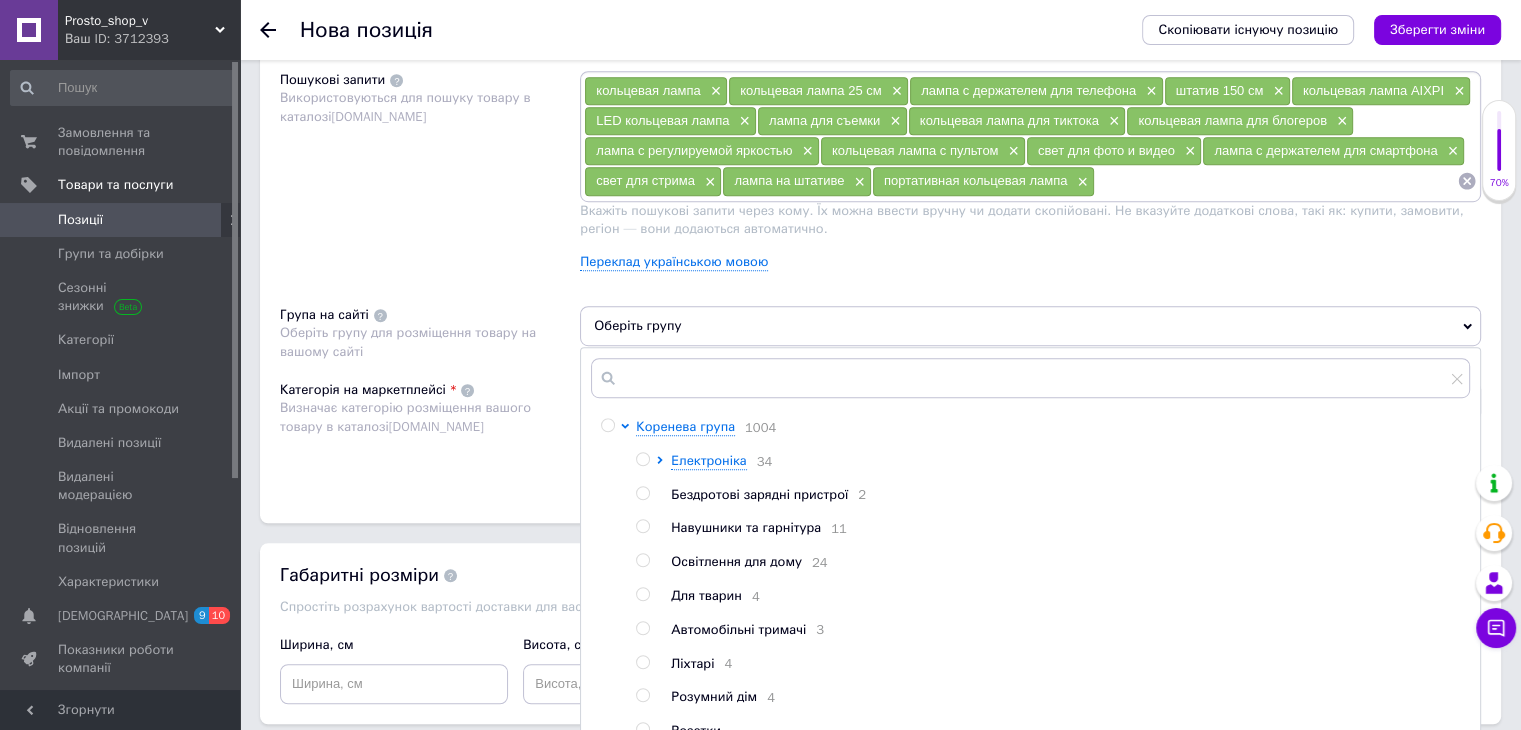click at bounding box center [642, 459] 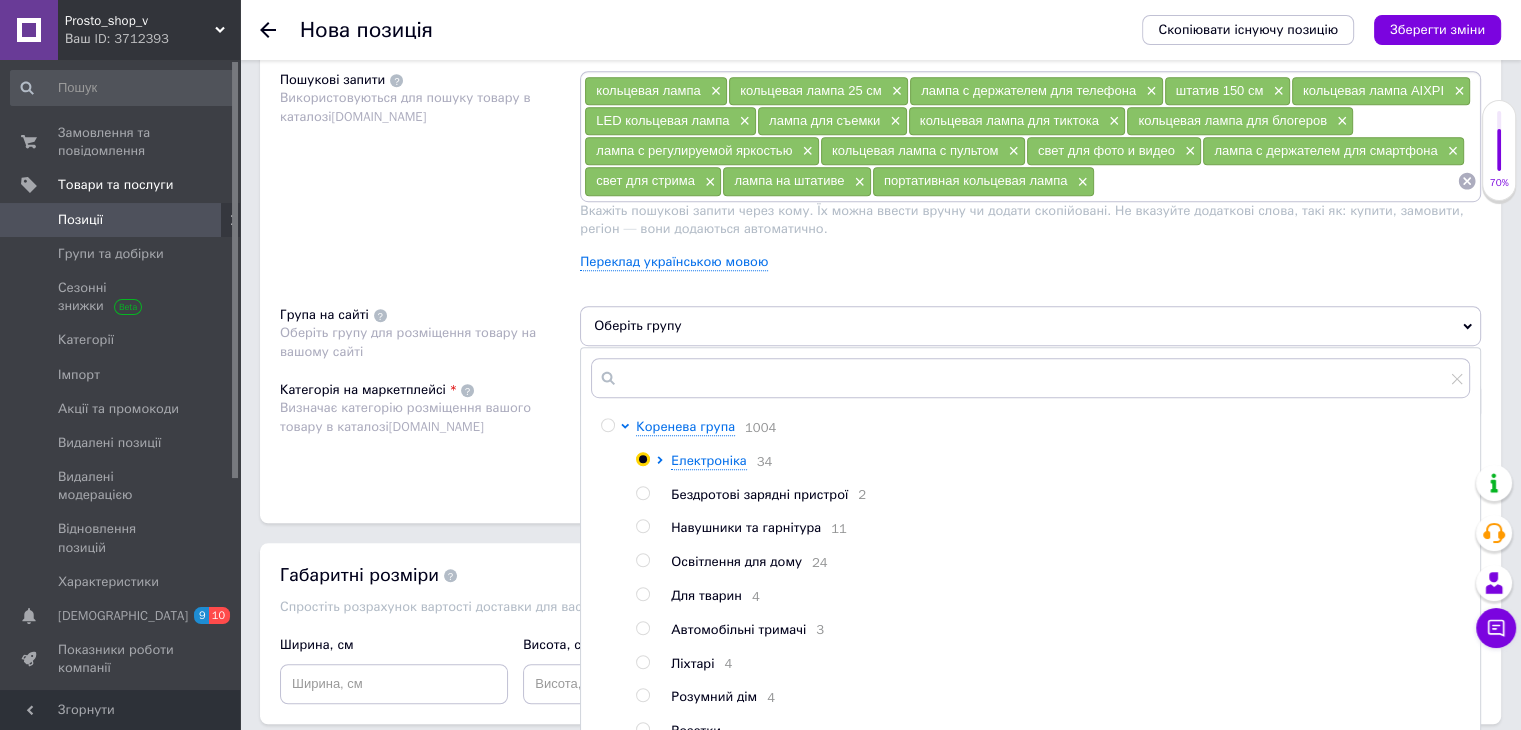 radio on "true" 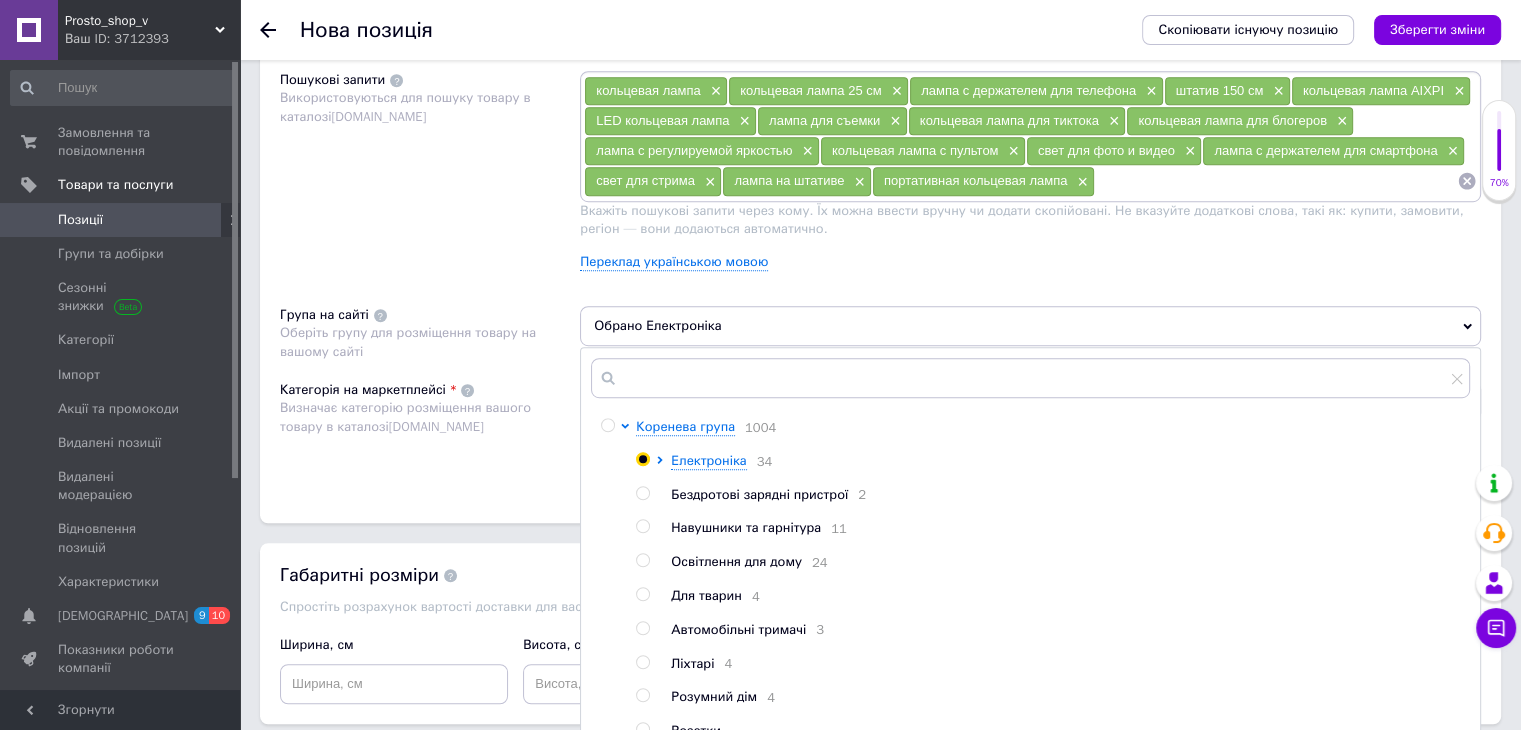 click at bounding box center [628, 697] 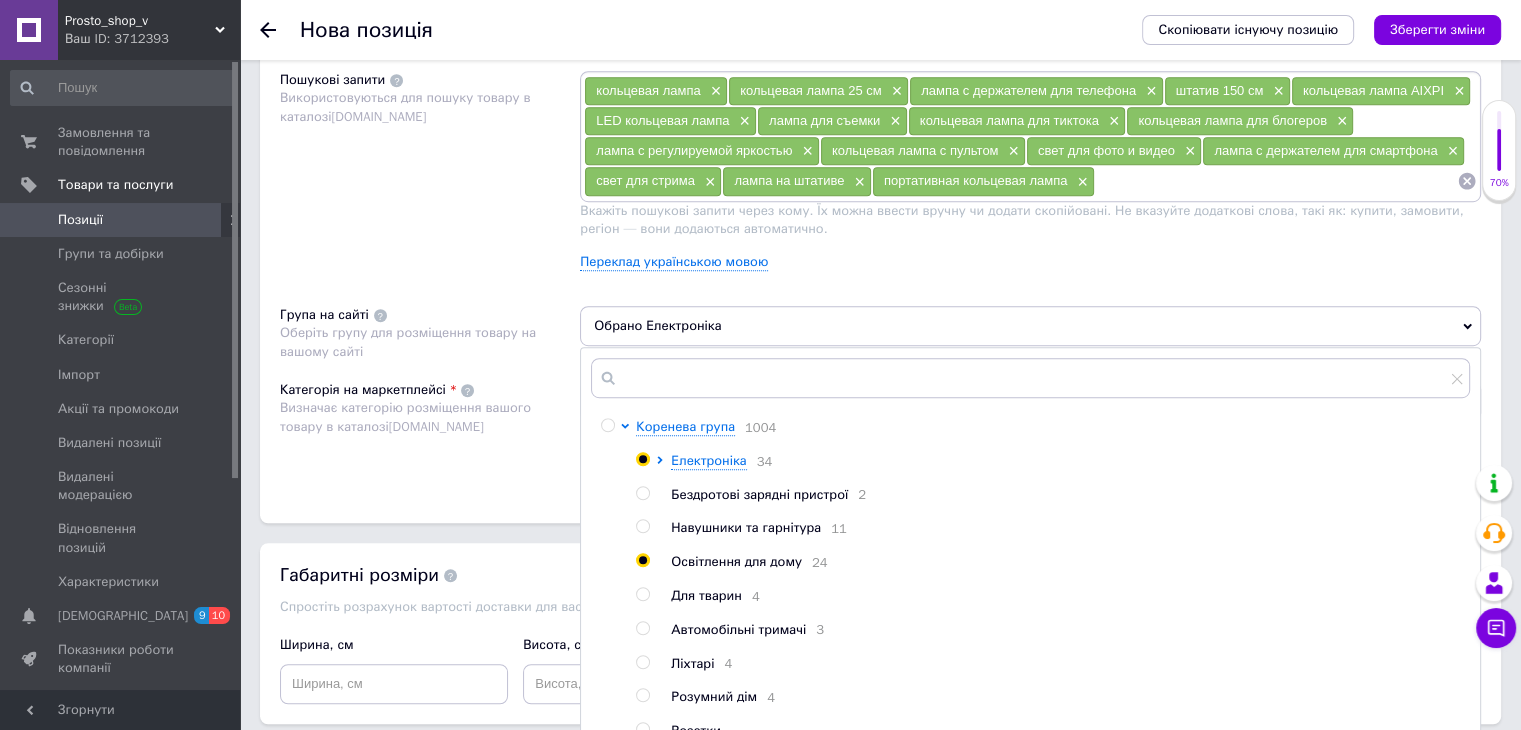 radio on "true" 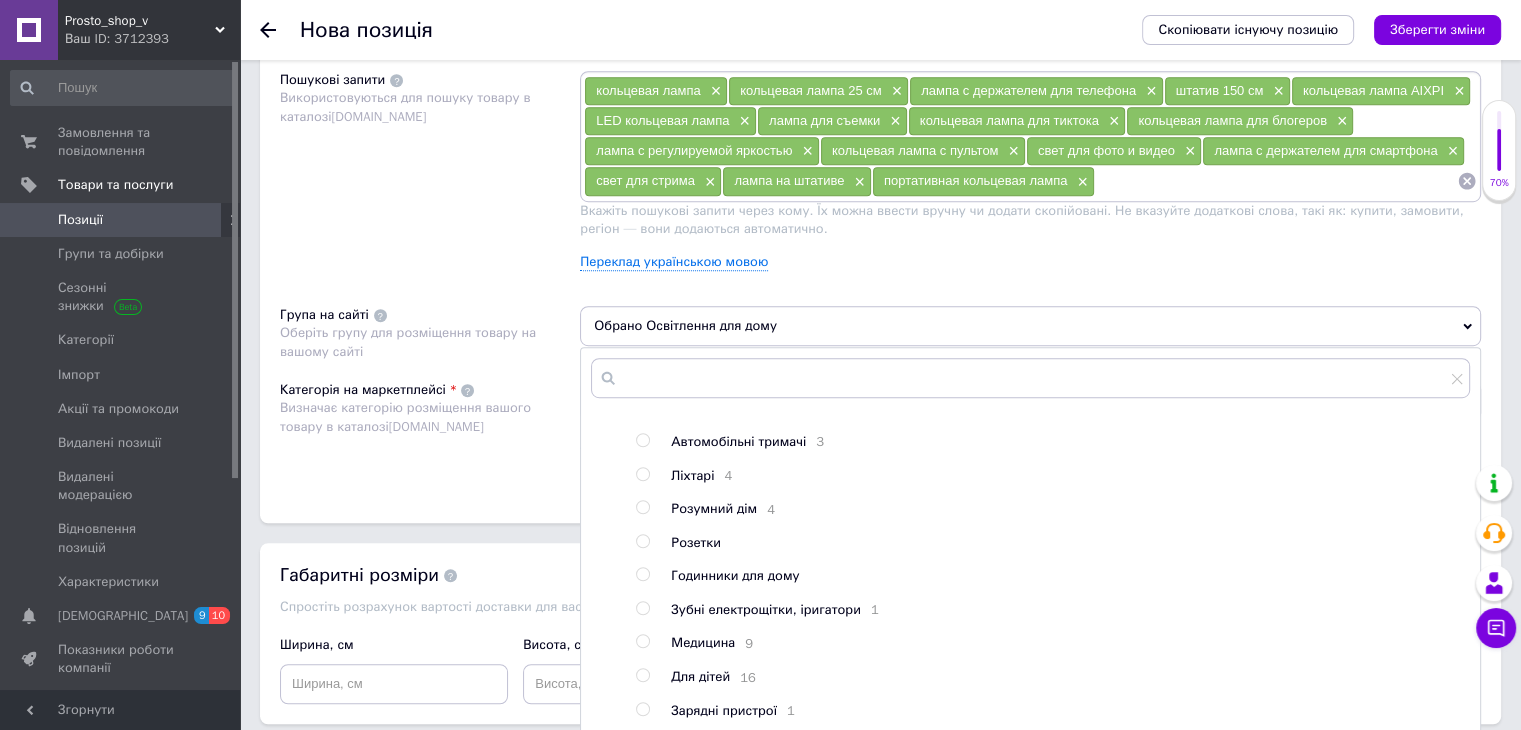 scroll, scrollTop: 209, scrollLeft: 0, axis: vertical 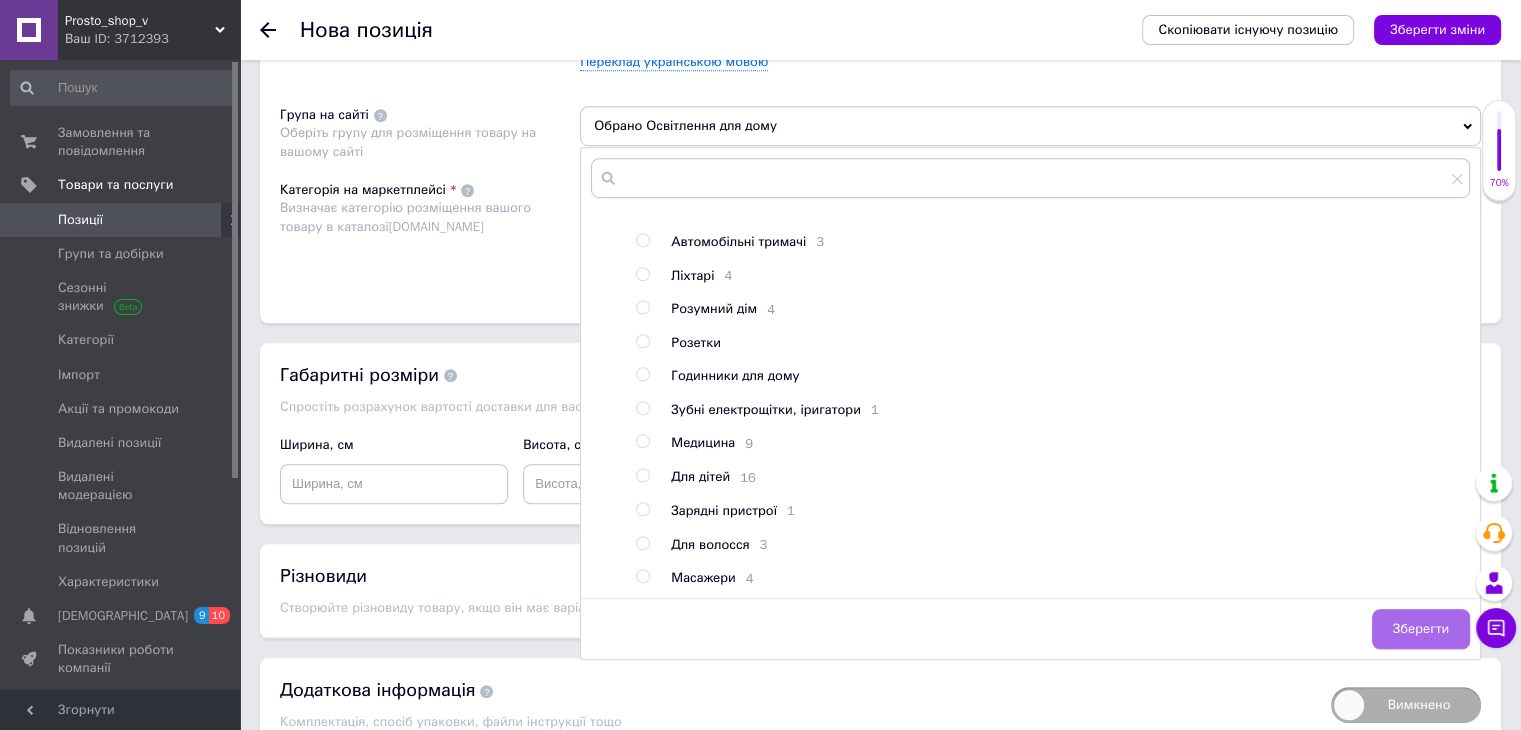 click on "Зберегти" at bounding box center (1421, 629) 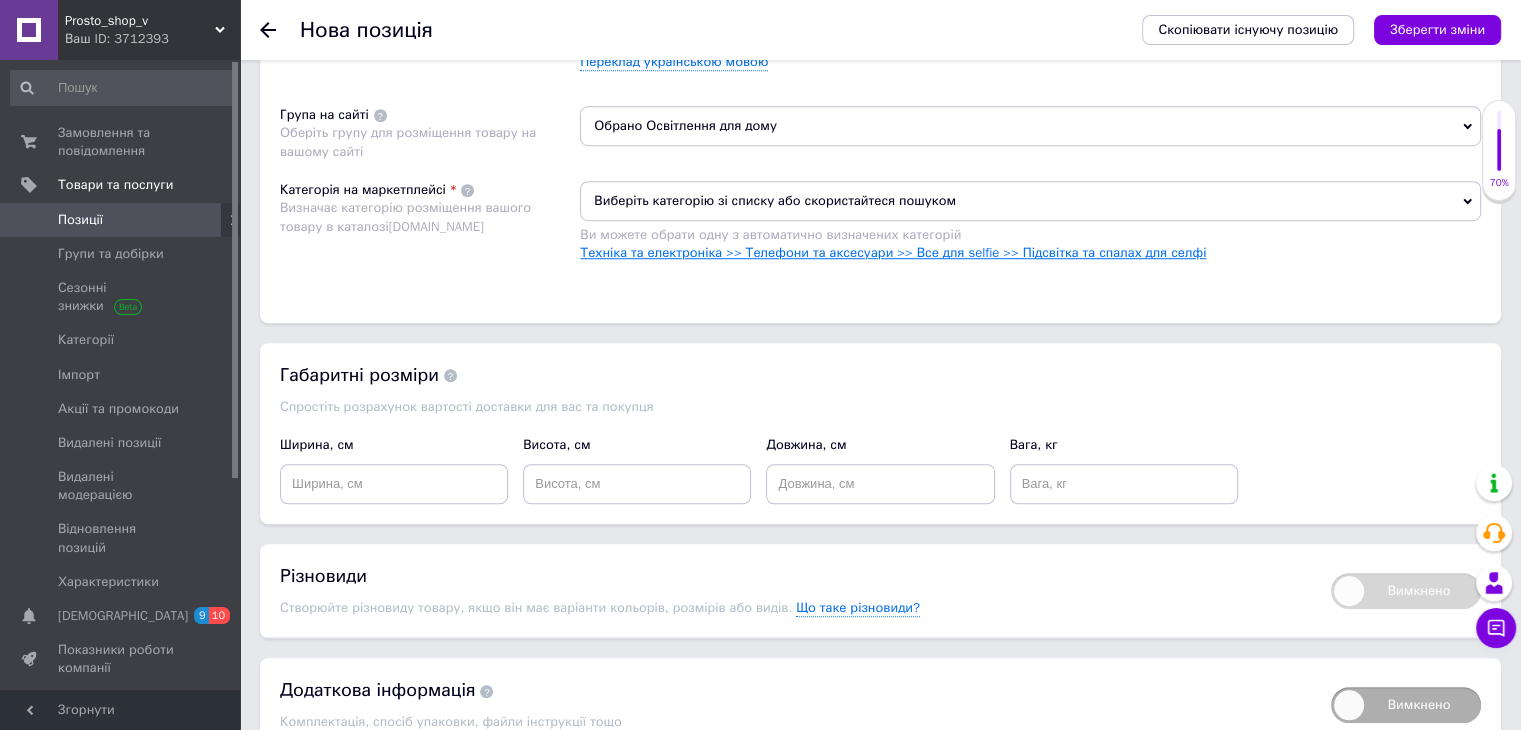 click on "Техніка та електроніка >> Телефони та аксесуари >> Все для selfie >> Підсвітка та спалах для селфі" at bounding box center [893, 252] 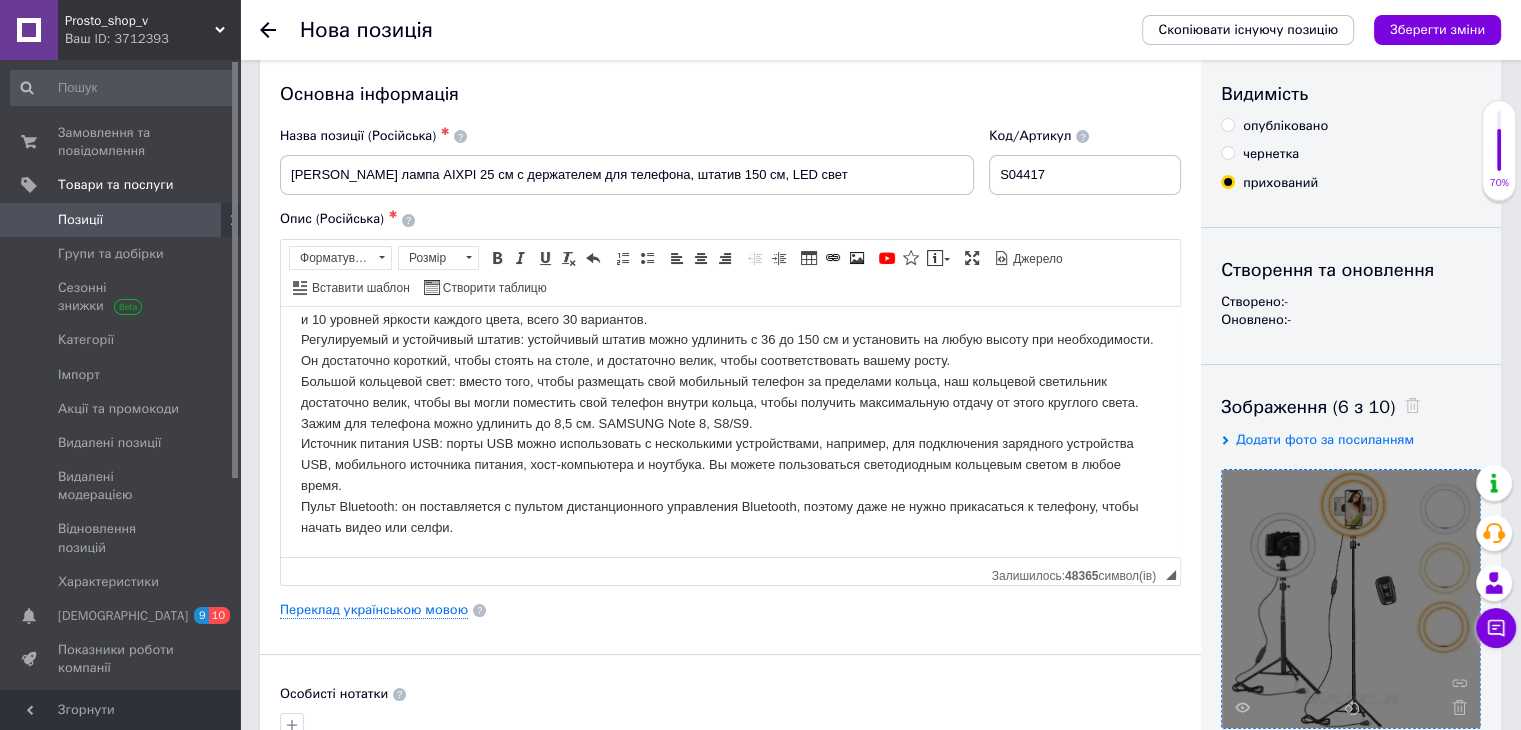 scroll, scrollTop: 0, scrollLeft: 0, axis: both 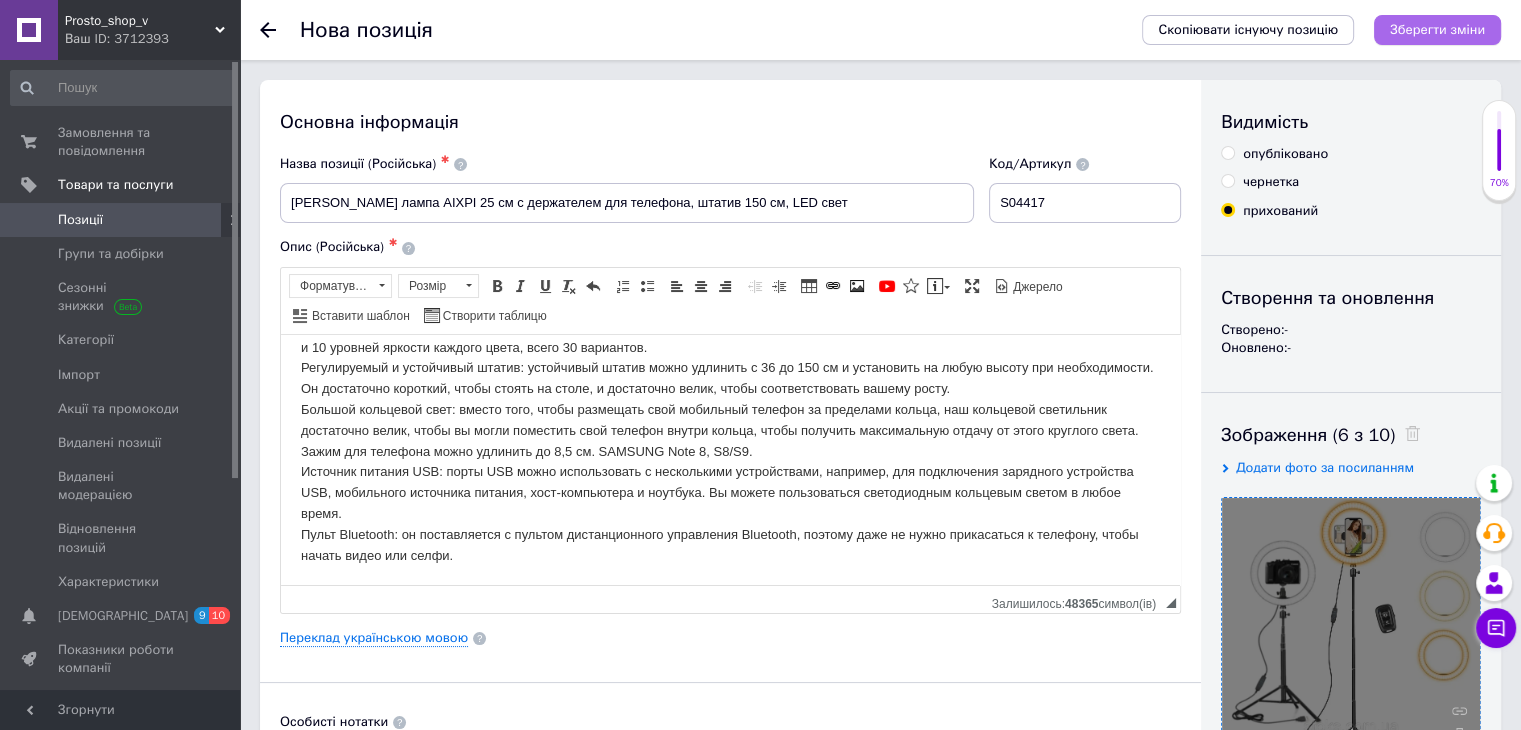 click on "Зберегти зміни" at bounding box center (1437, 29) 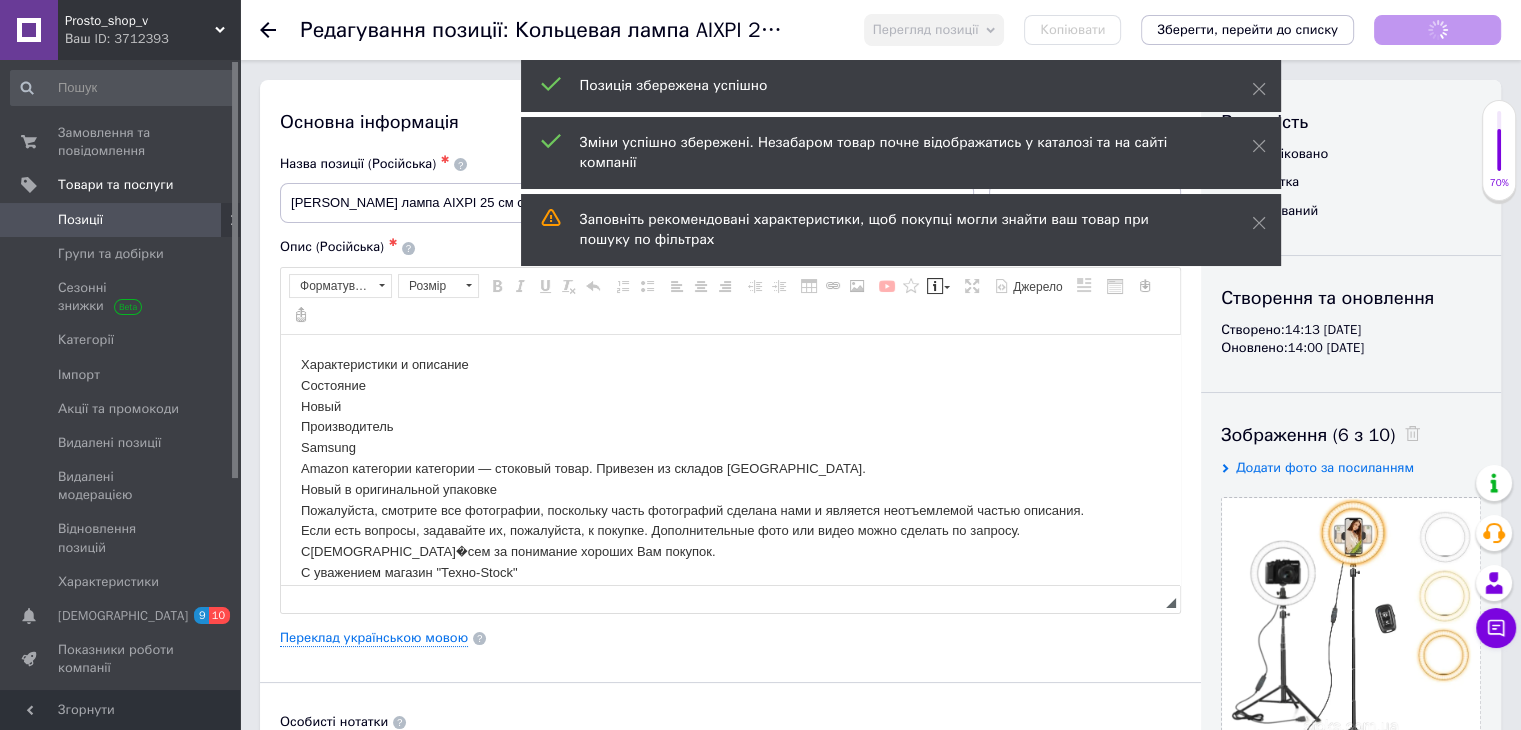 scroll, scrollTop: 0, scrollLeft: 0, axis: both 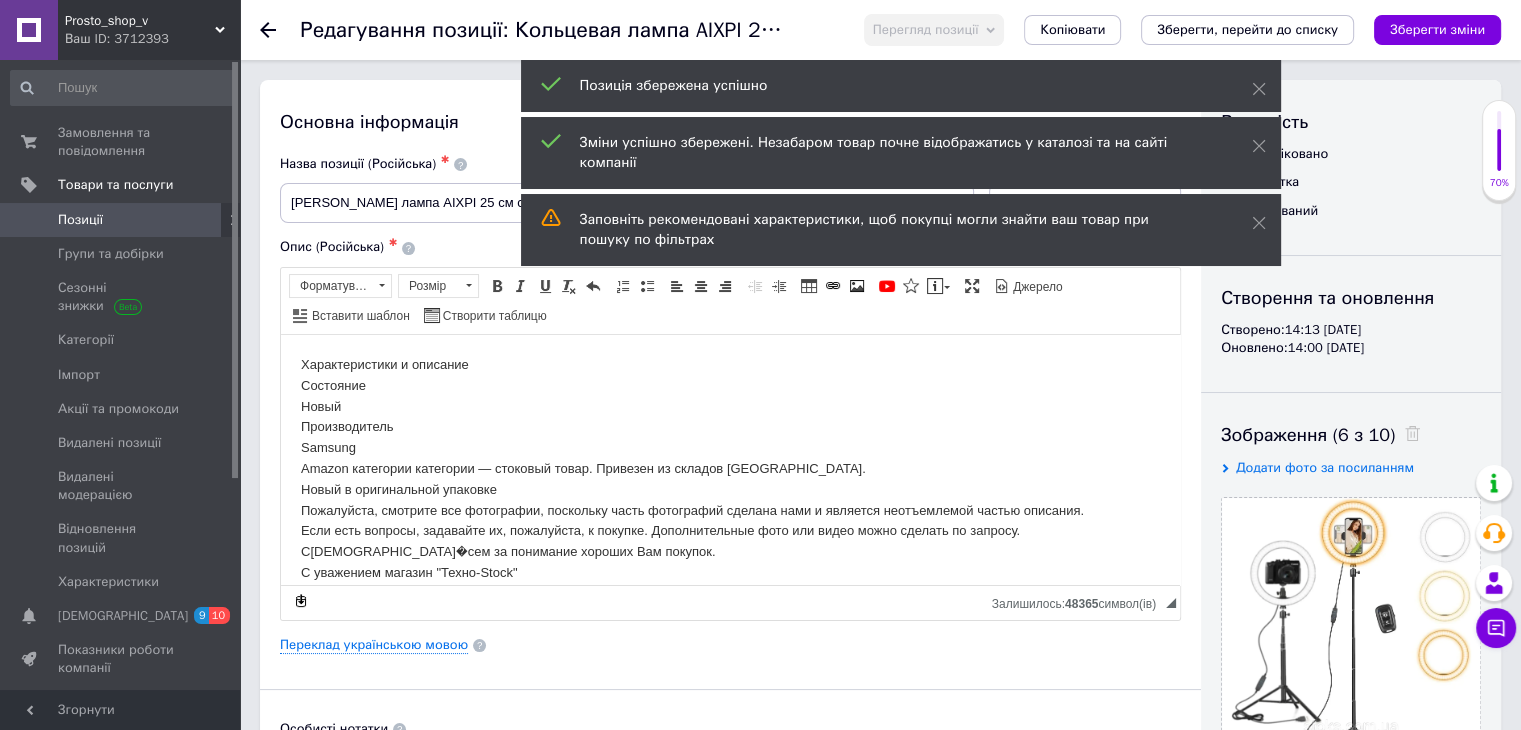 click on "Позиції" at bounding box center [121, 220] 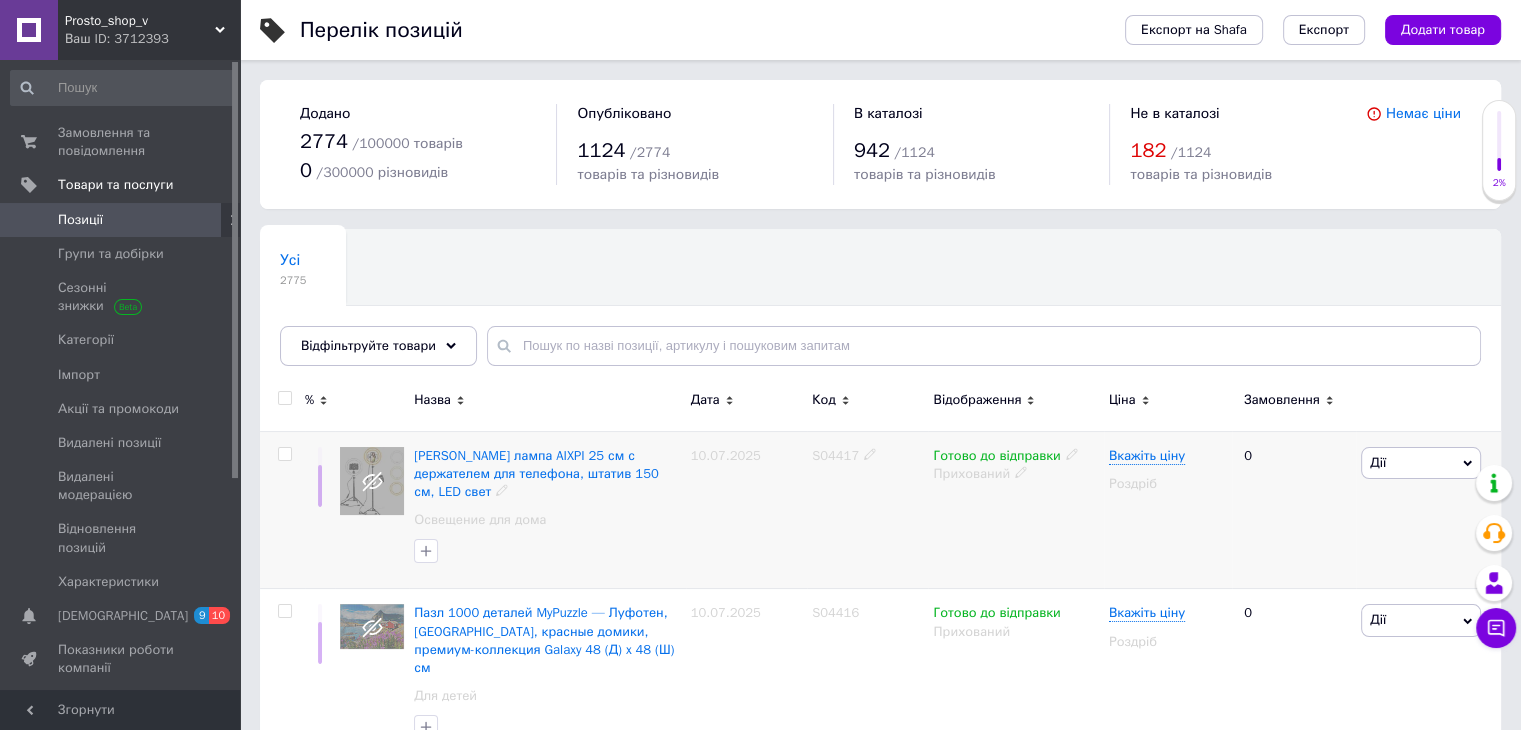 drag, startPoint x: 805, startPoint y: 458, endPoint x: 858, endPoint y: 473, distance: 55.081757 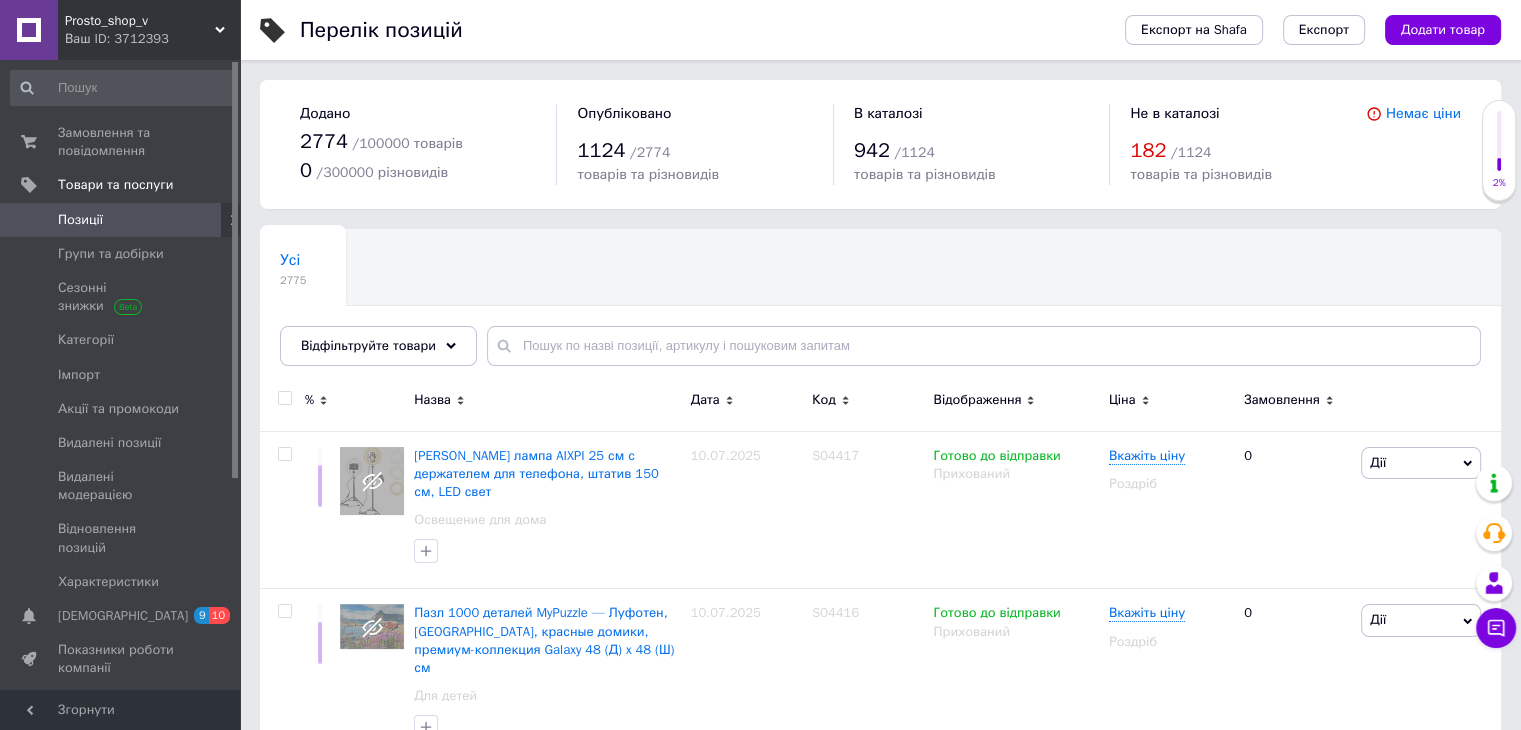 click on "Додати товар" at bounding box center [1443, 30] 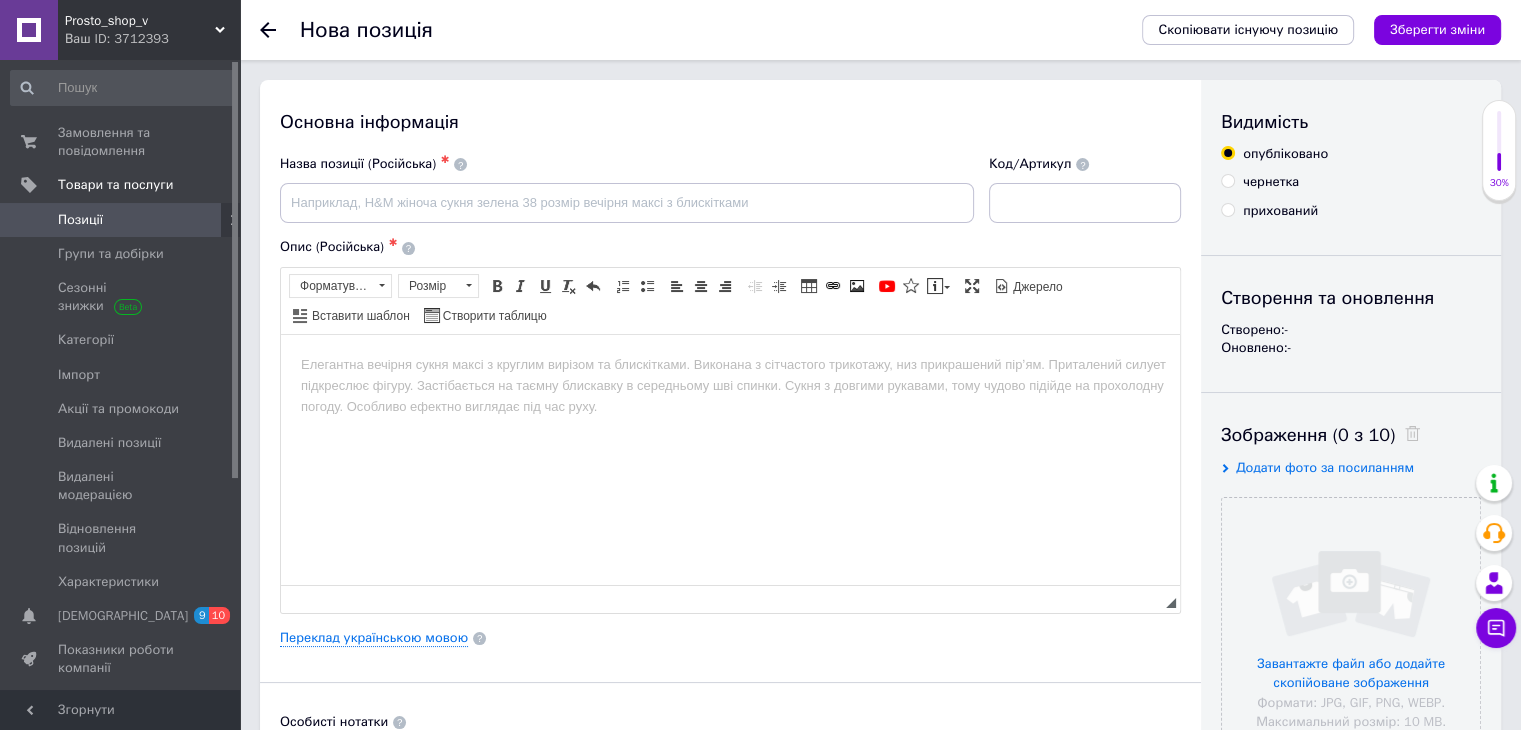 scroll, scrollTop: 0, scrollLeft: 0, axis: both 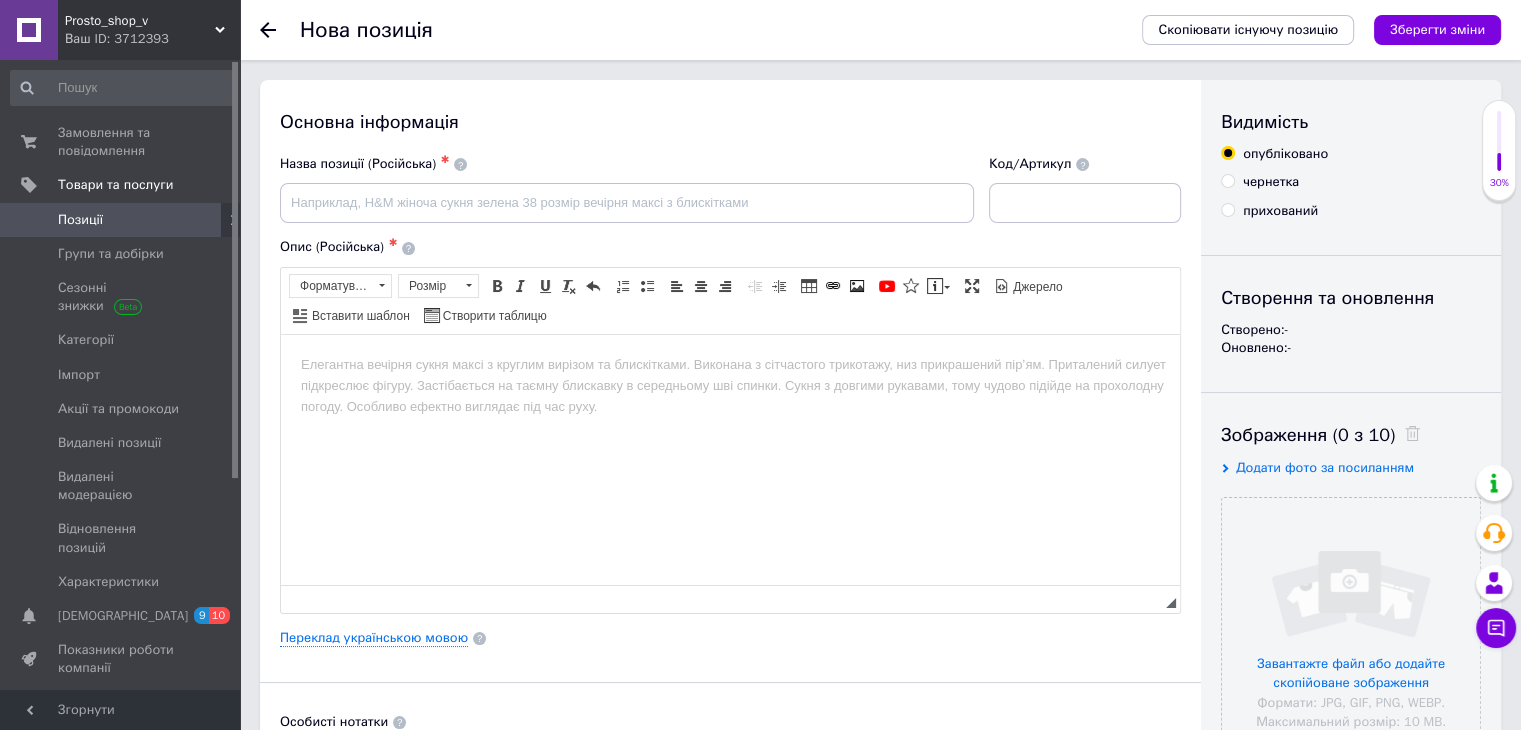 drag, startPoint x: 836, startPoint y: 252, endPoint x: 852, endPoint y: 273, distance: 26.400757 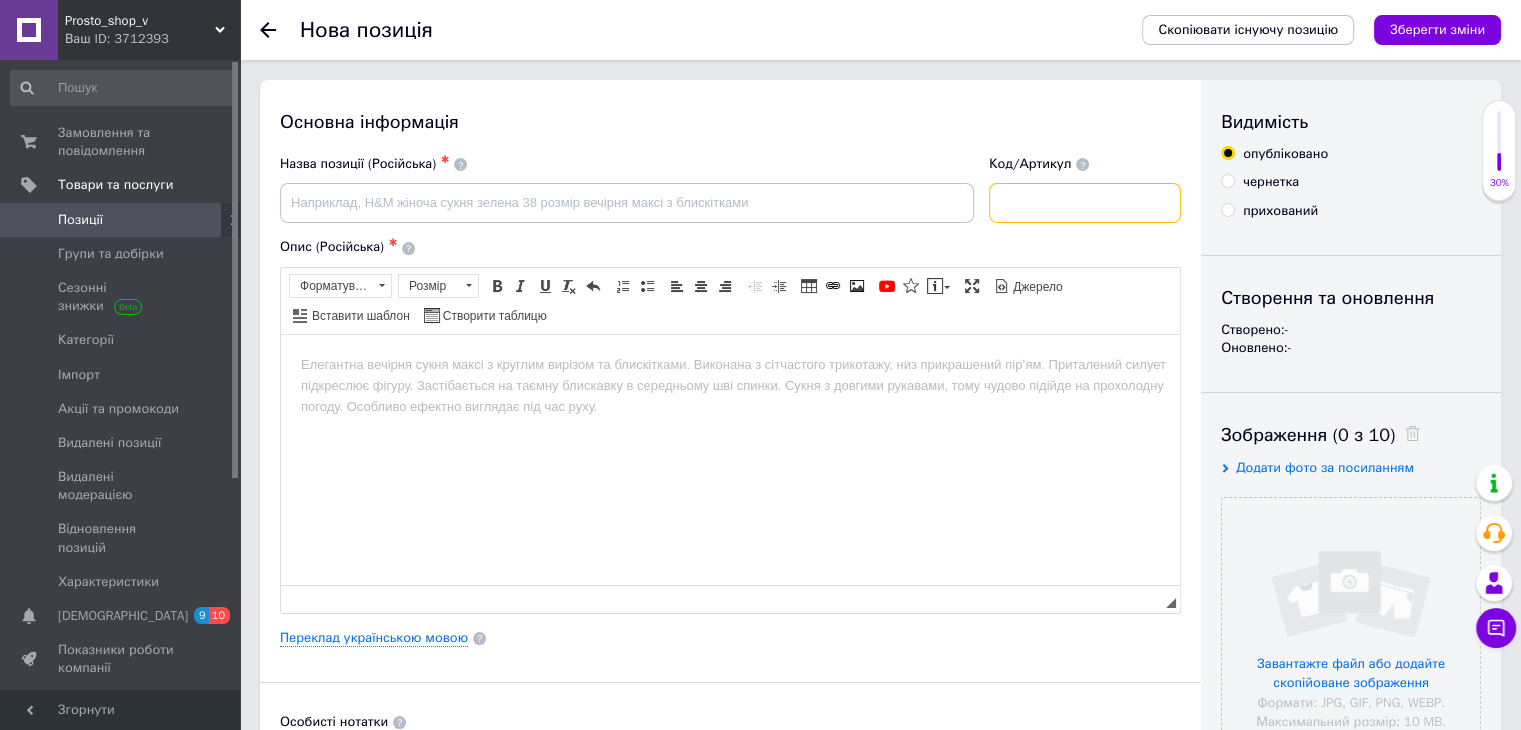 click at bounding box center [1085, 203] 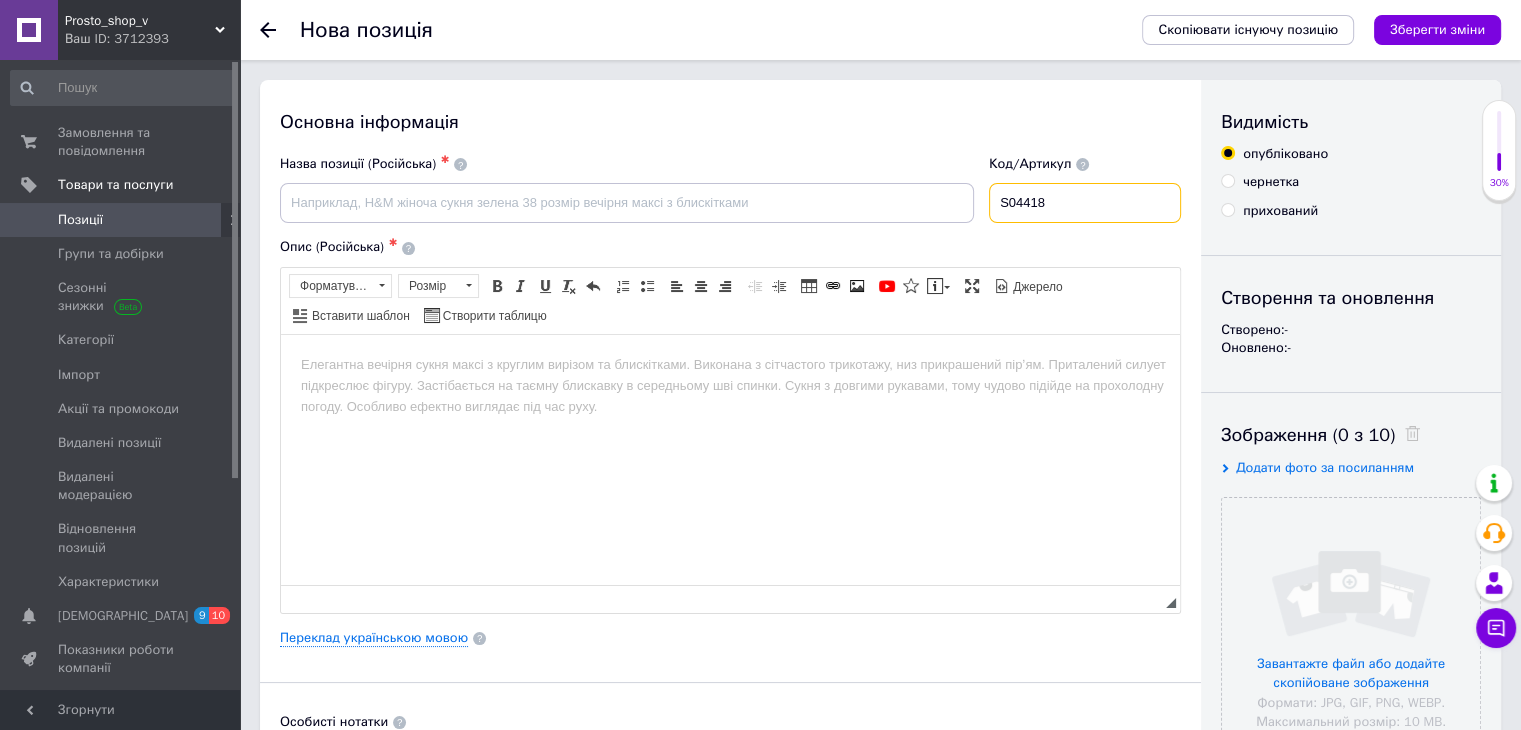 type on "S04418" 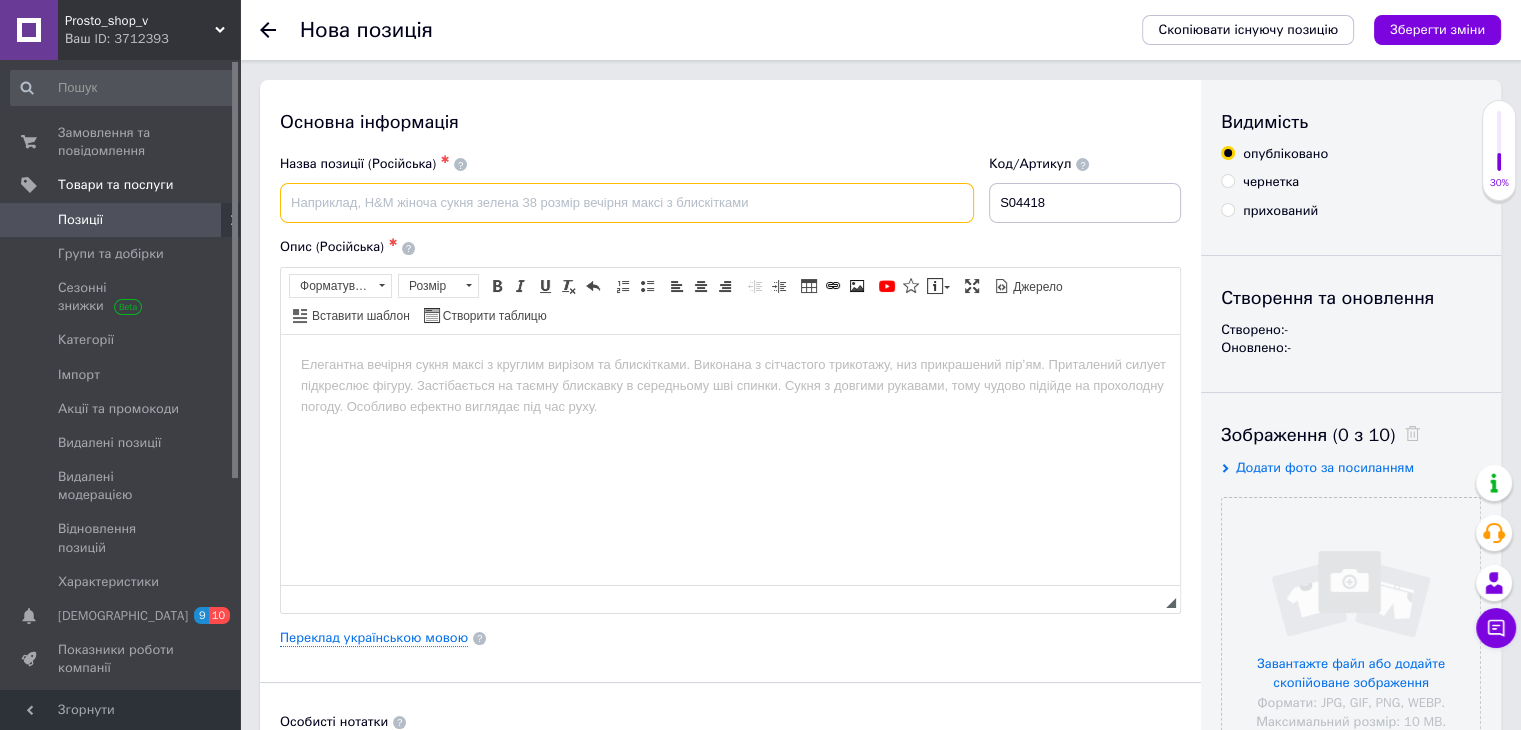 click at bounding box center (627, 203) 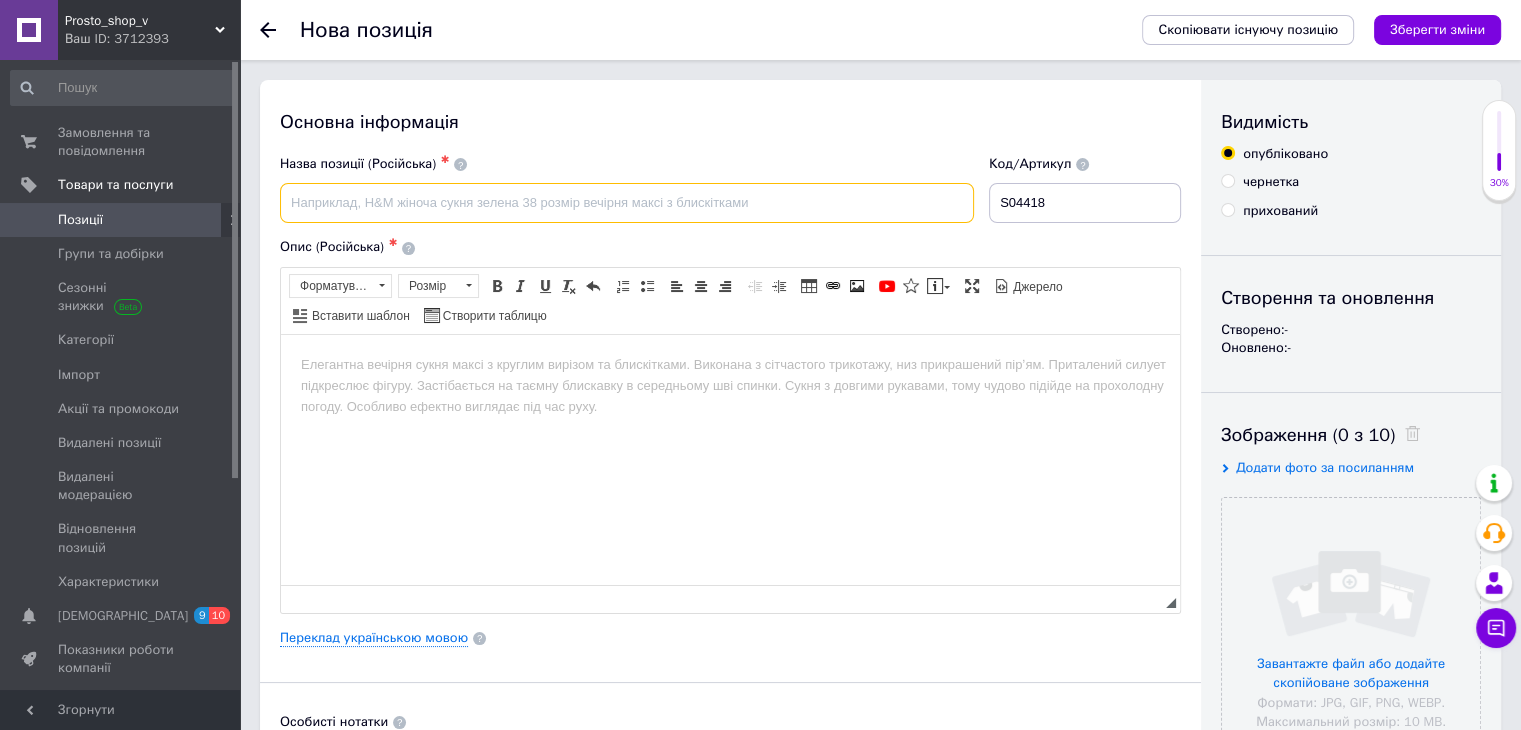 paste on "[PERSON_NAME] лампа UBeesize 12" с штативом 158 см для селфи, видео и стримов" 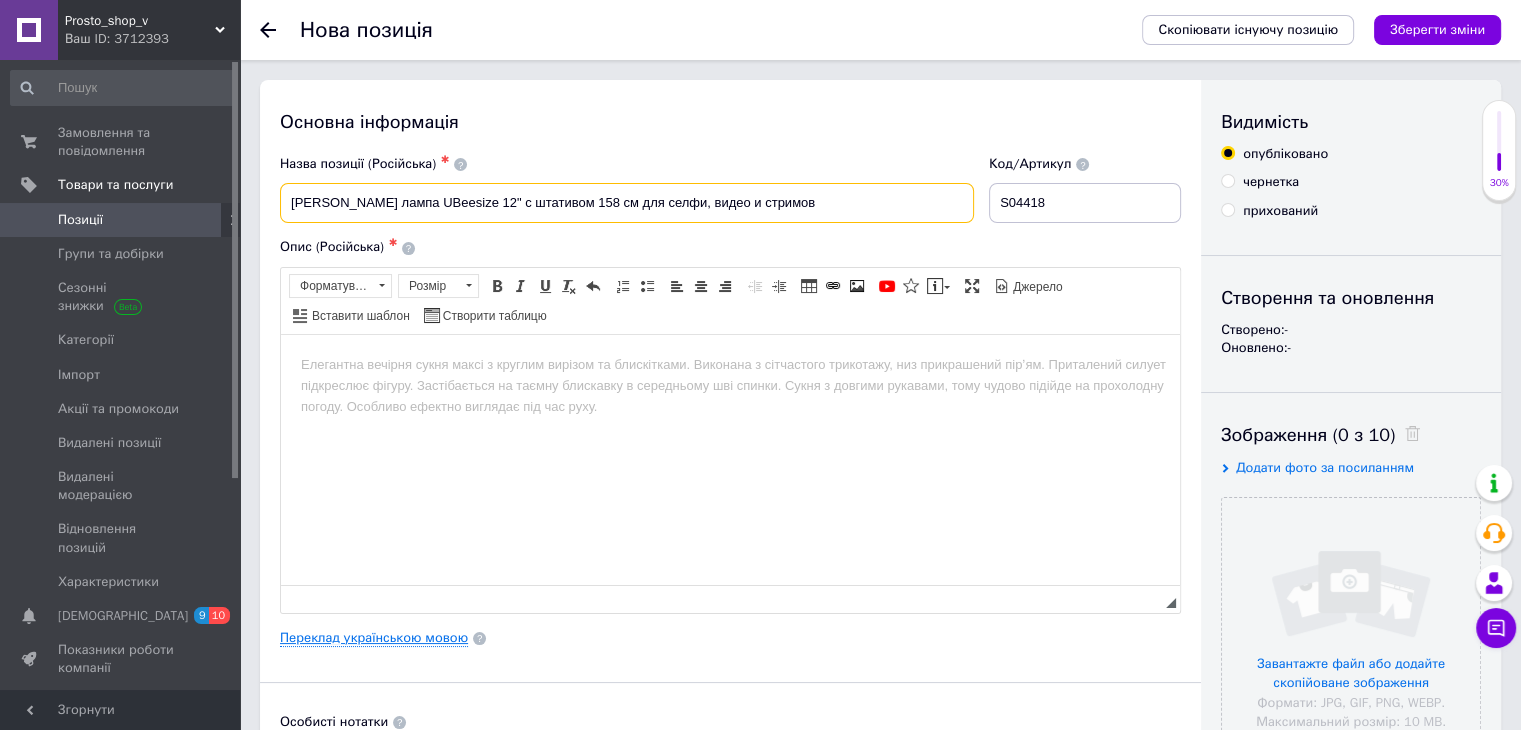 type on "[PERSON_NAME] лампа UBeesize 12" с штативом 158 см для селфи, видео и стримов" 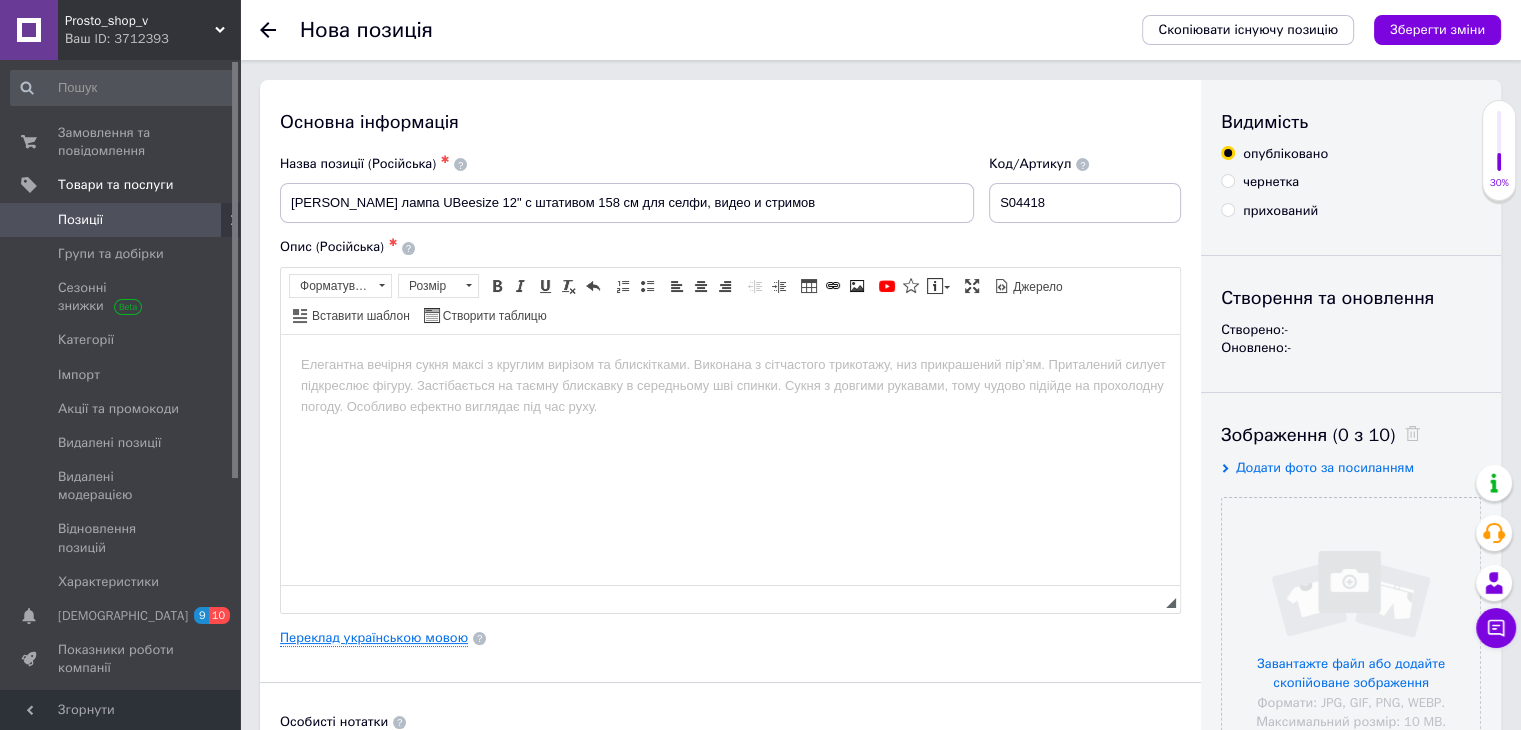 click on "Переклад українською мовою" at bounding box center [374, 638] 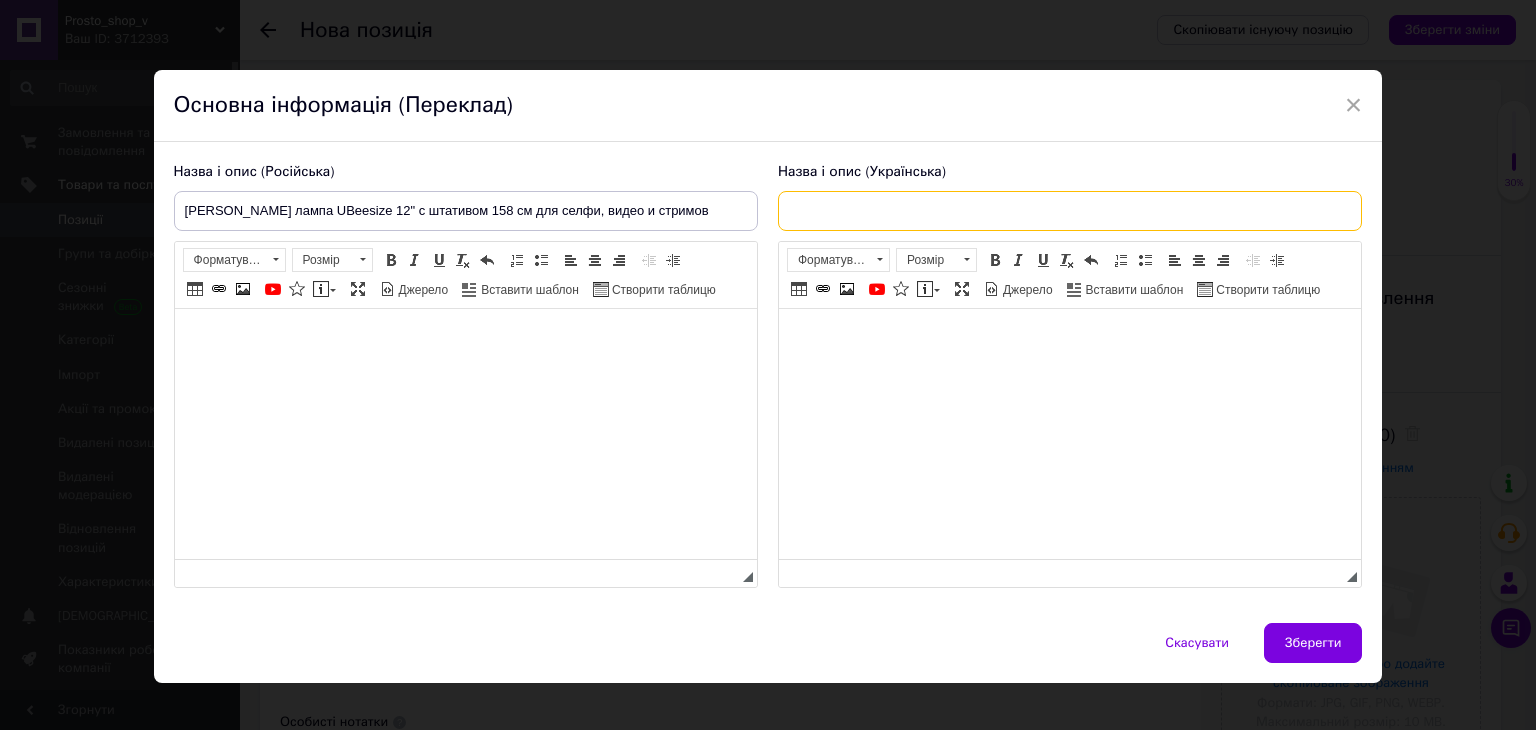 click at bounding box center [1070, 211] 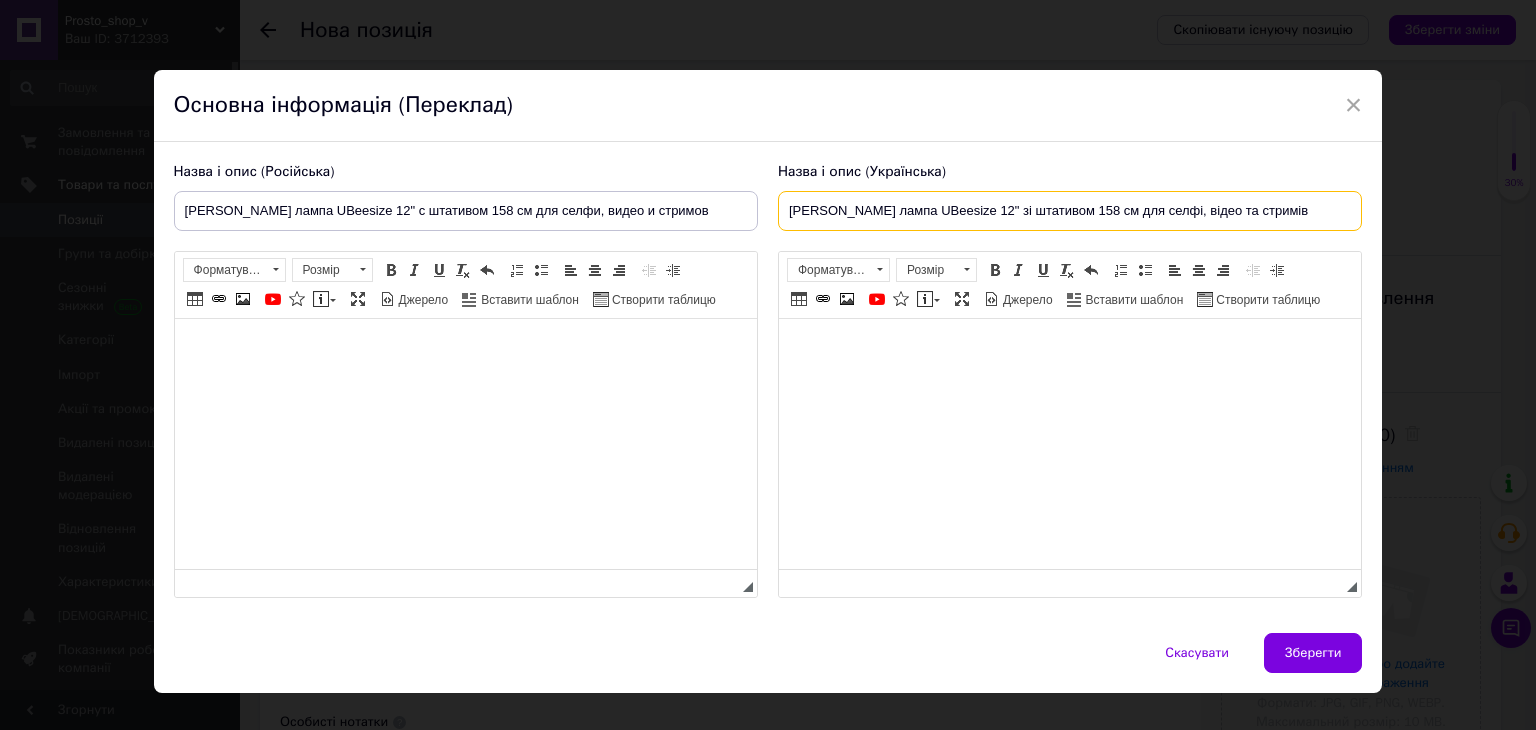 type on "[PERSON_NAME] лампа UBeesize 12" зі штативом 158 см для селфі, відео та стримів" 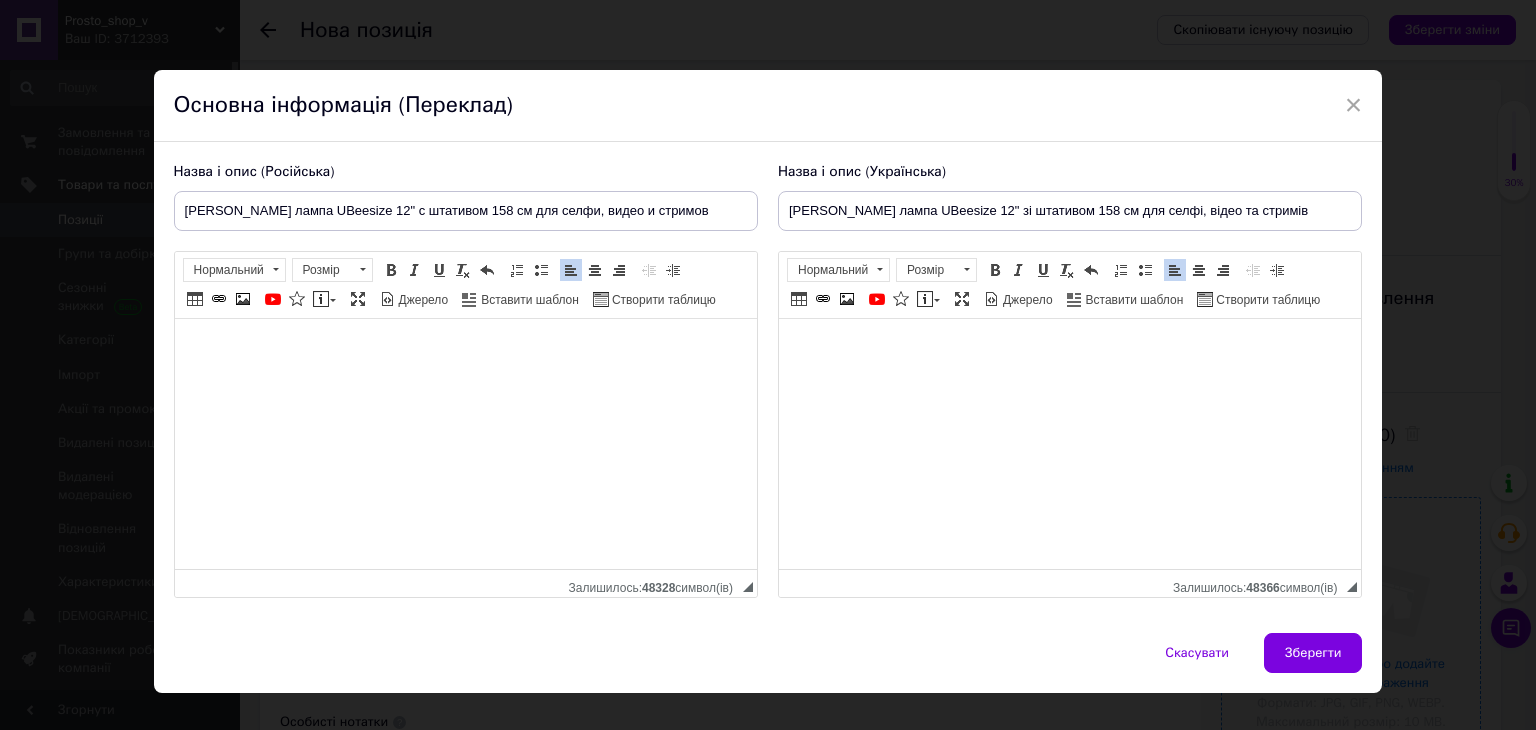 click on "Зберегти" at bounding box center (1313, 653) 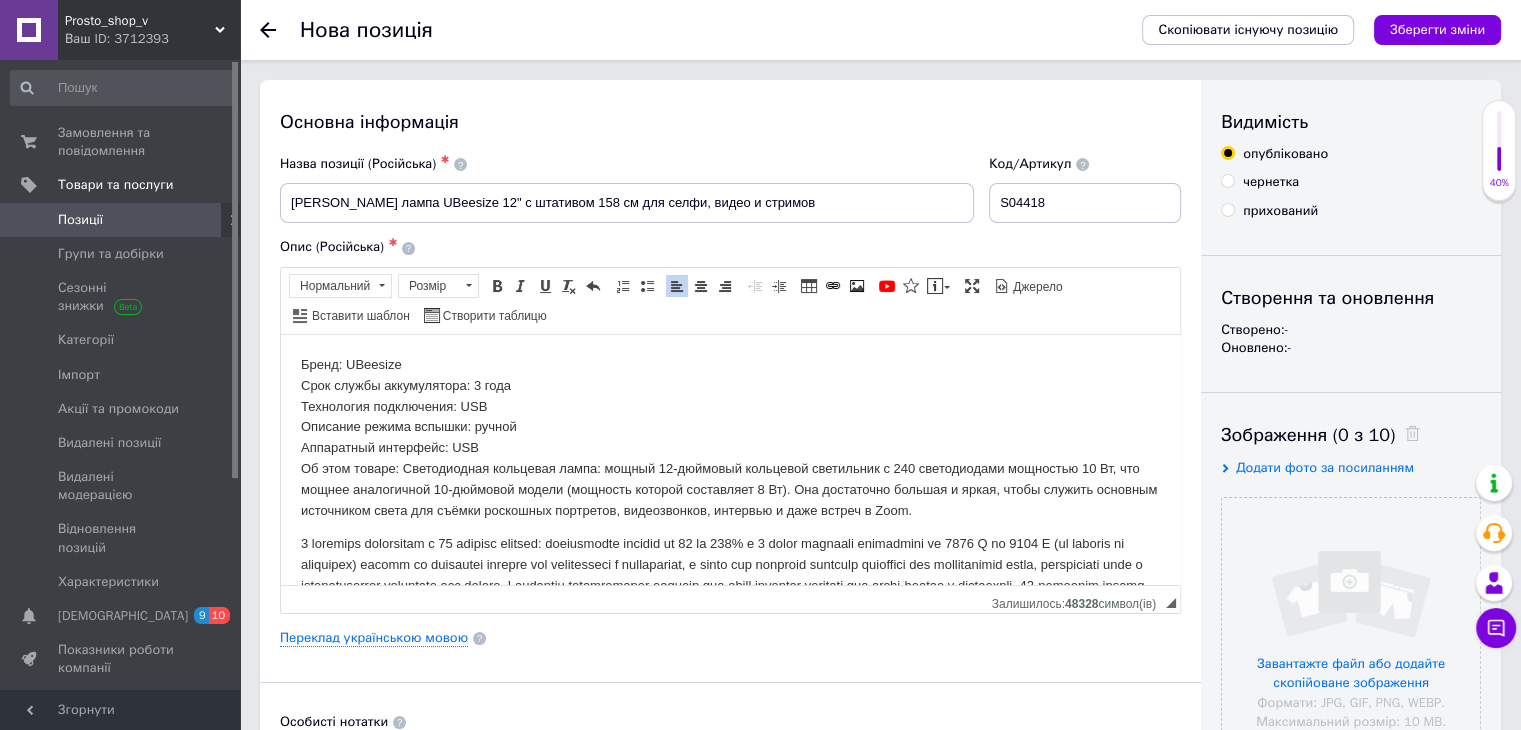 click on "прихований" at bounding box center (1269, 211) 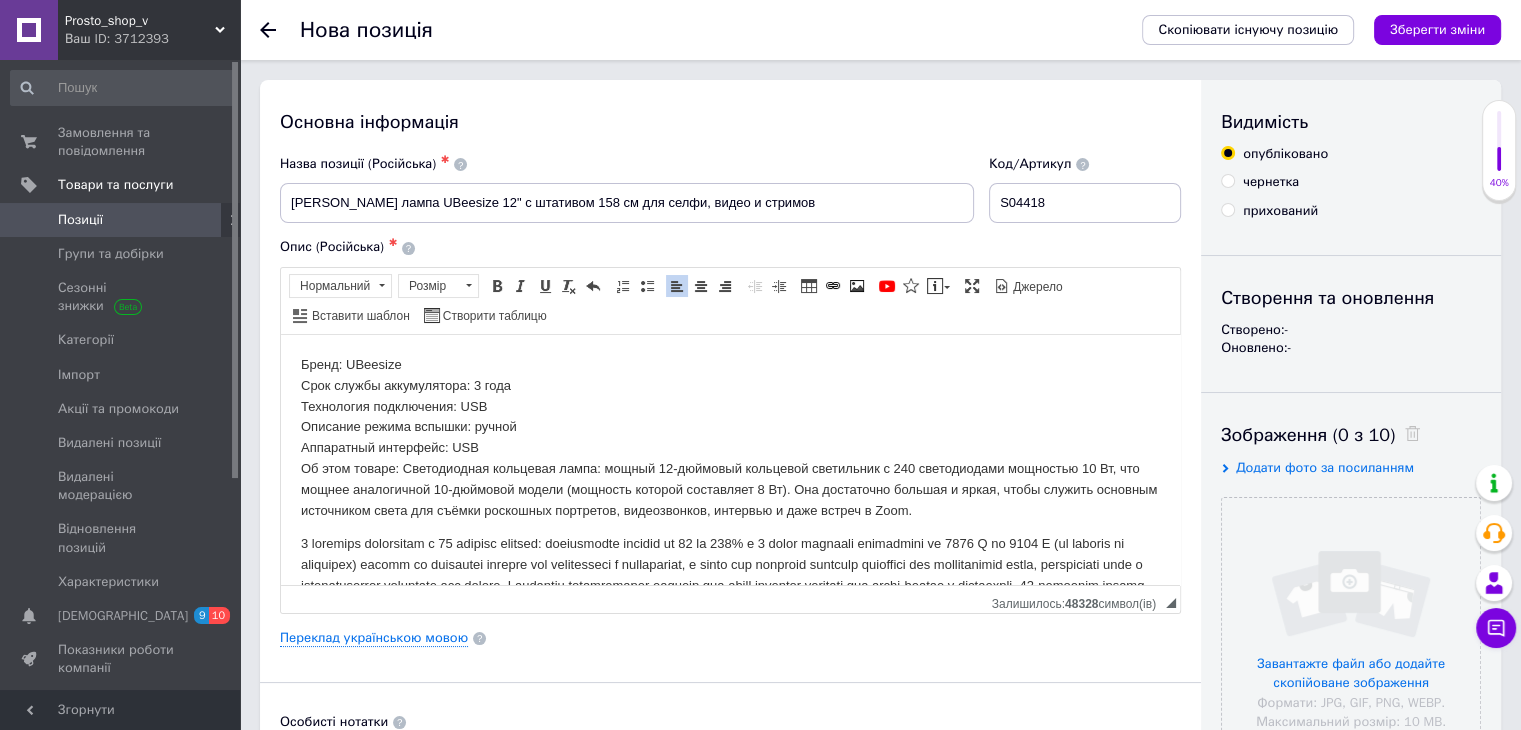 radio on "true" 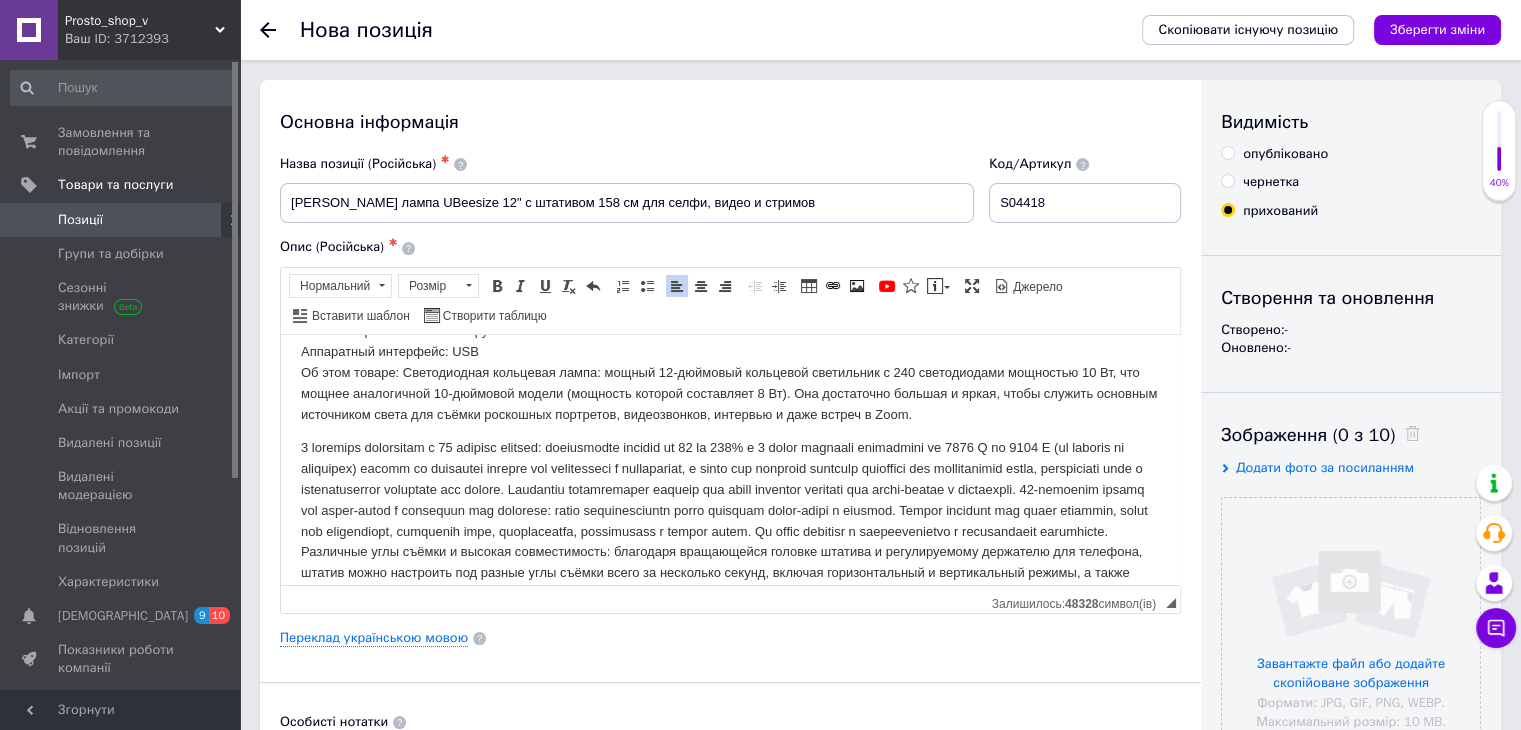scroll, scrollTop: 176, scrollLeft: 0, axis: vertical 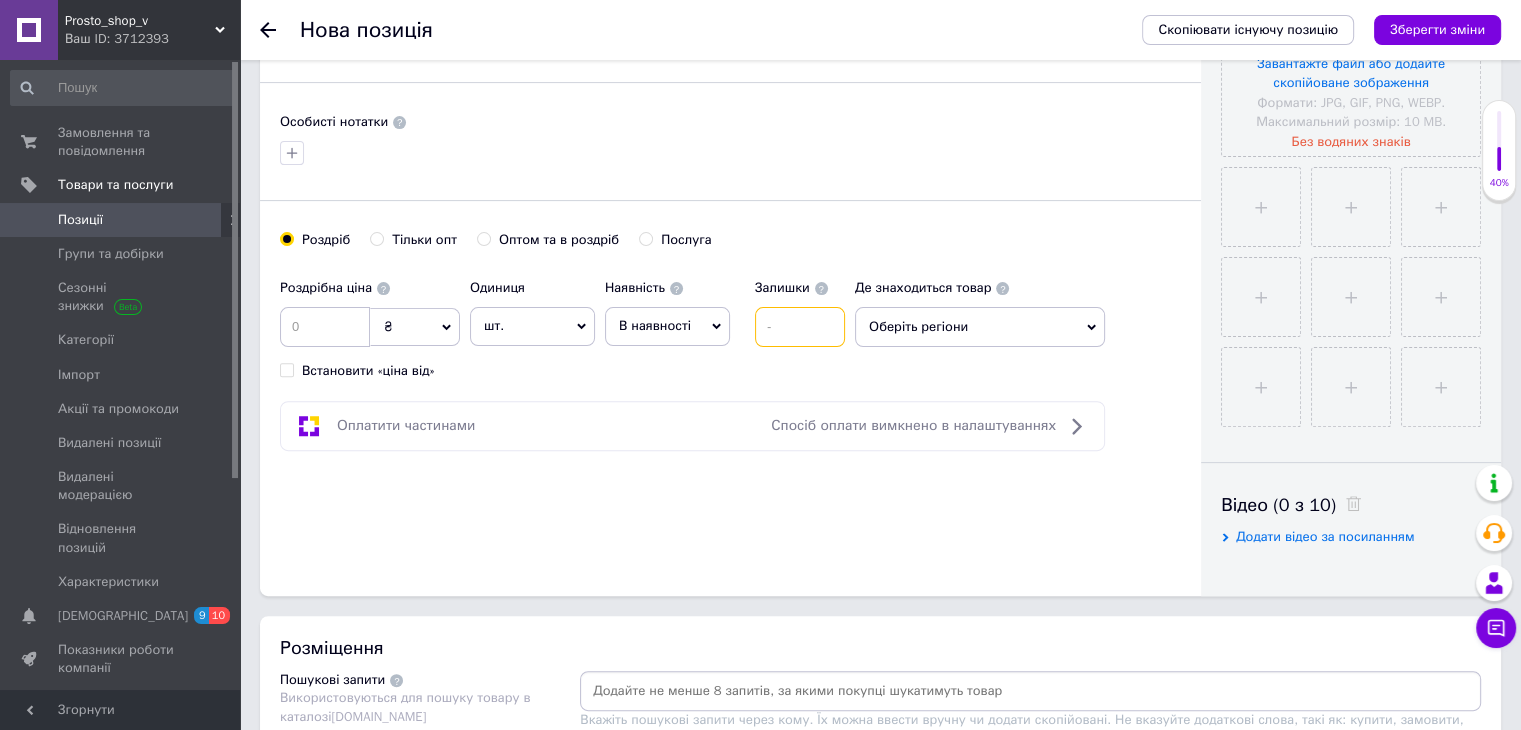click at bounding box center (800, 327) 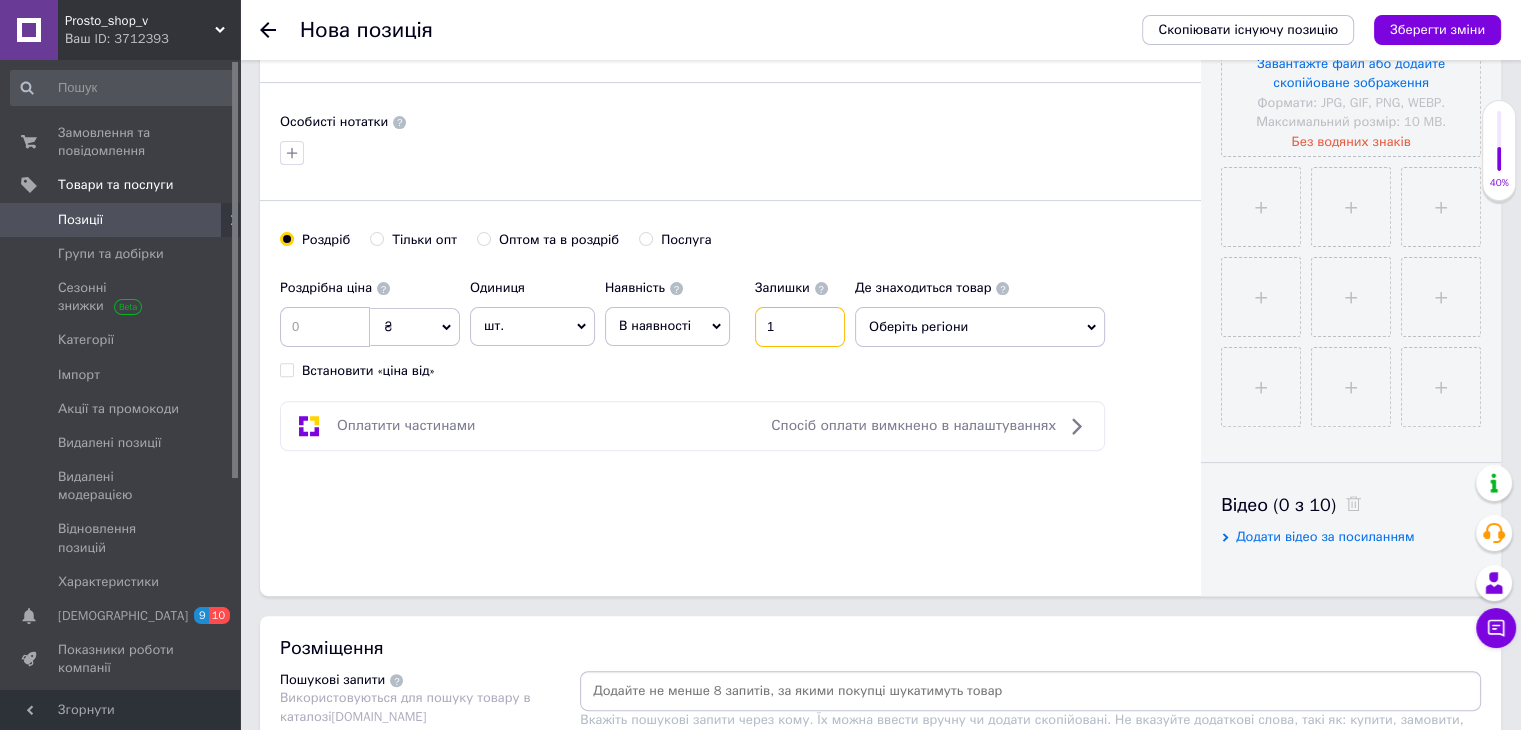 type on "1" 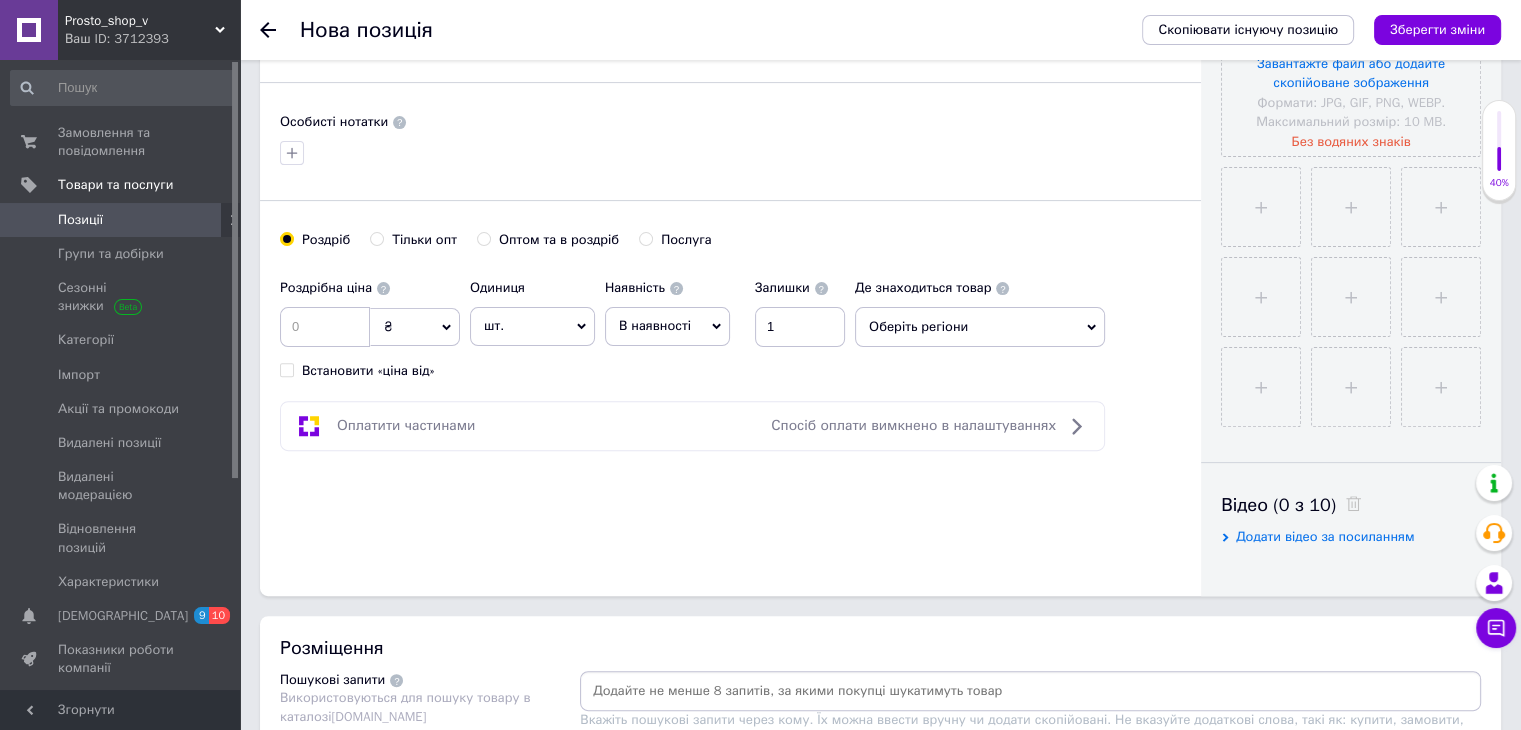click on "В наявності" at bounding box center (667, 326) 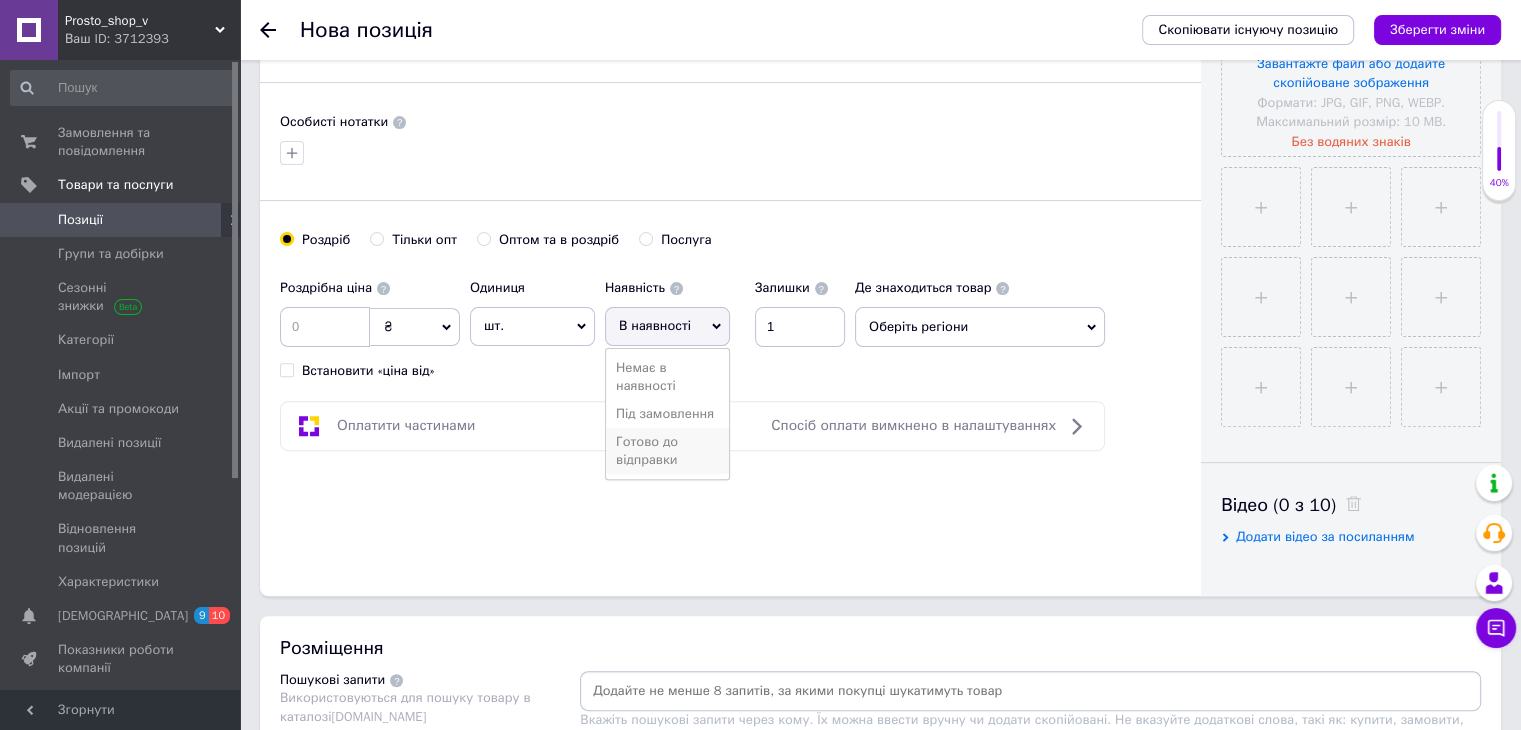 click on "Готово до відправки" at bounding box center (667, 451) 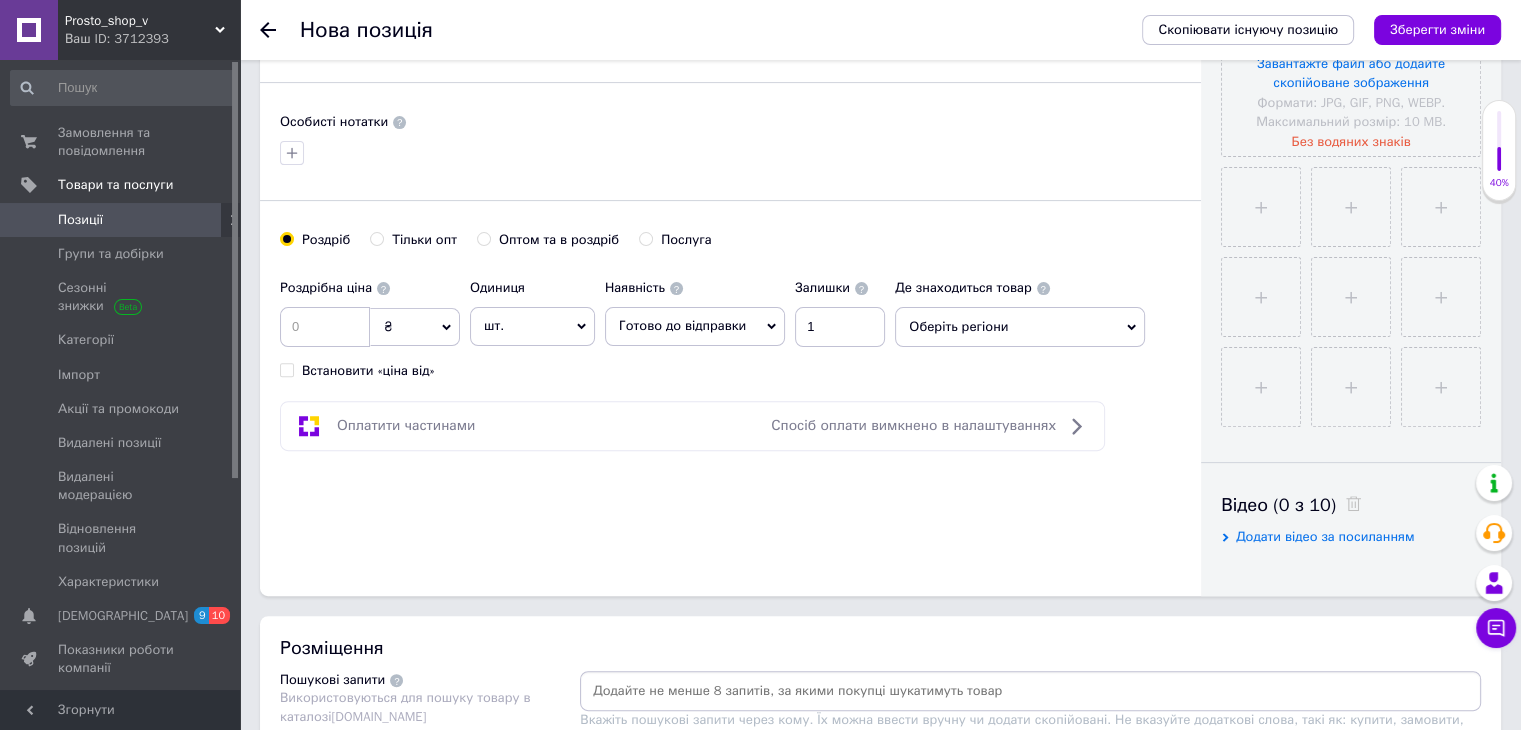 click on "Оберіть регіони" at bounding box center (1020, 327) 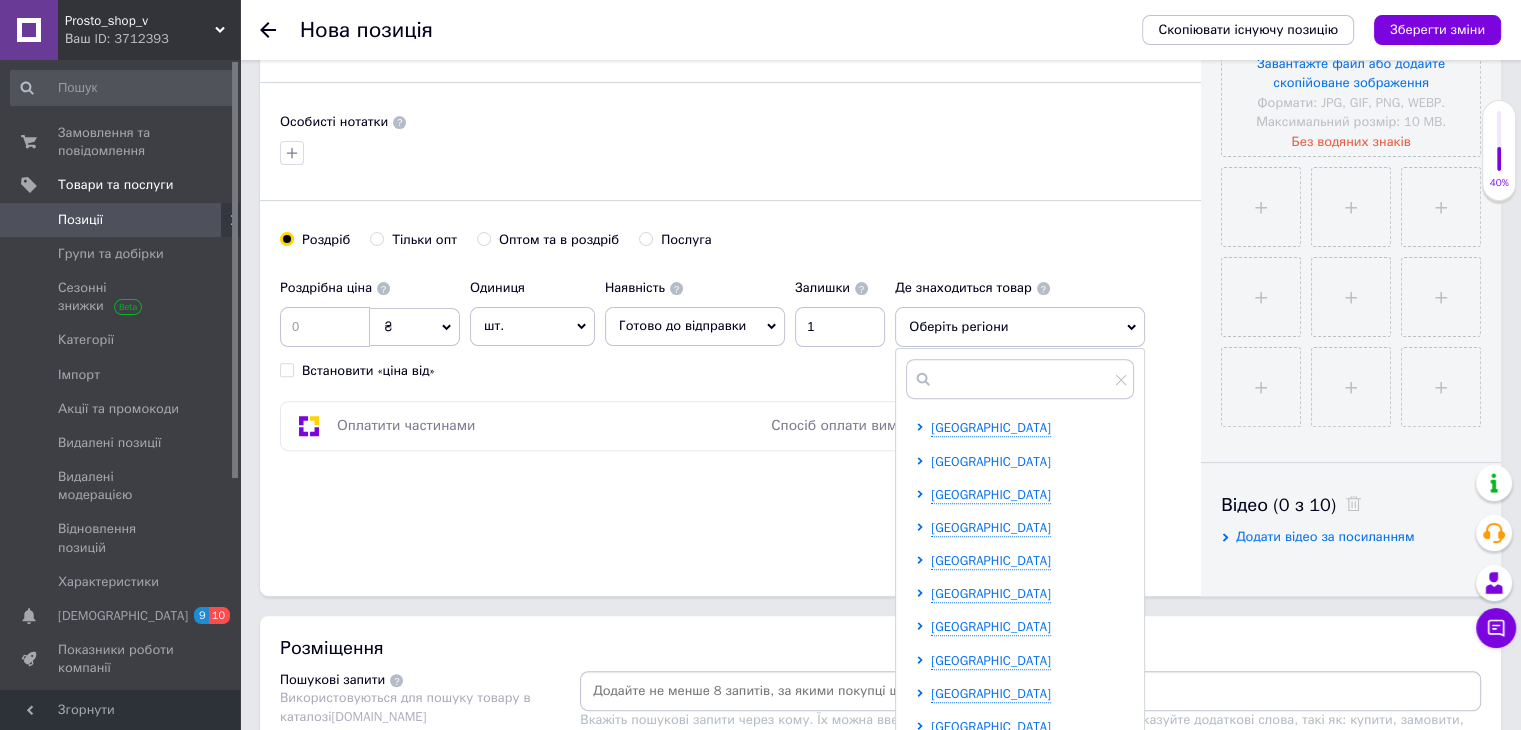 click on "[GEOGRAPHIC_DATA]" at bounding box center [991, 461] 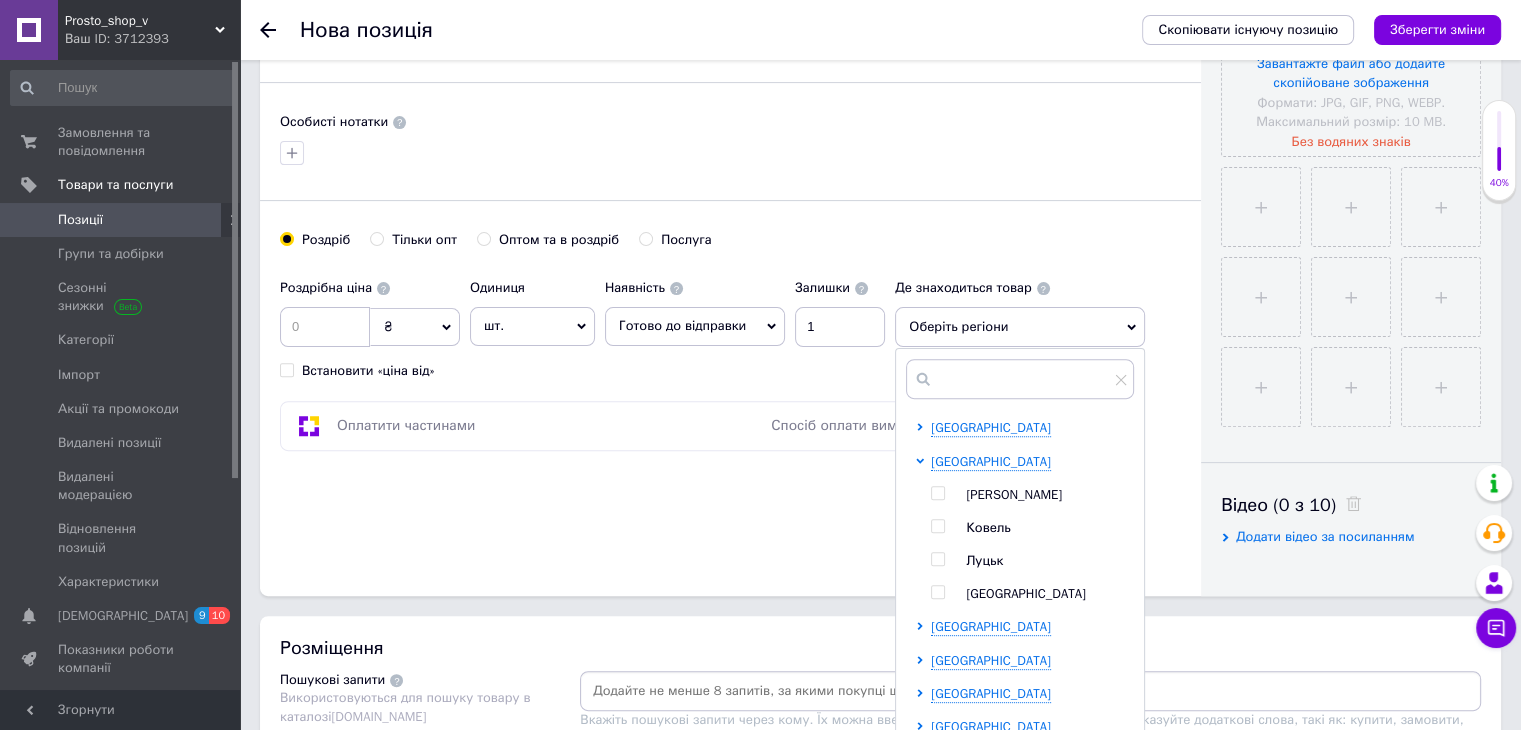 click at bounding box center (937, 493) 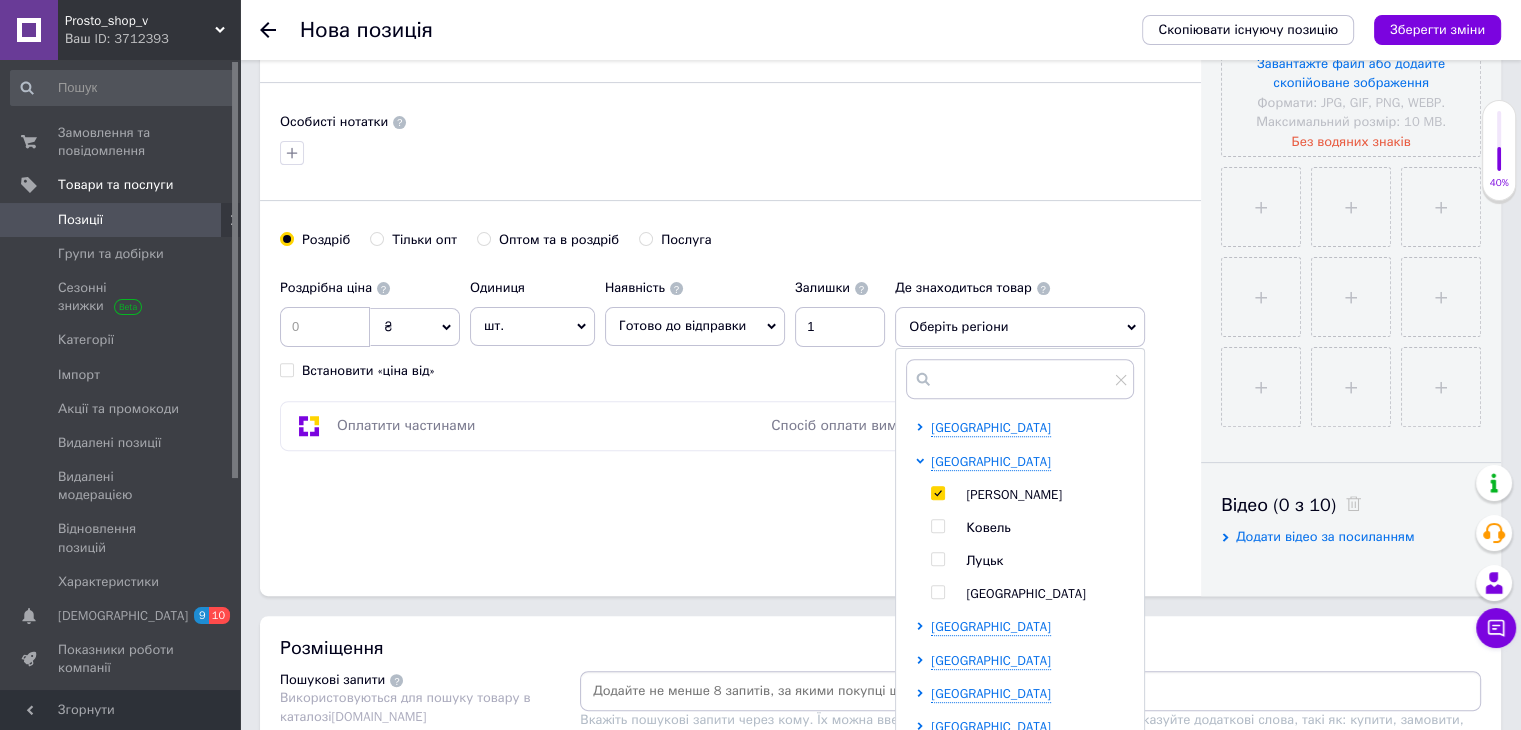 checkbox on "true" 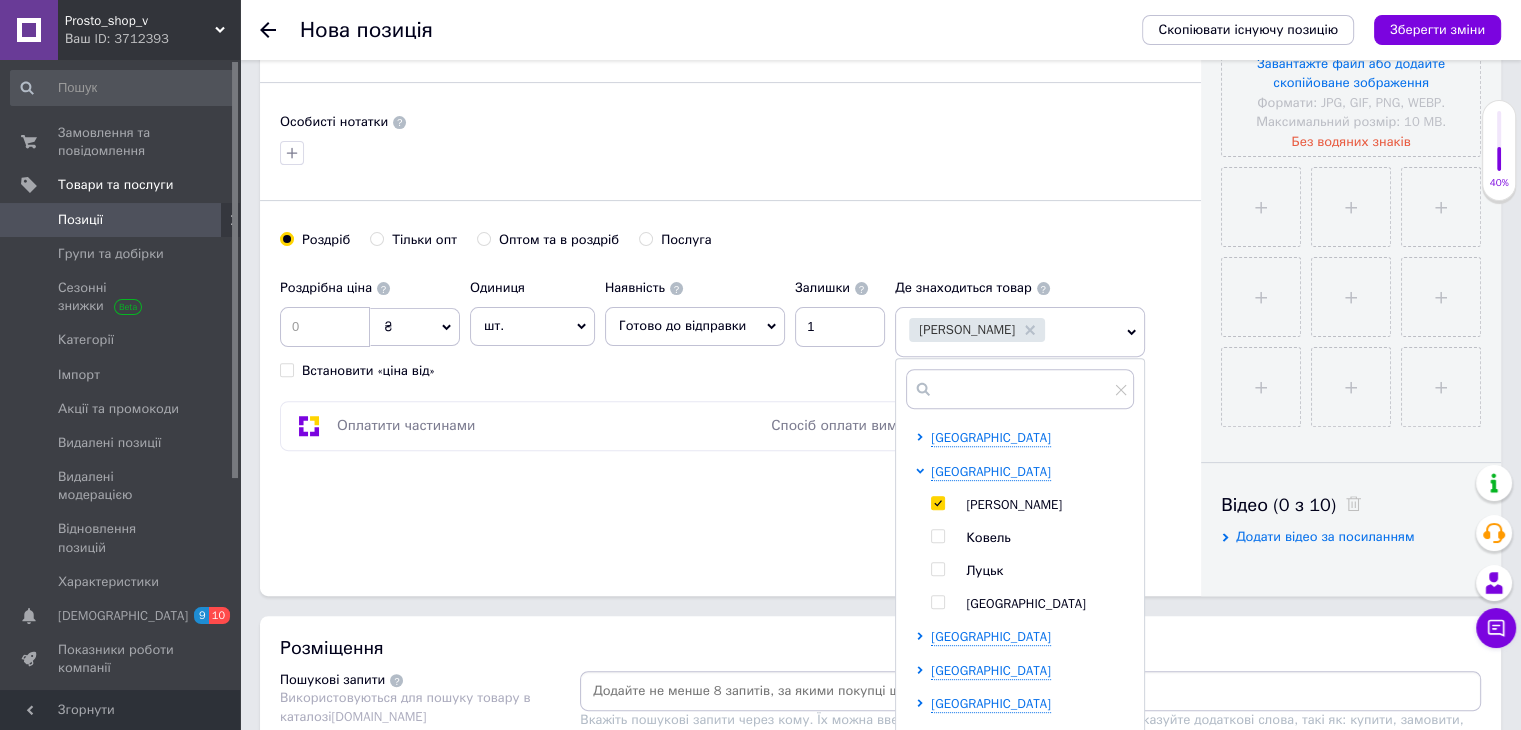 click on "Основна інформація Назва позиції (Російська) ✱ Кольцевая лампа UBeesize 12" с штативом 158 см для селфи, видео и стримов Код/Артикул S04418 Опис (Російська) ✱ Бренд: UBeesize
Срок службы аккумулятора: 3 года
Технология подключения: USB
Описание режима вспышки: ручной
Аппаратный интерфейс: USB
Розширений текстовий редактор, 0B34C4AA-B8A1-4D7F-BF39-71588253742D Панель інструментів редактора Форматування Нормальний Розмір Розмір   Жирний  Сполучення клавіш Ctrl+B   Курсив  Сполучення клавіш Ctrl+I   Підкреслений  Сполучення клавіш Ctrl+U   Видалити форматування   Повернути         По центру" at bounding box center [730, 38] 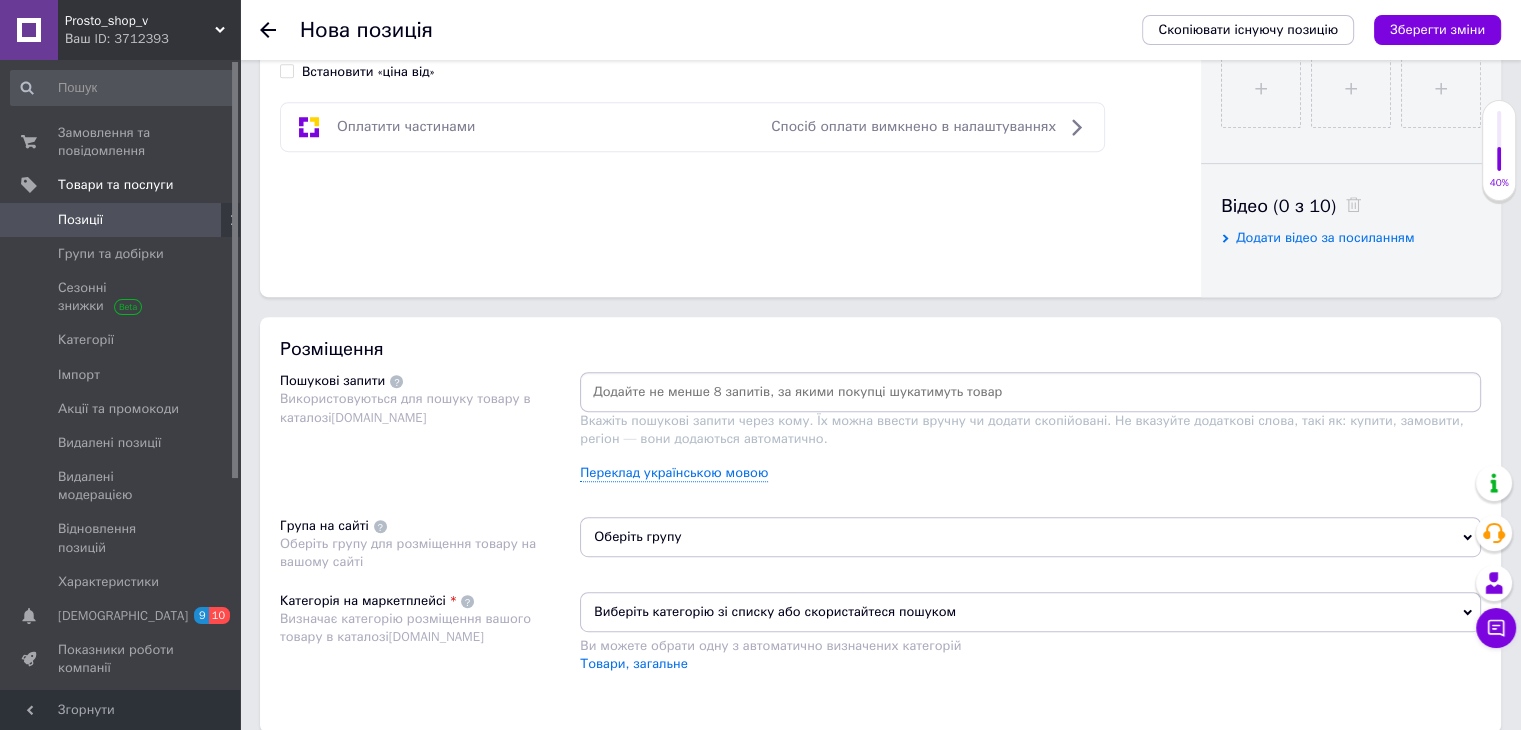 scroll, scrollTop: 900, scrollLeft: 0, axis: vertical 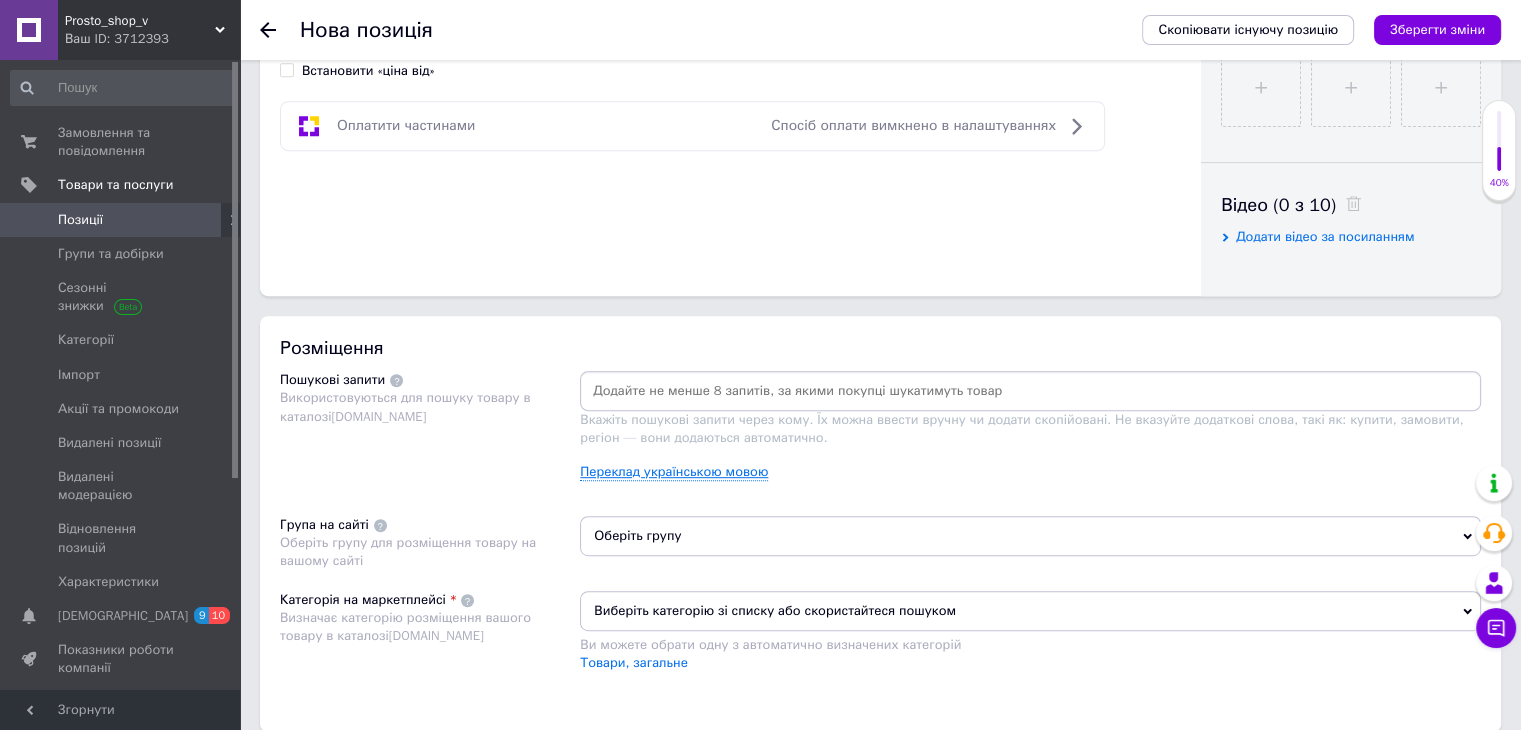 click on "Переклад українською мовою" at bounding box center [674, 472] 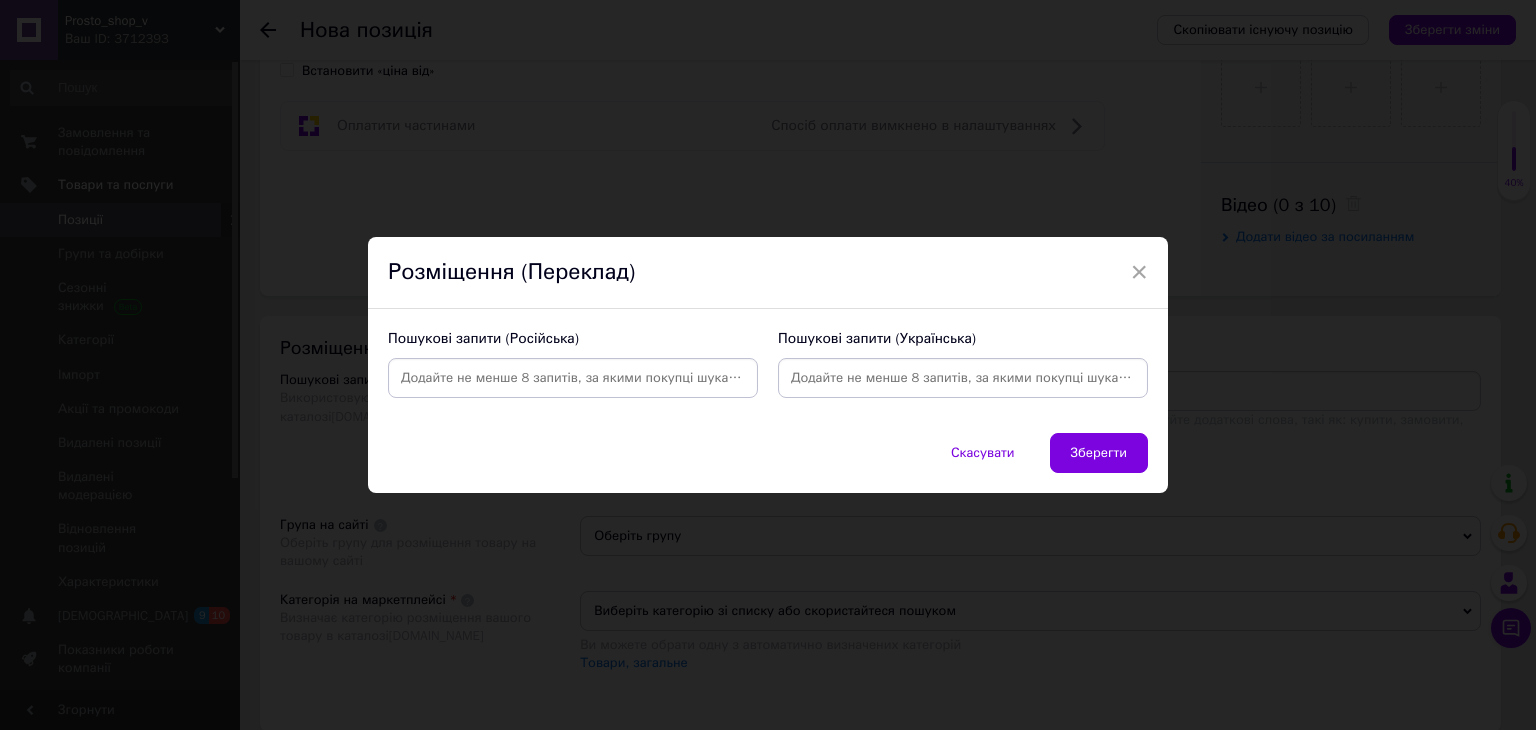 click at bounding box center [573, 378] 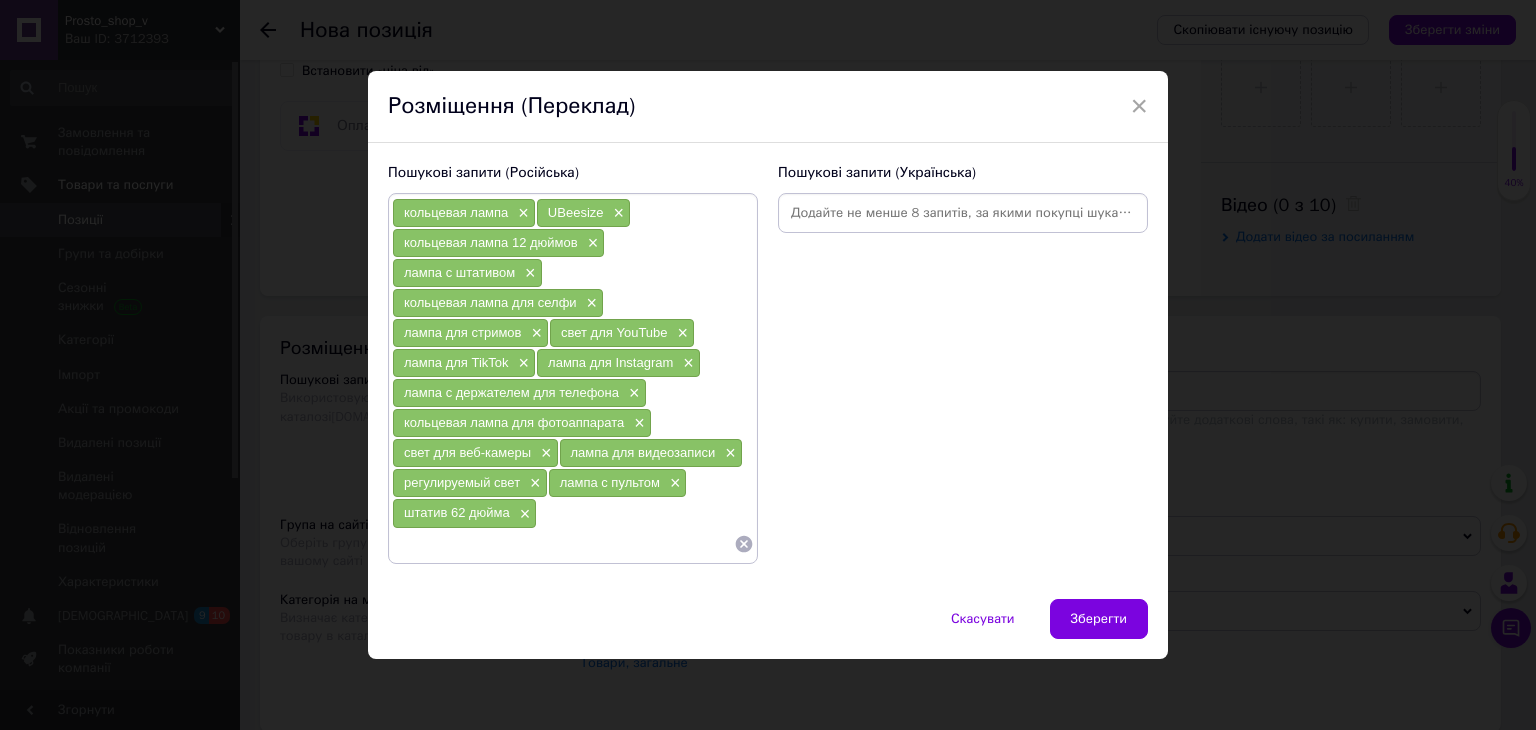 click at bounding box center [963, 213] 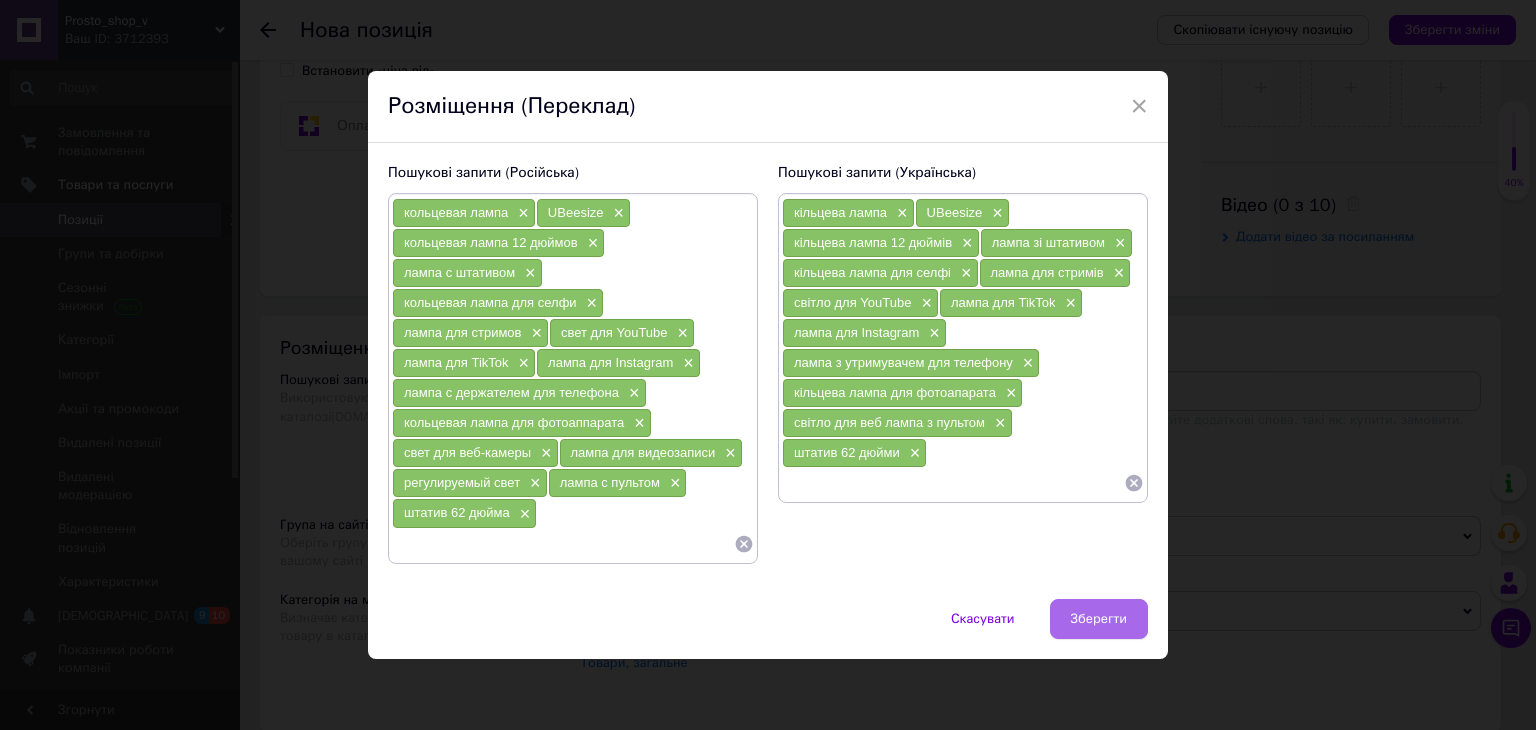 click on "Зберегти" at bounding box center [1099, 619] 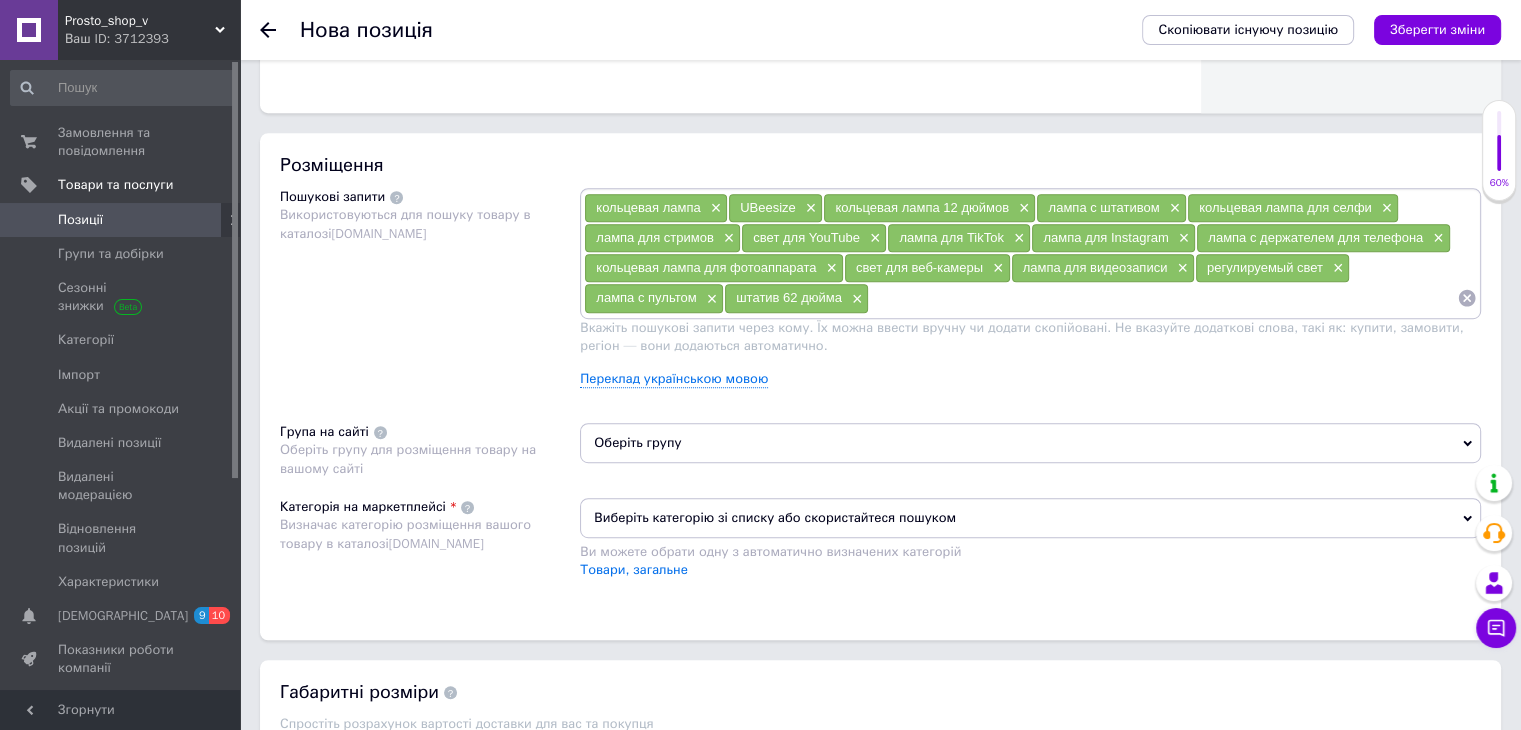 scroll, scrollTop: 1300, scrollLeft: 0, axis: vertical 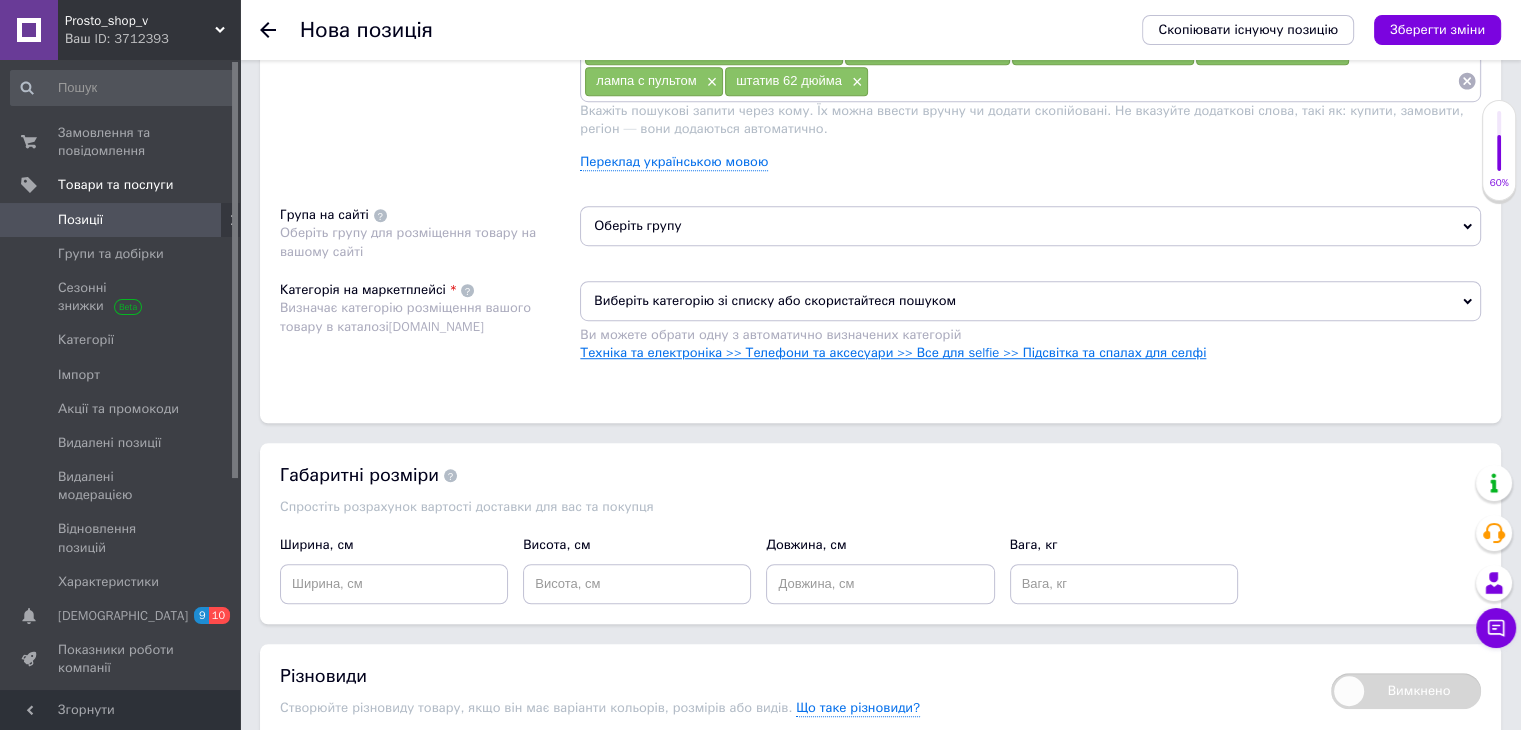 click on "Техніка та електроніка >> Телефони та аксесуари >> Все для selfie >> Підсвітка та спалах для селфі" at bounding box center [893, 352] 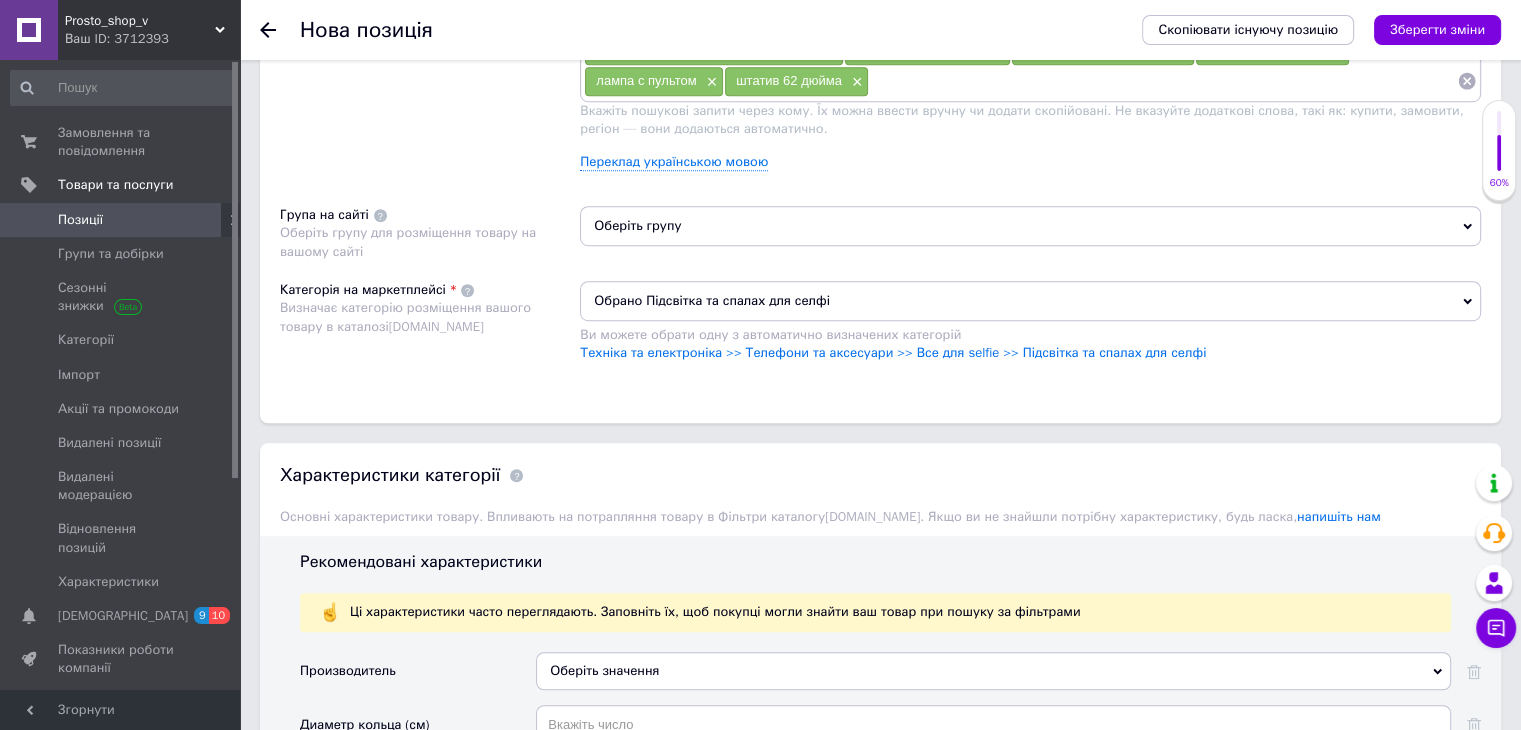 click on "Оберіть групу" at bounding box center [1030, 226] 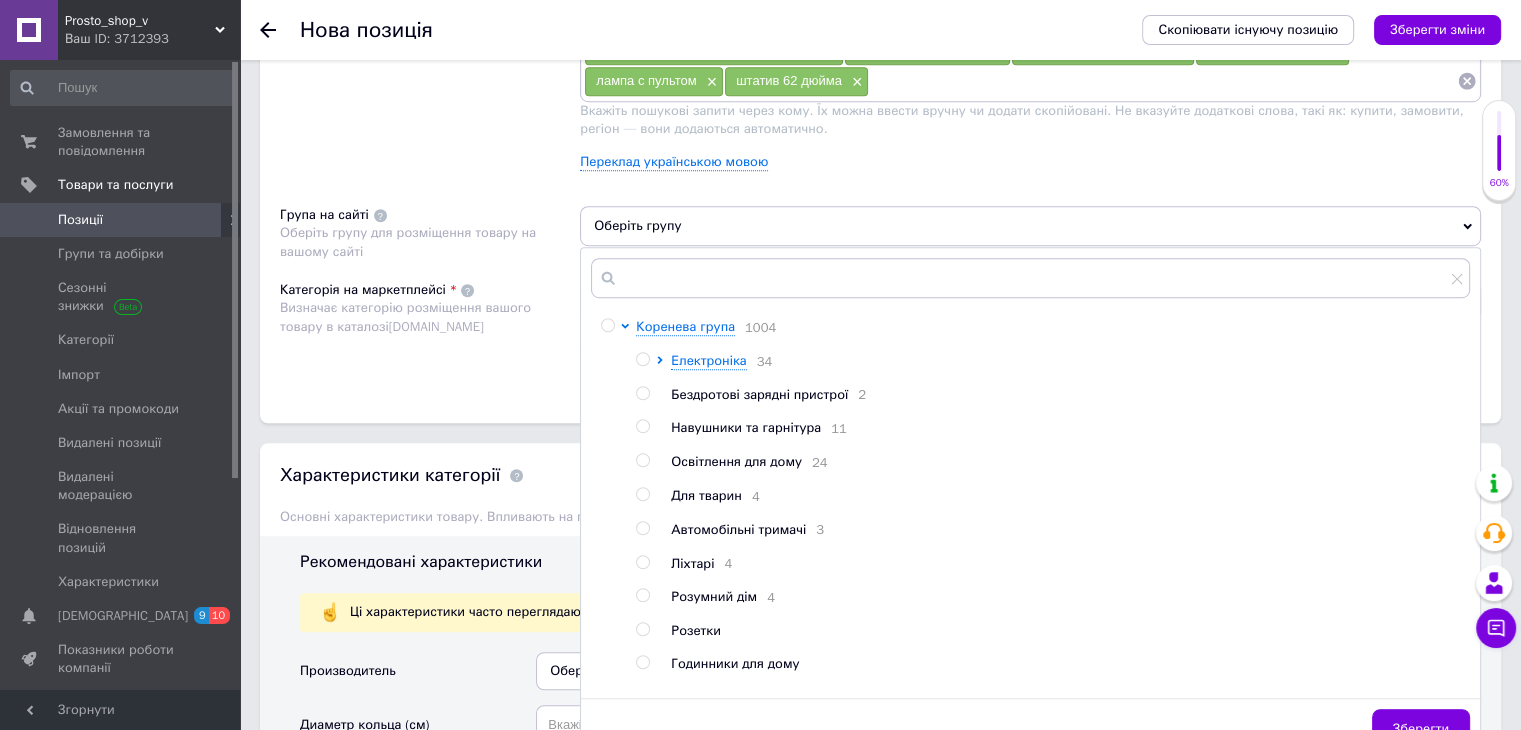 scroll, scrollTop: 100, scrollLeft: 0, axis: vertical 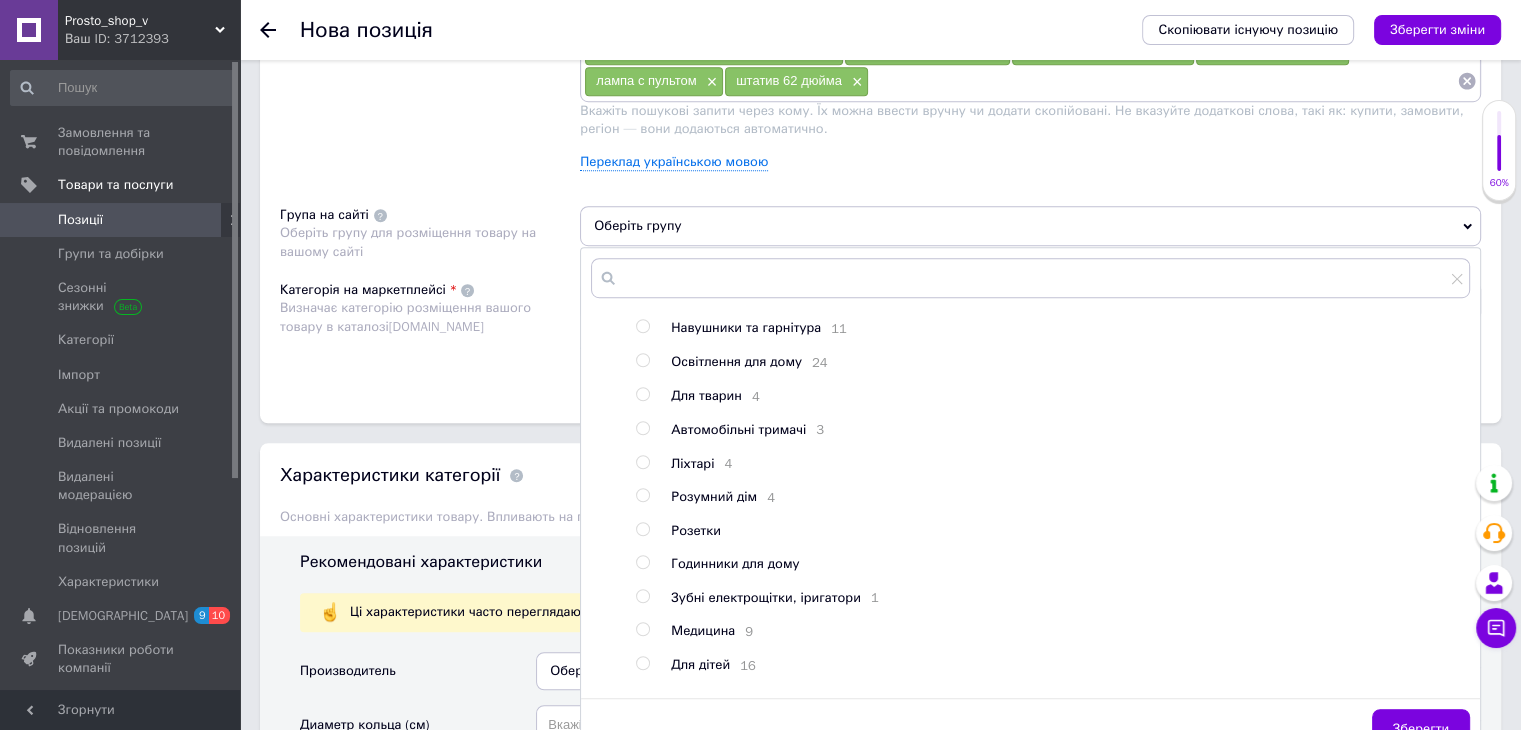 click at bounding box center [628, 497] 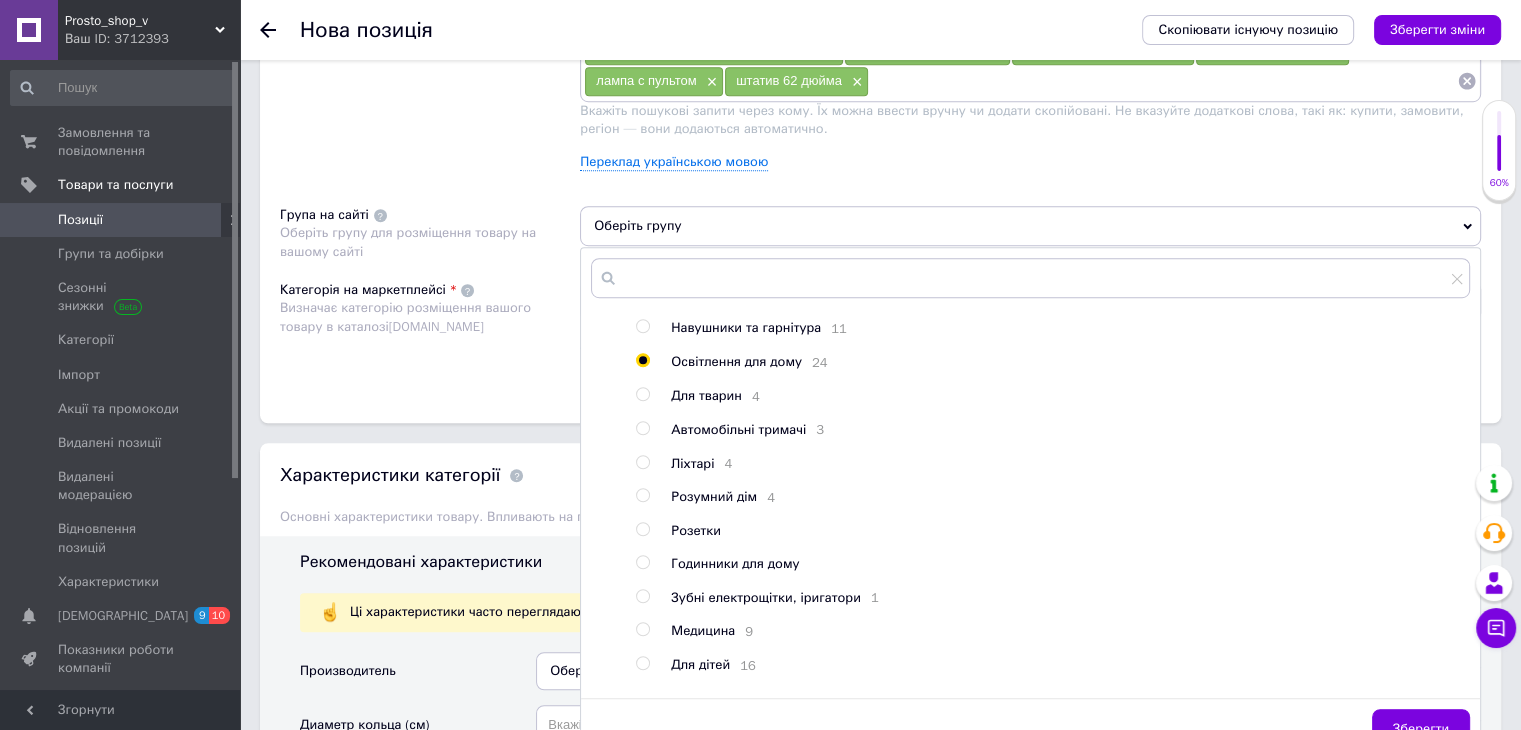 radio on "true" 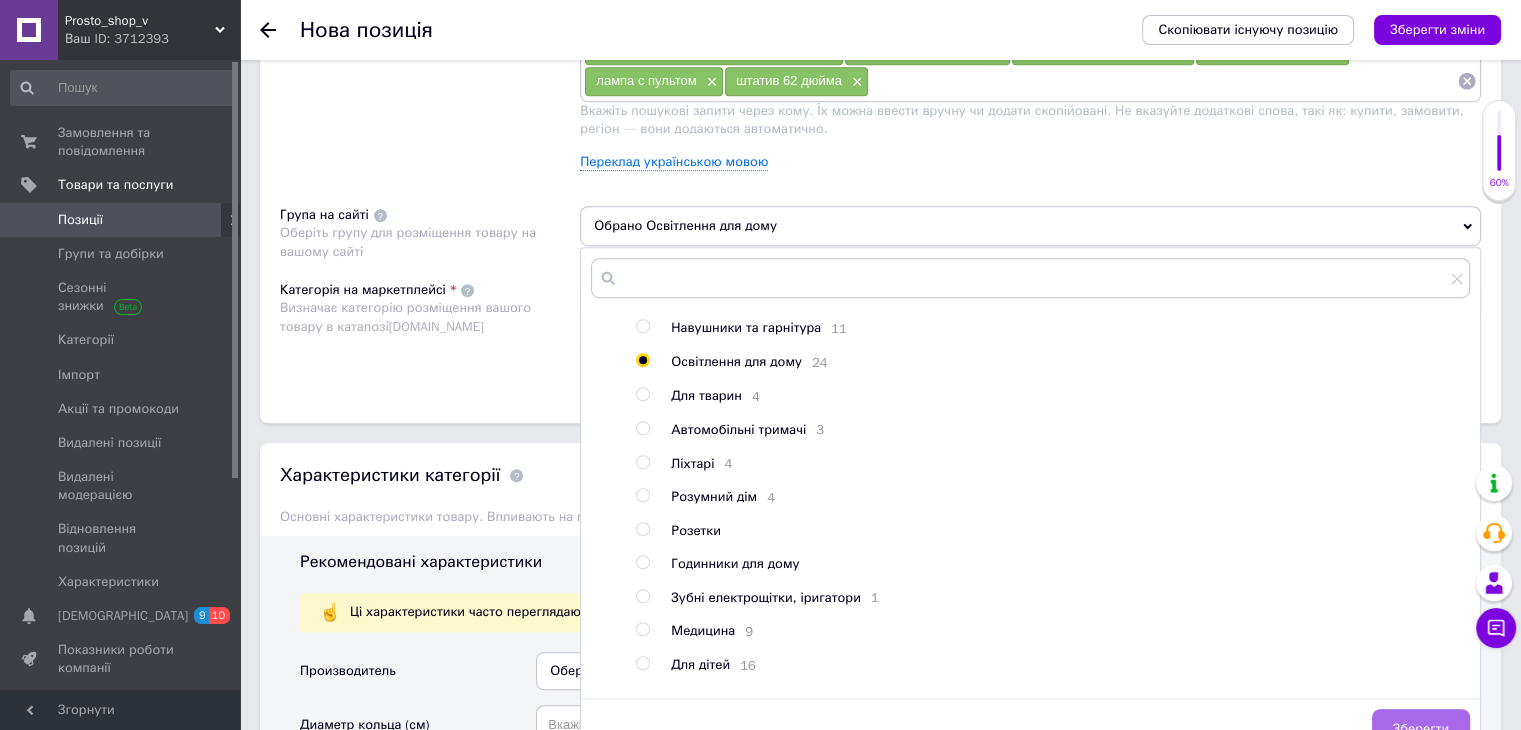 click on "Зберегти" at bounding box center (1421, 729) 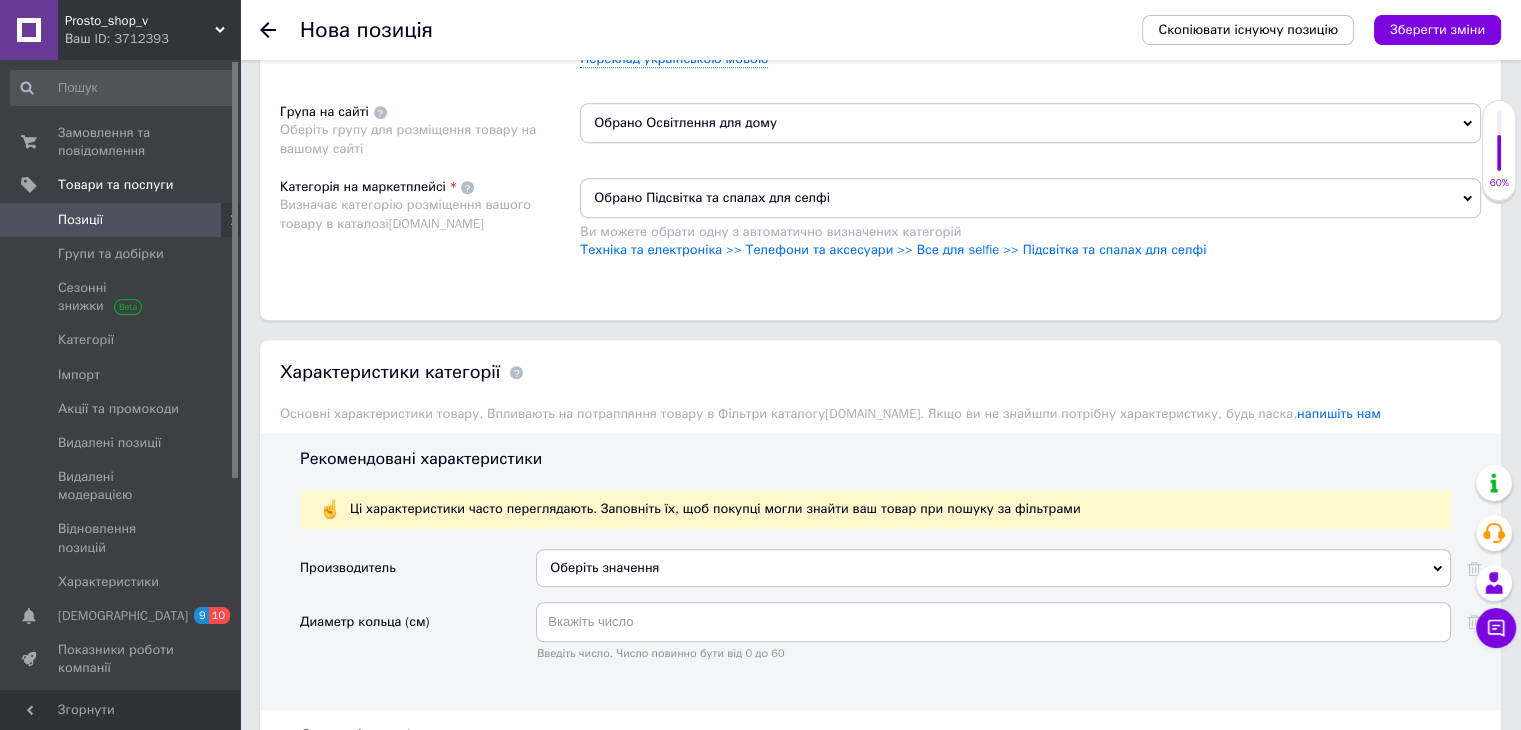 scroll, scrollTop: 1400, scrollLeft: 0, axis: vertical 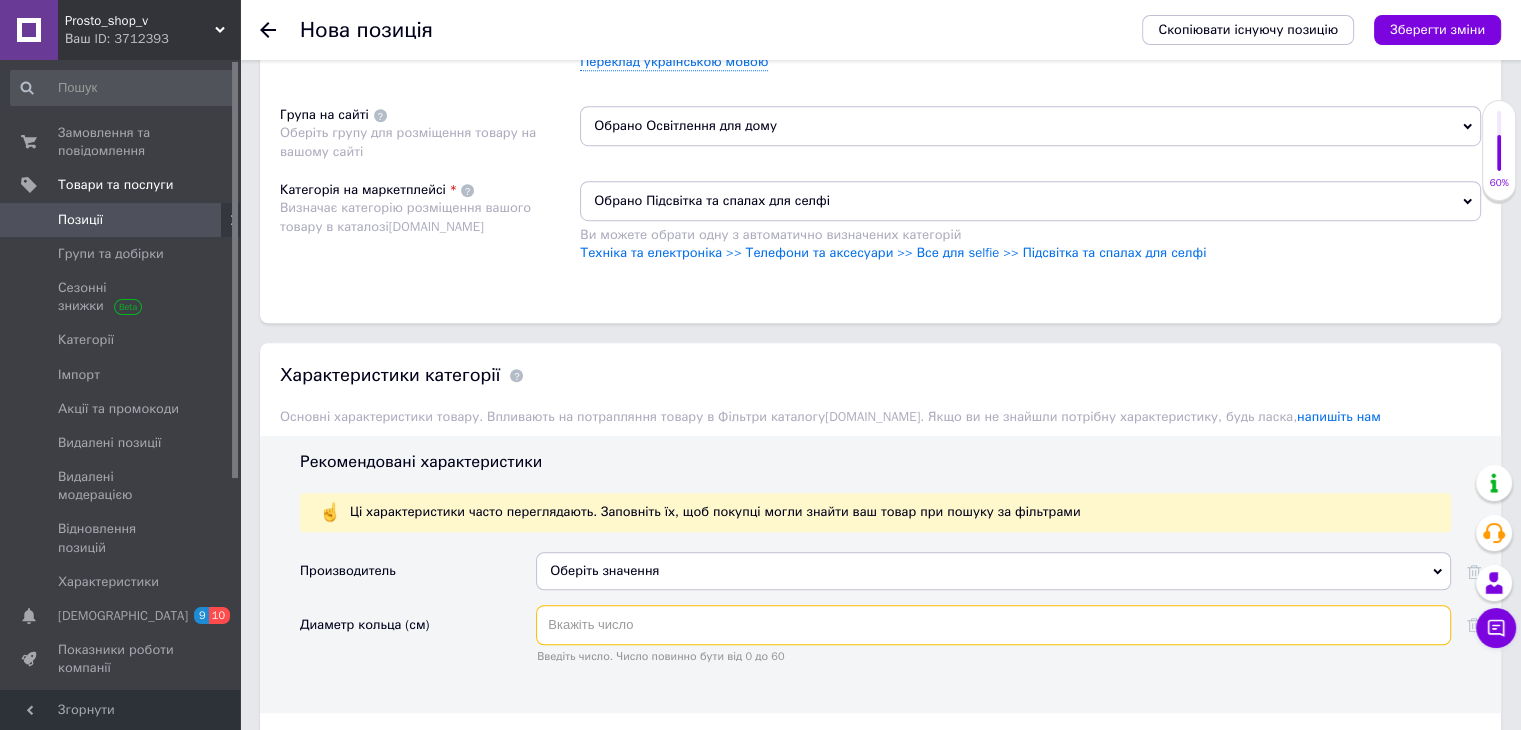 click at bounding box center [993, 625] 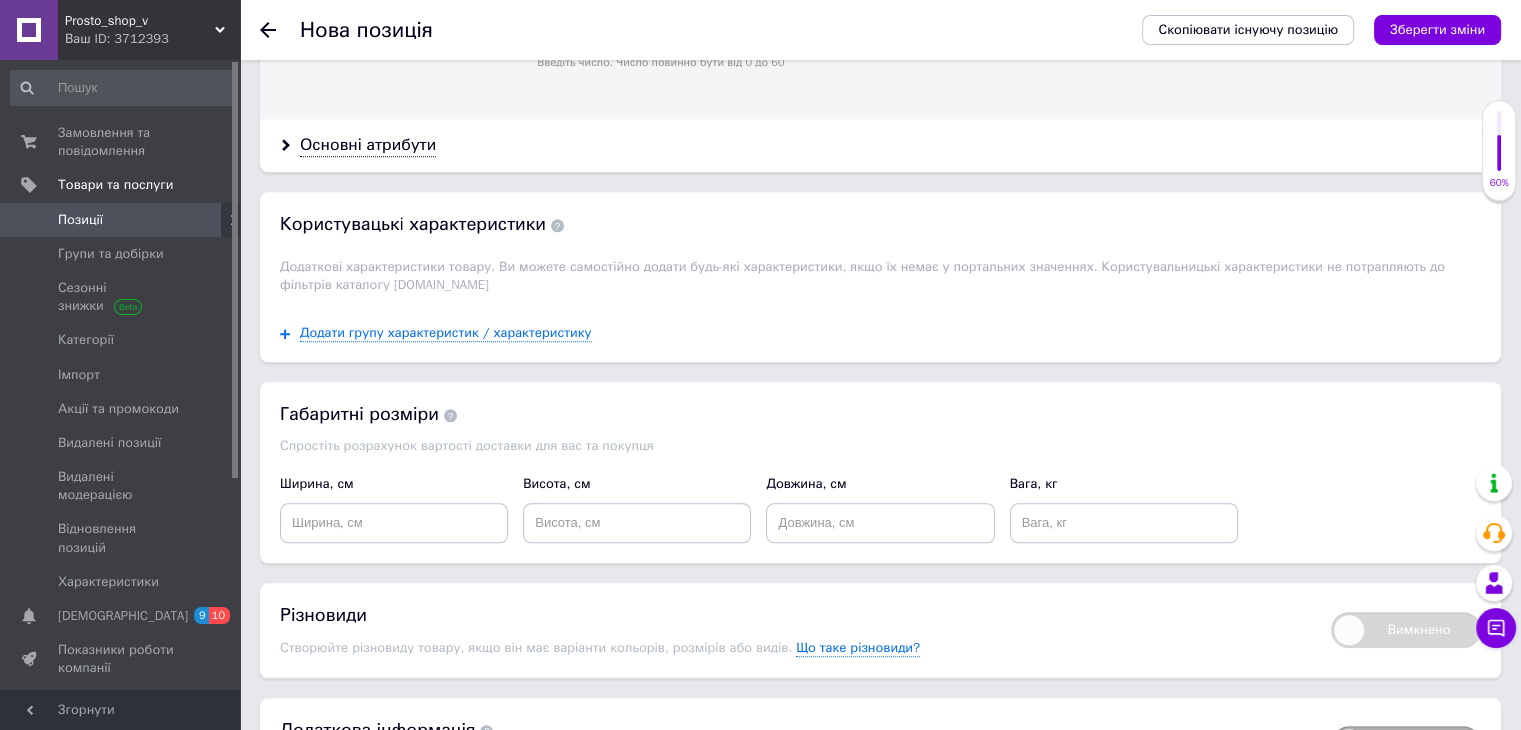 scroll, scrollTop: 2100, scrollLeft: 0, axis: vertical 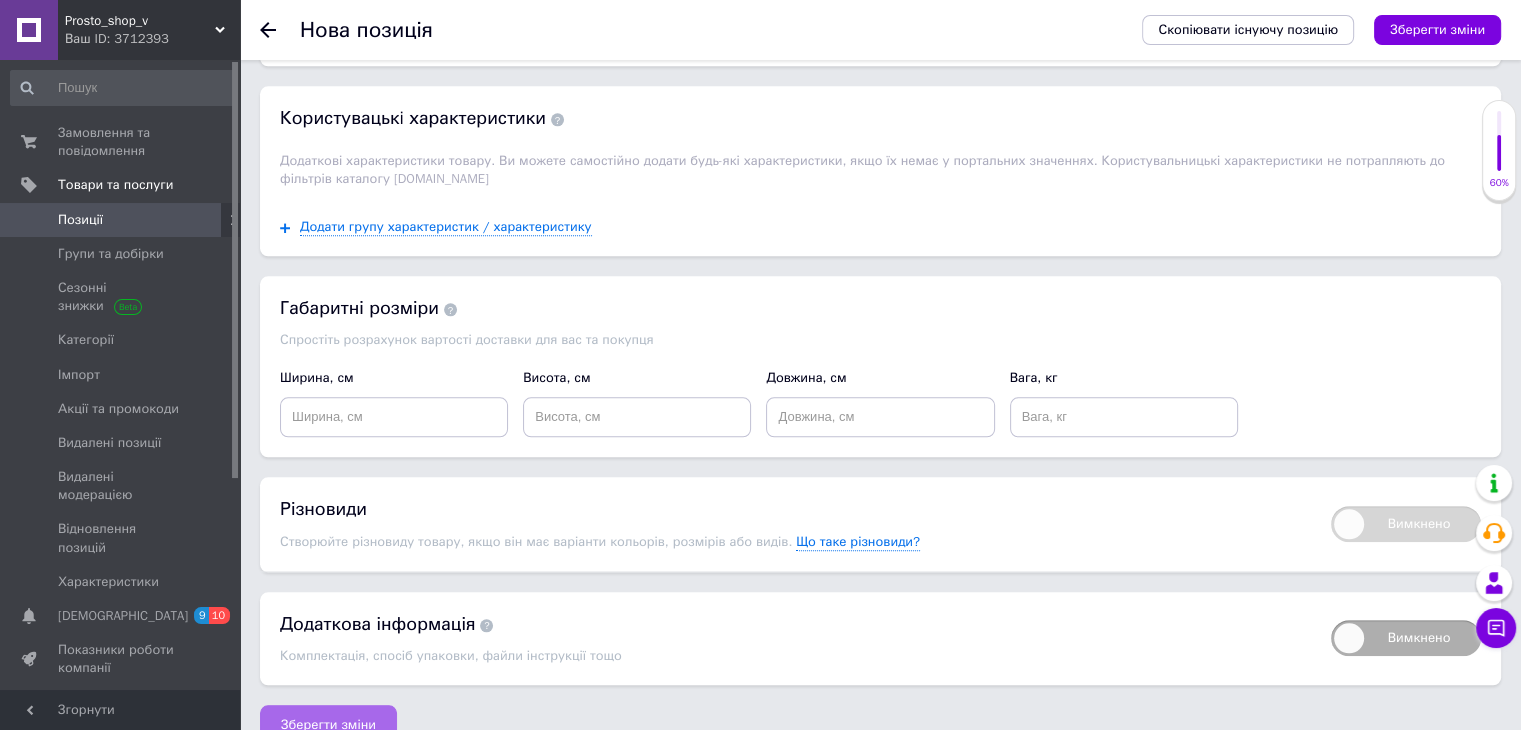 type on "31" 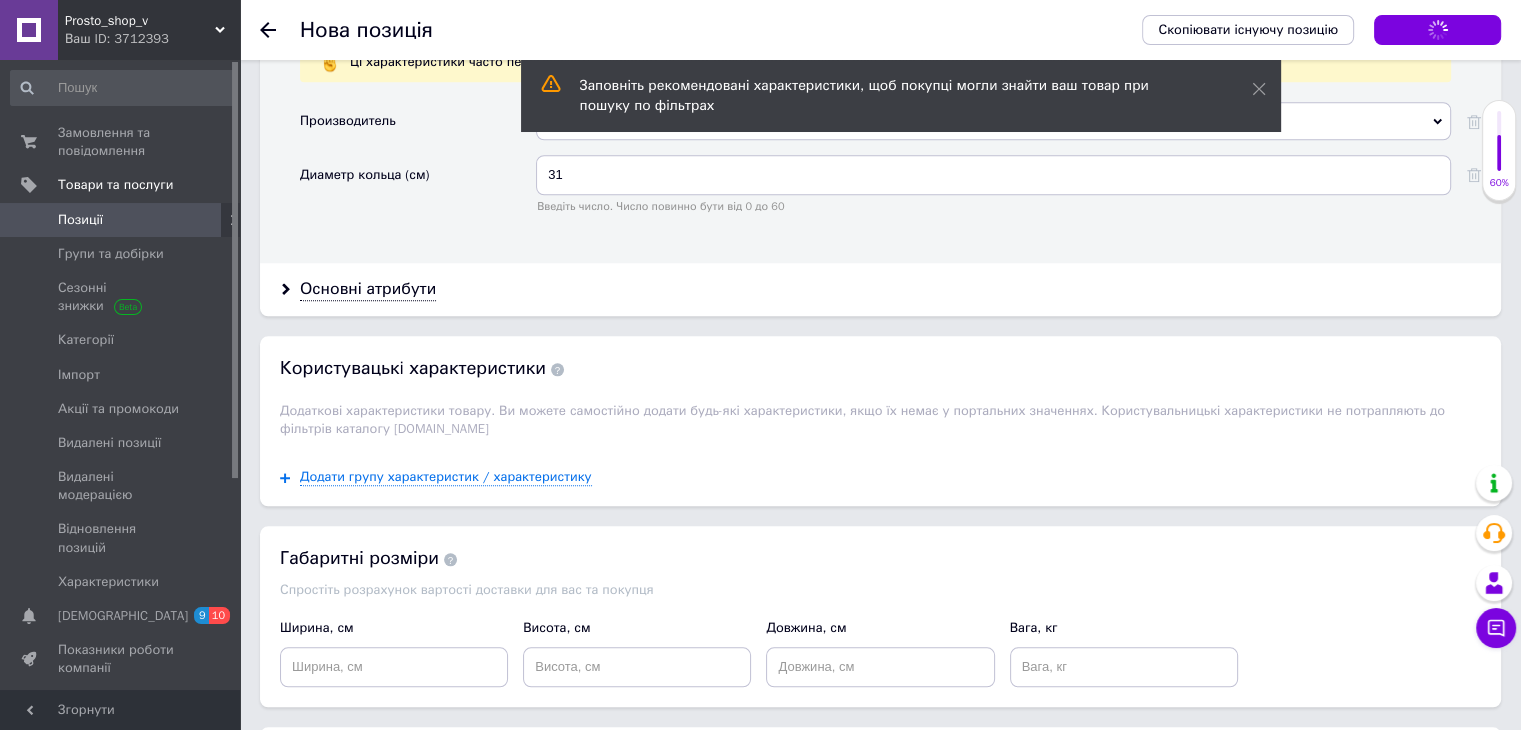 scroll, scrollTop: 1603, scrollLeft: 0, axis: vertical 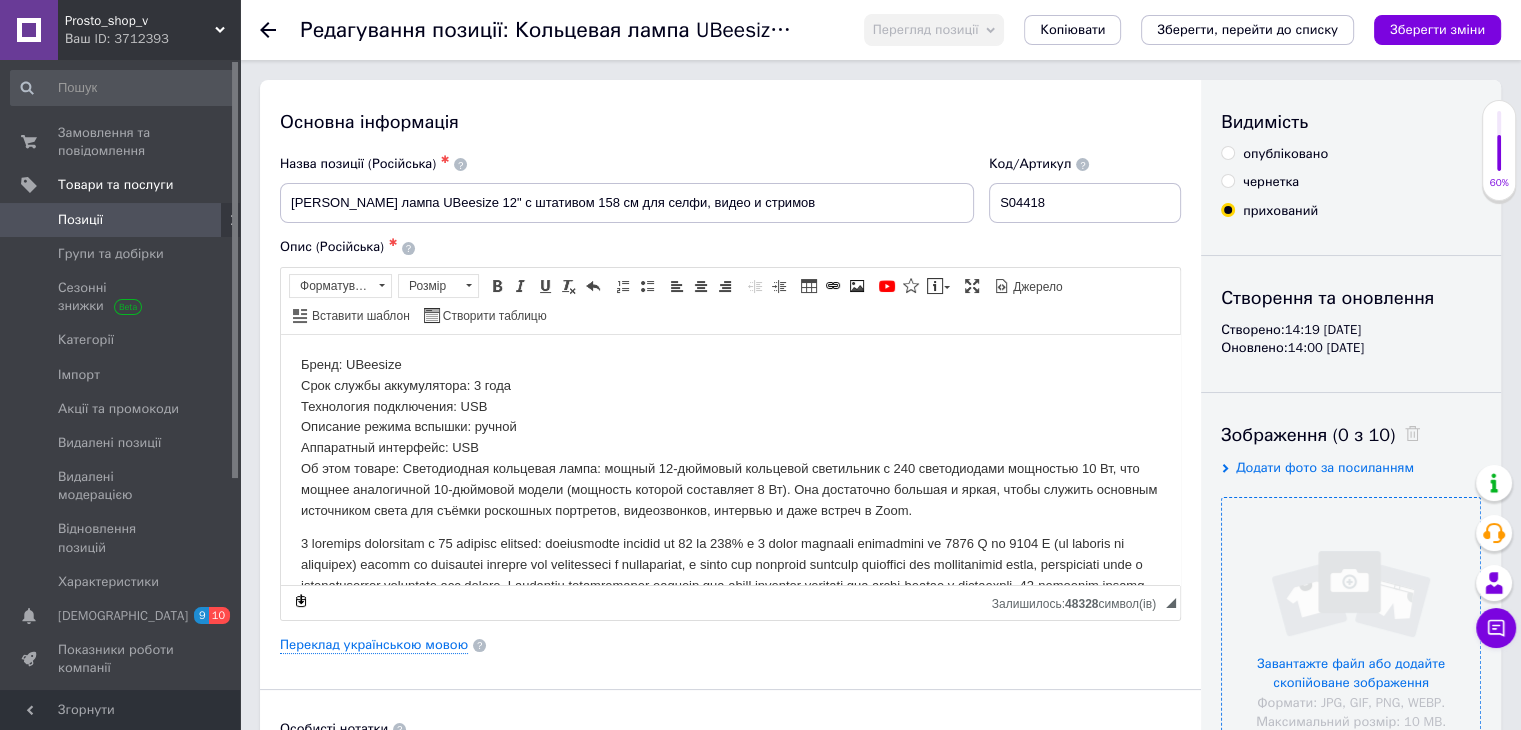 click at bounding box center (1351, 627) 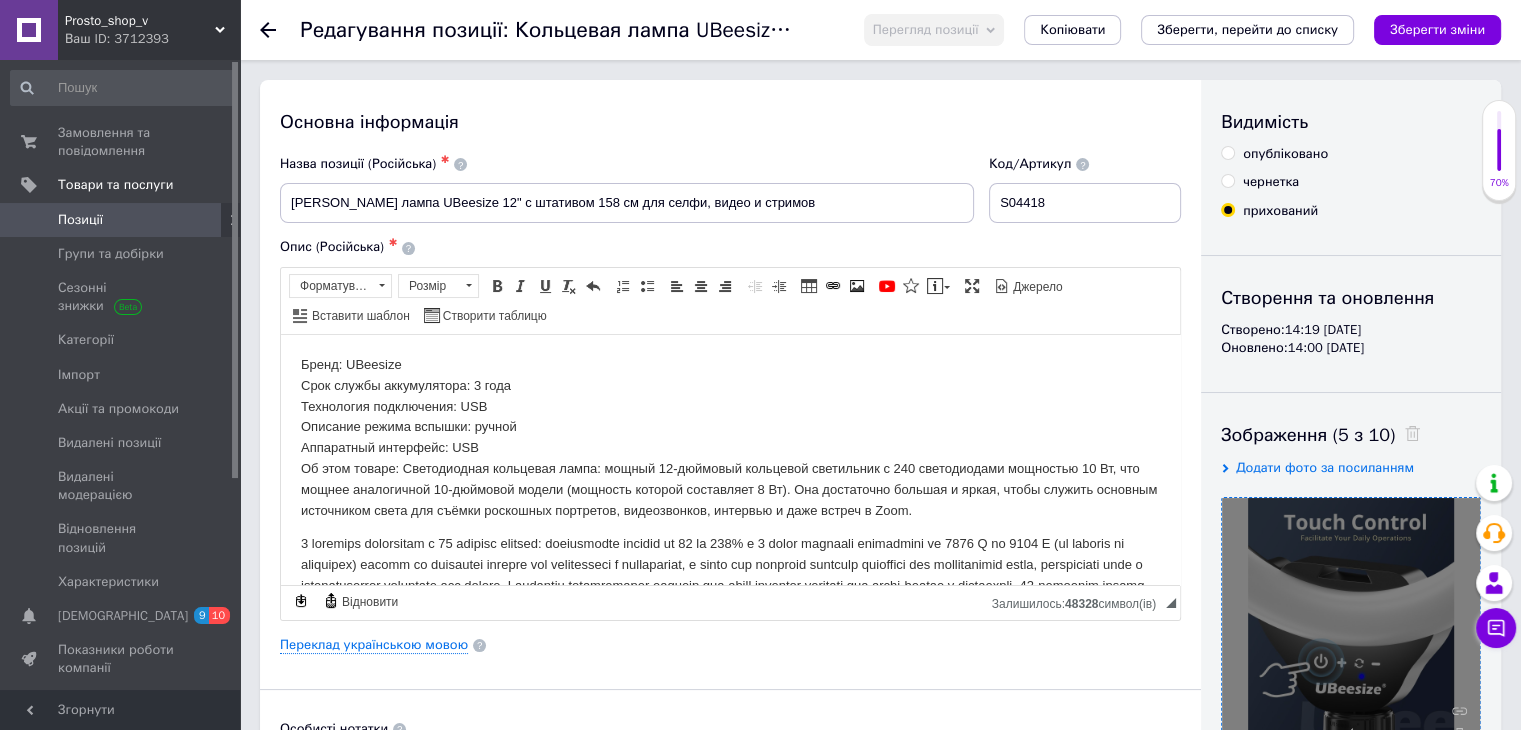 scroll, scrollTop: 400, scrollLeft: 0, axis: vertical 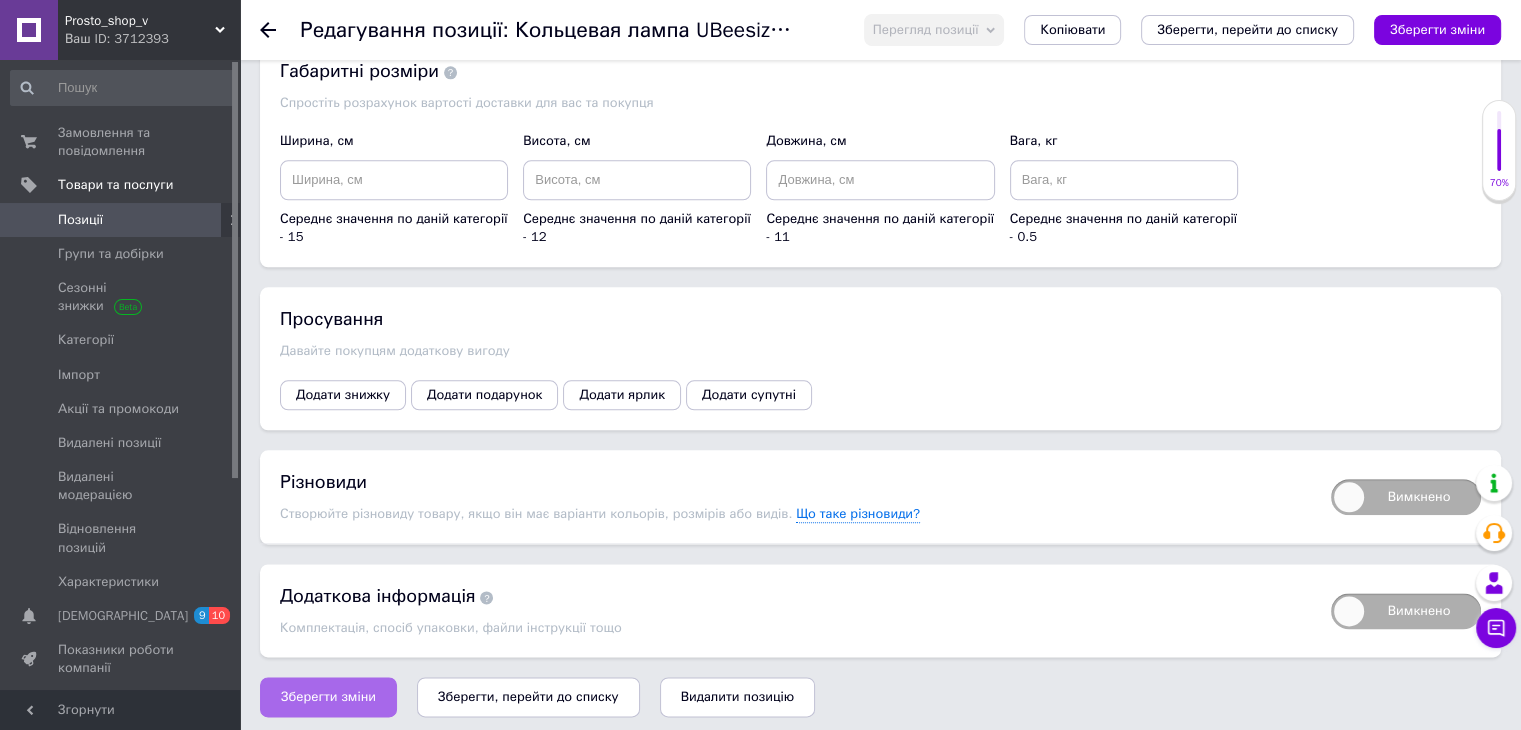 click on "Зберегти зміни" at bounding box center [328, 697] 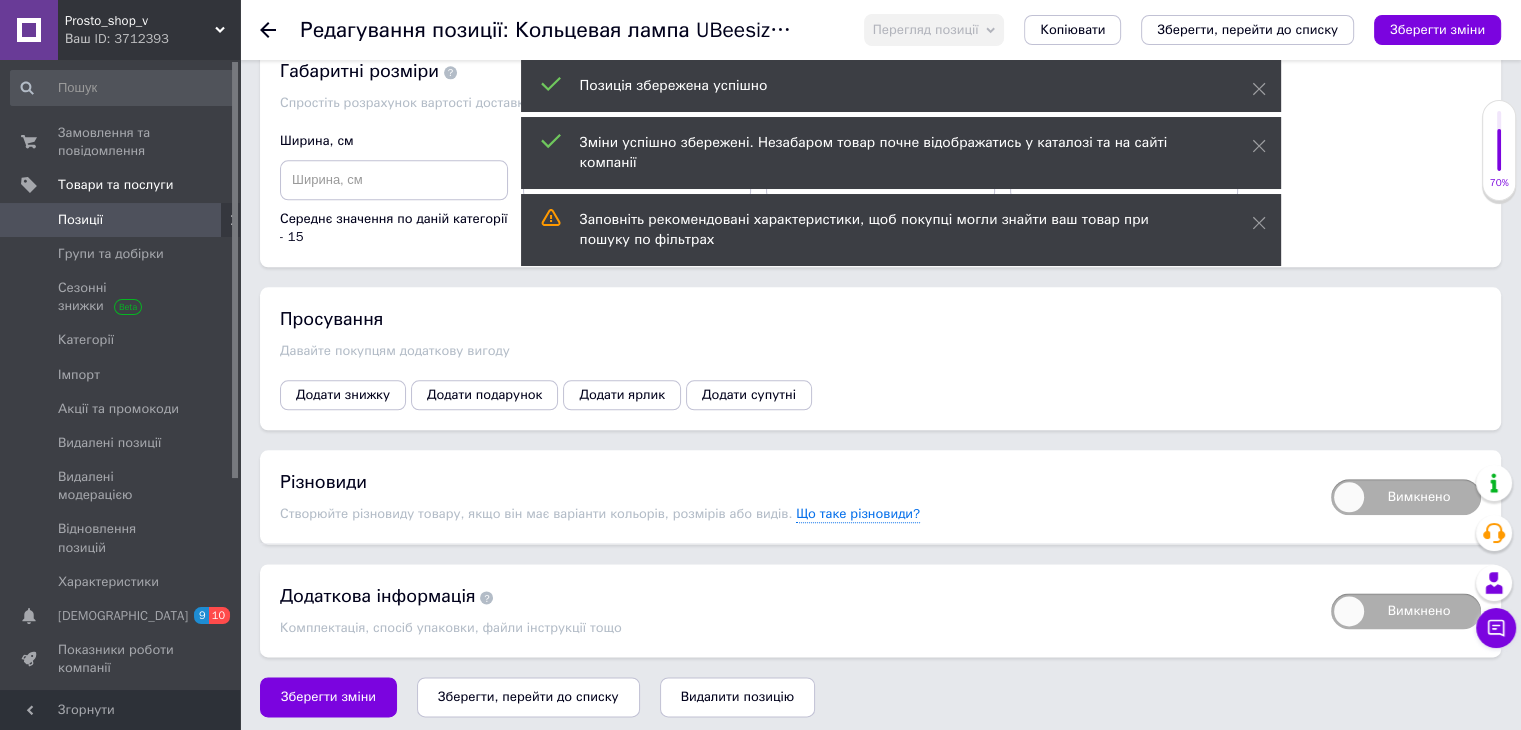 click on "Позиції" at bounding box center (121, 220) 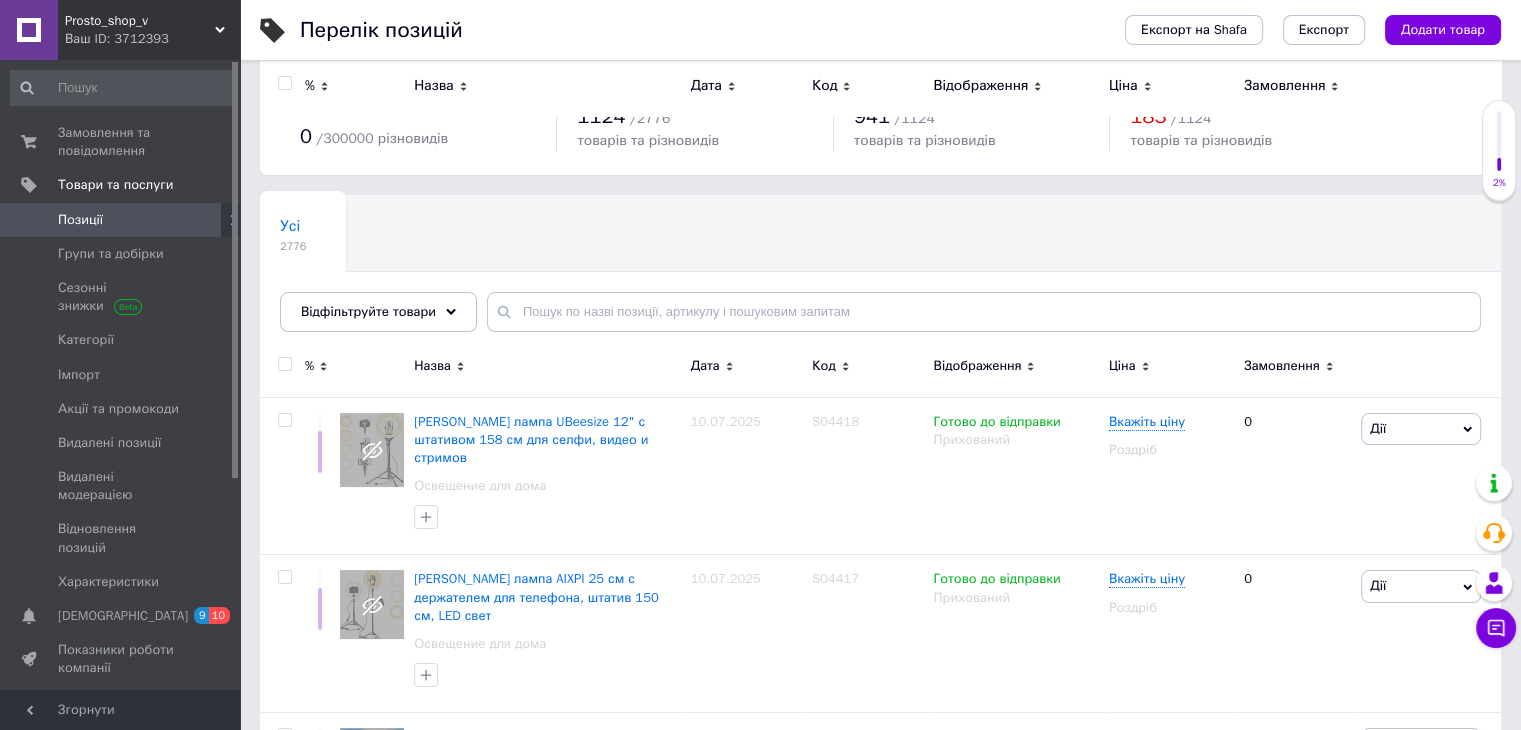 scroll, scrollTop: 0, scrollLeft: 0, axis: both 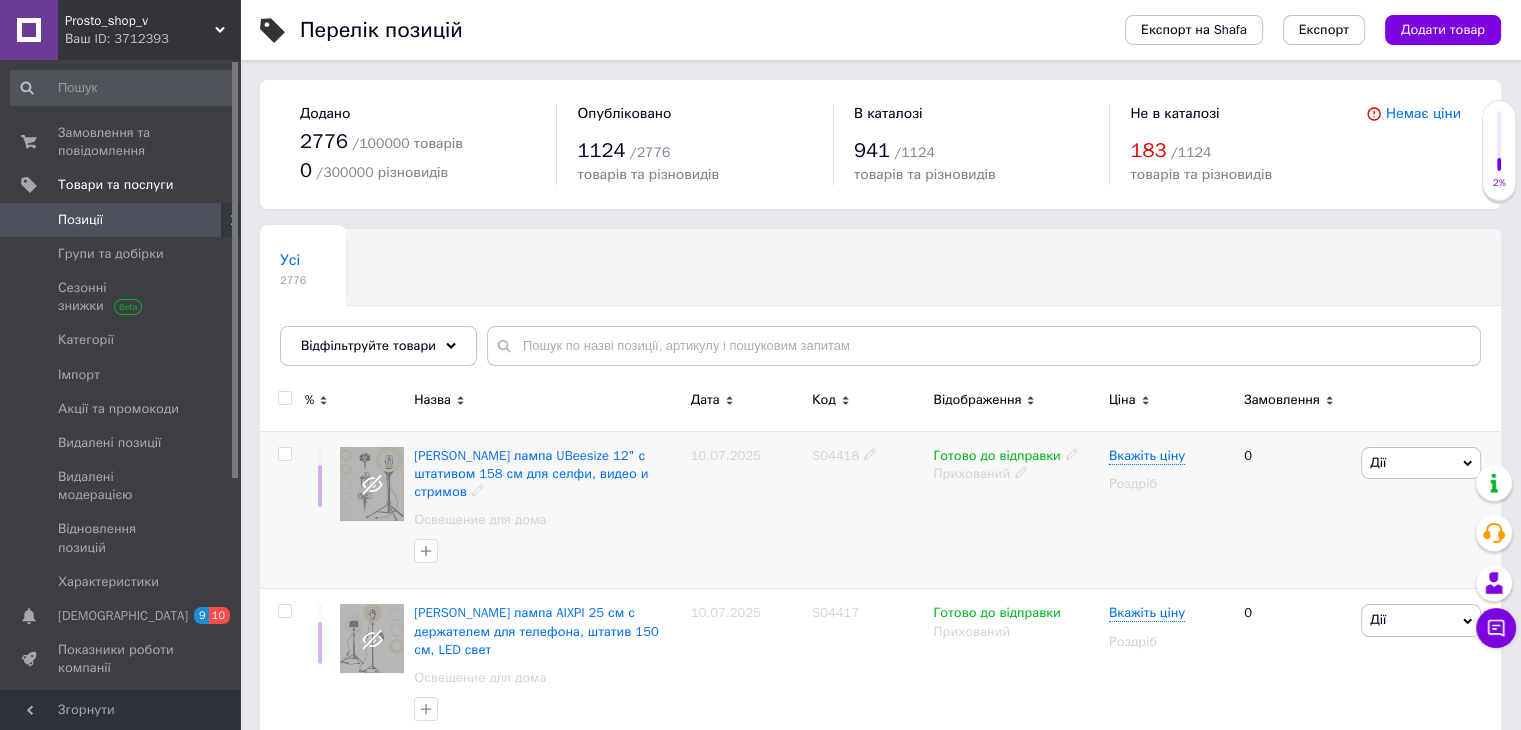 drag, startPoint x: 810, startPoint y: 455, endPoint x: 853, endPoint y: 465, distance: 44.14748 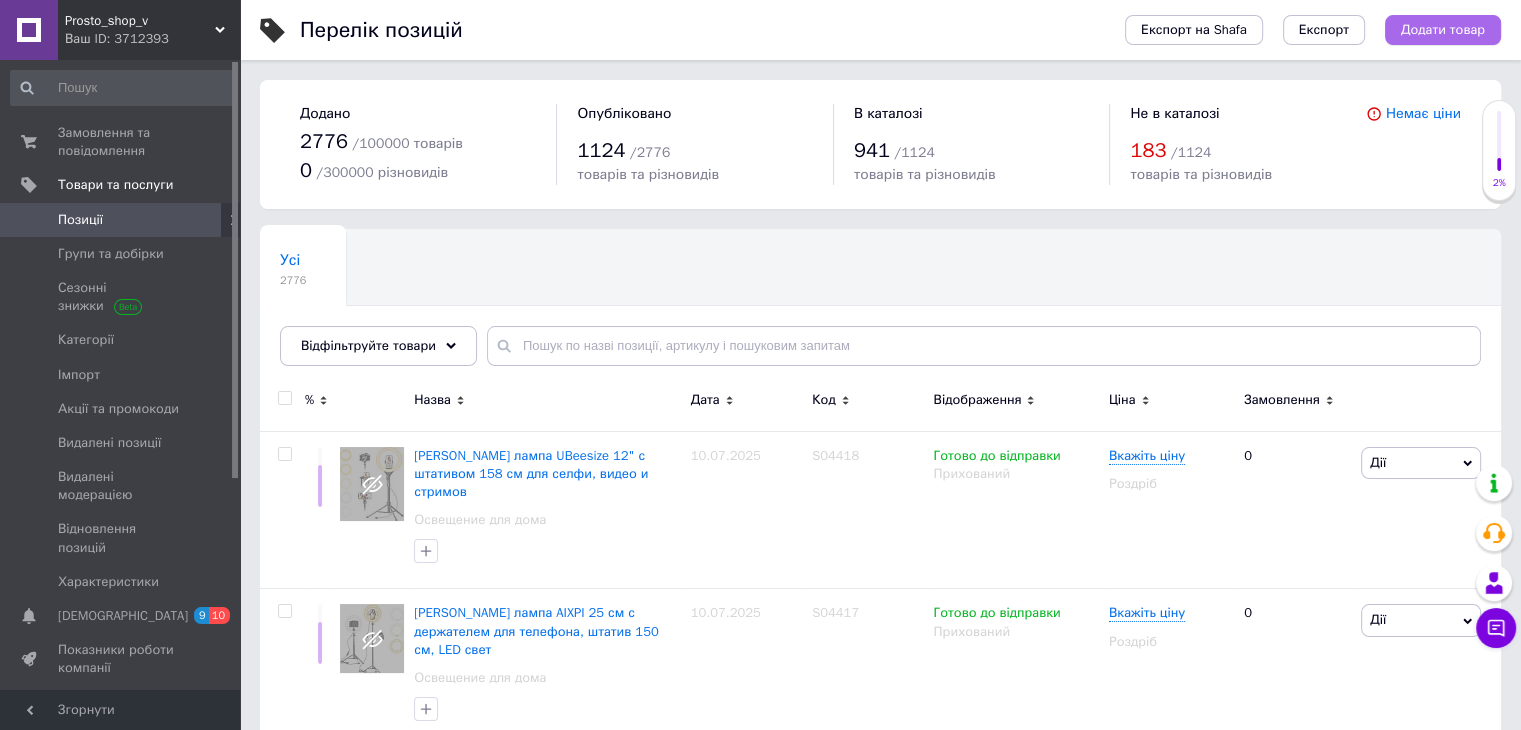 click on "Додати товар" at bounding box center [1443, 30] 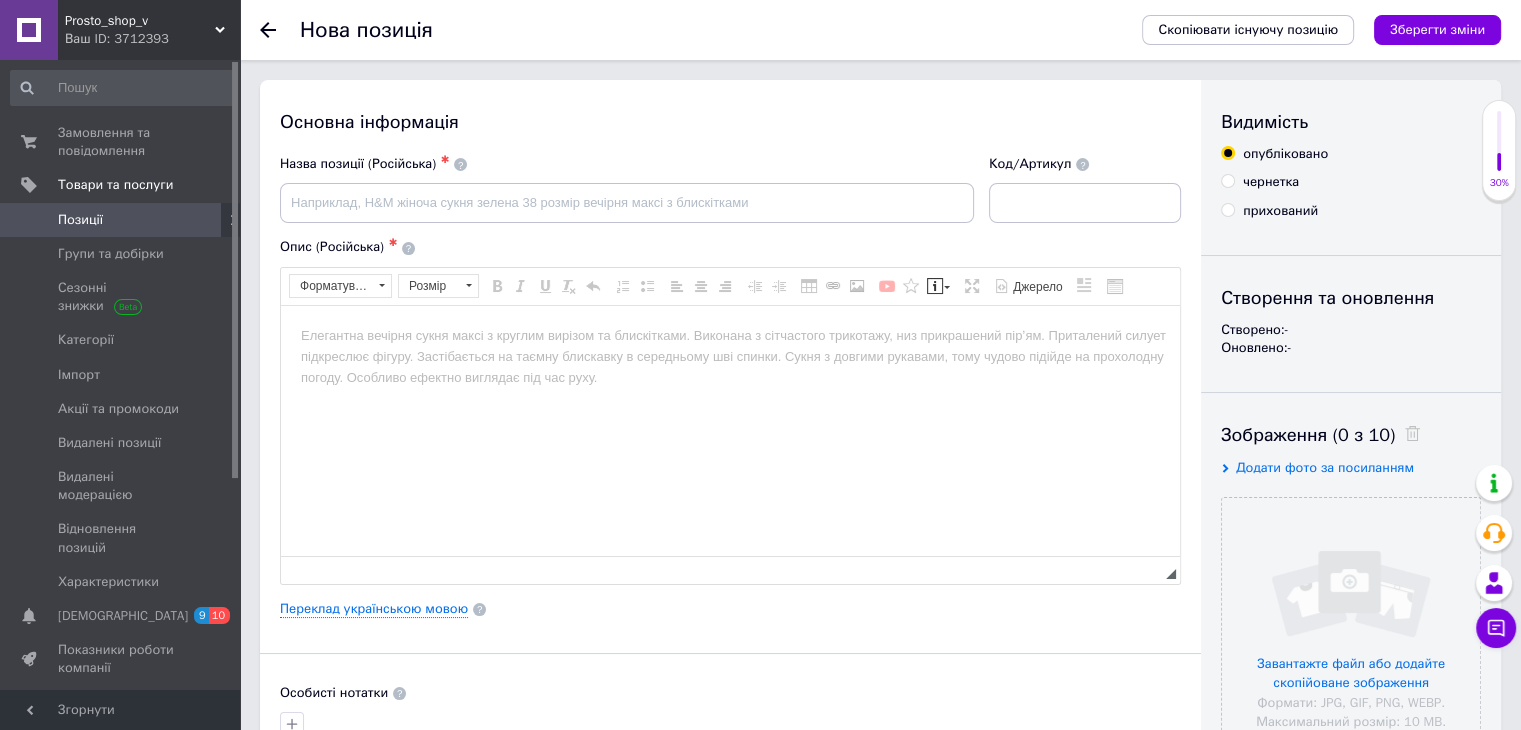 scroll, scrollTop: 0, scrollLeft: 0, axis: both 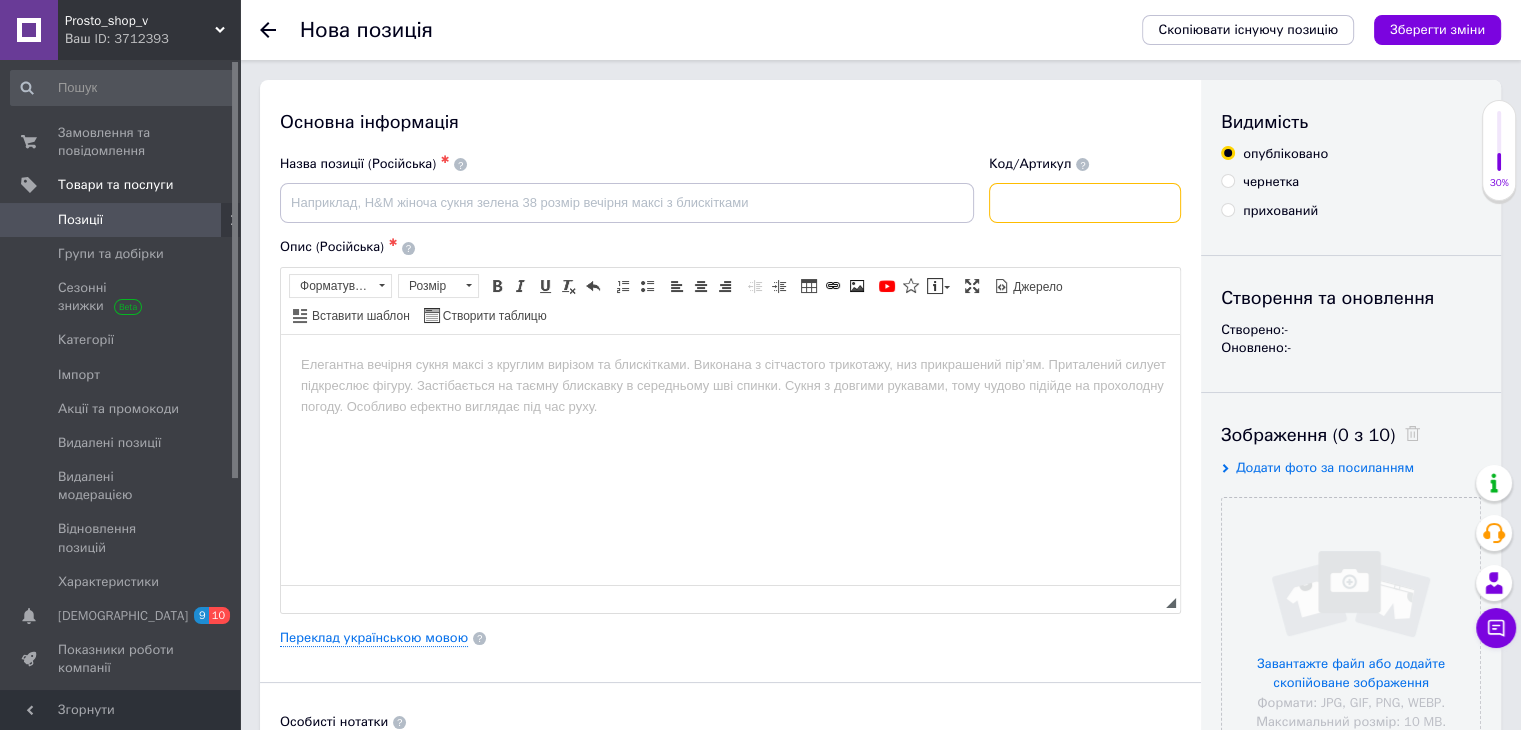 click at bounding box center [1085, 203] 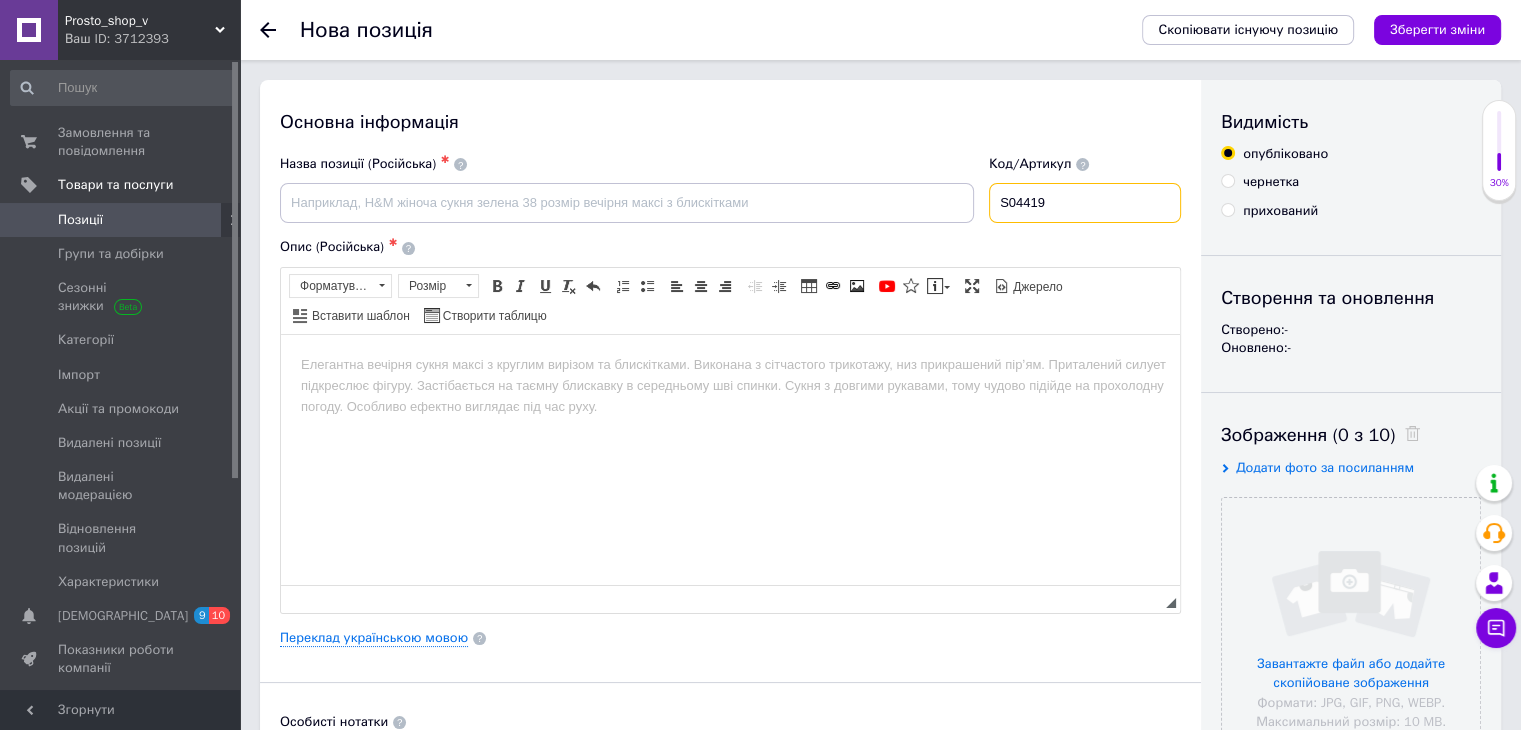 type on "S04419" 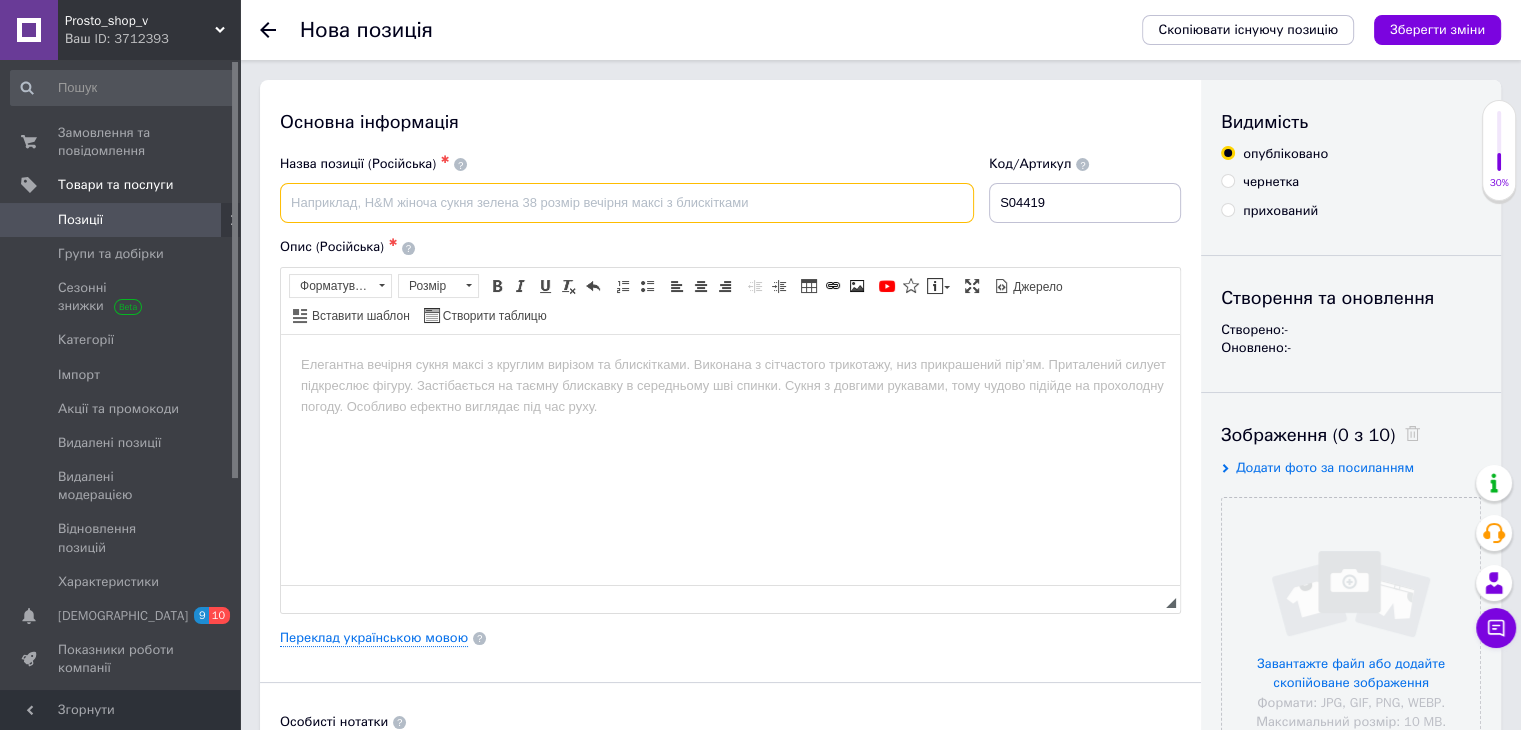 click at bounding box center (627, 203) 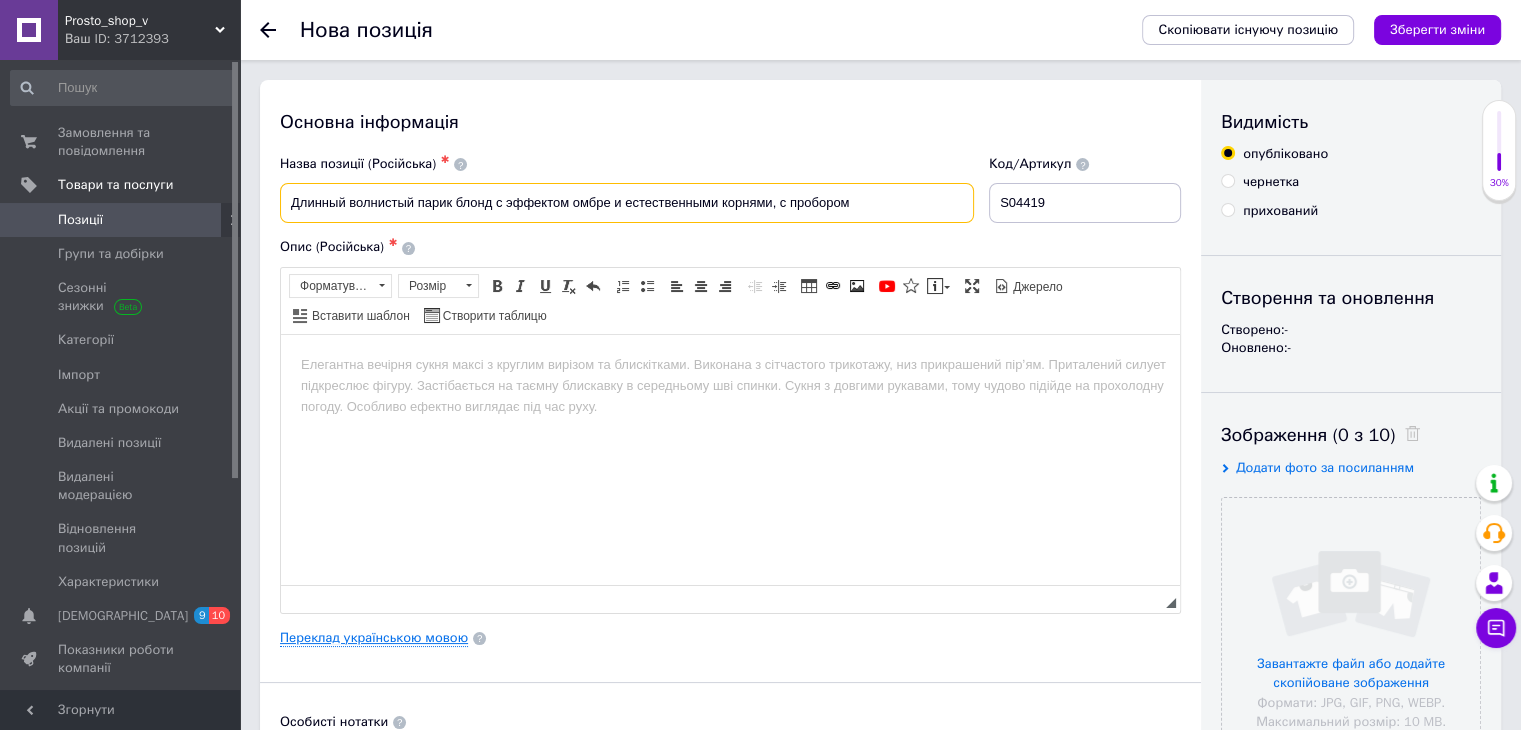 type on "Длинный волнистый парик блонд с эффектом омбре и естественными корнями, с пробором" 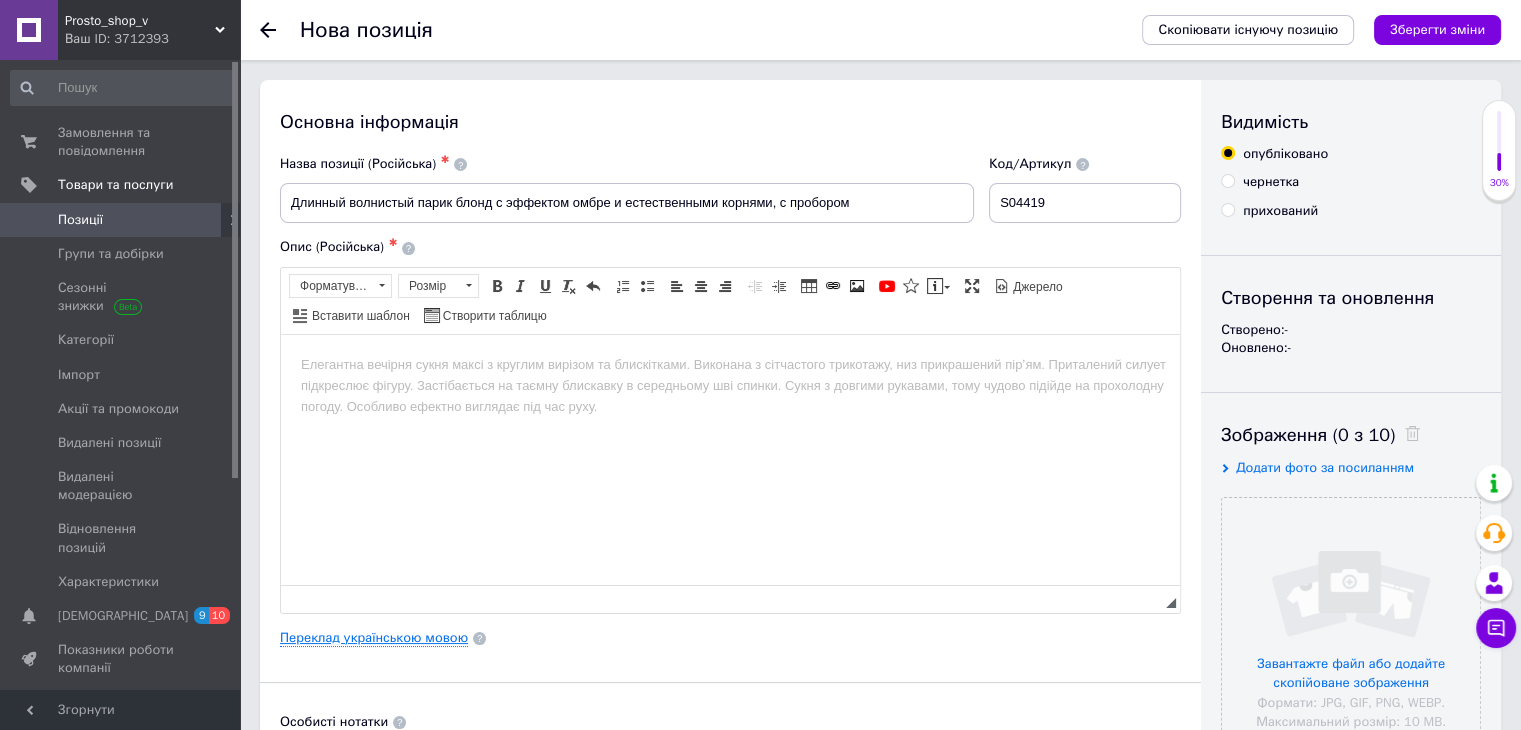 click on "Переклад українською мовою" at bounding box center (374, 638) 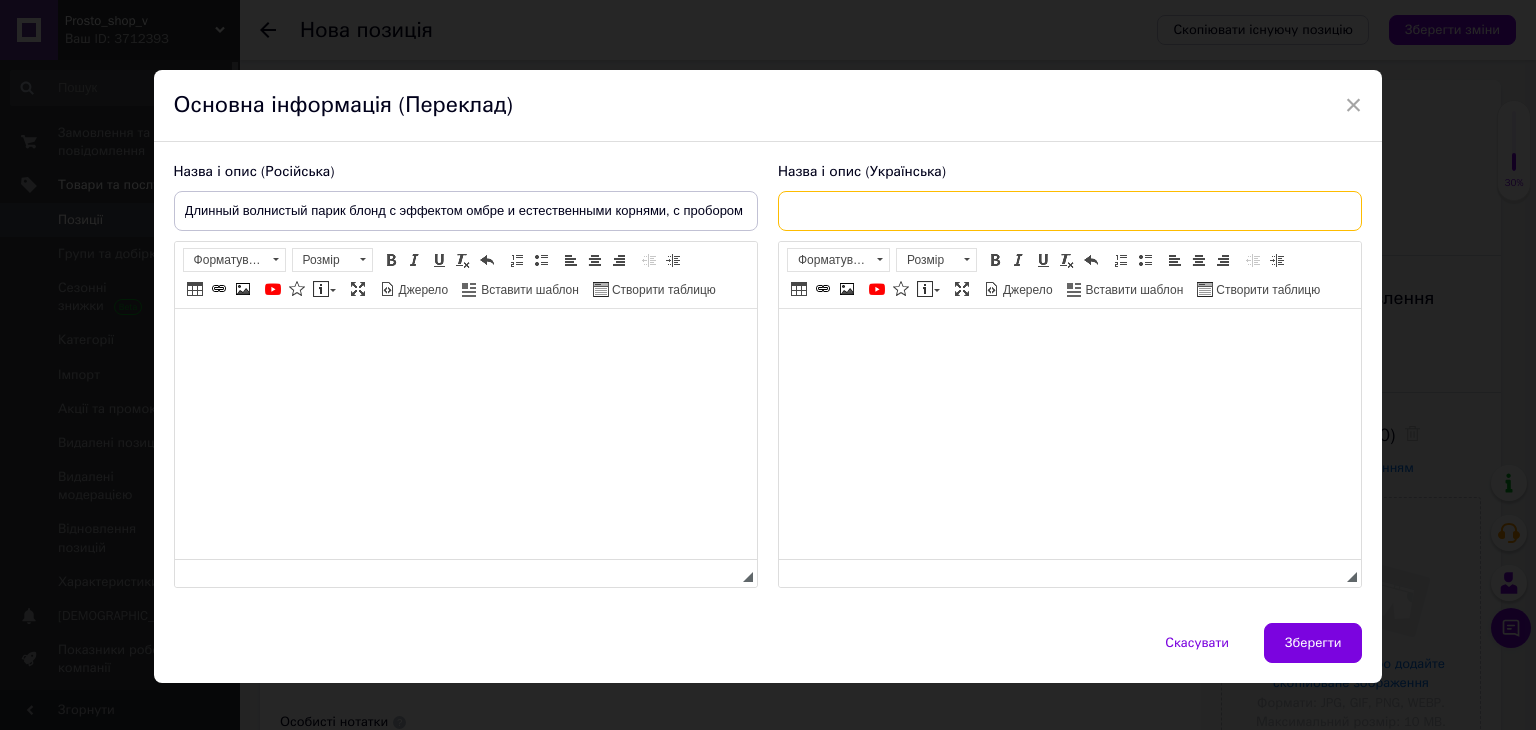 click at bounding box center [1070, 211] 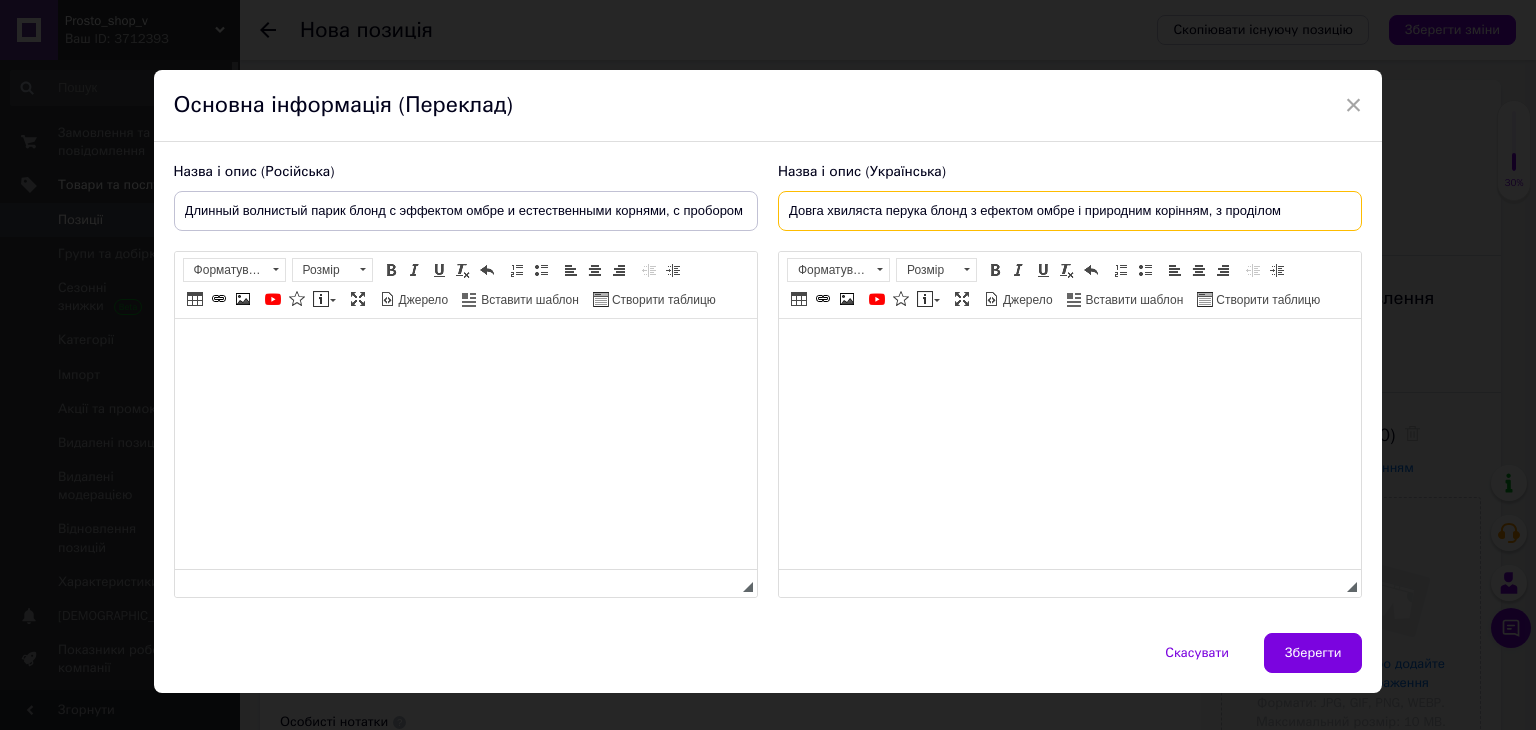 type on "Довга хвиляста перука блонд з ефектом омбре і природним корінням, з проділом" 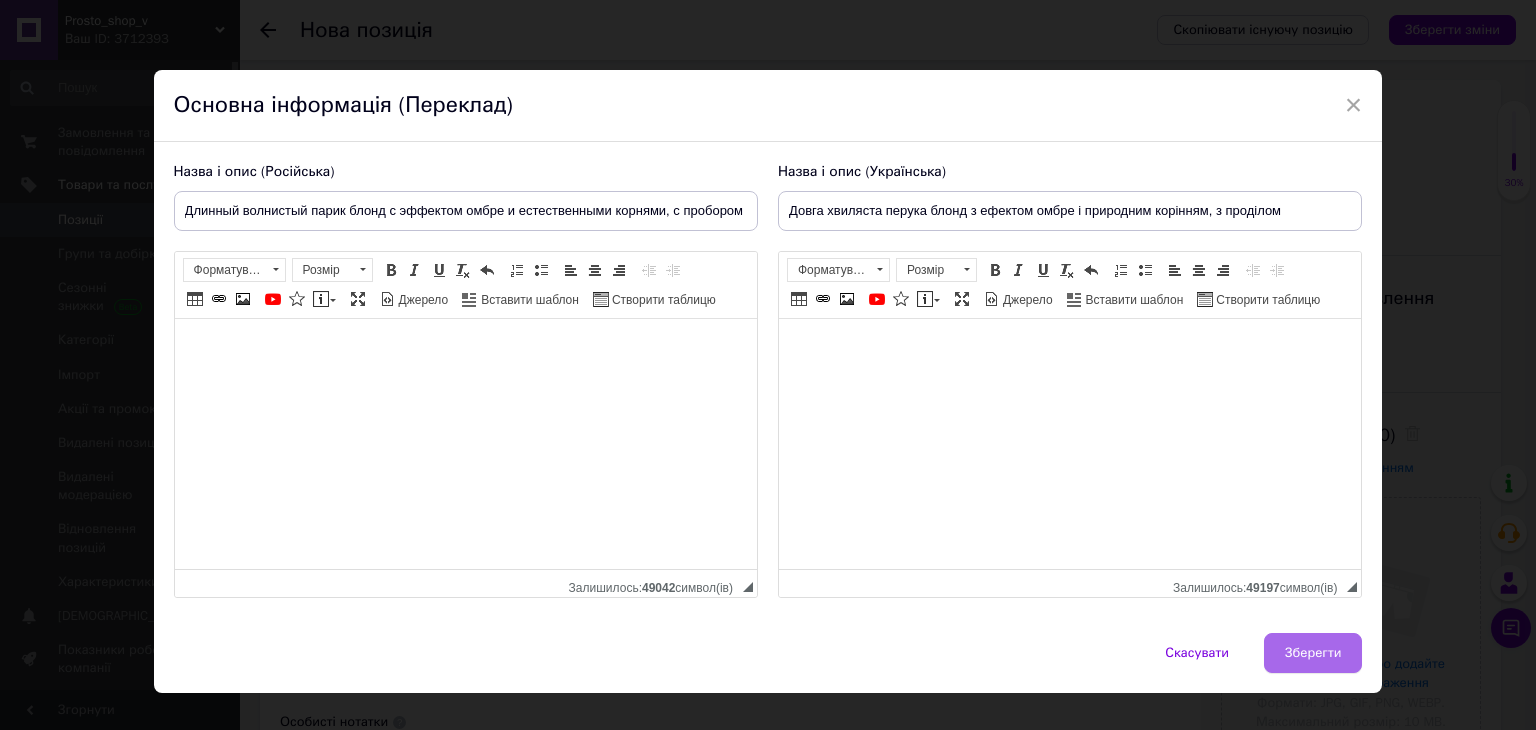 click on "Зберегти" at bounding box center (1313, 653) 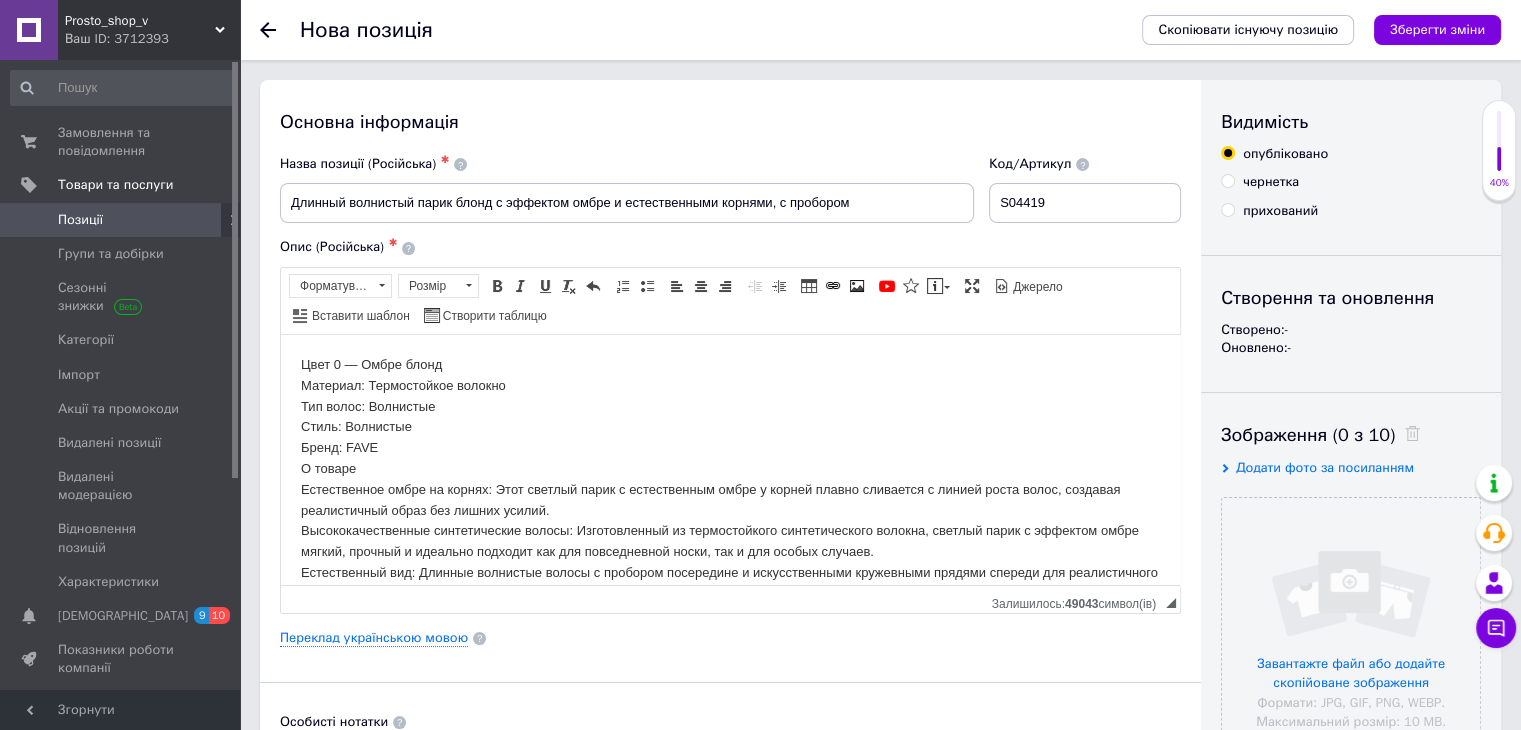 click on "прихований" at bounding box center (1227, 209) 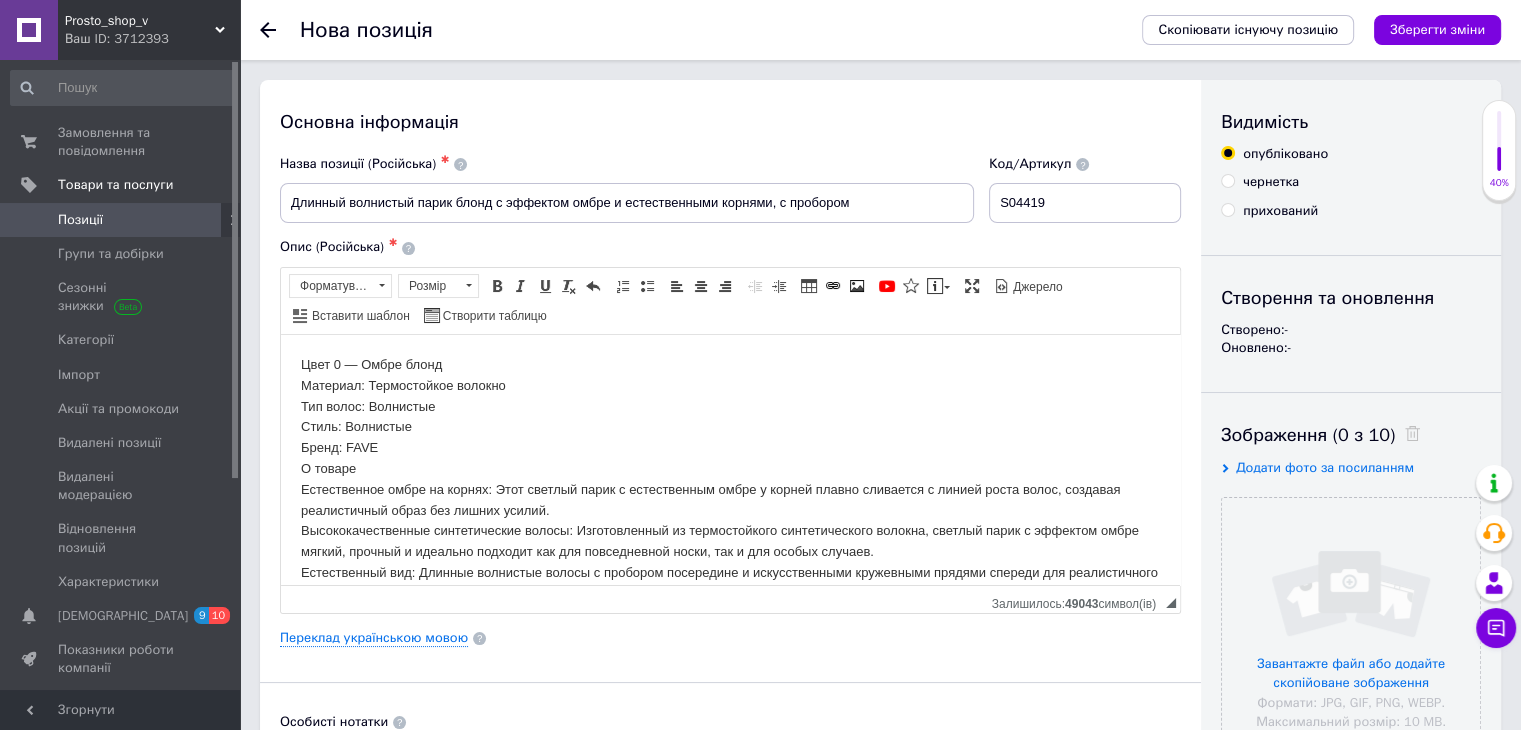 radio on "true" 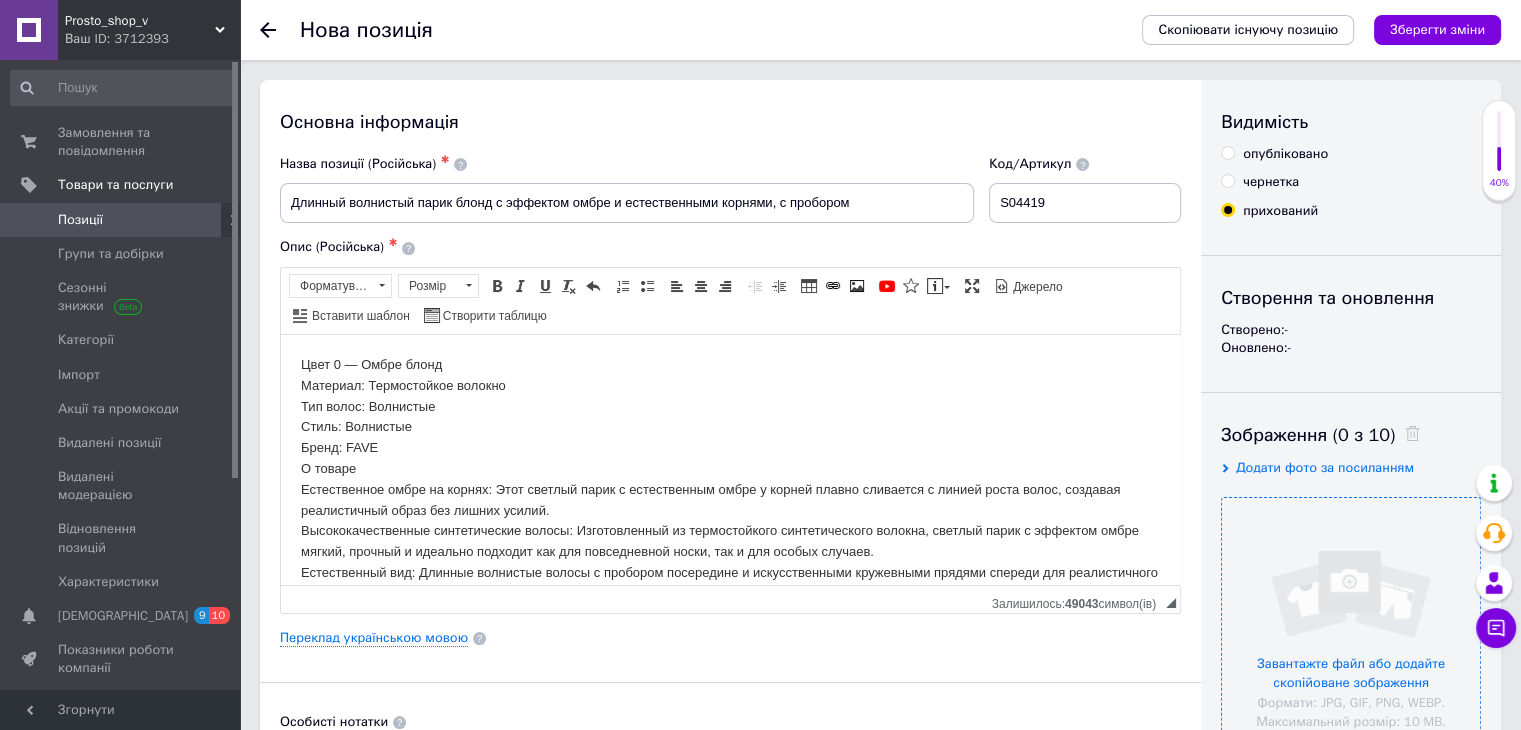 click at bounding box center (1351, 627) 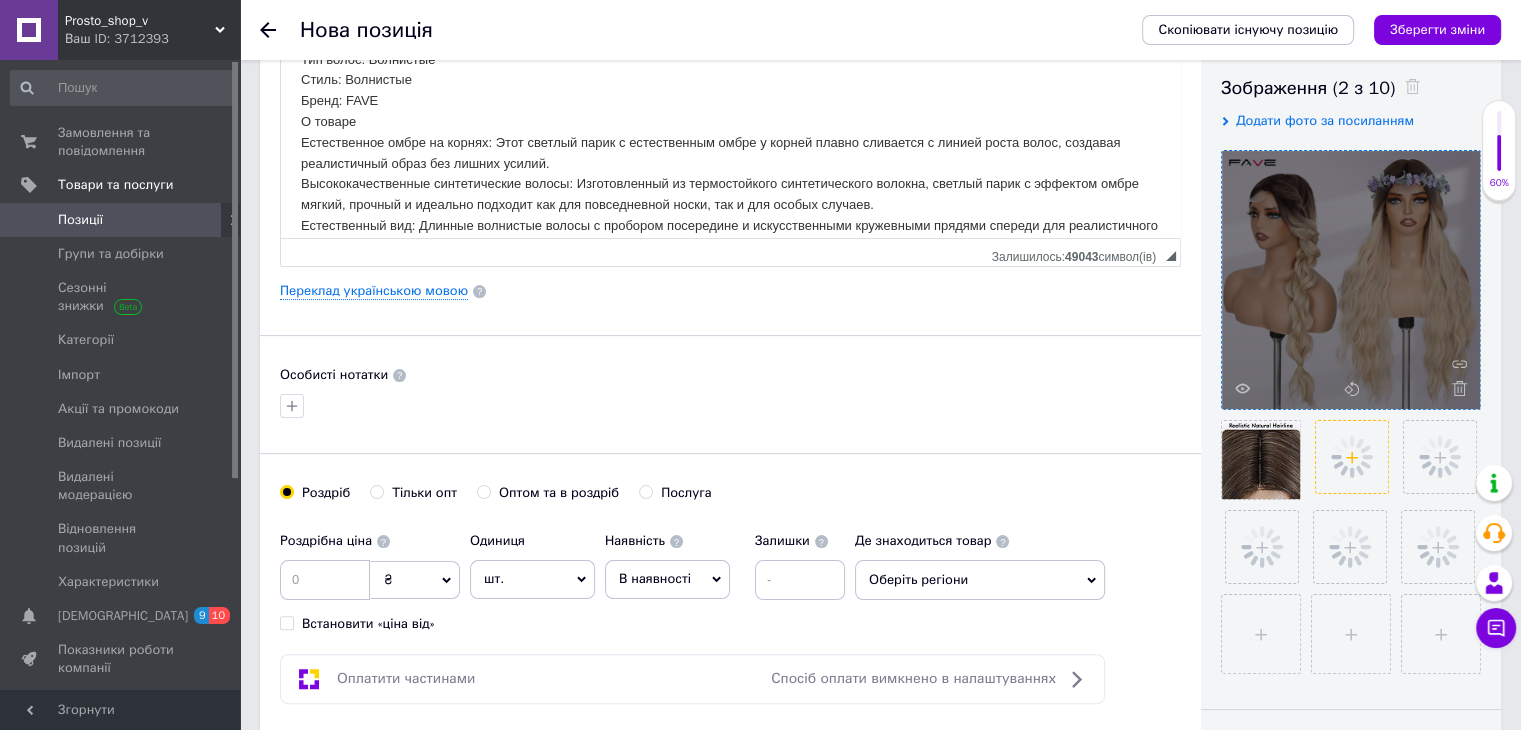 scroll, scrollTop: 400, scrollLeft: 0, axis: vertical 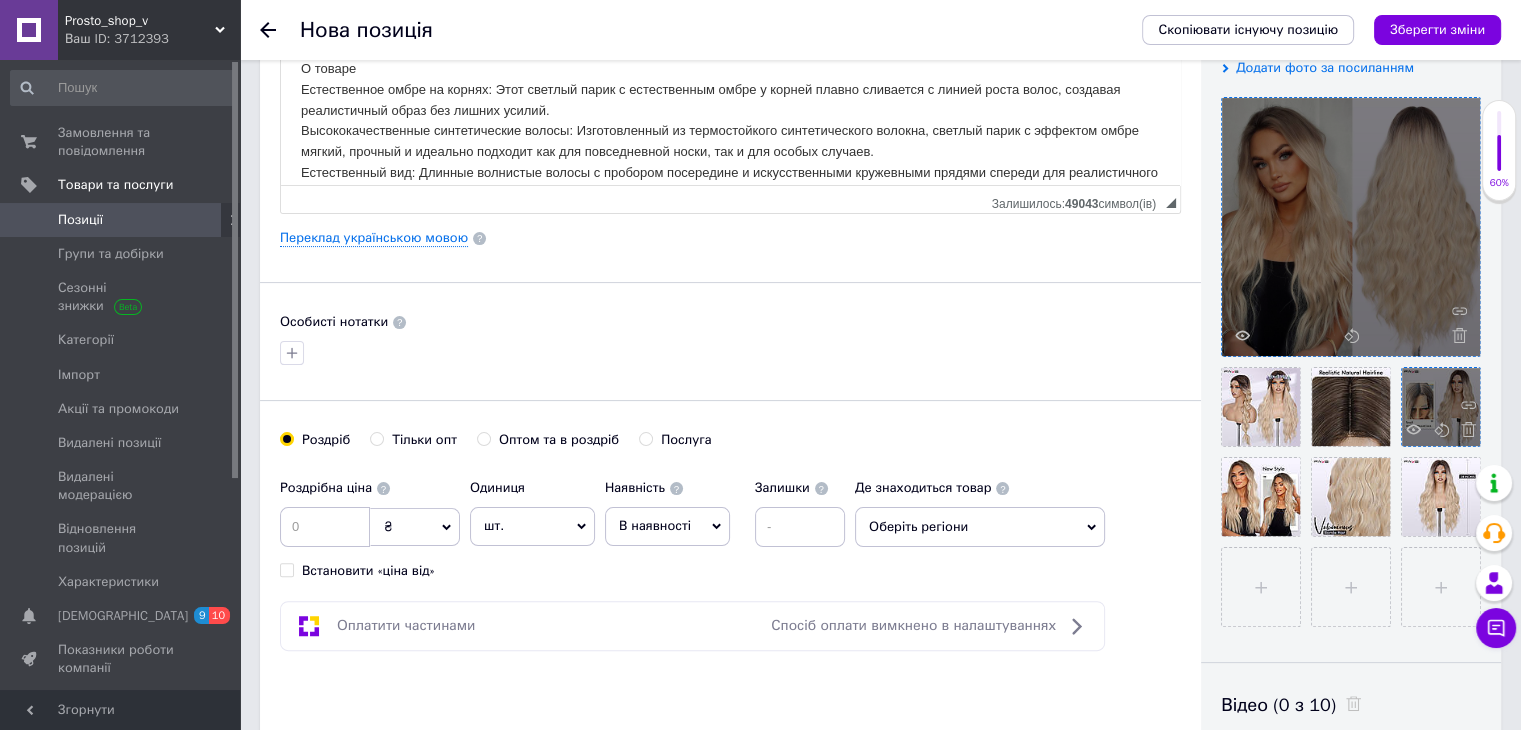 click at bounding box center [1441, 407] 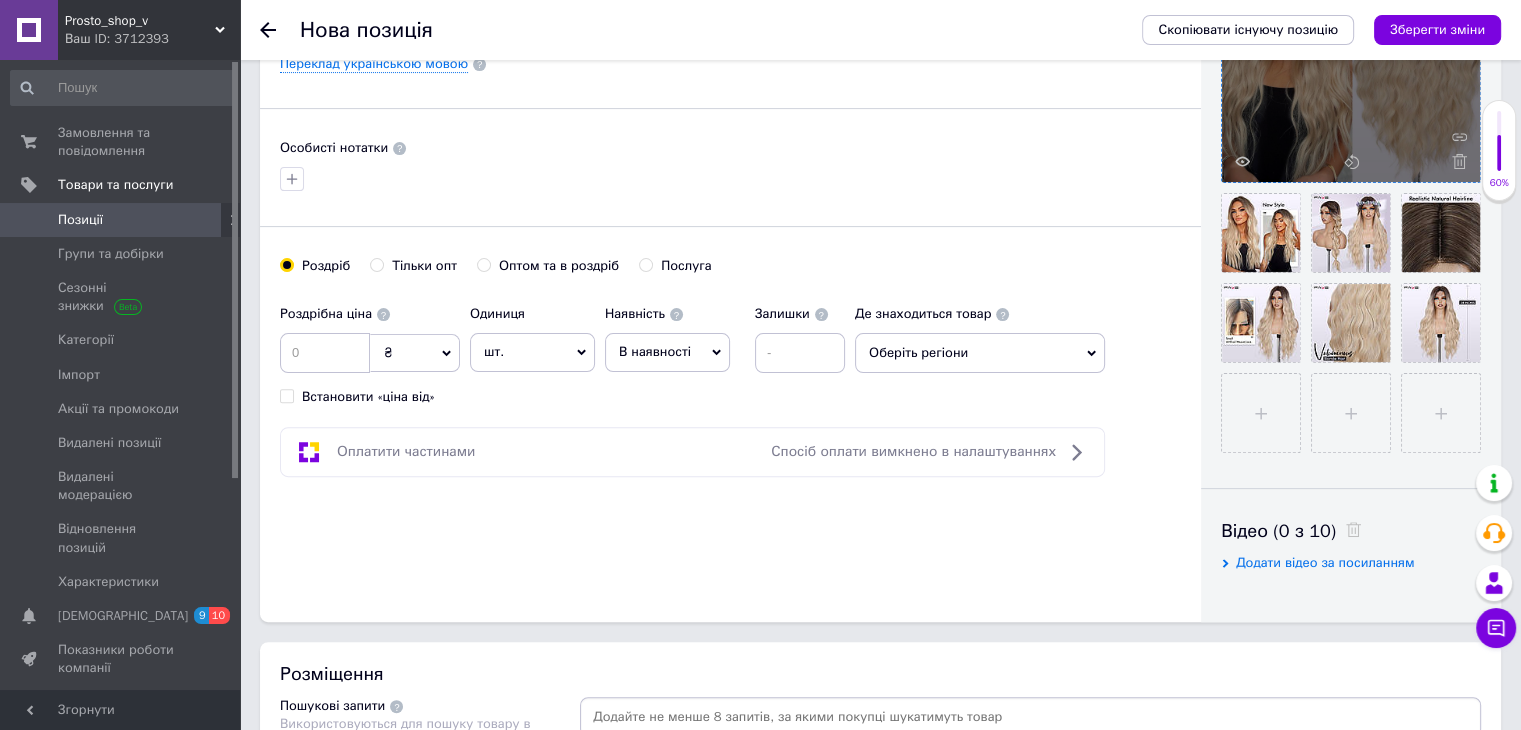 scroll, scrollTop: 600, scrollLeft: 0, axis: vertical 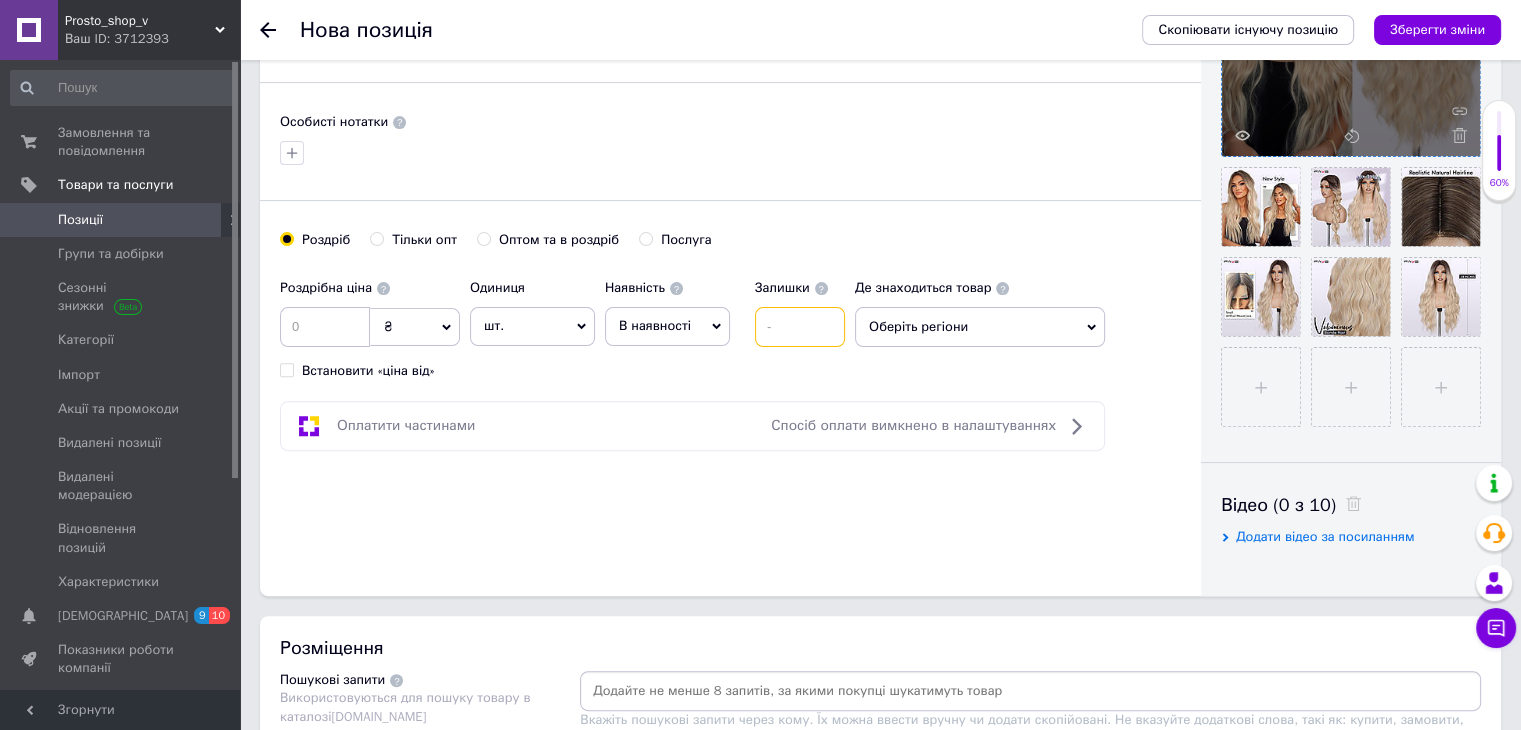 click at bounding box center (800, 327) 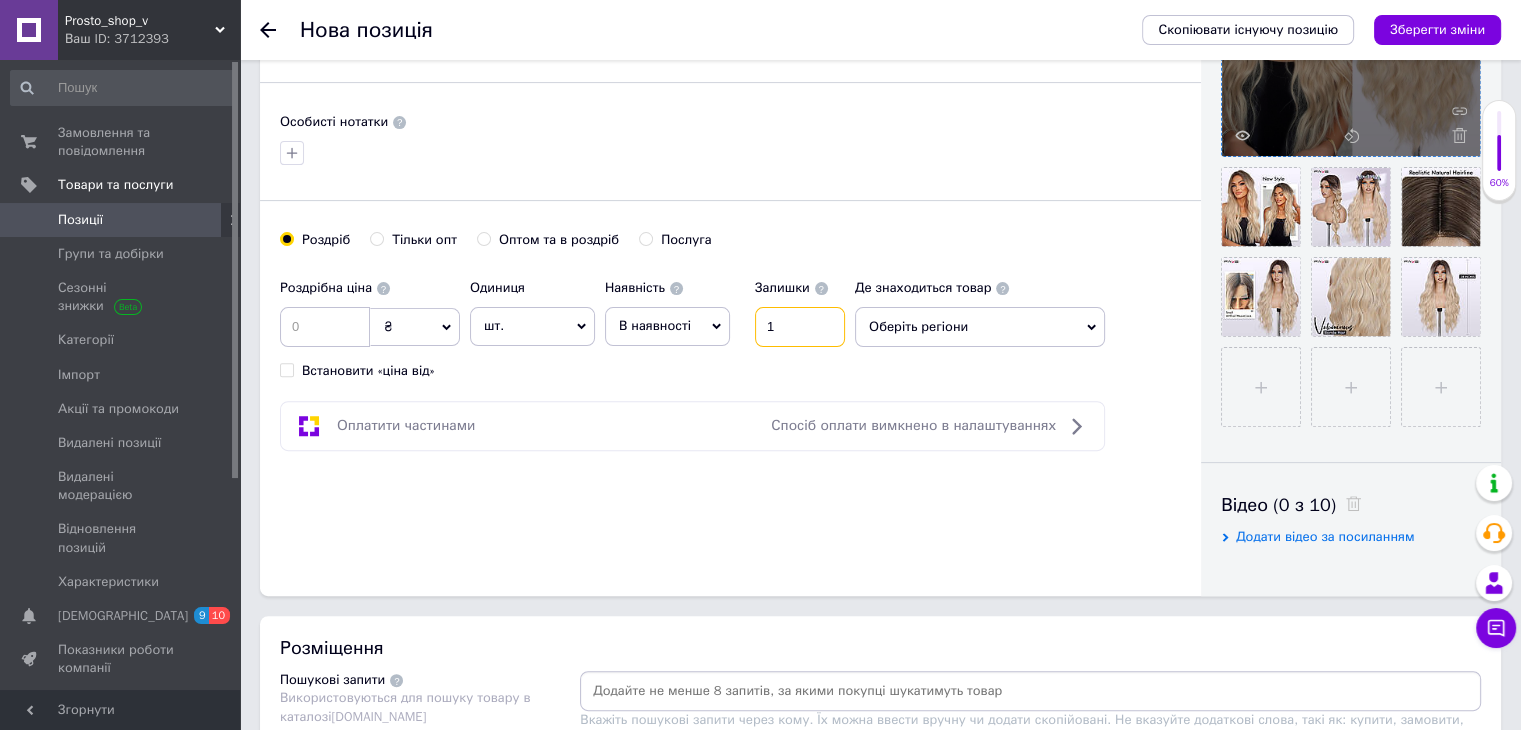 type on "1" 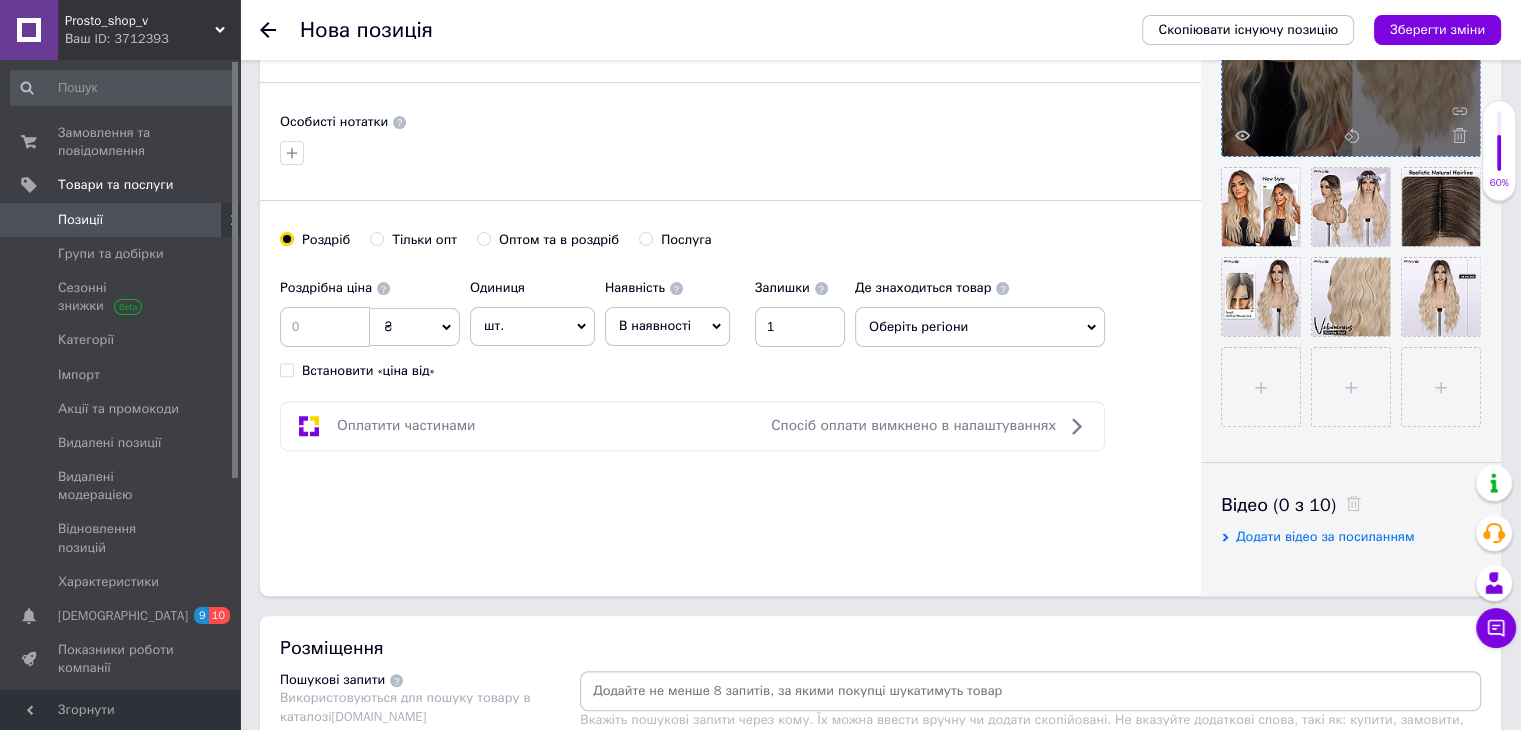 click on "Оберіть регіони" at bounding box center (980, 327) 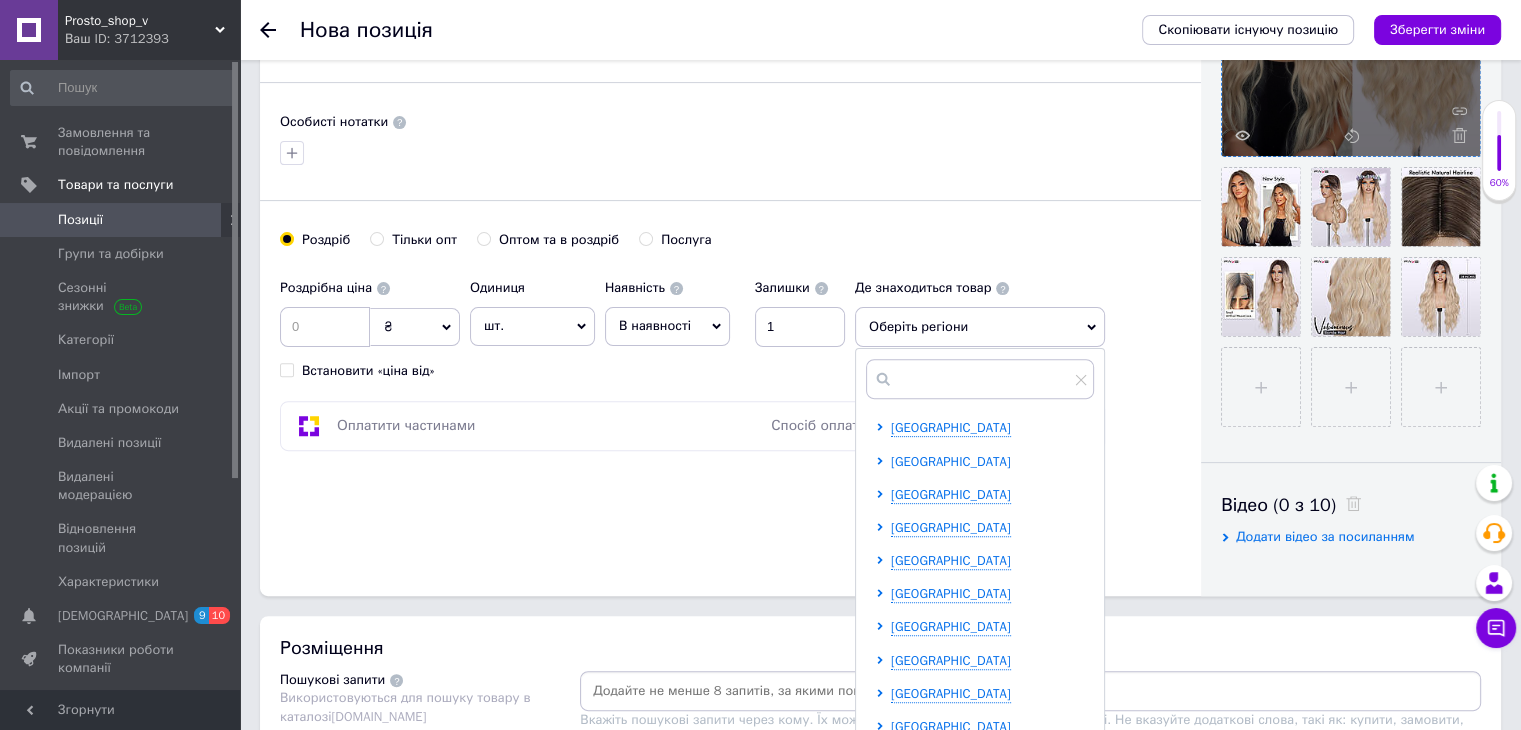 click on "[GEOGRAPHIC_DATA]" at bounding box center (951, 461) 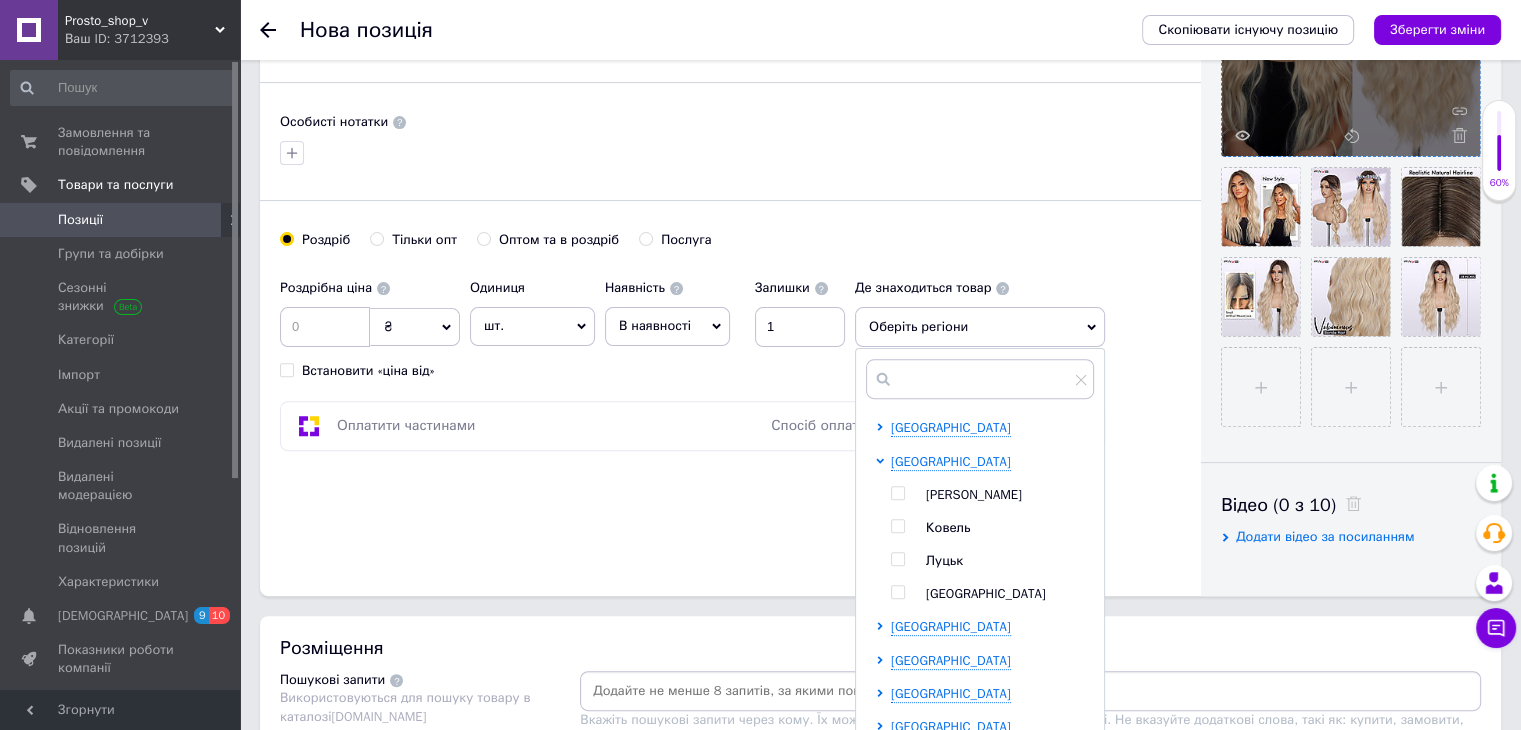 click at bounding box center (897, 493) 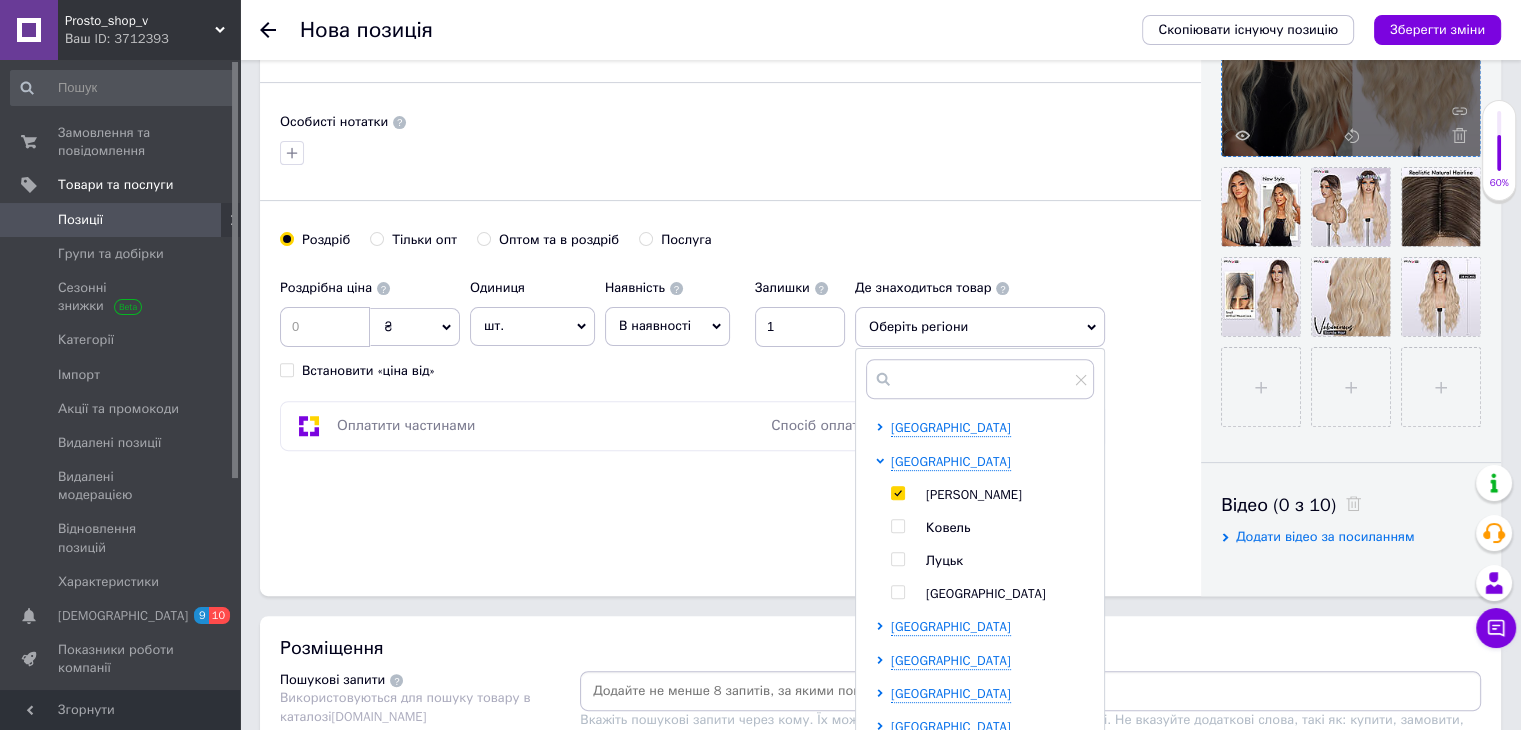 checkbox on "true" 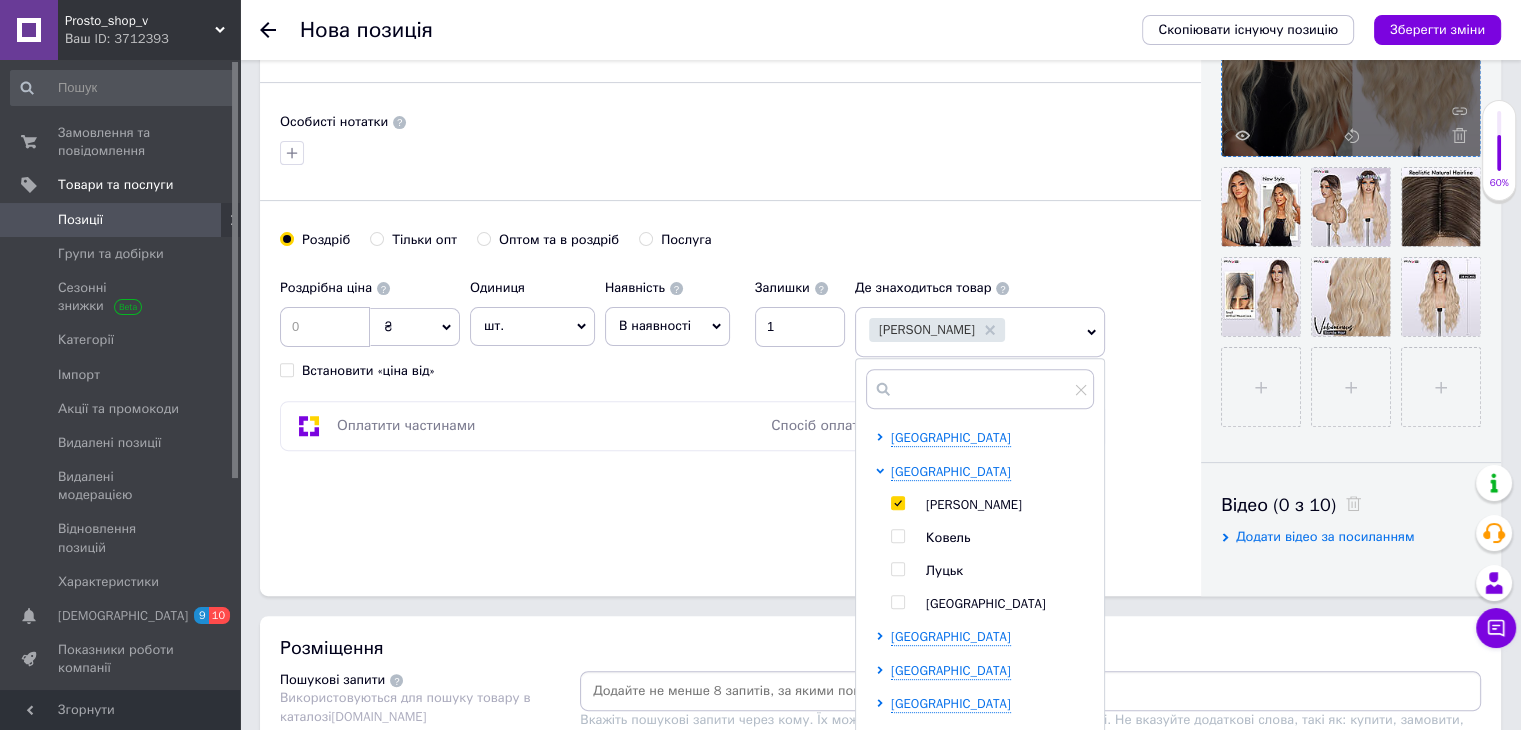 click on "Оплатити частинами Спосіб оплати вимкнено в налаштуваннях" at bounding box center [692, 426] 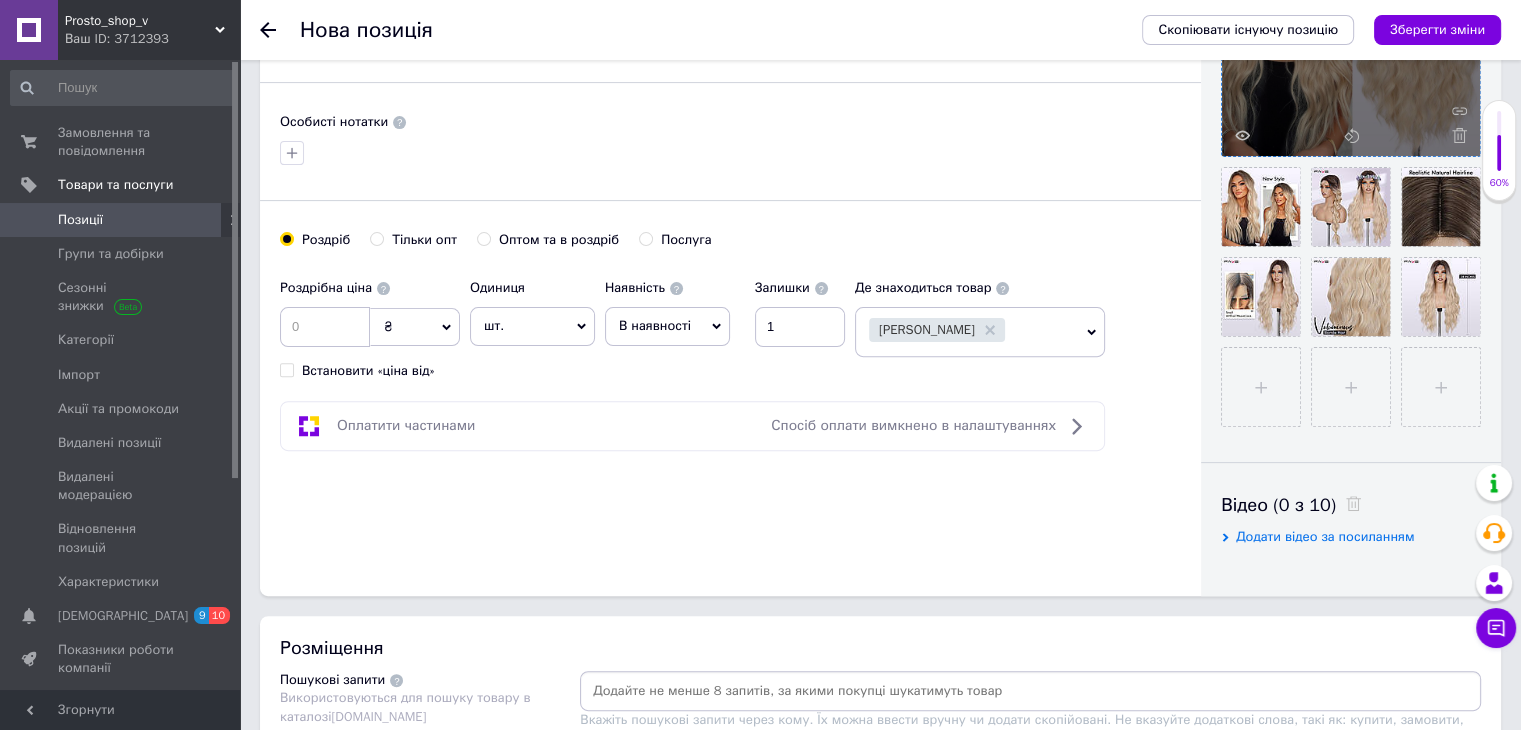 click on "В наявності" at bounding box center [655, 325] 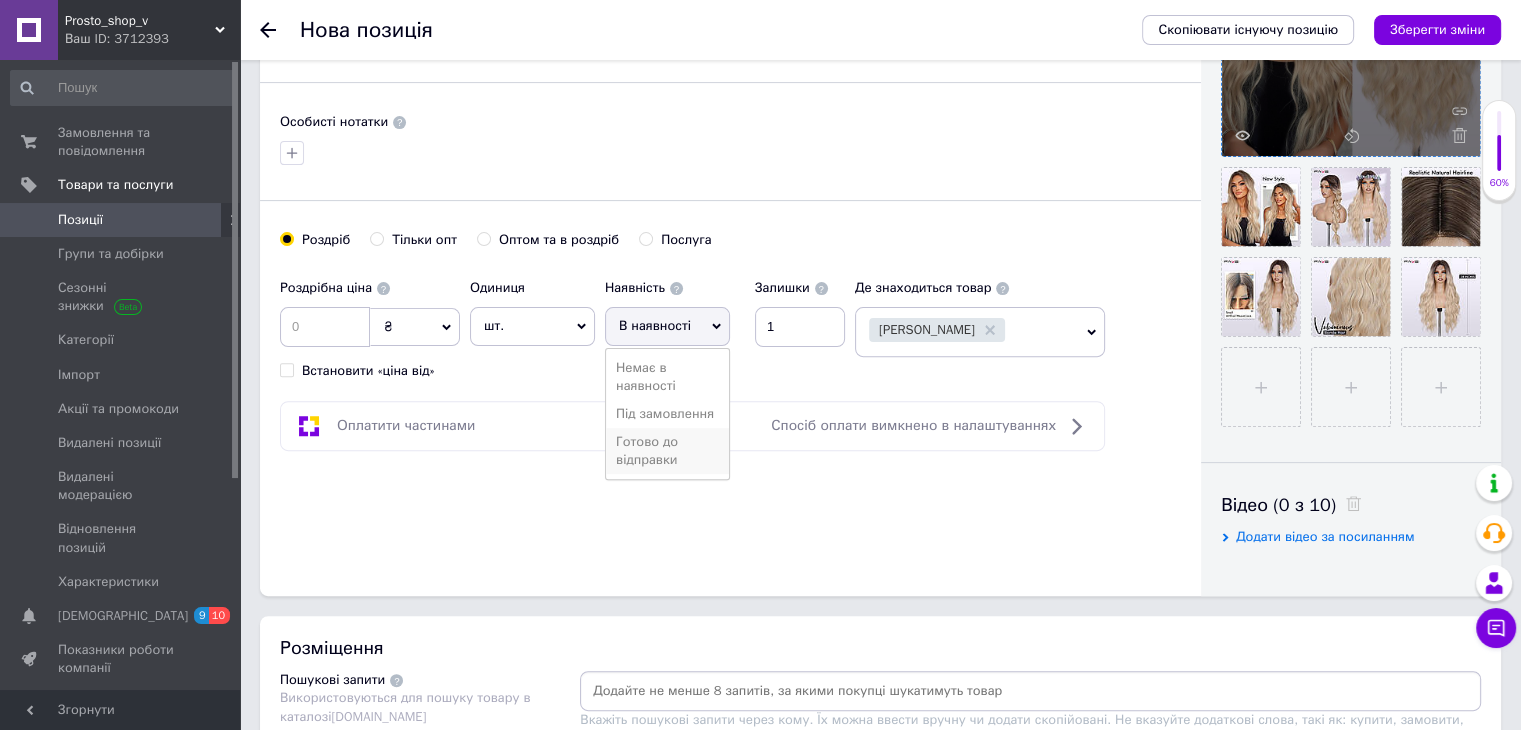 click on "Готово до відправки" at bounding box center (667, 451) 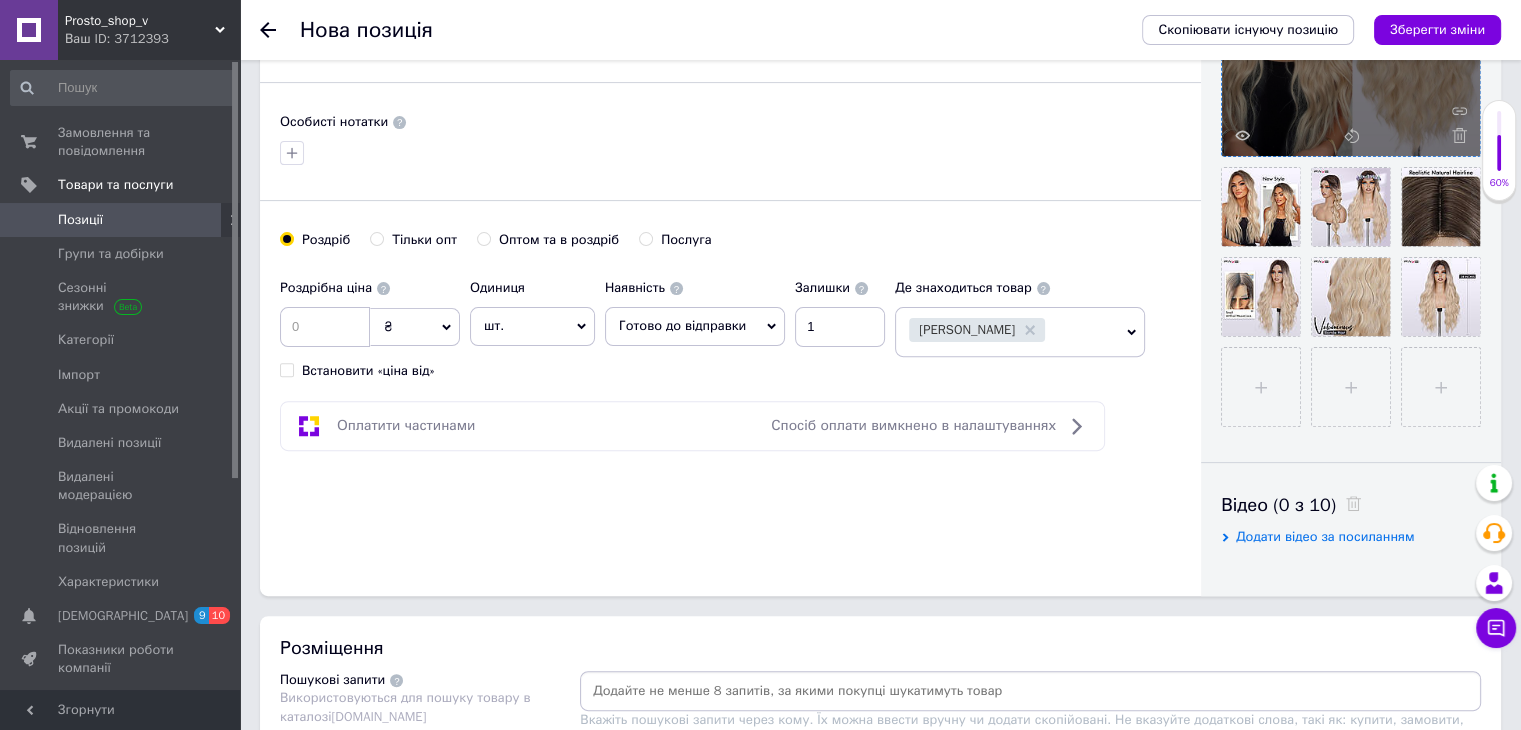 click on "Основна інформація Назва позиції (Російська) ✱ Длинный волнистый парик блонд с эффектом омбре и естественными корнями, с пробором Код/Артикул S04419 Опис (Російська) ✱ Цвет 0 — Омбре блонд
Материал: Термостойкое волокно
Тип волос: Волнистые
Стиль: Волнистые
Бренд: FAVE
О товаре
Естественное омбре на корнях: Этот светлый парик с естественным омбре у корней плавно сливается с линией роста волос, создавая реалистичный образ без лишних усилий.
В комплект входит: 1 светлый парик, 1 шапочка для парика и 1 пара ресниц. Ваш идеальный образ всего в одной упаковке." at bounding box center (730, 38) 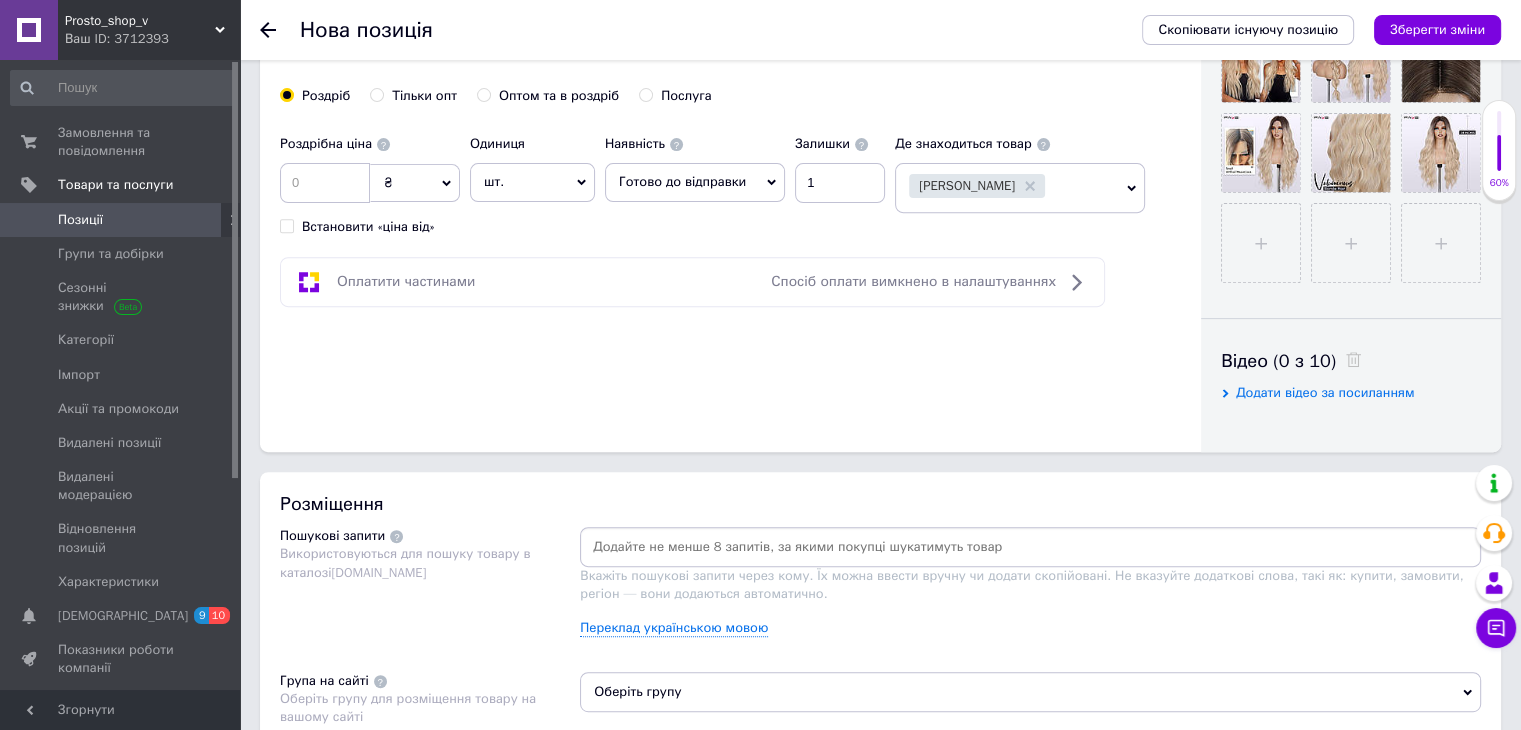 scroll, scrollTop: 900, scrollLeft: 0, axis: vertical 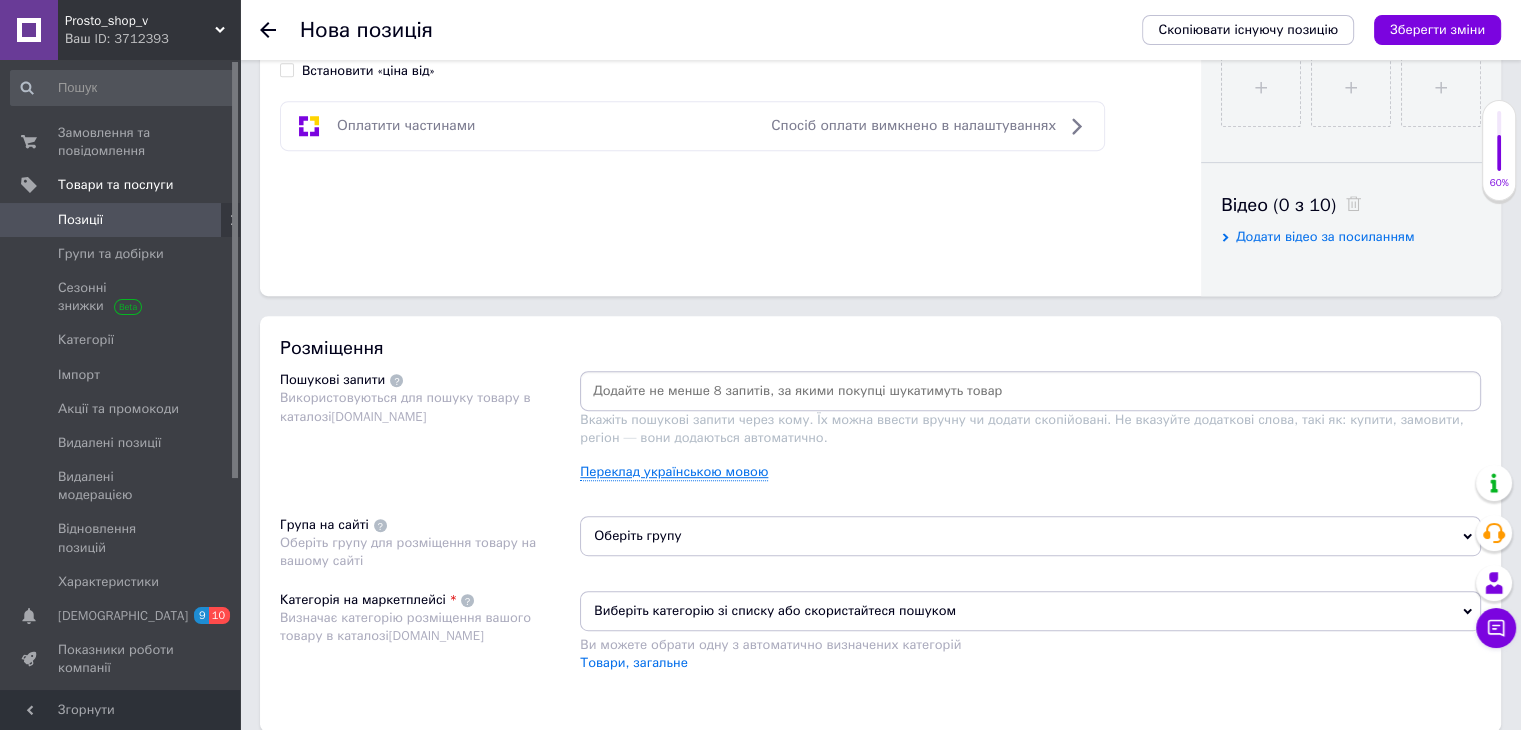 click on "Переклад українською мовою" at bounding box center [674, 472] 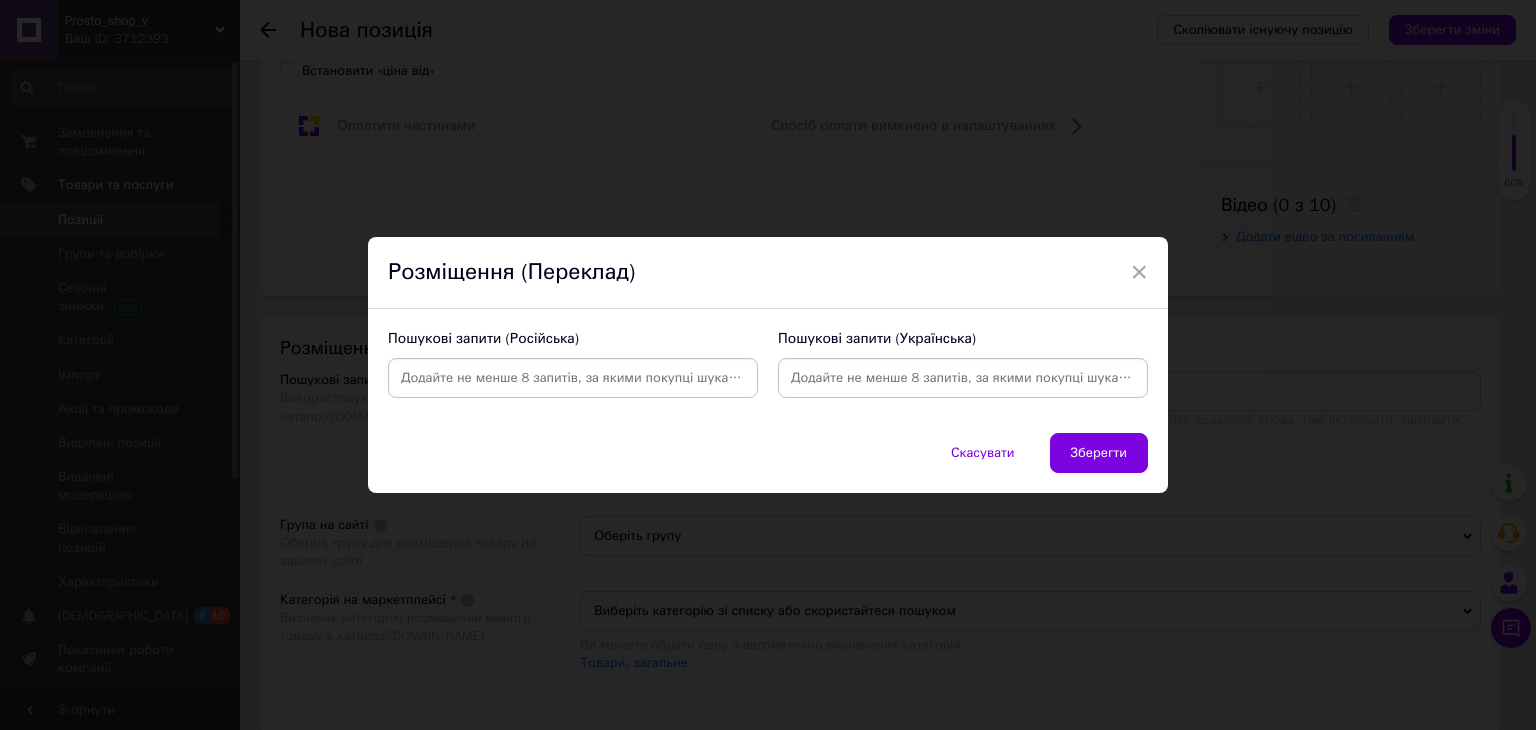 click at bounding box center [573, 378] 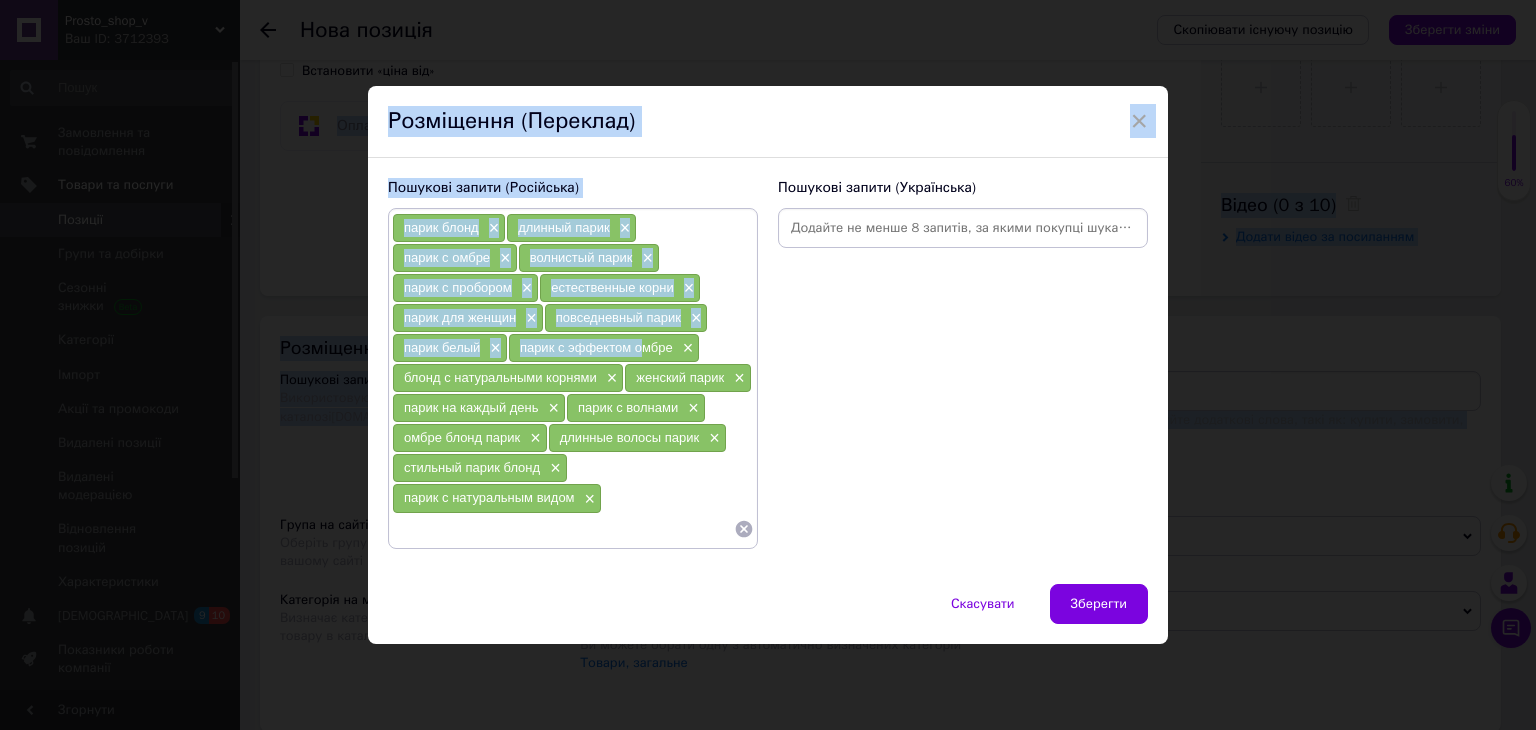 drag, startPoint x: 514, startPoint y: 42, endPoint x: 491, endPoint y: -48, distance: 92.89241 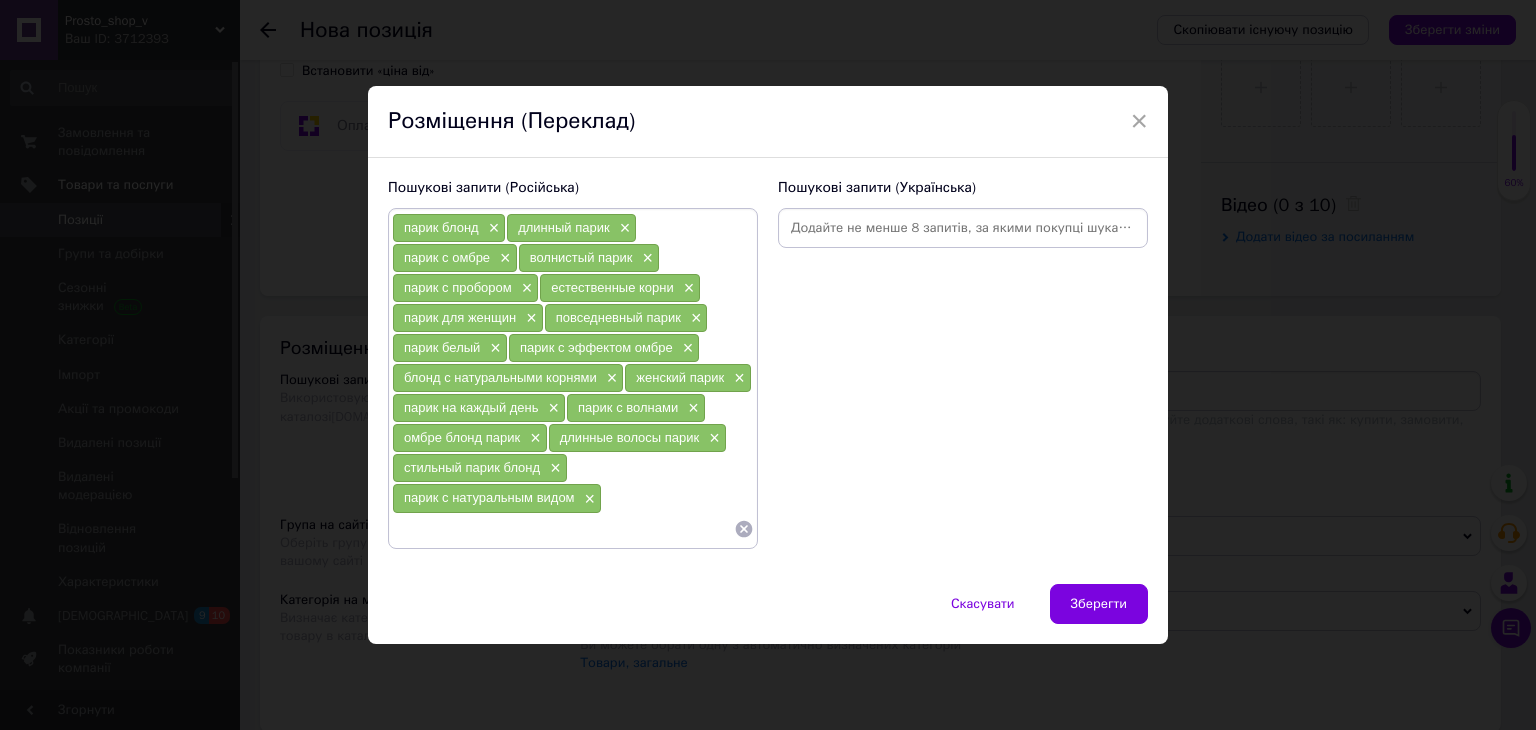 click at bounding box center (963, 228) 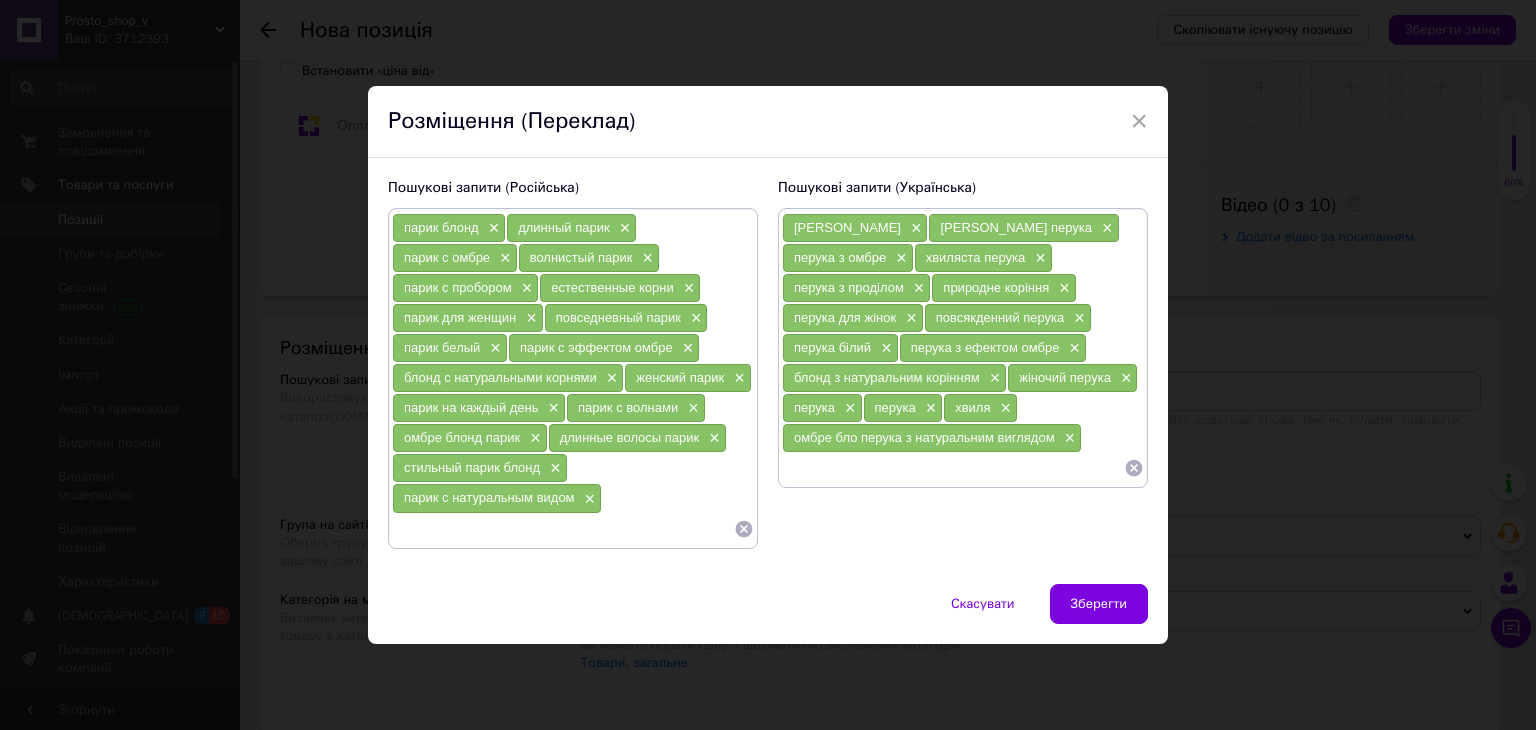 click on "Зберегти" at bounding box center [1099, 604] 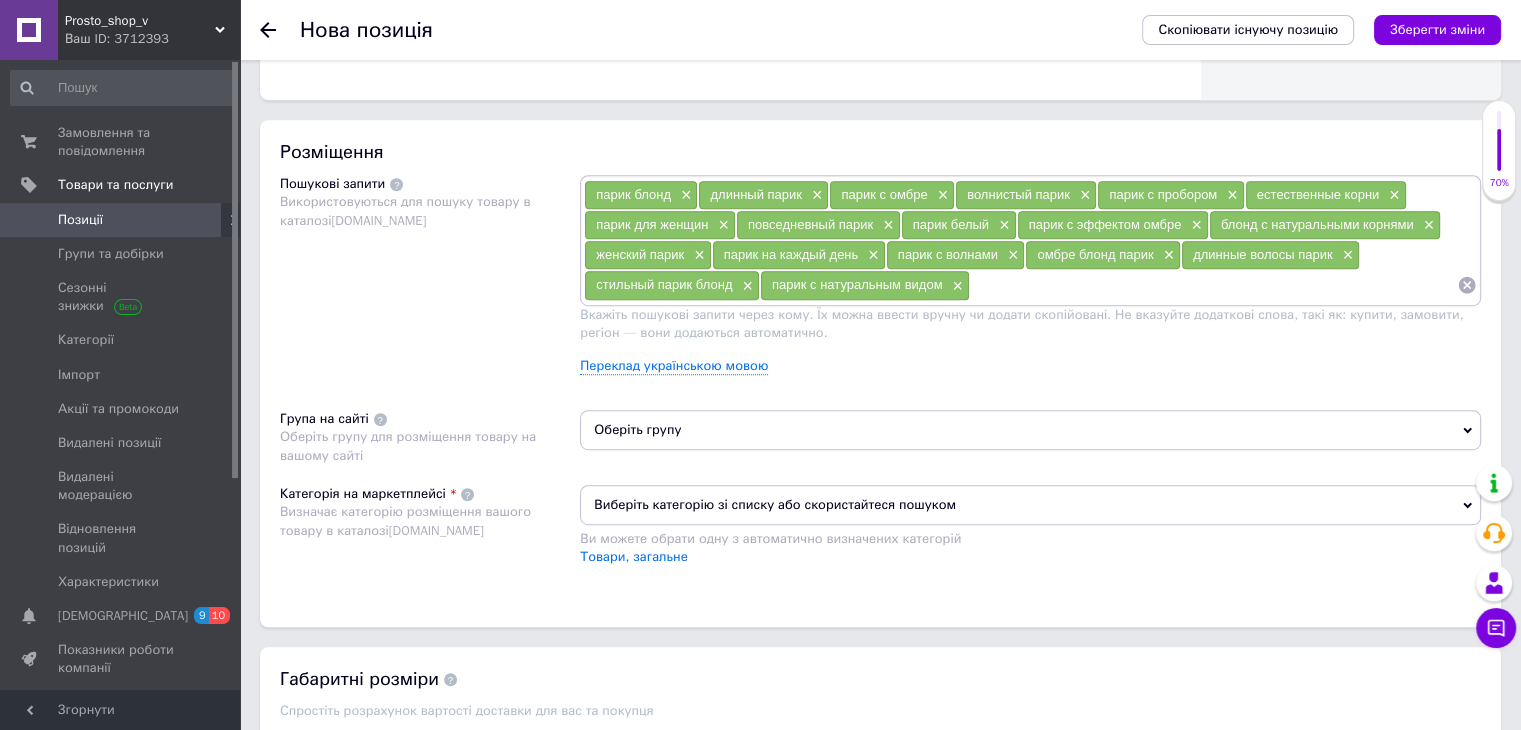 scroll, scrollTop: 1100, scrollLeft: 0, axis: vertical 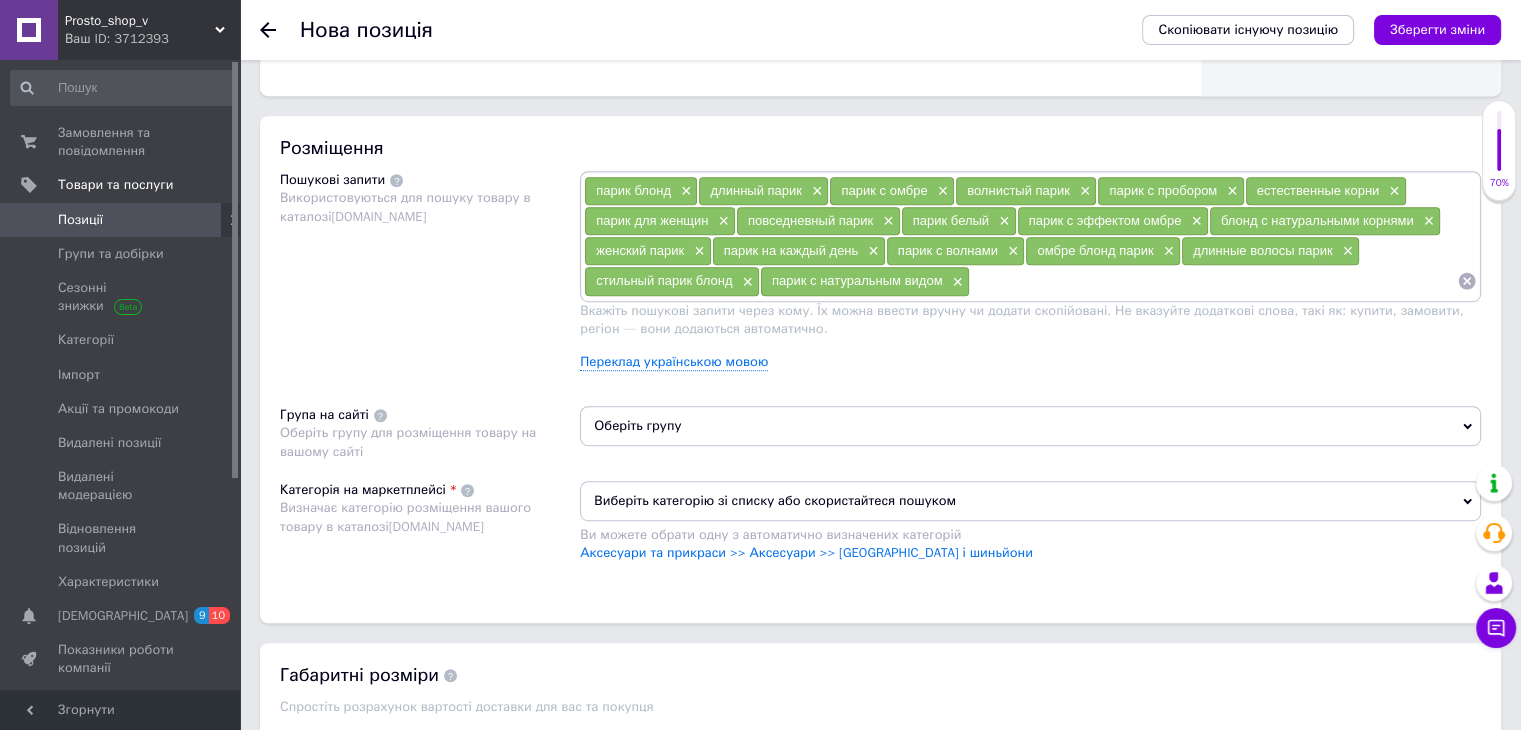 click on "Оберіть групу" at bounding box center (1030, 426) 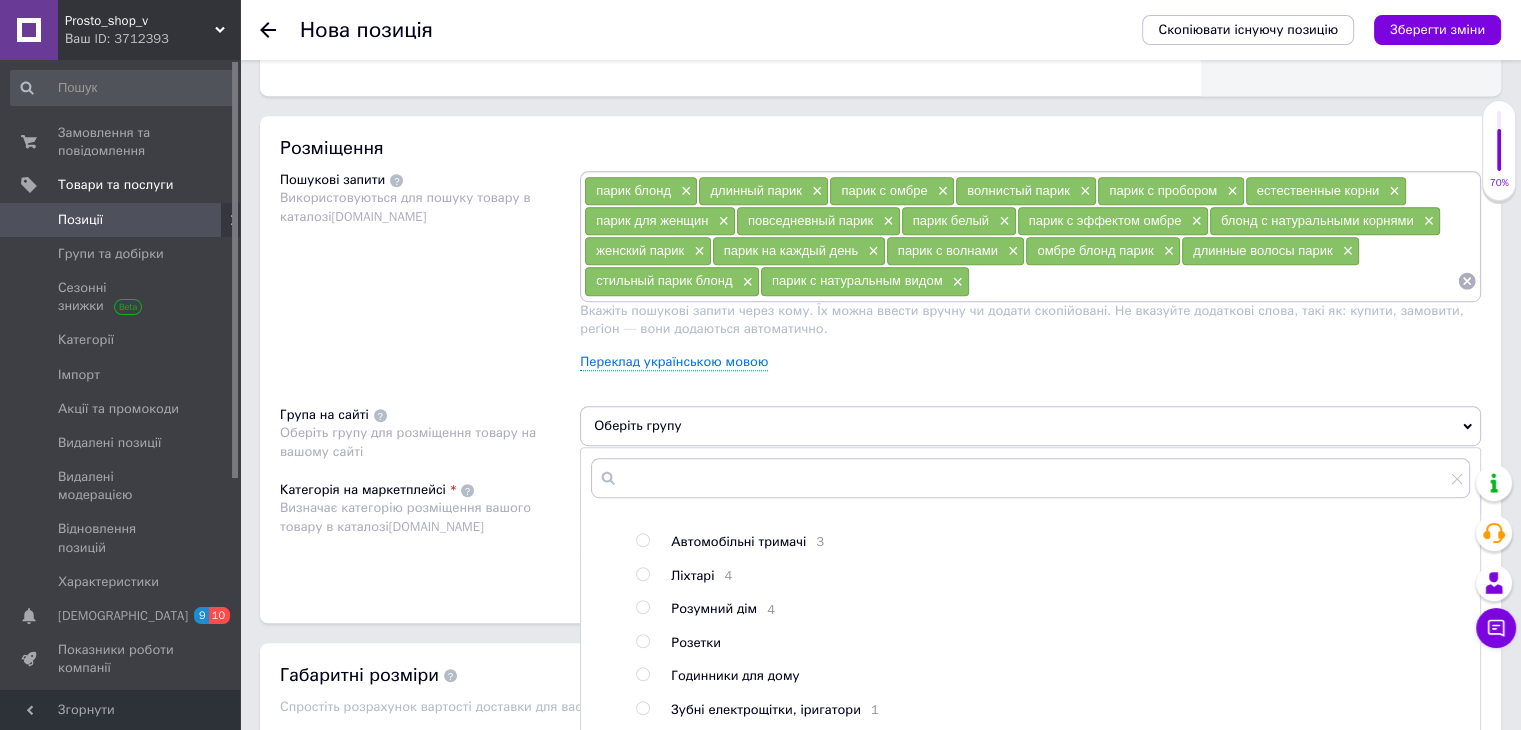 scroll, scrollTop: 209, scrollLeft: 0, axis: vertical 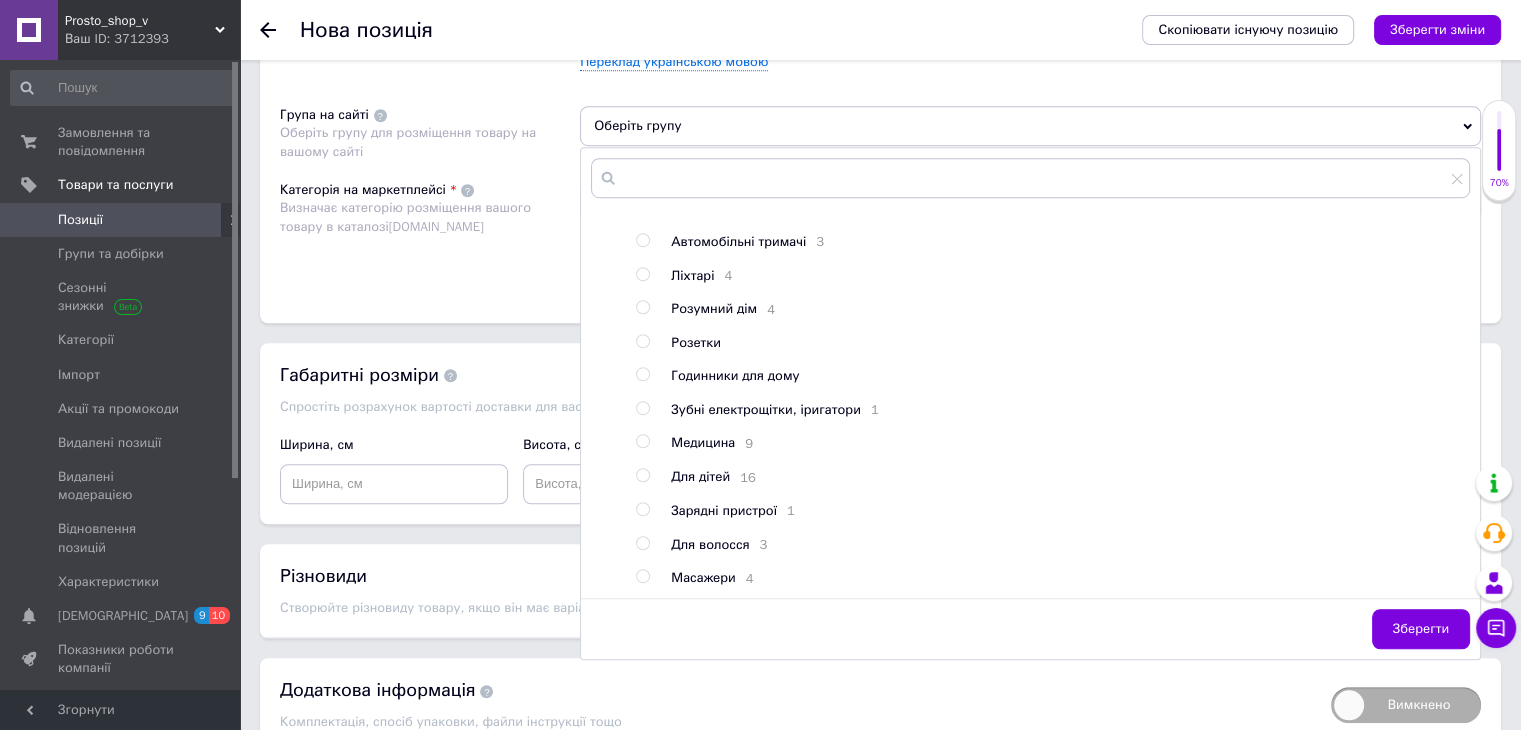 click at bounding box center (643, 543) 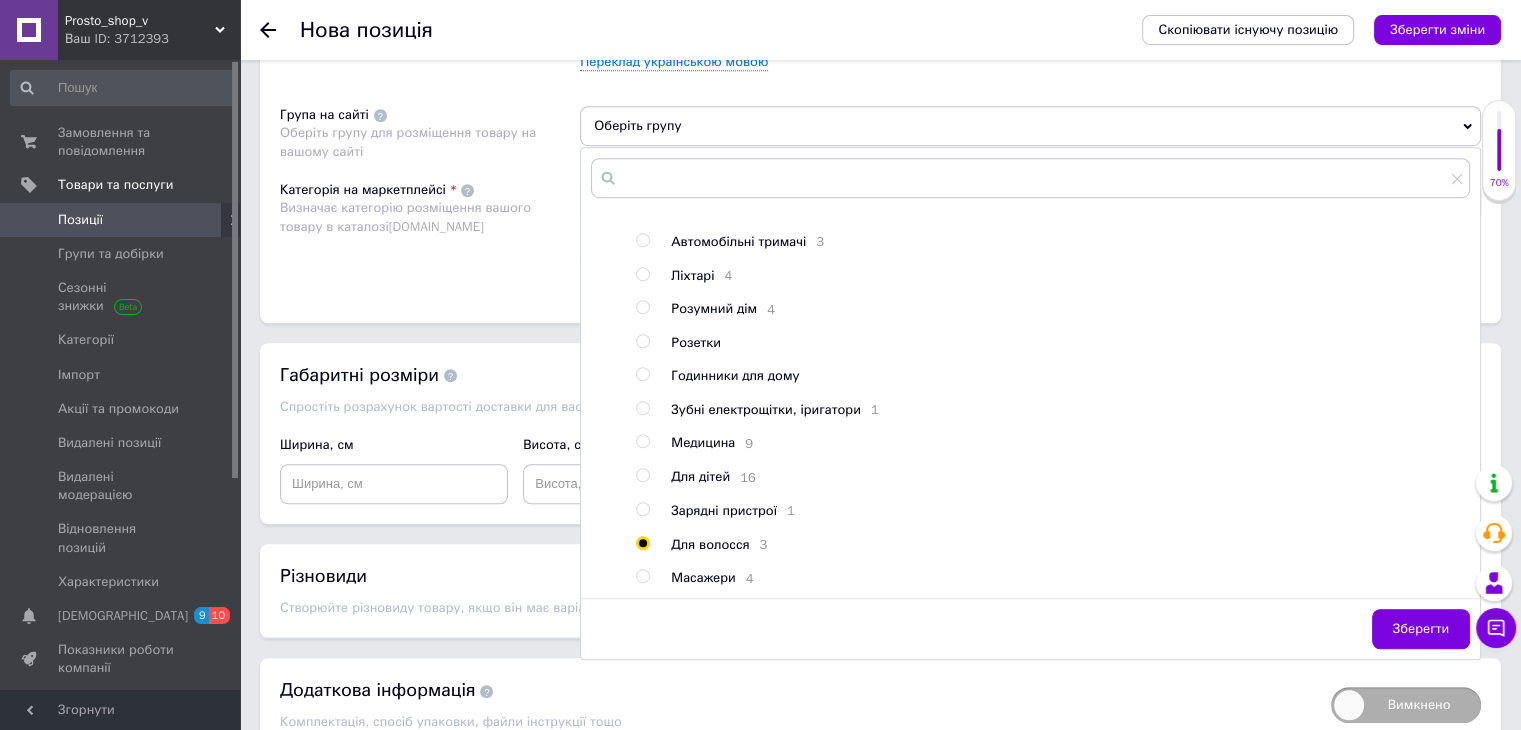 radio on "true" 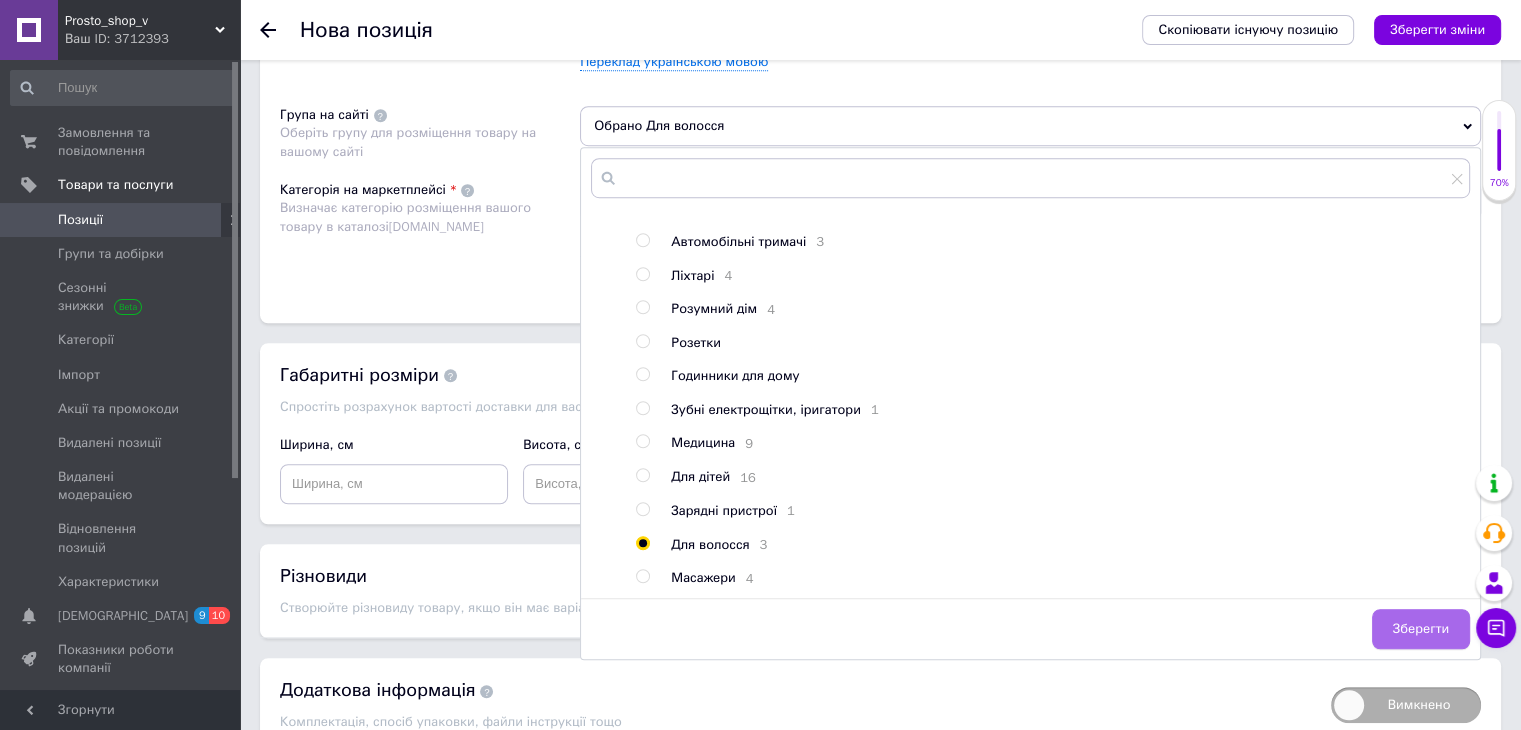 click on "Зберегти" at bounding box center (1421, 629) 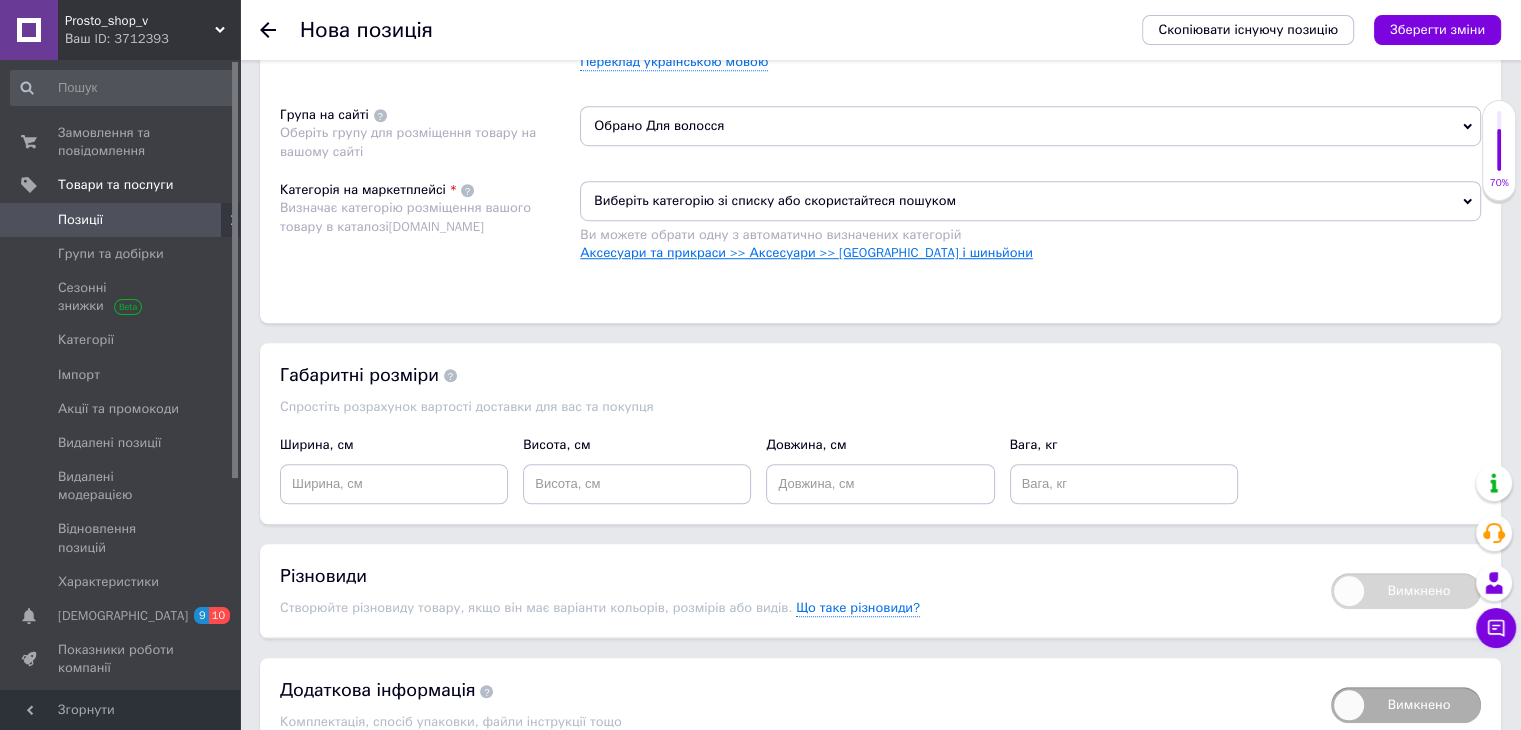 click on "Аксесуари та прикраси >> Аксесуари >> [GEOGRAPHIC_DATA] і шиньйони" at bounding box center [806, 252] 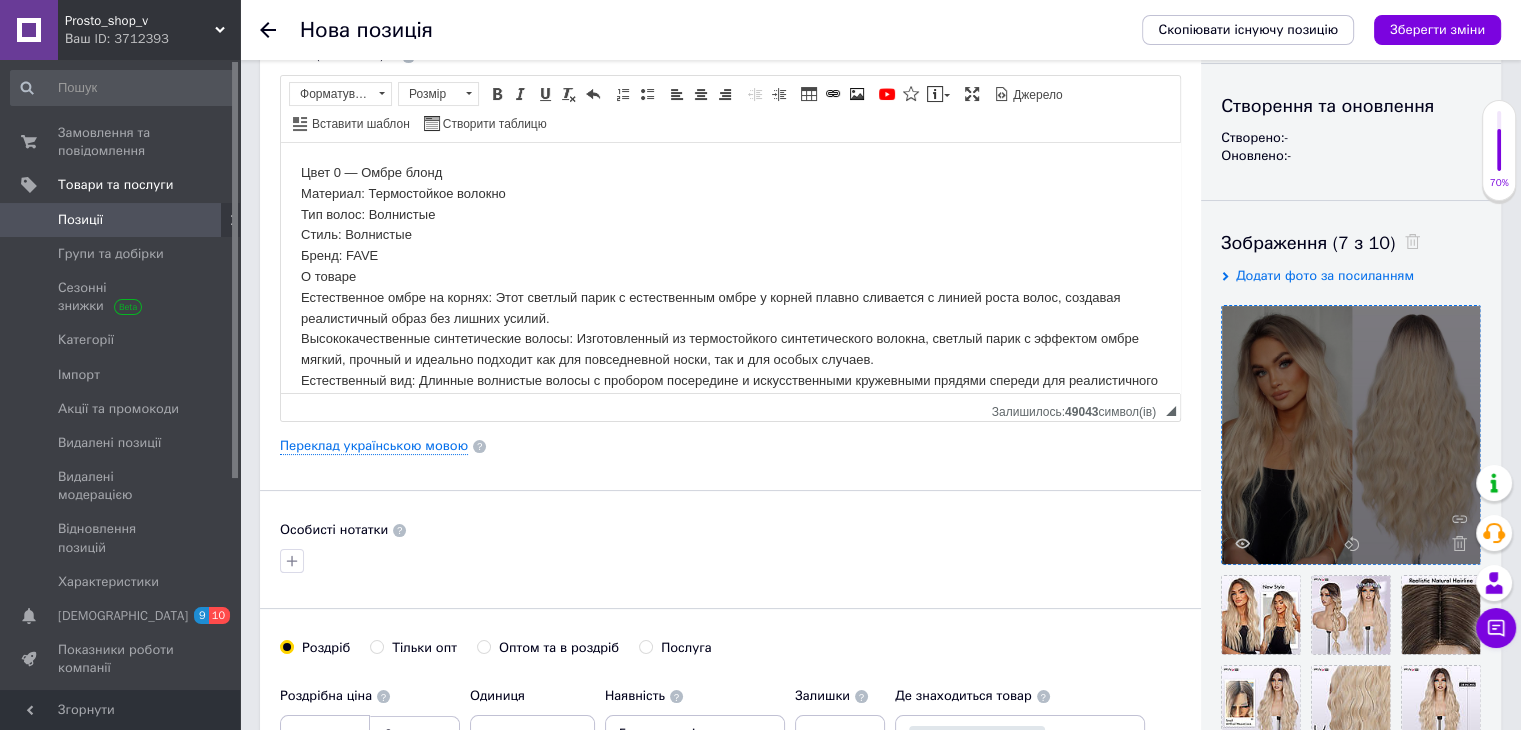 scroll, scrollTop: 0, scrollLeft: 0, axis: both 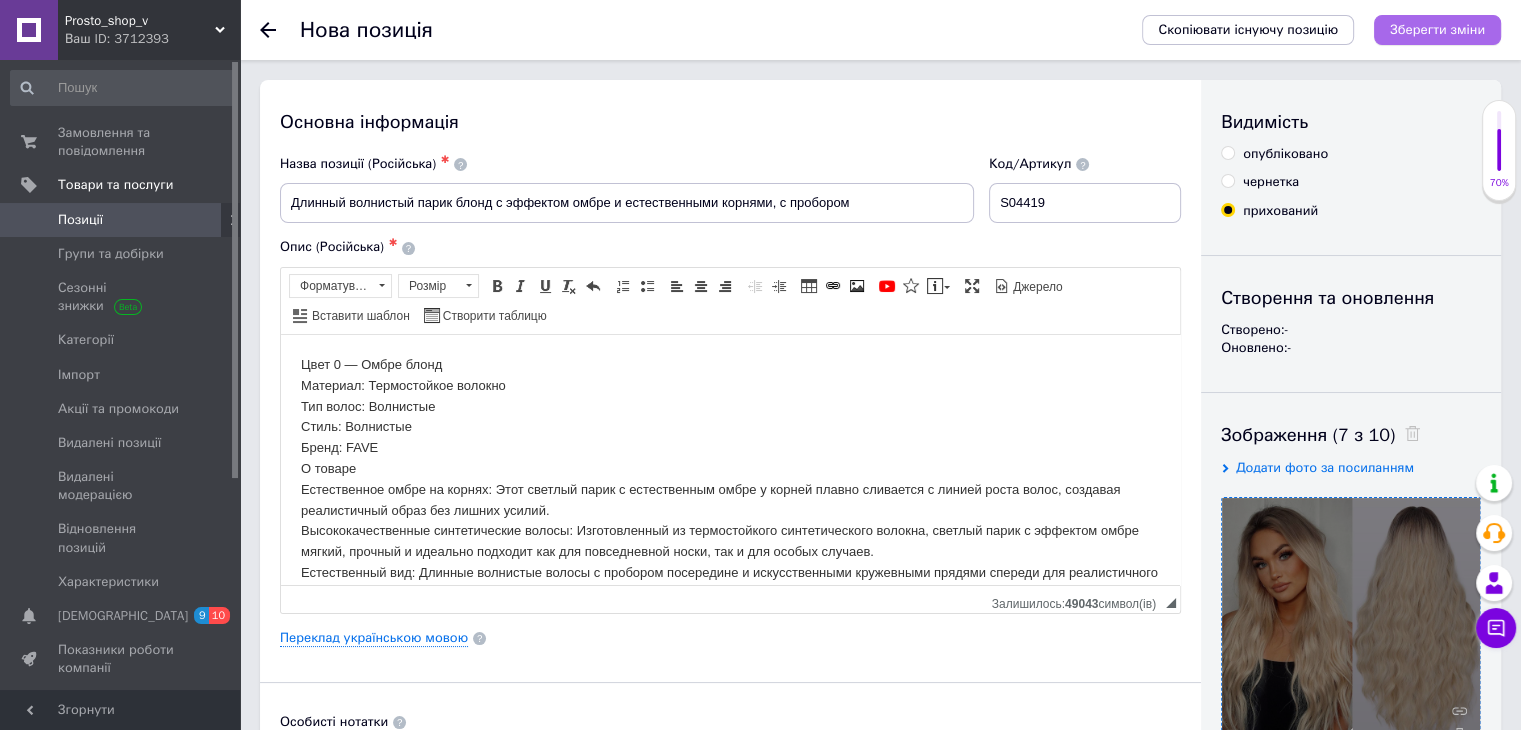 click on "Зберегти зміни" at bounding box center (1437, 30) 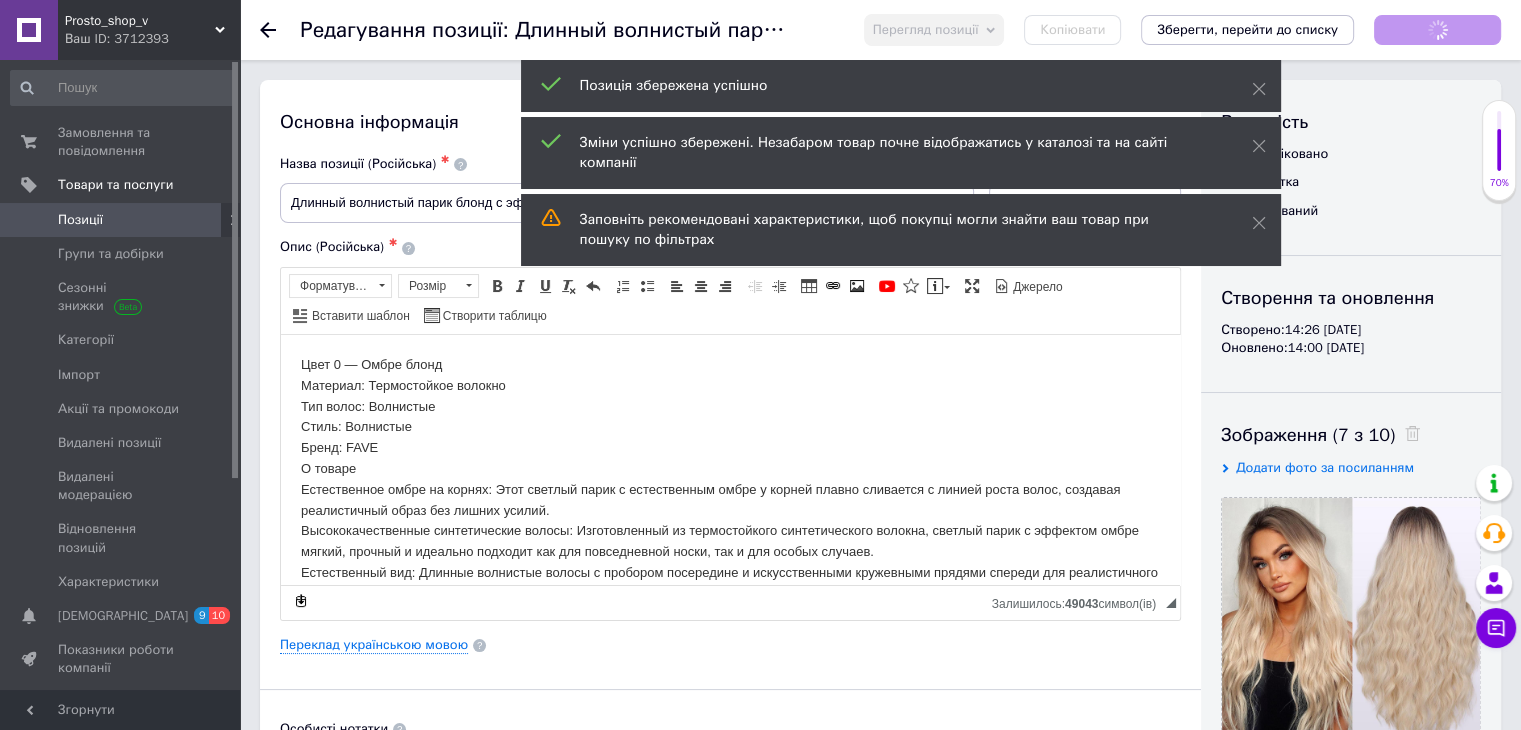 scroll, scrollTop: 0, scrollLeft: 0, axis: both 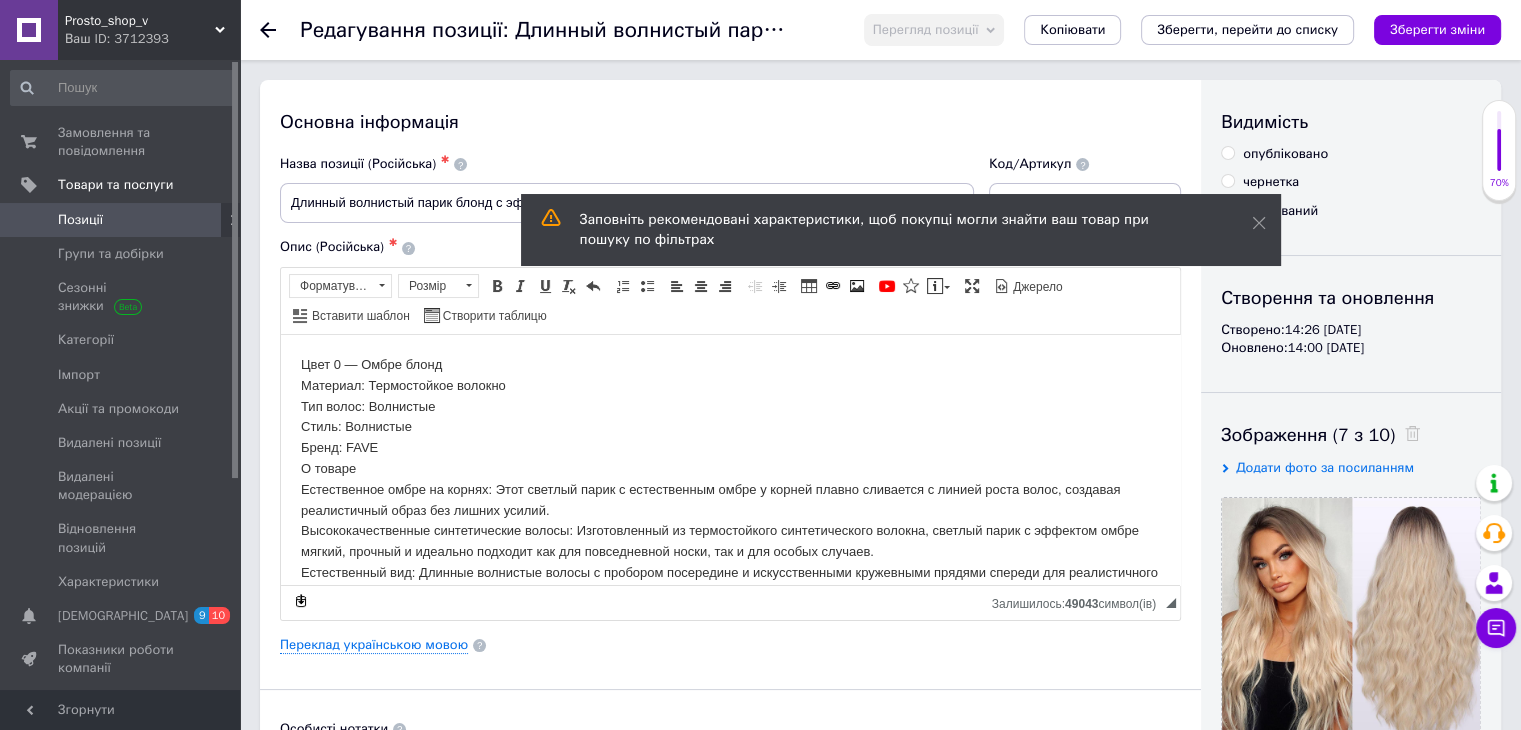 click on "Позиції" at bounding box center [121, 220] 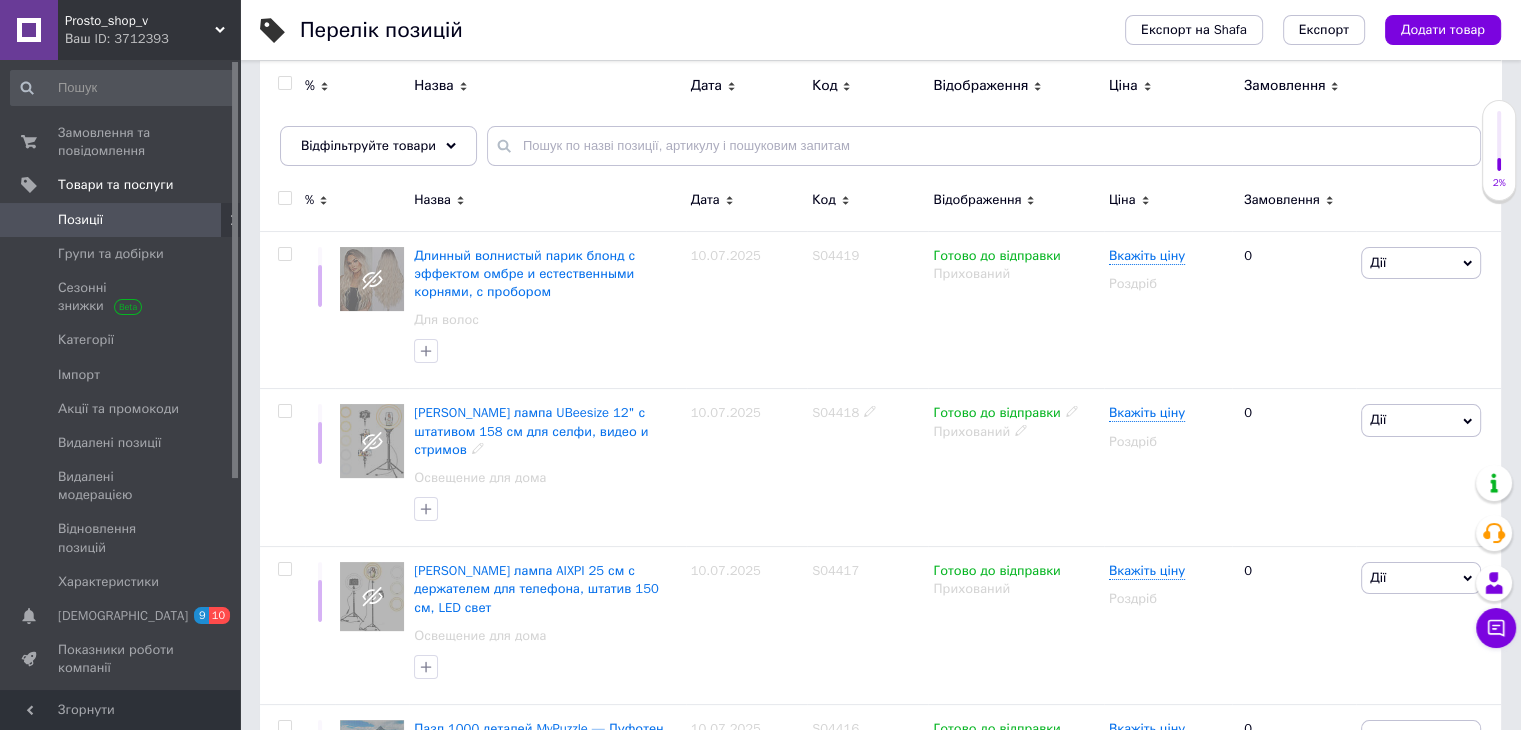scroll, scrollTop: 0, scrollLeft: 0, axis: both 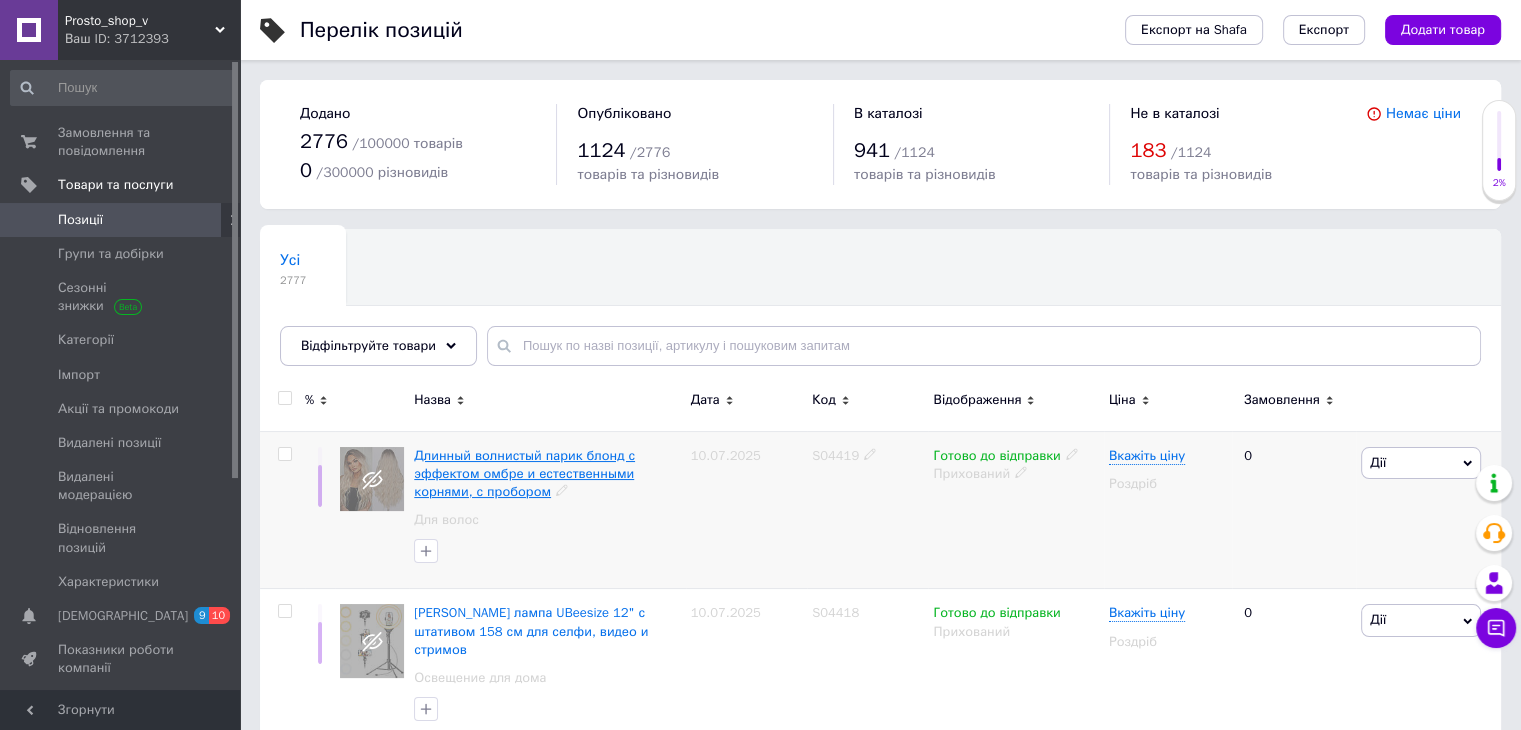 click on "Длинный волнистый парик блонд с эффектом омбре и естественными корнями, с пробором" at bounding box center [524, 473] 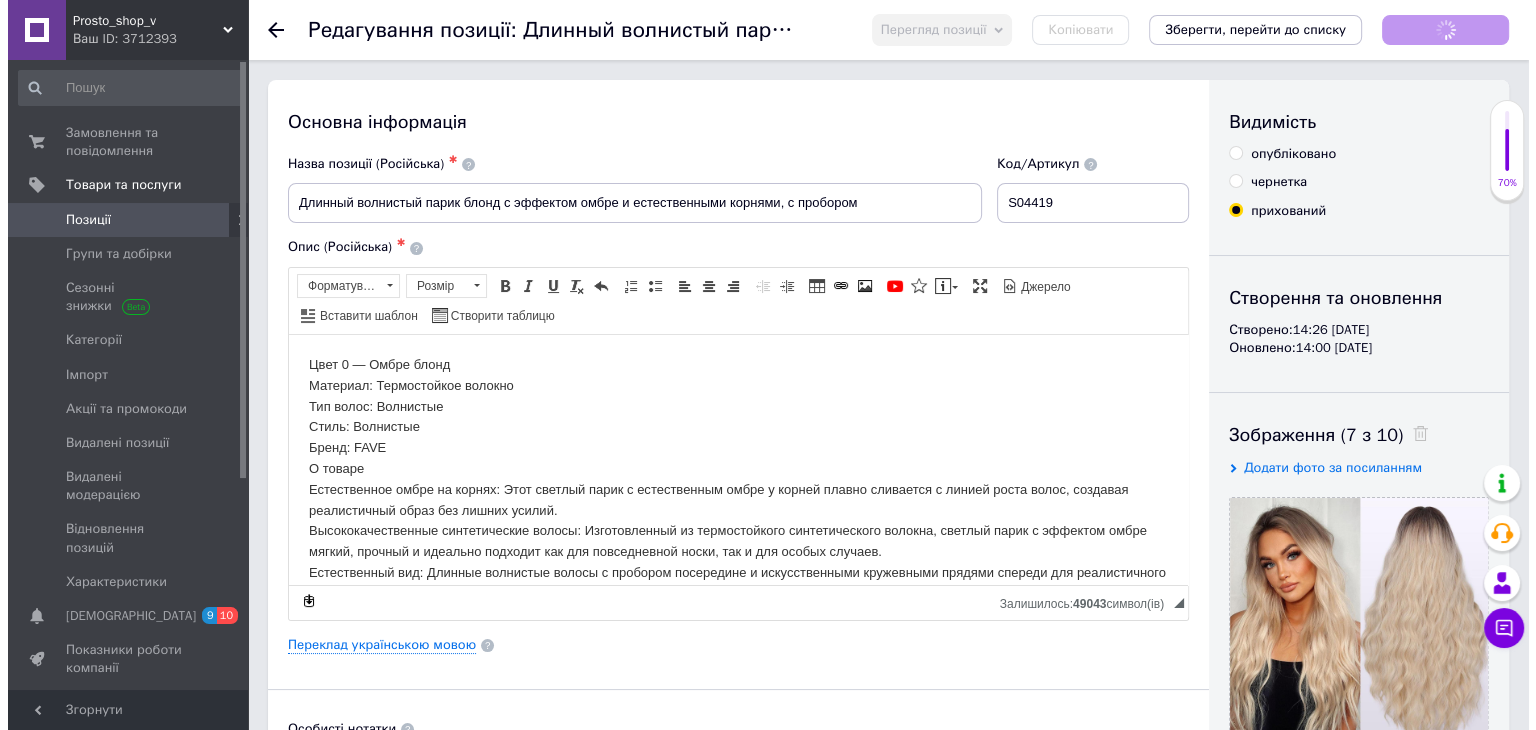 scroll, scrollTop: 0, scrollLeft: 0, axis: both 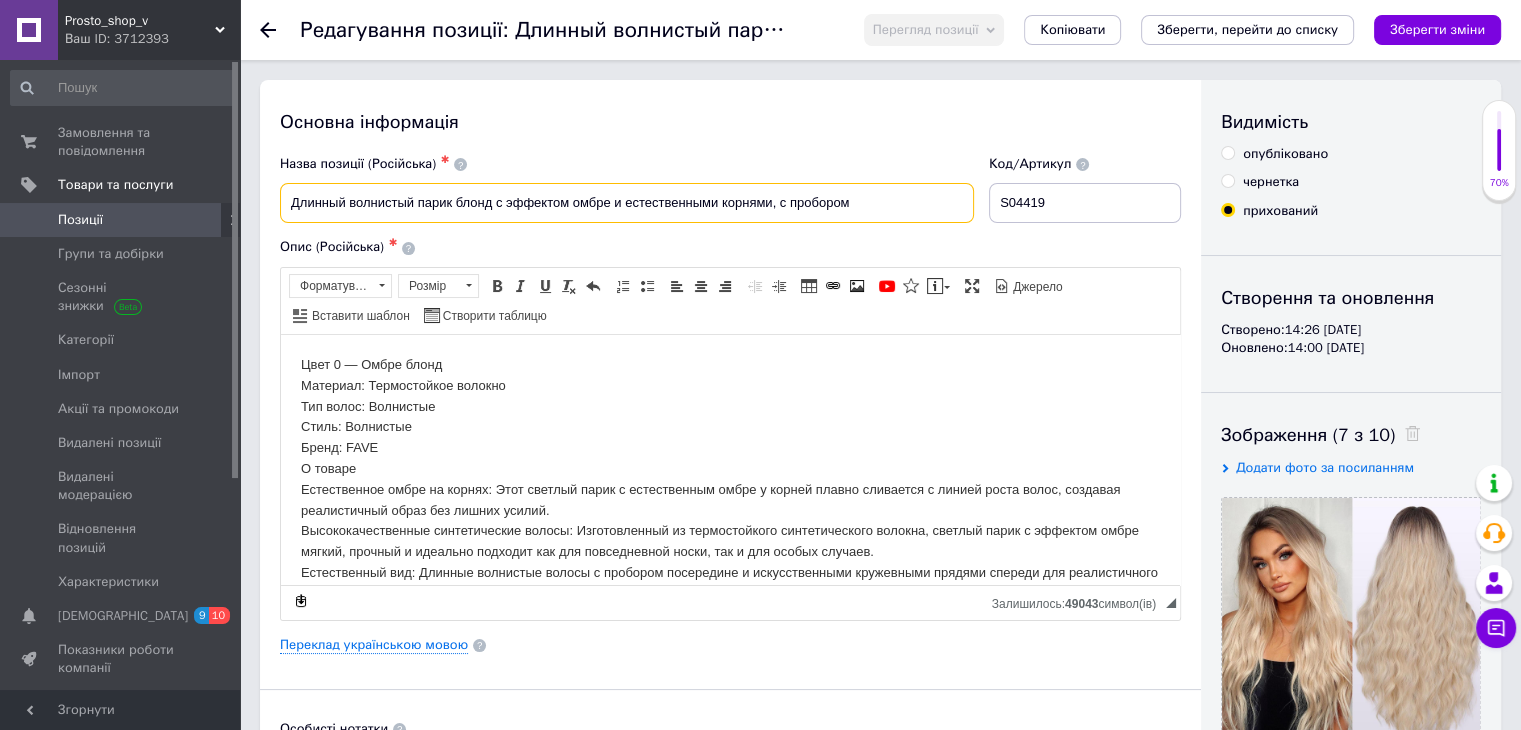 drag, startPoint x: 290, startPoint y: 200, endPoint x: 968, endPoint y: 224, distance: 678.4246 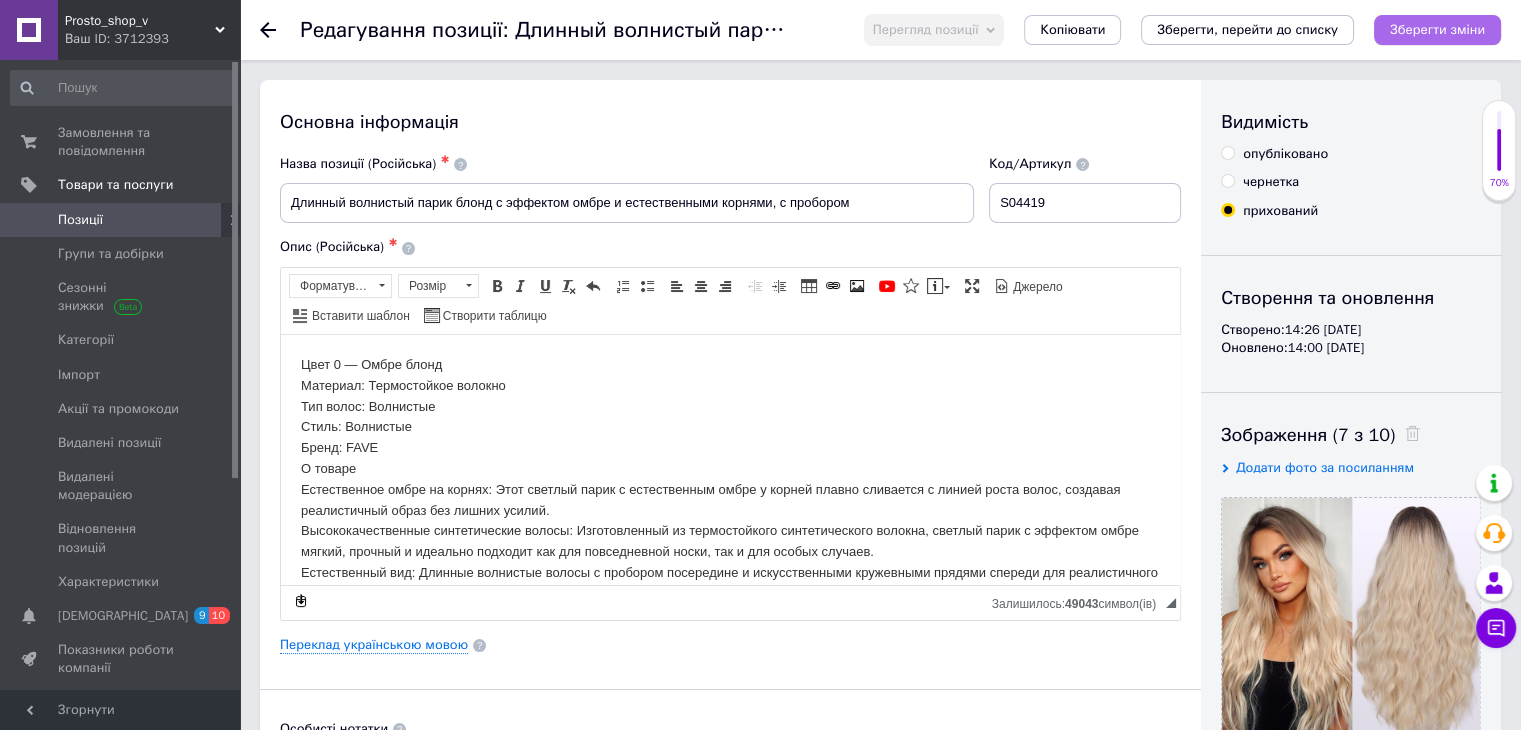 click on "Зберегти зміни" at bounding box center (1437, 29) 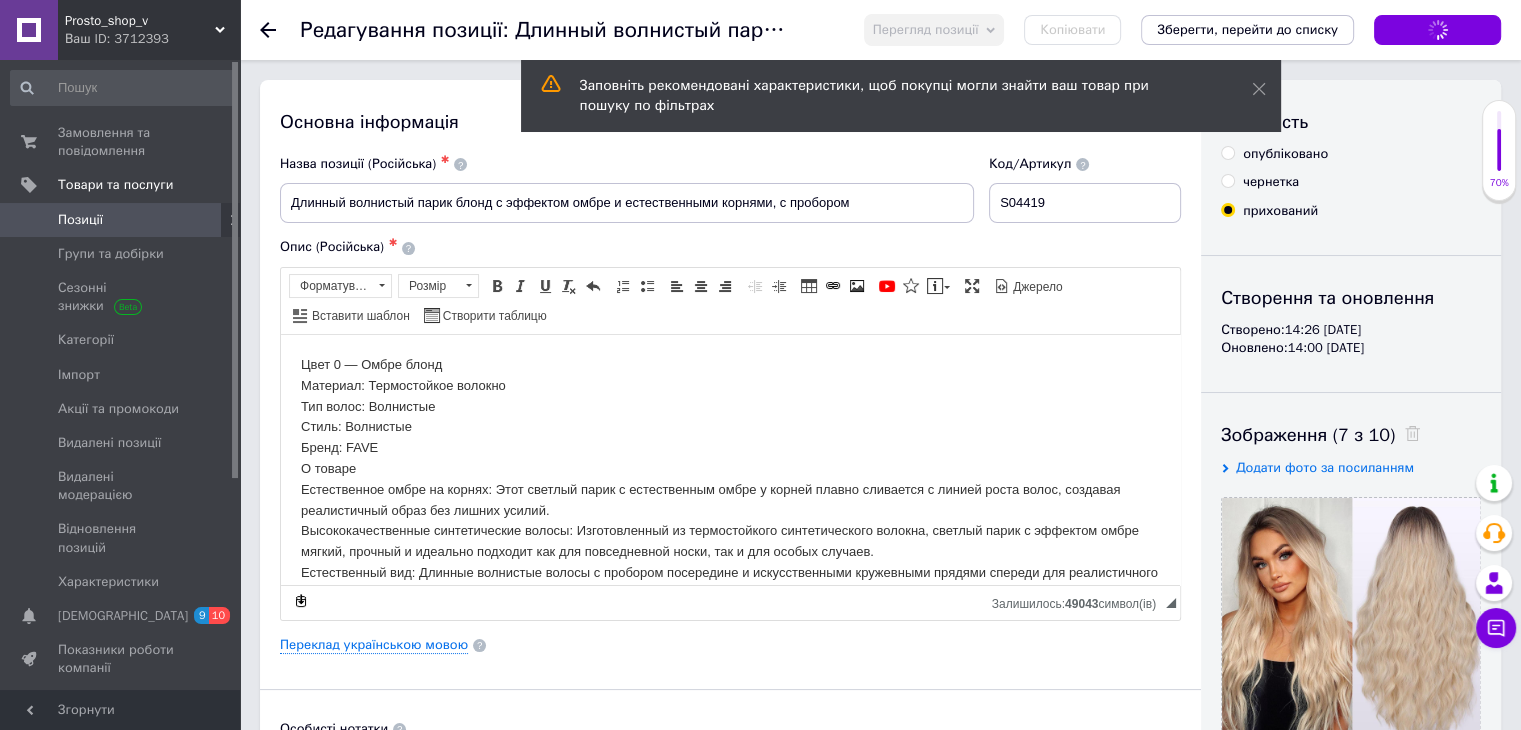 click on "Позиції" at bounding box center [80, 220] 